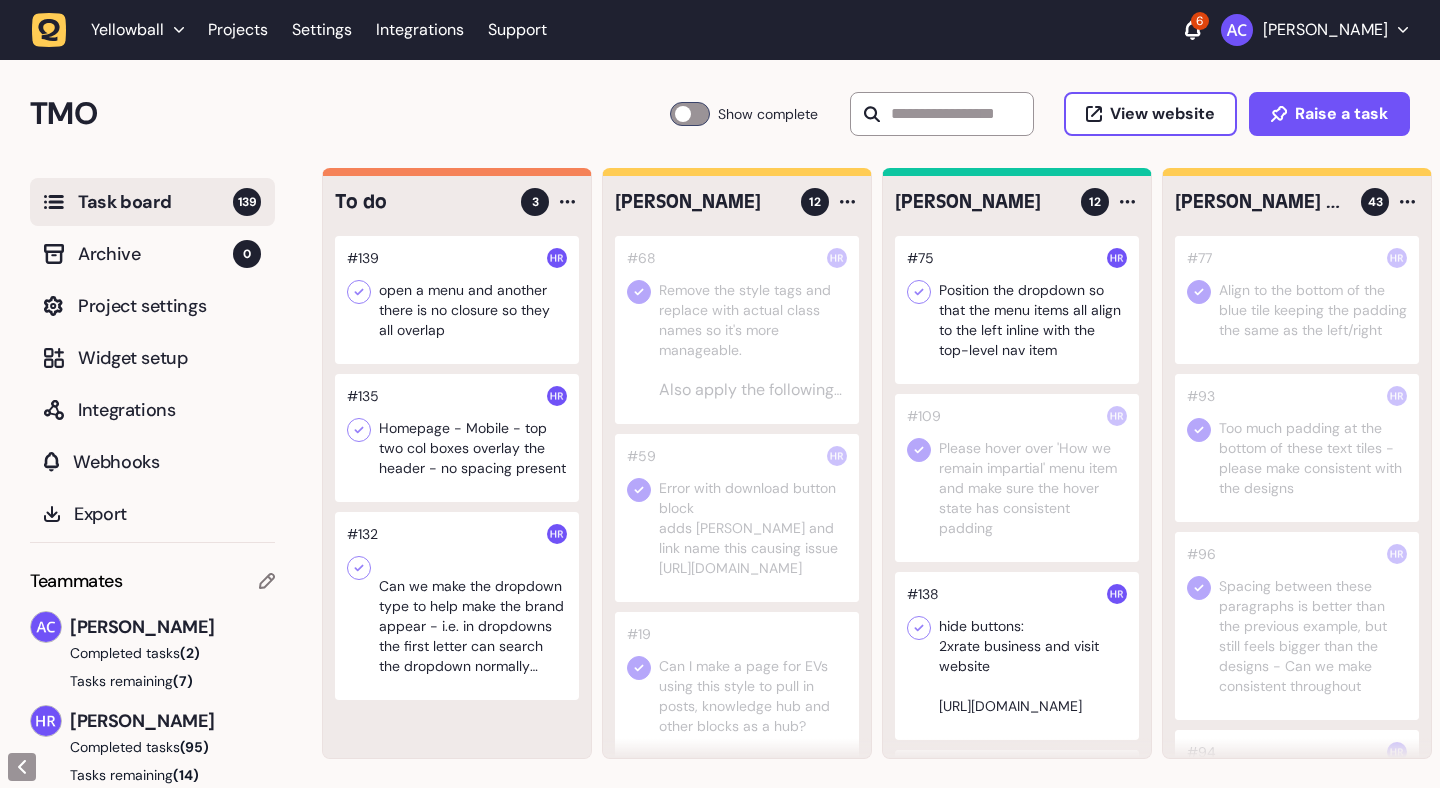 scroll, scrollTop: 0, scrollLeft: 0, axis: both 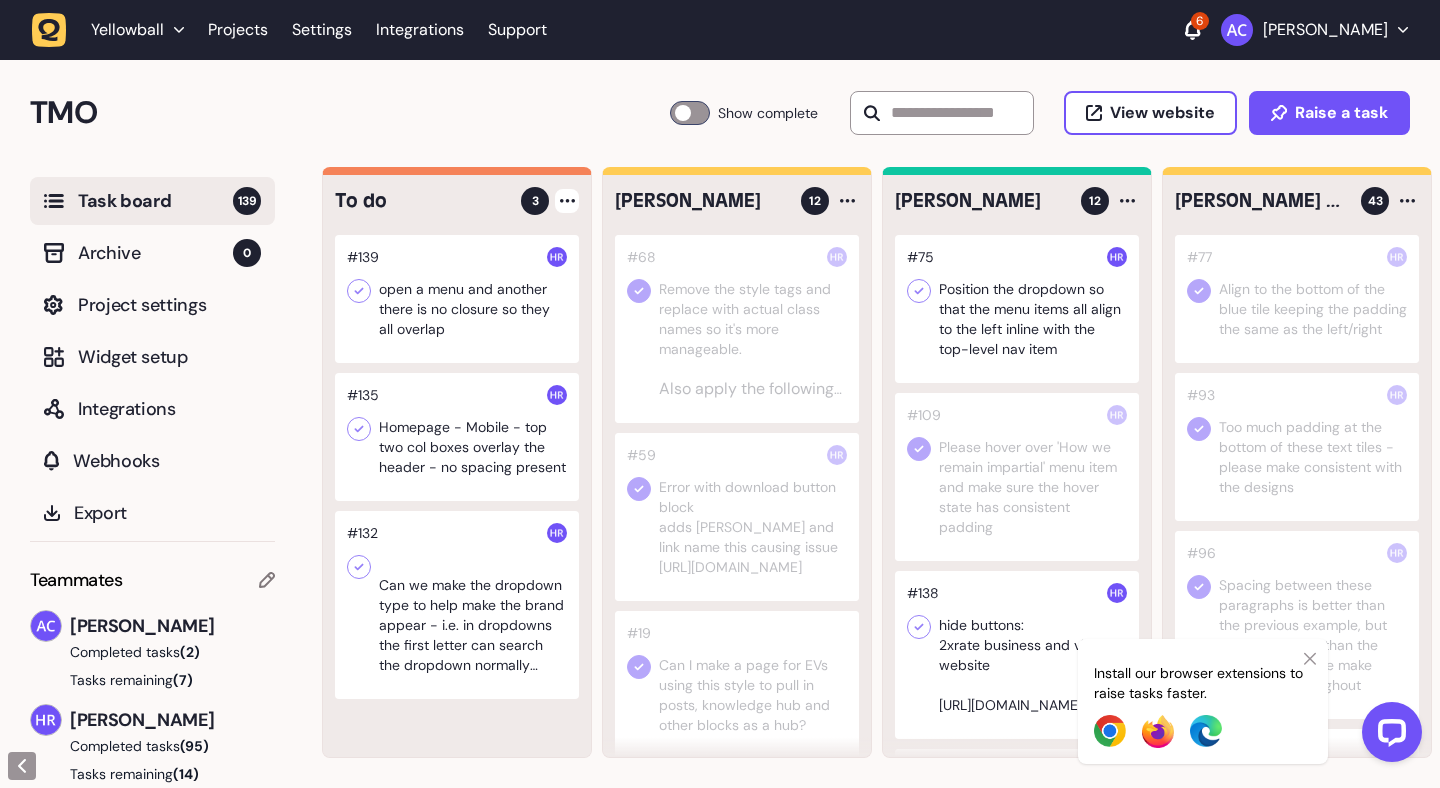 click 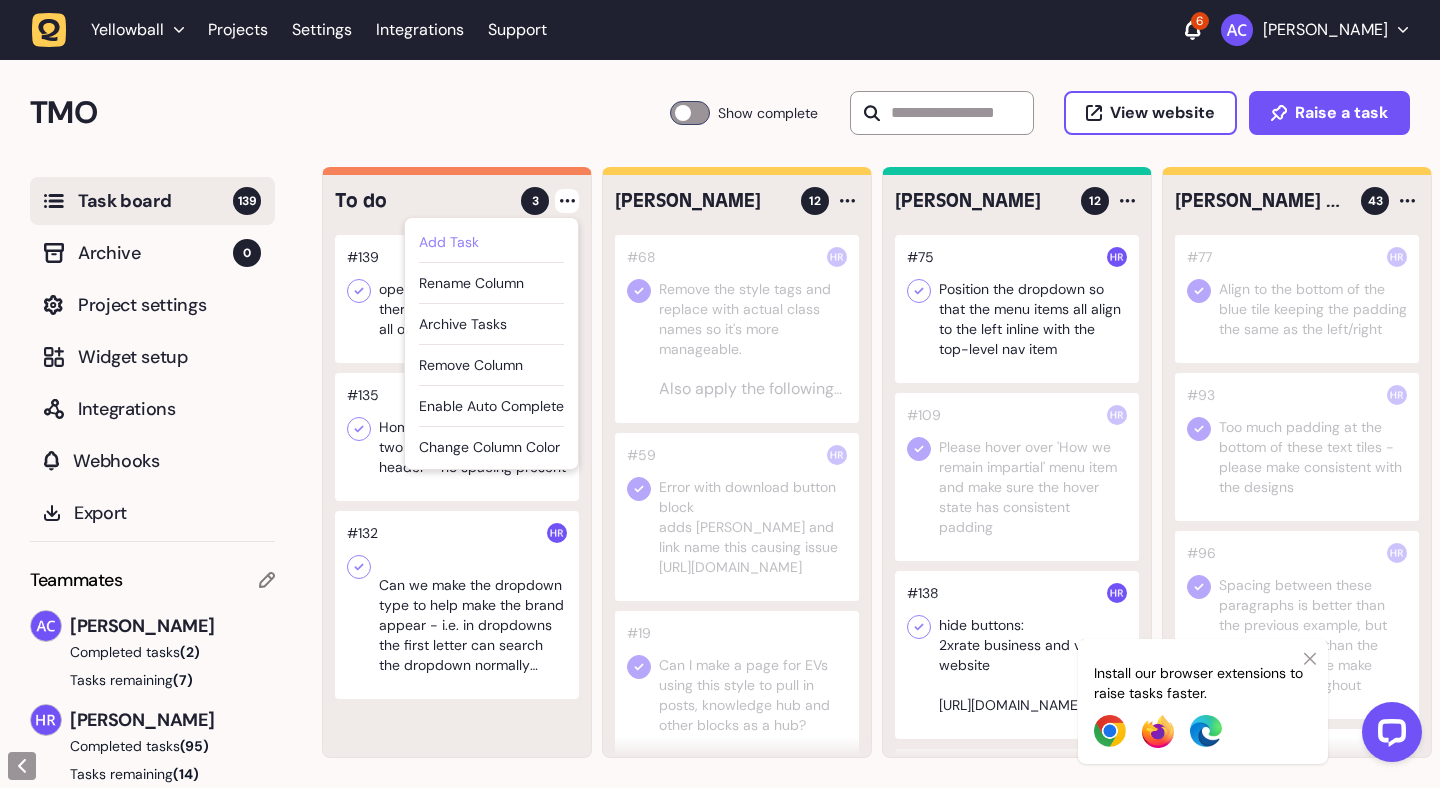 click on "Add Task" 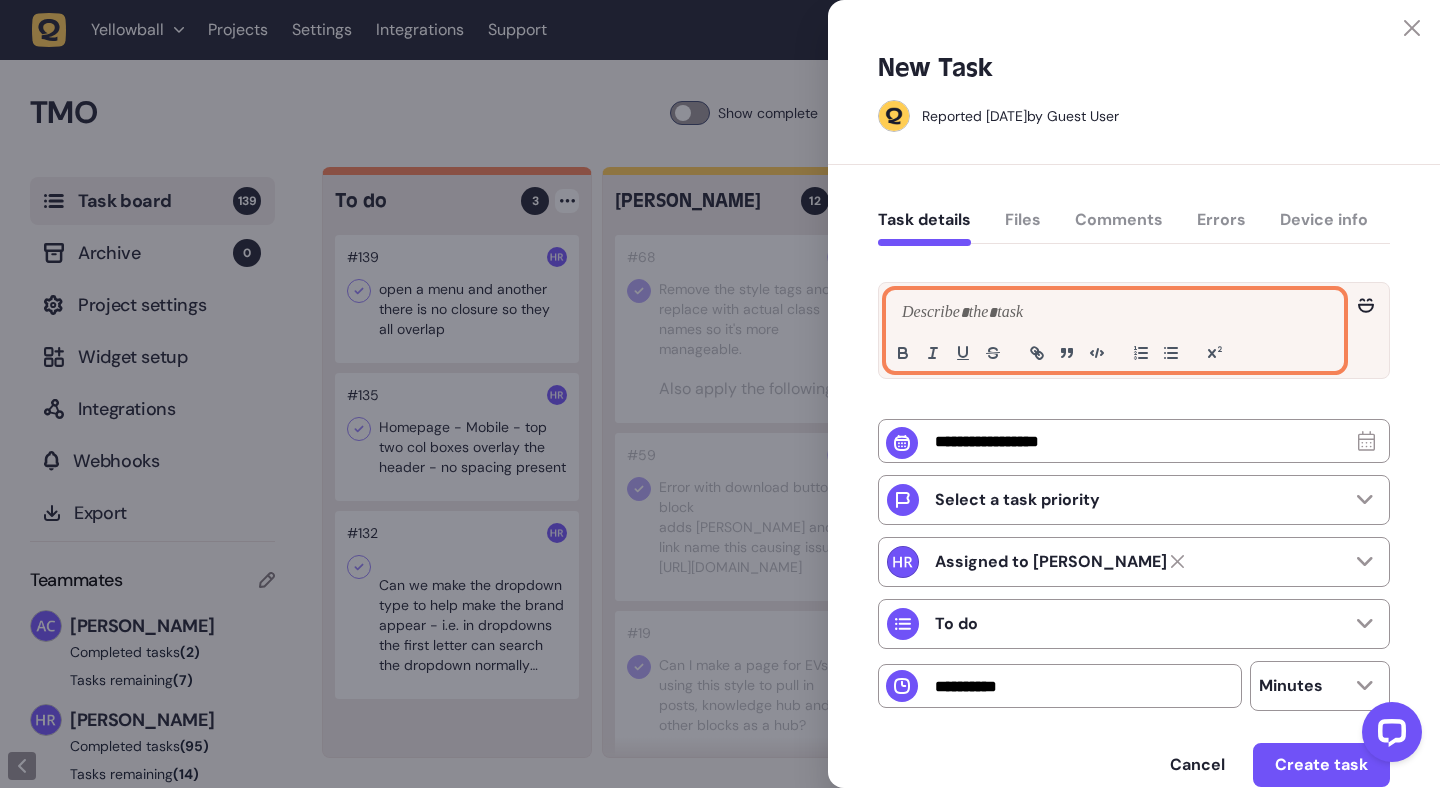click 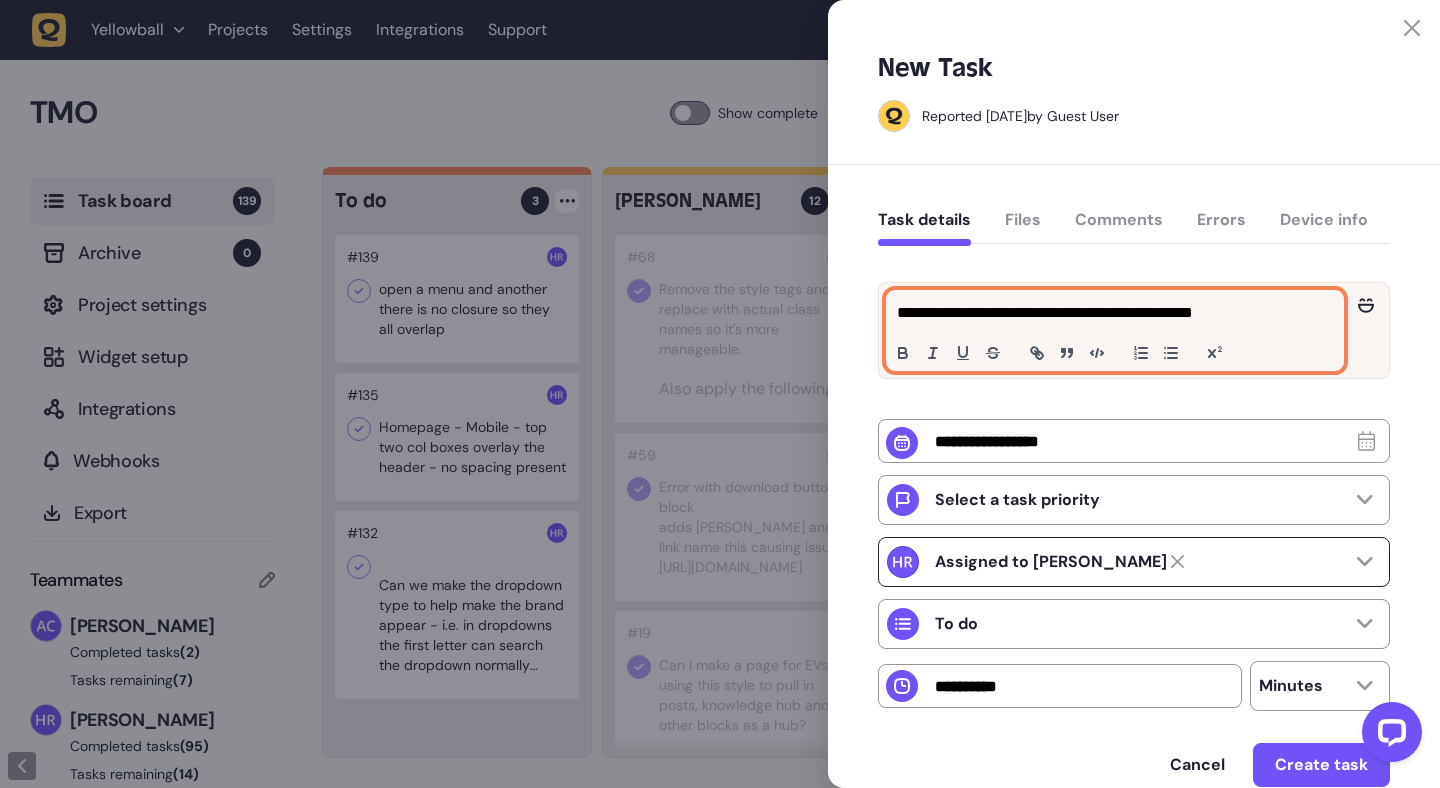 scroll, scrollTop: 102, scrollLeft: 0, axis: vertical 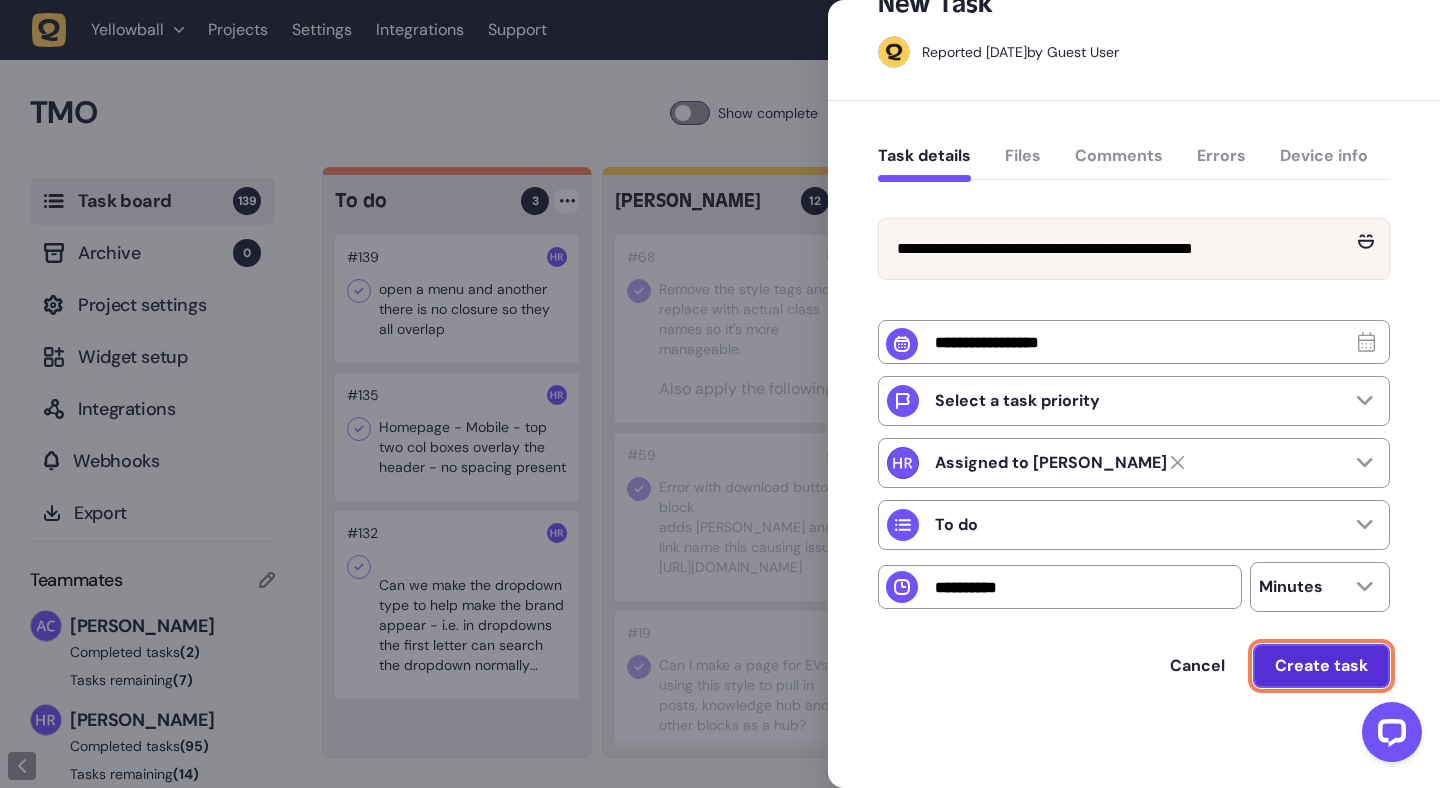 click on "Create task" 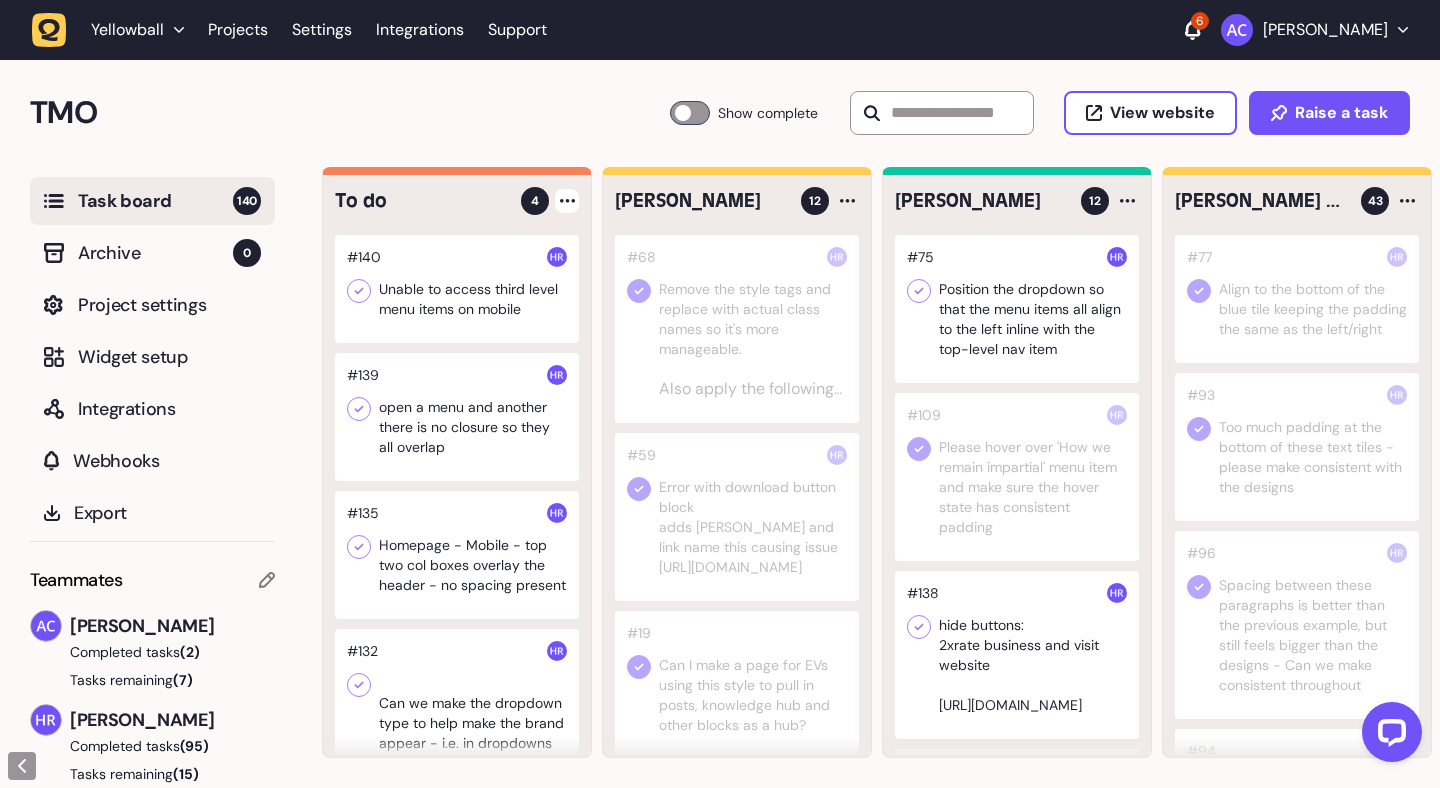 click 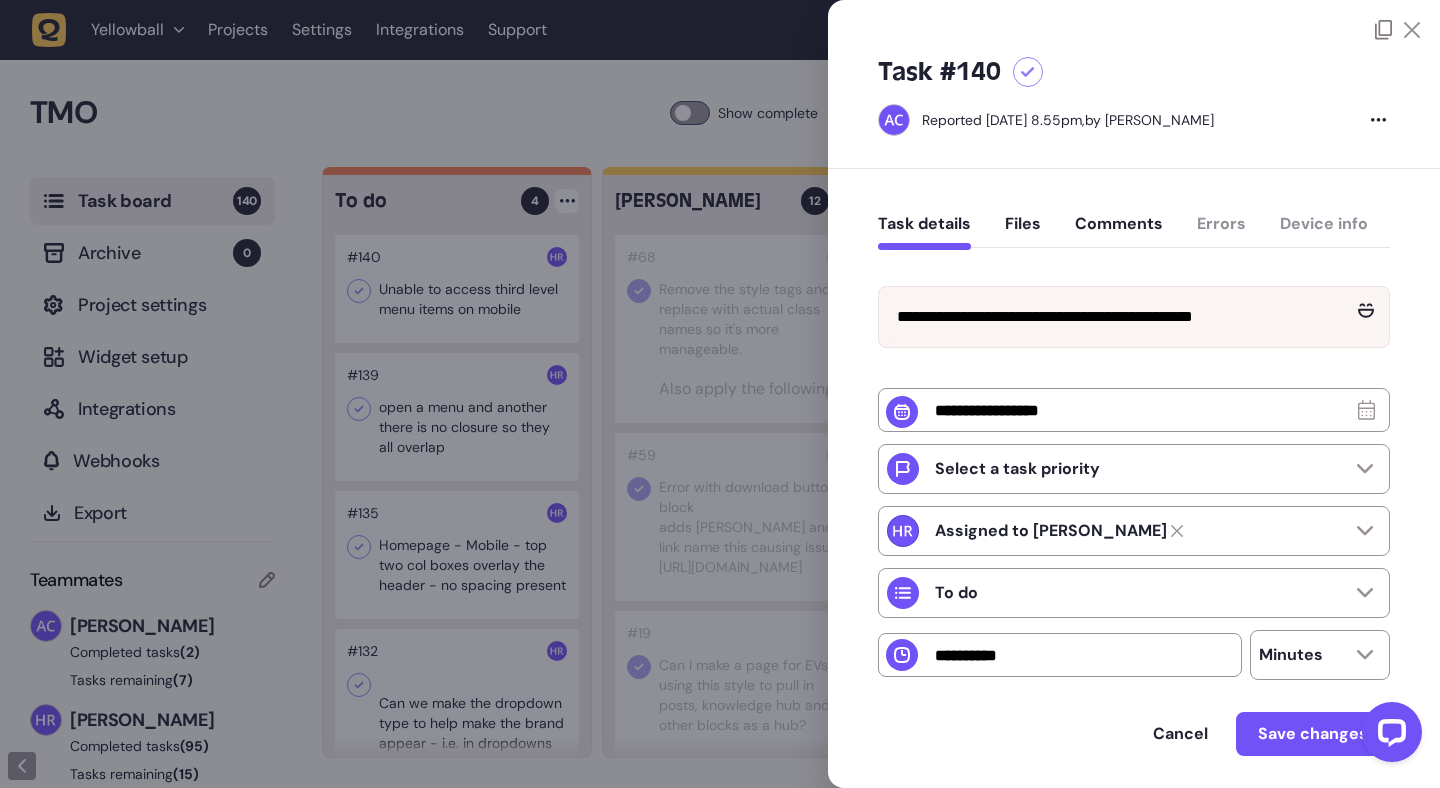 click on "**********" 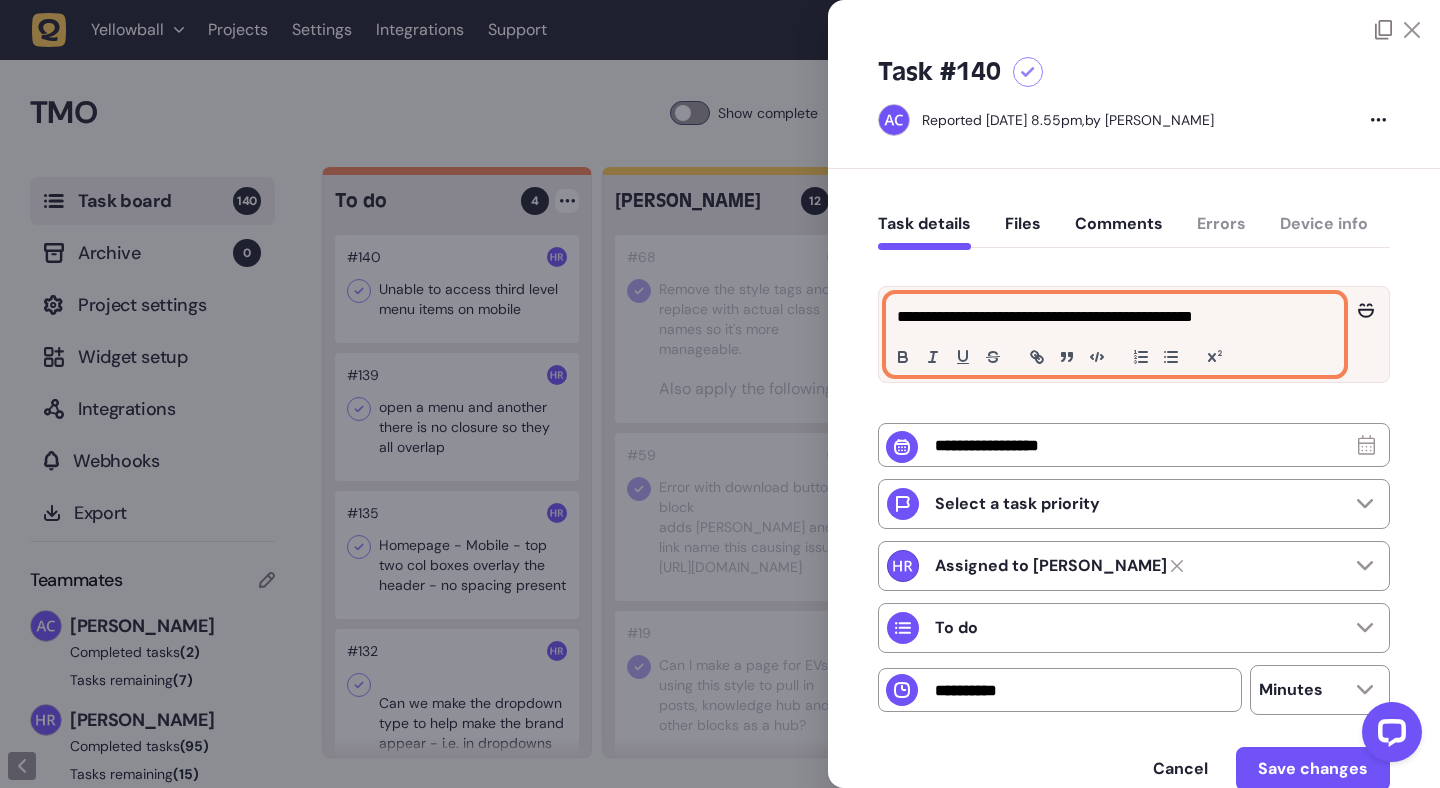 click on "**********" 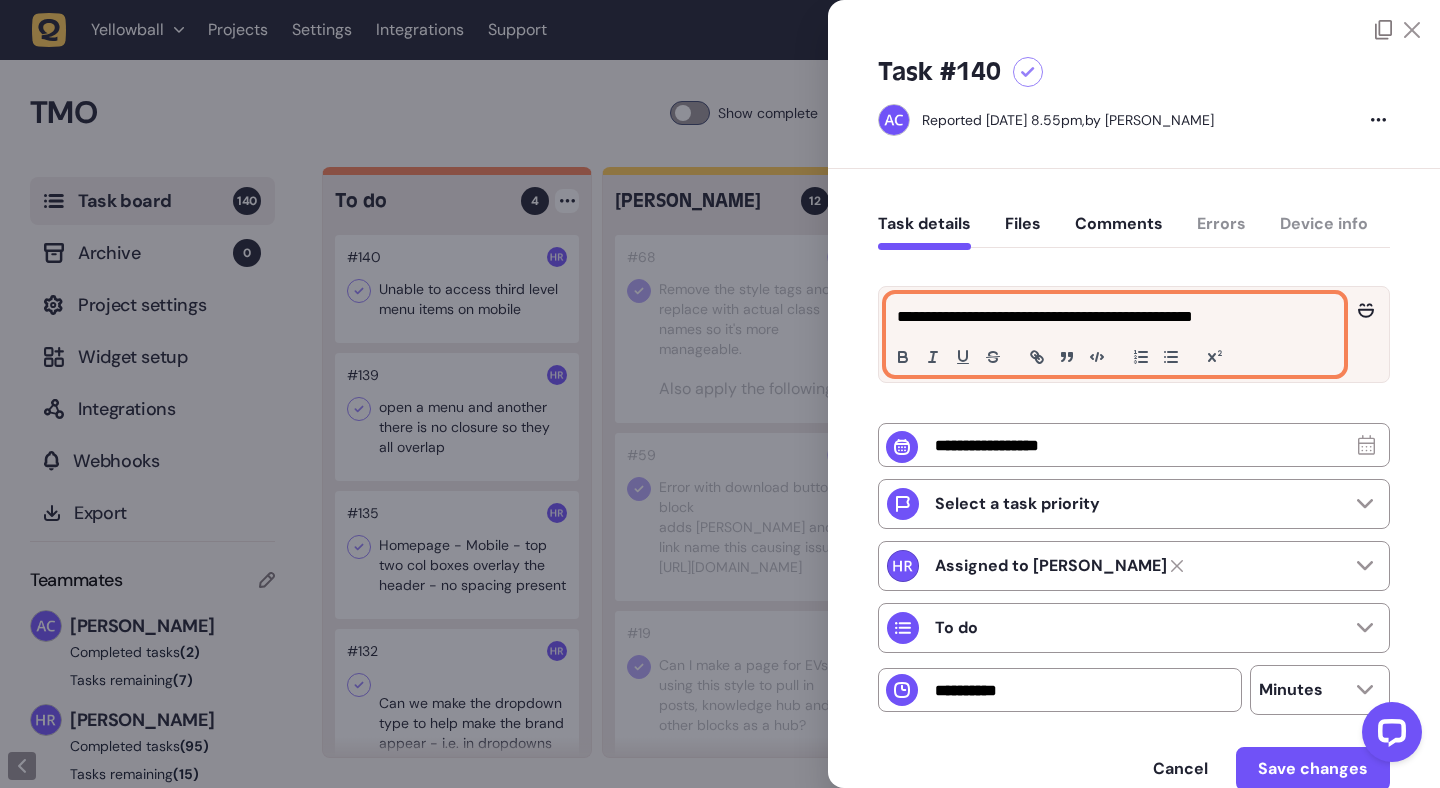 type 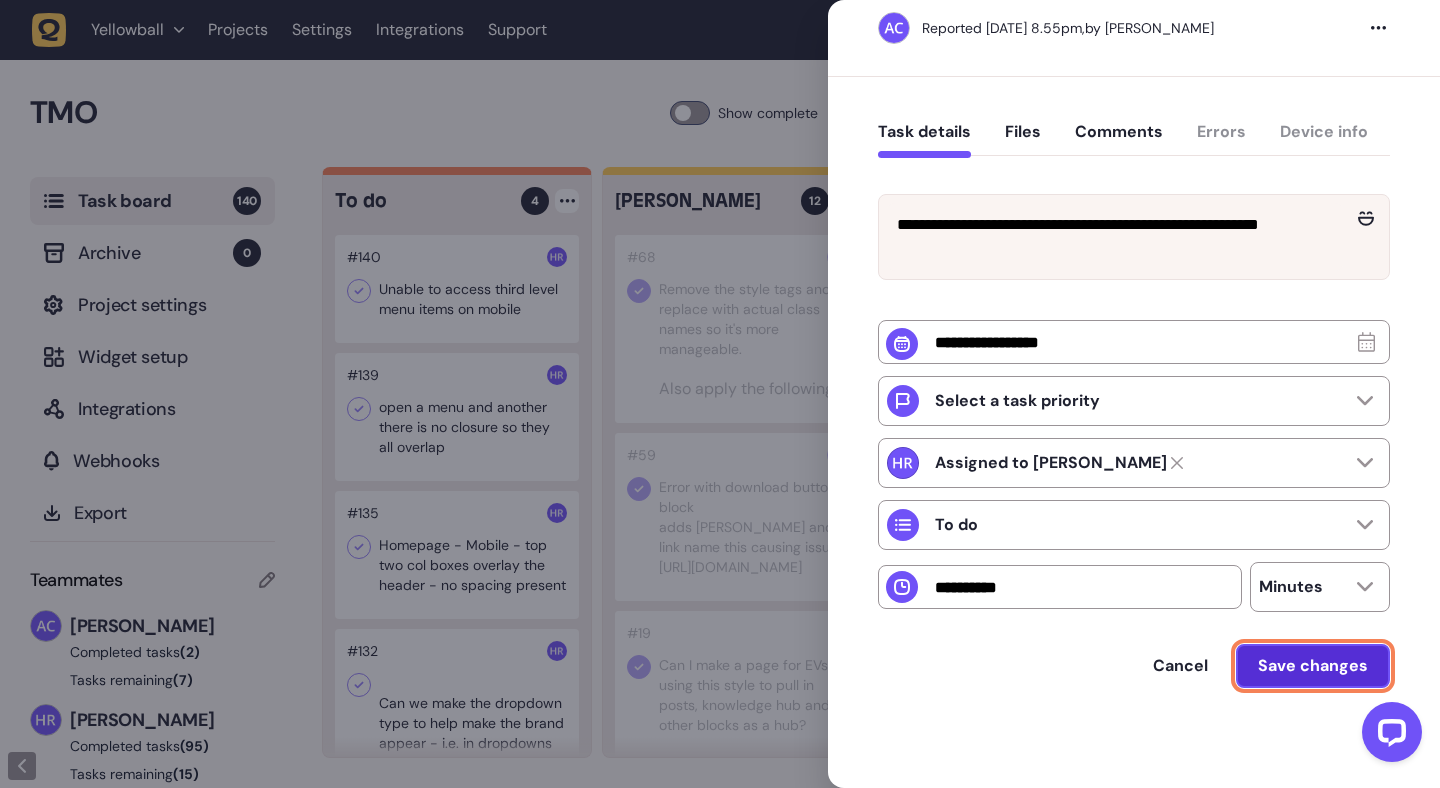 click on "Save changes" 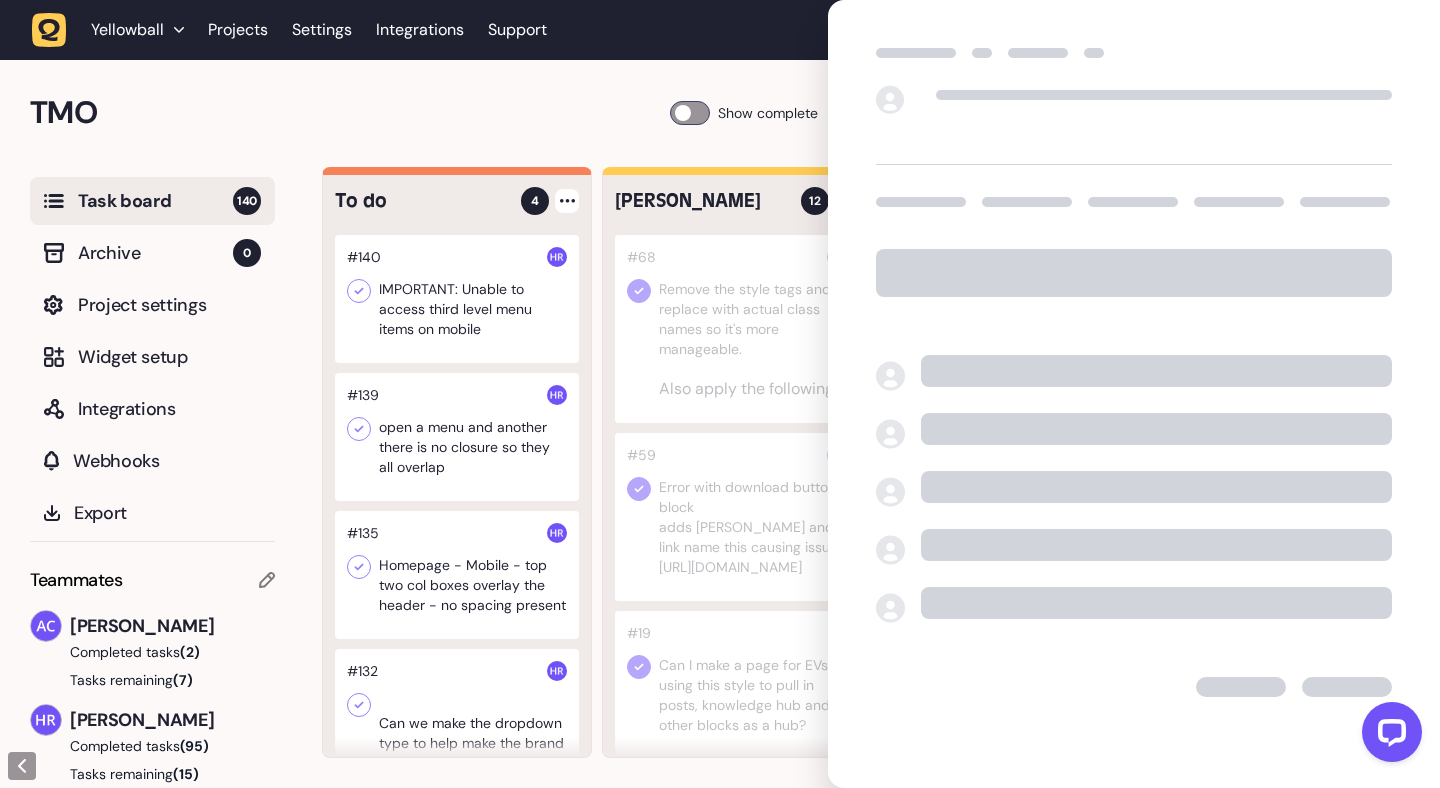 scroll, scrollTop: 0, scrollLeft: 0, axis: both 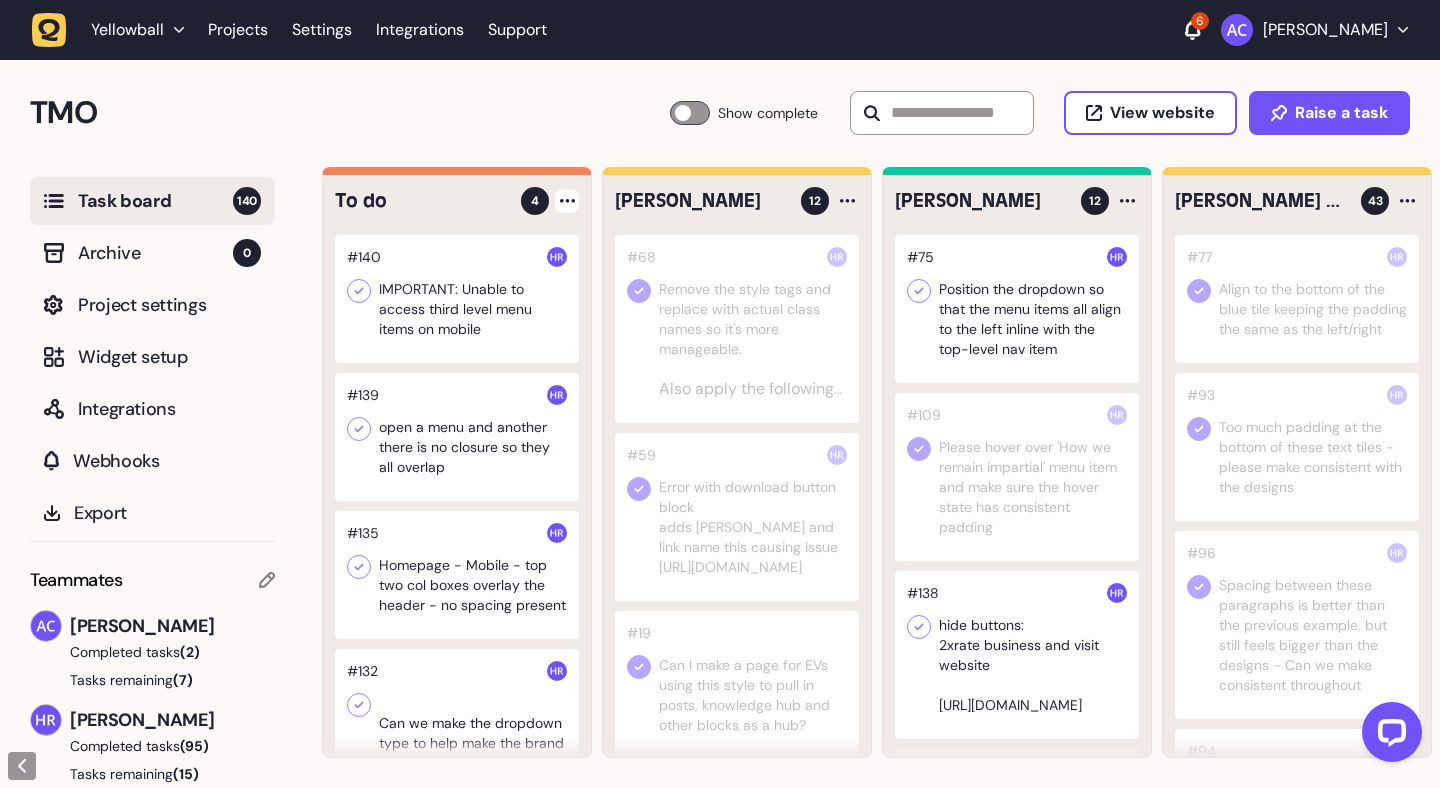 click 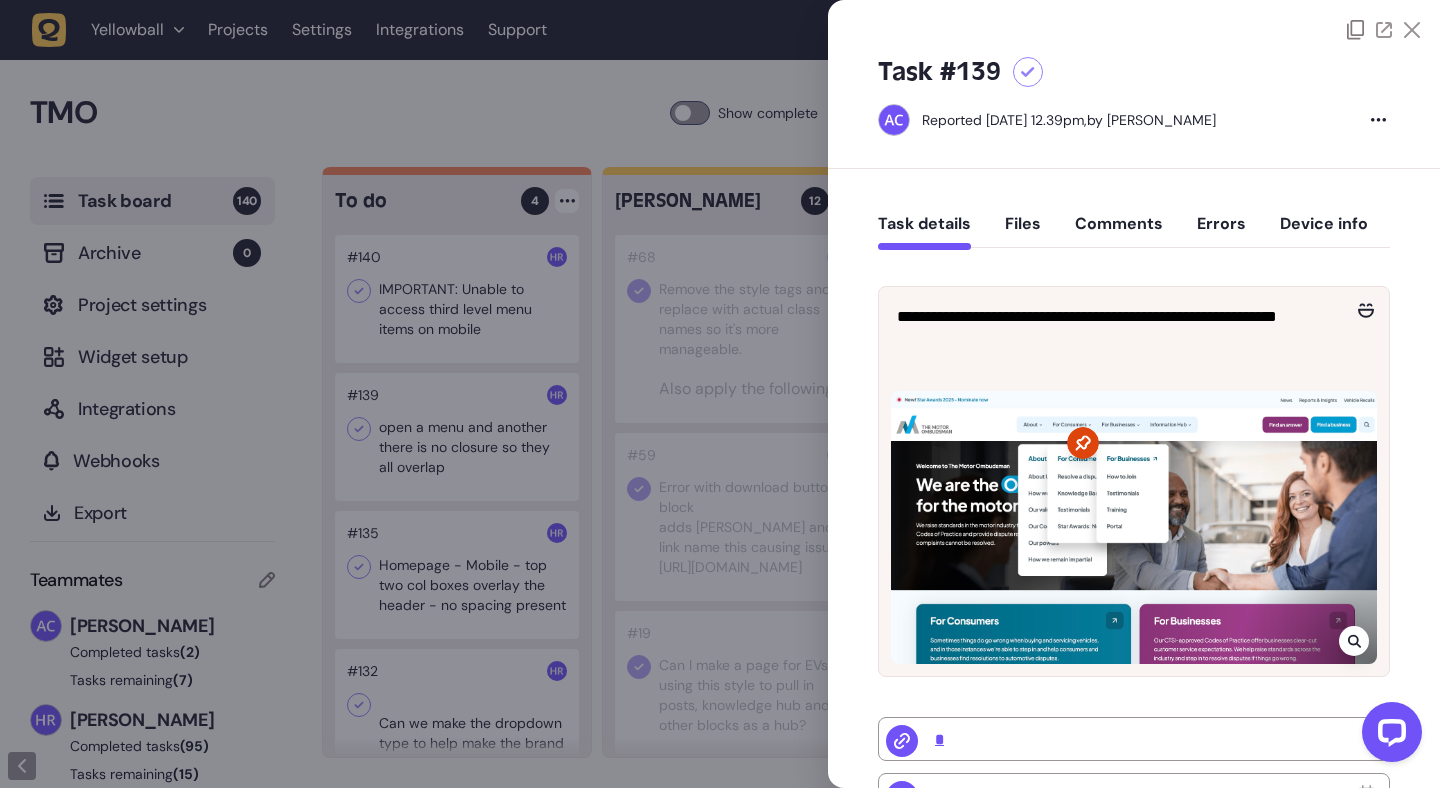 click 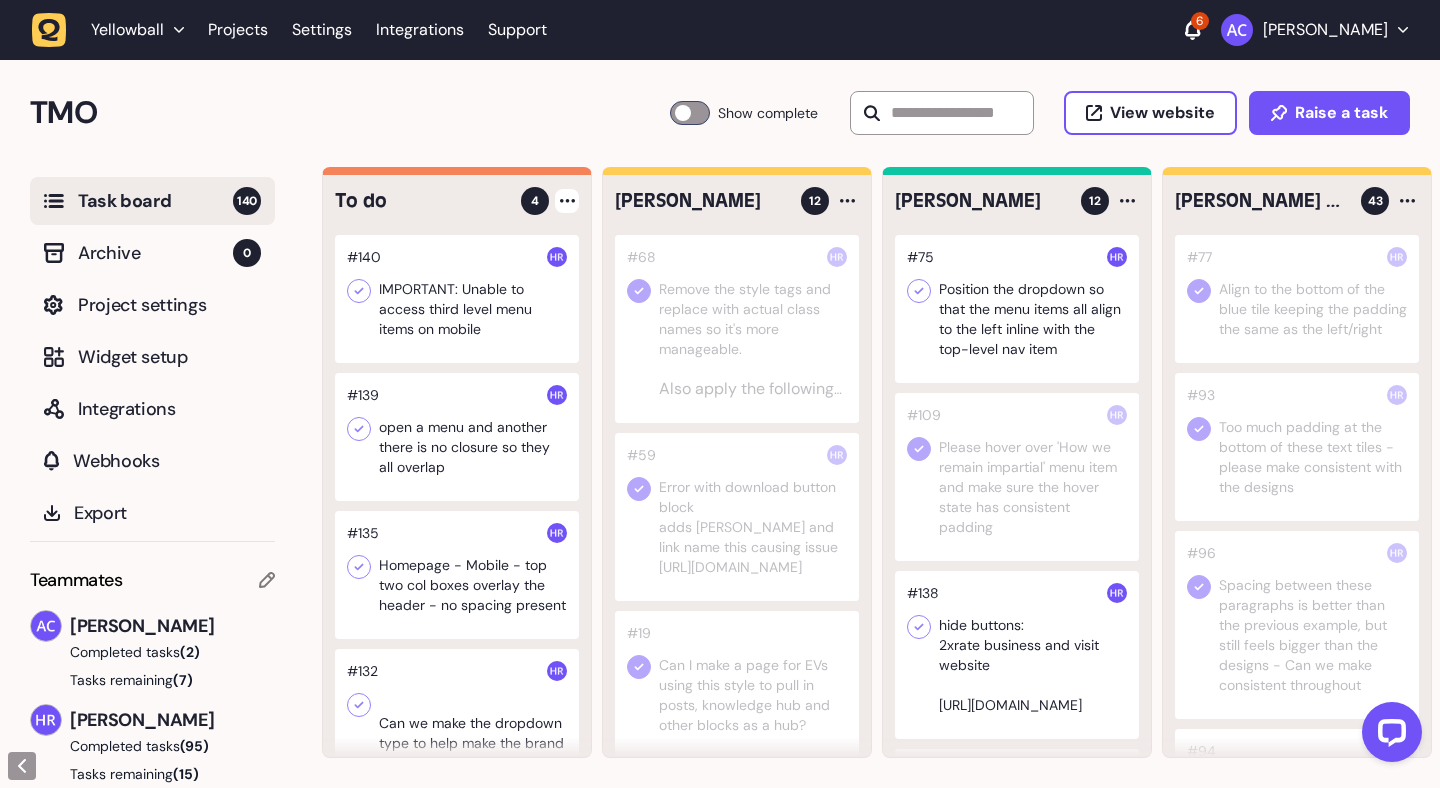 click 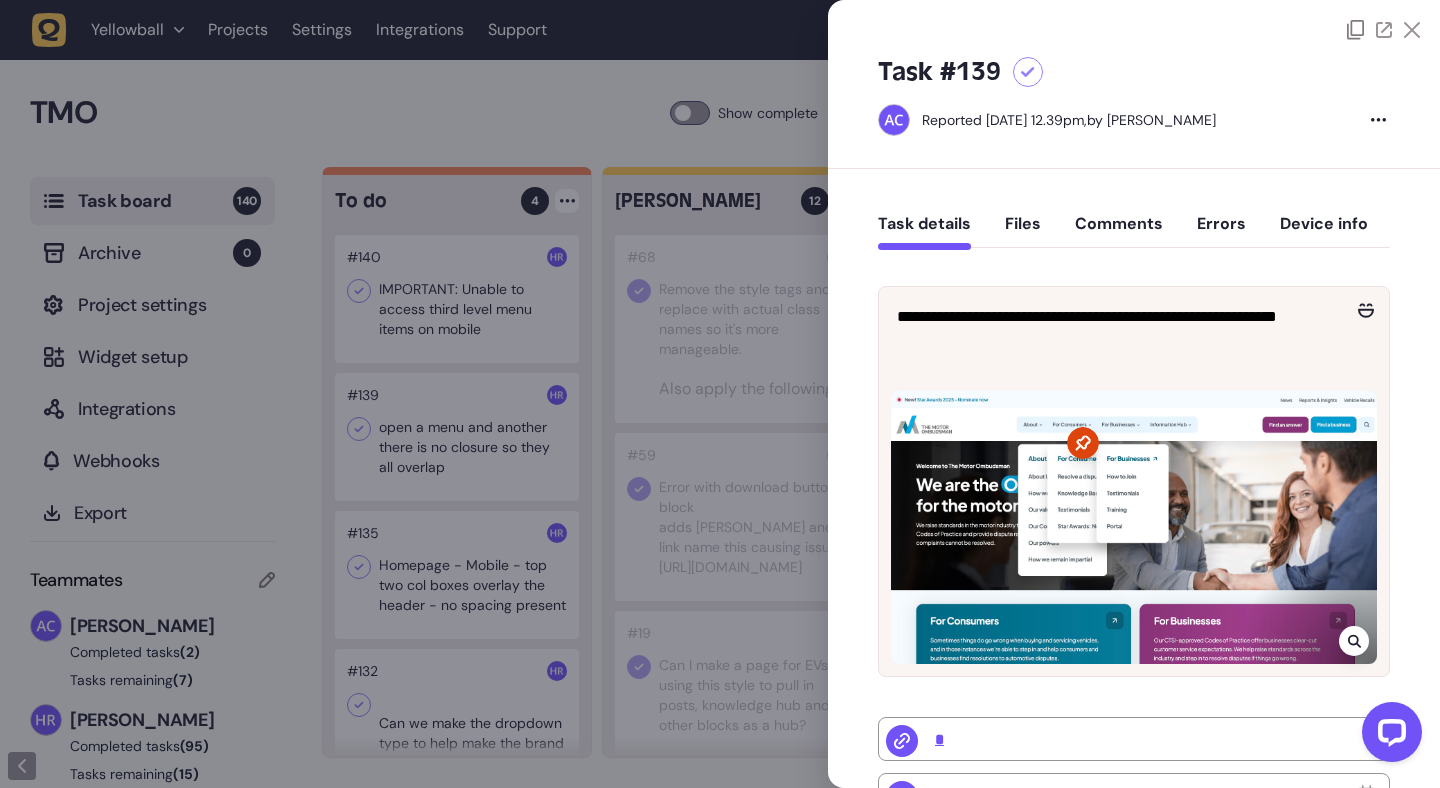click 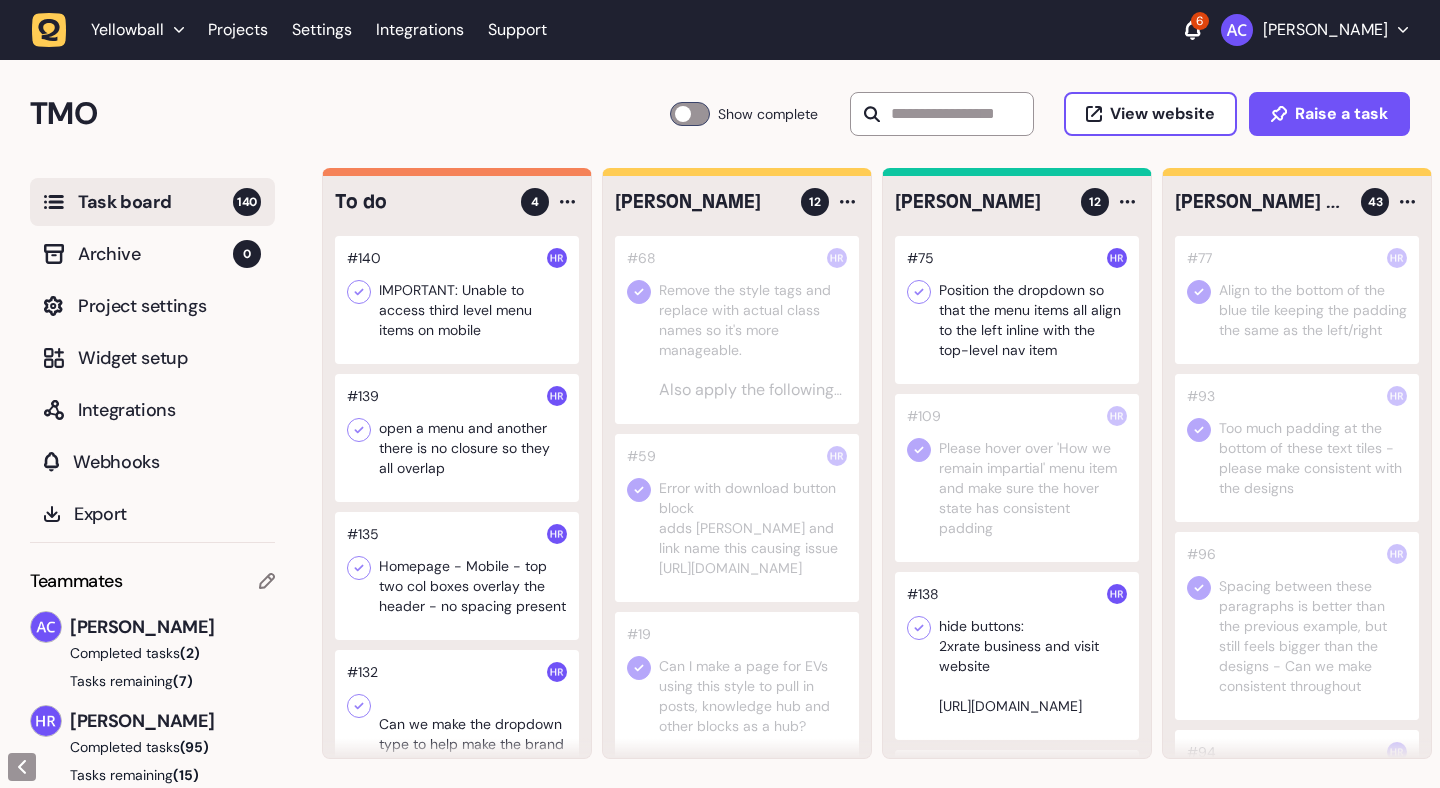 scroll, scrollTop: 0, scrollLeft: 0, axis: both 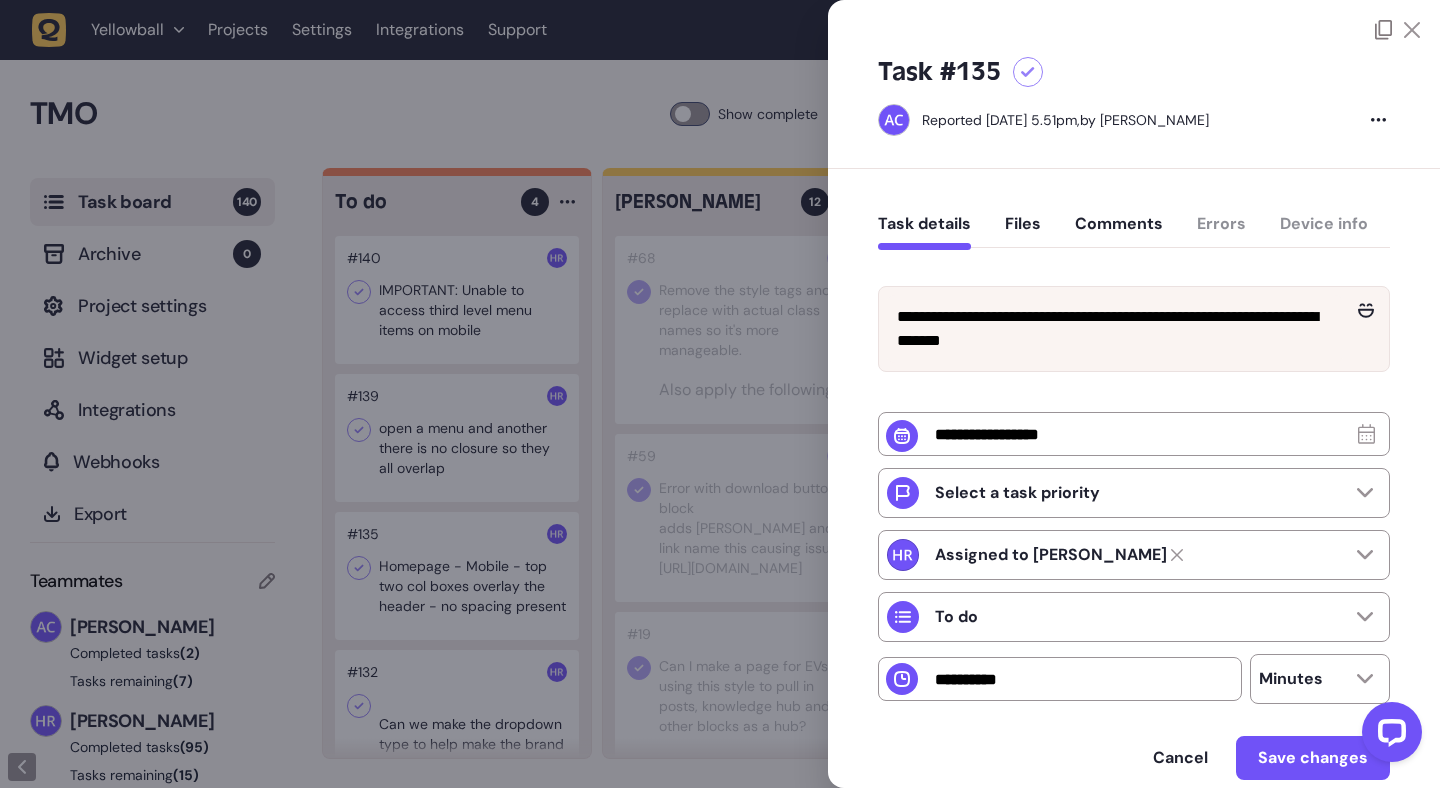 click 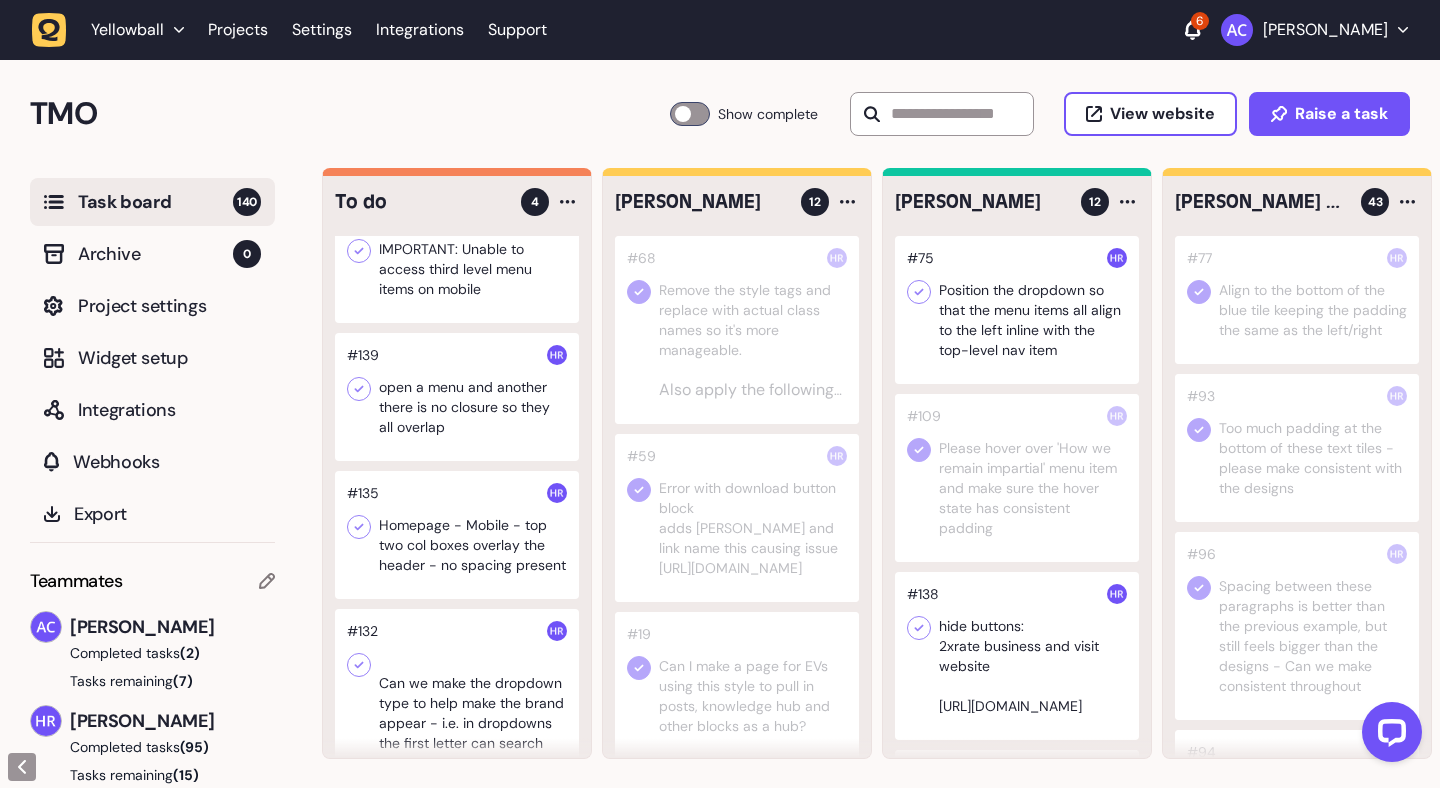 scroll, scrollTop: 112, scrollLeft: 0, axis: vertical 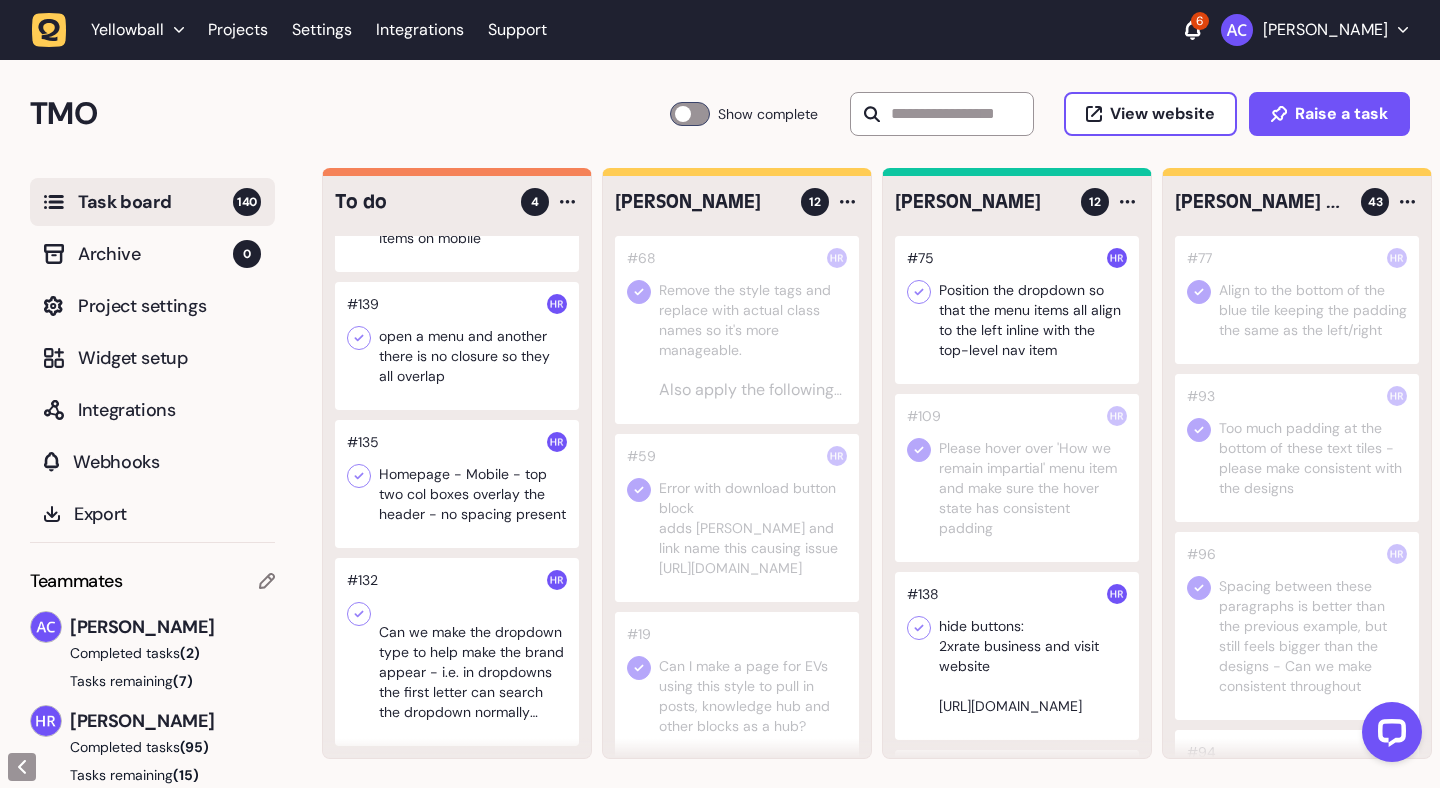 click 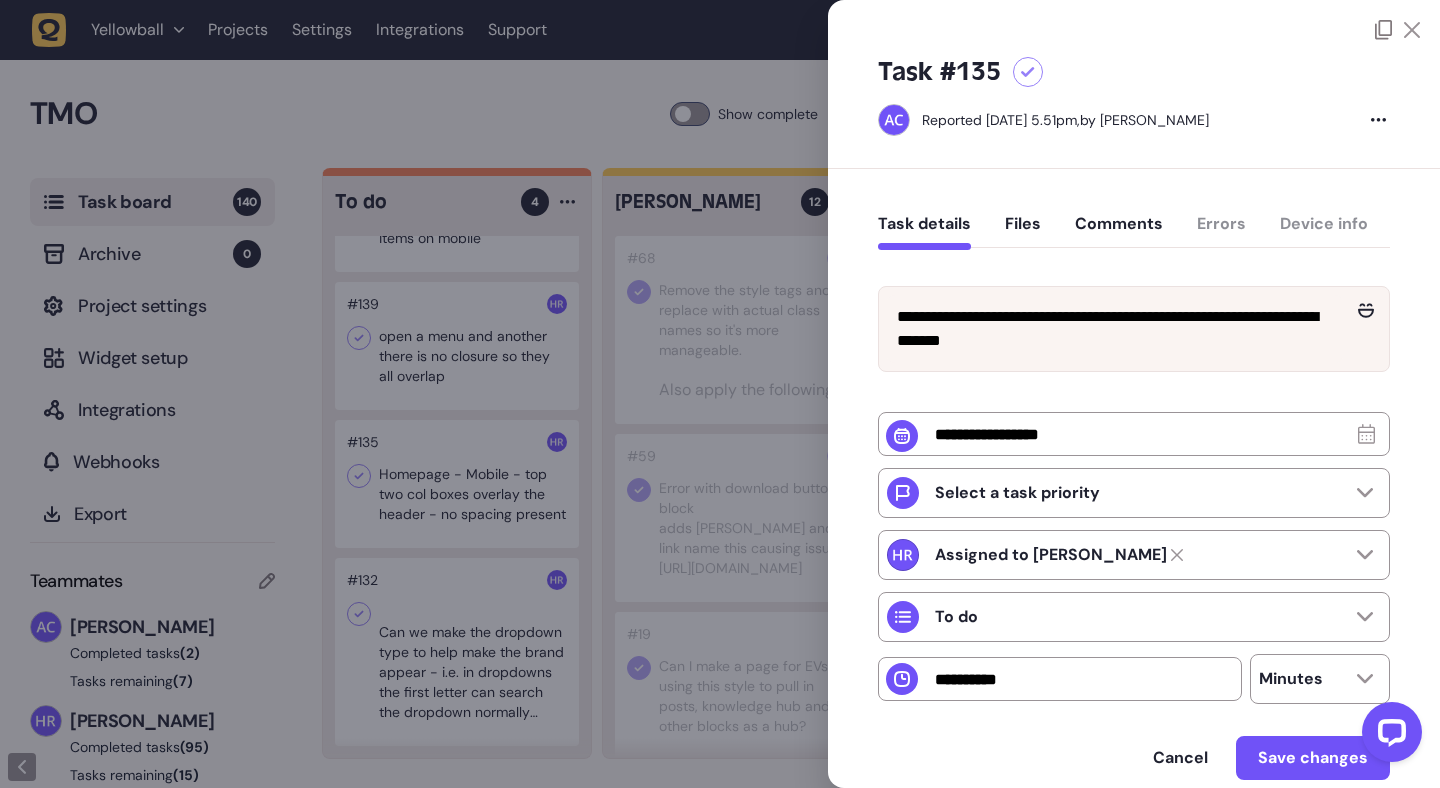 click 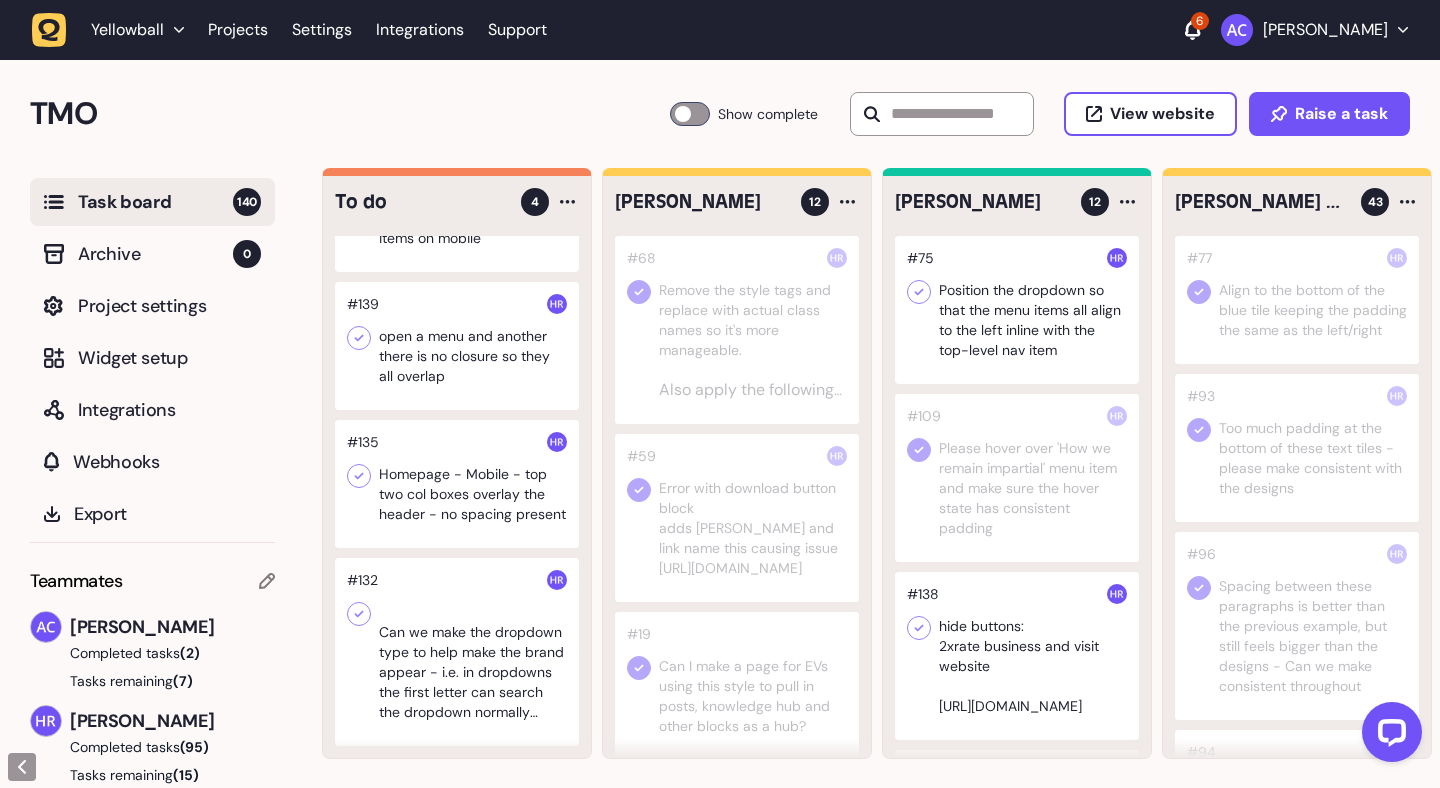 click 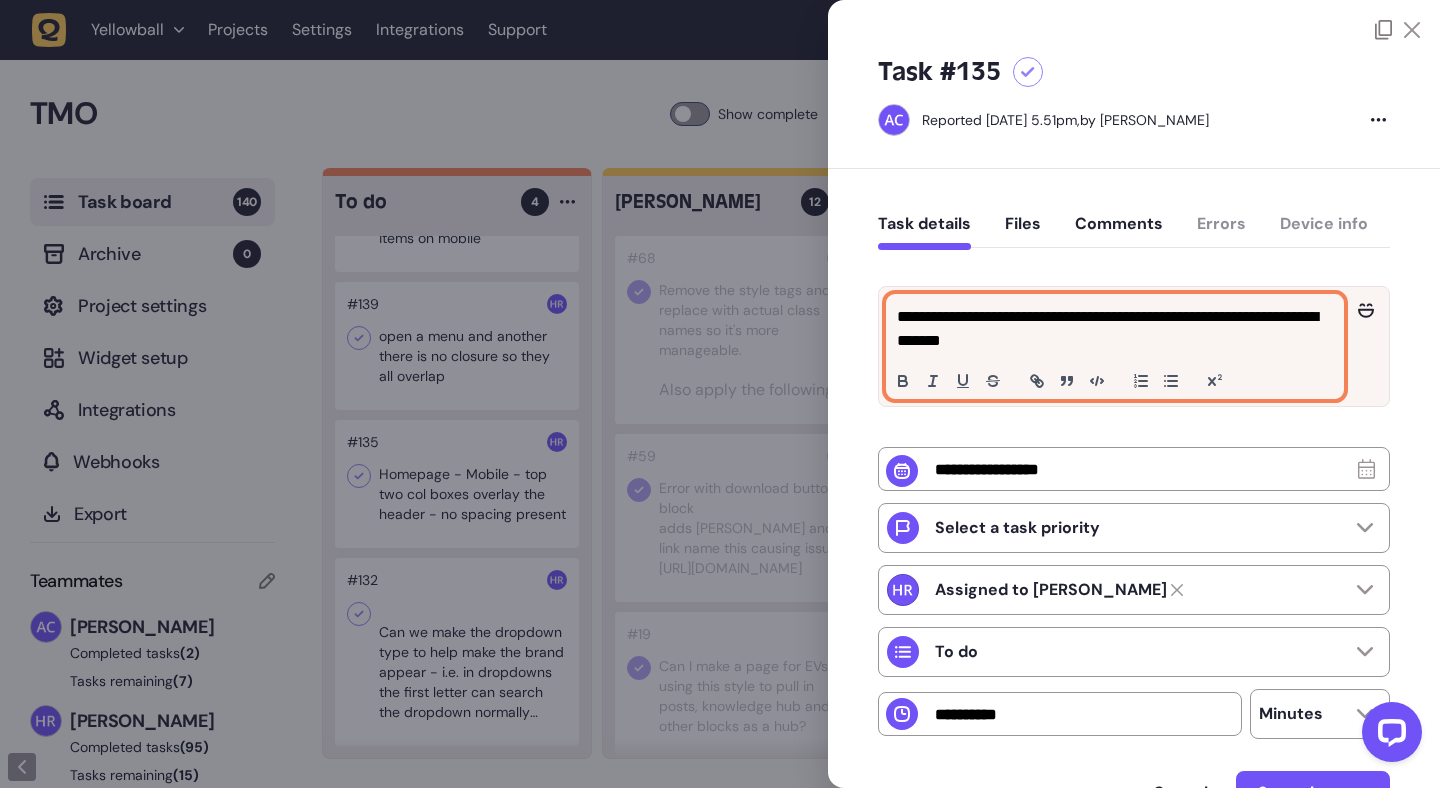 click on "**********" 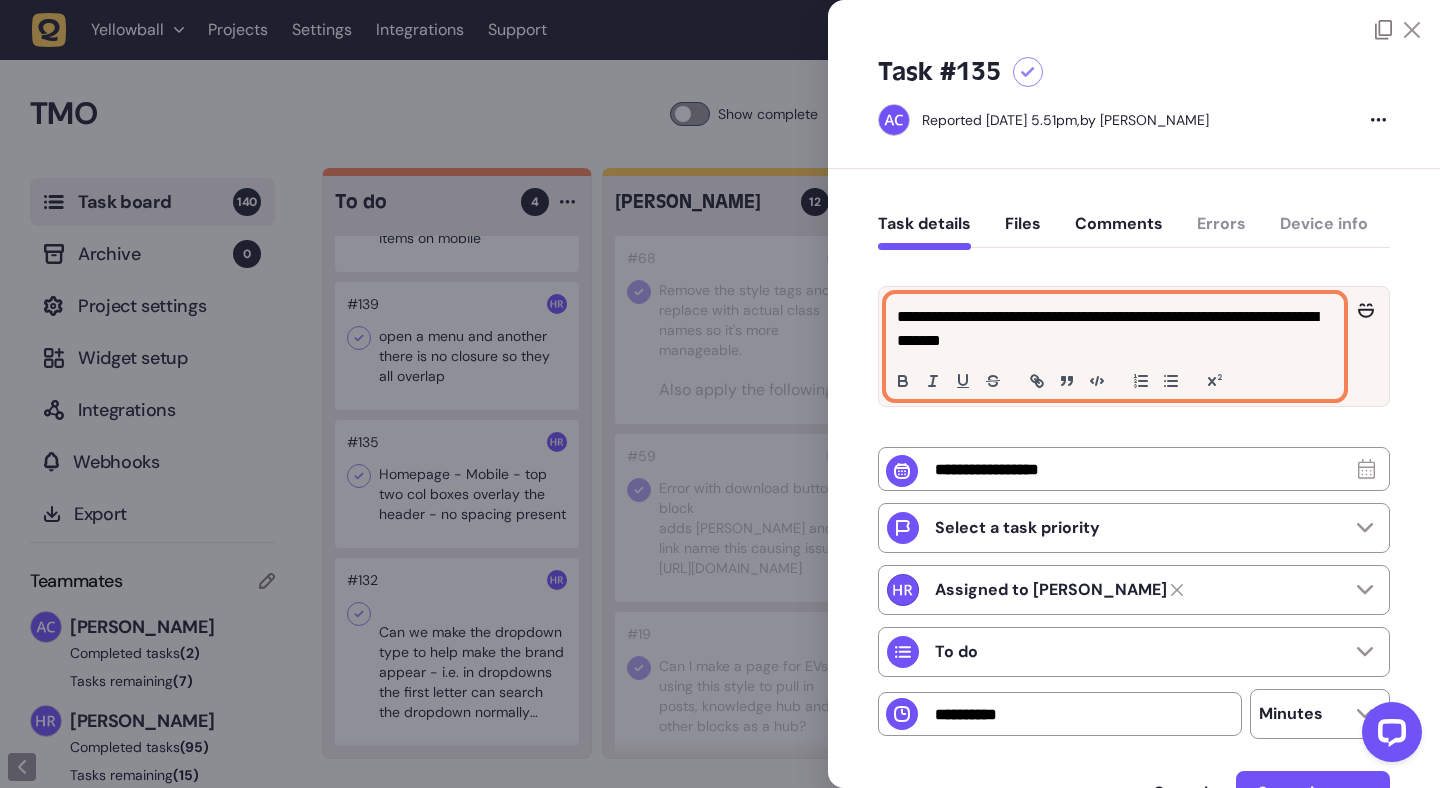 click on "**********" 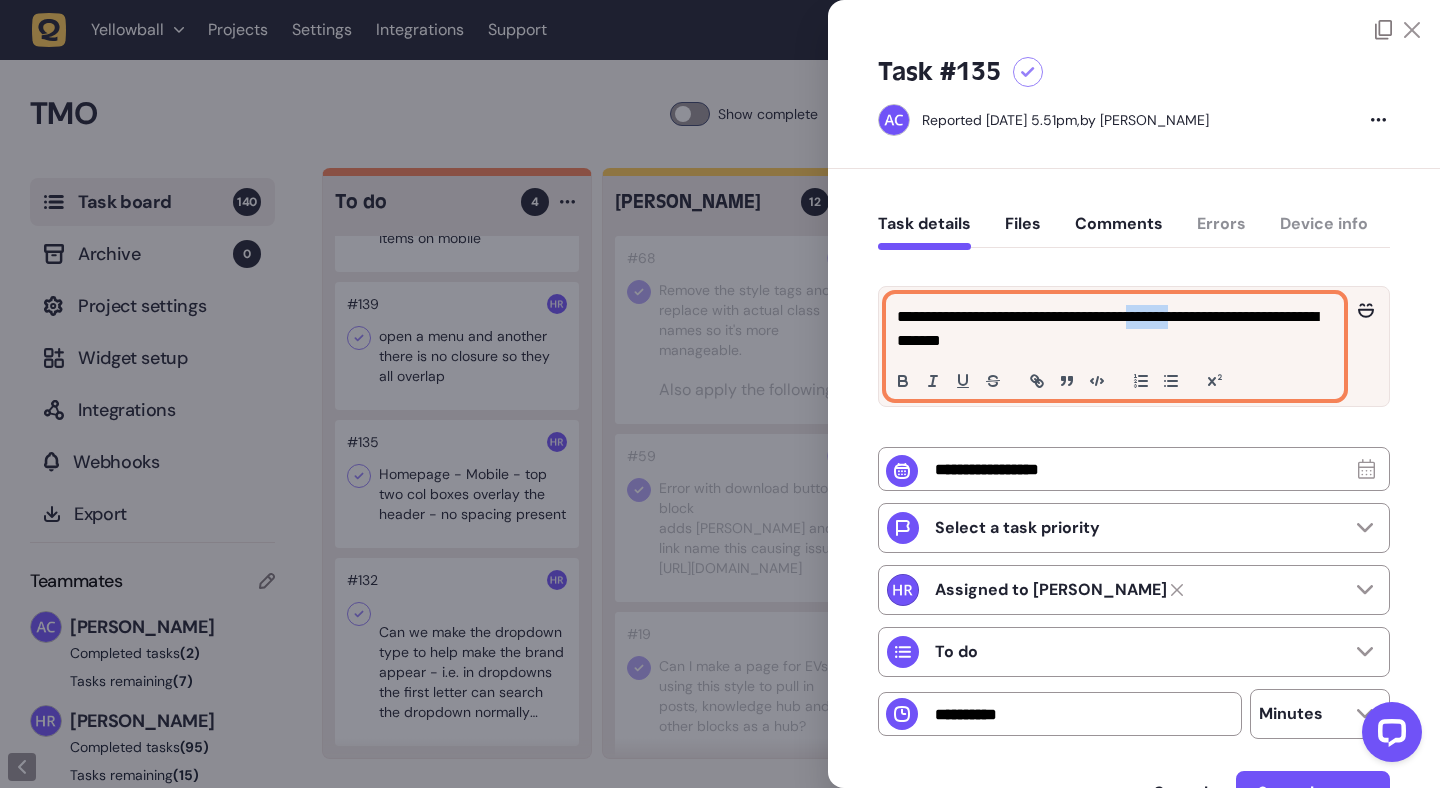 click on "**********" 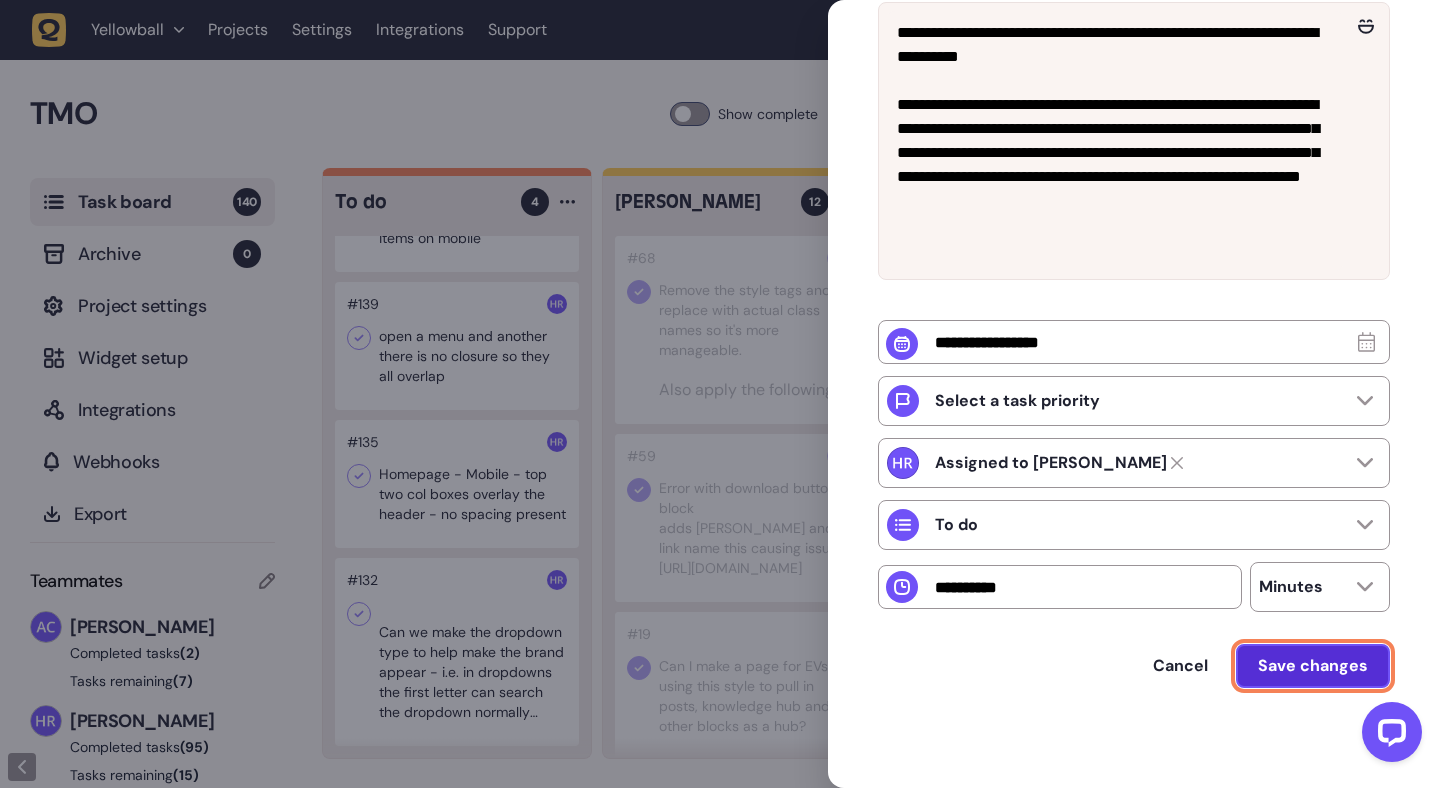 click on "Save changes" 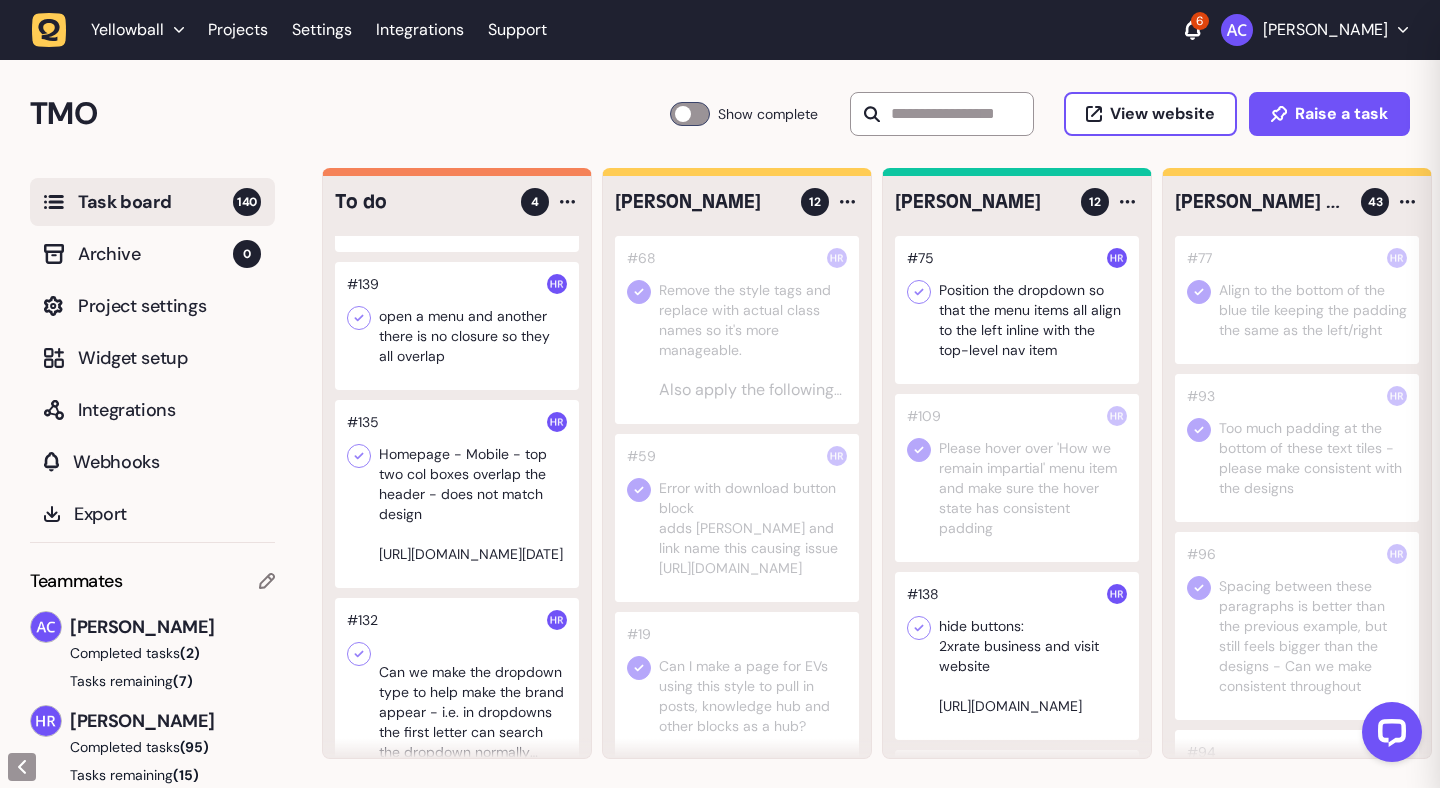 scroll, scrollTop: 0, scrollLeft: 0, axis: both 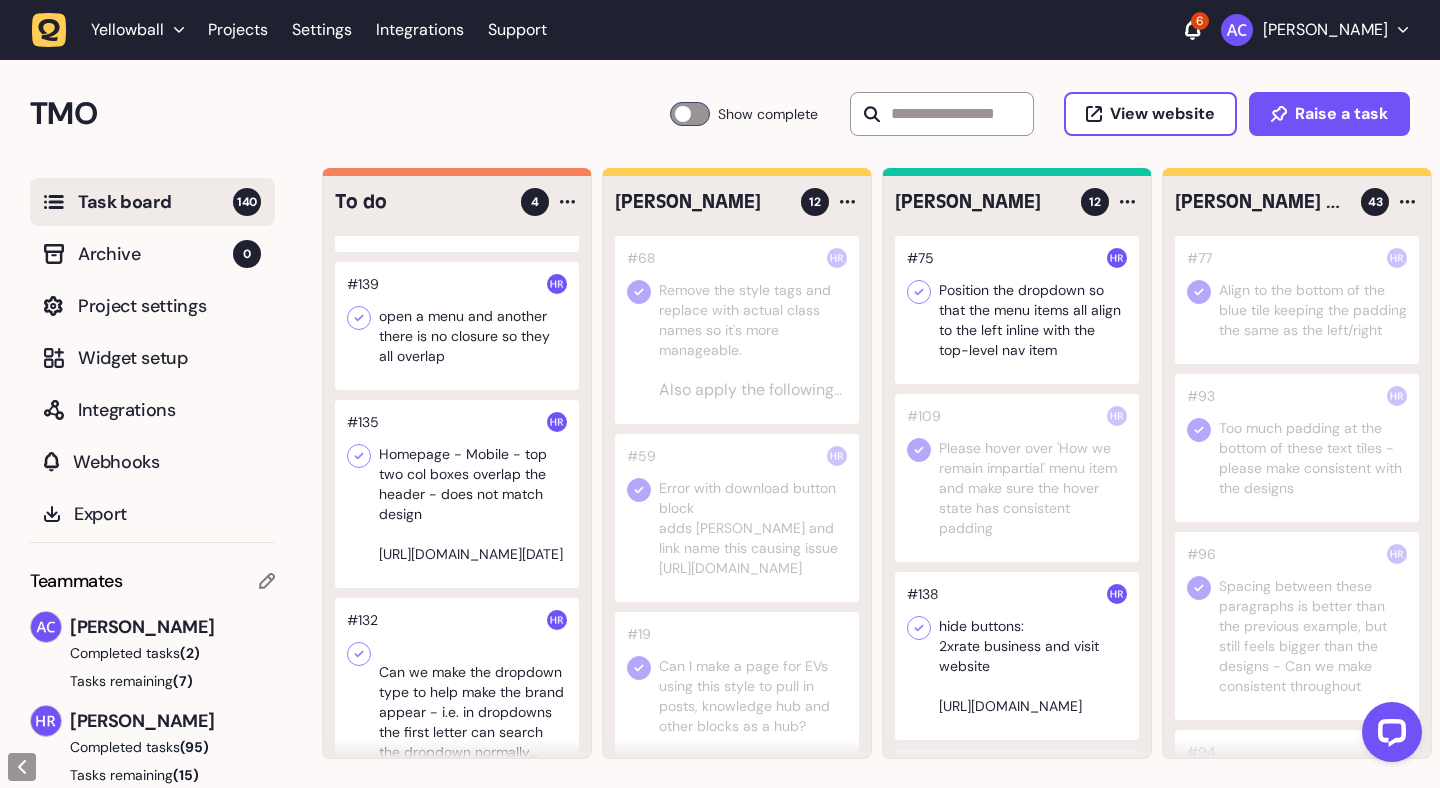 click 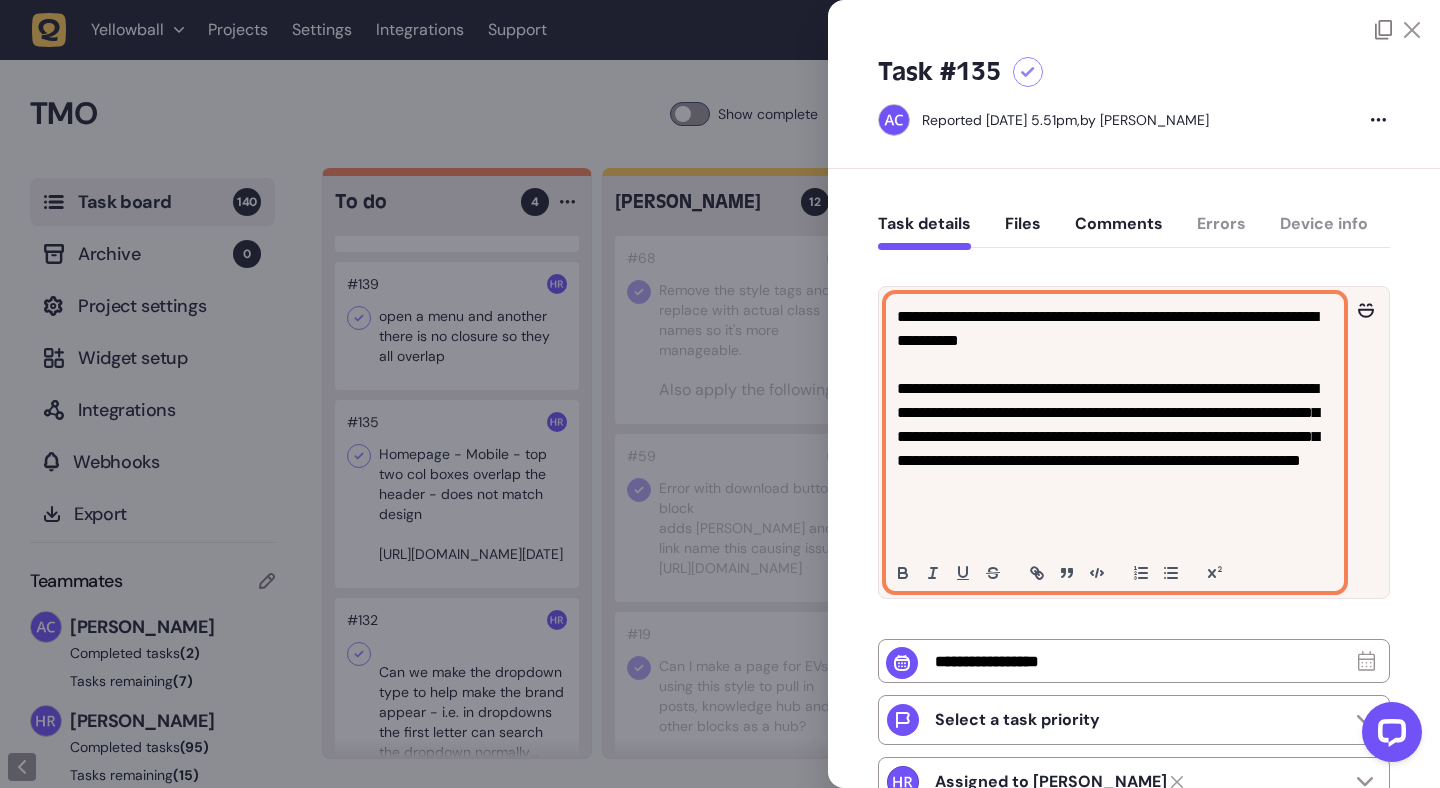 click on "**********" 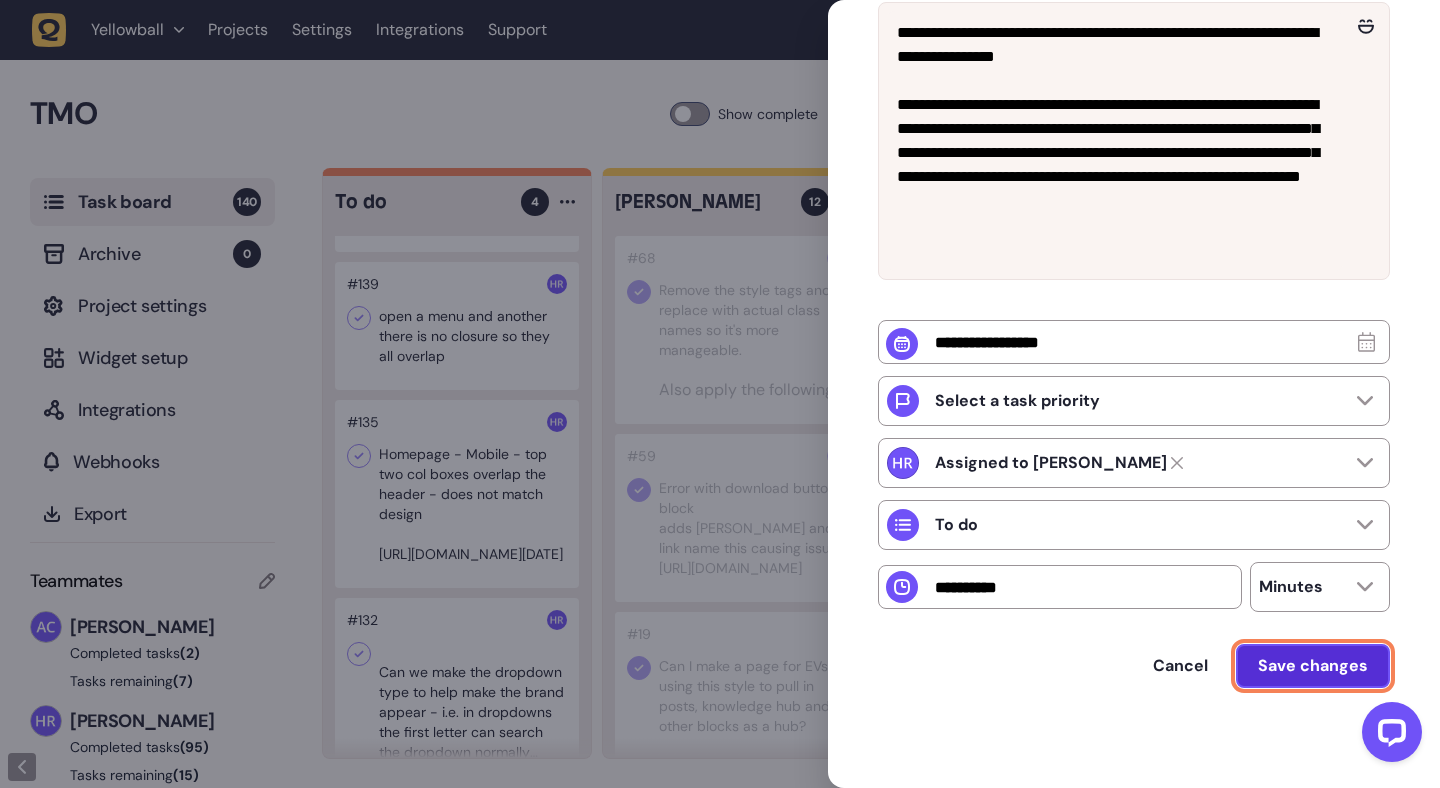 click on "Save changes" 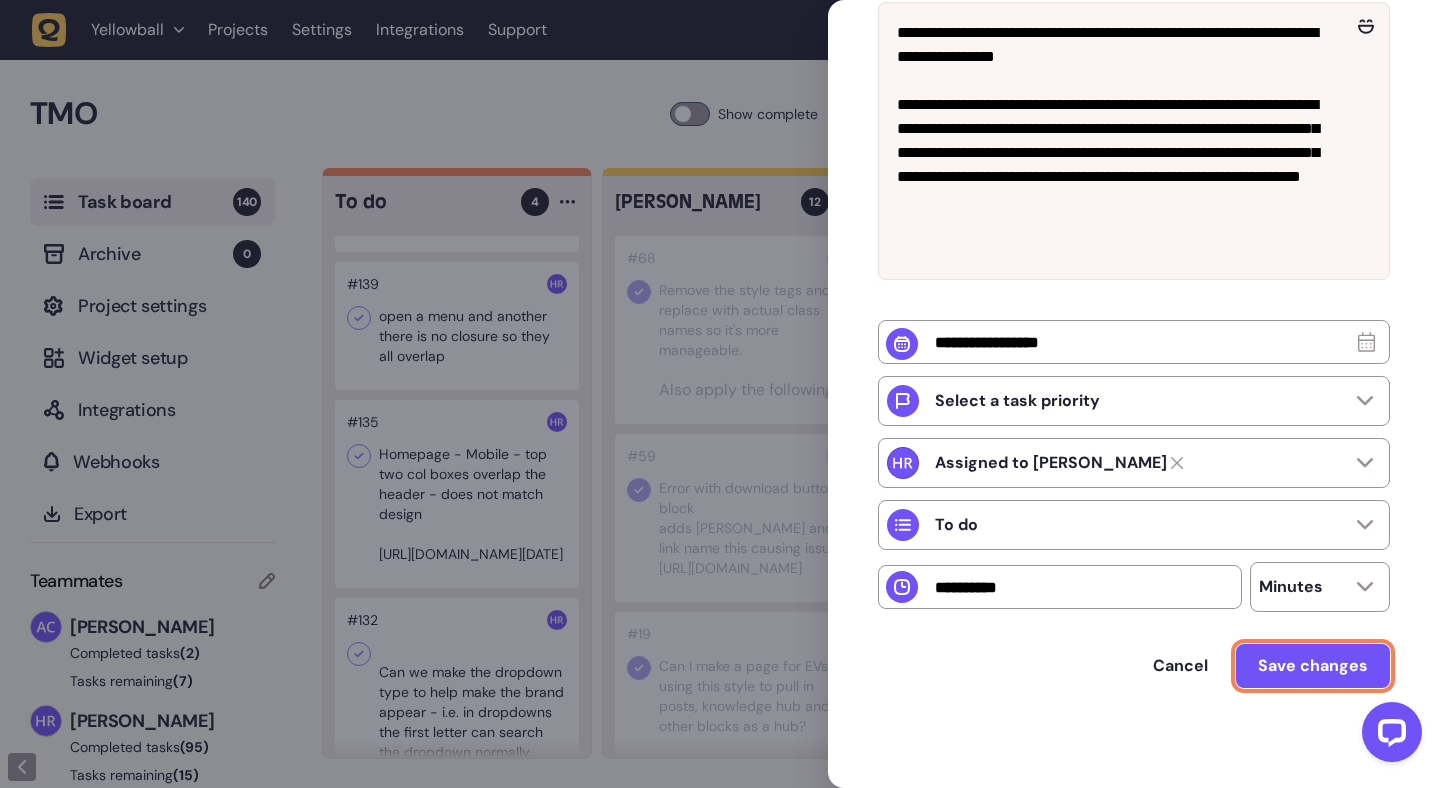 scroll, scrollTop: 288, scrollLeft: 0, axis: vertical 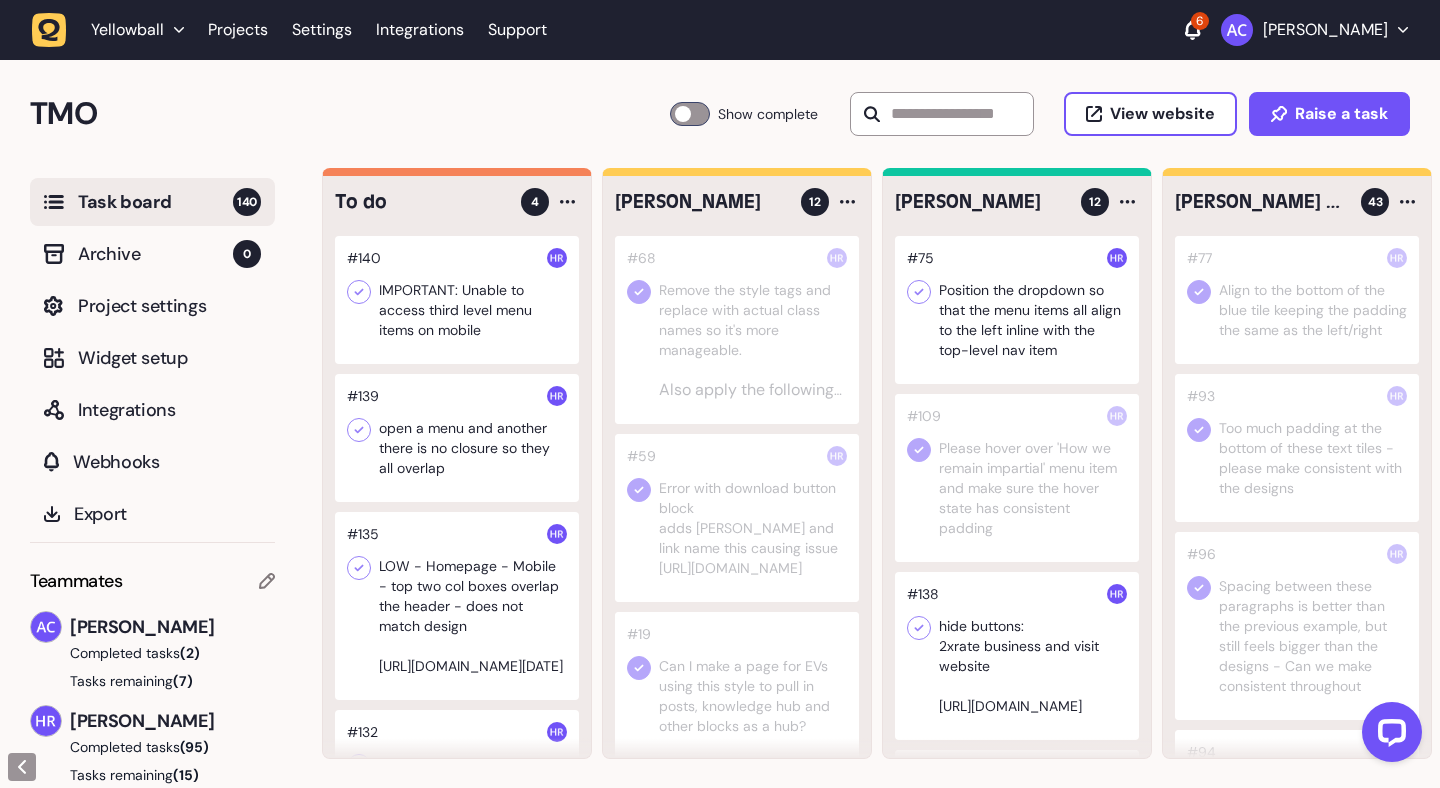 click 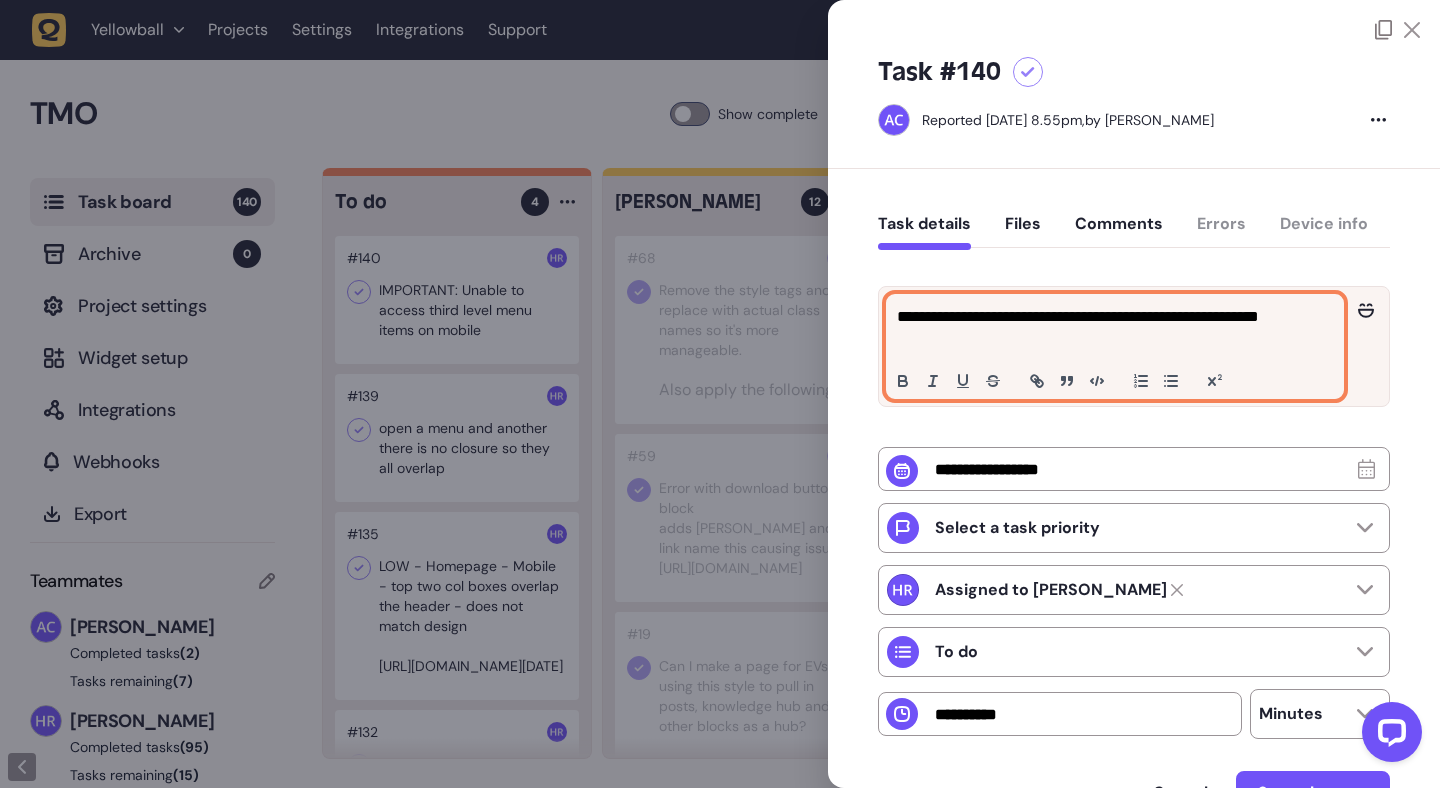 click on "**********" 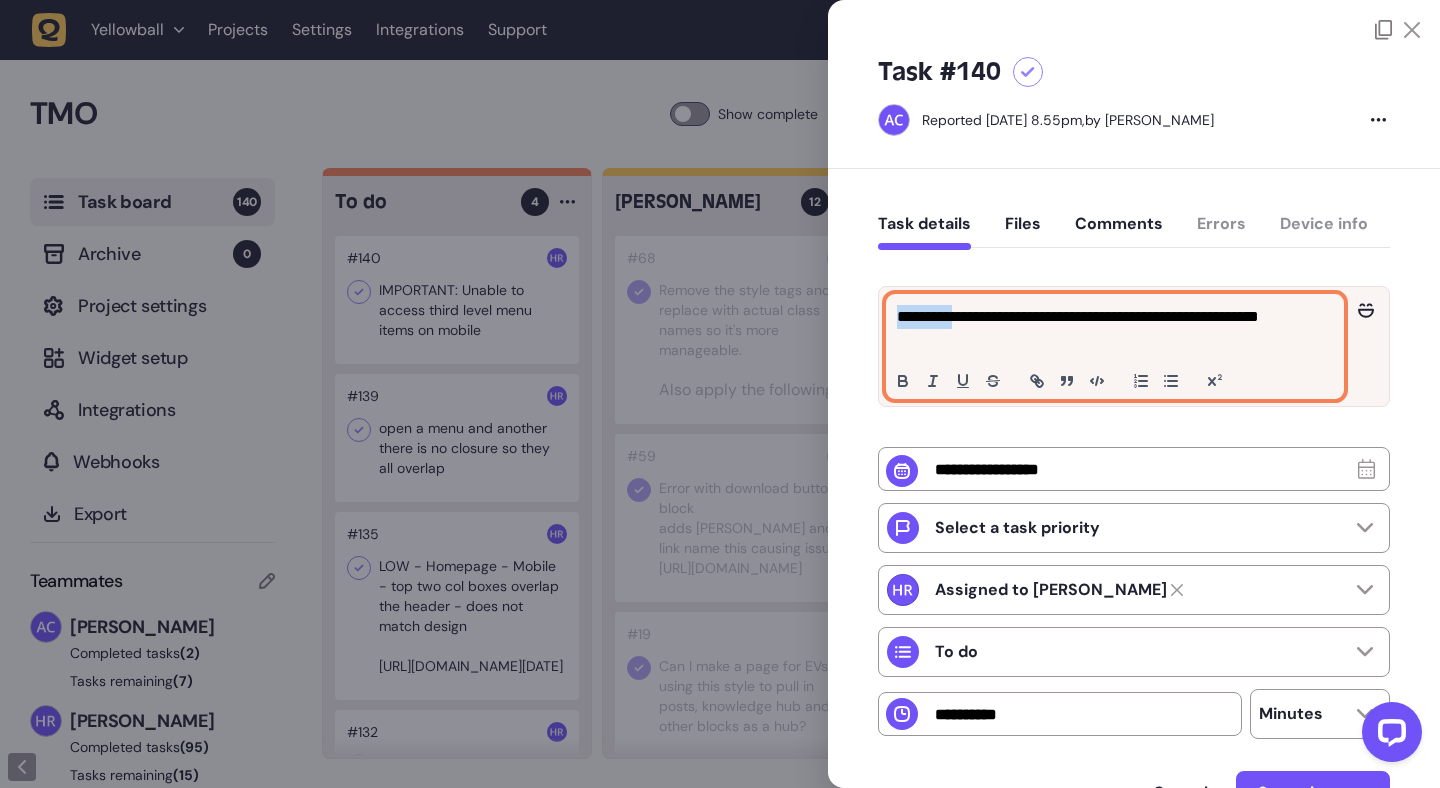 click on "**********" 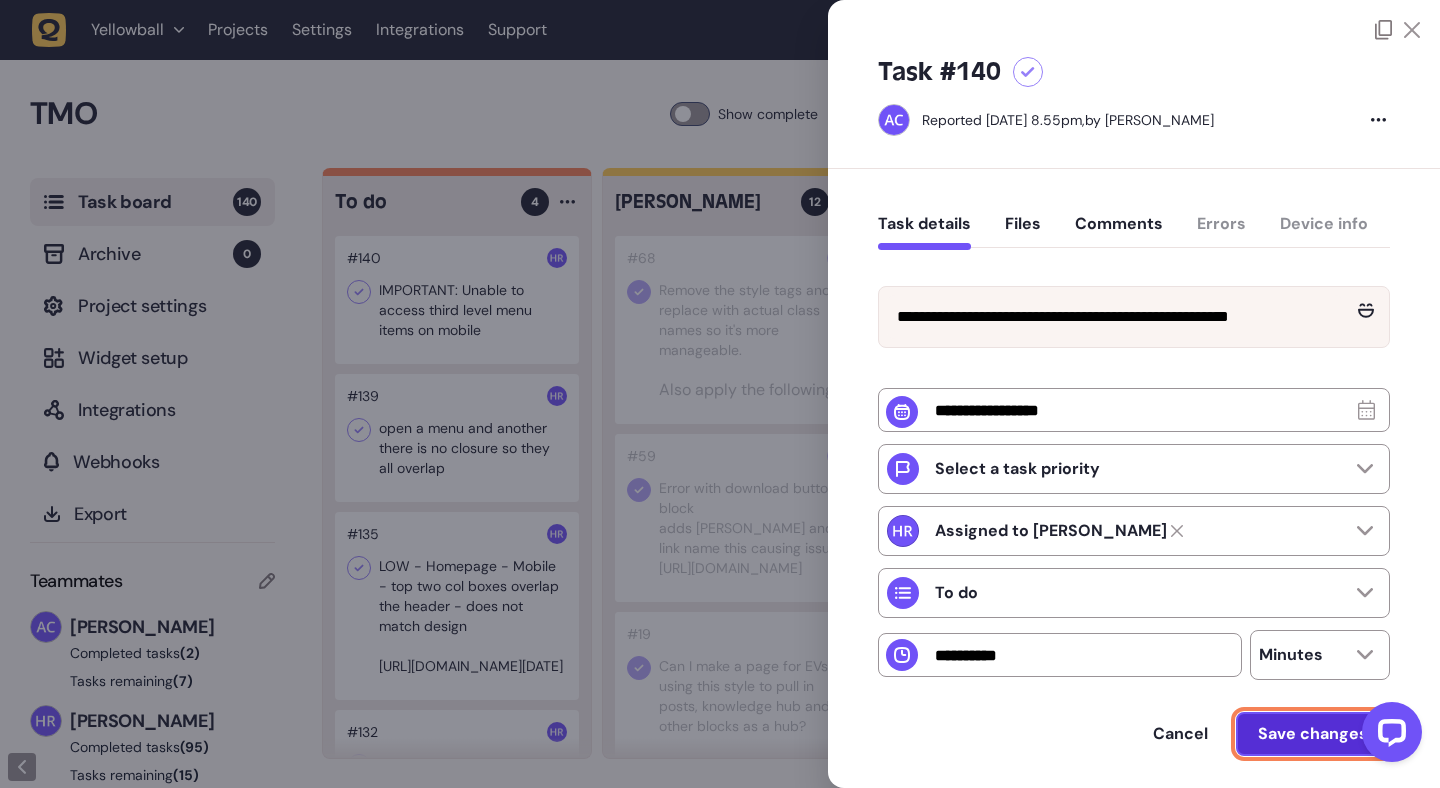 click on "Save changes" 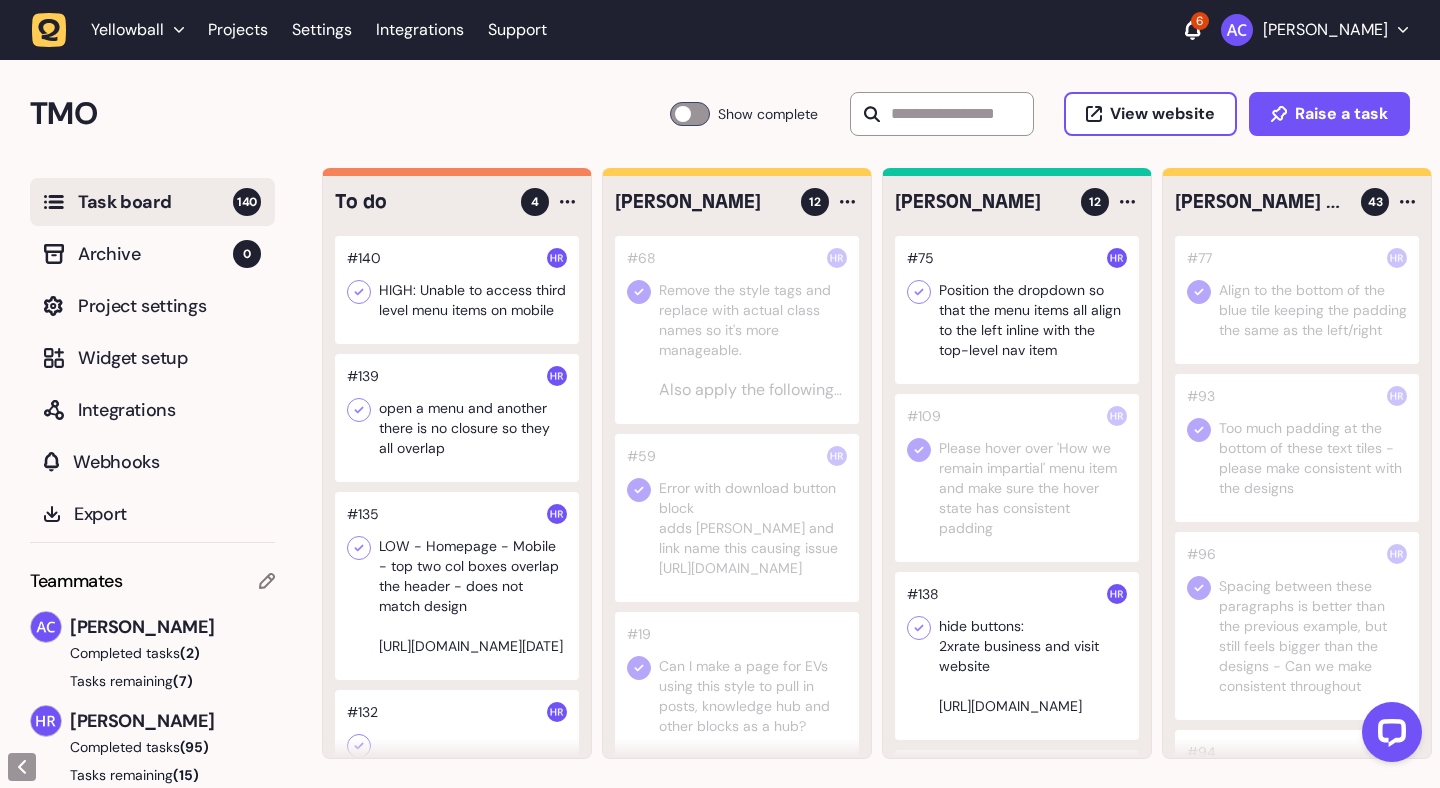 click 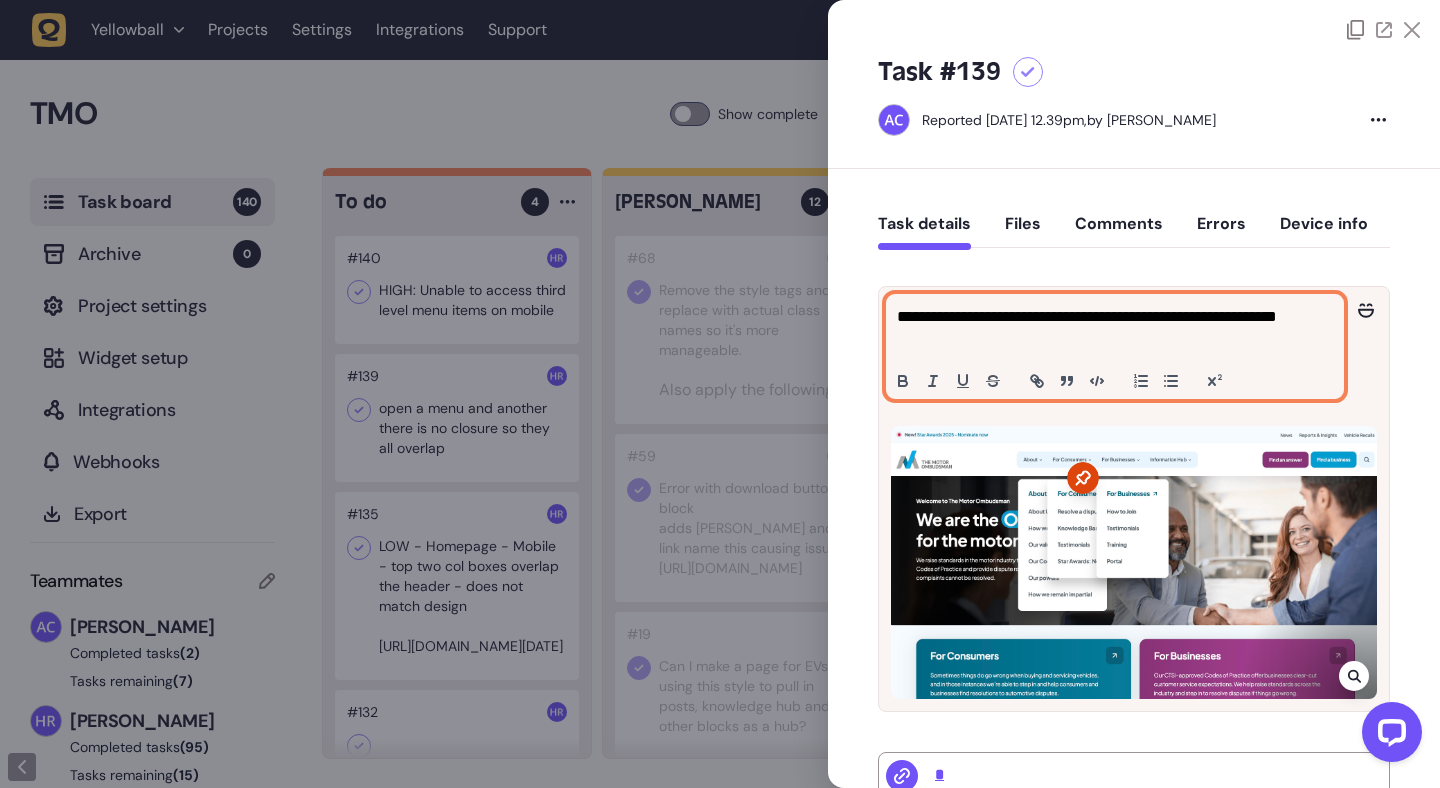 click on "**********" 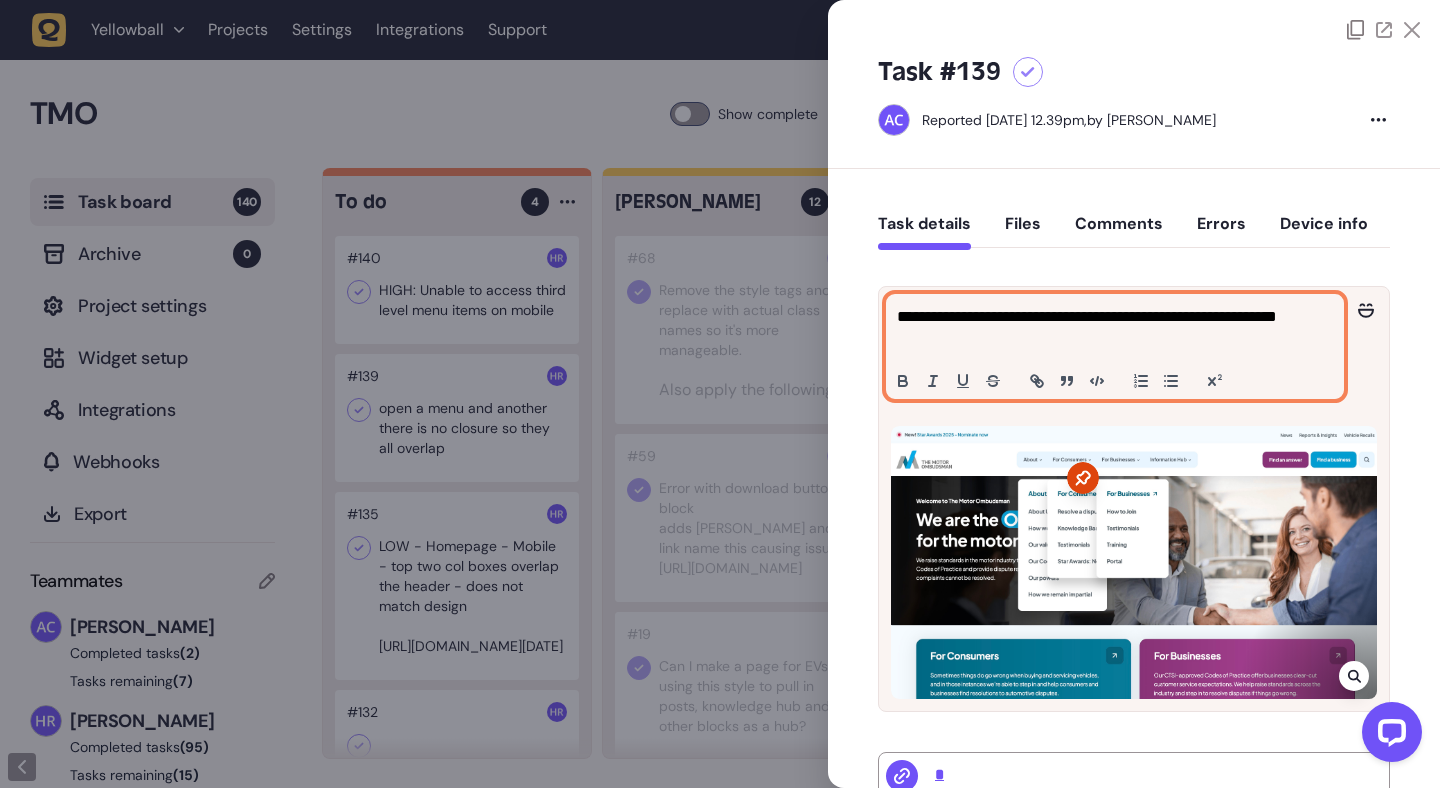 type 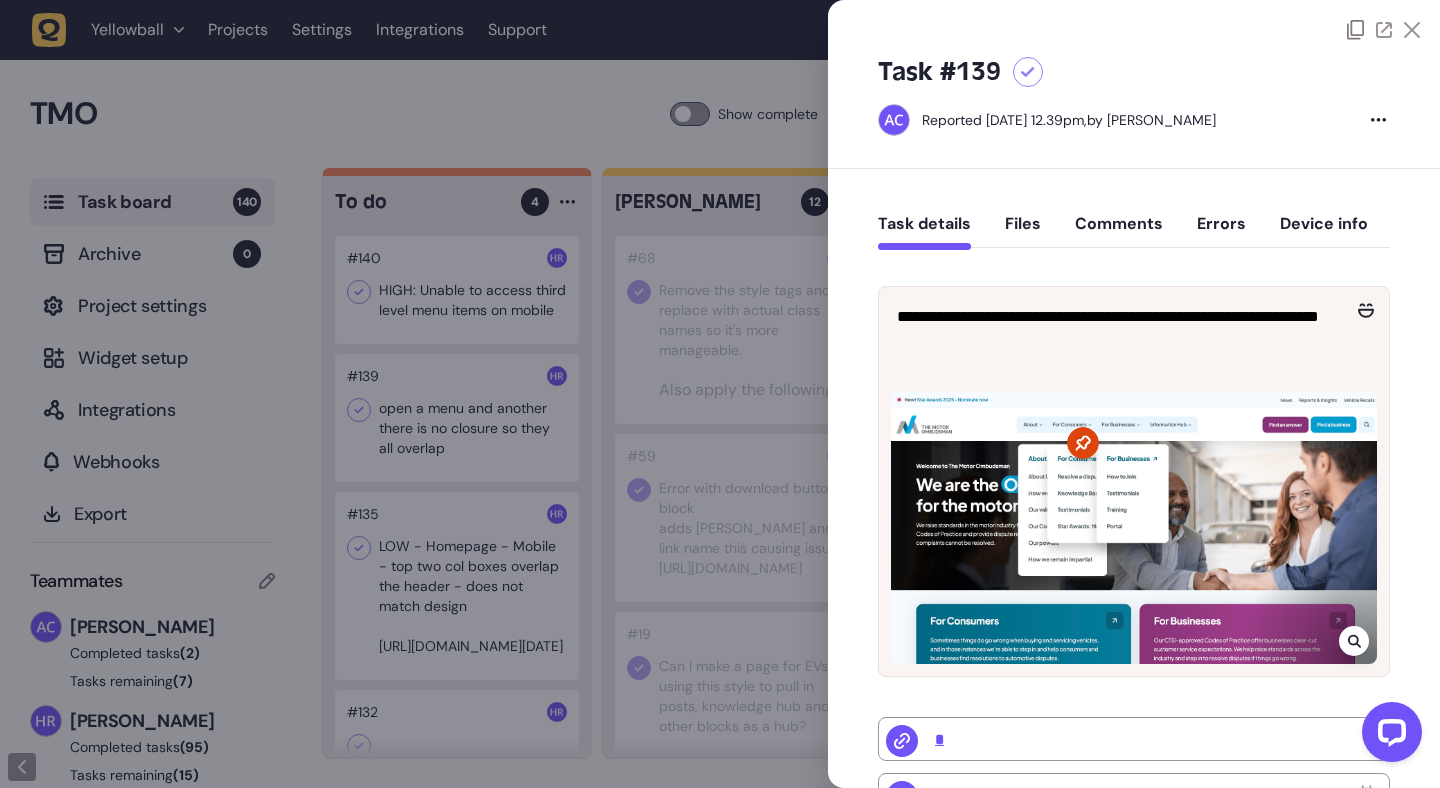 click 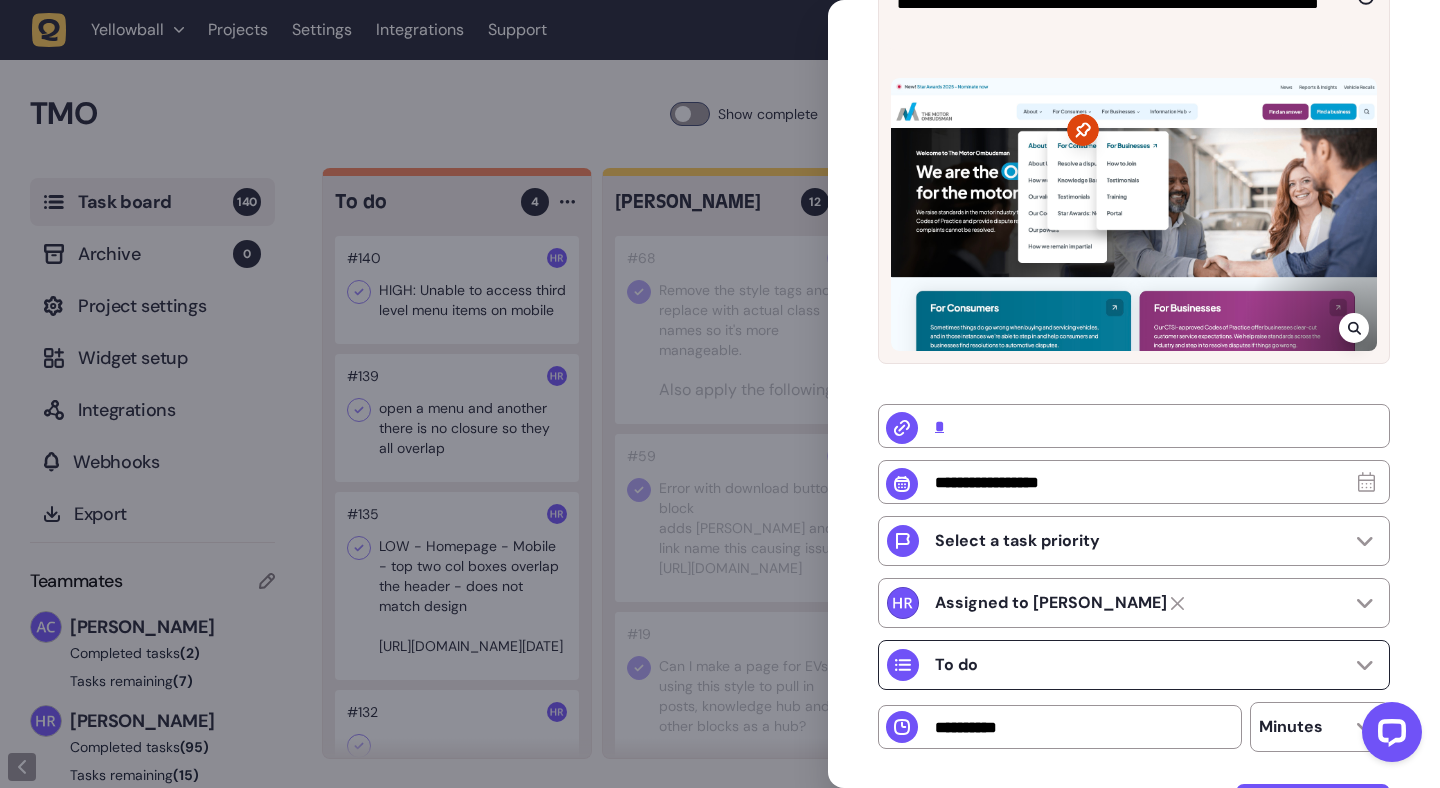 scroll, scrollTop: 359, scrollLeft: 0, axis: vertical 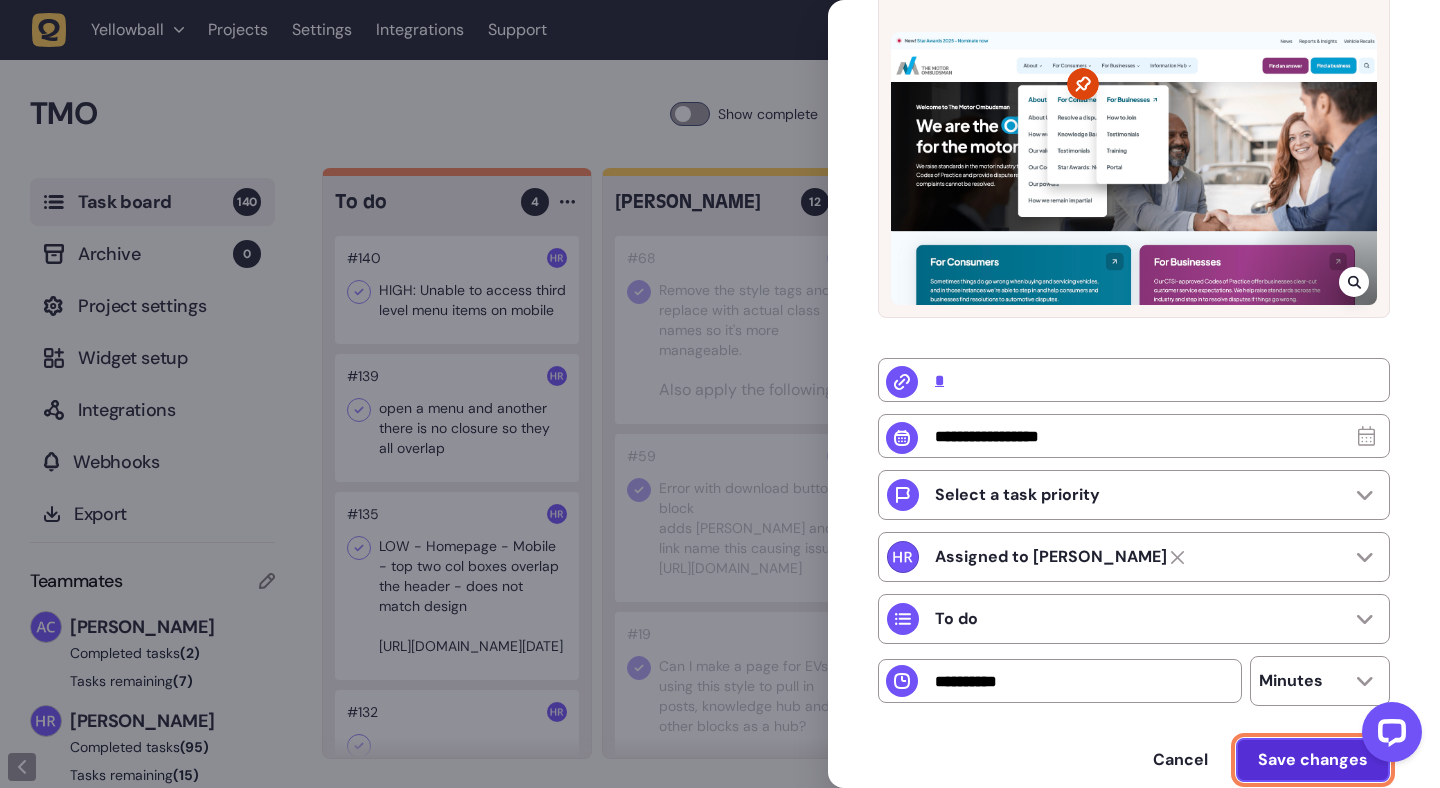 click on "Save changes" 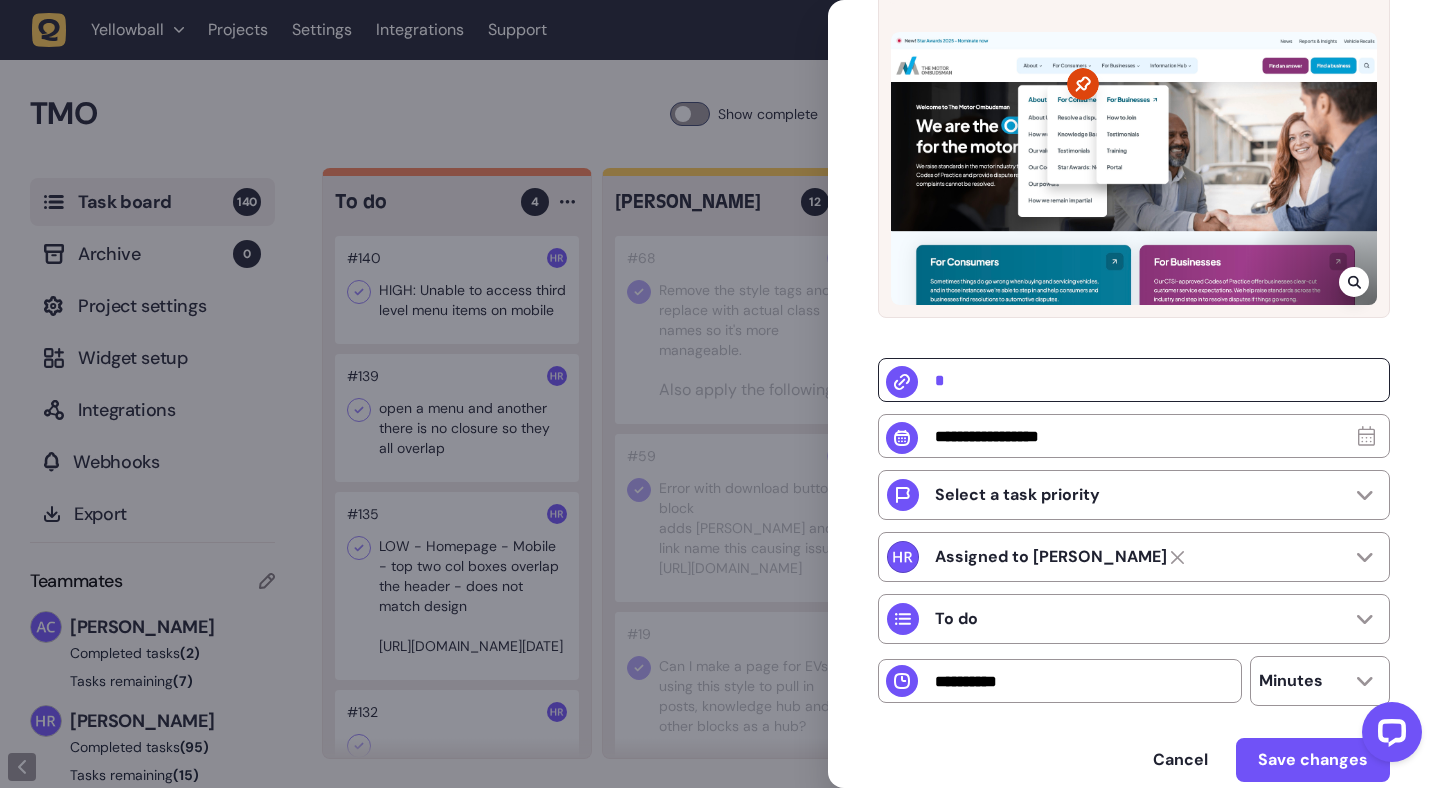 scroll, scrollTop: 0, scrollLeft: 0, axis: both 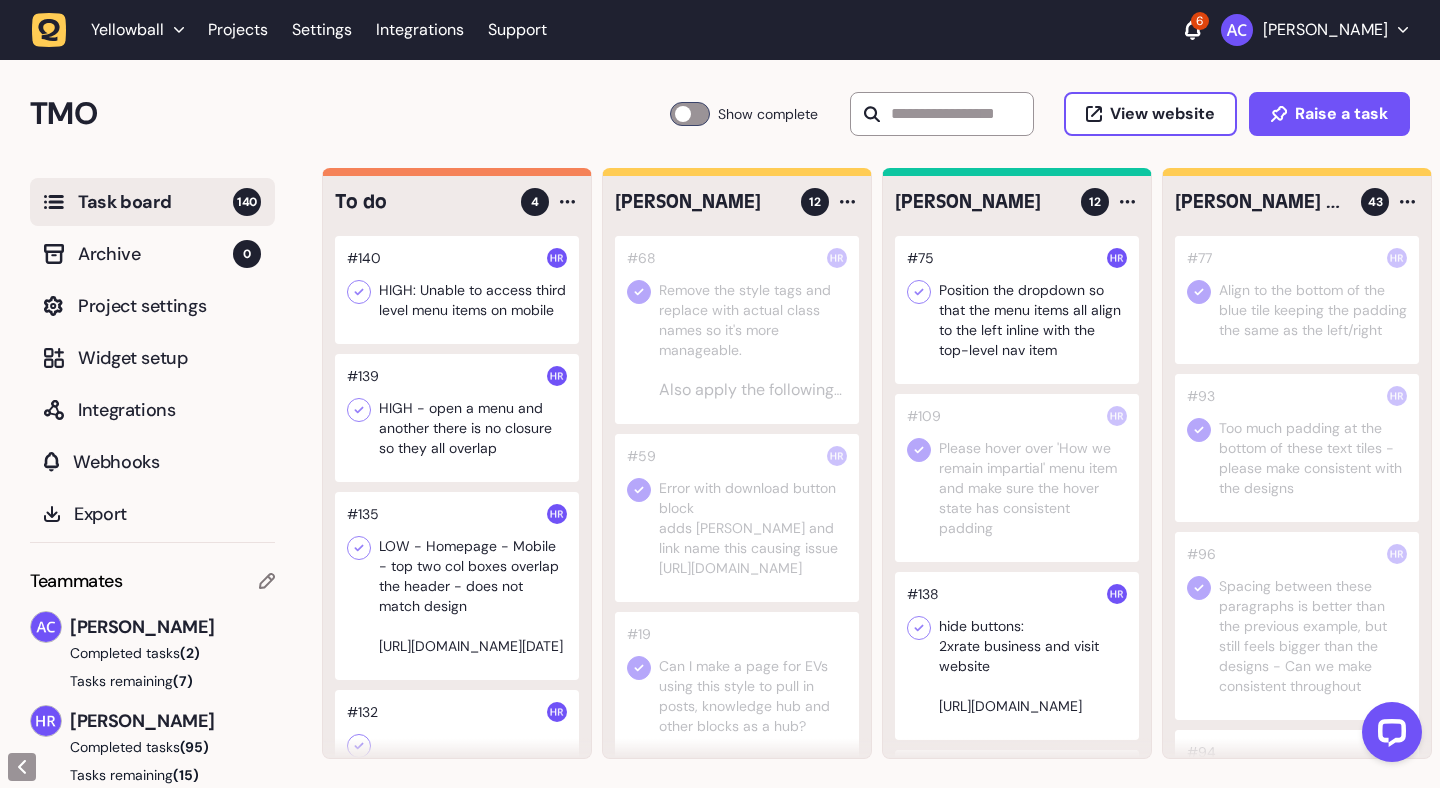 click 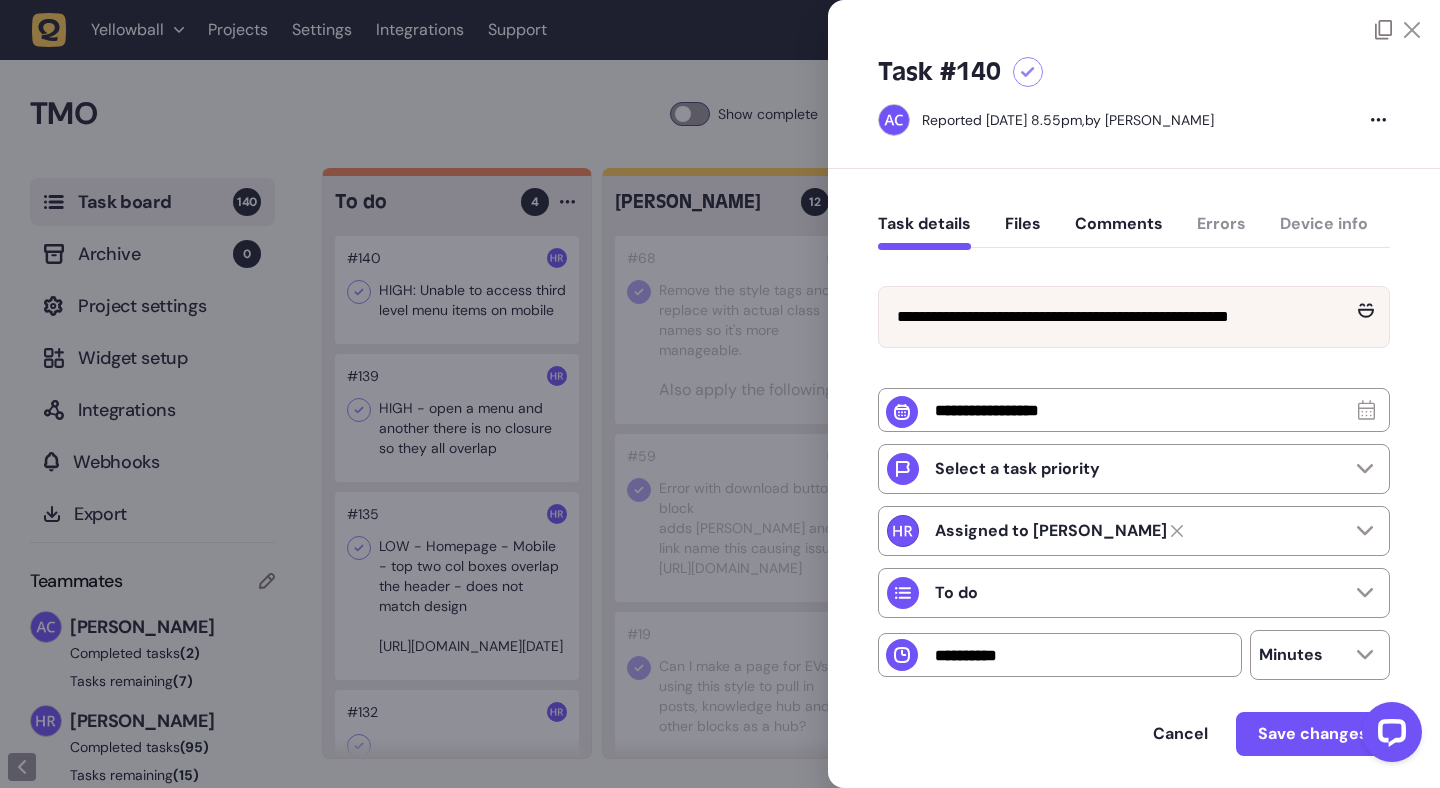 click on "Comments" 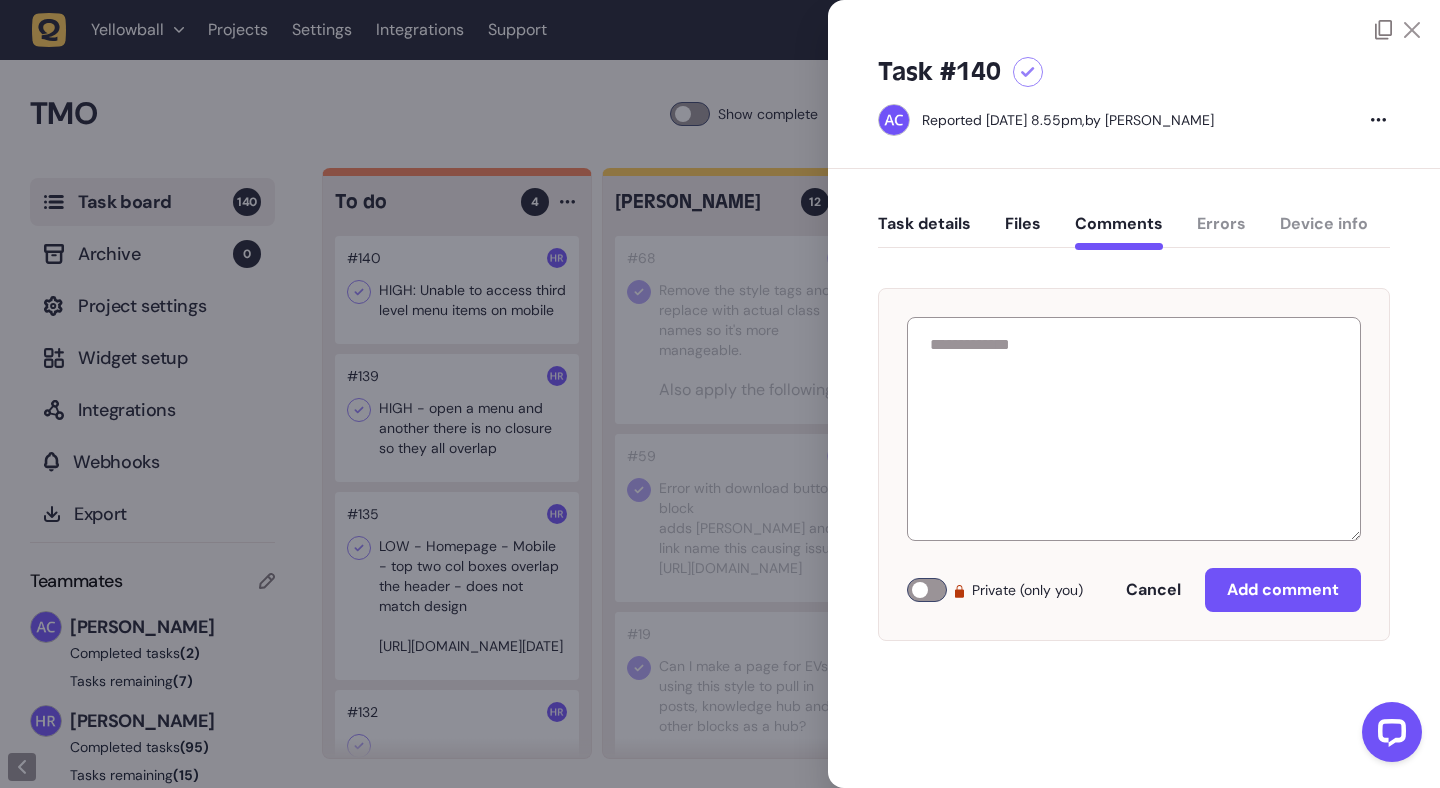 click on "Private (only you) Cancel Add comment" 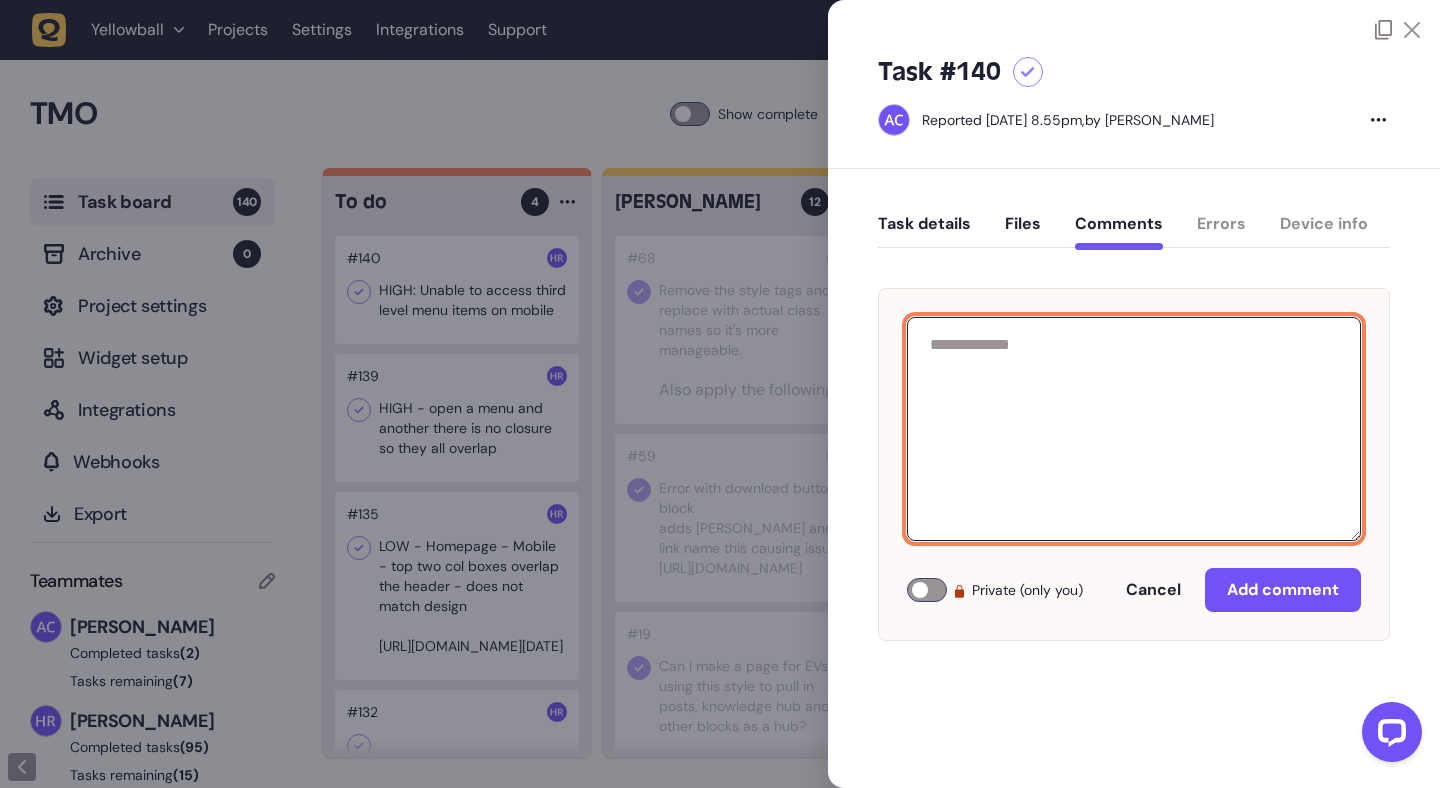 click 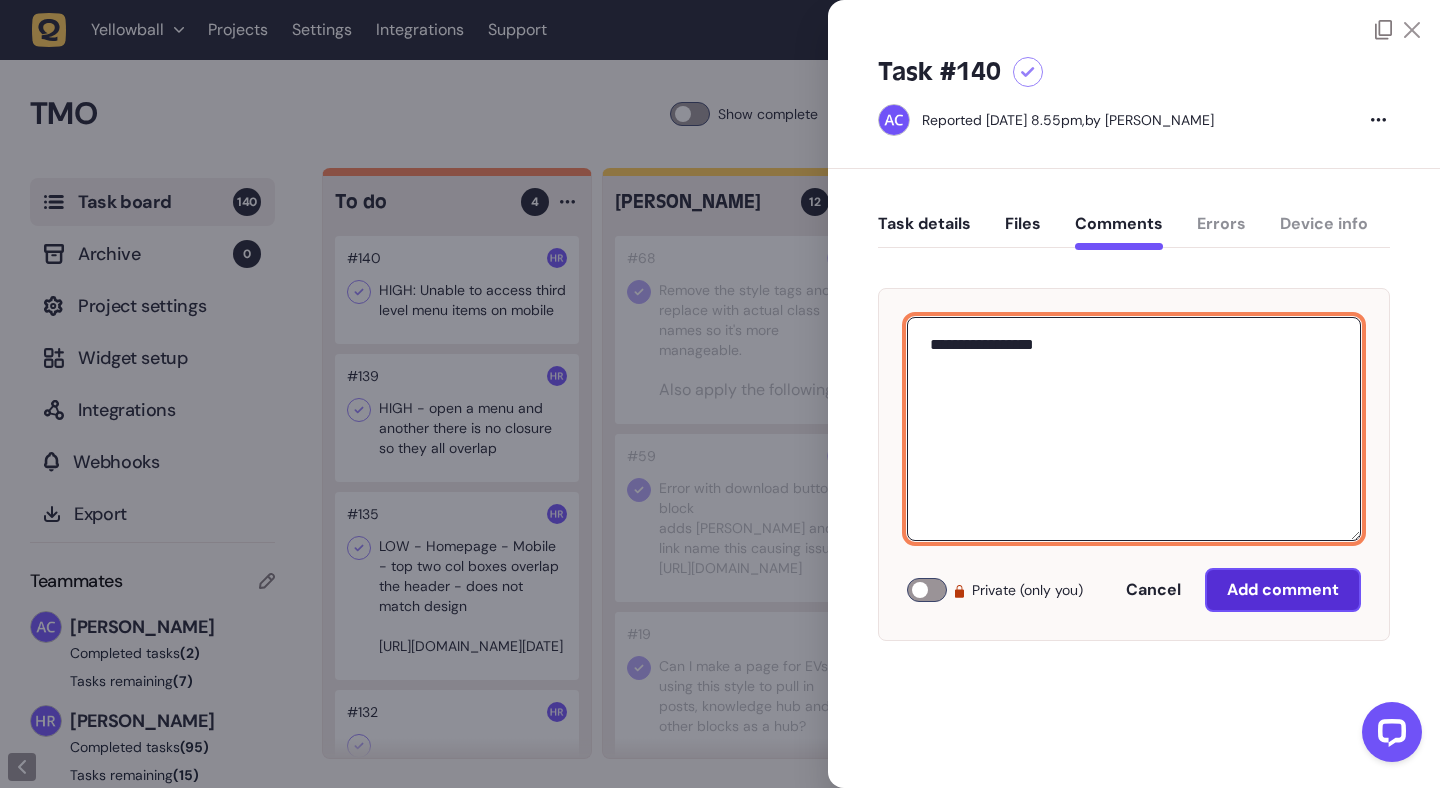 type on "**********" 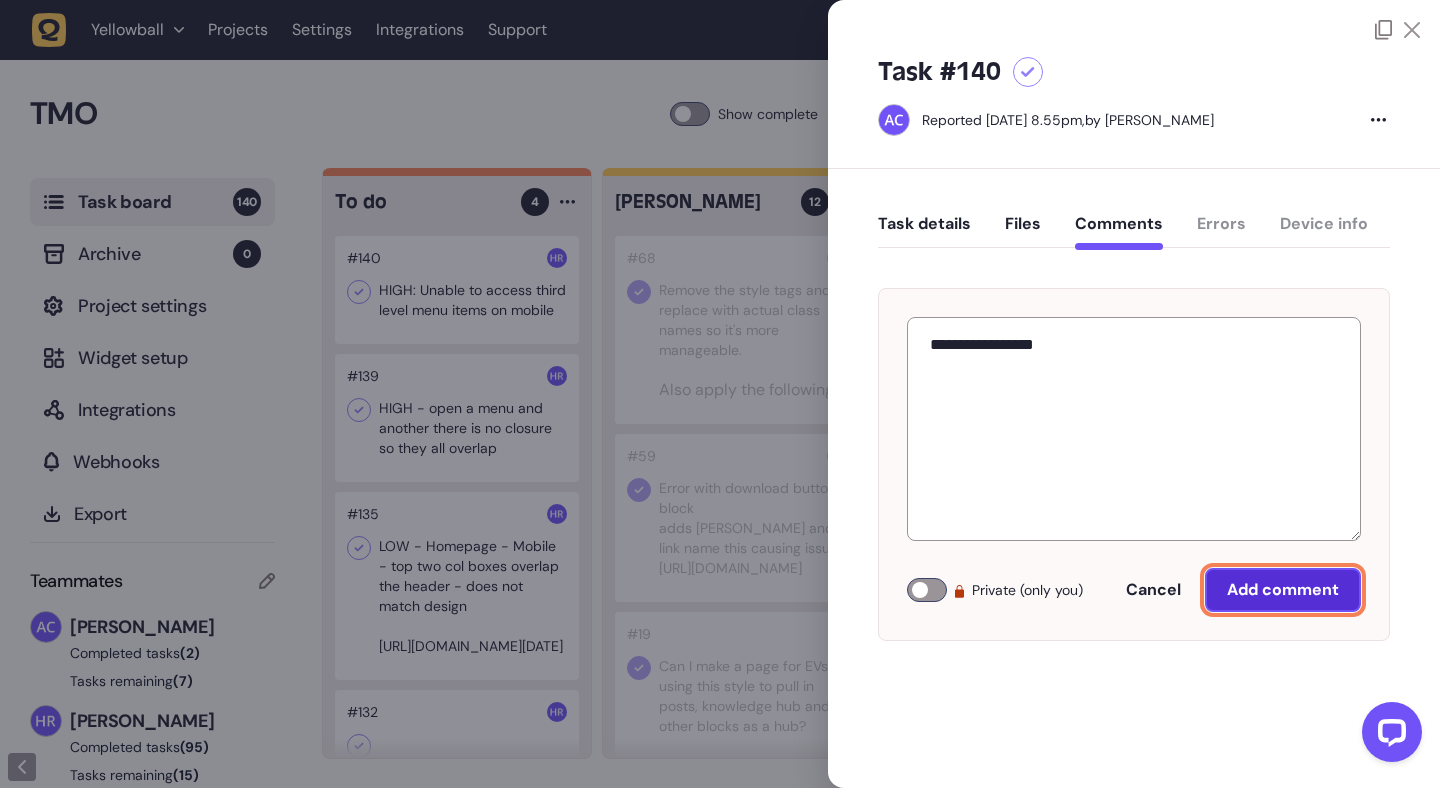 click on "Add comment" 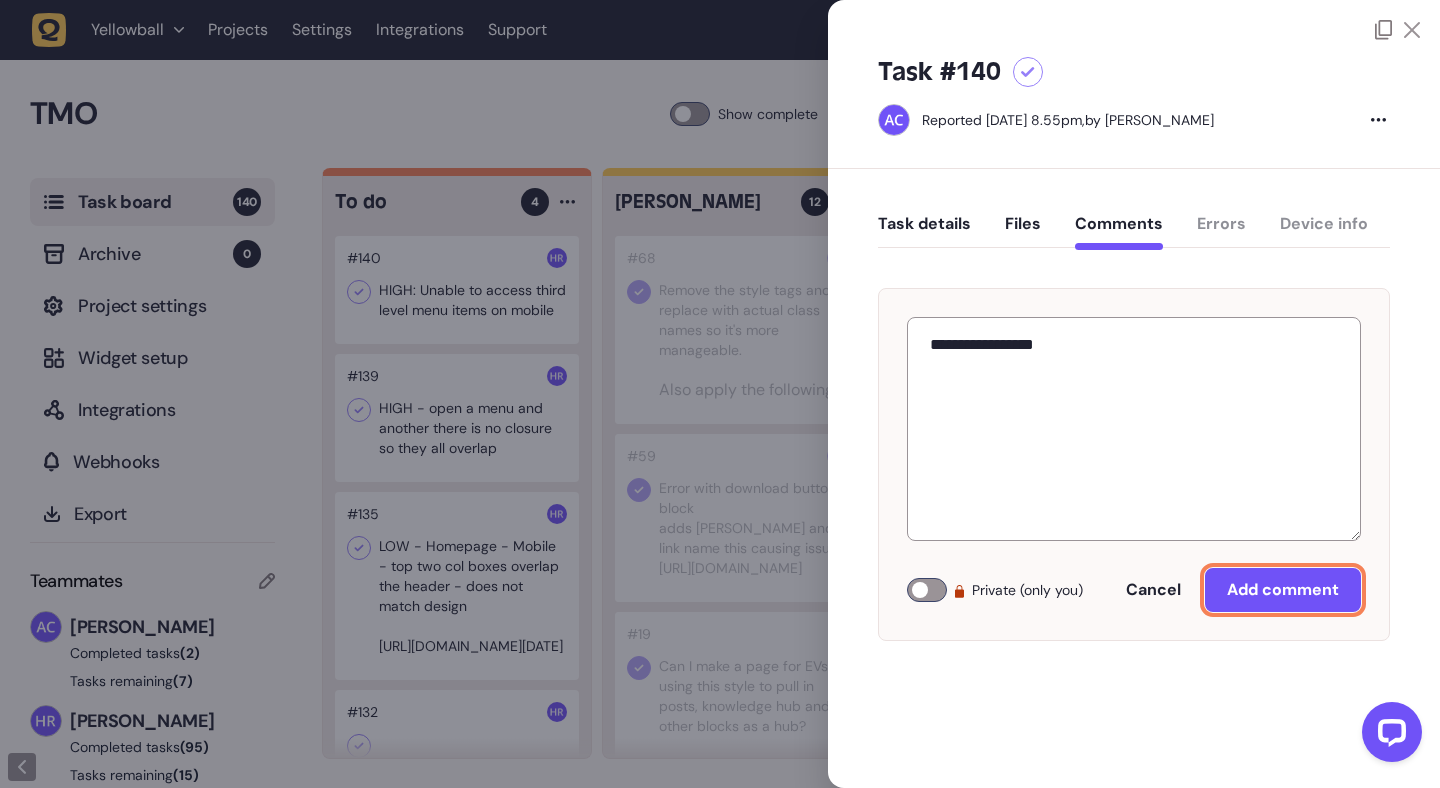 type 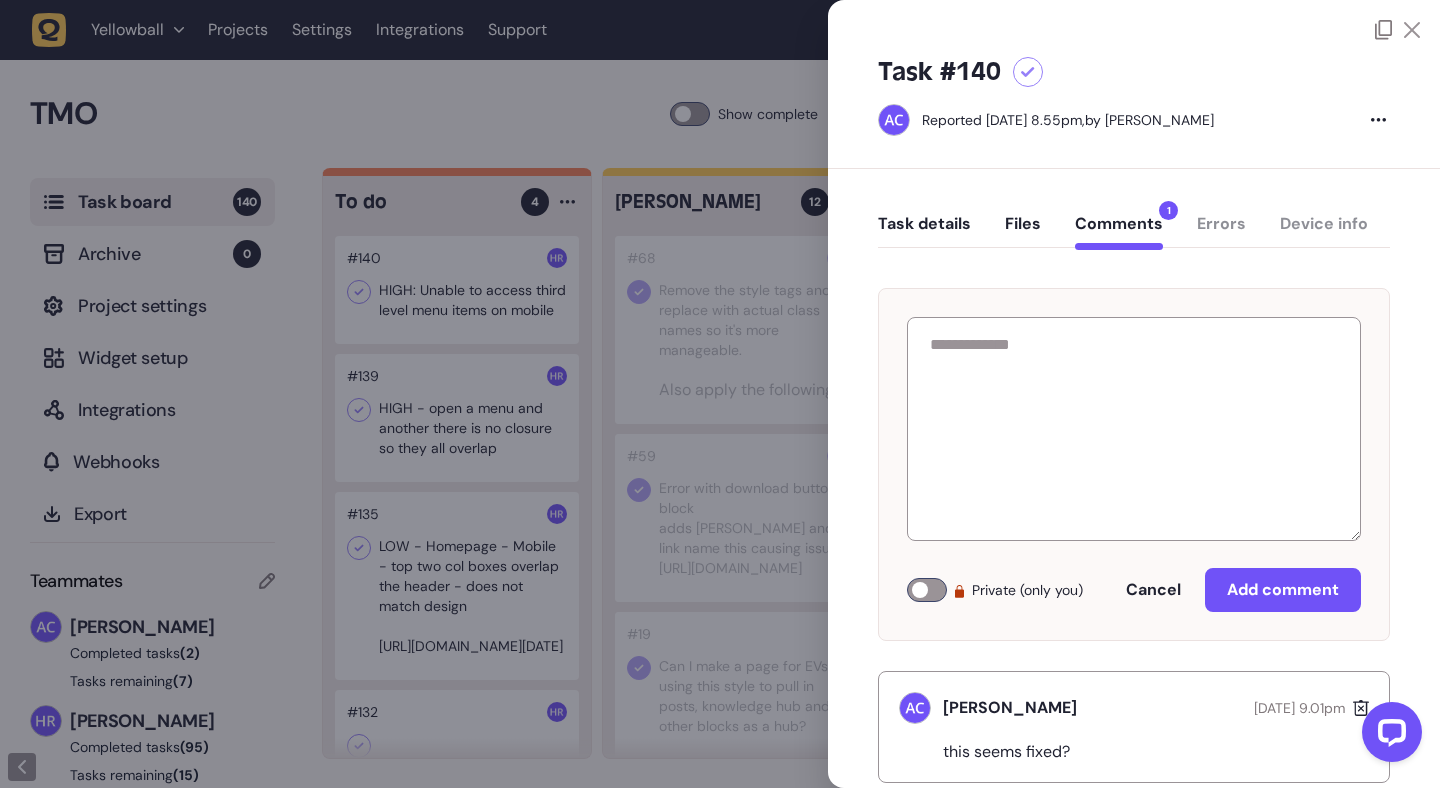 click 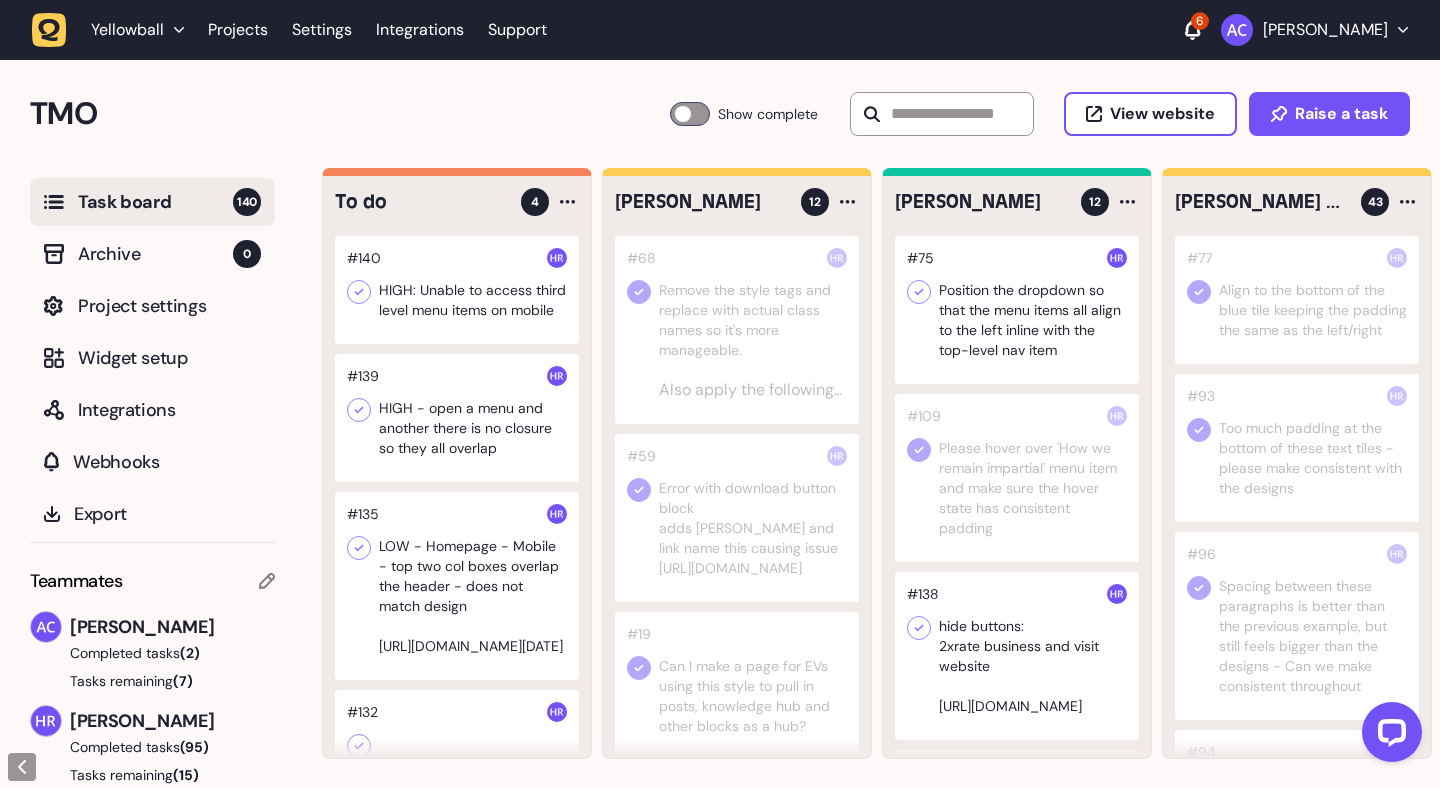 scroll, scrollTop: 152, scrollLeft: 0, axis: vertical 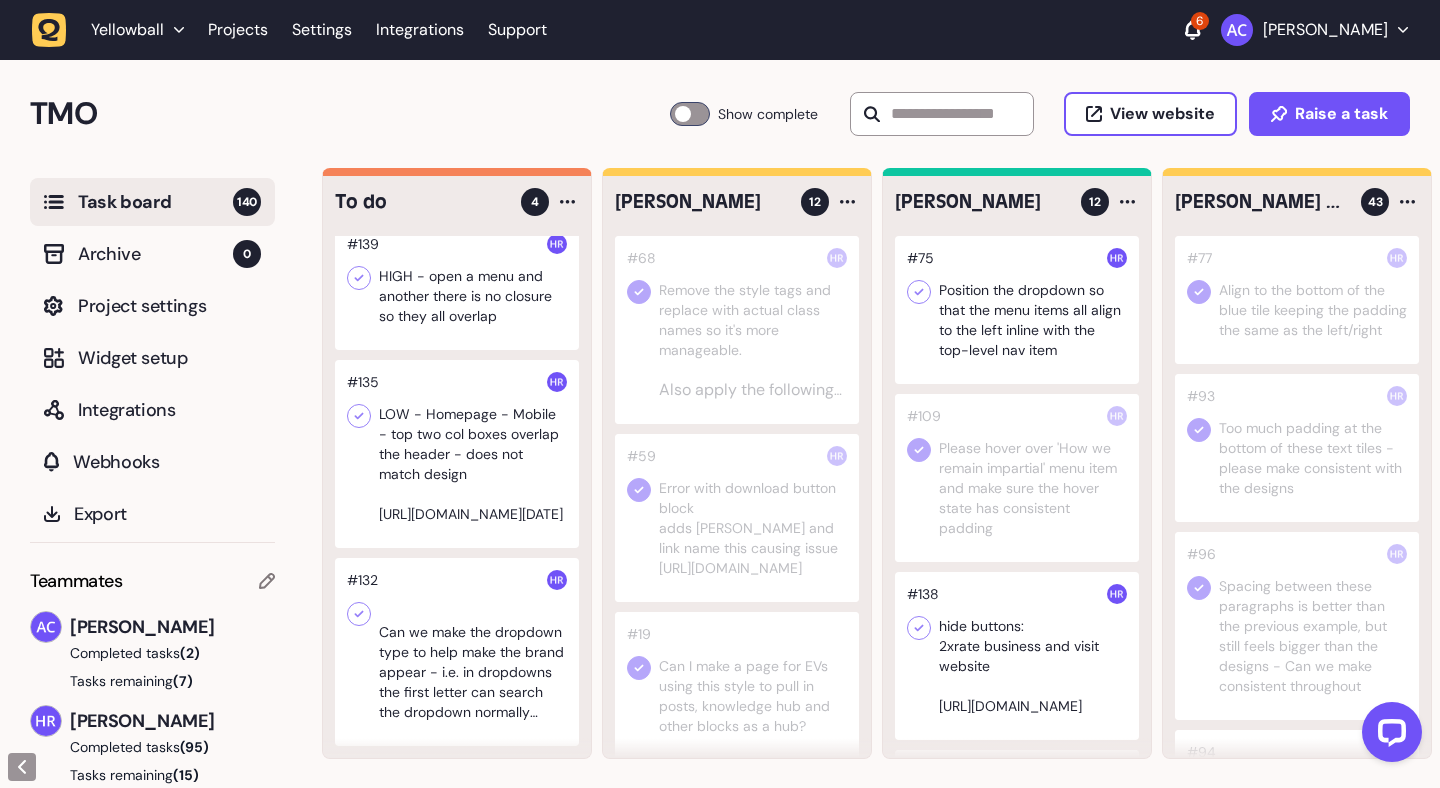 click 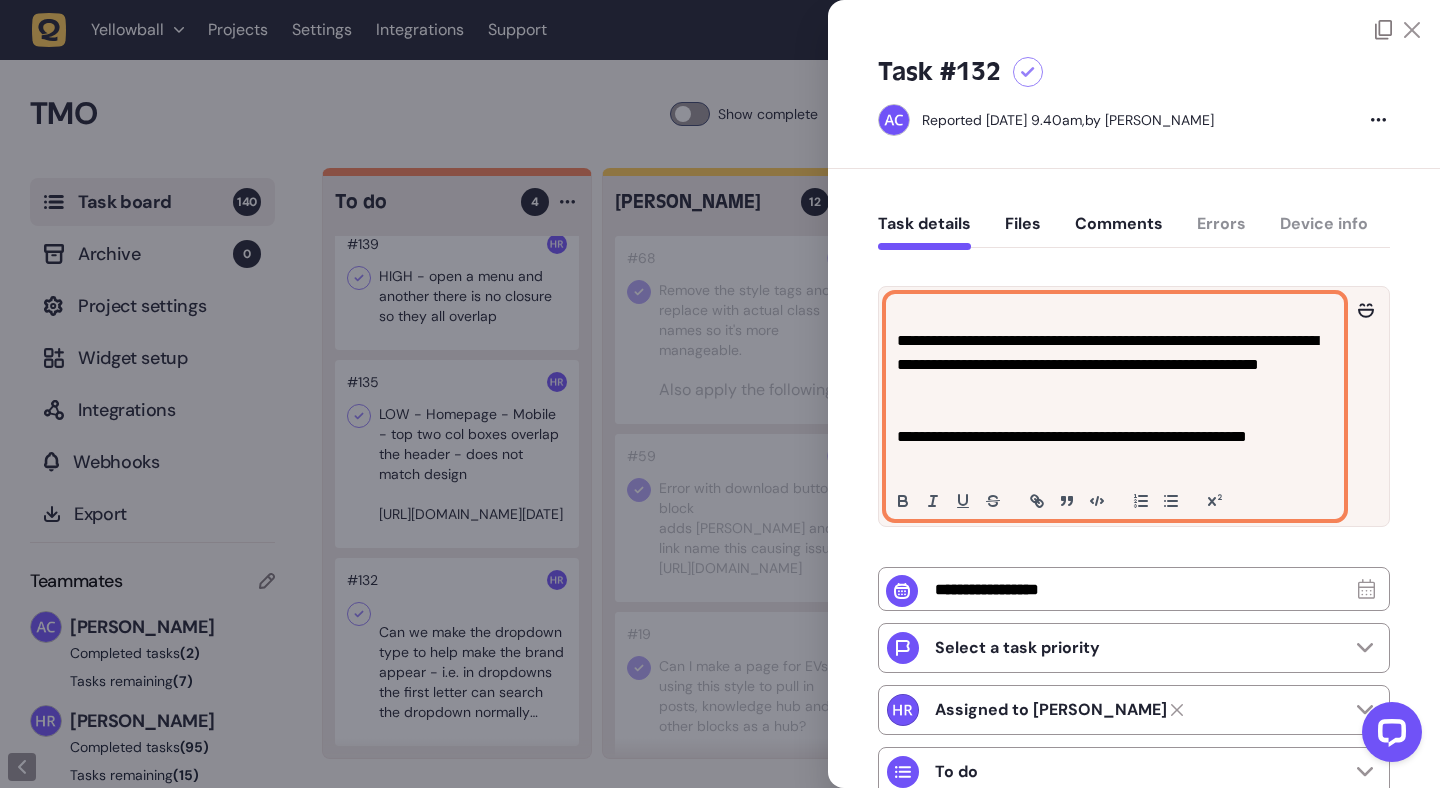click 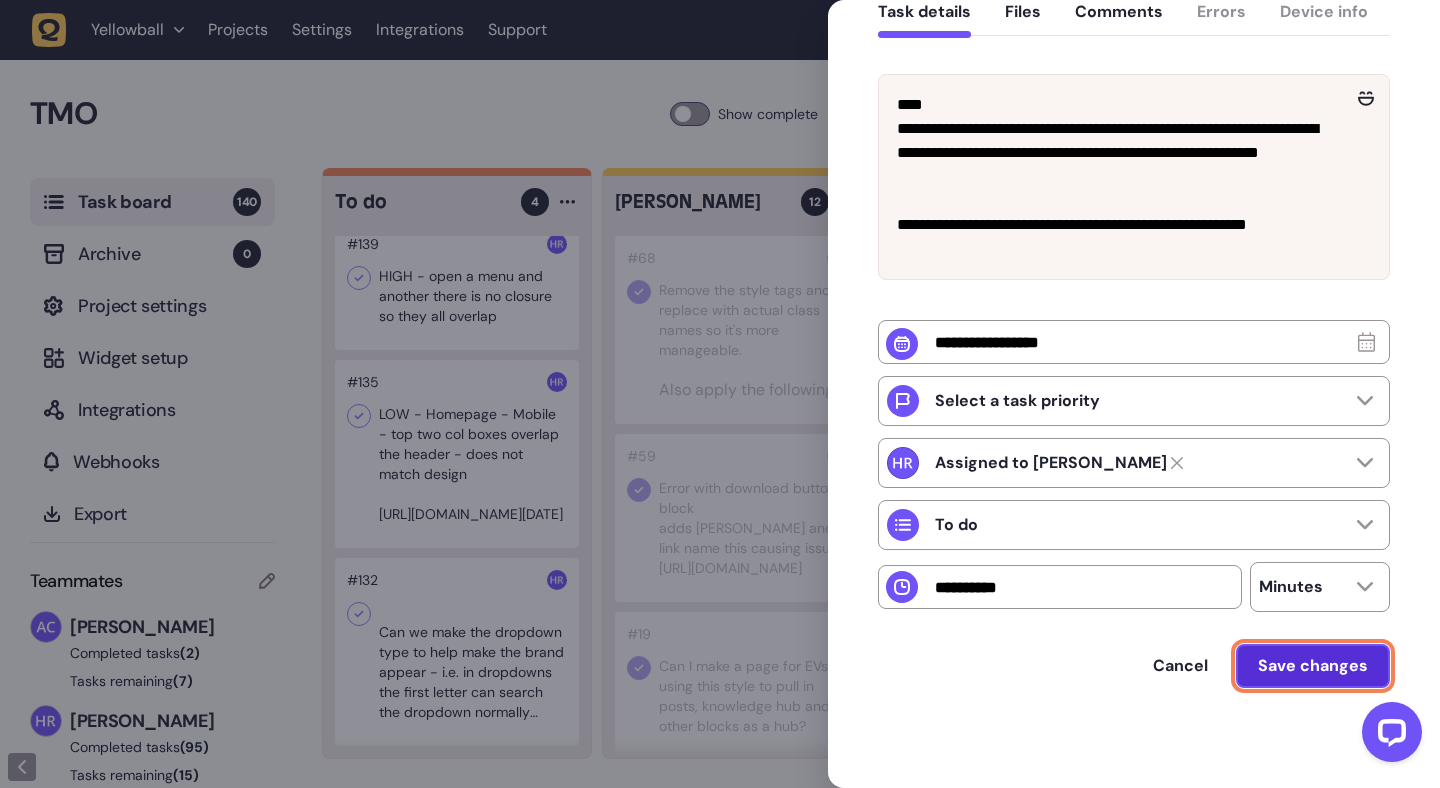 click on "Save changes" 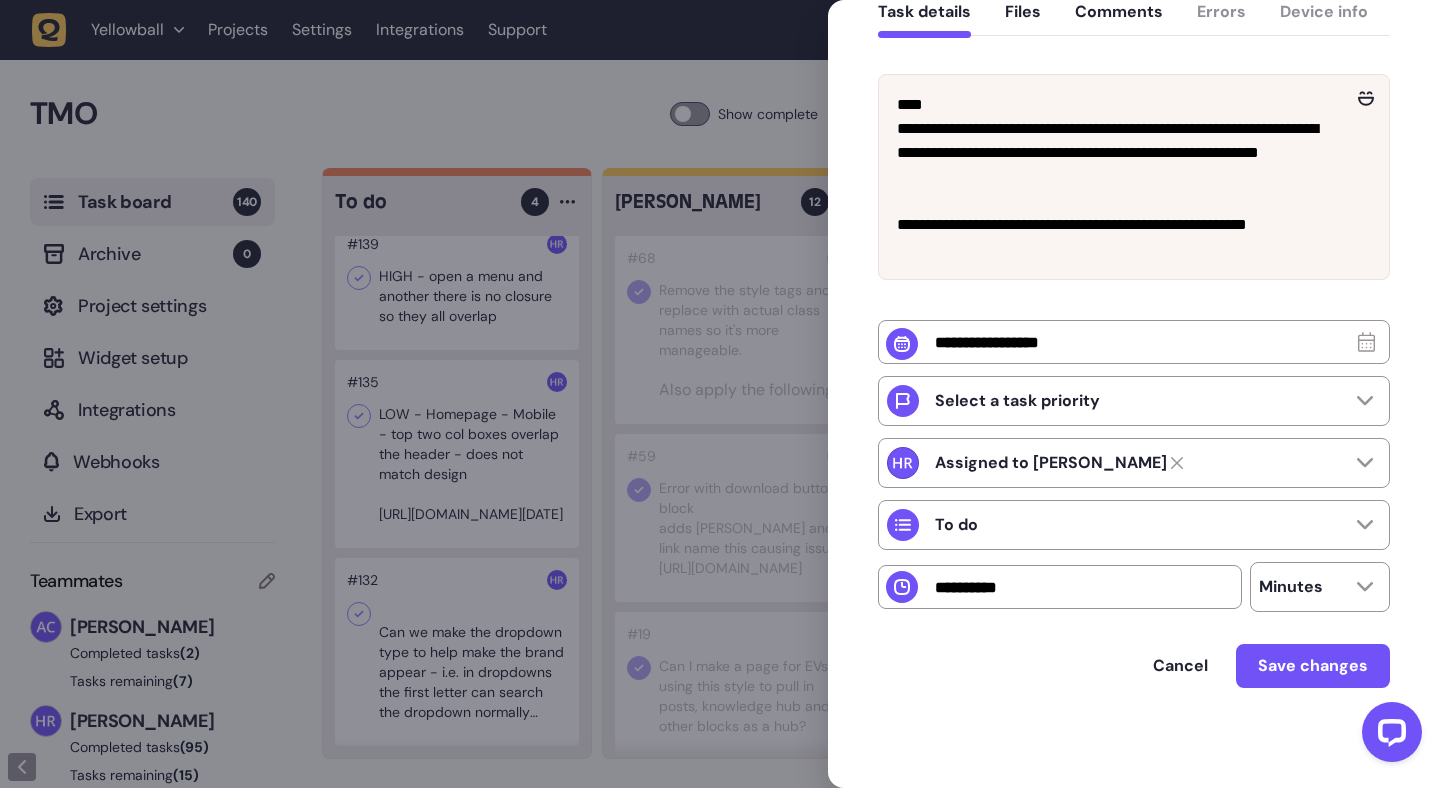 scroll, scrollTop: 0, scrollLeft: 0, axis: both 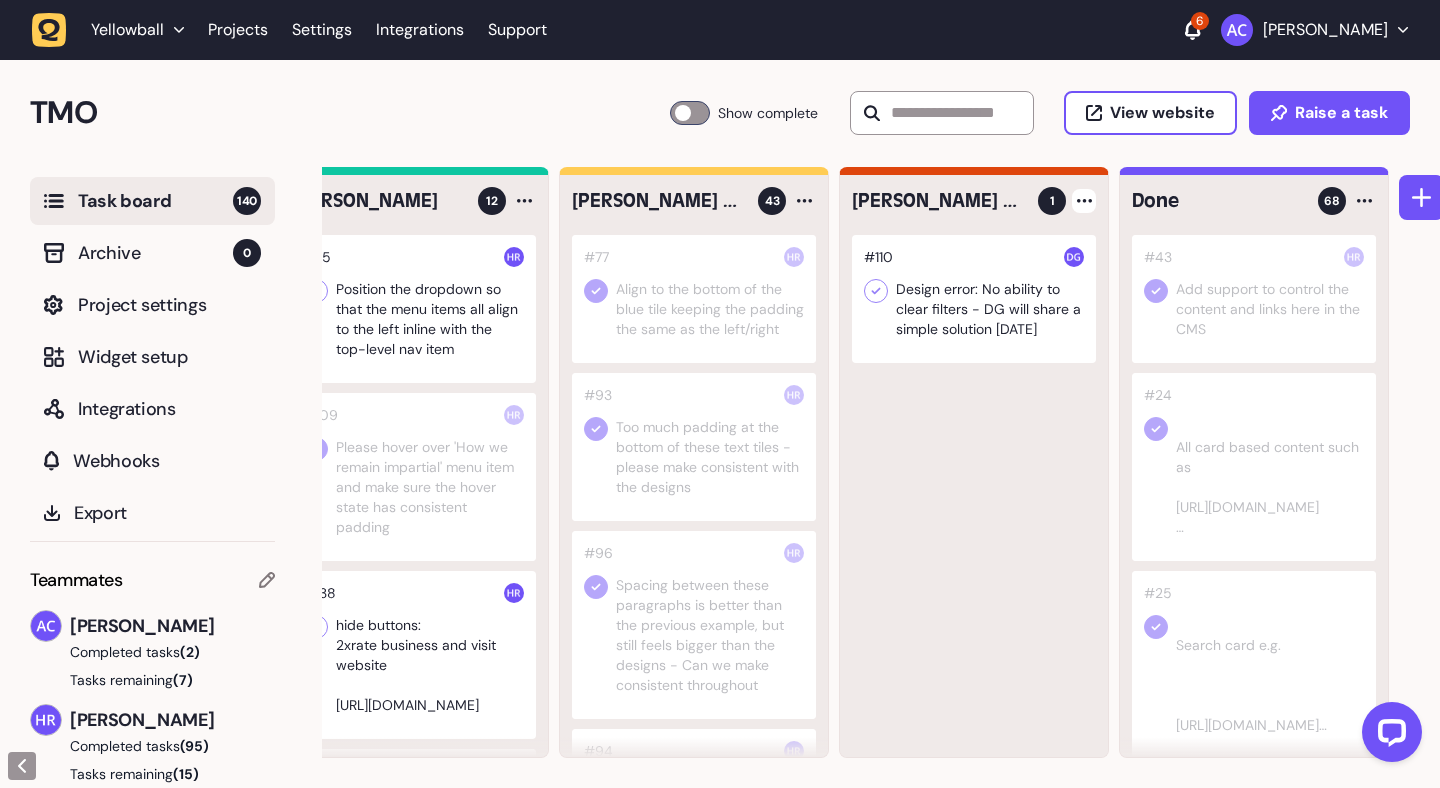 click 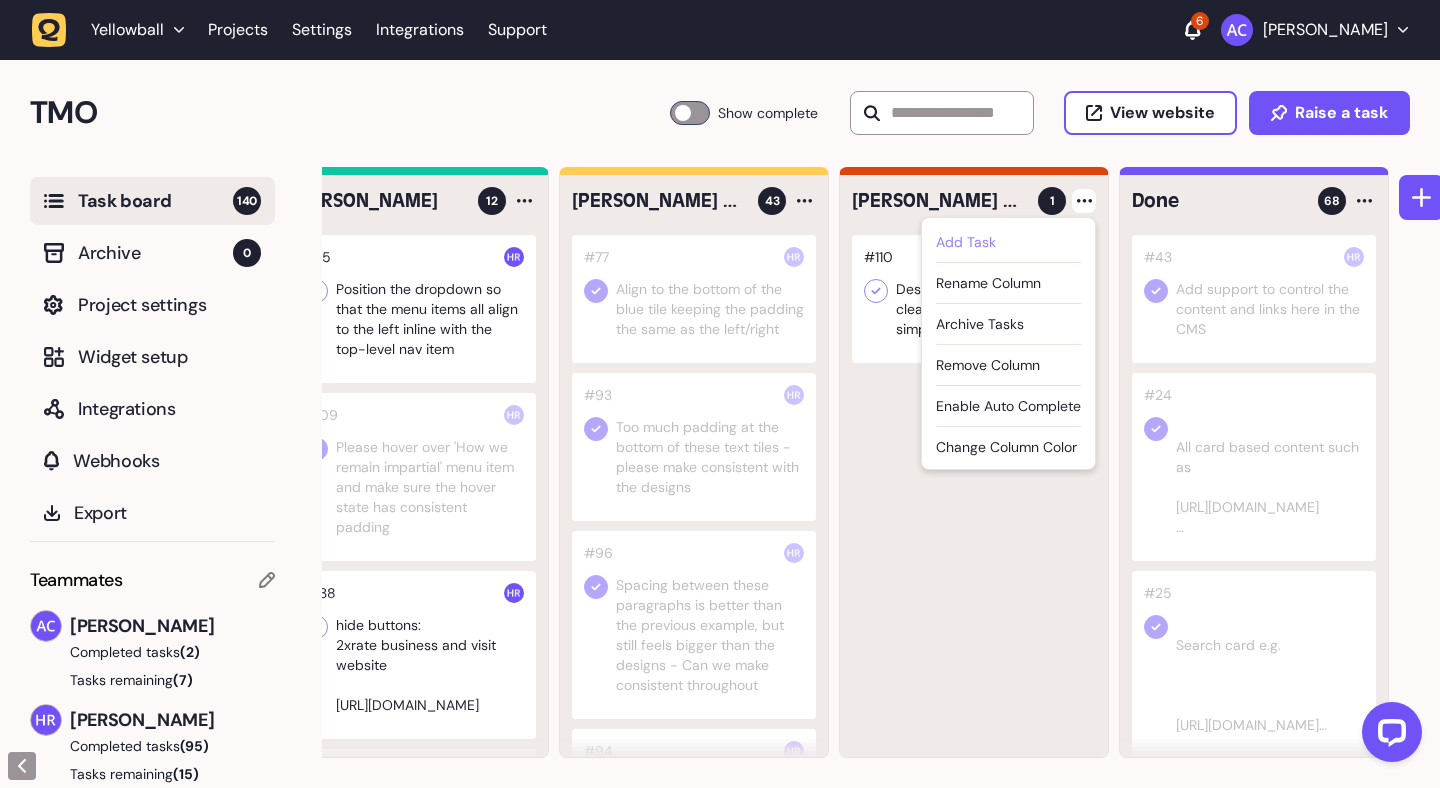 click on "Add Task" 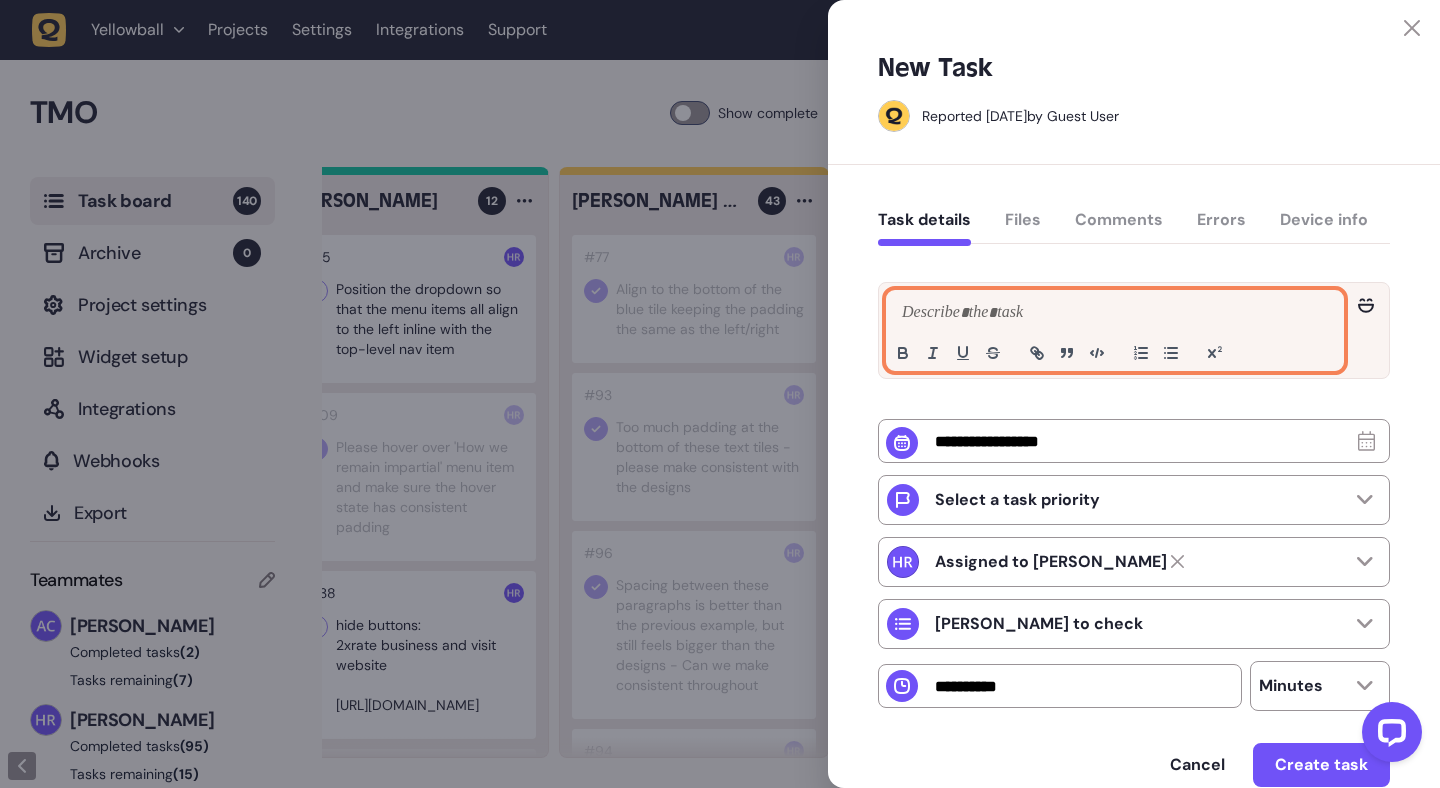click 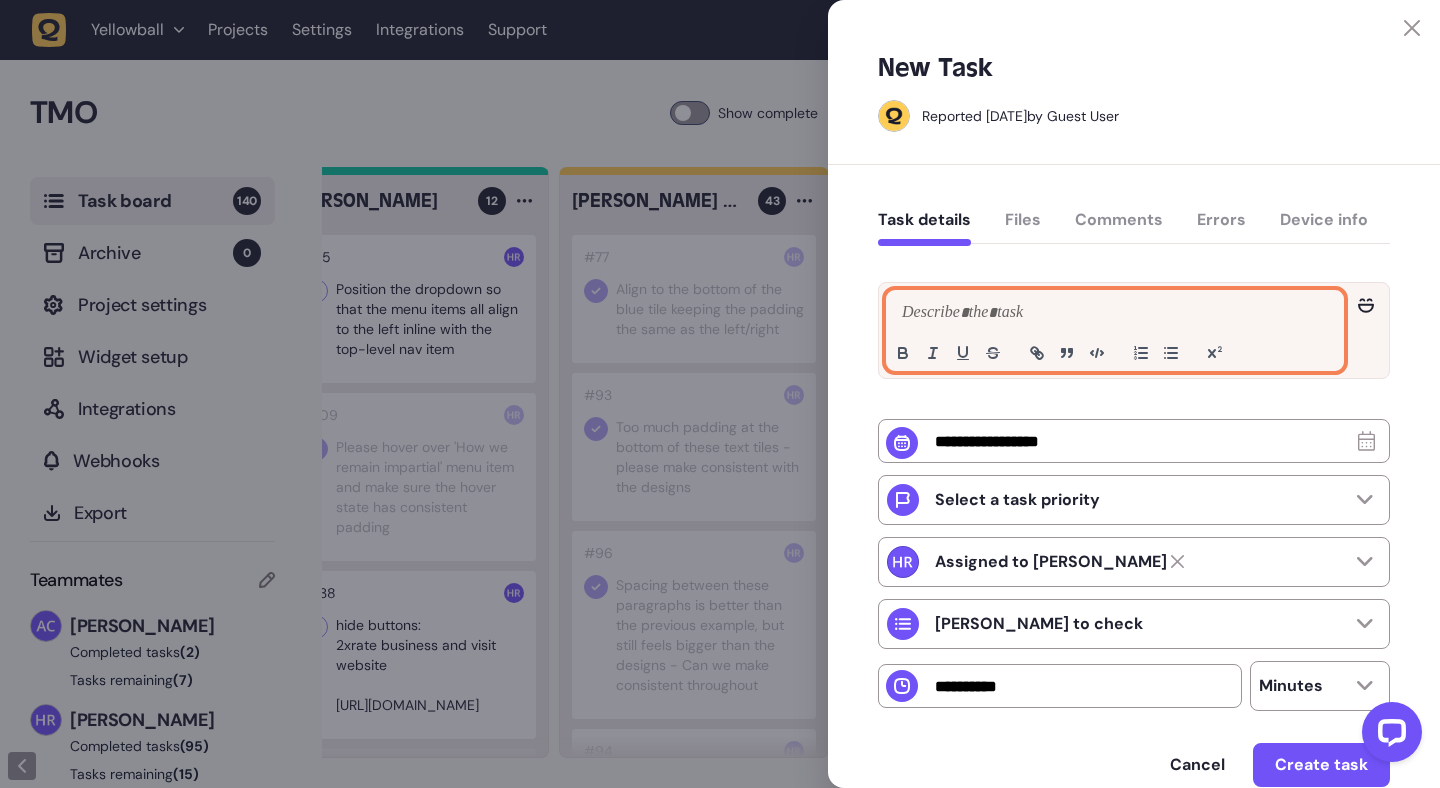 type 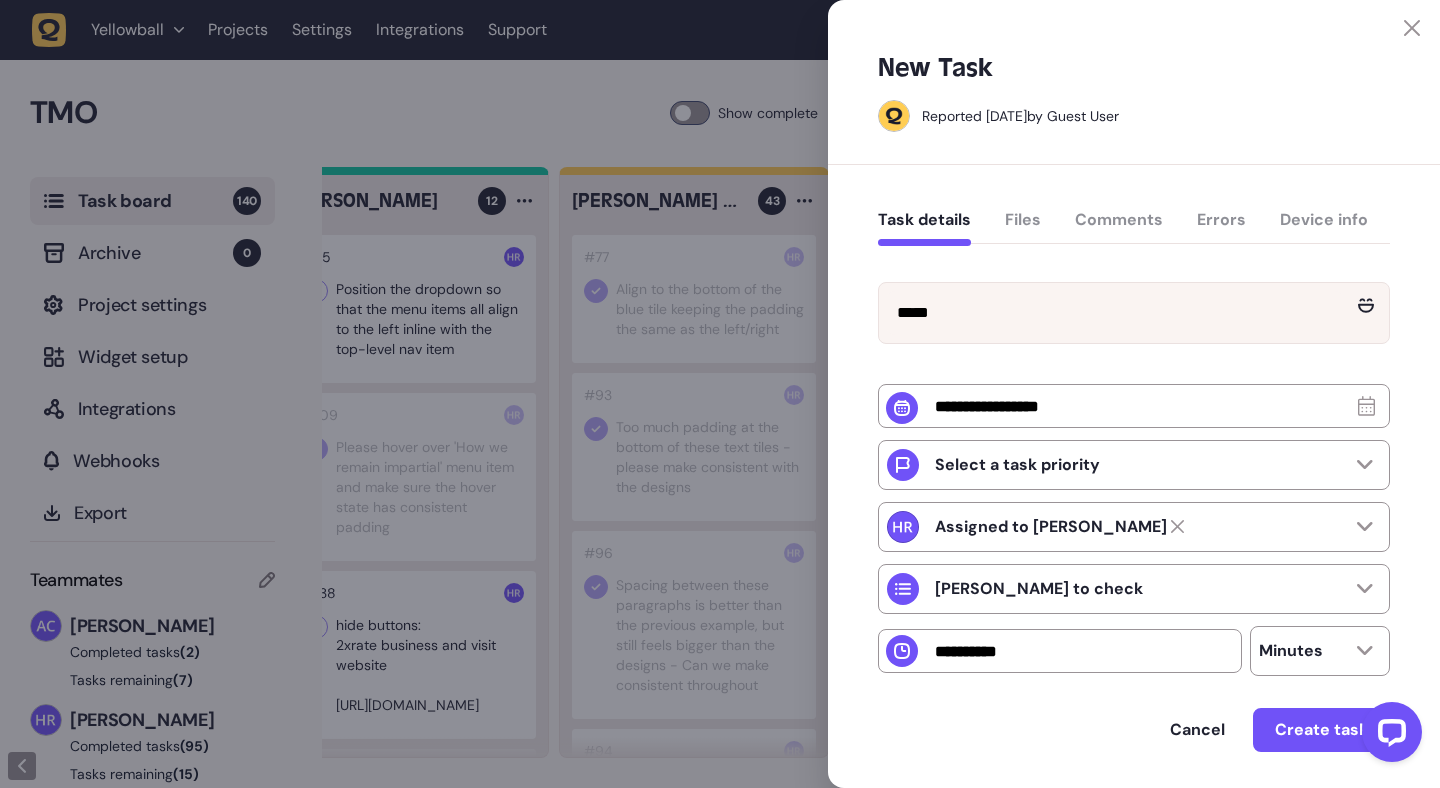 click 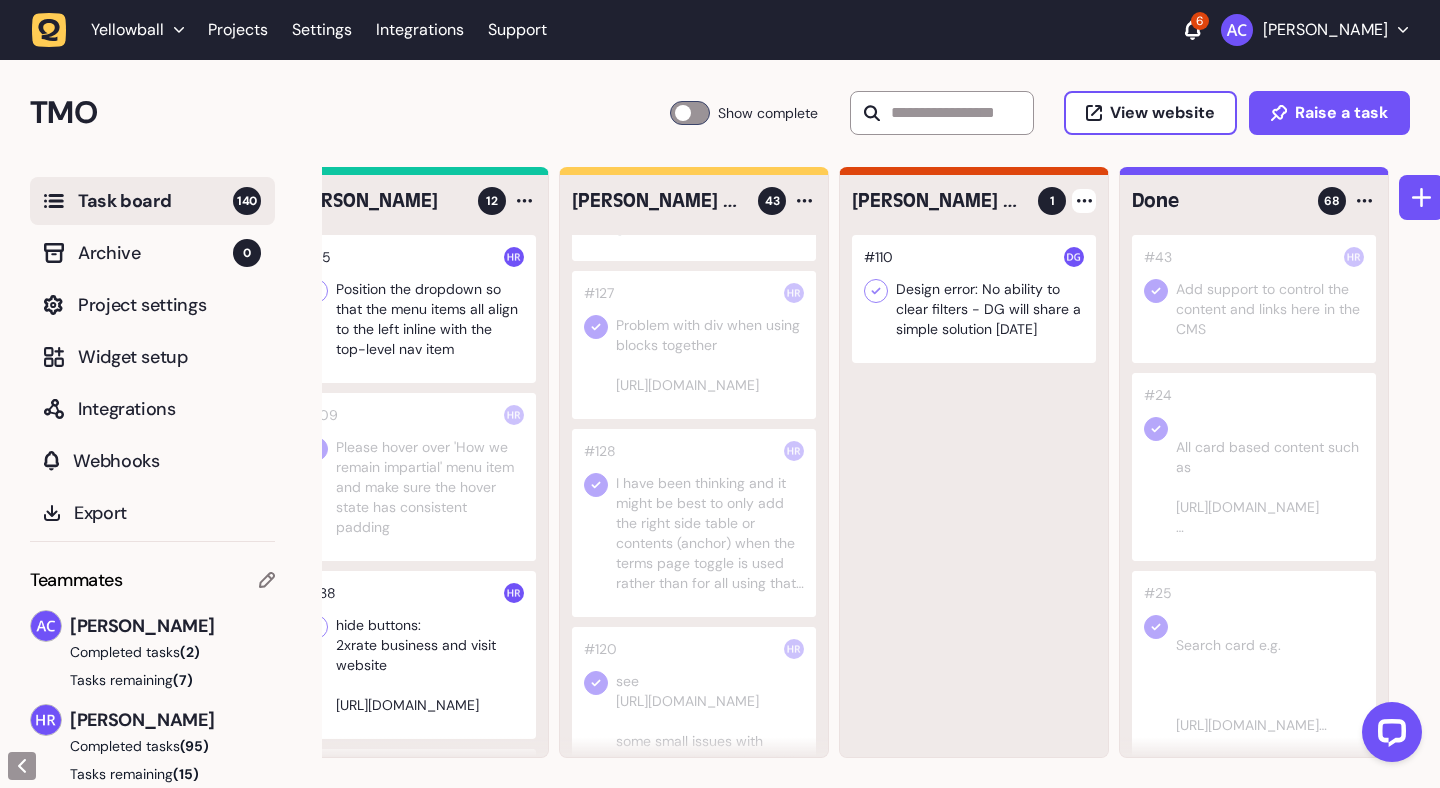 scroll, scrollTop: 1501, scrollLeft: 0, axis: vertical 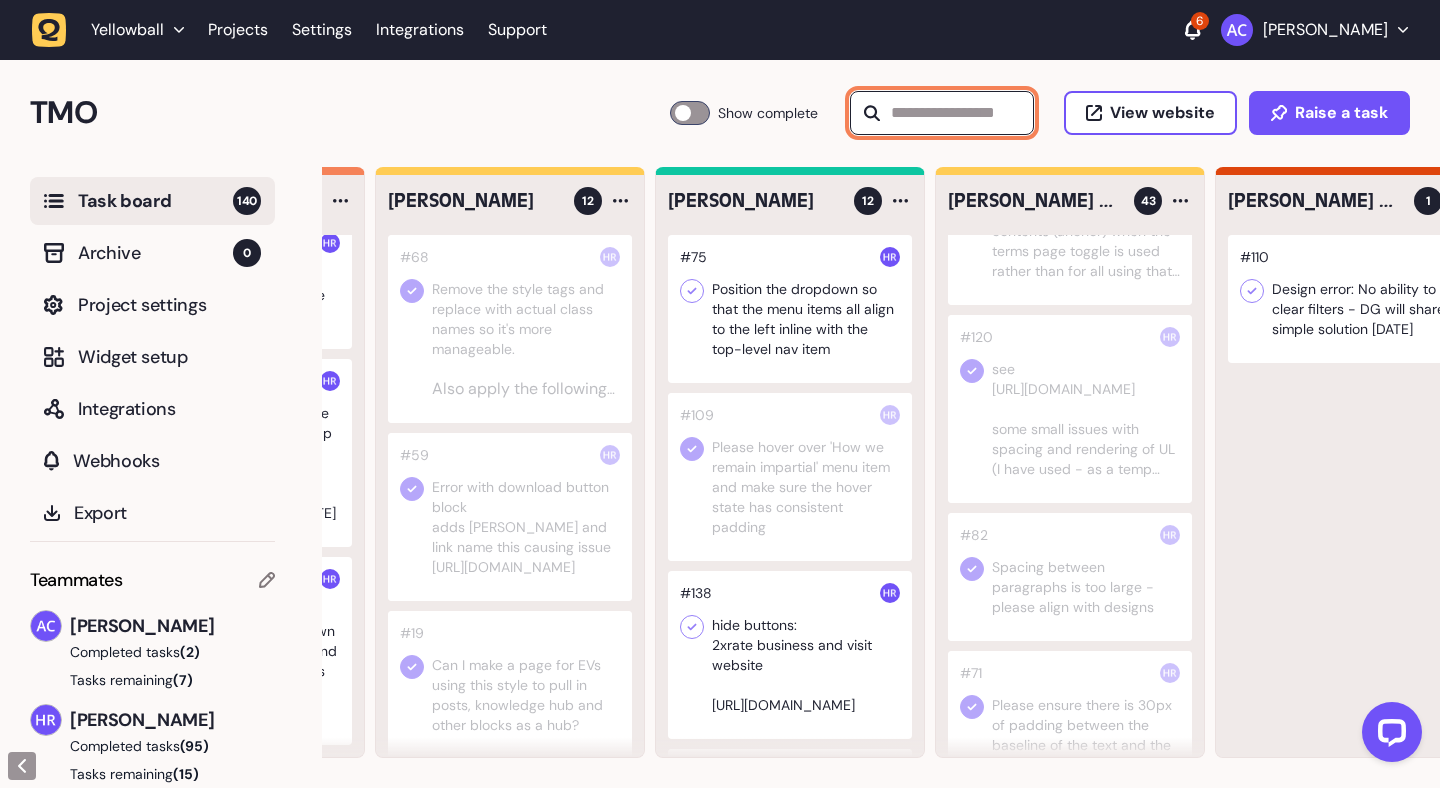 click 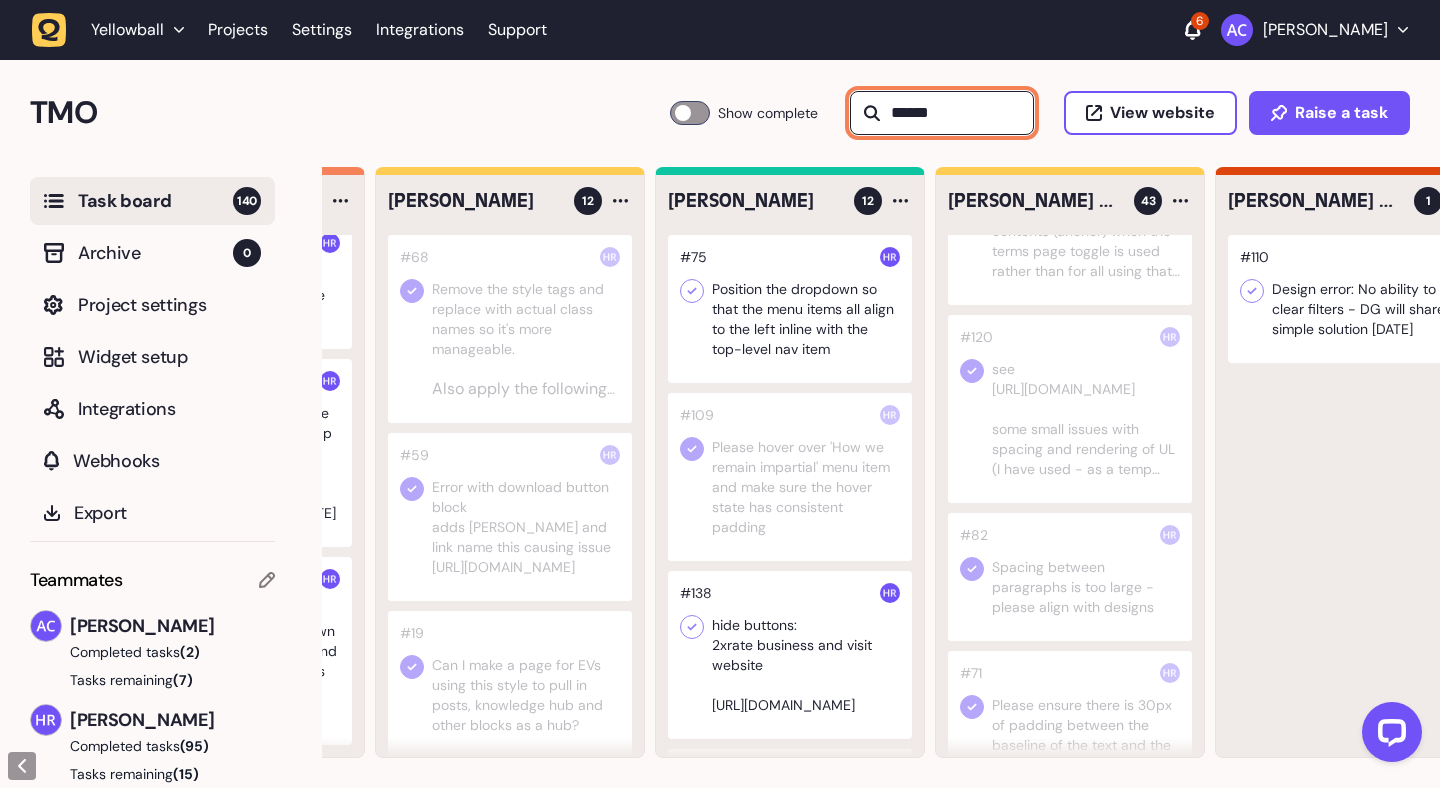 scroll, scrollTop: 0, scrollLeft: 0, axis: both 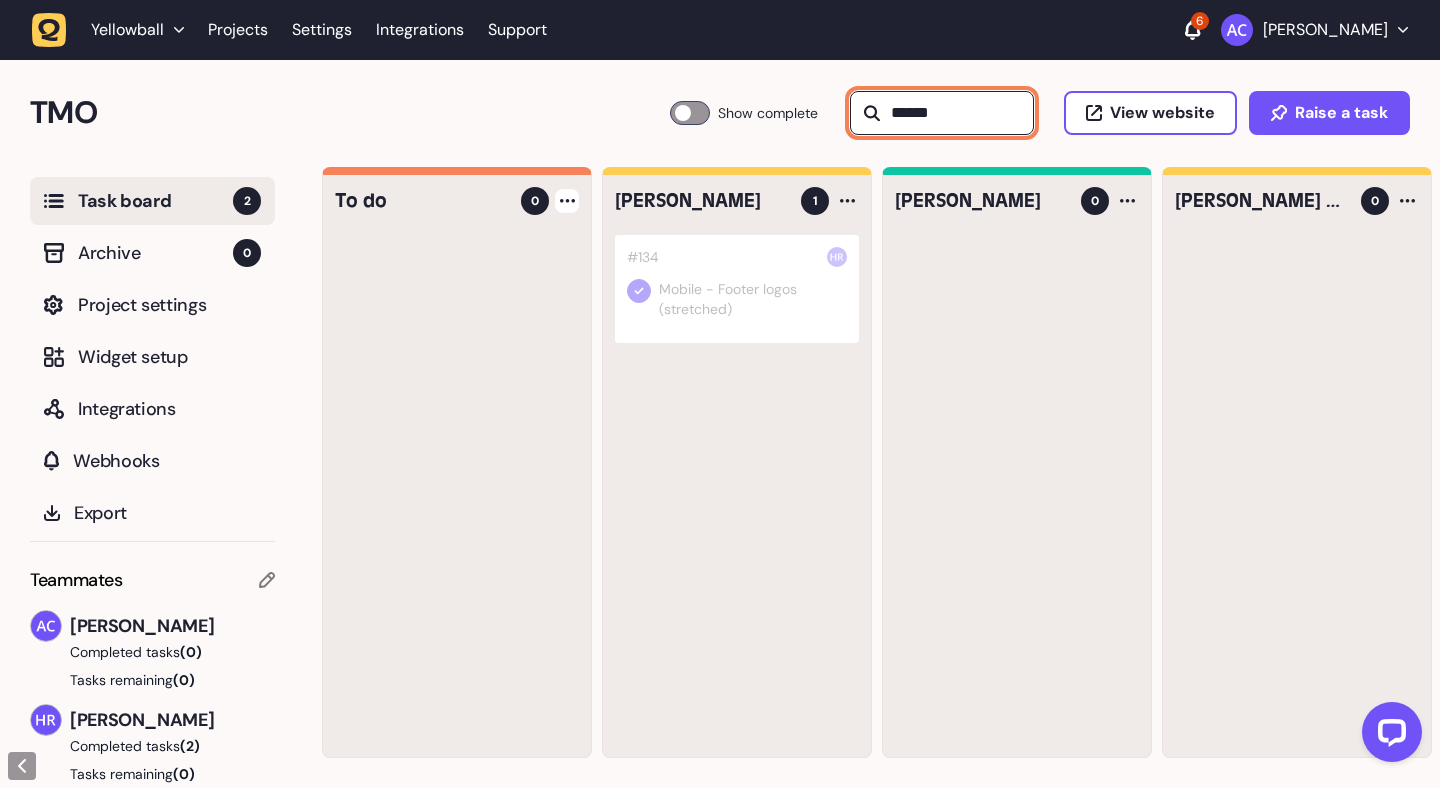 type on "******" 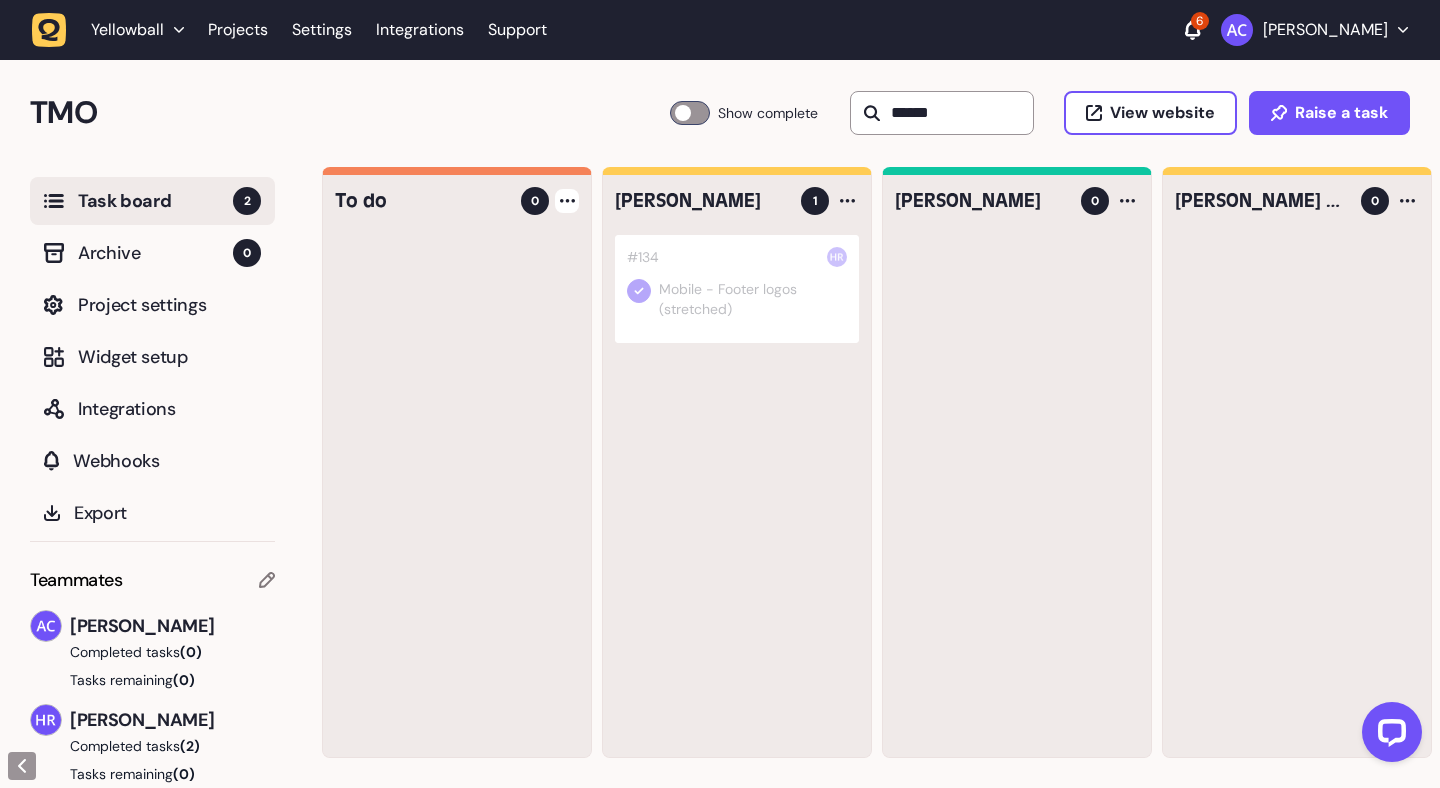 click 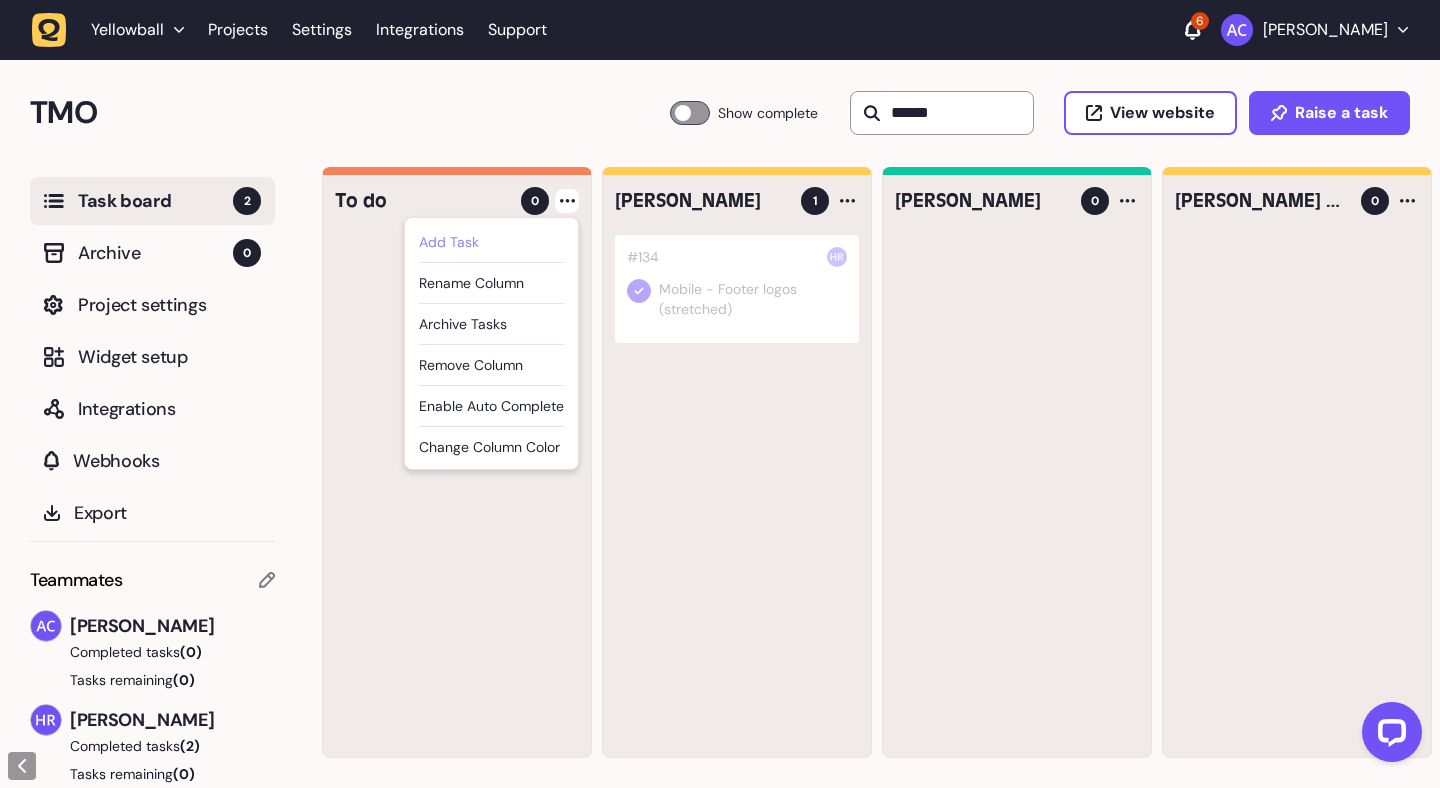 click on "Add Task" 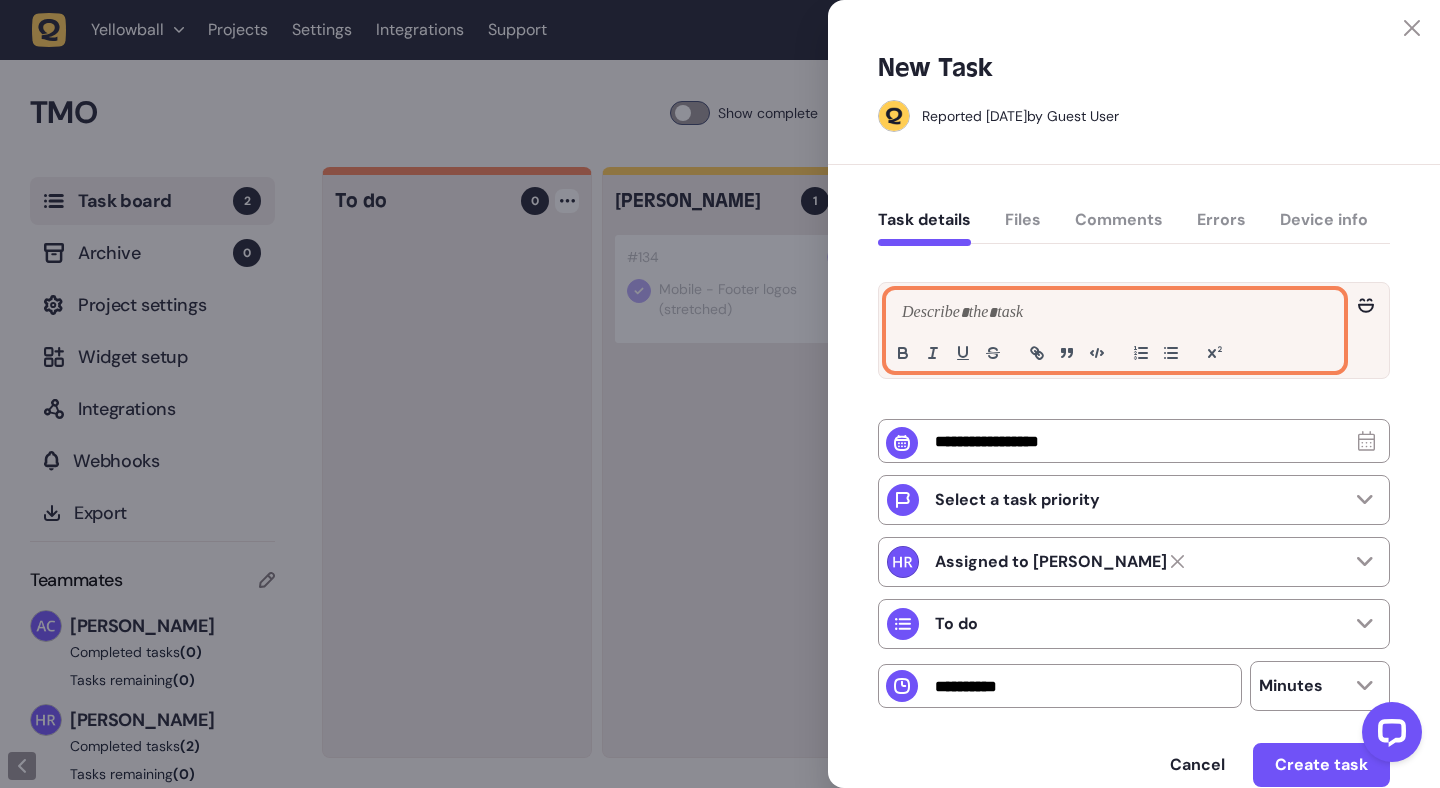 click 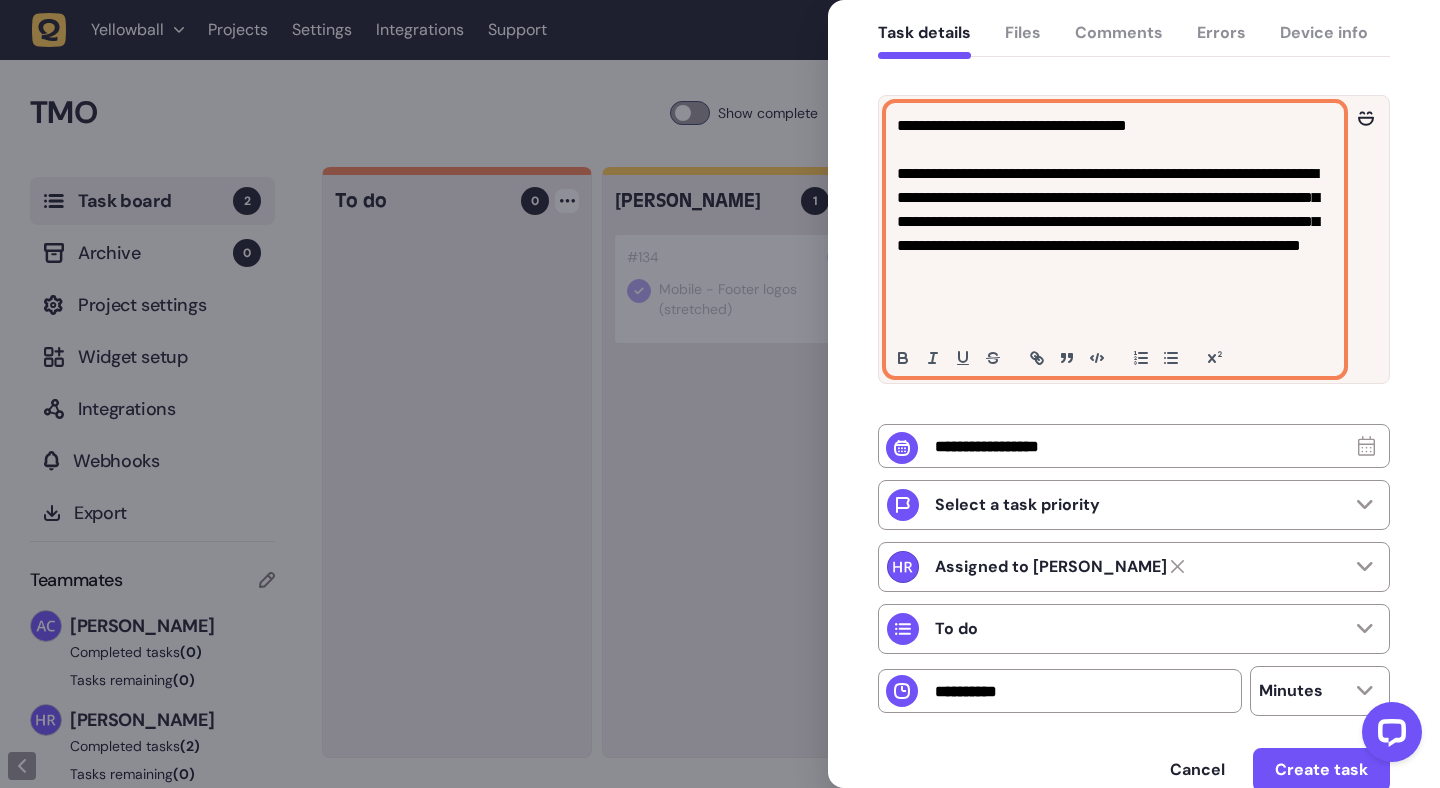 scroll, scrollTop: 0, scrollLeft: 0, axis: both 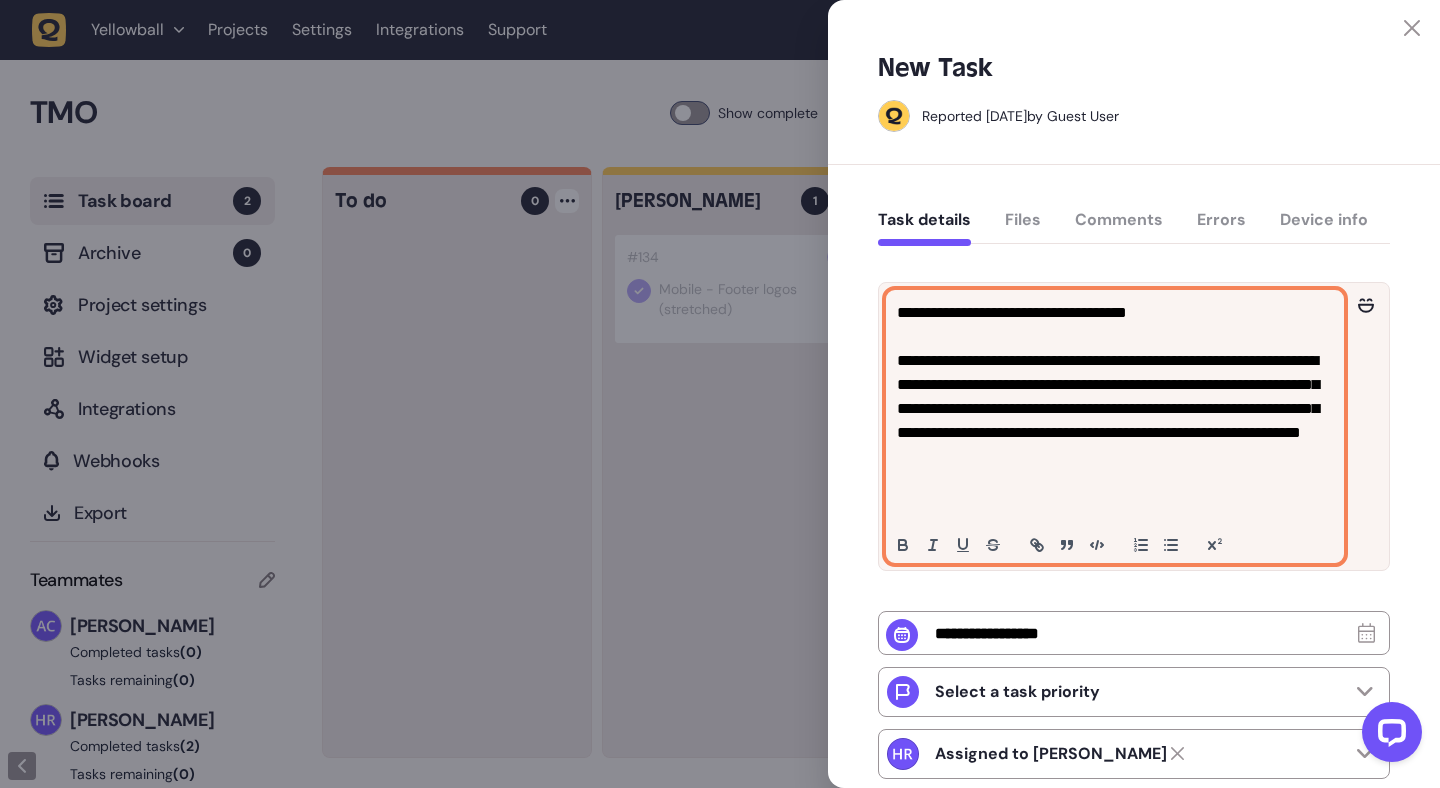 click on "**********" 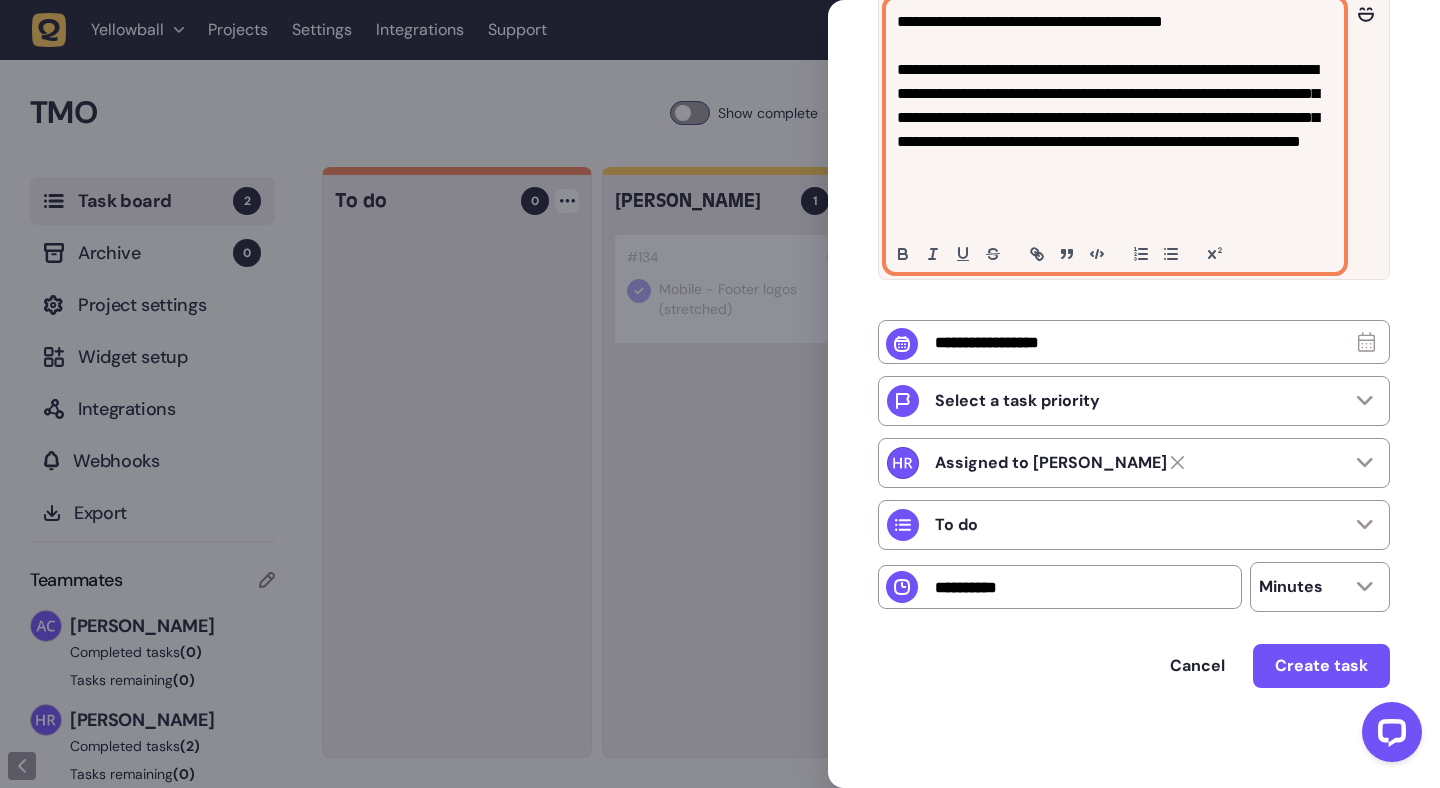 scroll, scrollTop: 0, scrollLeft: 0, axis: both 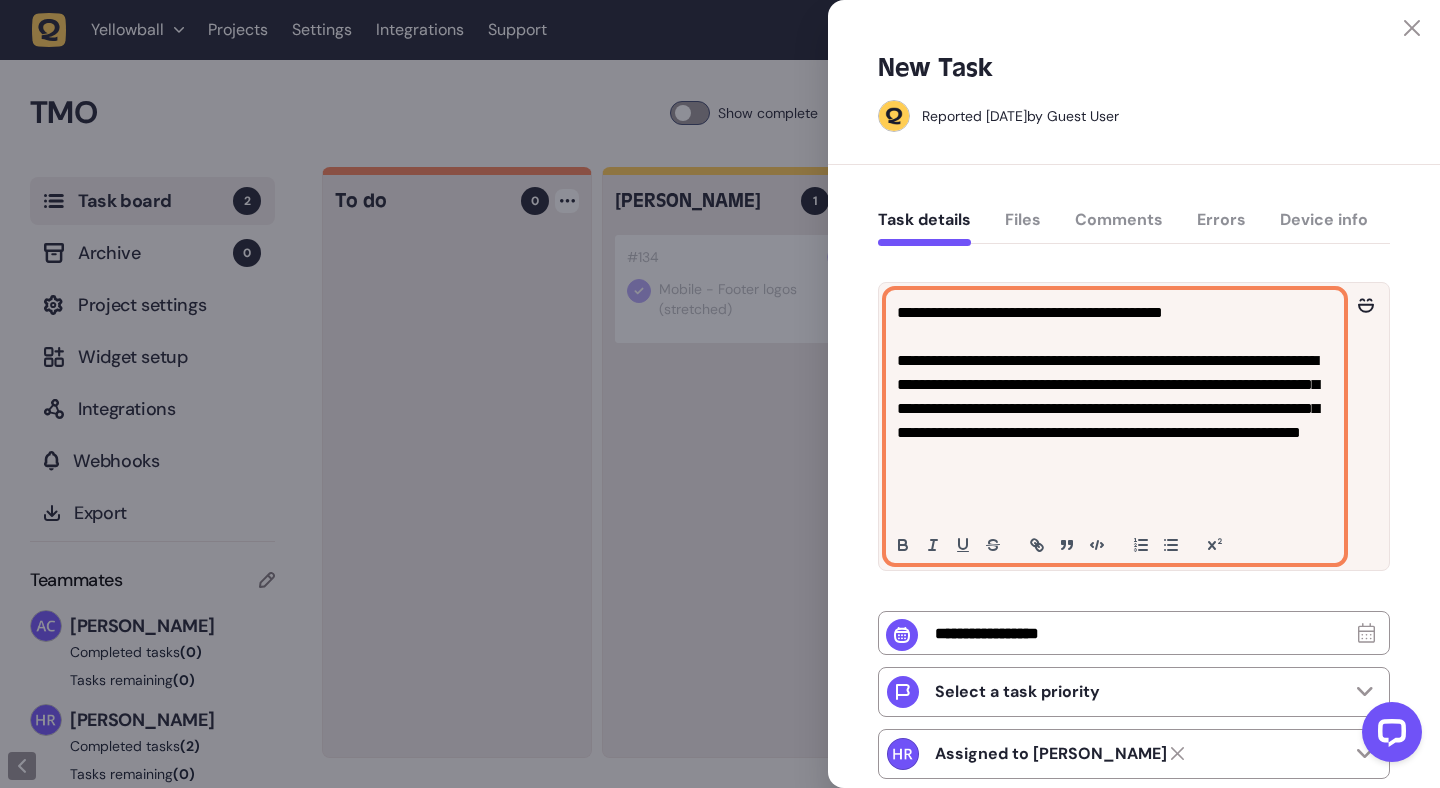 click on "**********" 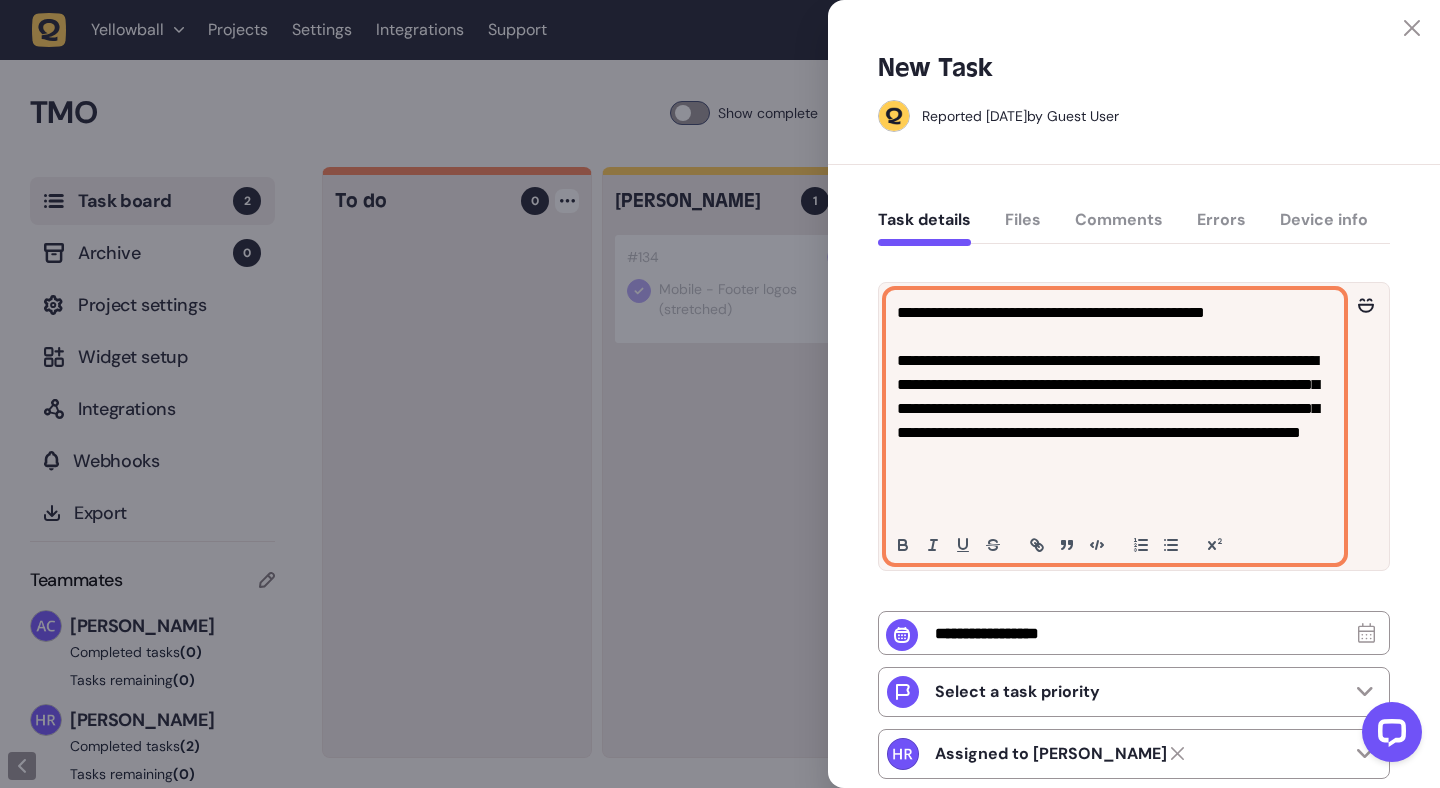 scroll, scrollTop: 294, scrollLeft: 0, axis: vertical 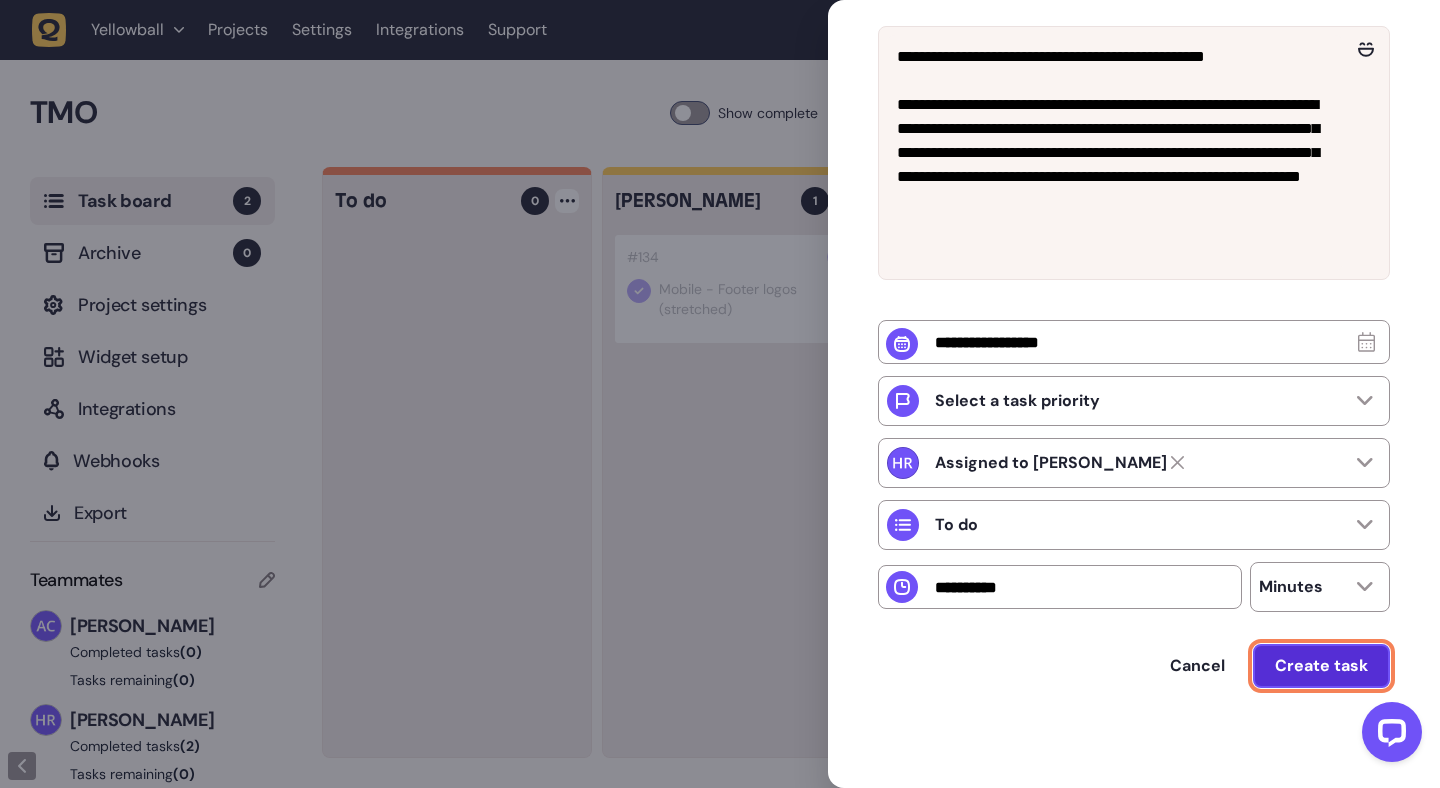 click on "Create task" 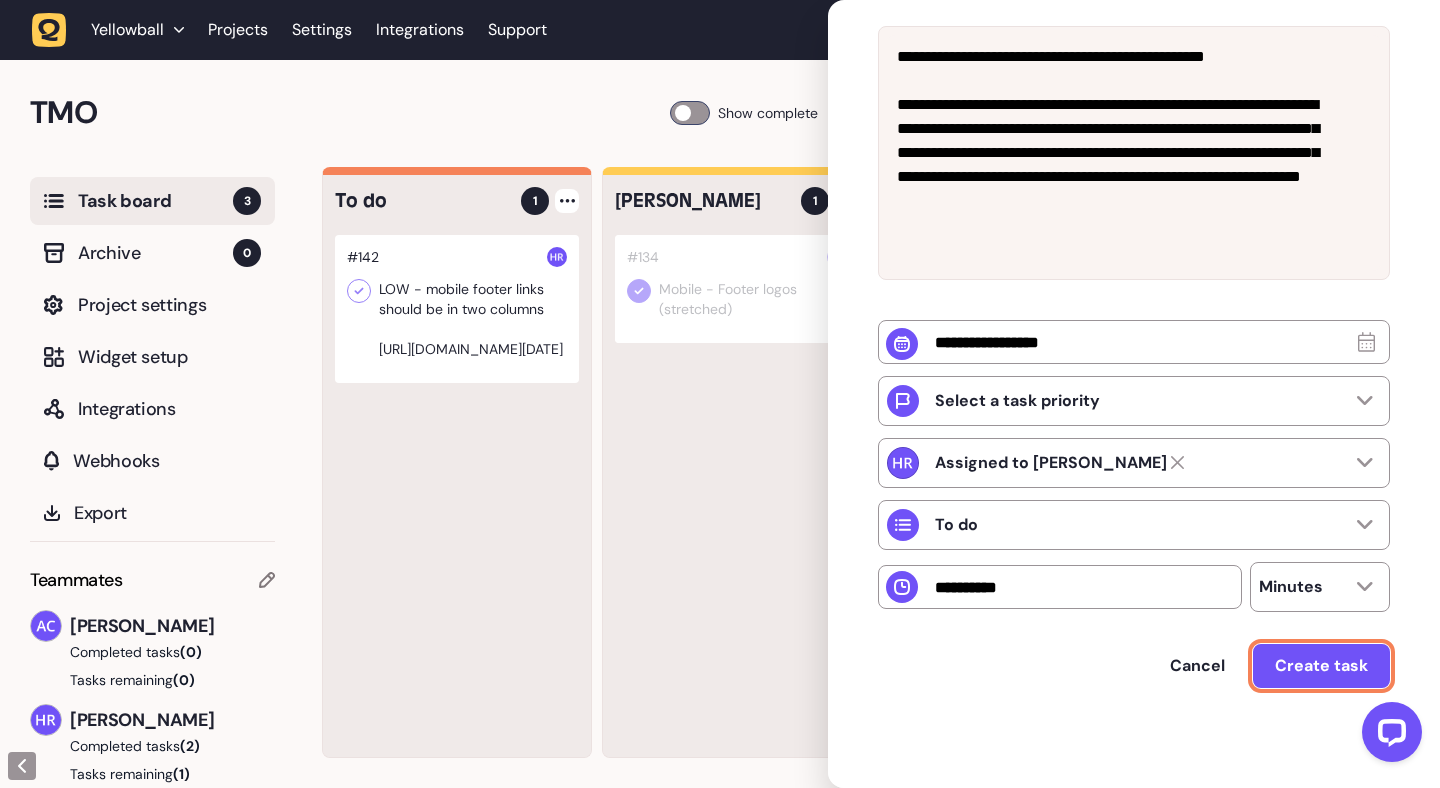 scroll, scrollTop: 235, scrollLeft: 0, axis: vertical 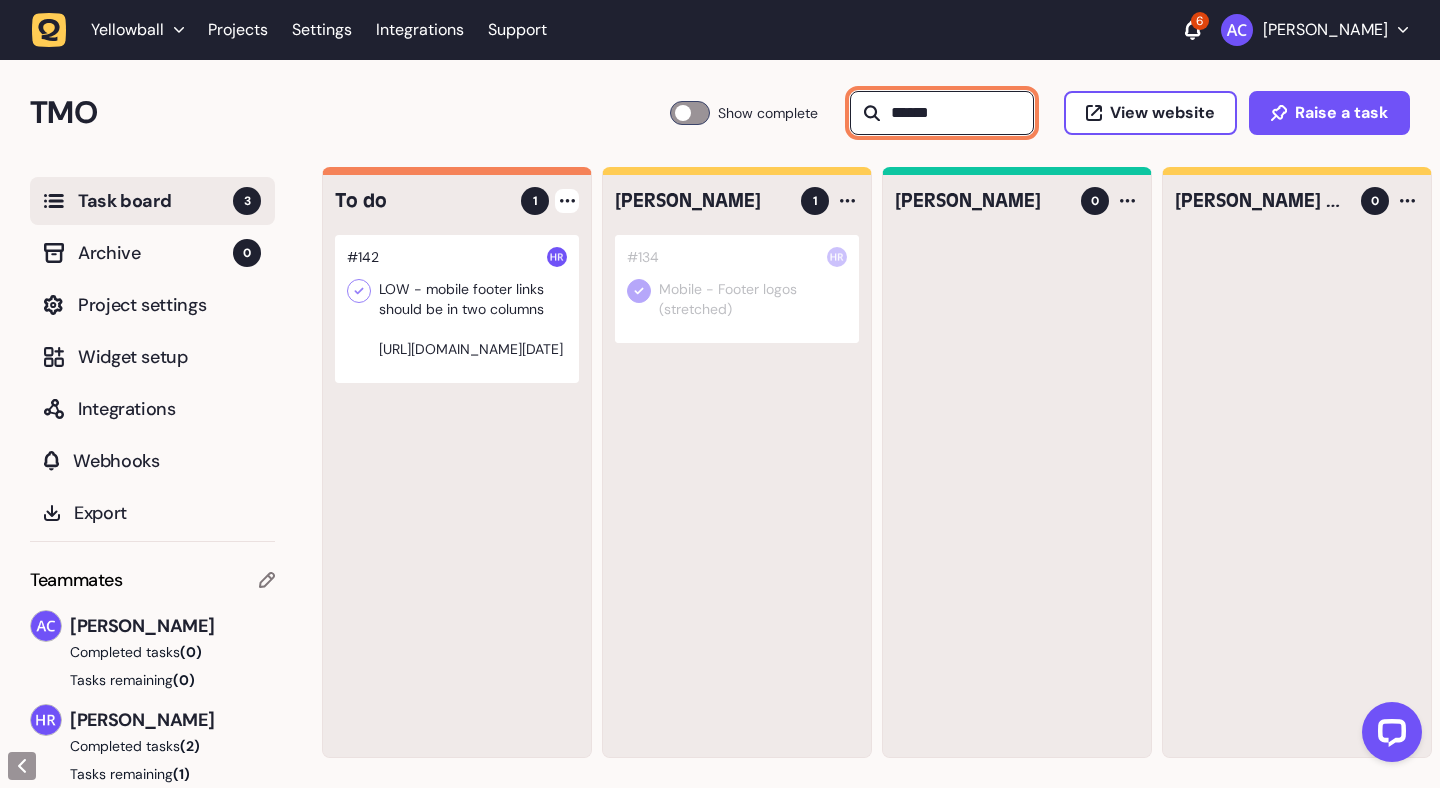 click on "******" 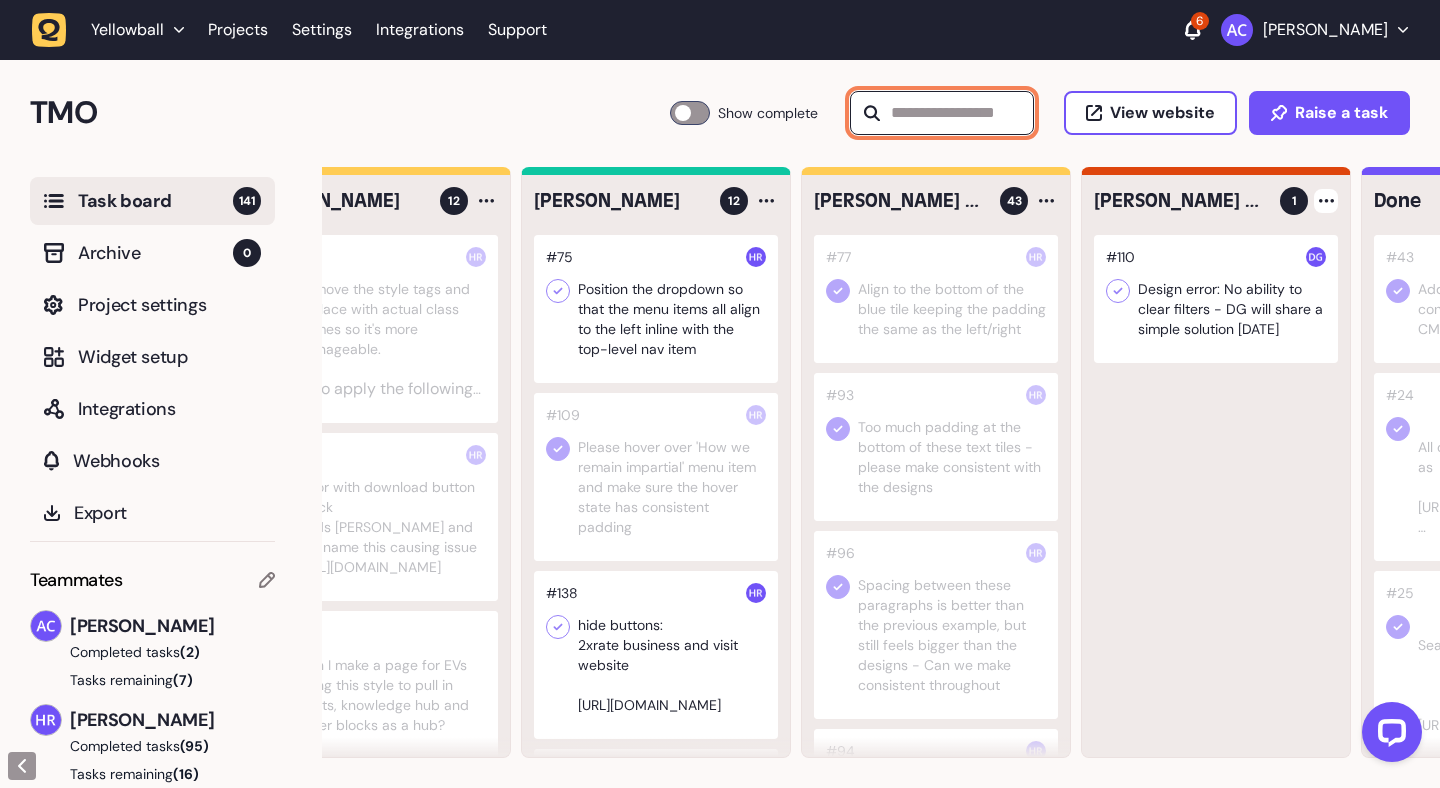 scroll, scrollTop: 0, scrollLeft: 627, axis: horizontal 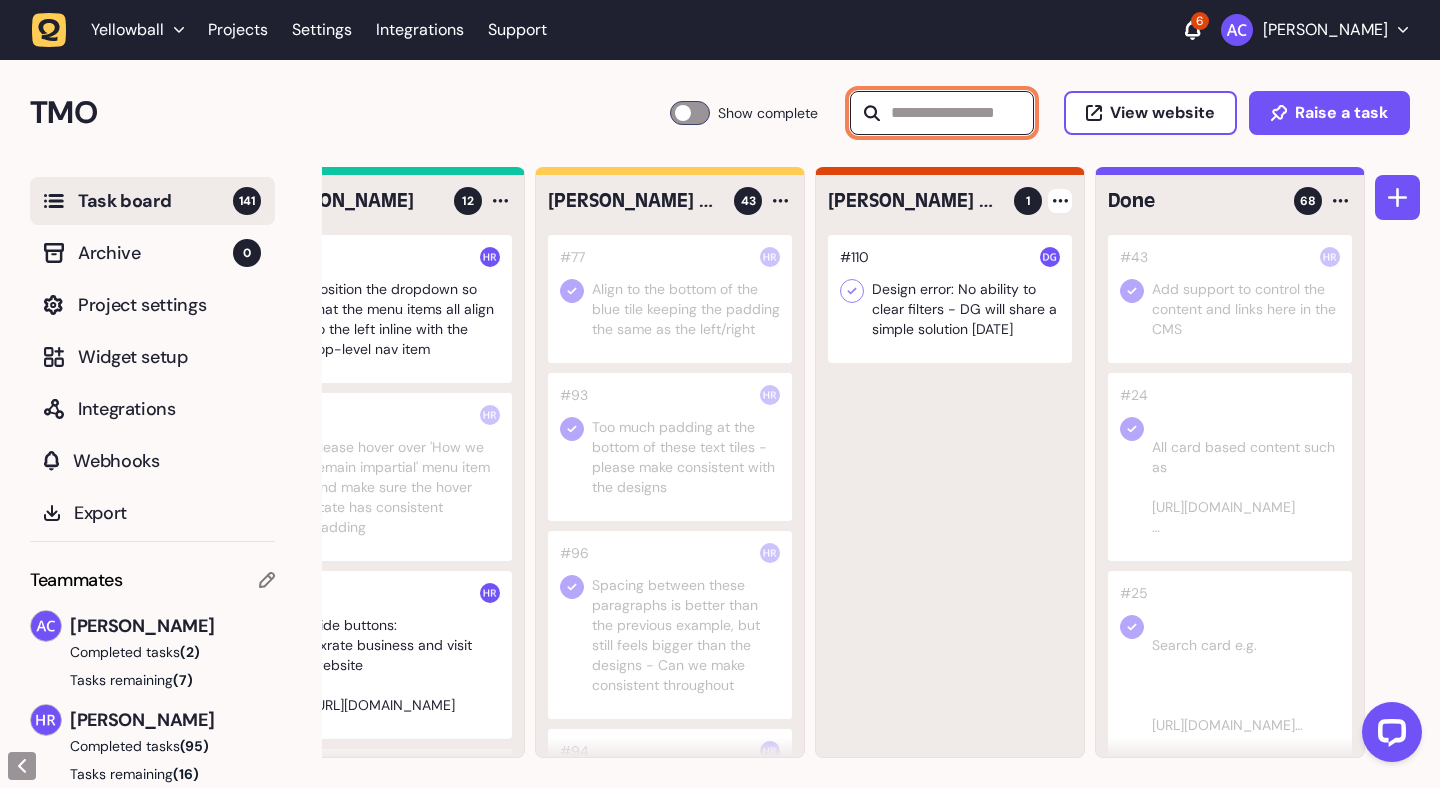 type 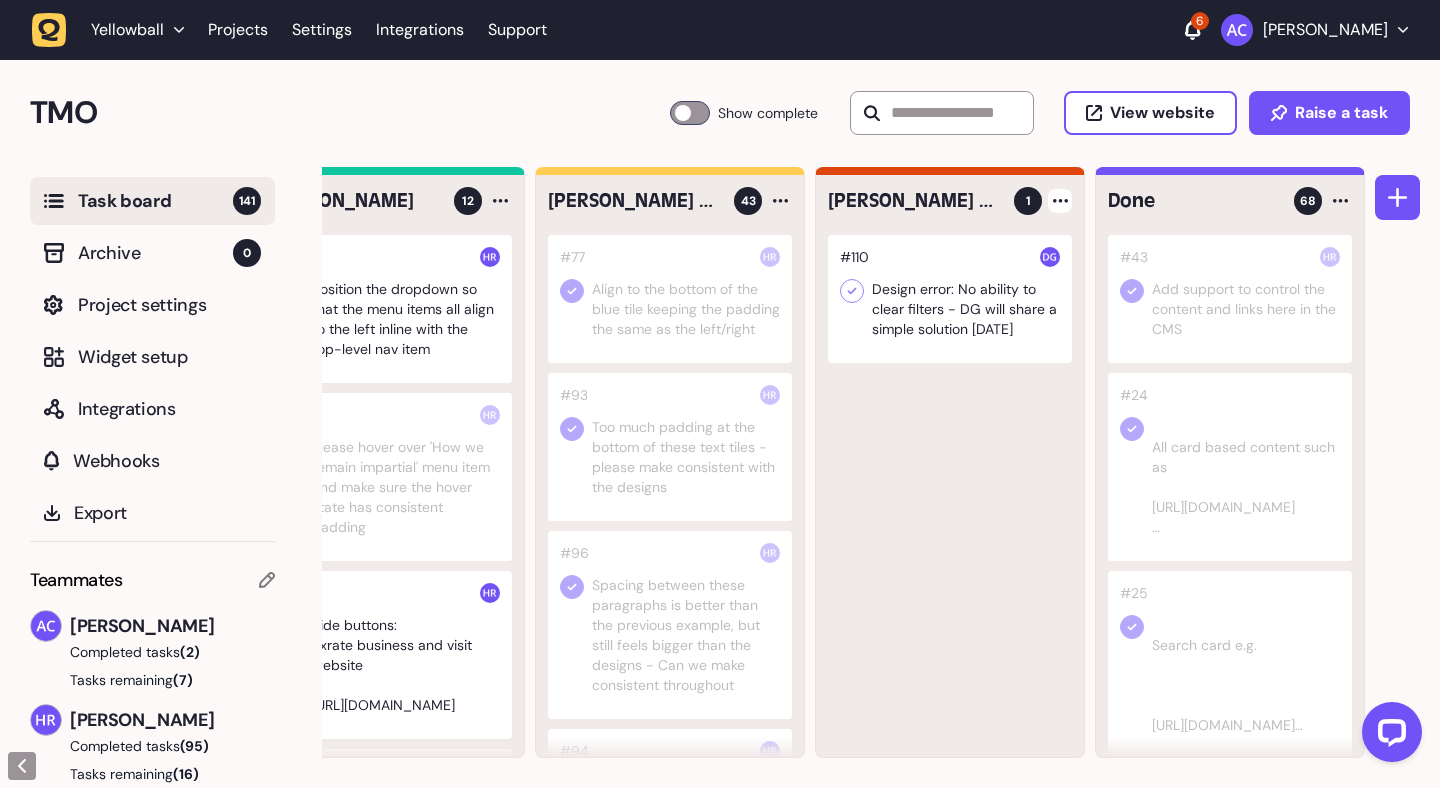 click 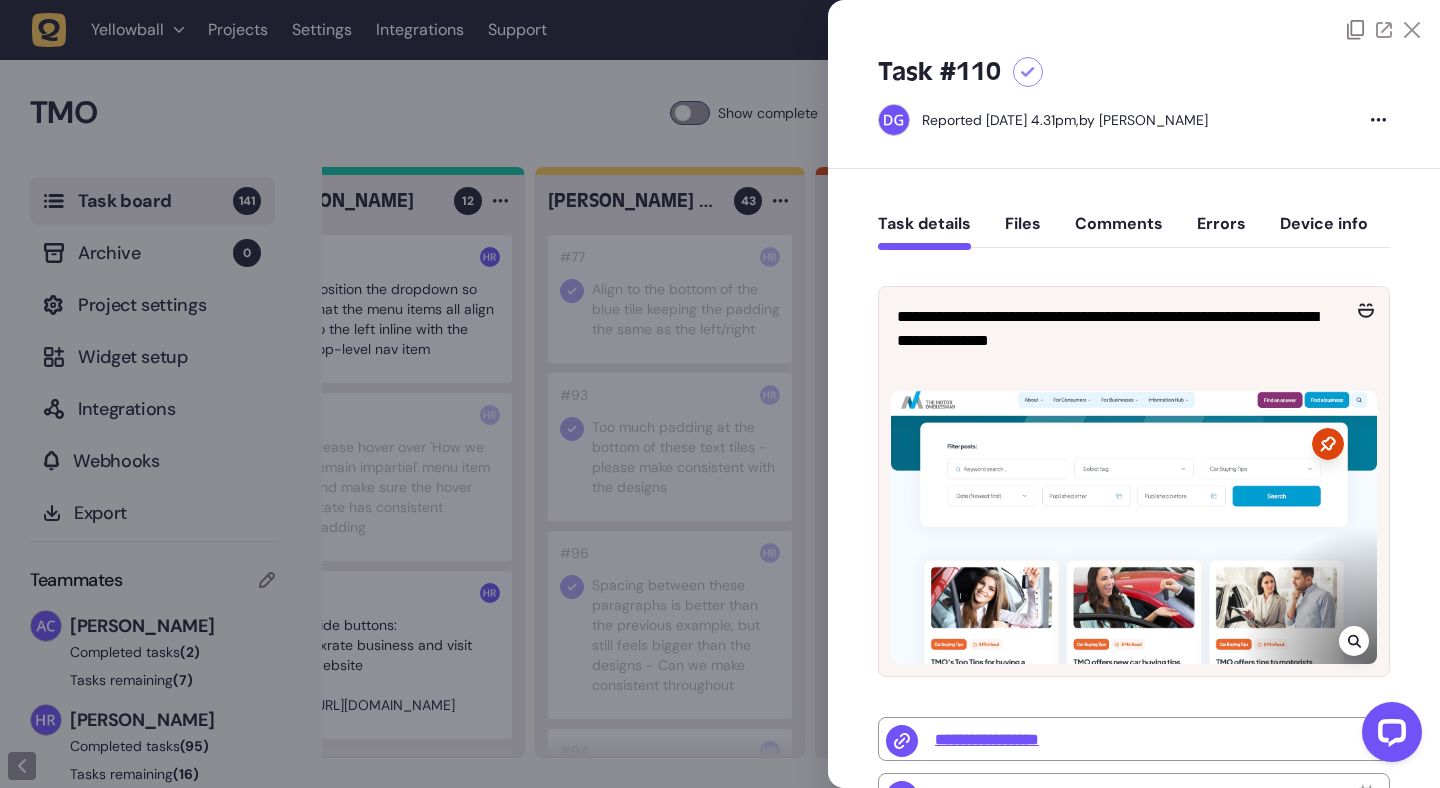 click 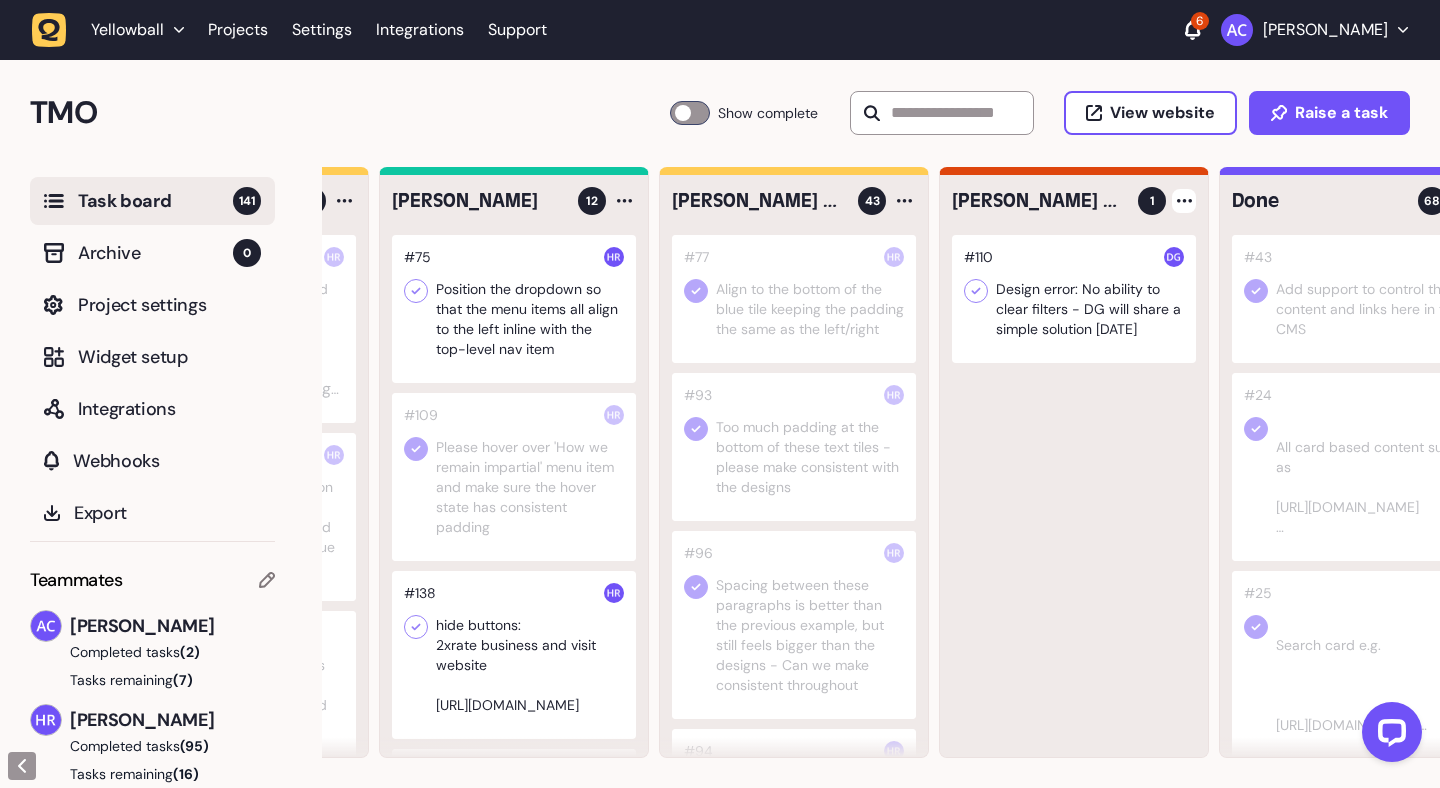 scroll, scrollTop: 0, scrollLeft: 490, axis: horizontal 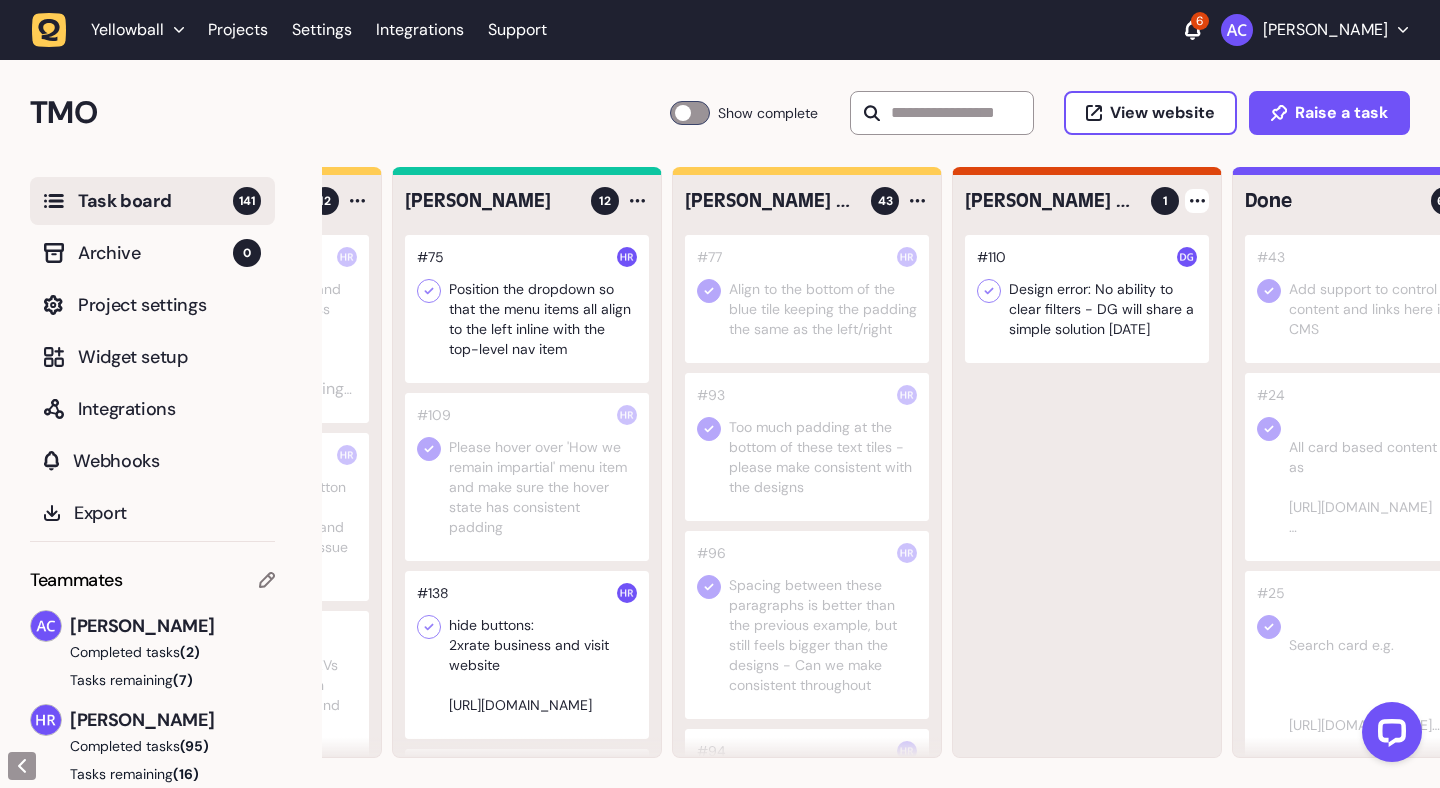 click 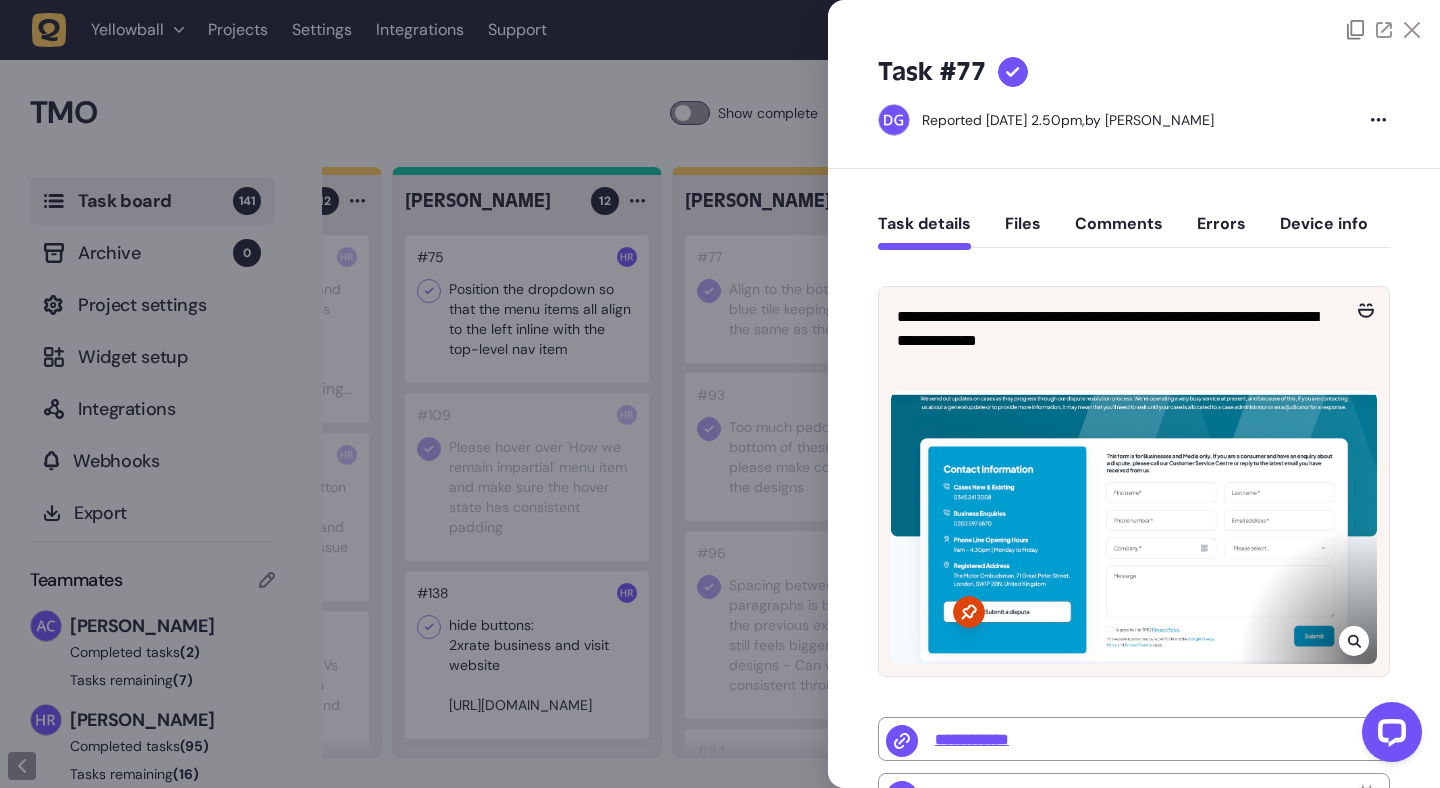 click 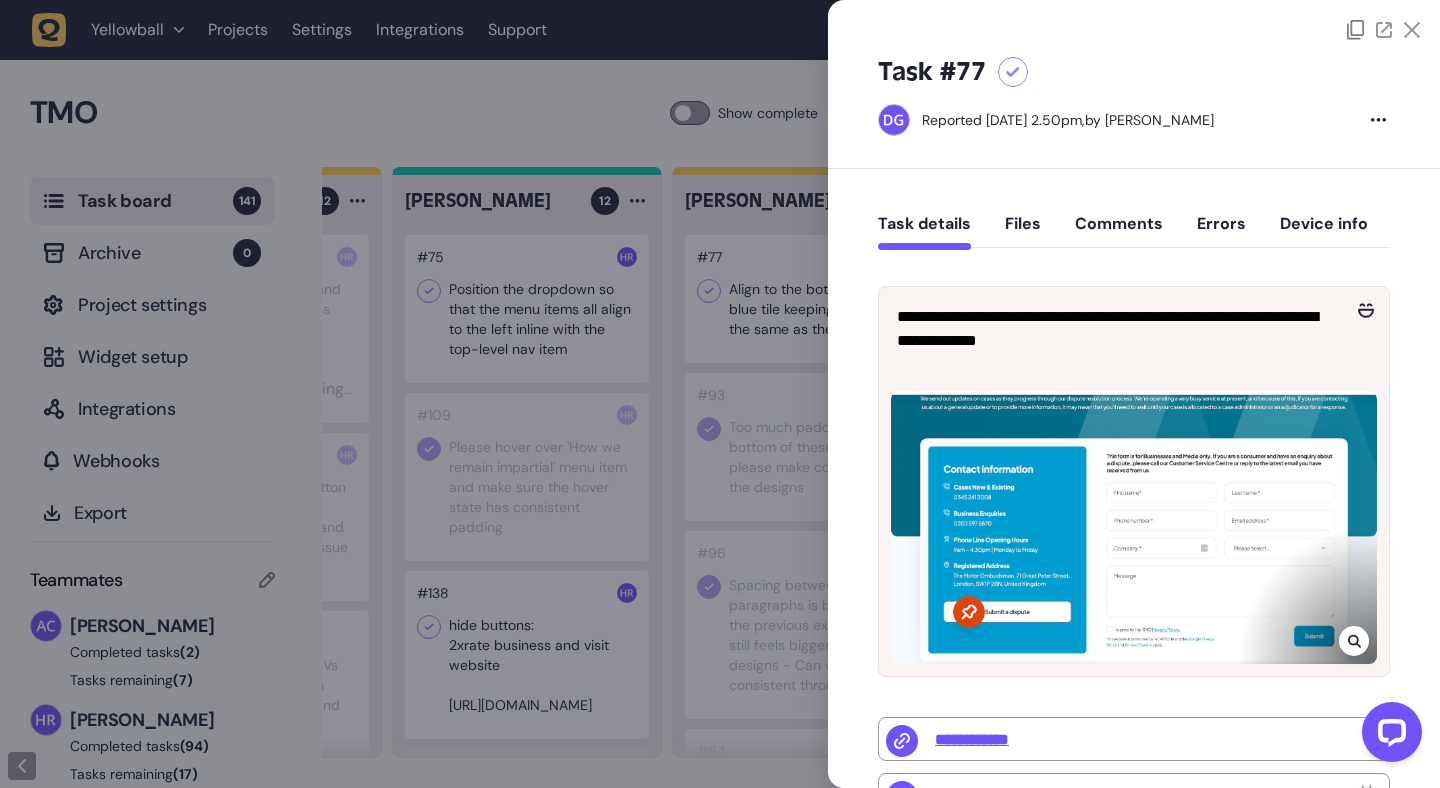 click 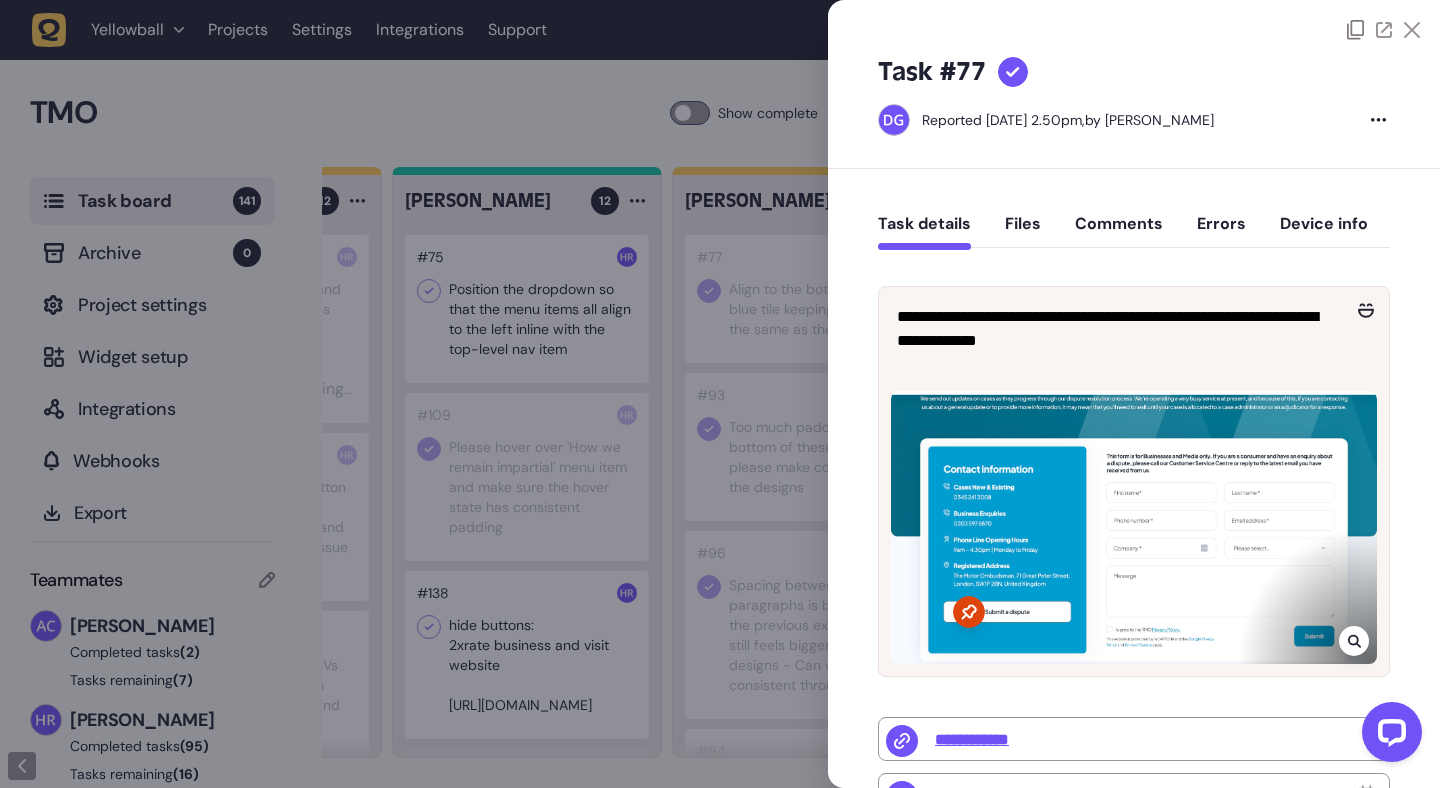 click 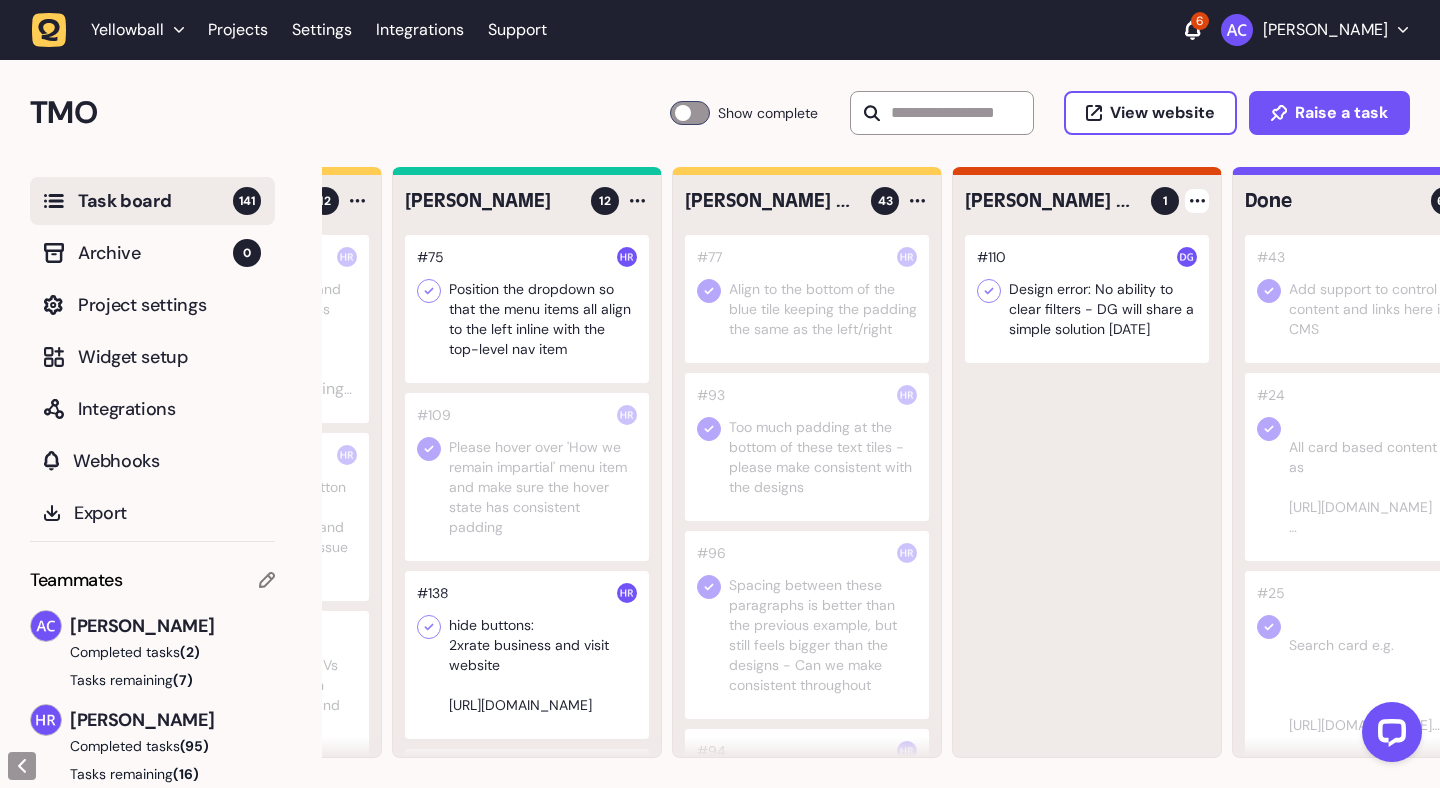 type 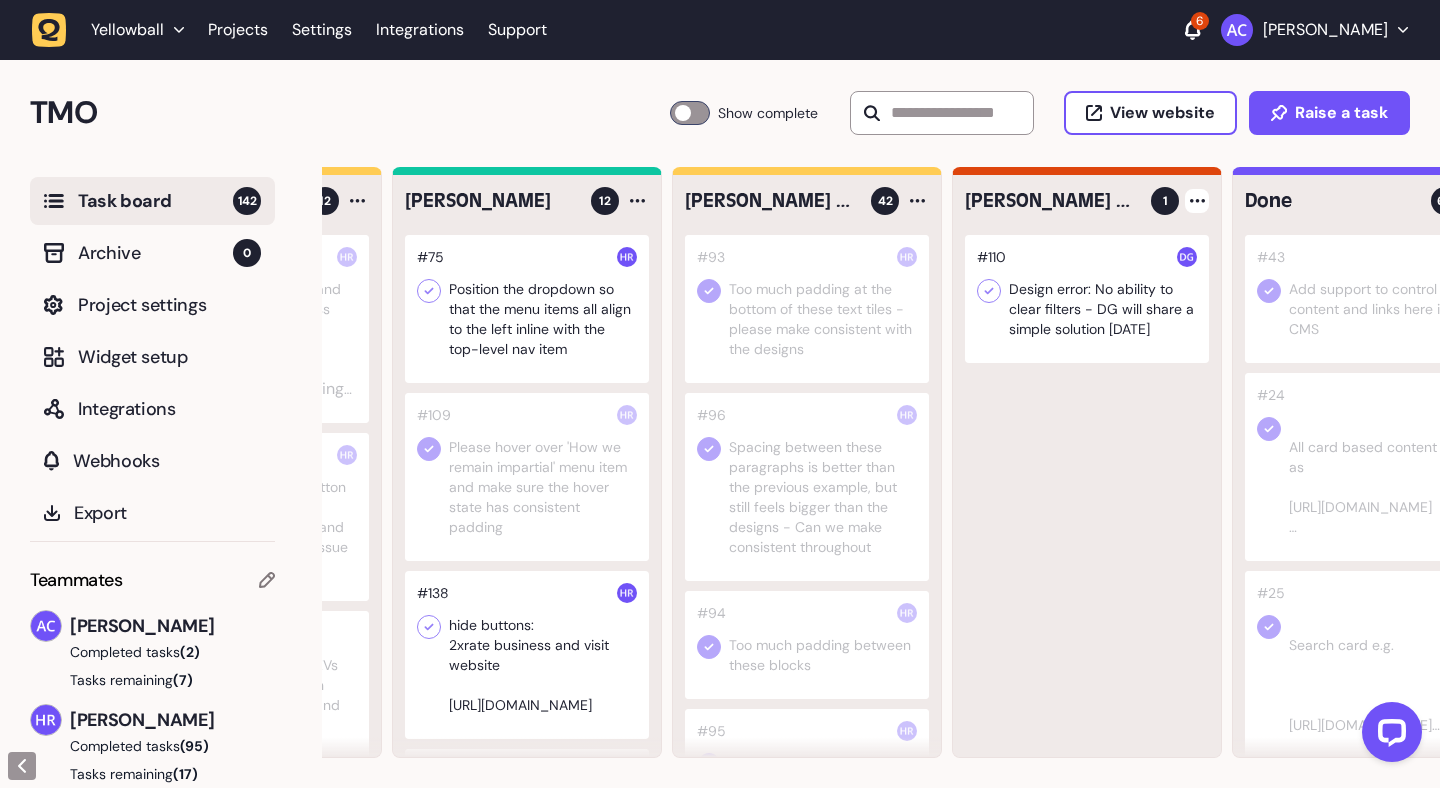click 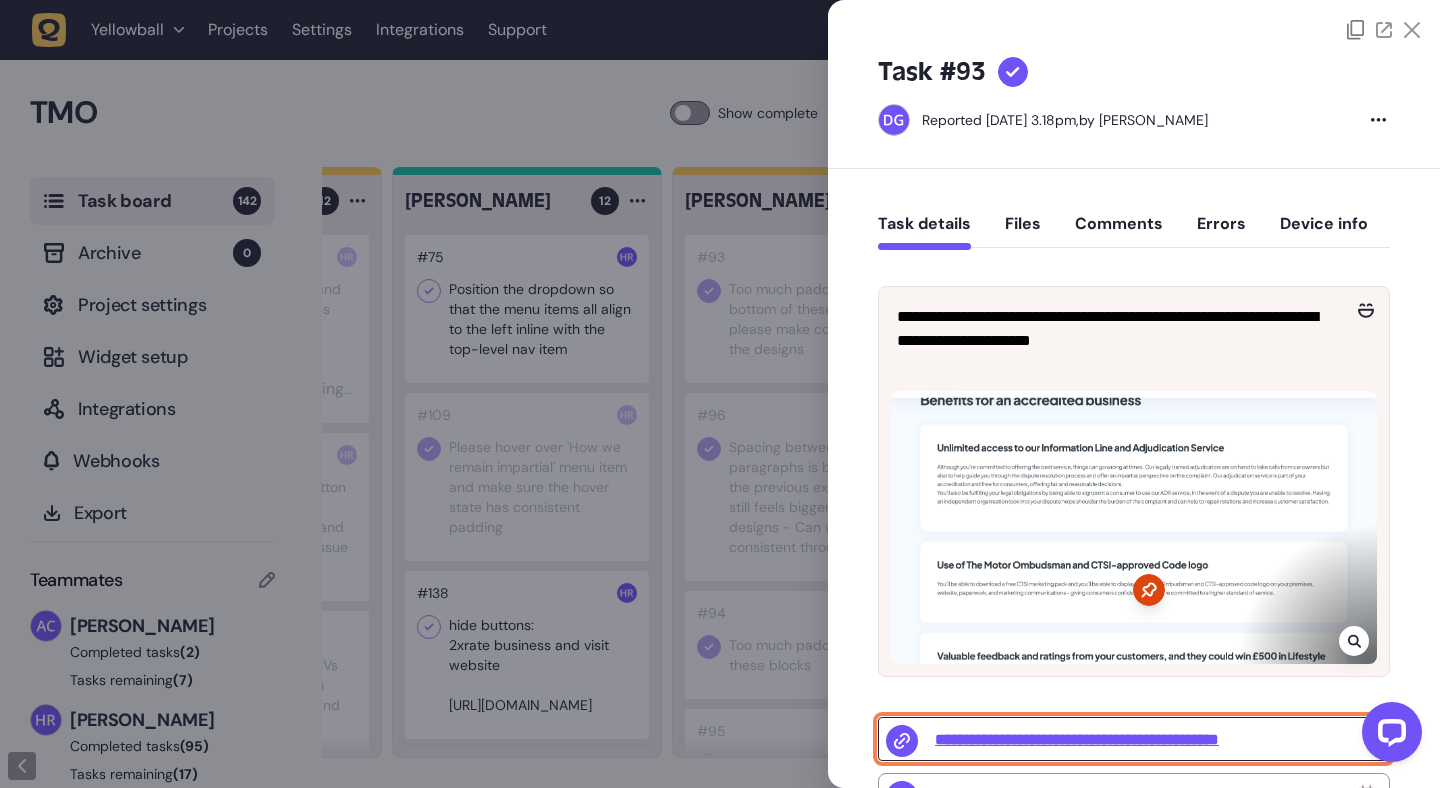click on "**********" 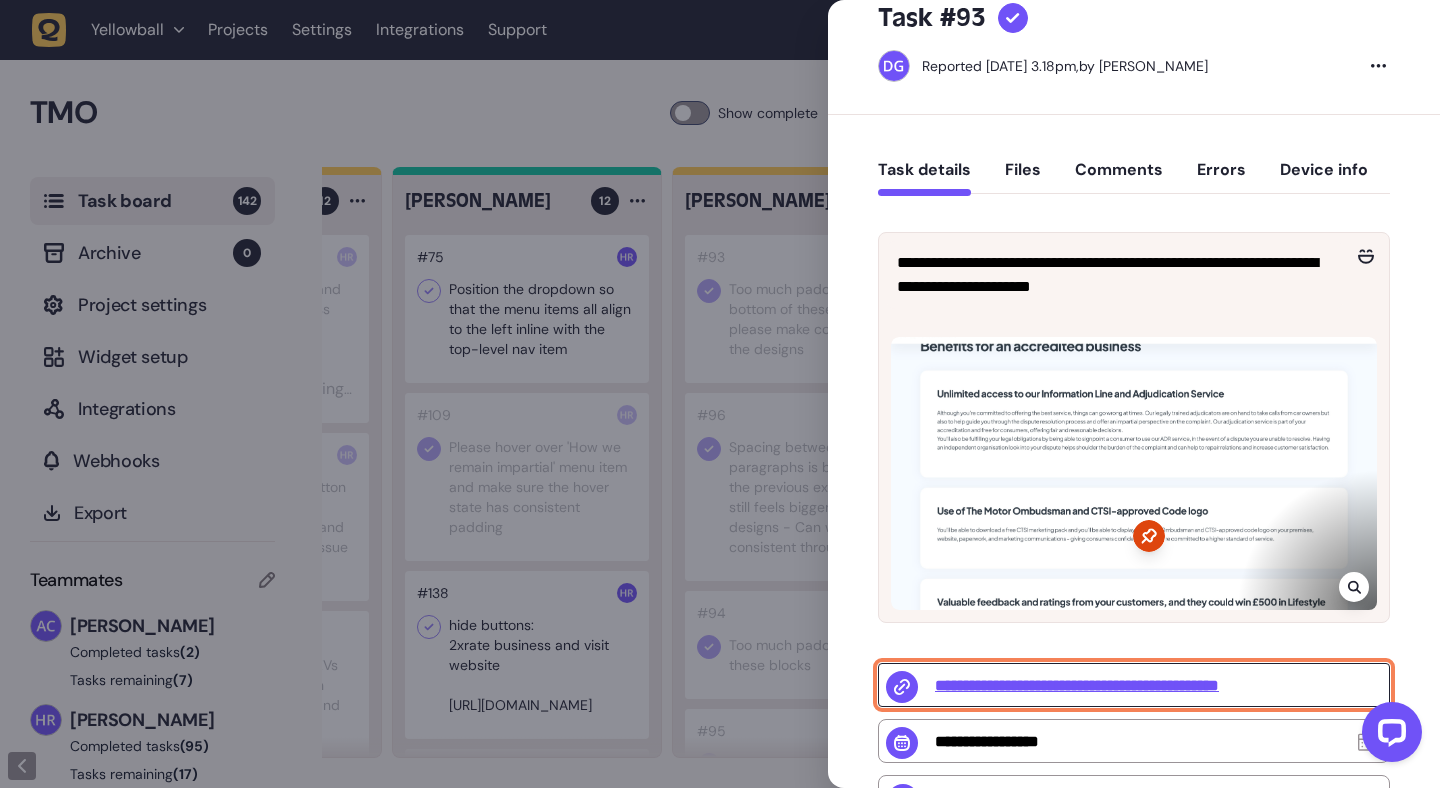 scroll, scrollTop: 0, scrollLeft: 0, axis: both 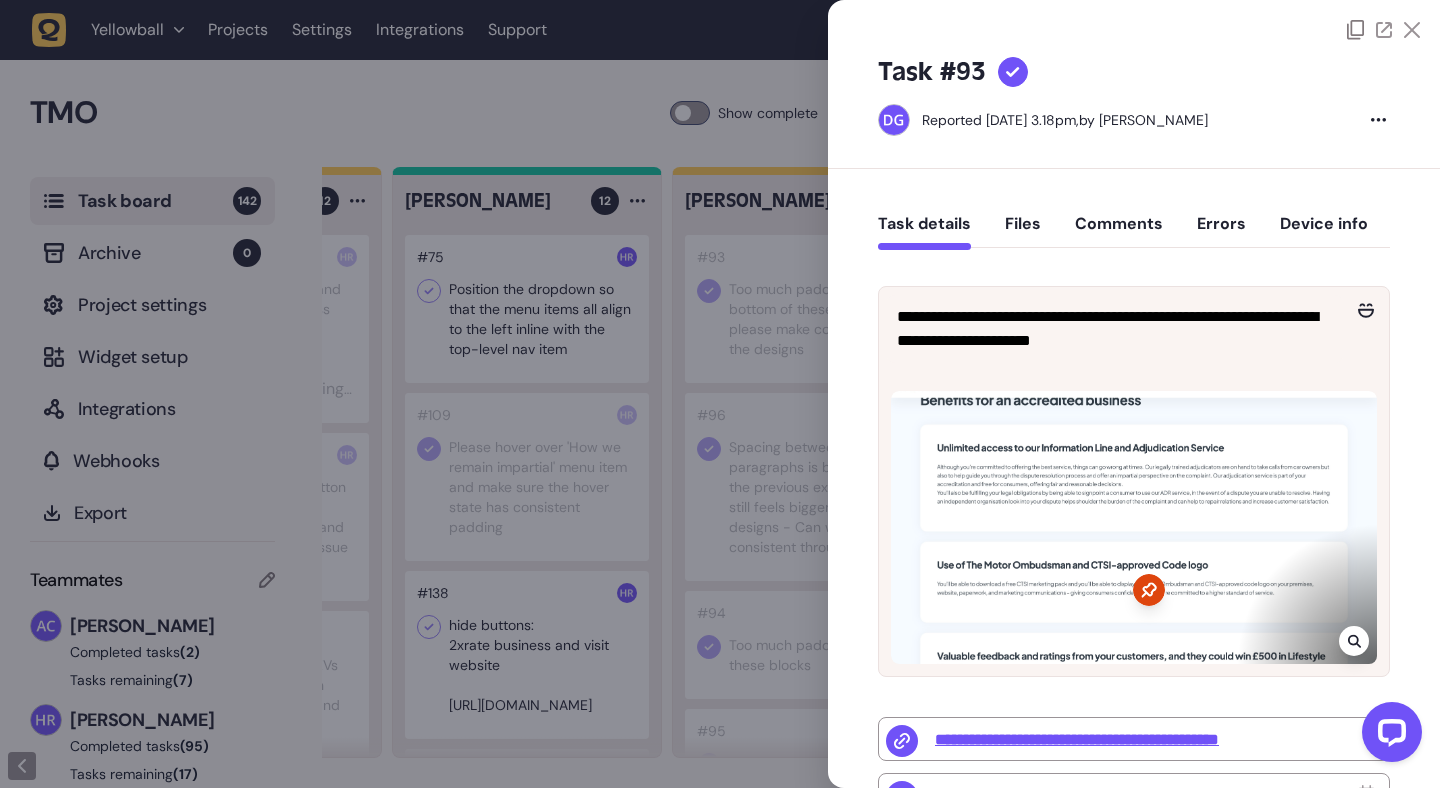 click 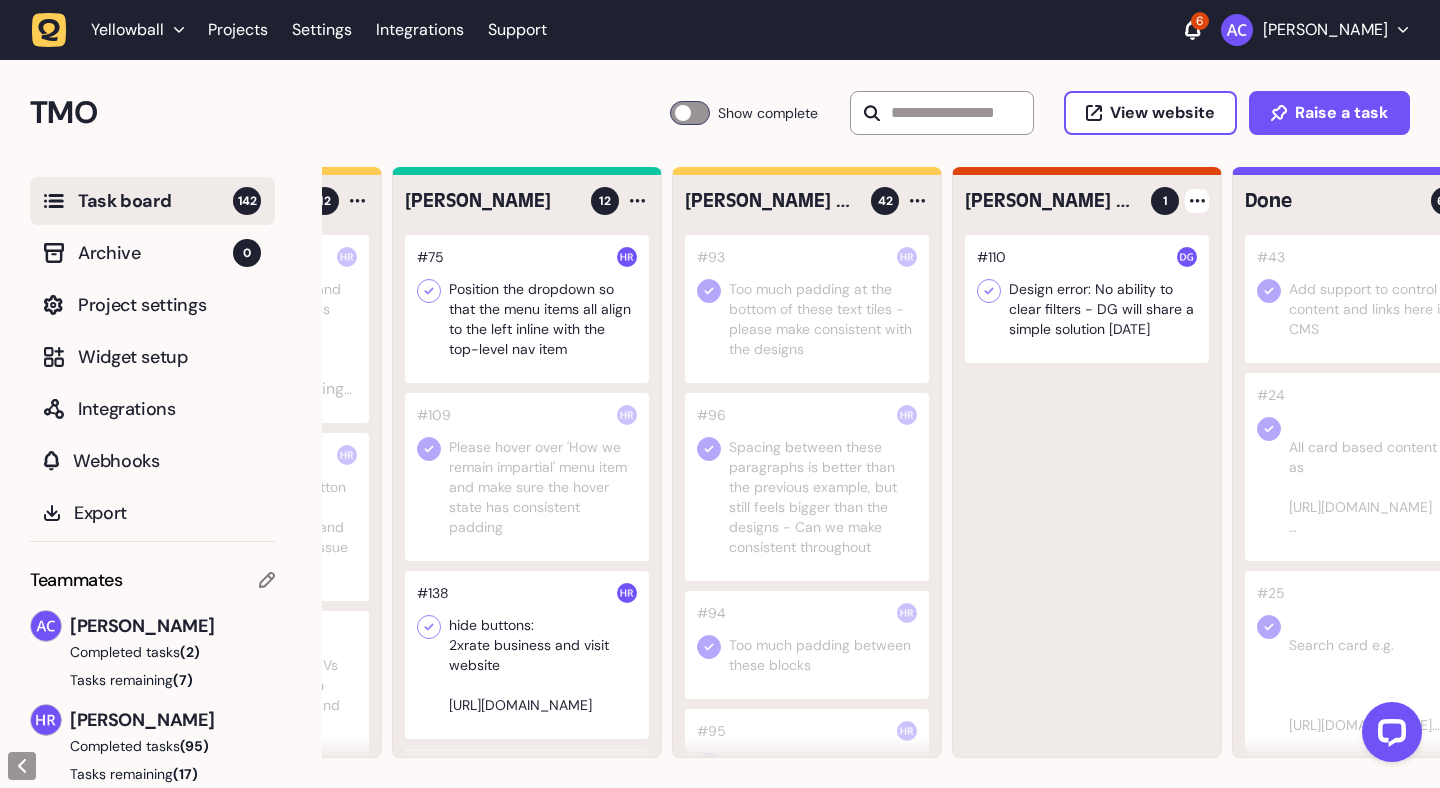 click 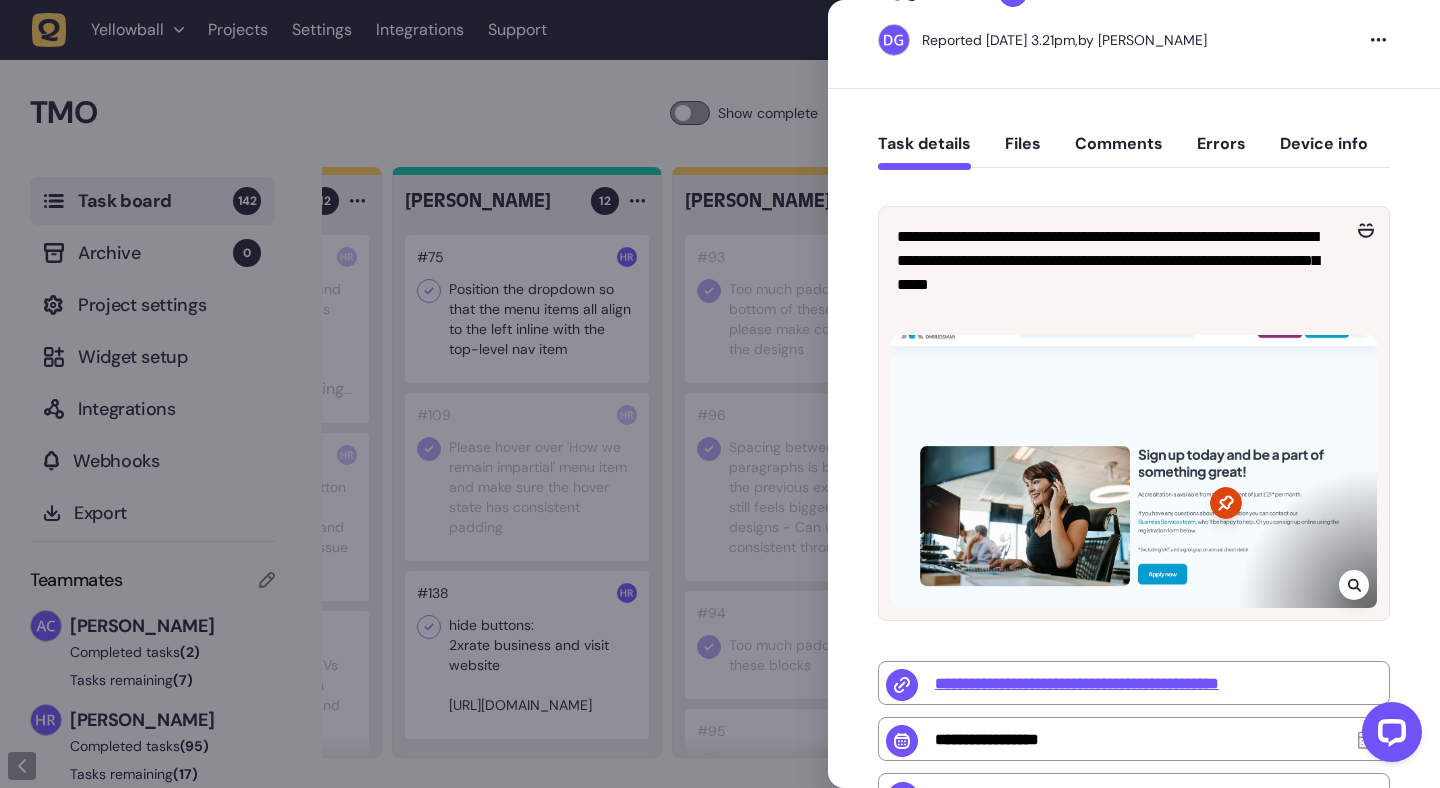 scroll, scrollTop: 82, scrollLeft: 0, axis: vertical 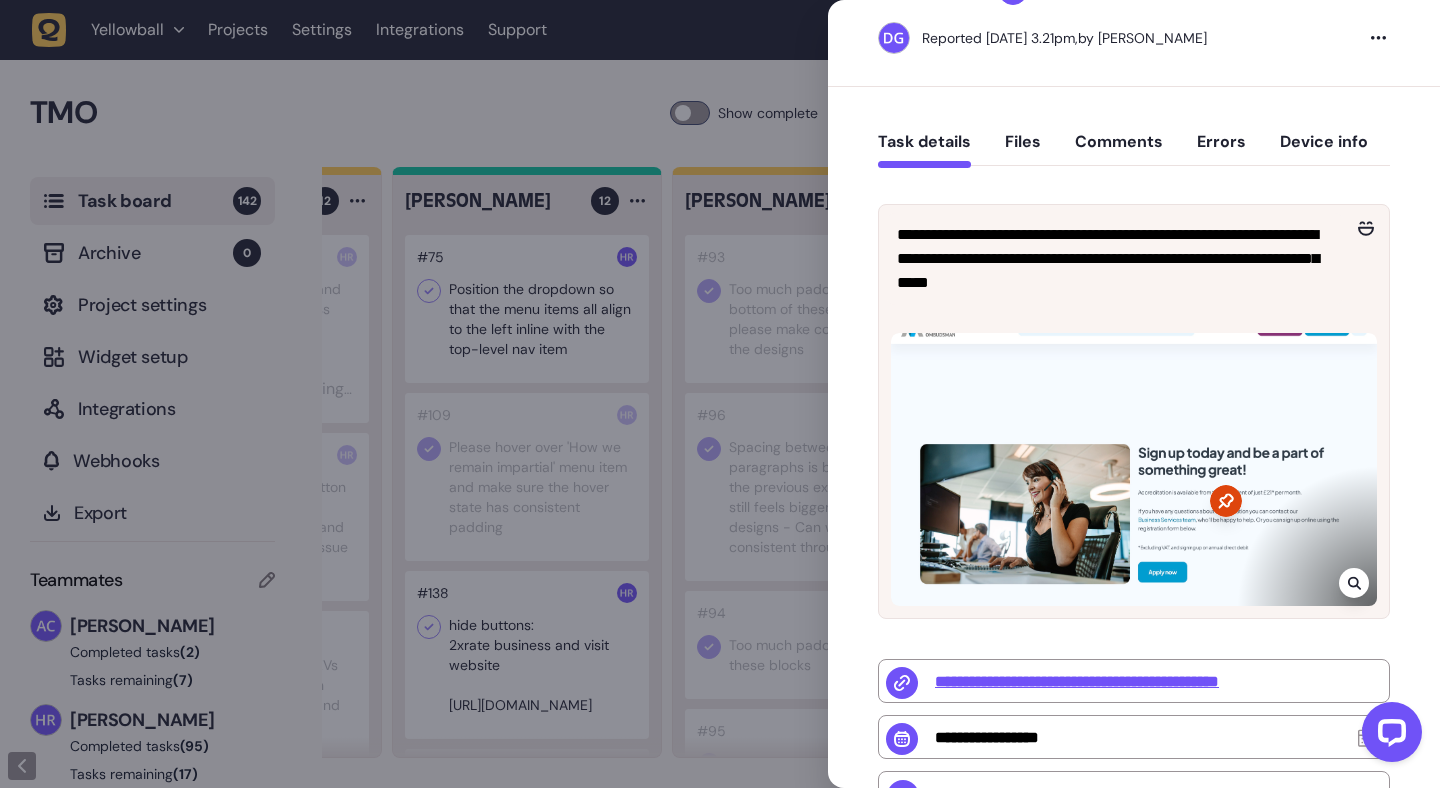 click on "**********" 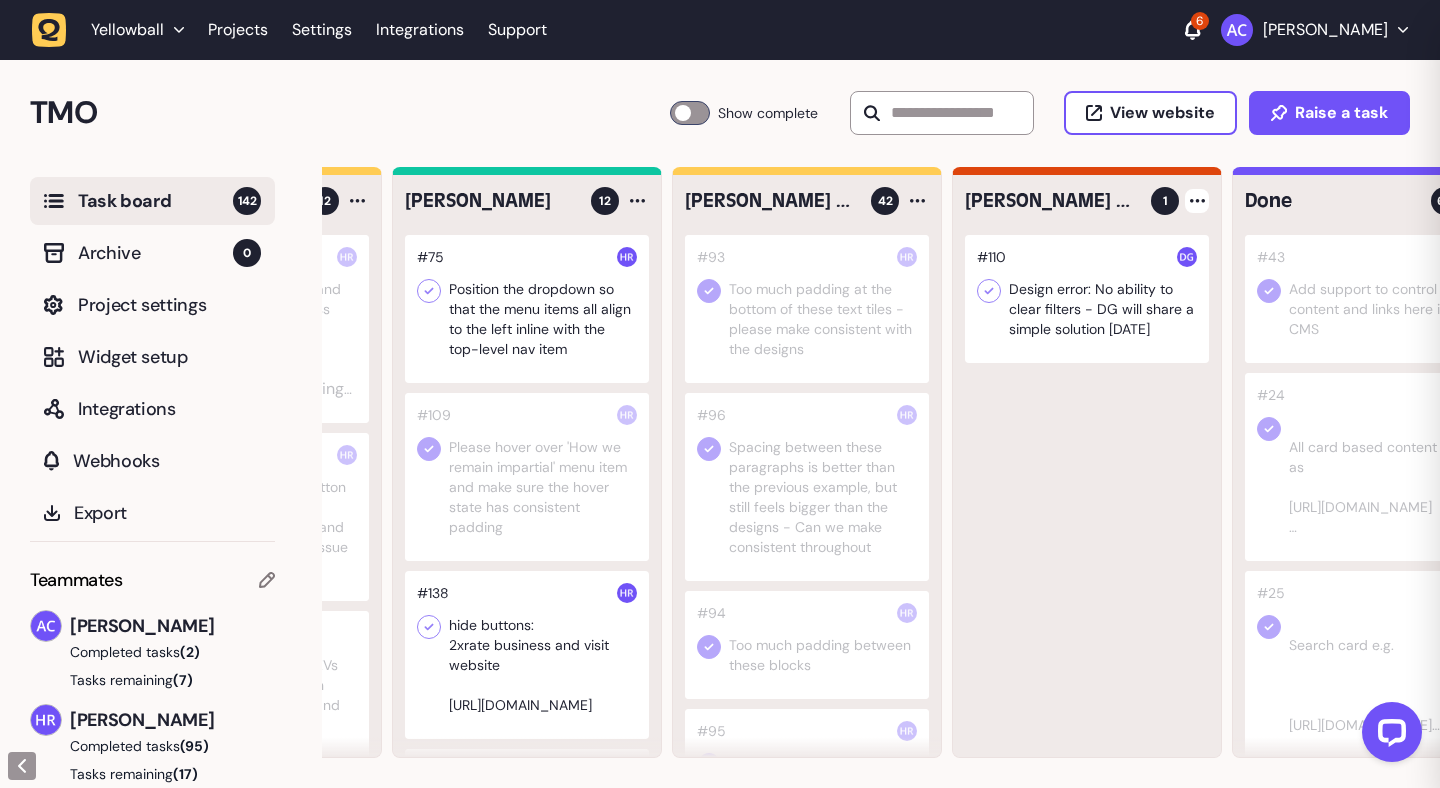 scroll, scrollTop: 0, scrollLeft: 0, axis: both 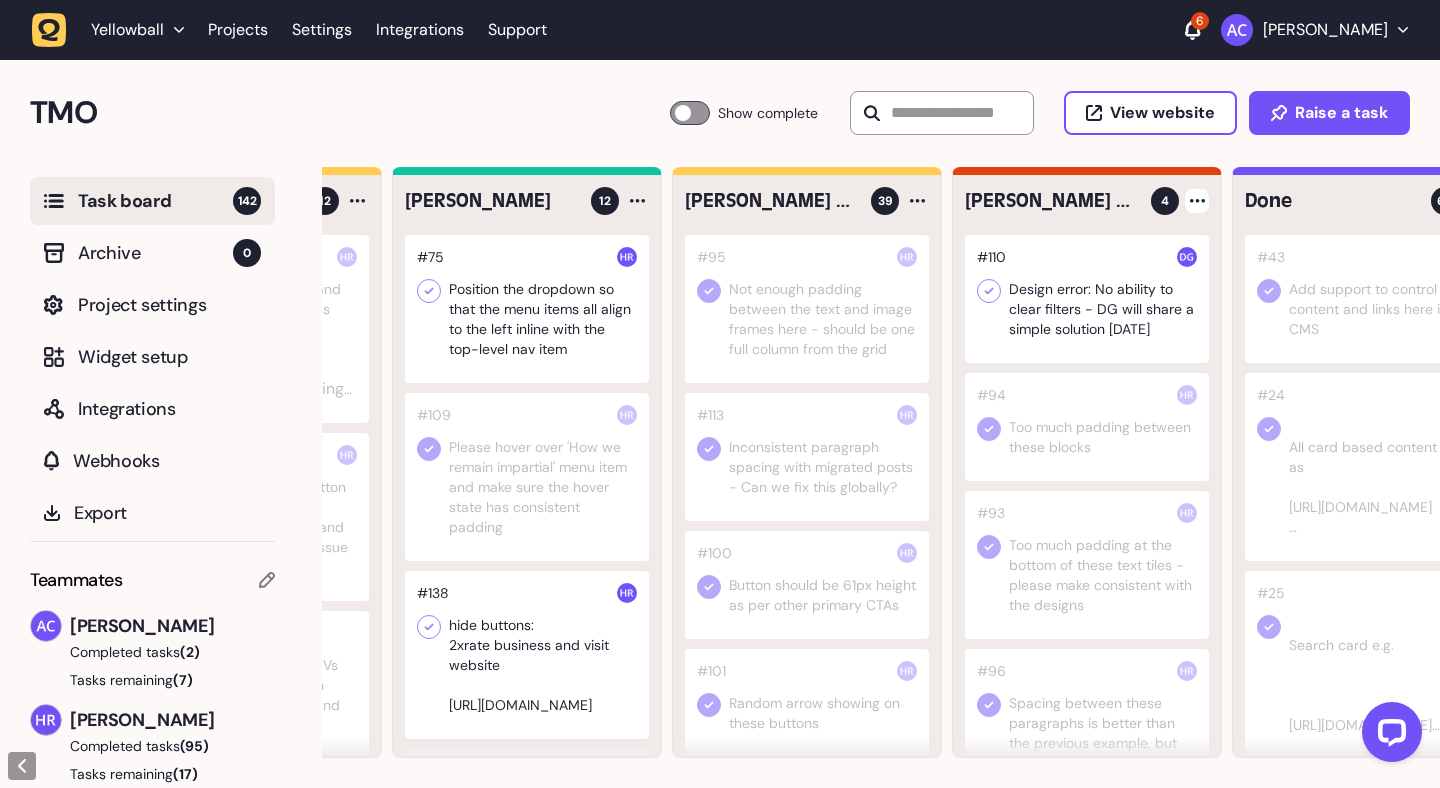 click 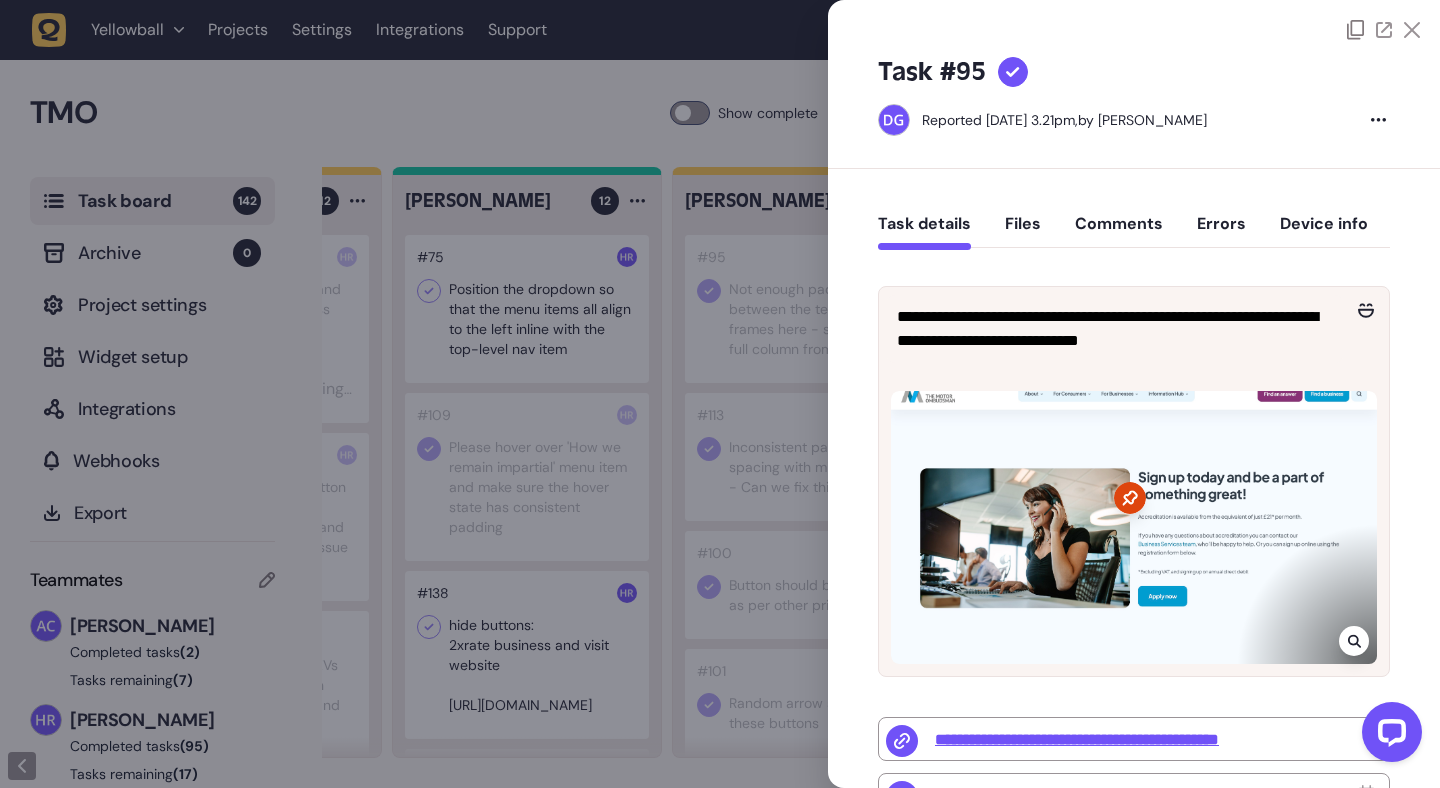 click 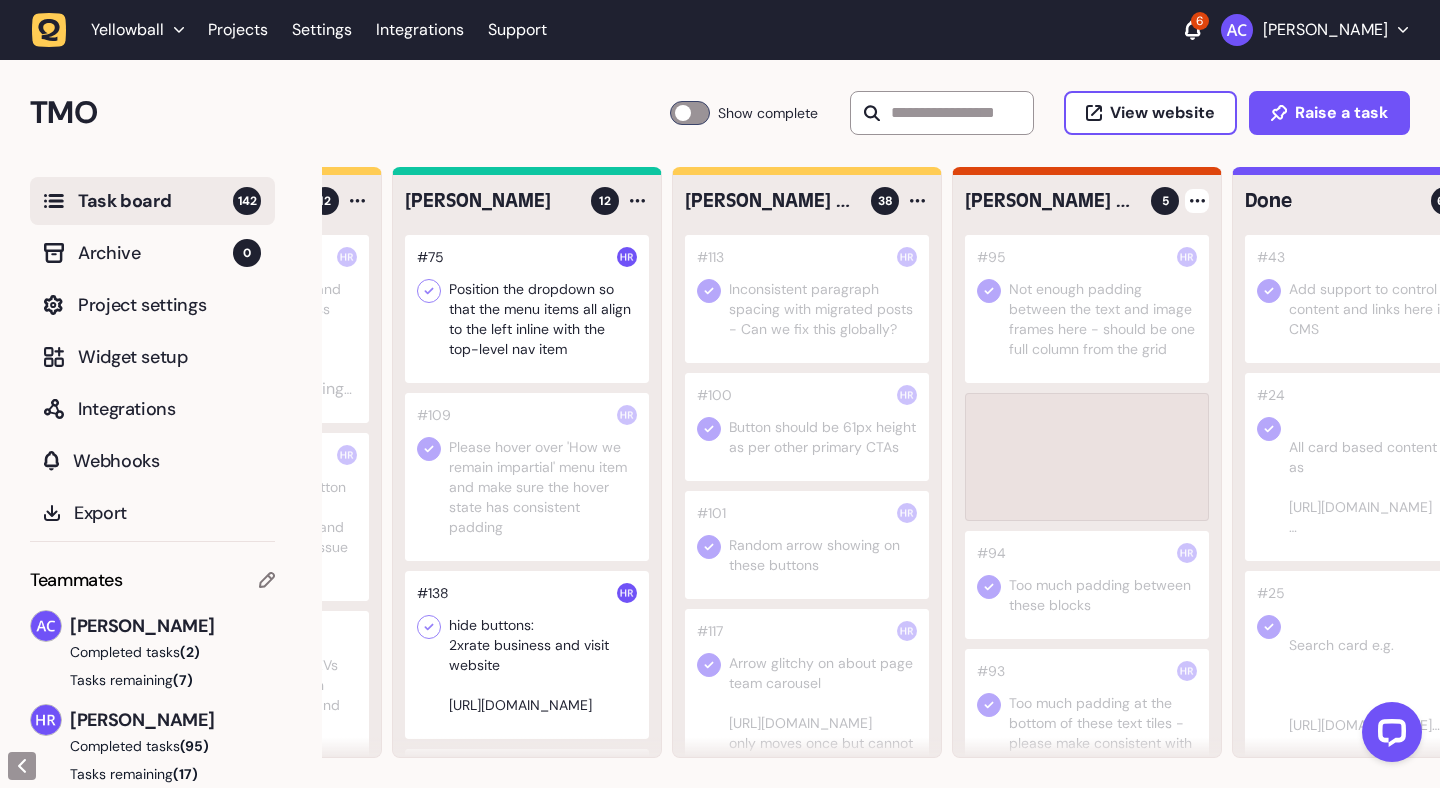 type 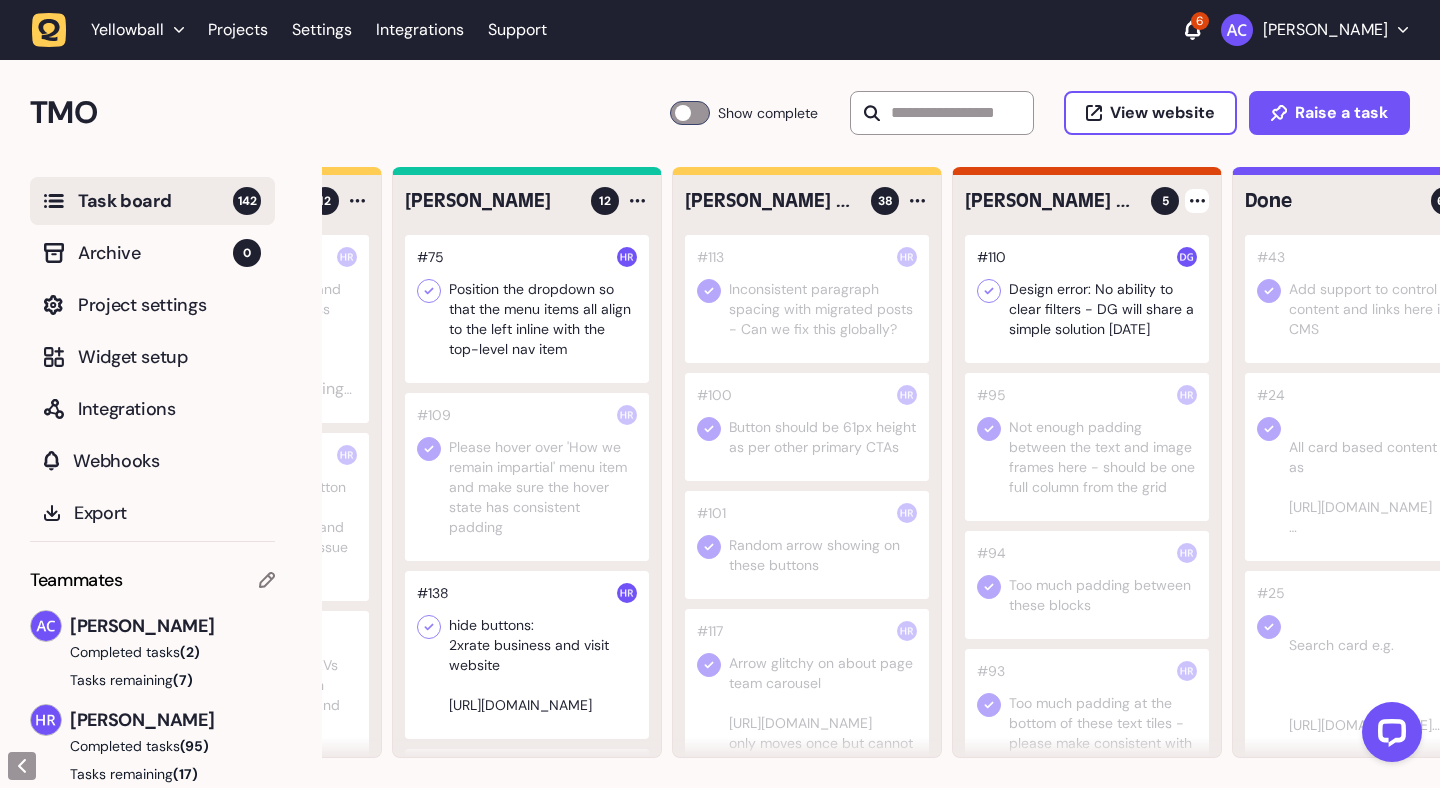 click 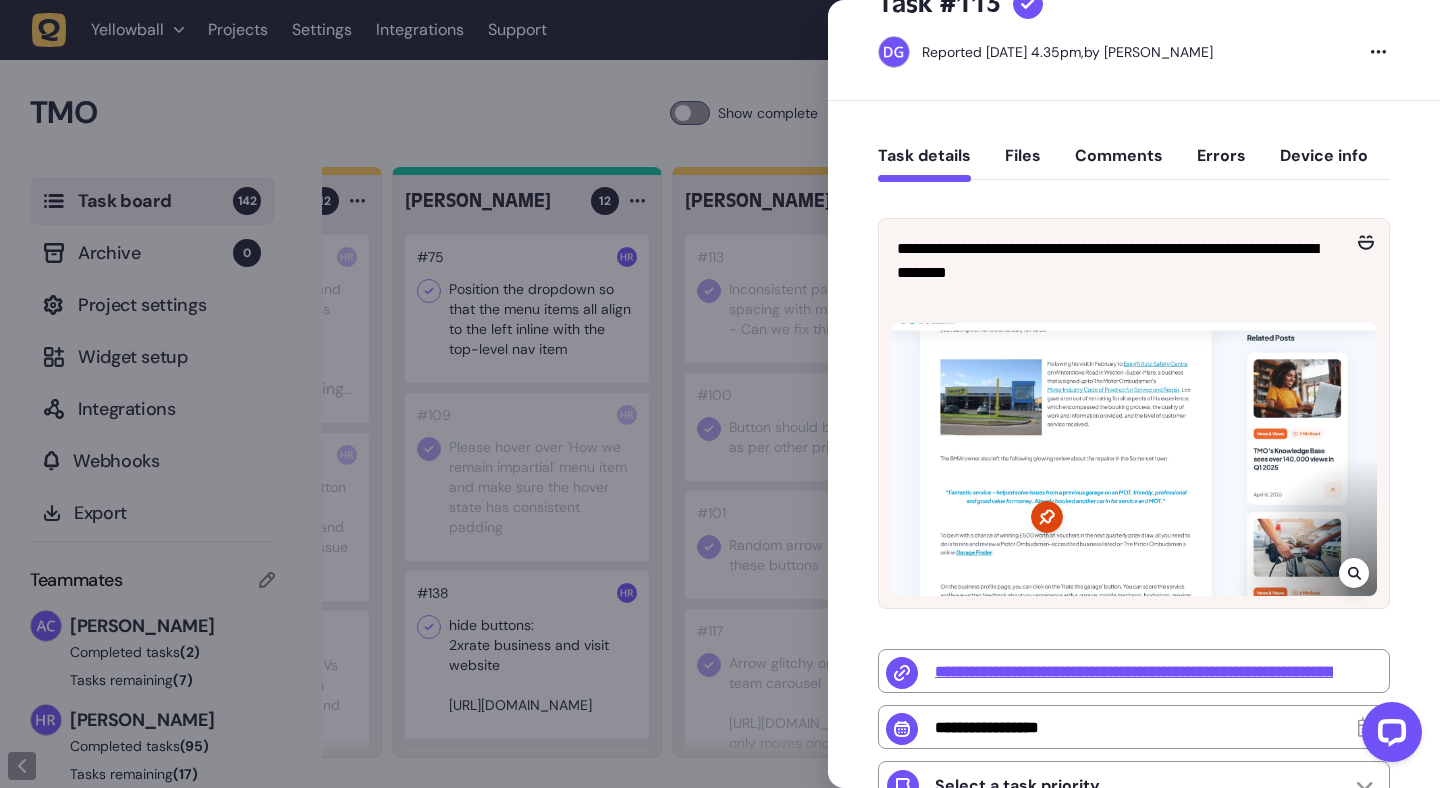scroll, scrollTop: 85, scrollLeft: 0, axis: vertical 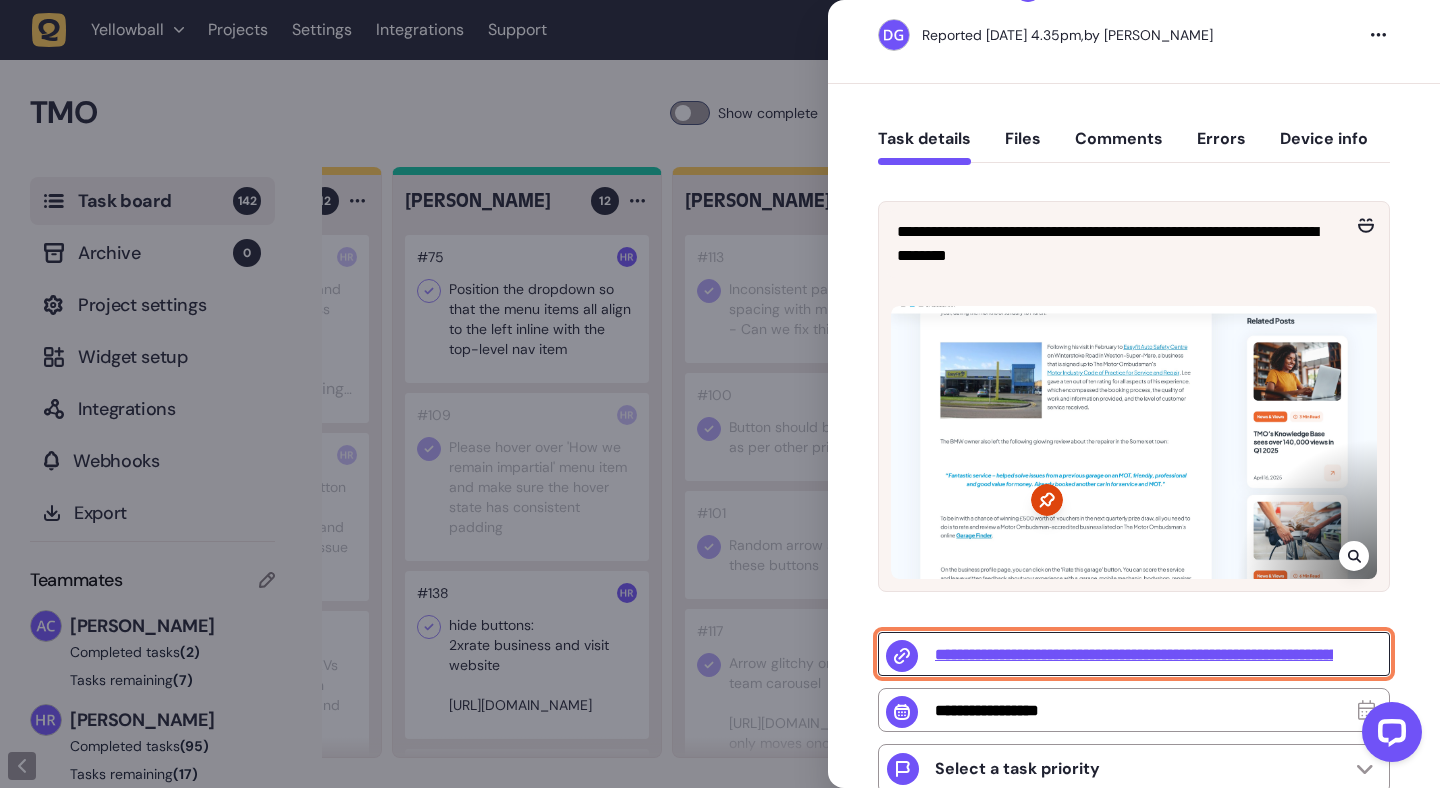 click on "**********" 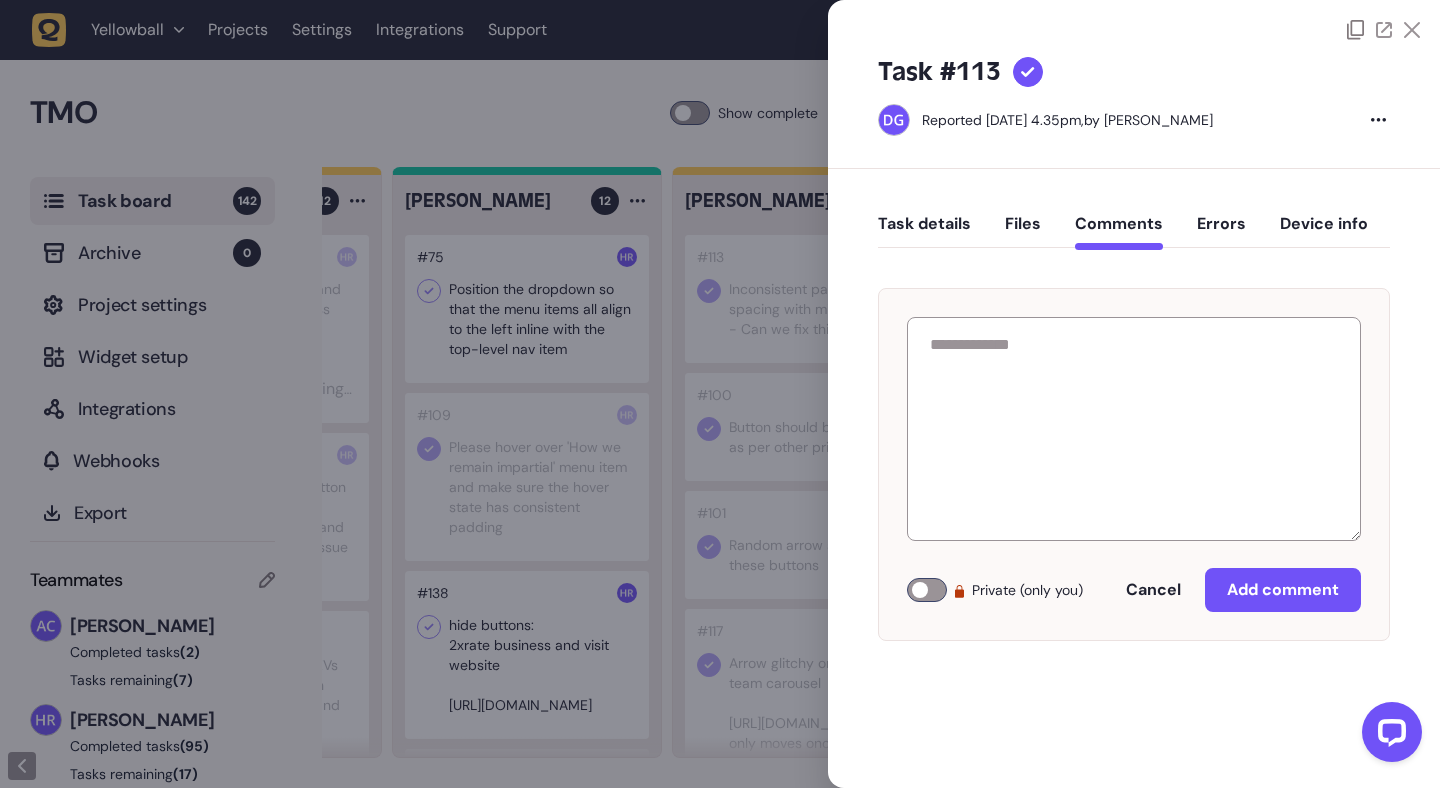 scroll, scrollTop: 0, scrollLeft: 0, axis: both 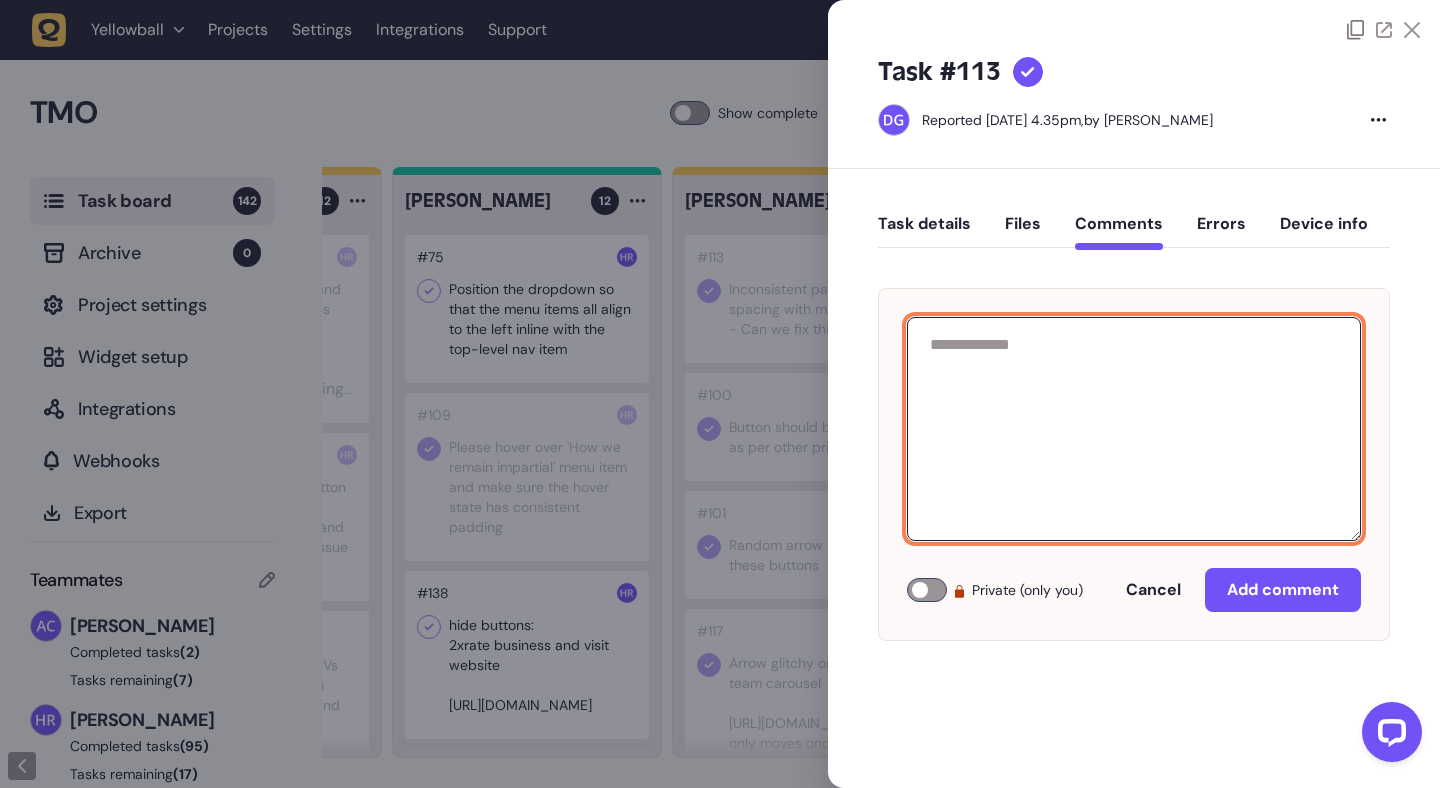 click 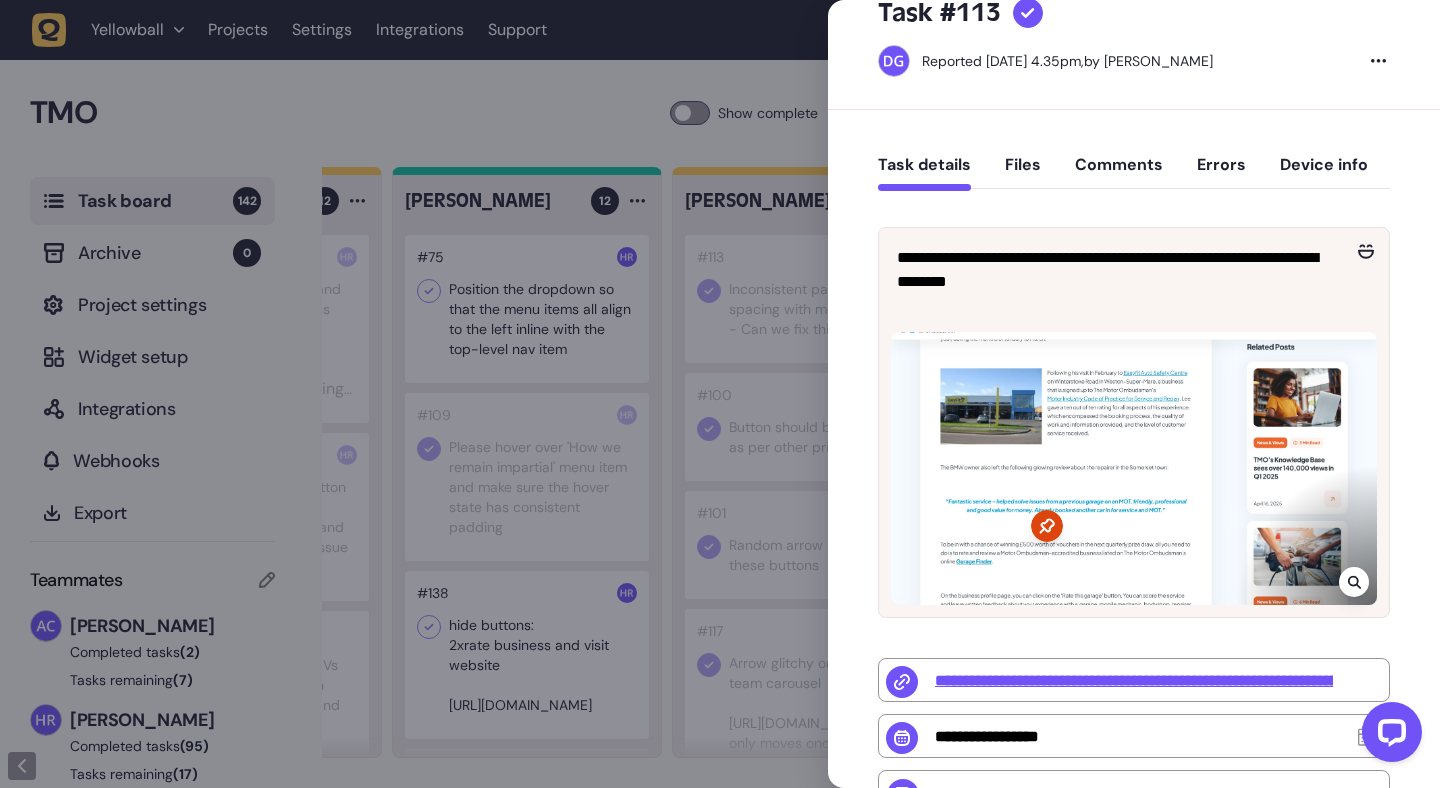 scroll, scrollTop: 0, scrollLeft: 0, axis: both 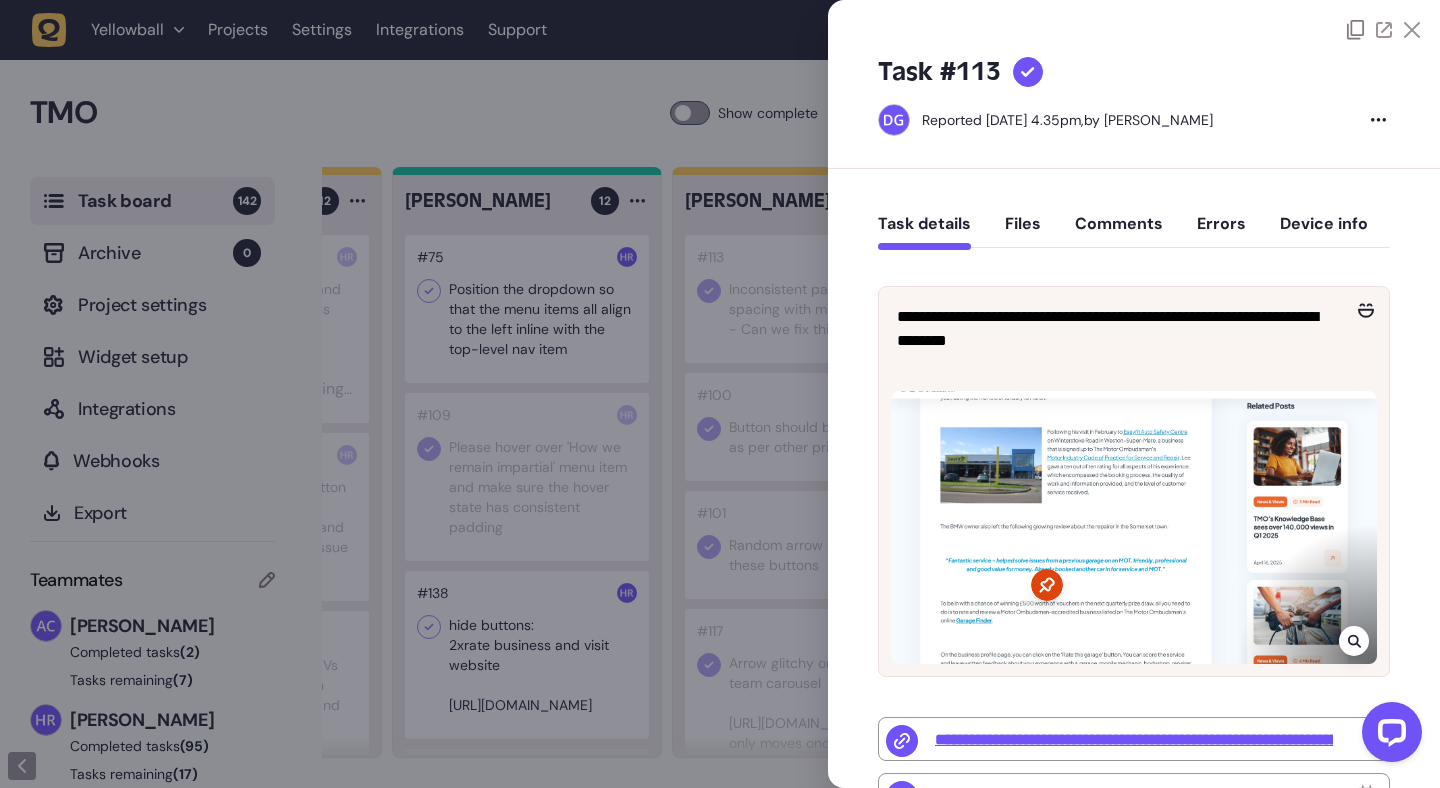 click on "Files" 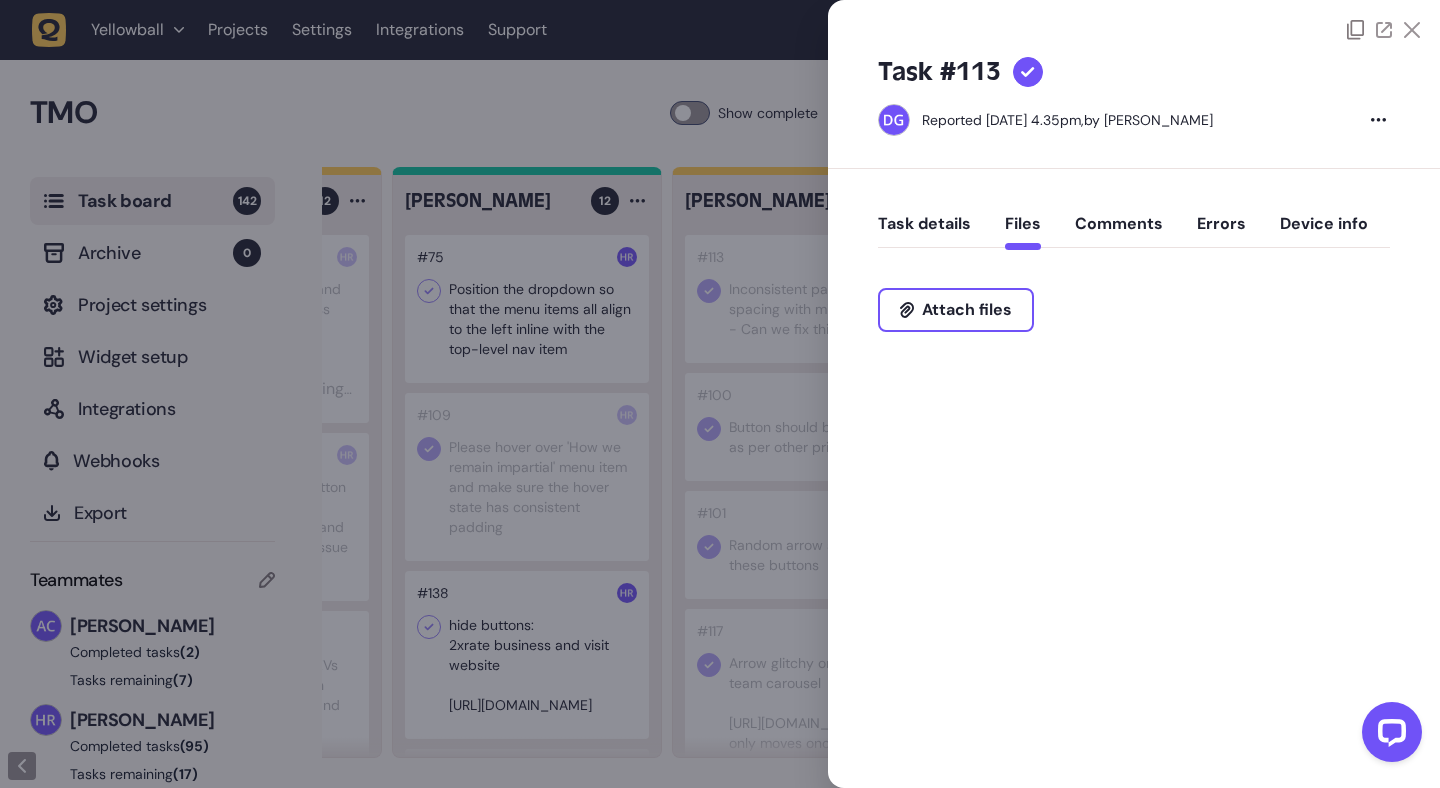 click on "Comments" 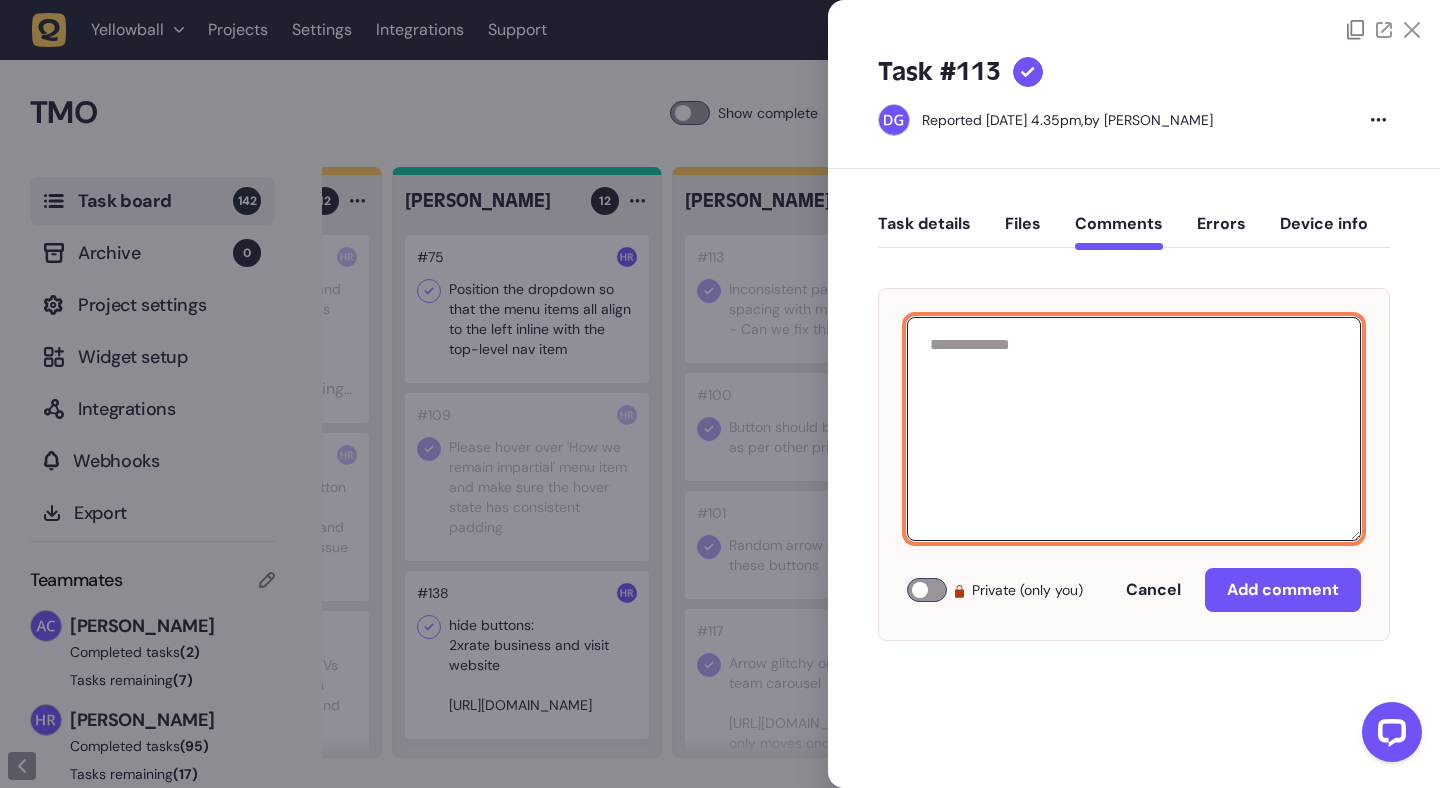 click 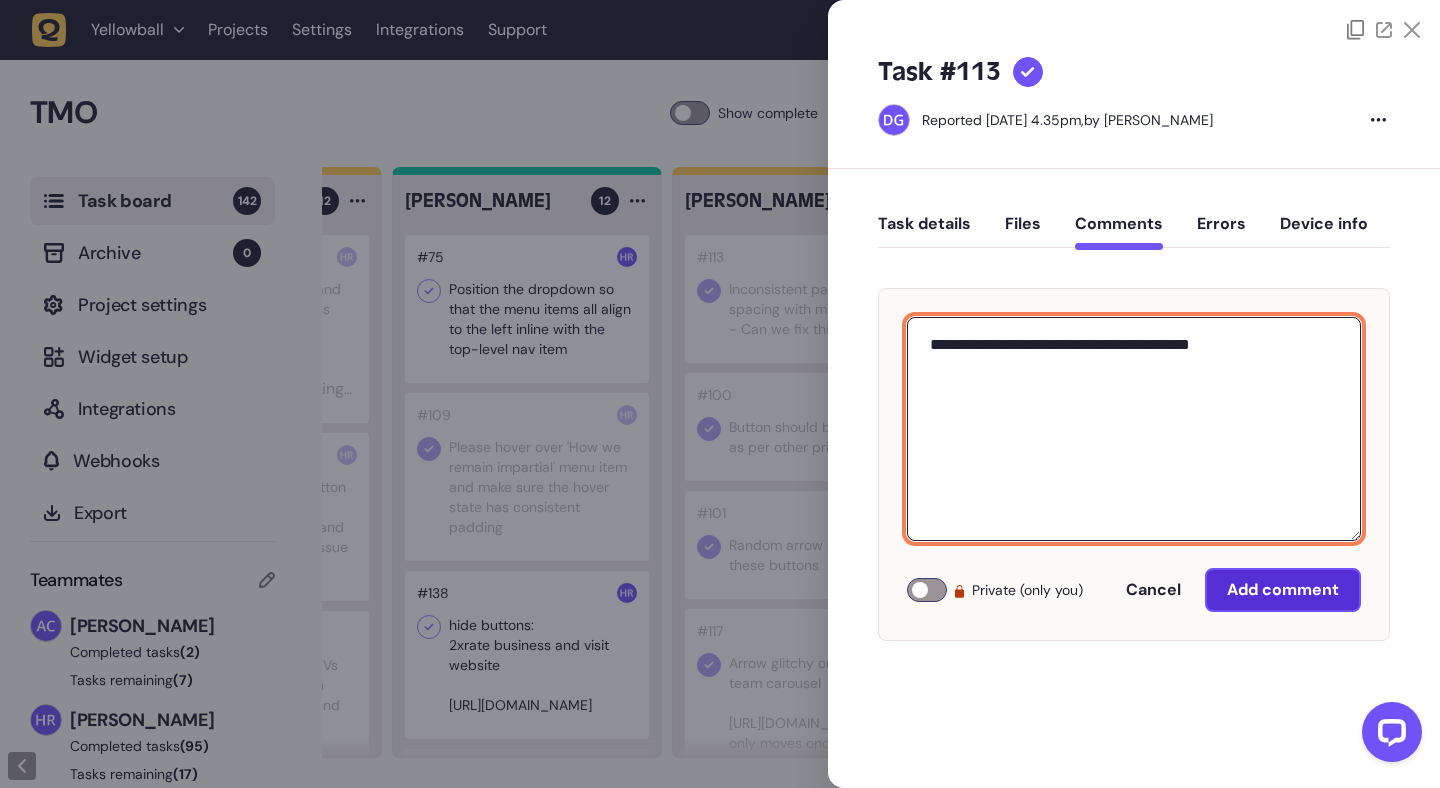 type on "**********" 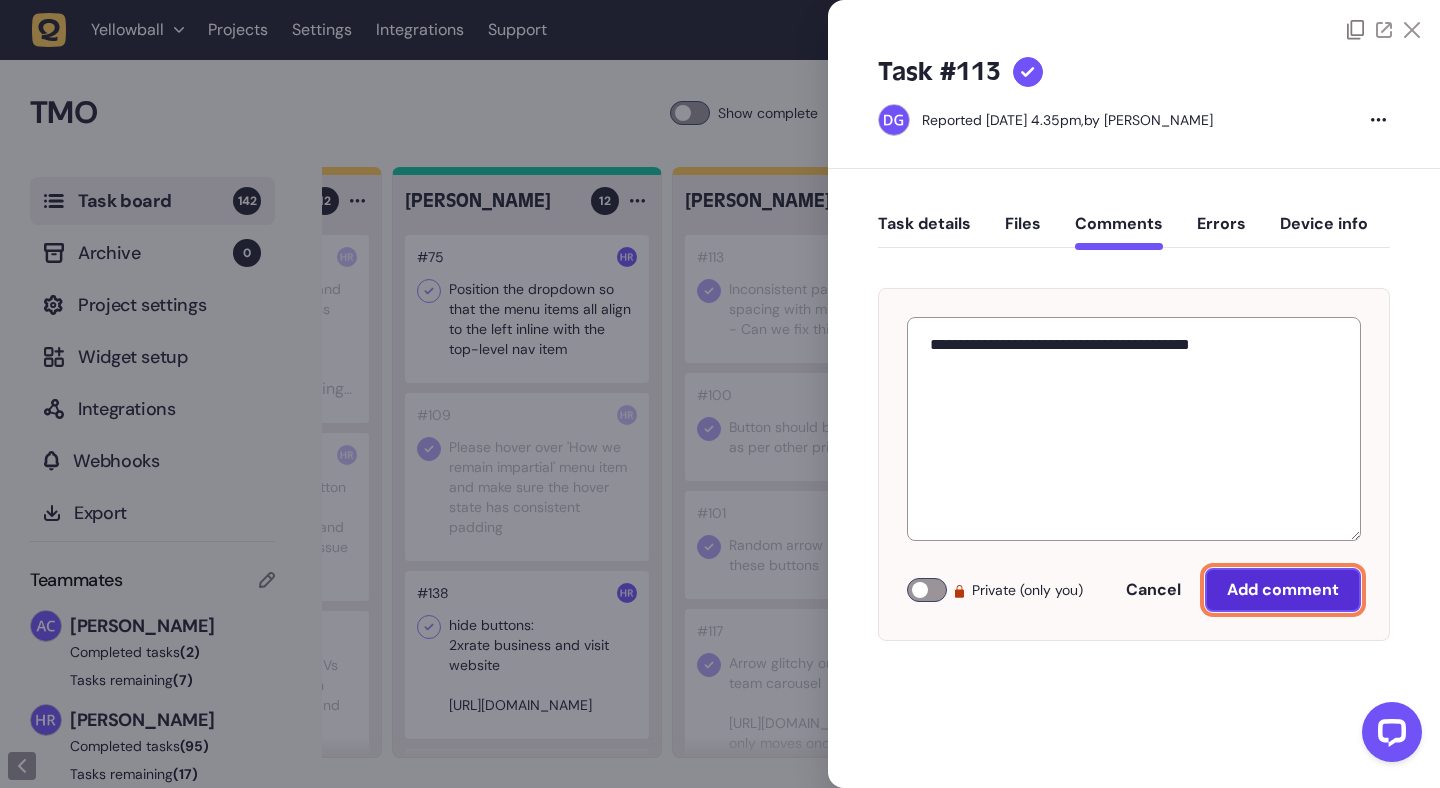 click on "Add comment" 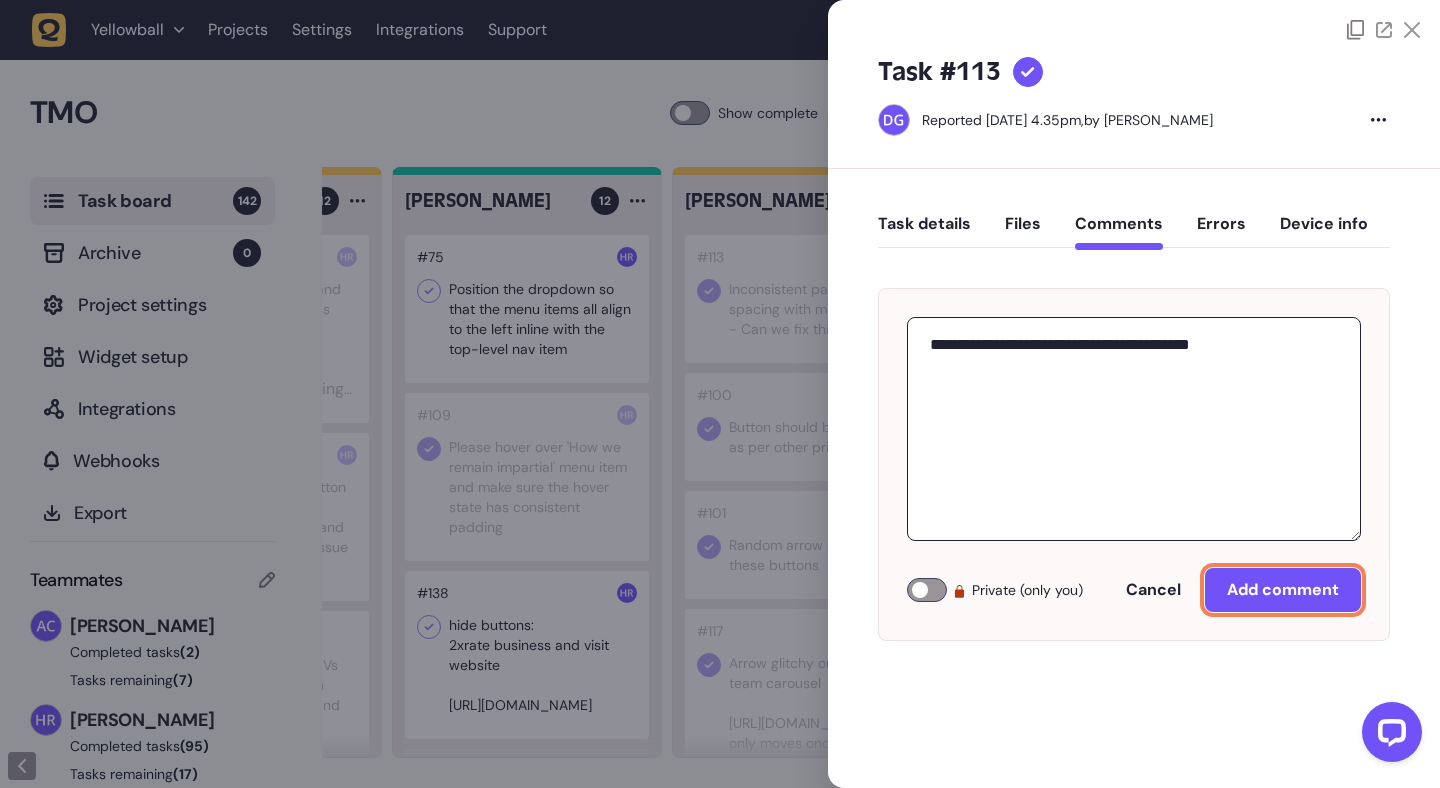 type 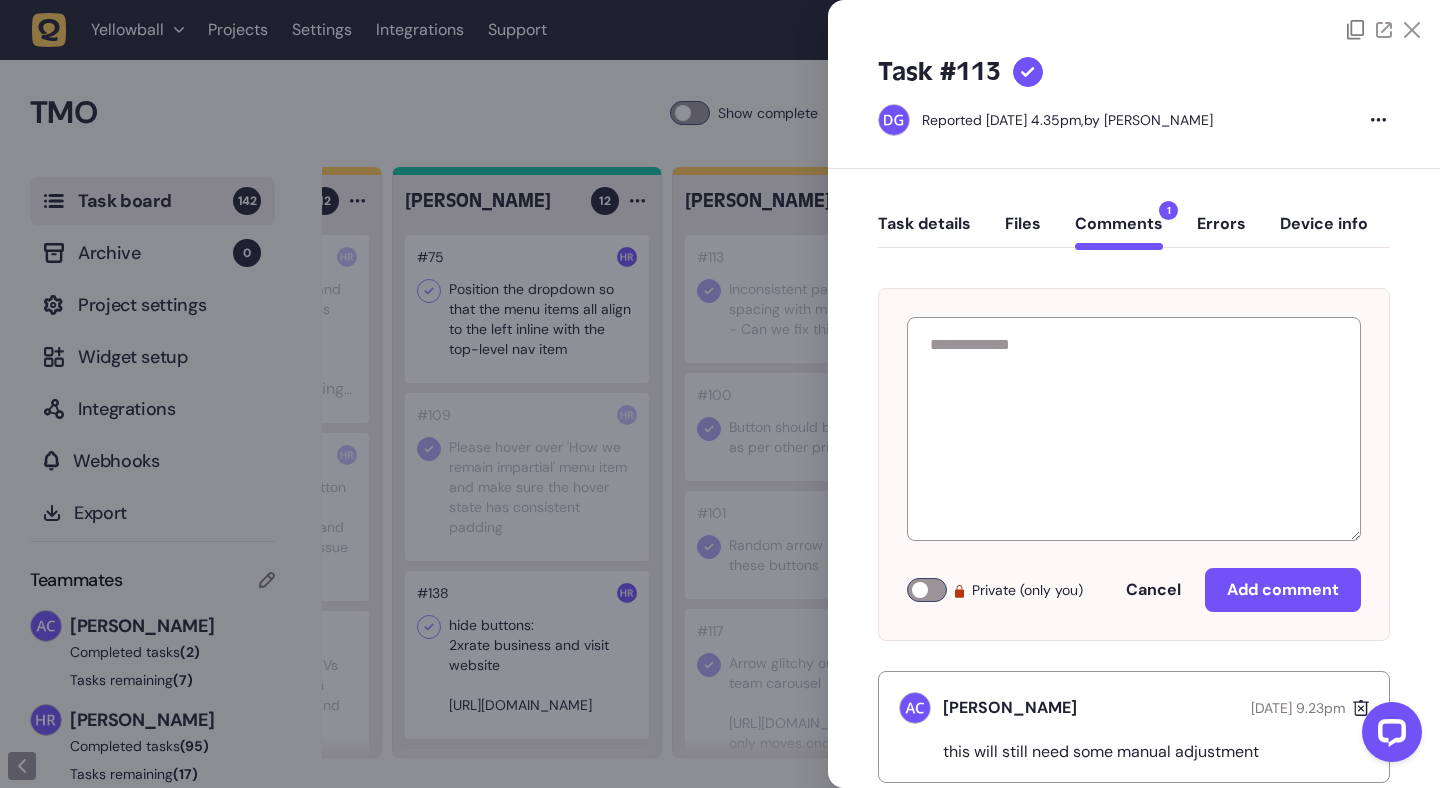 click 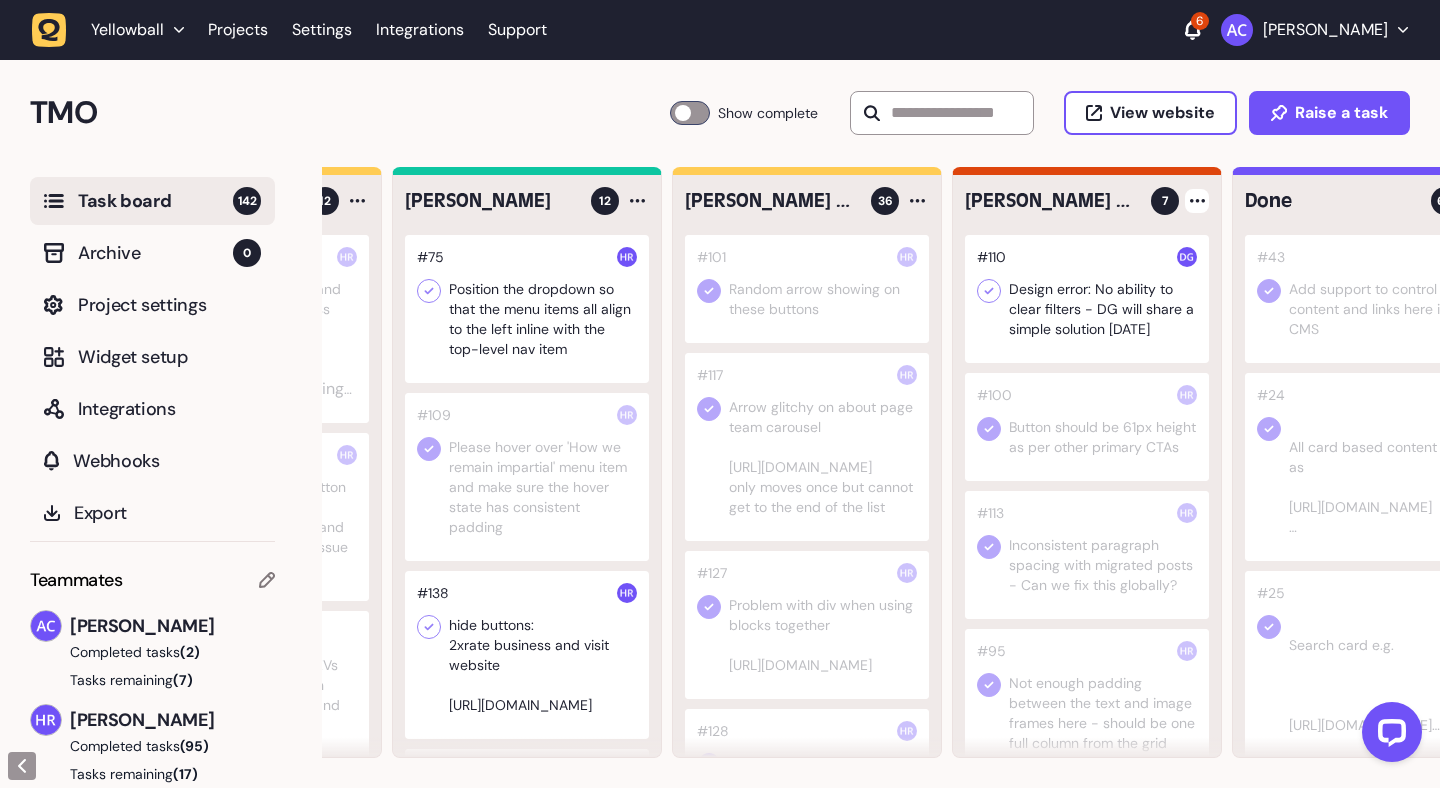 click 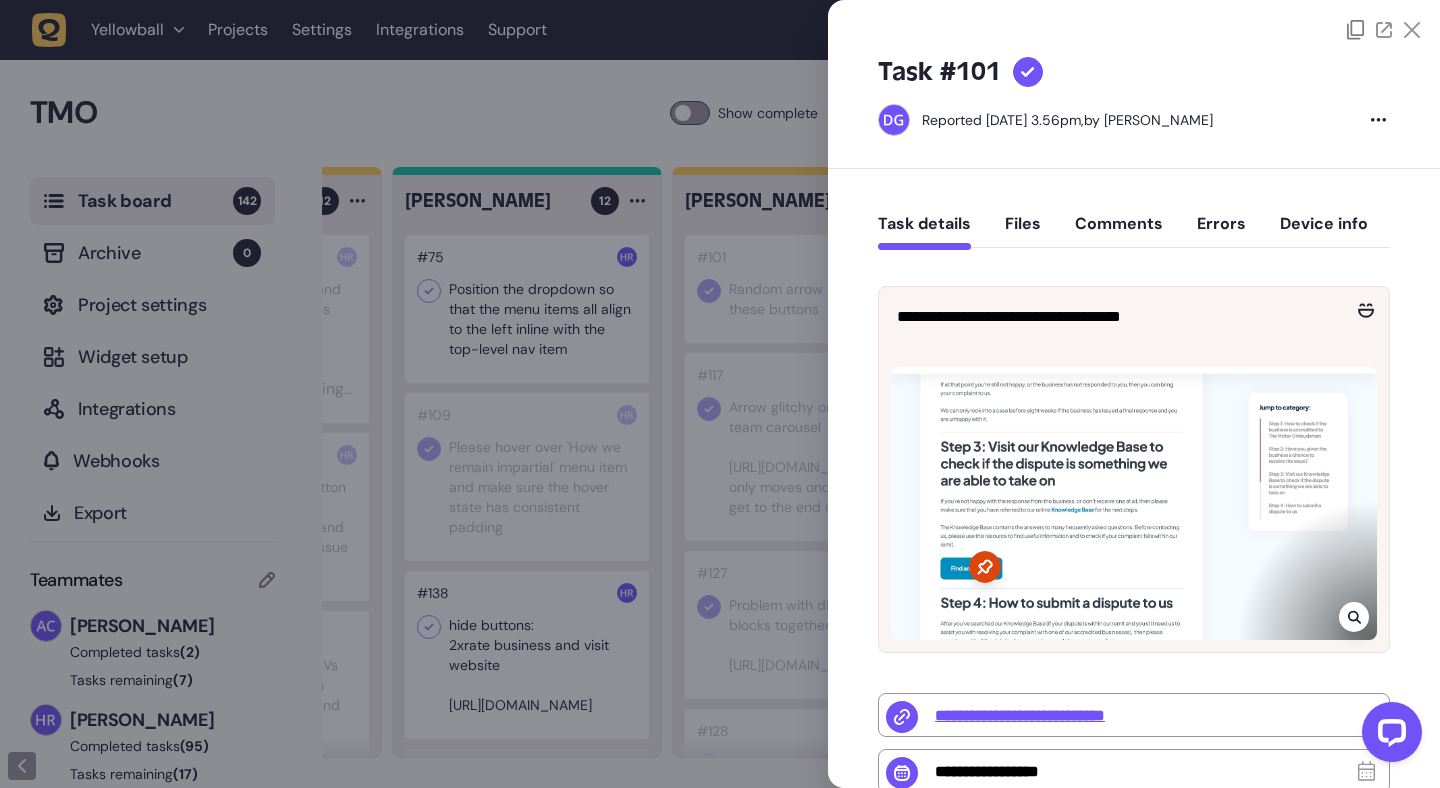 click on "Comments" 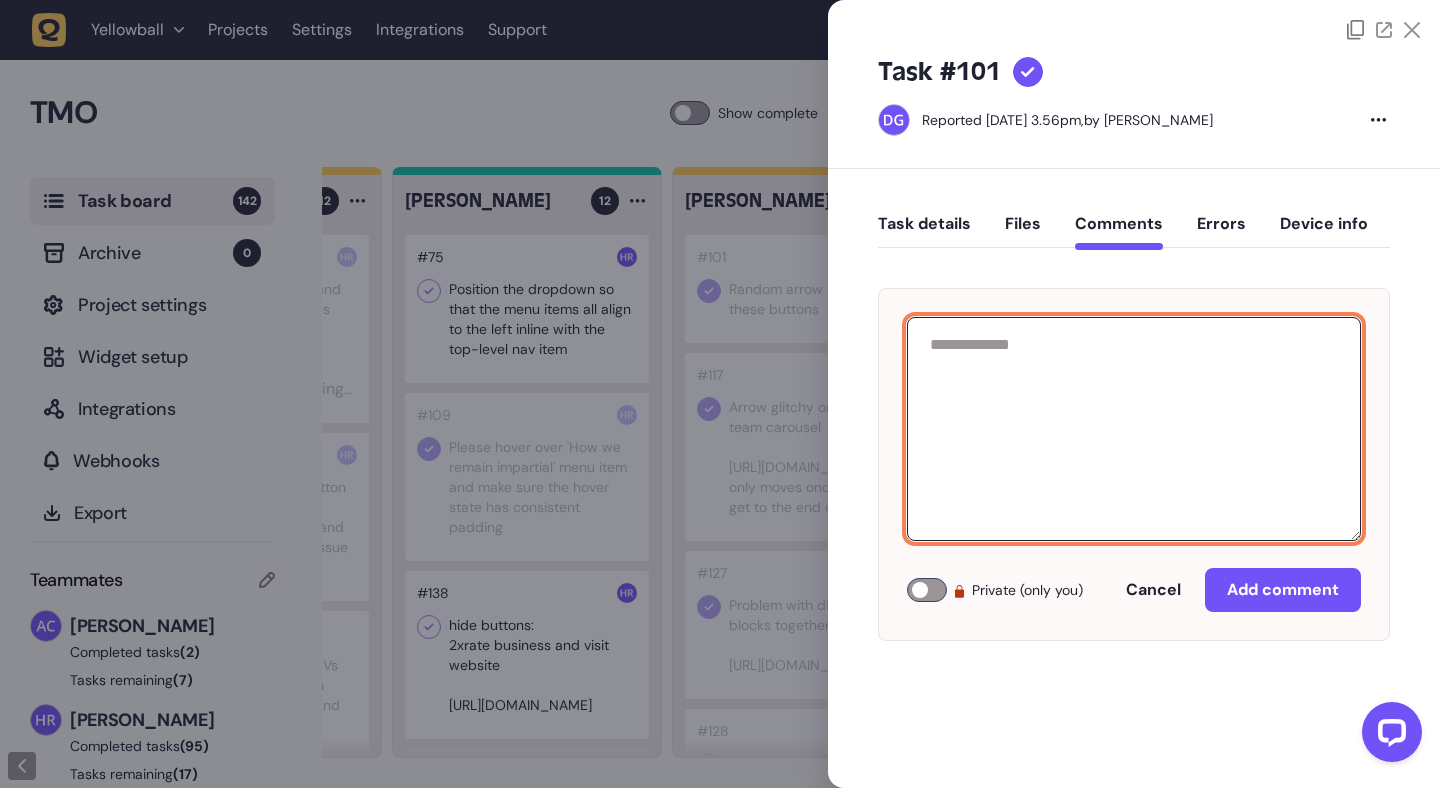 click 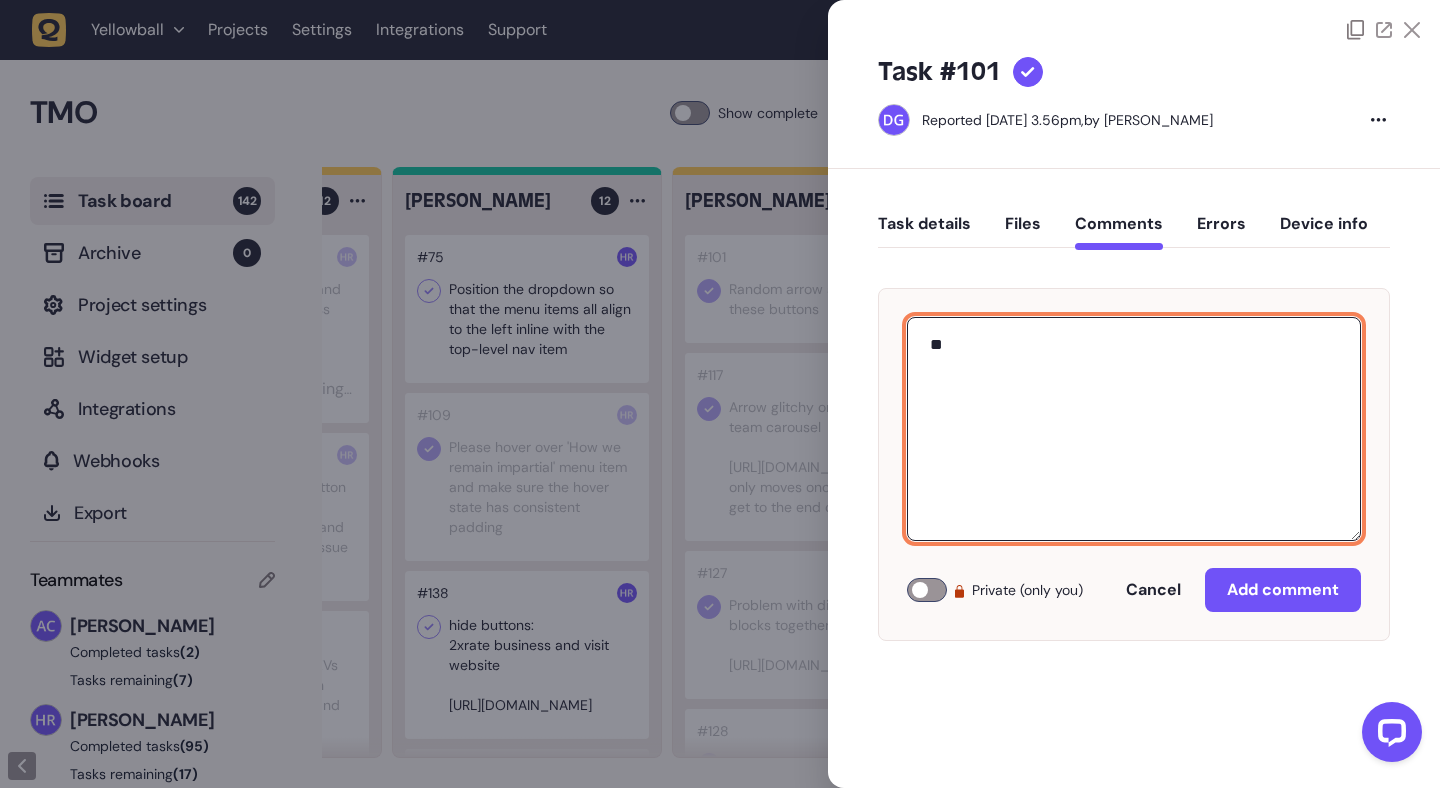 type on "*" 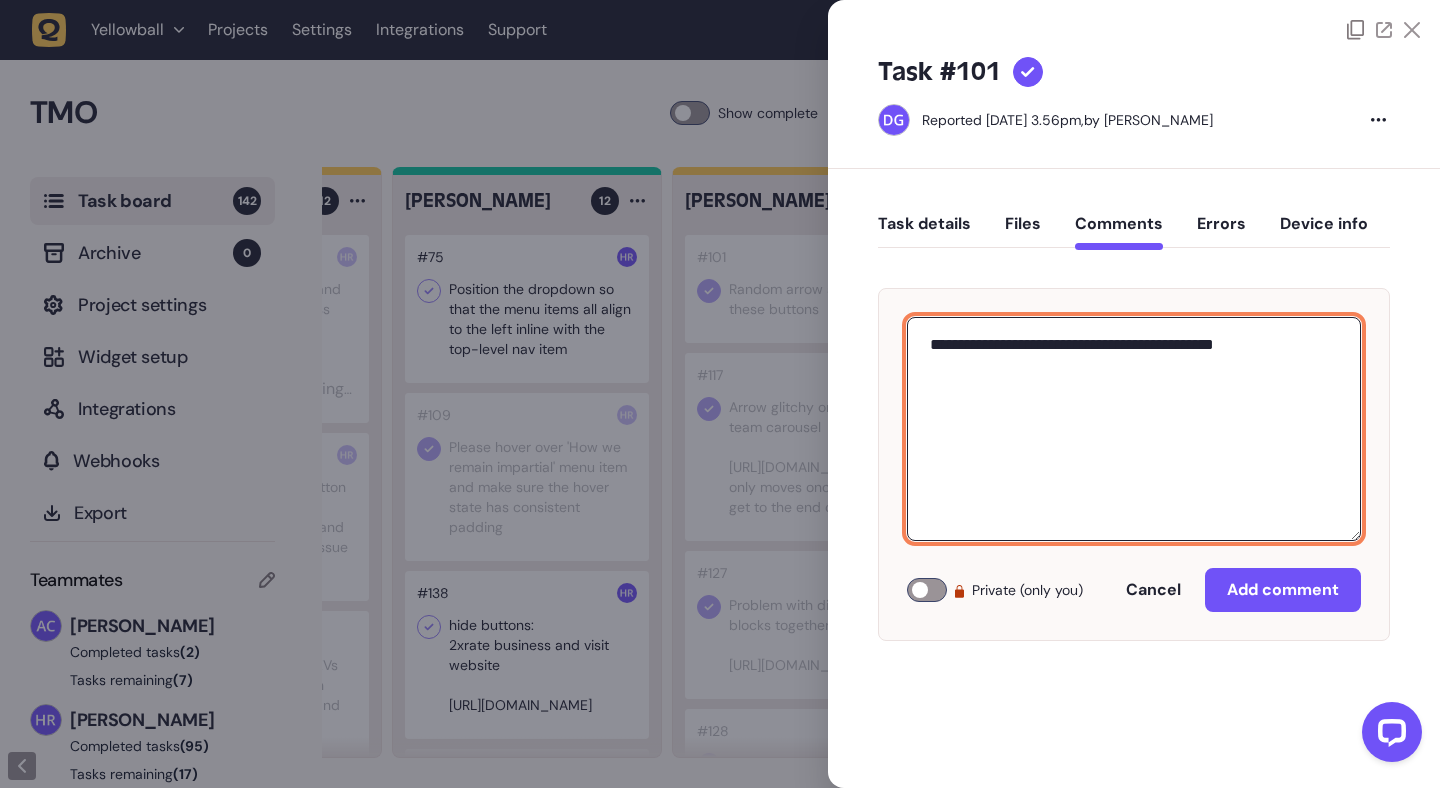 type on "**********" 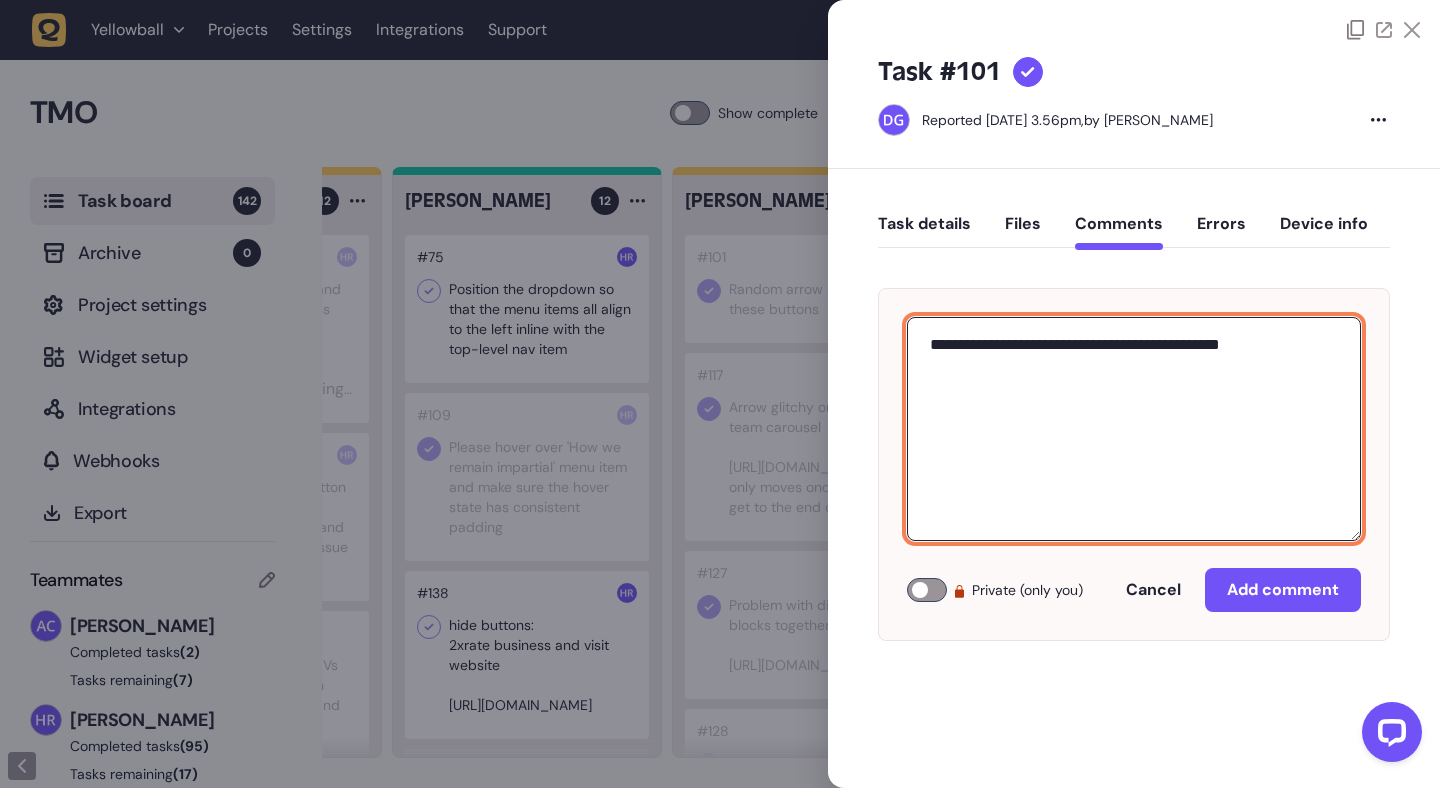 click on "Task details" 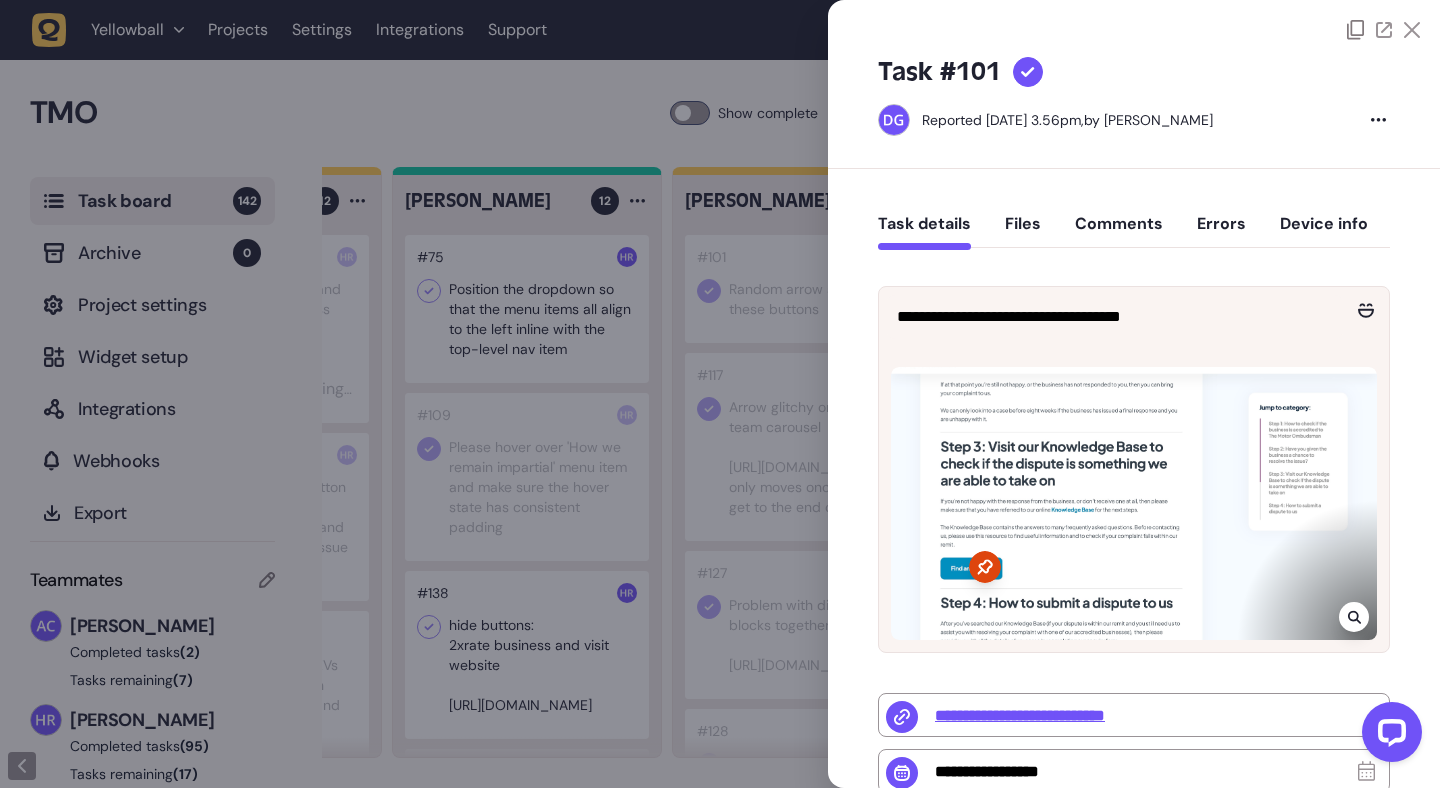 click on "Comments" 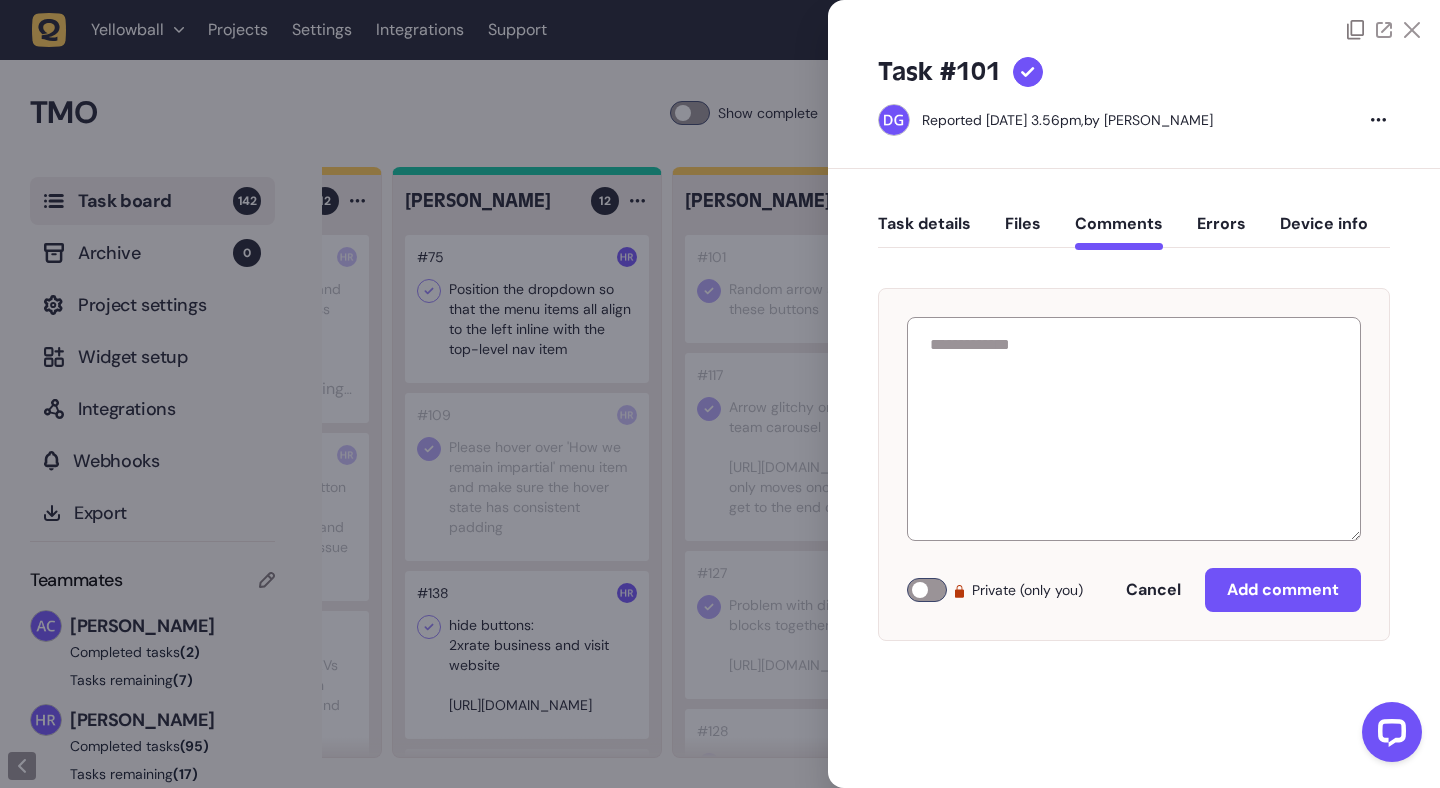 click on "Task details" 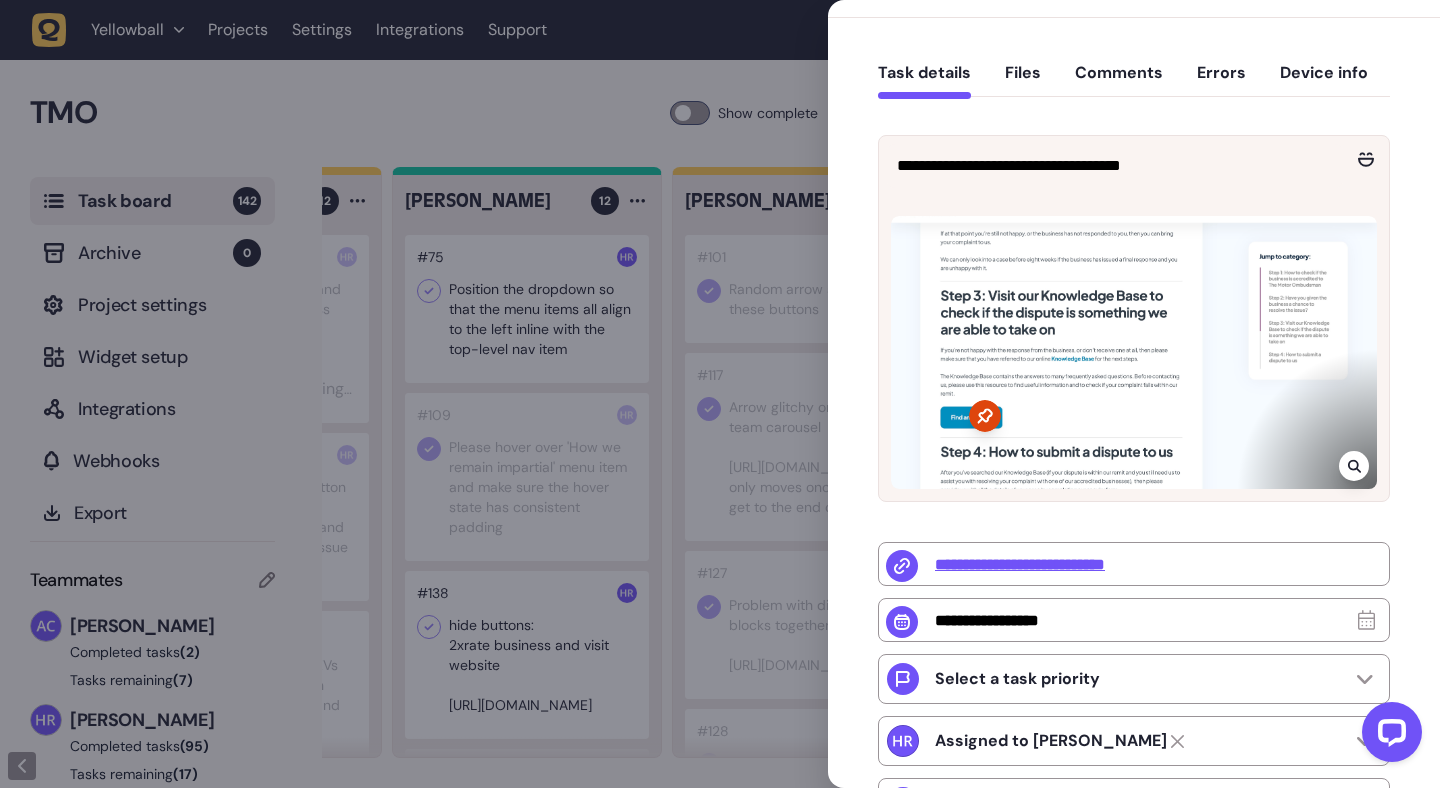scroll, scrollTop: 0, scrollLeft: 0, axis: both 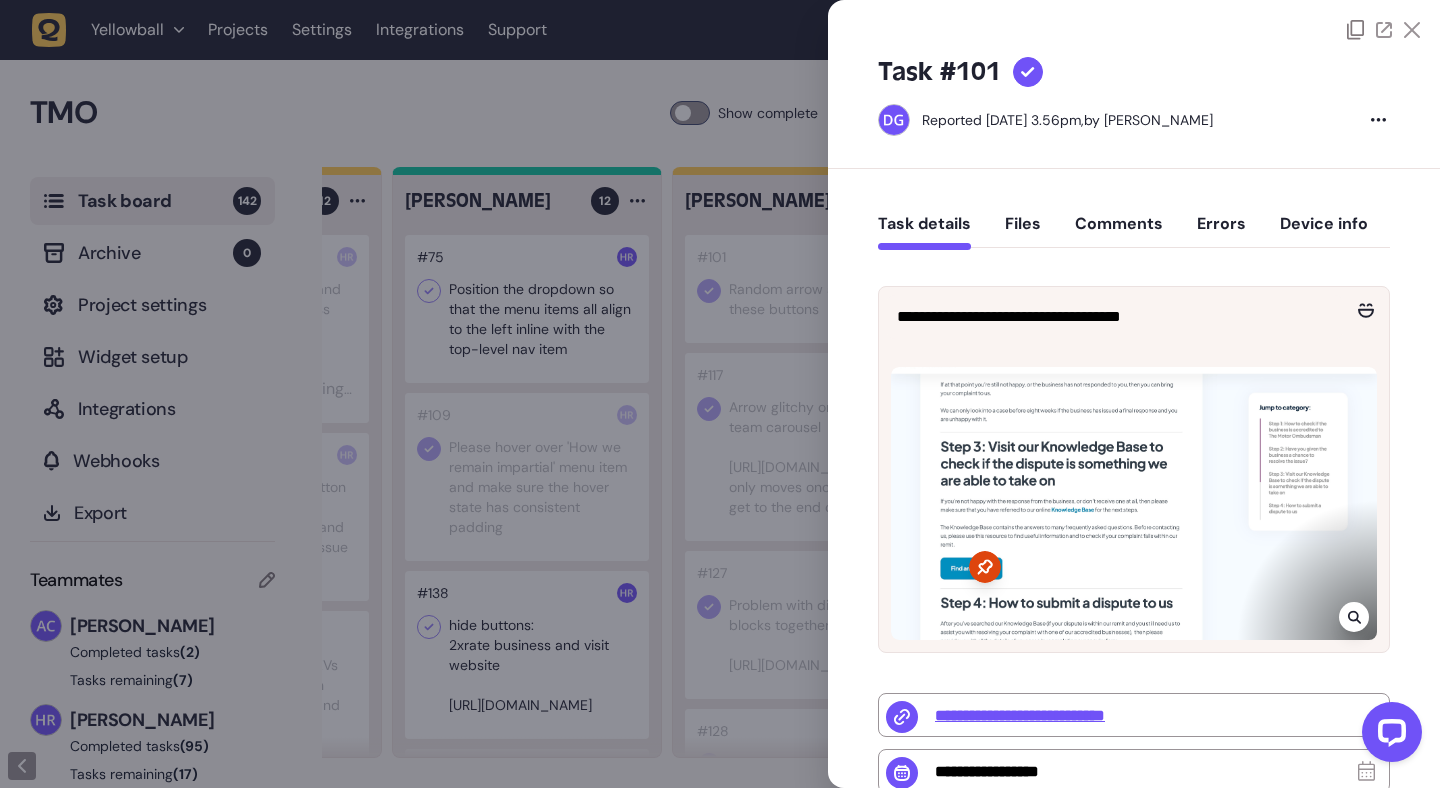 click on "Comments" 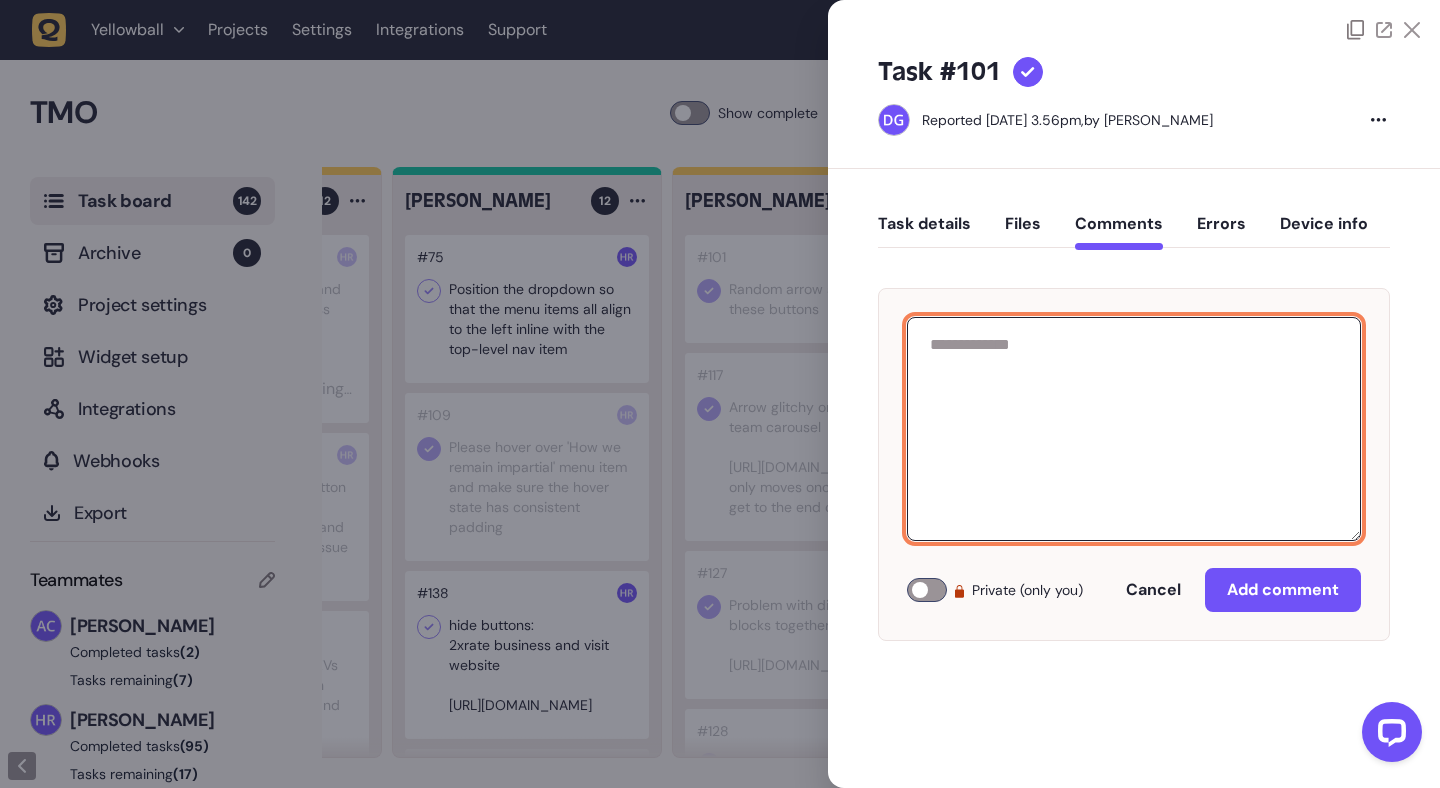 click 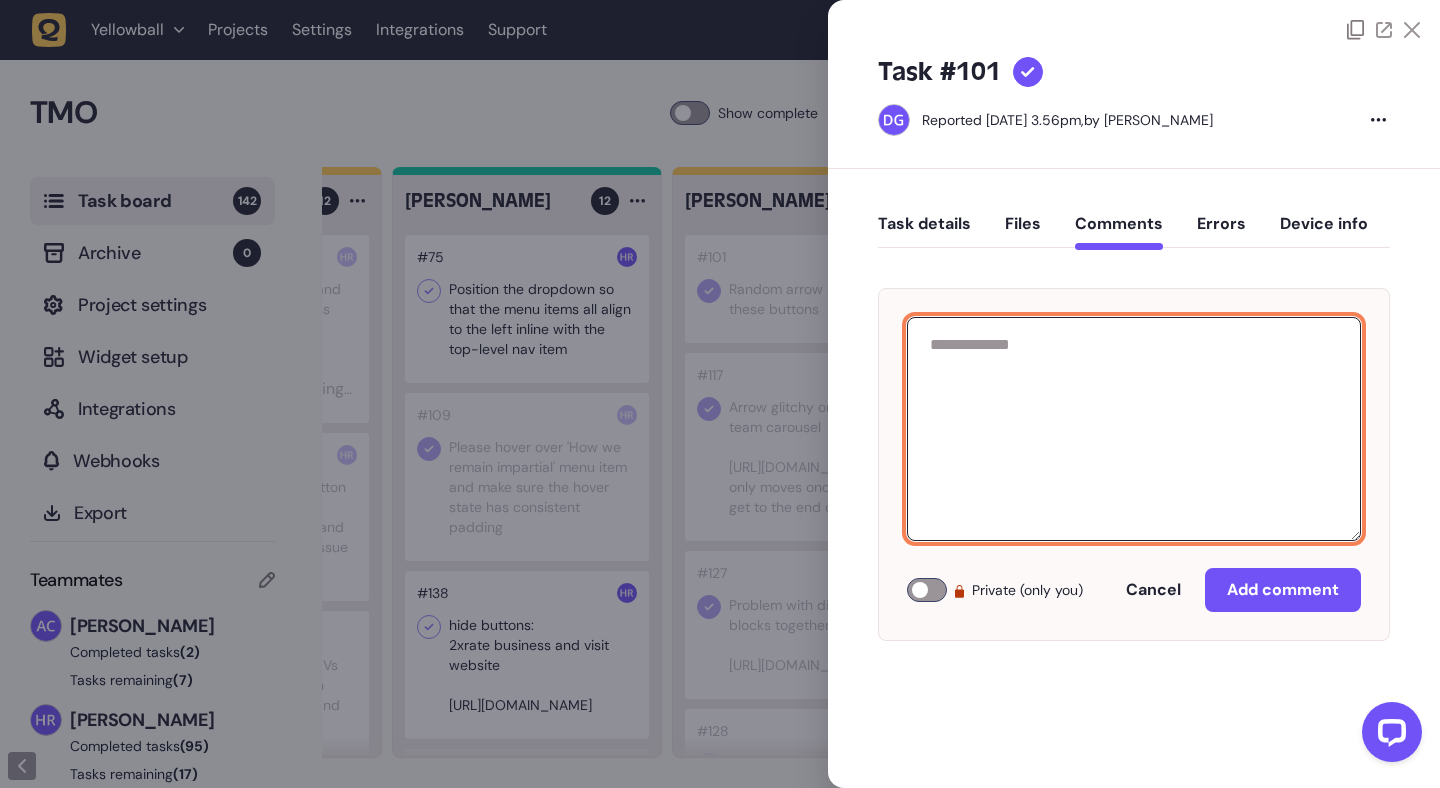 type on "*" 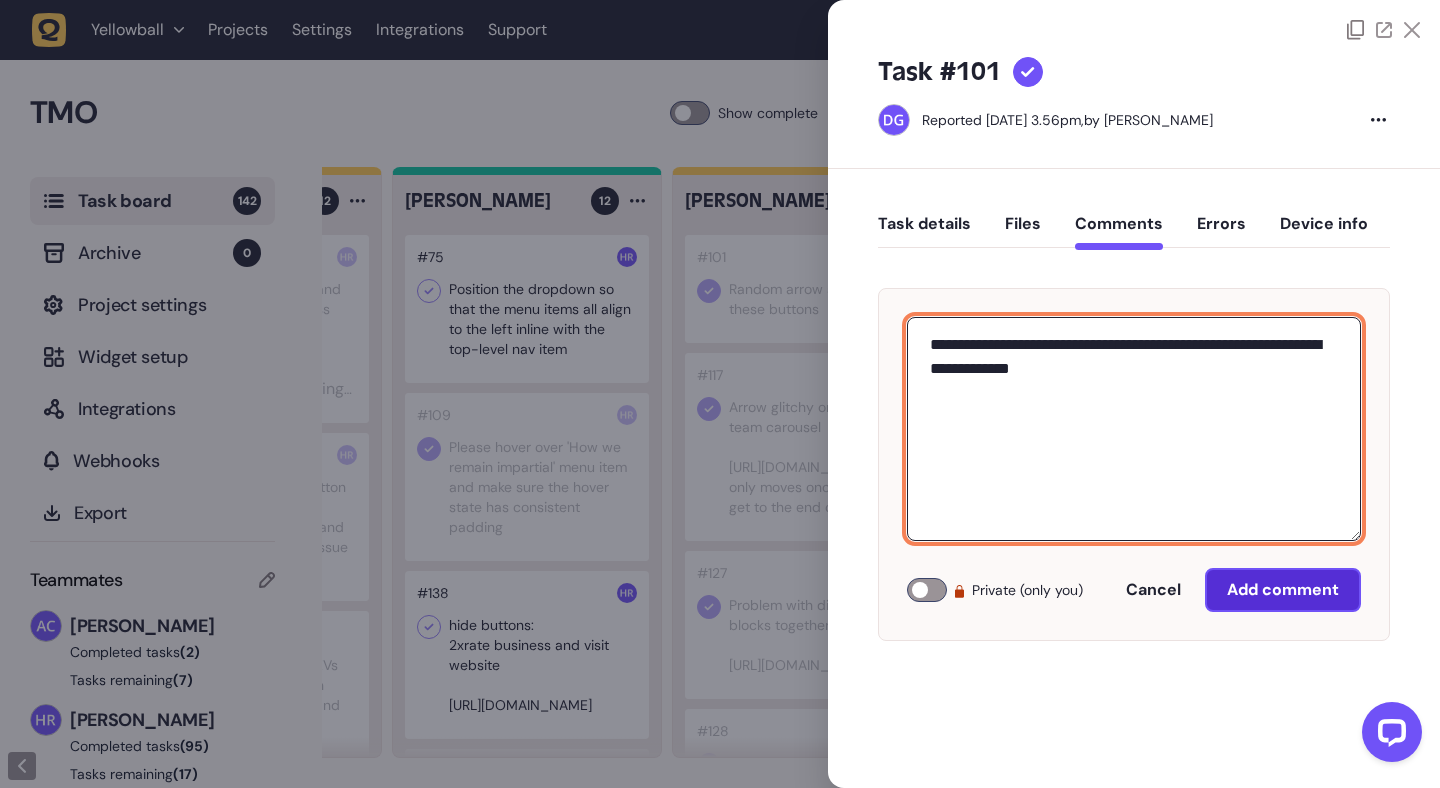 type on "**********" 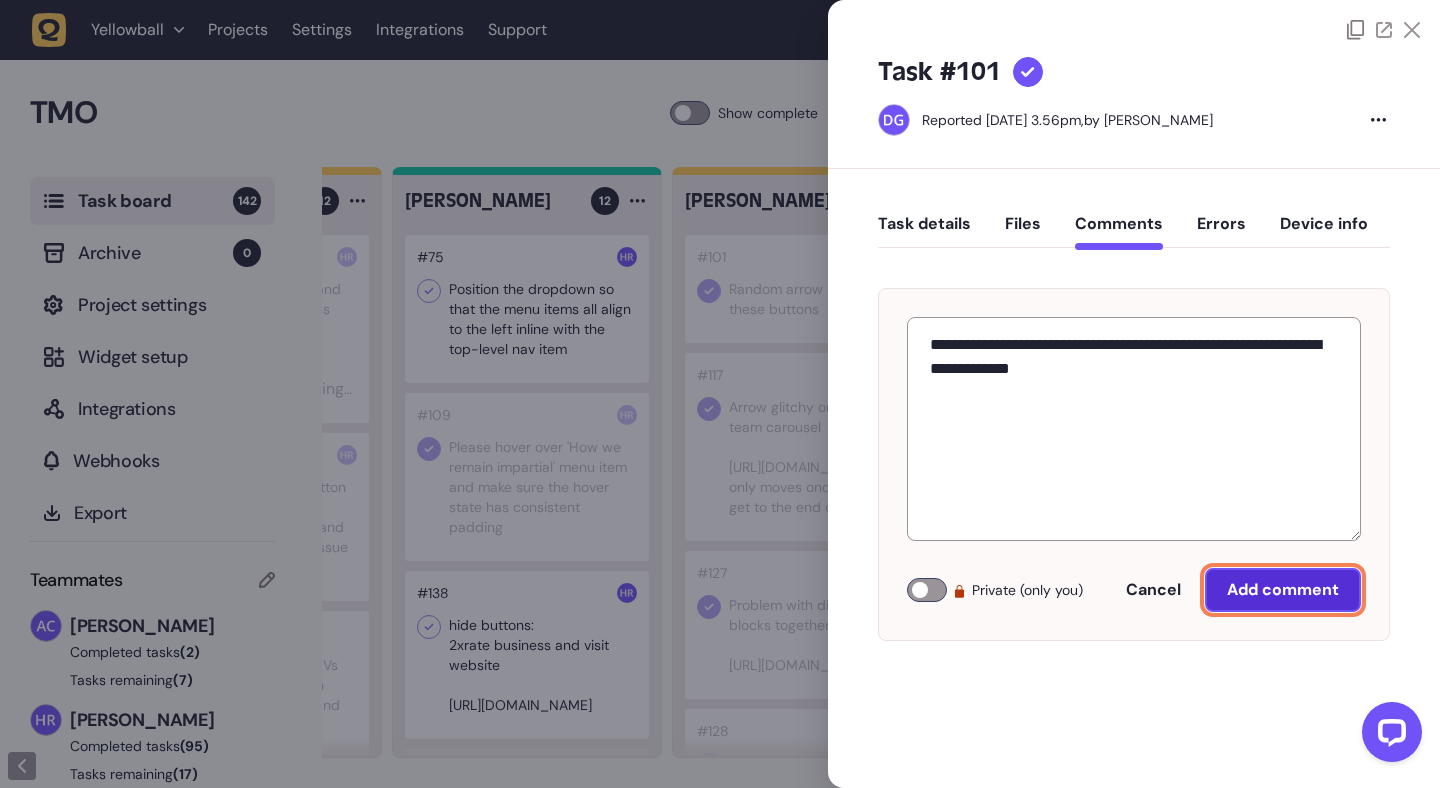 click on "Add comment" 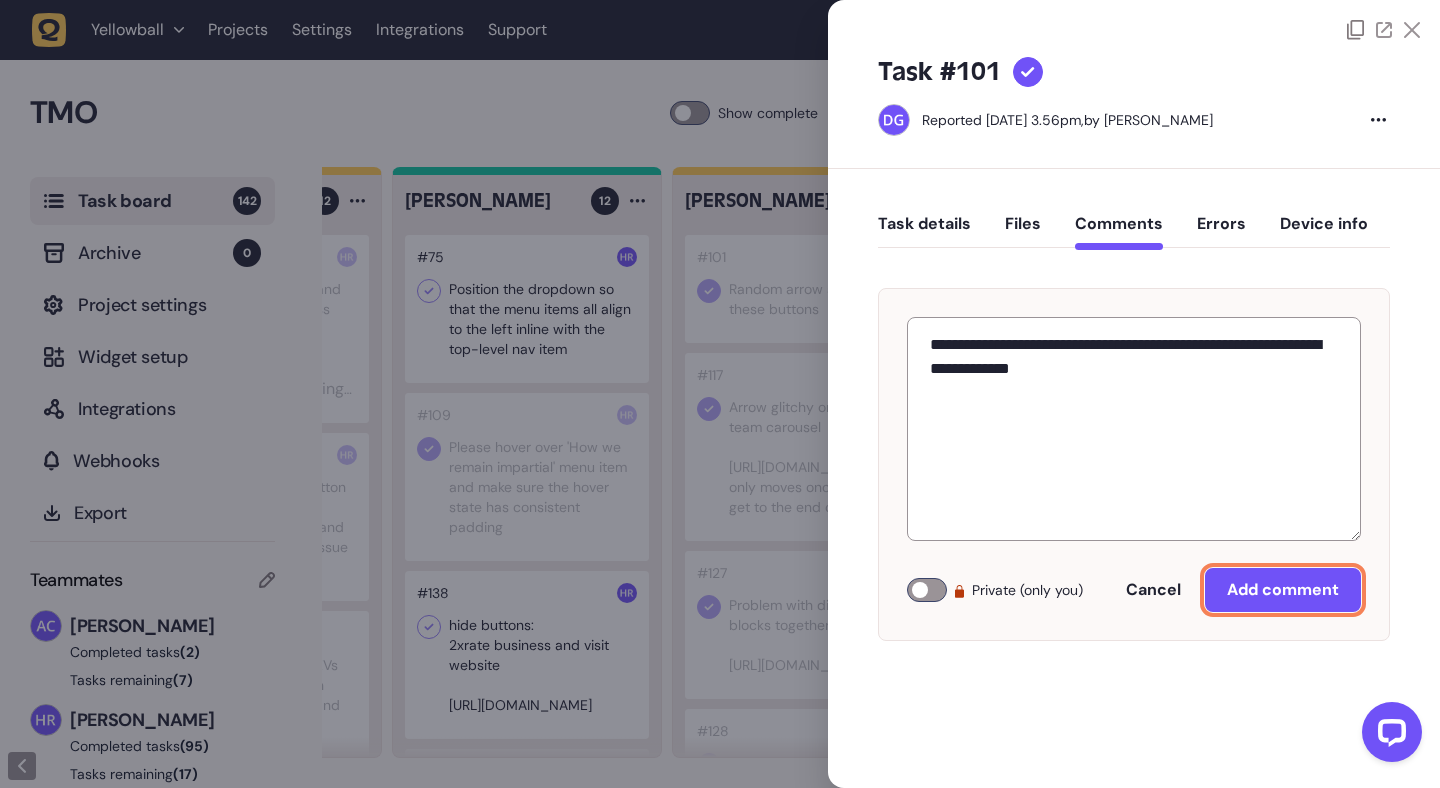 type 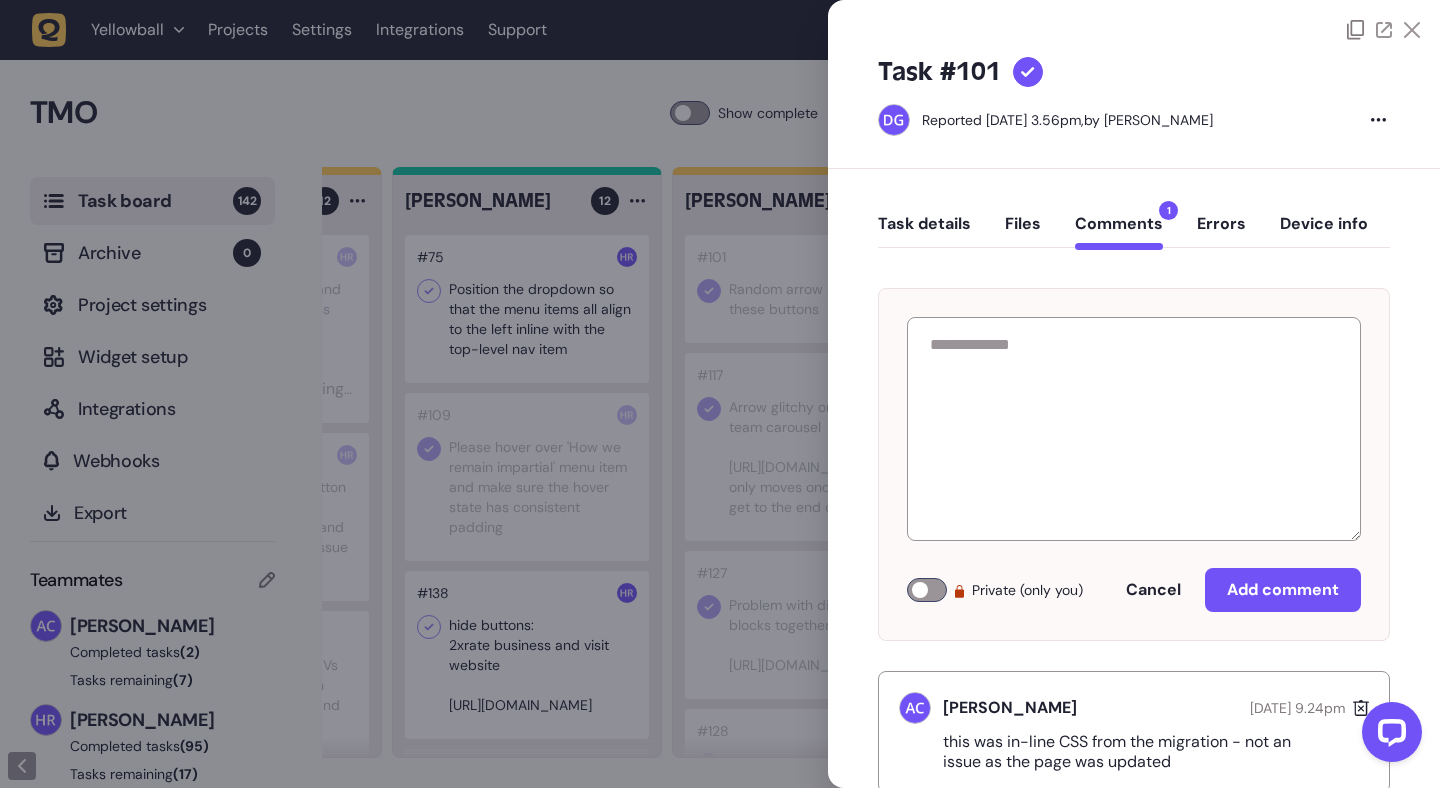 click 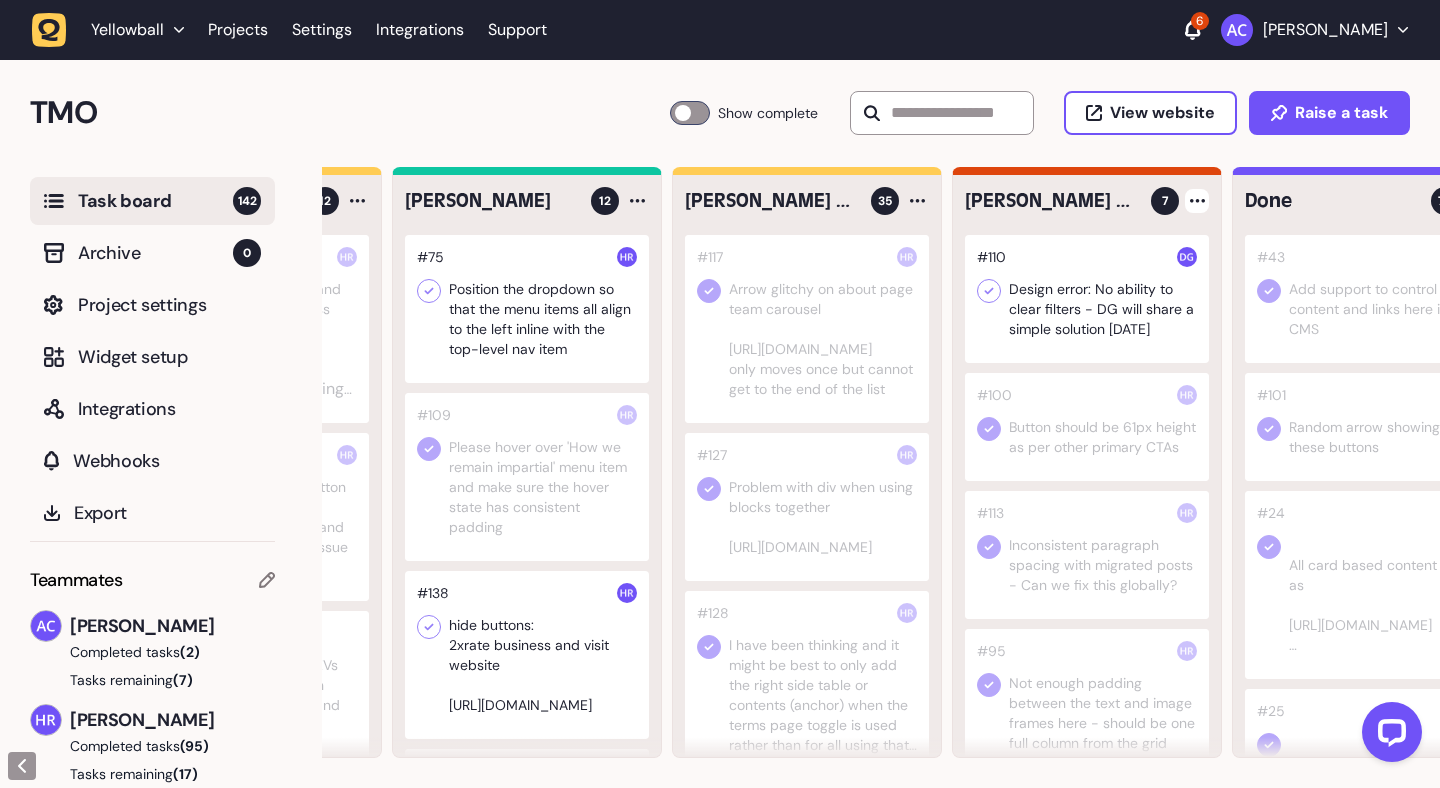 click 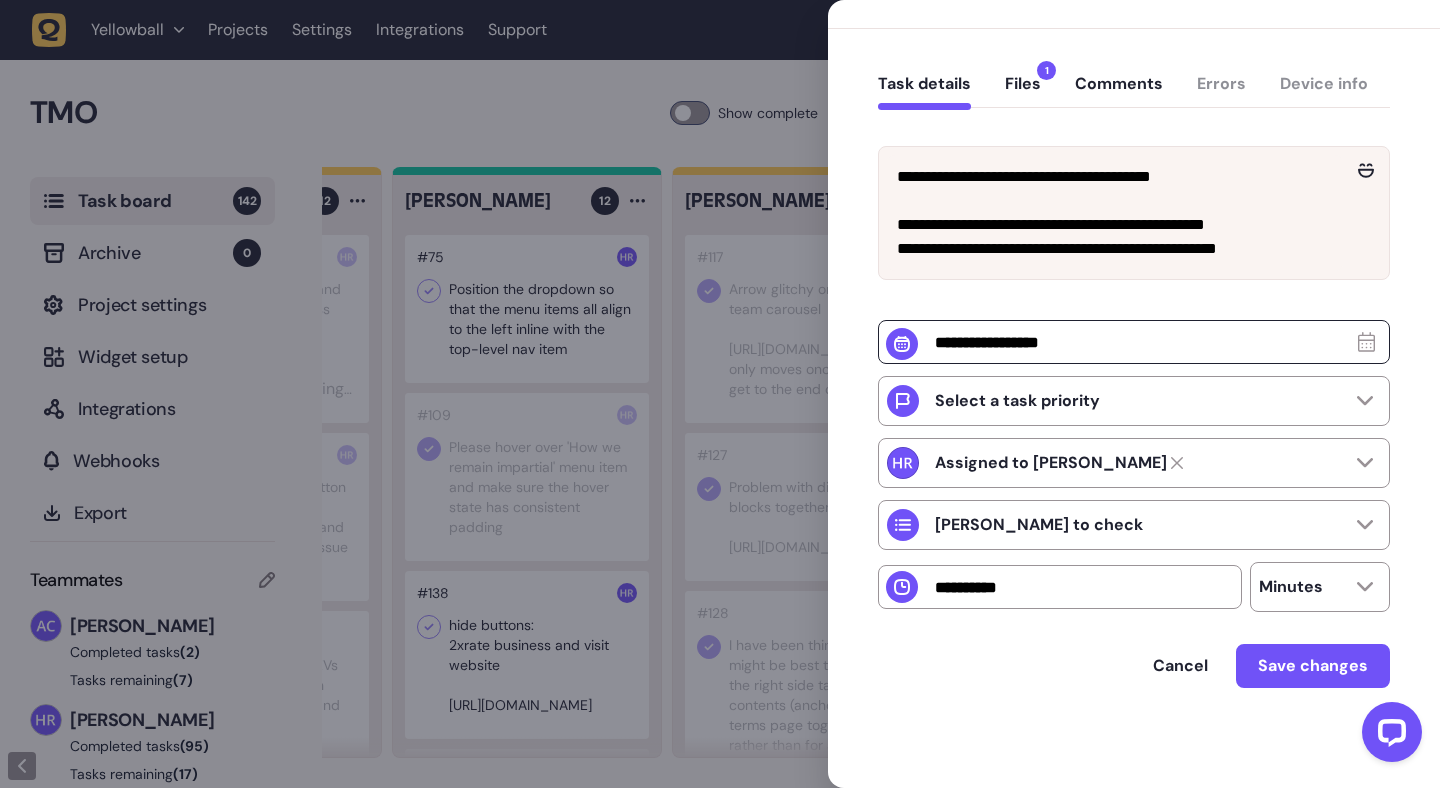scroll, scrollTop: 0, scrollLeft: 0, axis: both 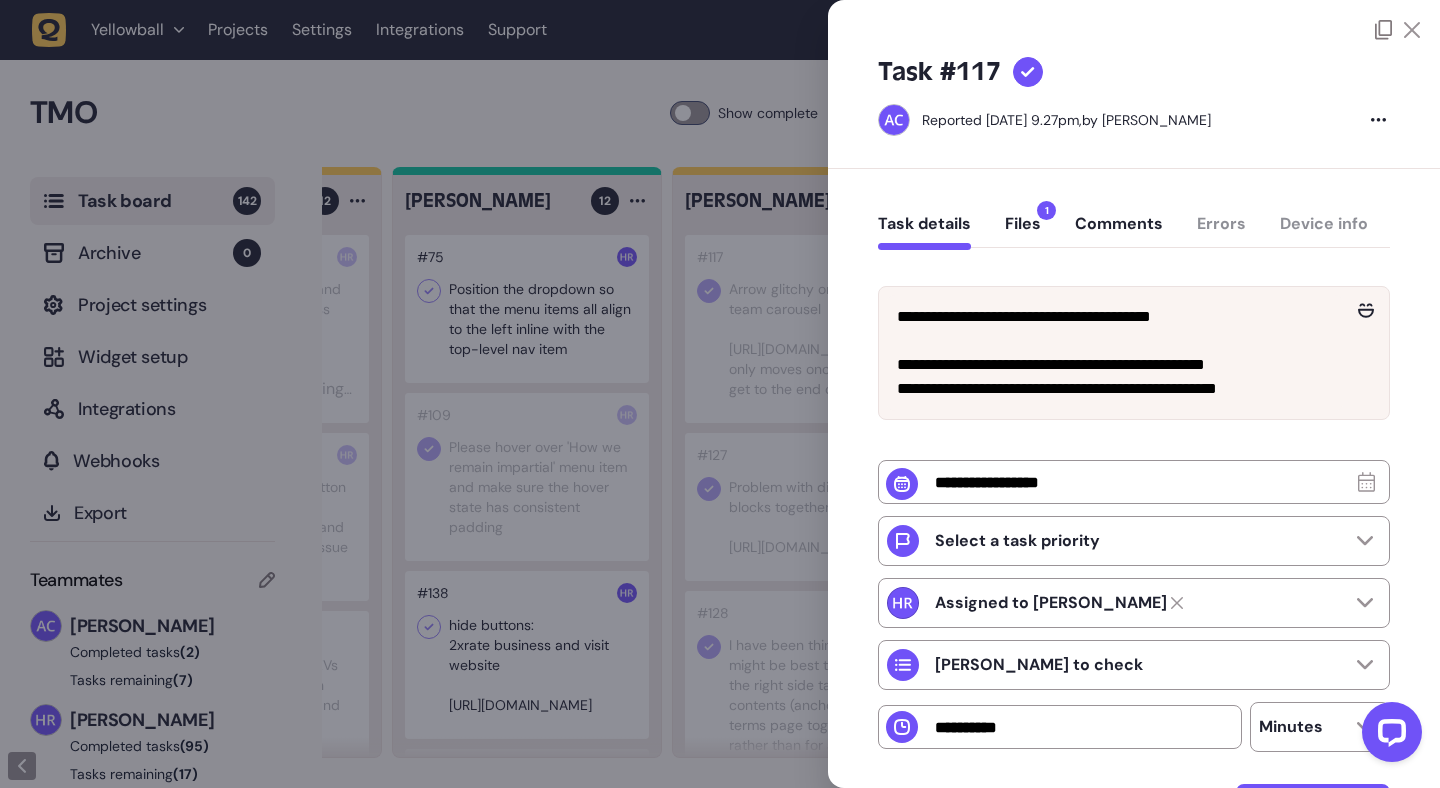 click 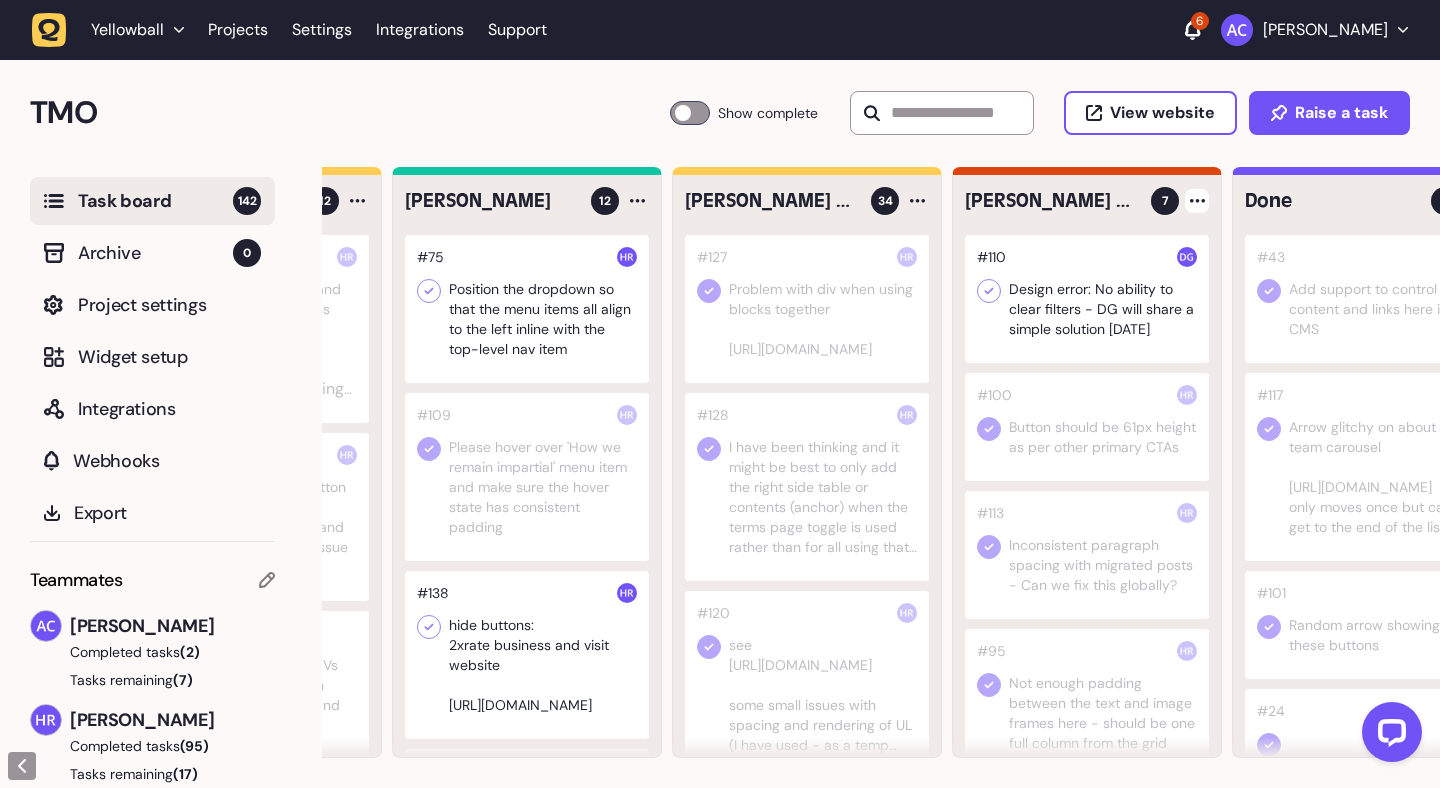 click 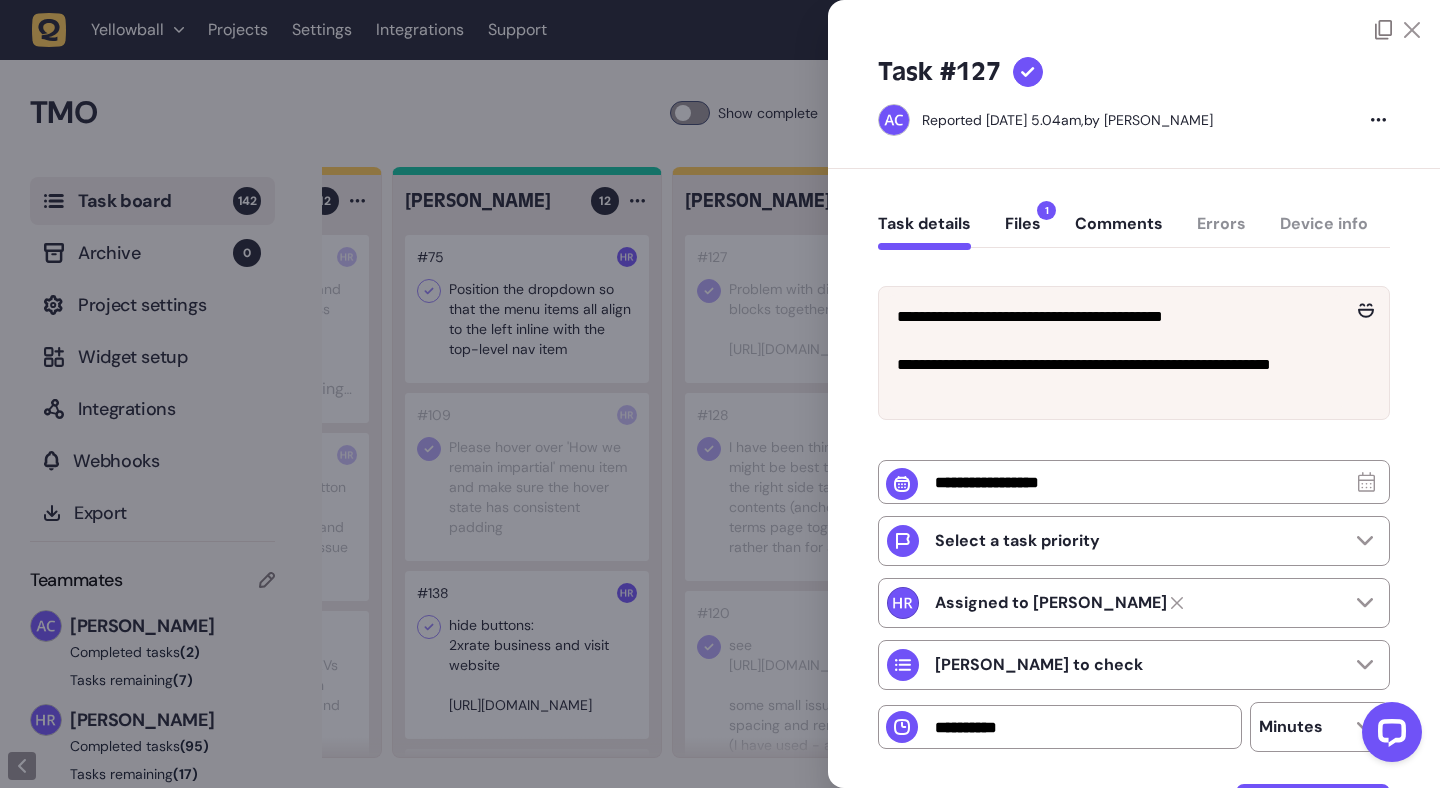 click on "Task details   Files  1  Comments   Errors   Device info" 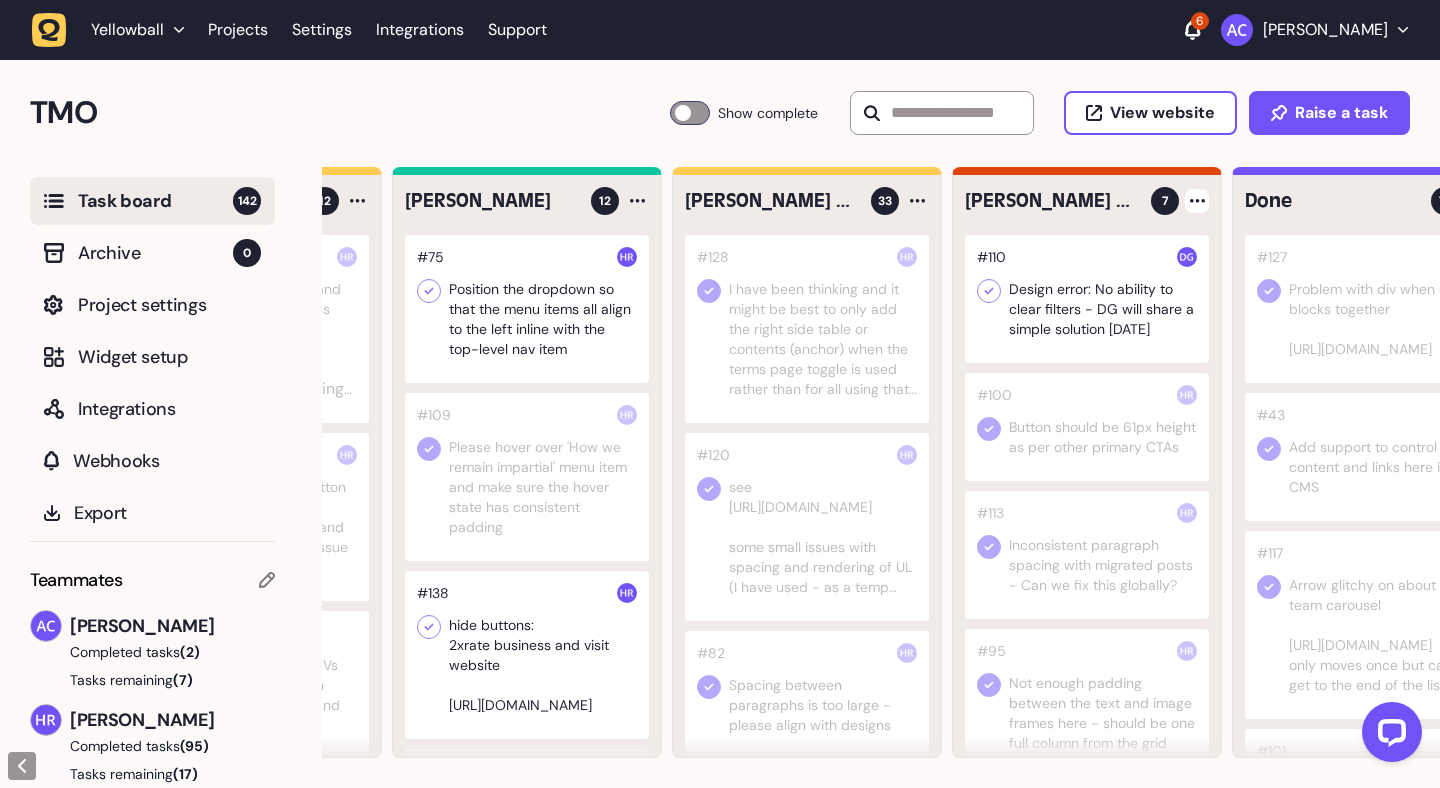 click 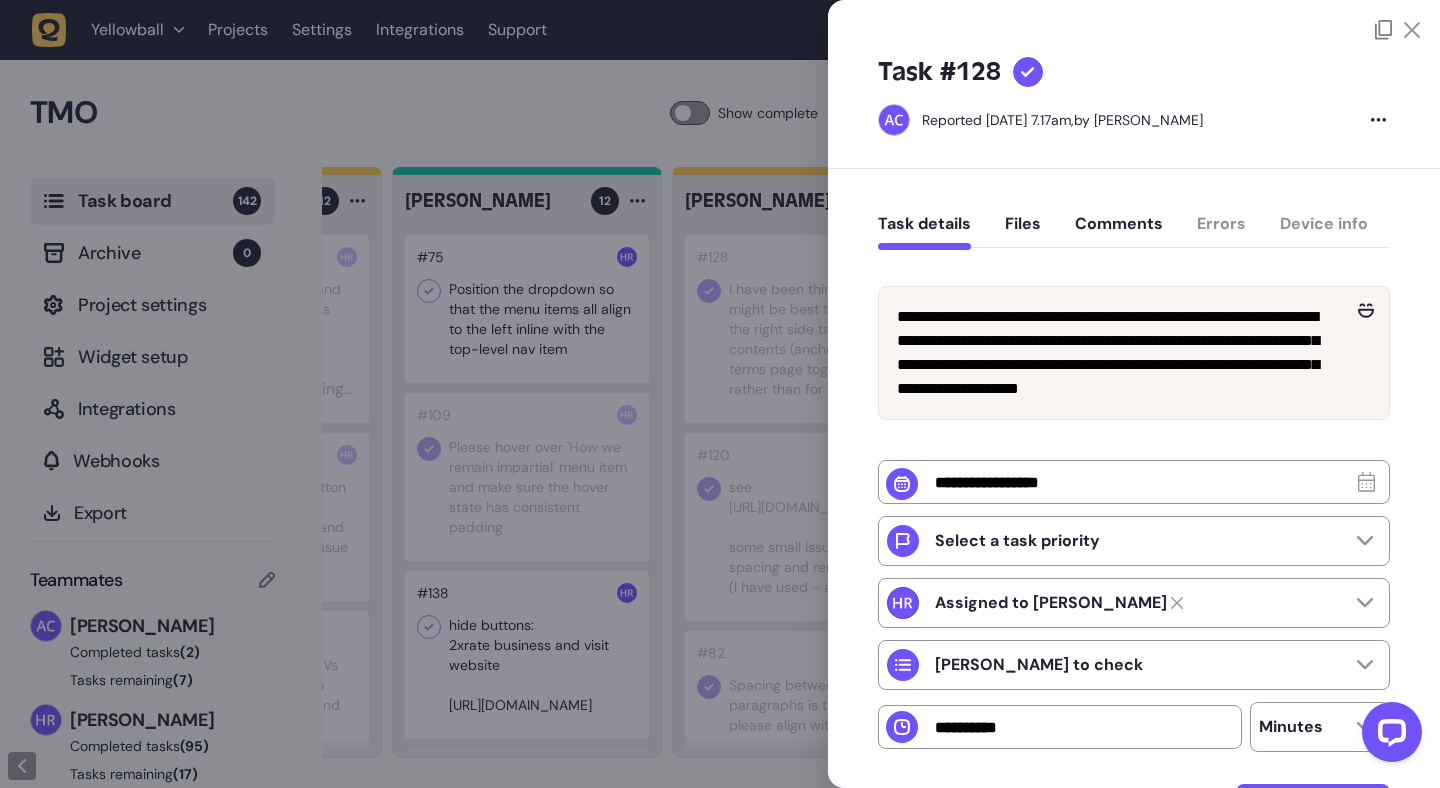 click 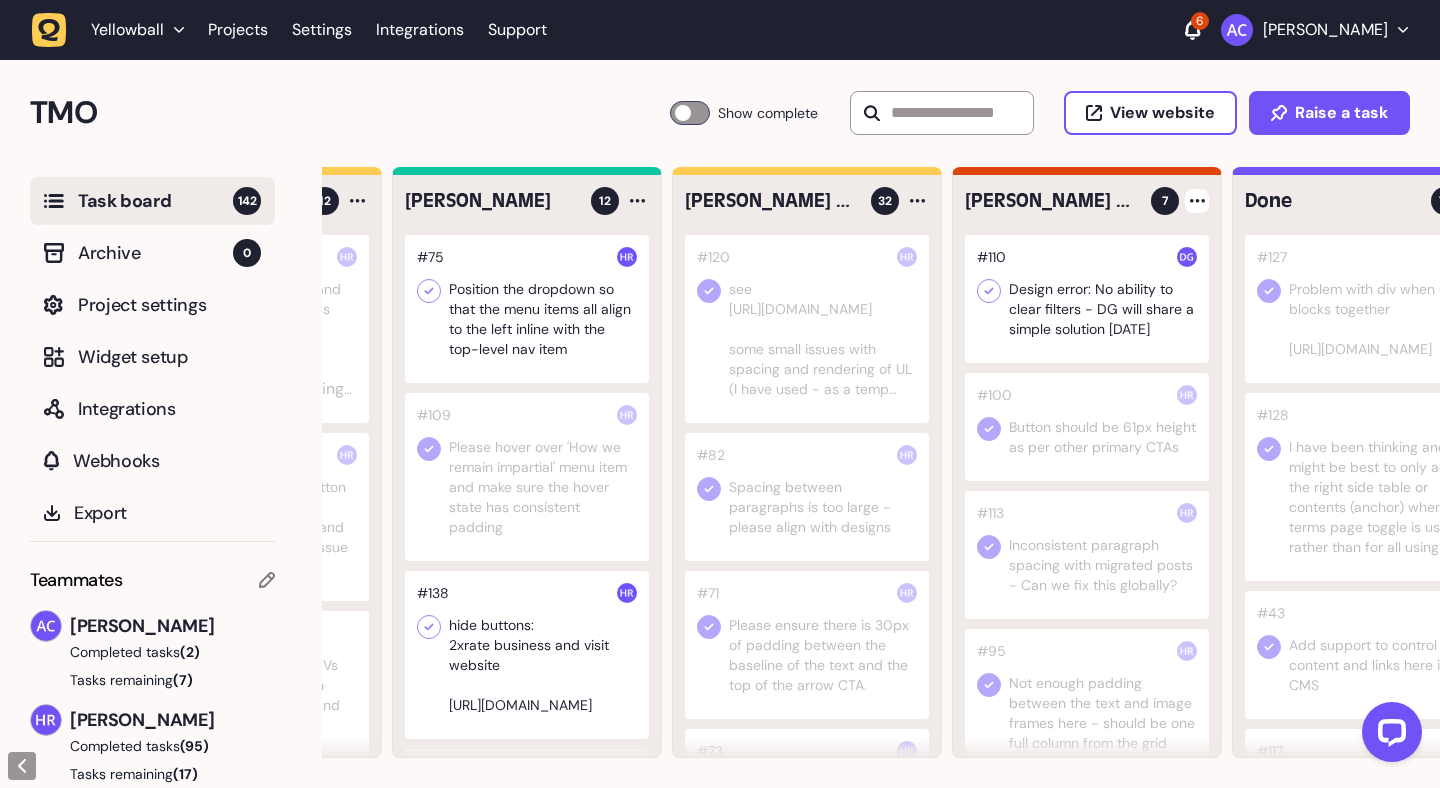 click 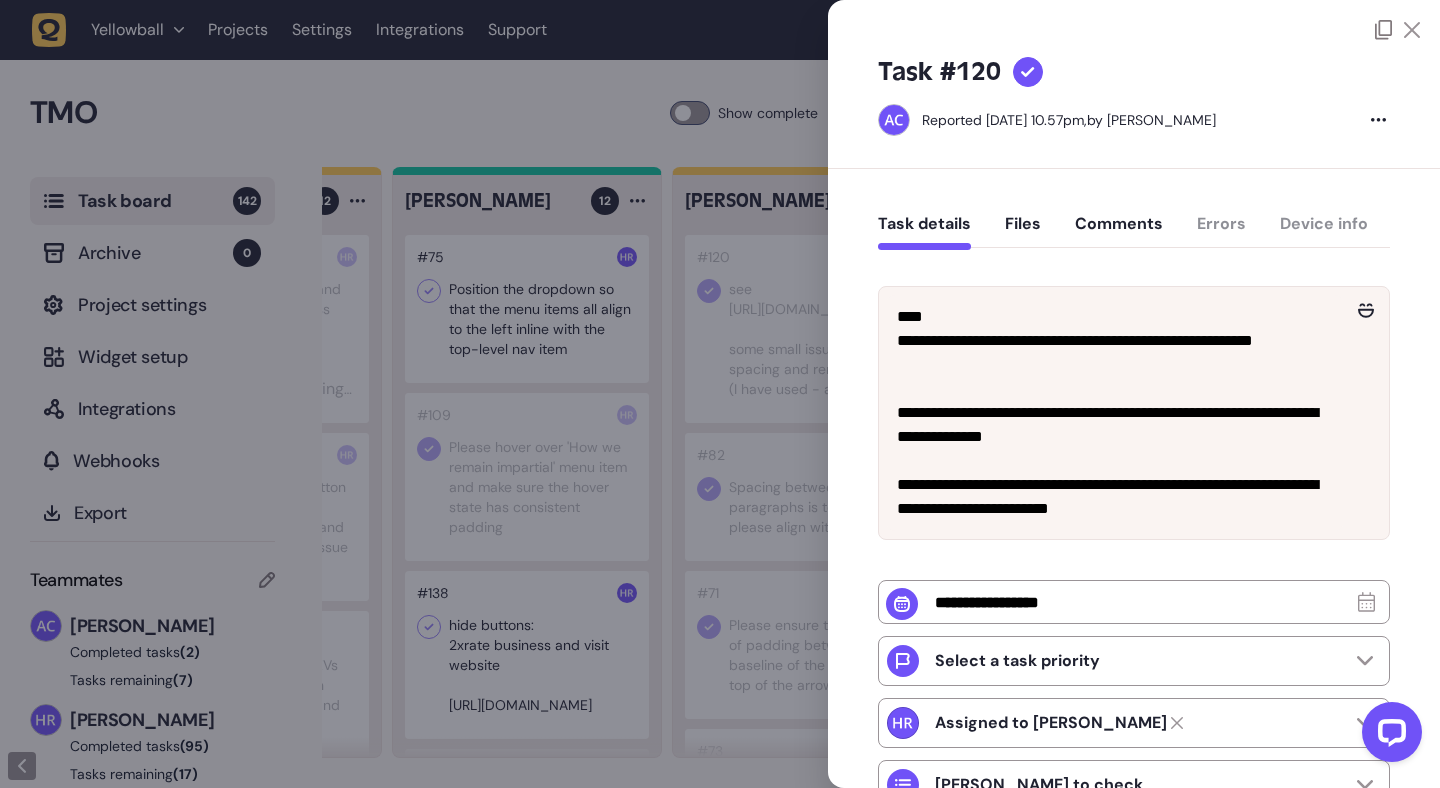 click 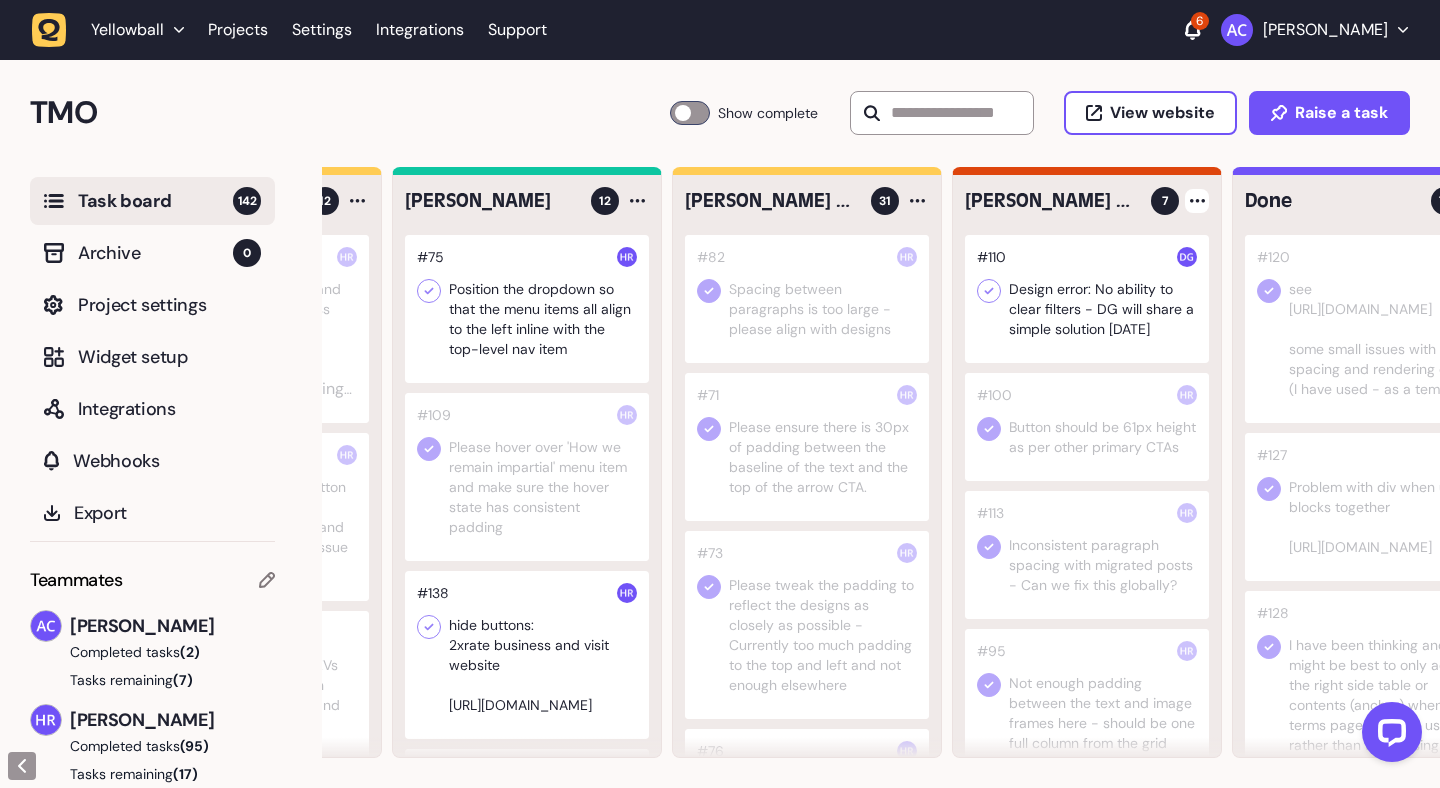 click 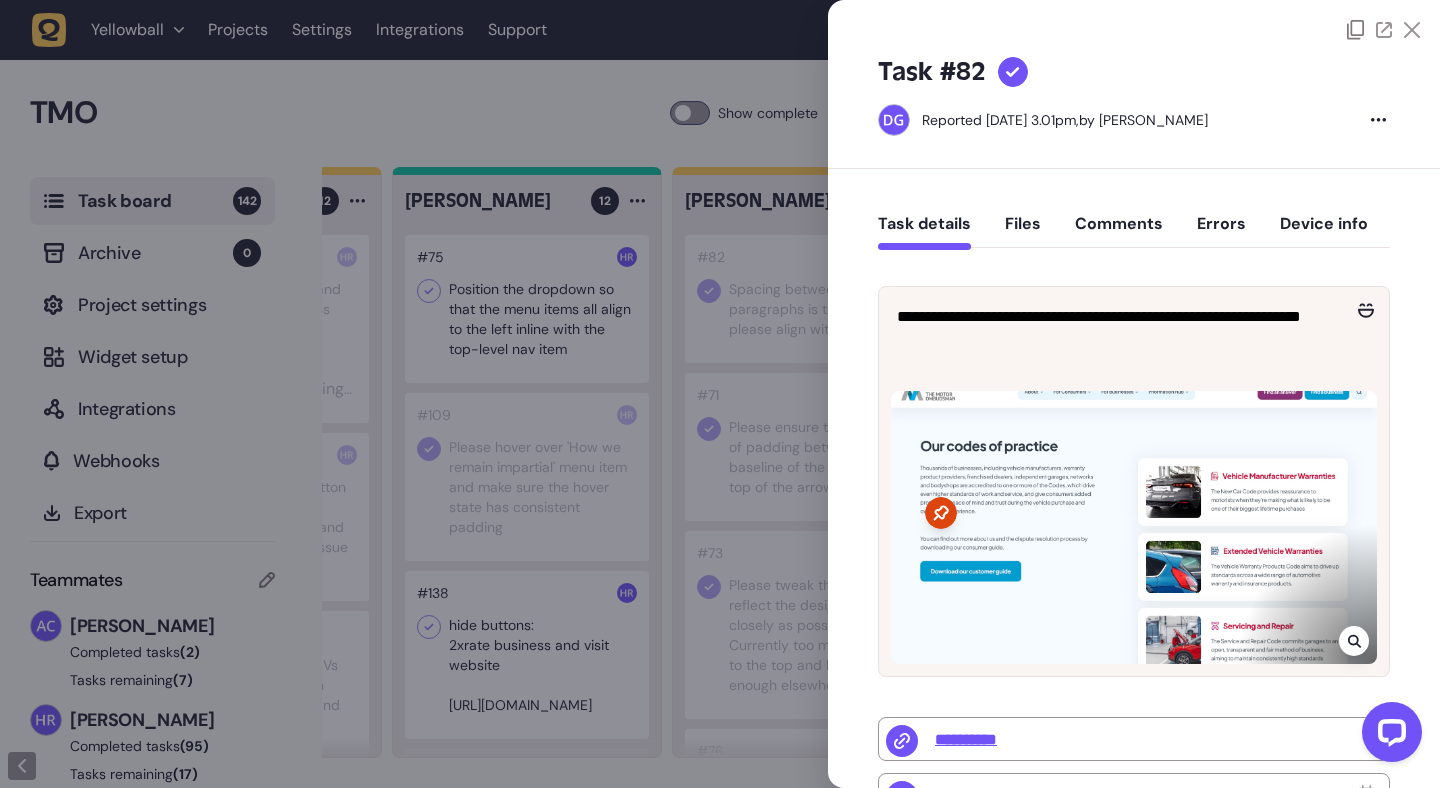 click 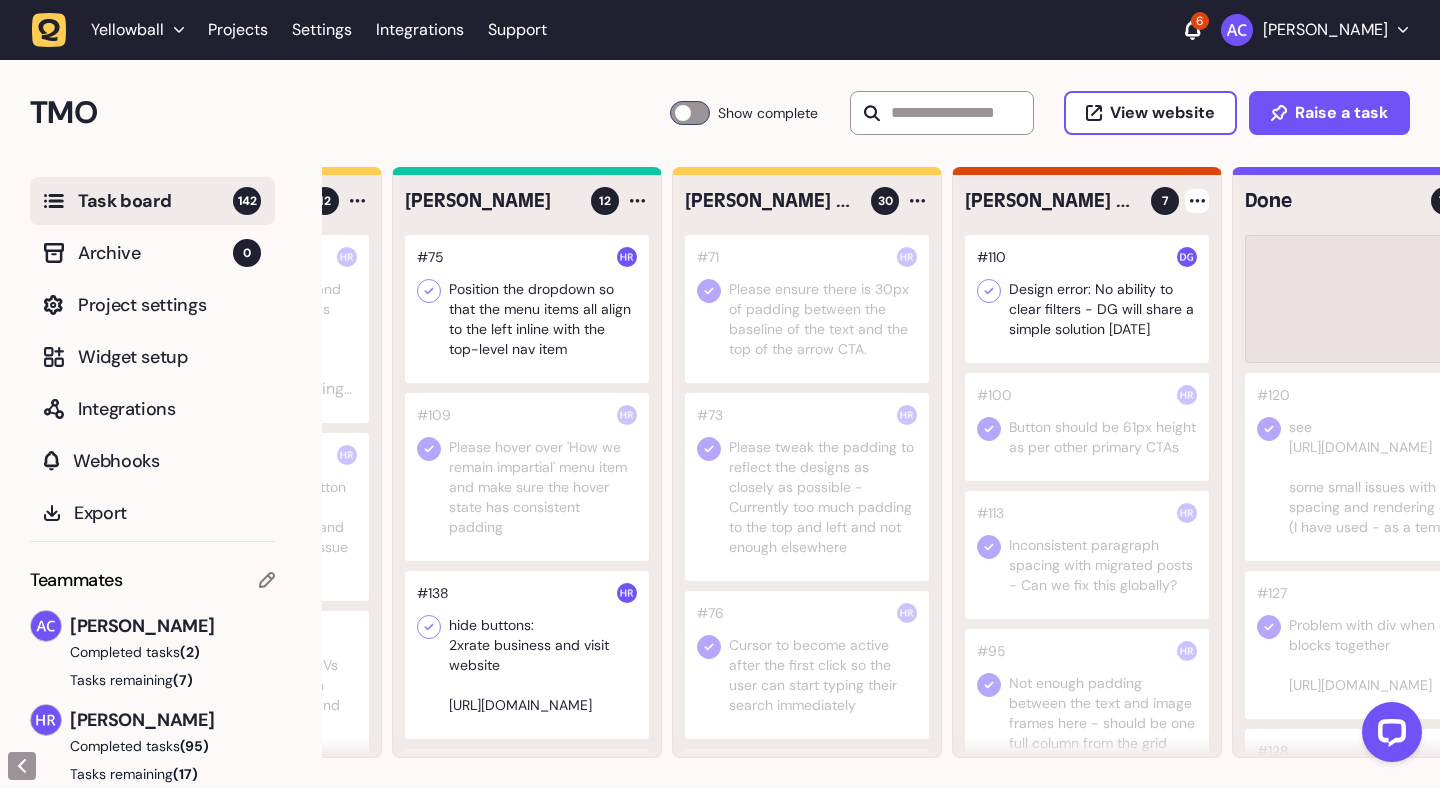 type 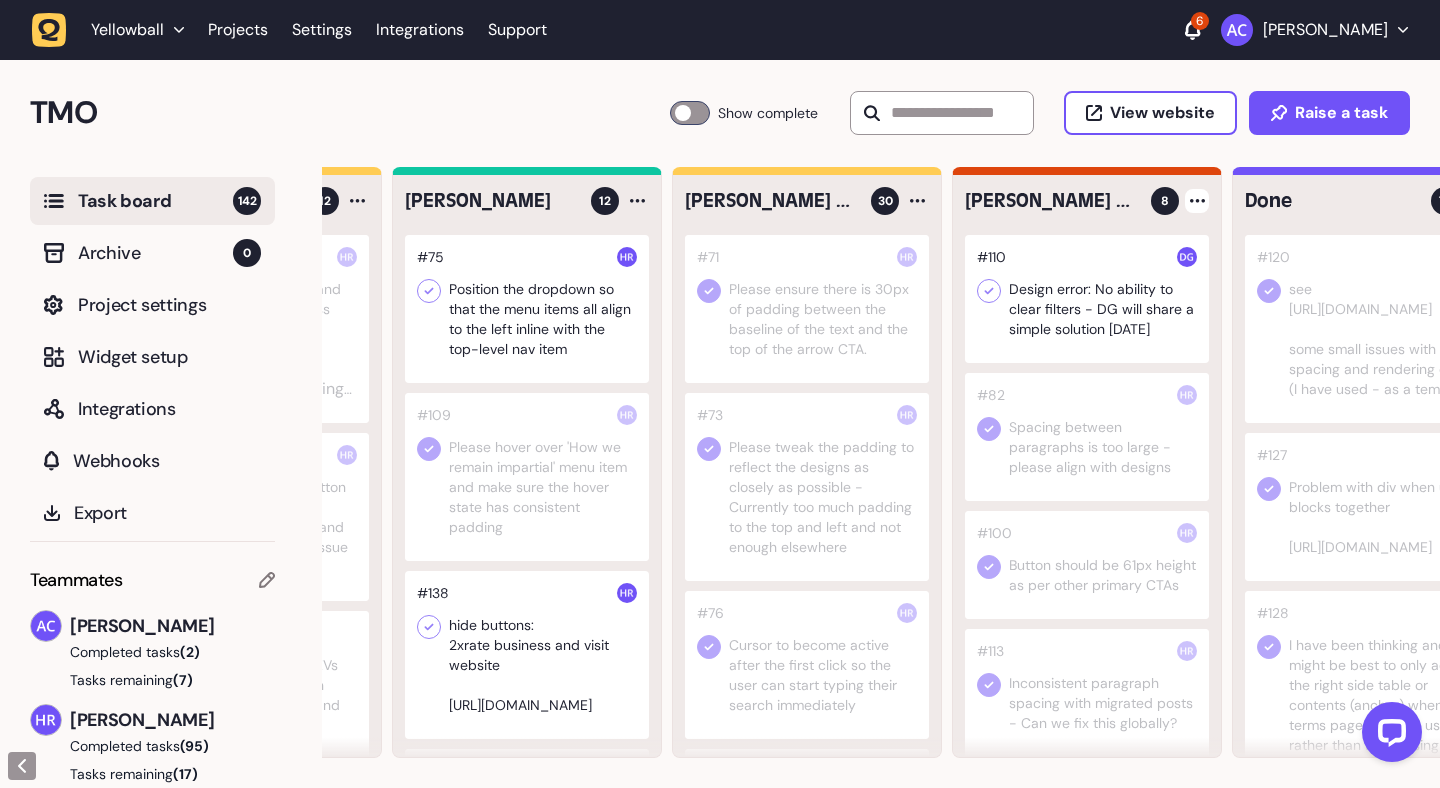 click 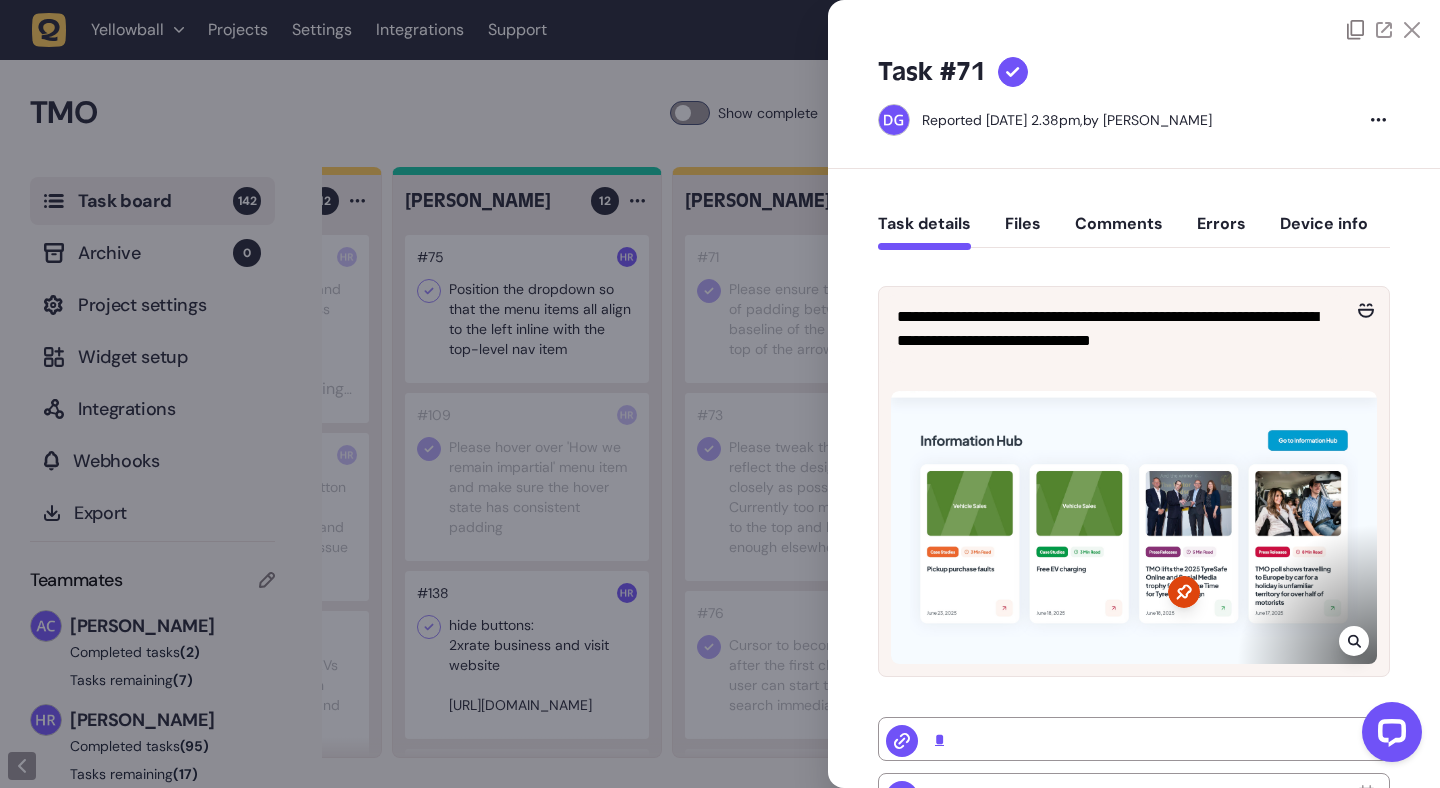 click 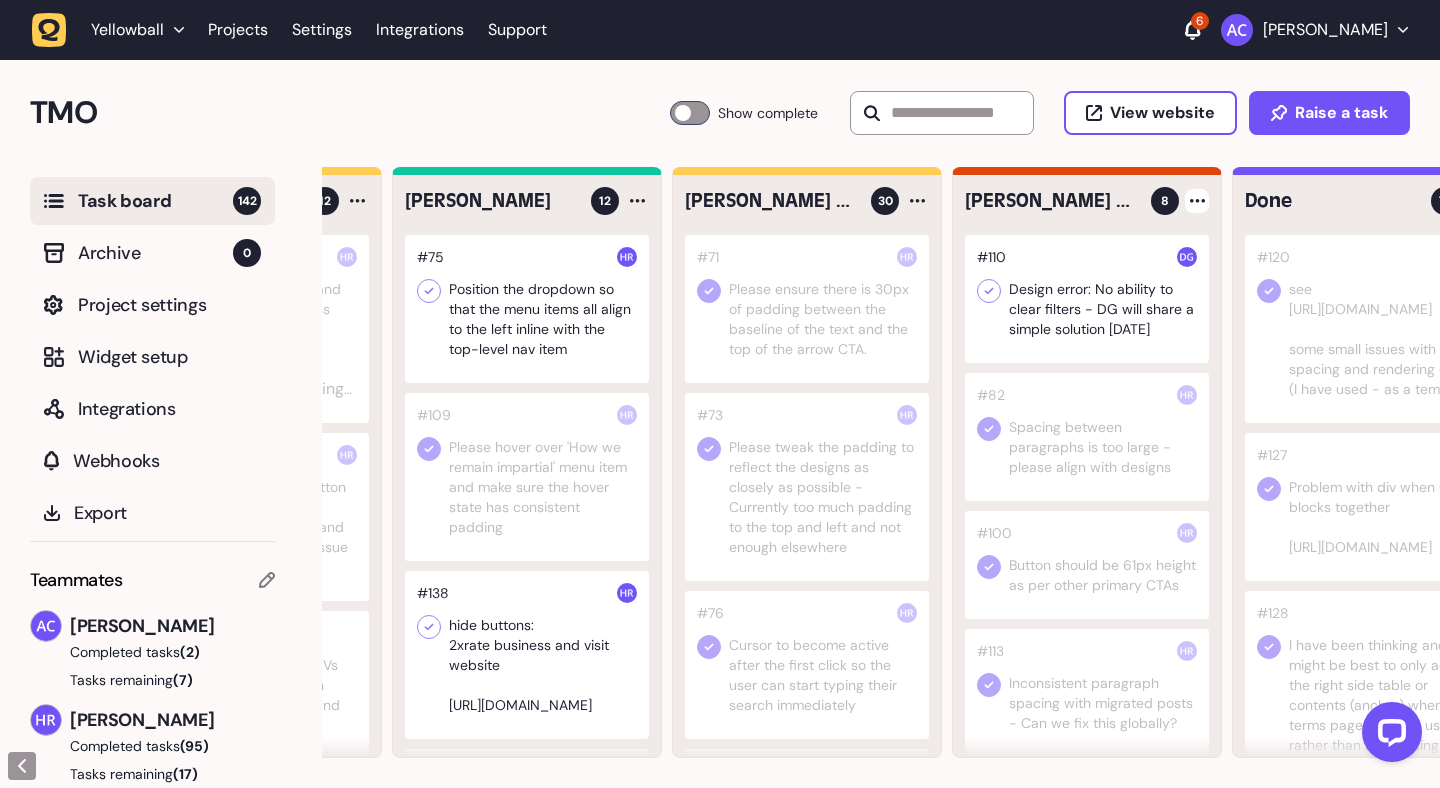 drag, startPoint x: 802, startPoint y: 341, endPoint x: 1007, endPoint y: 419, distance: 219.33765 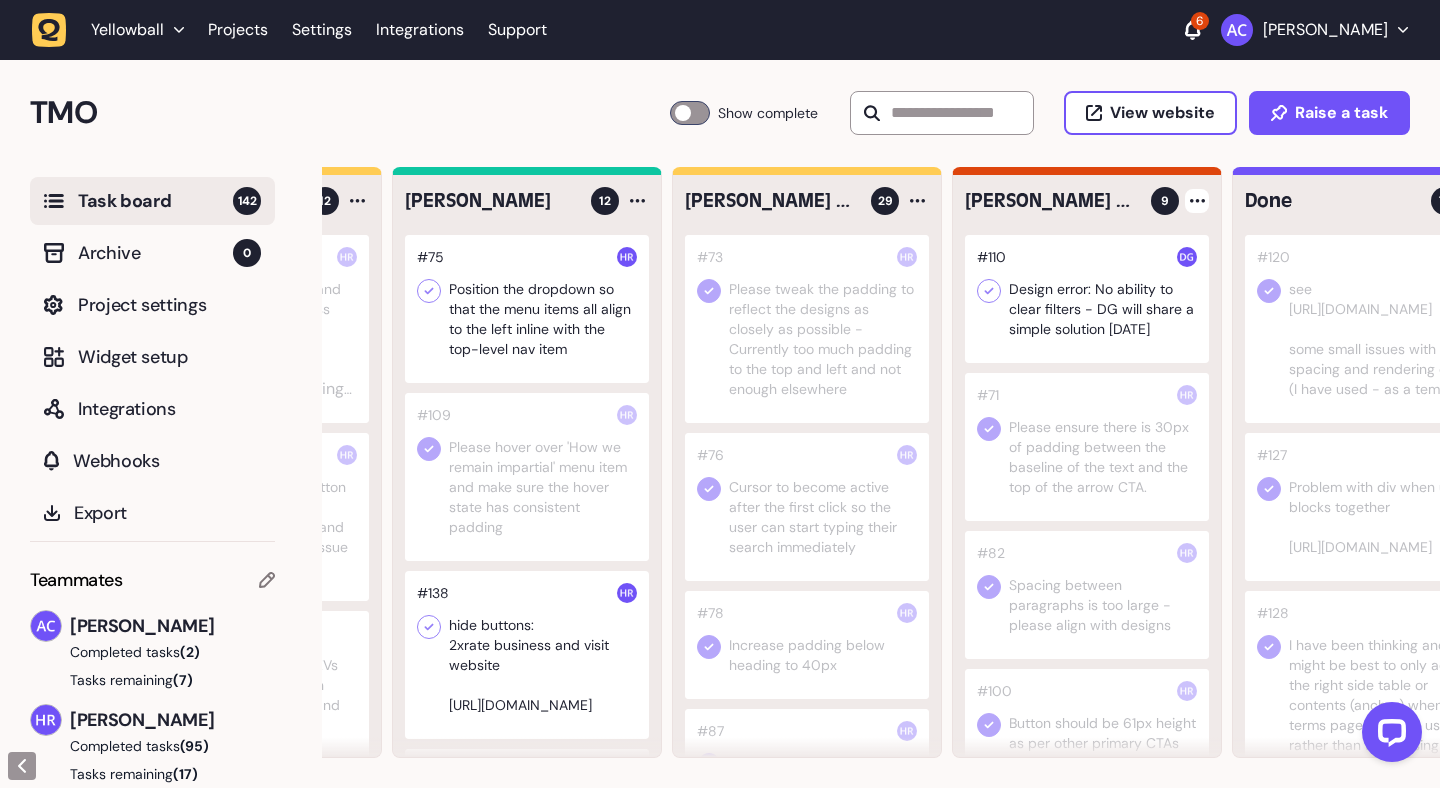 click 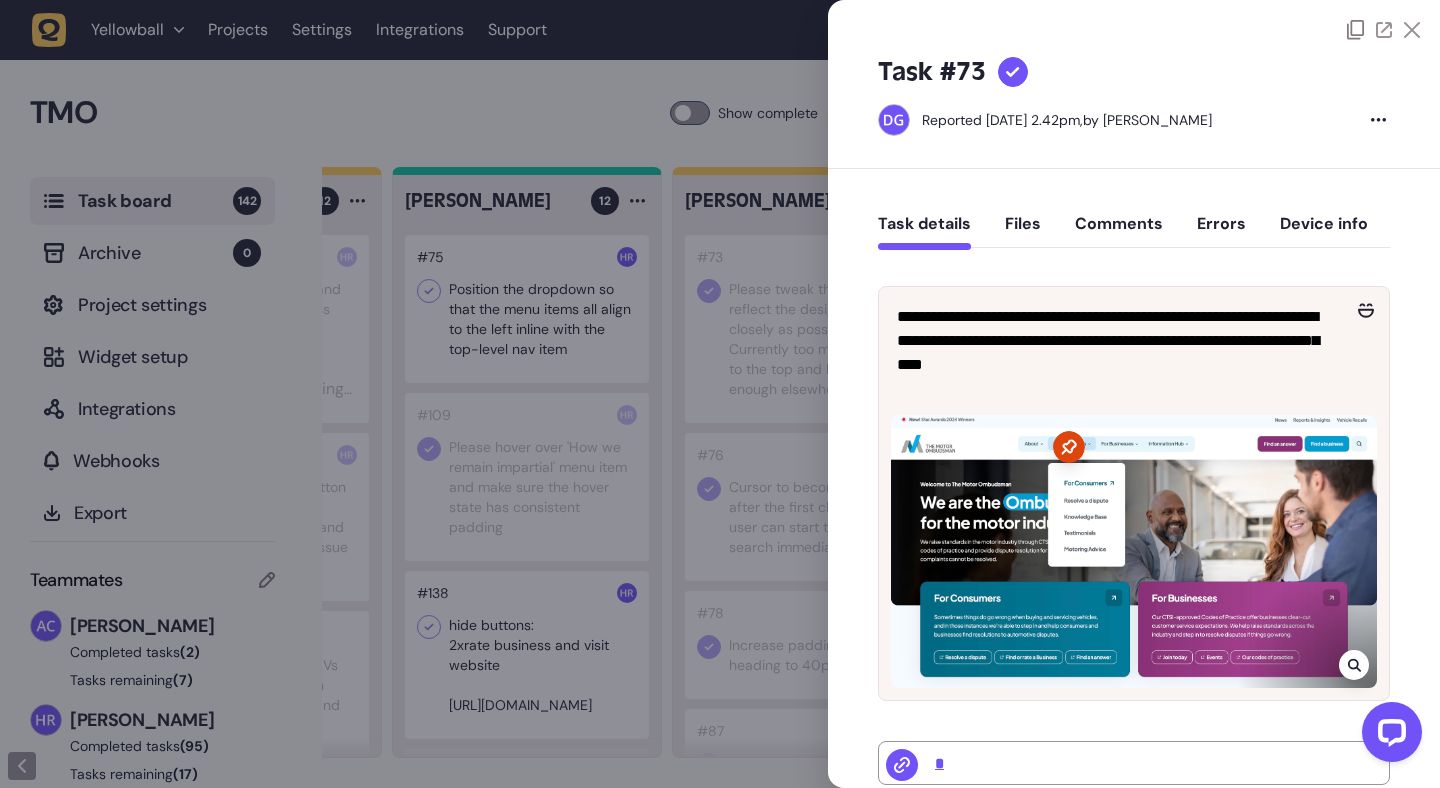 click 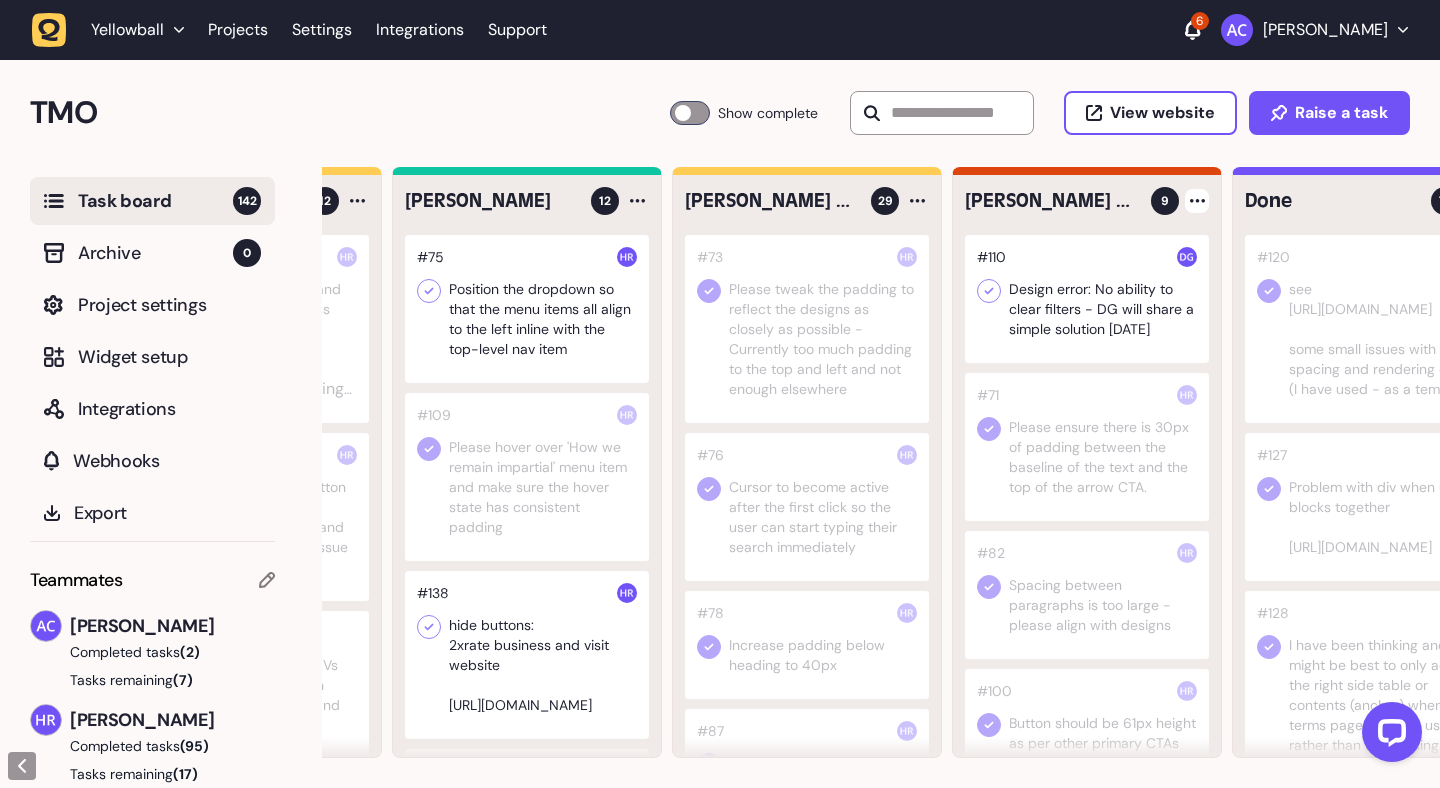 click 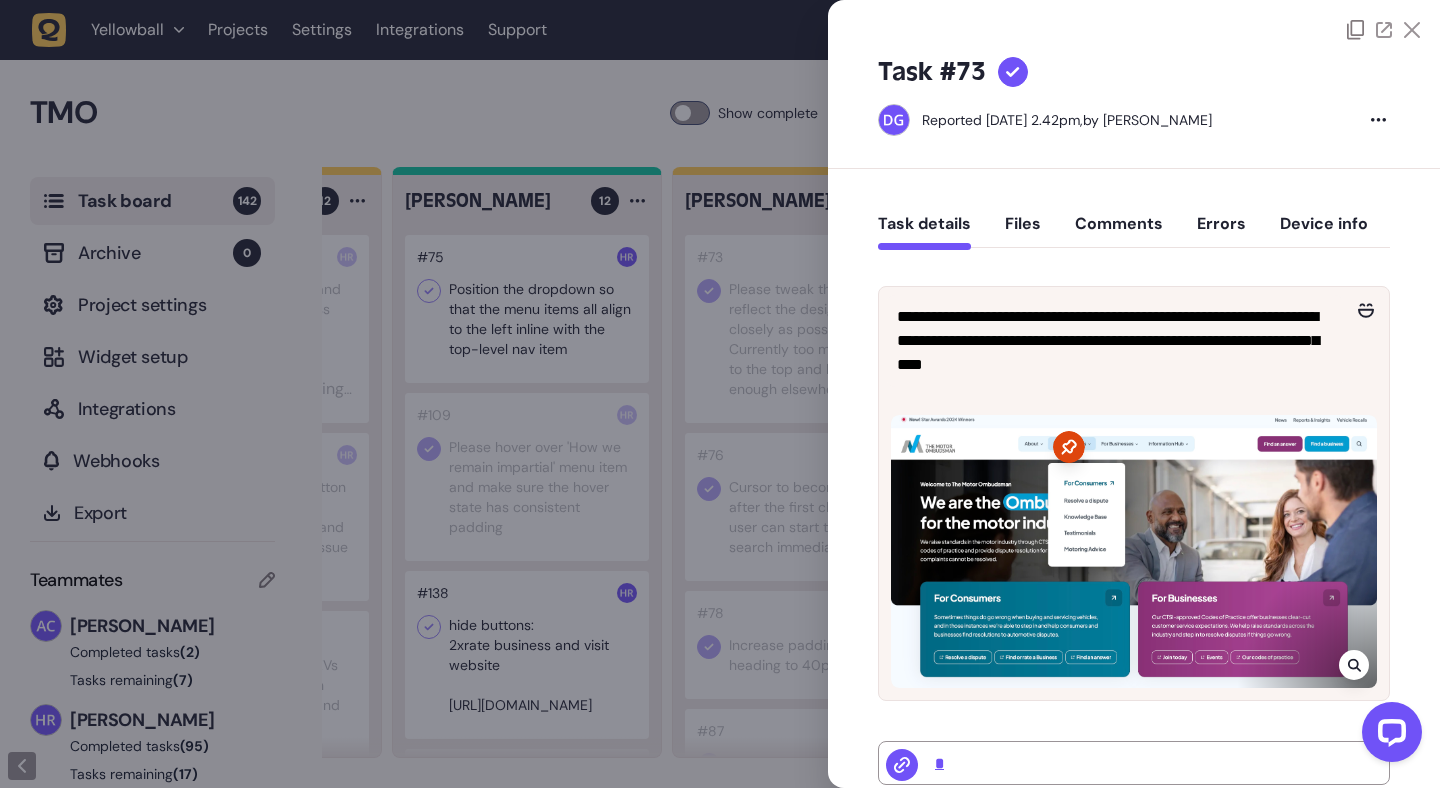 click 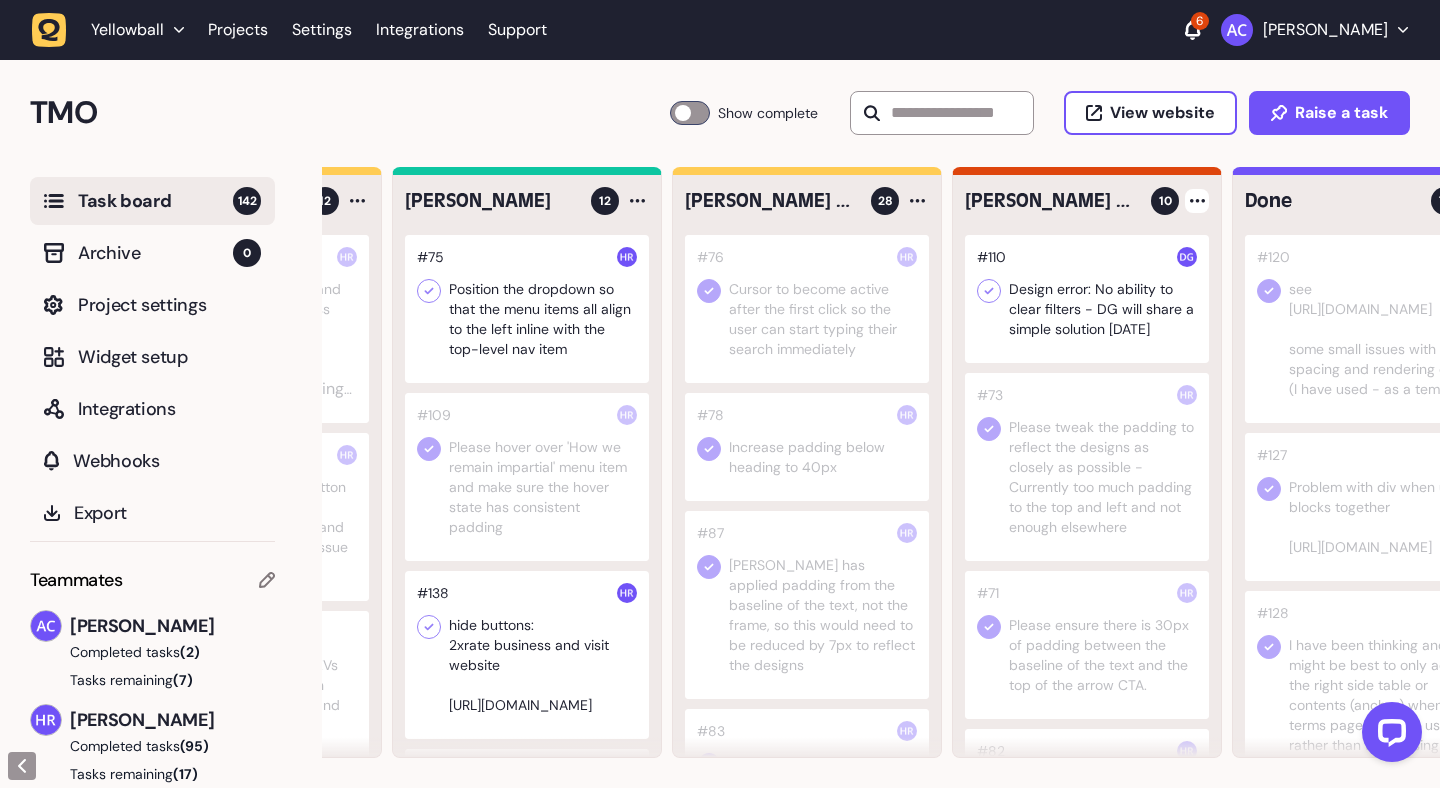 click 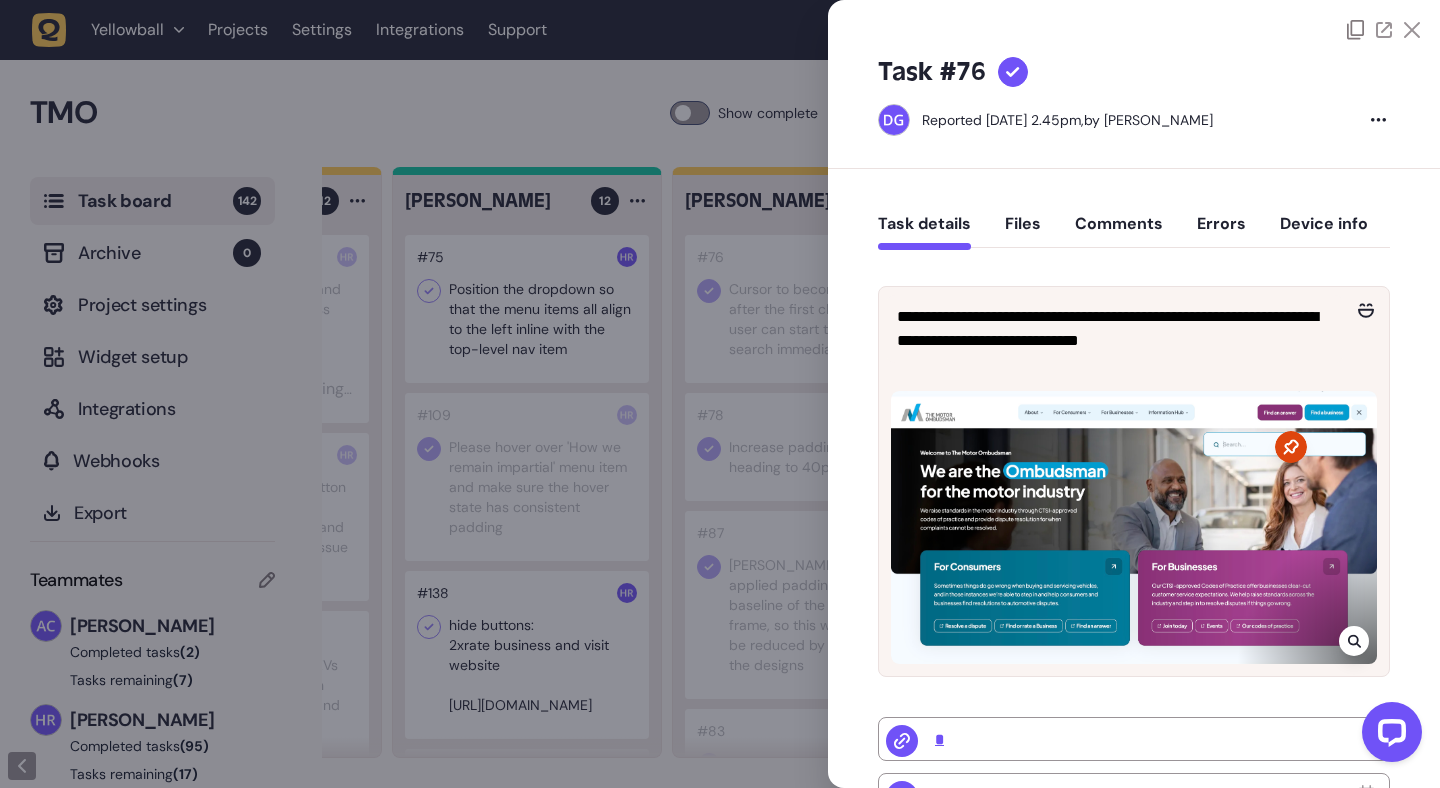 click 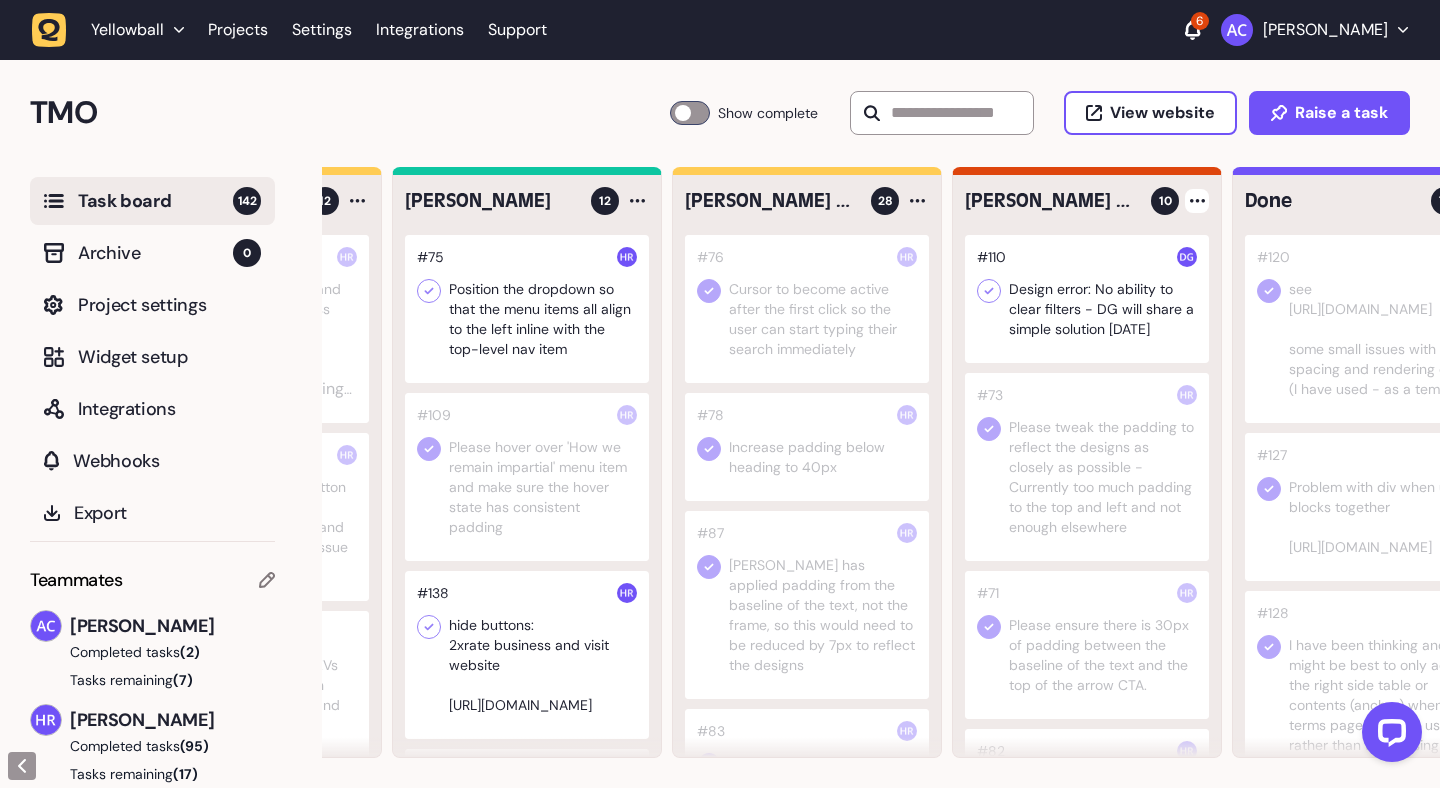 click 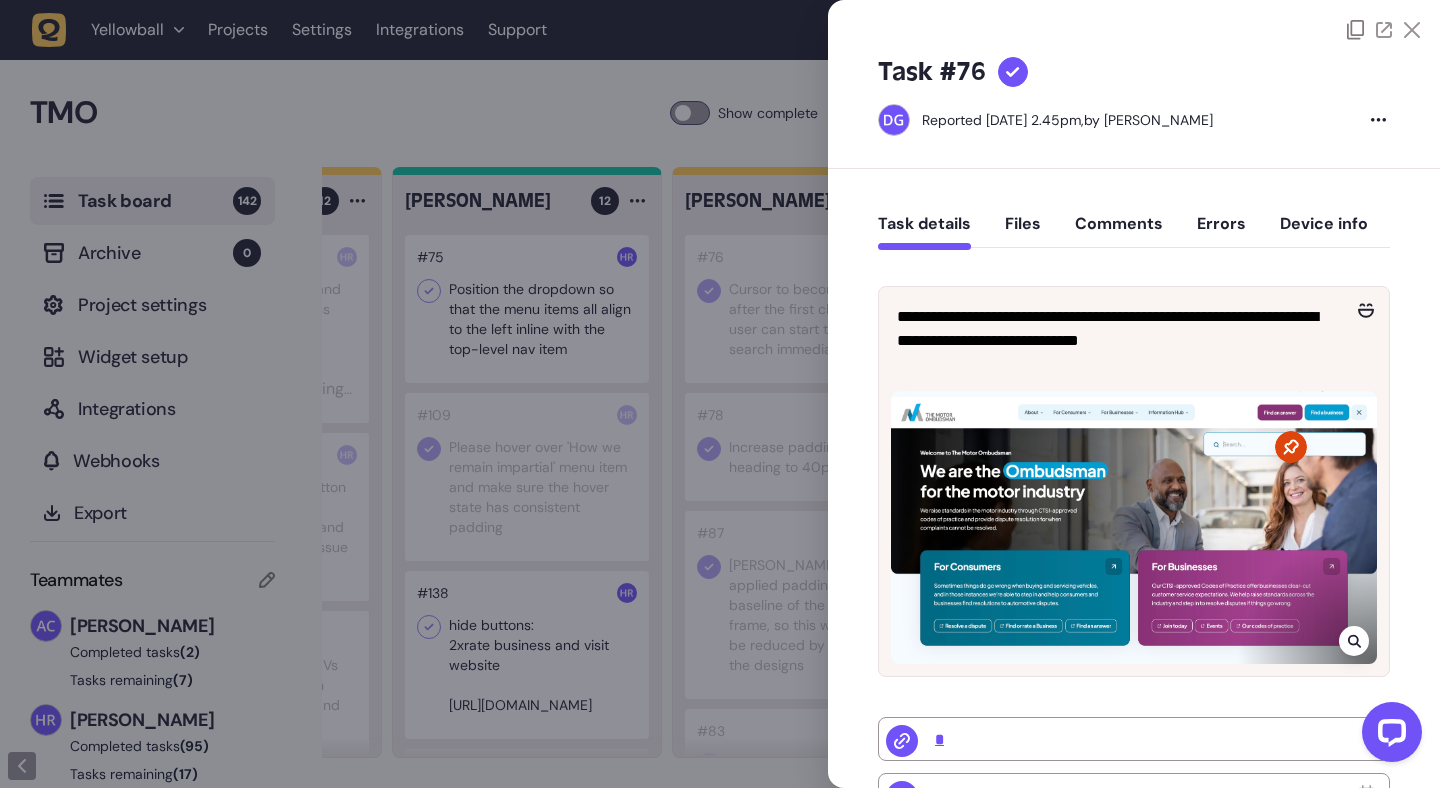 click 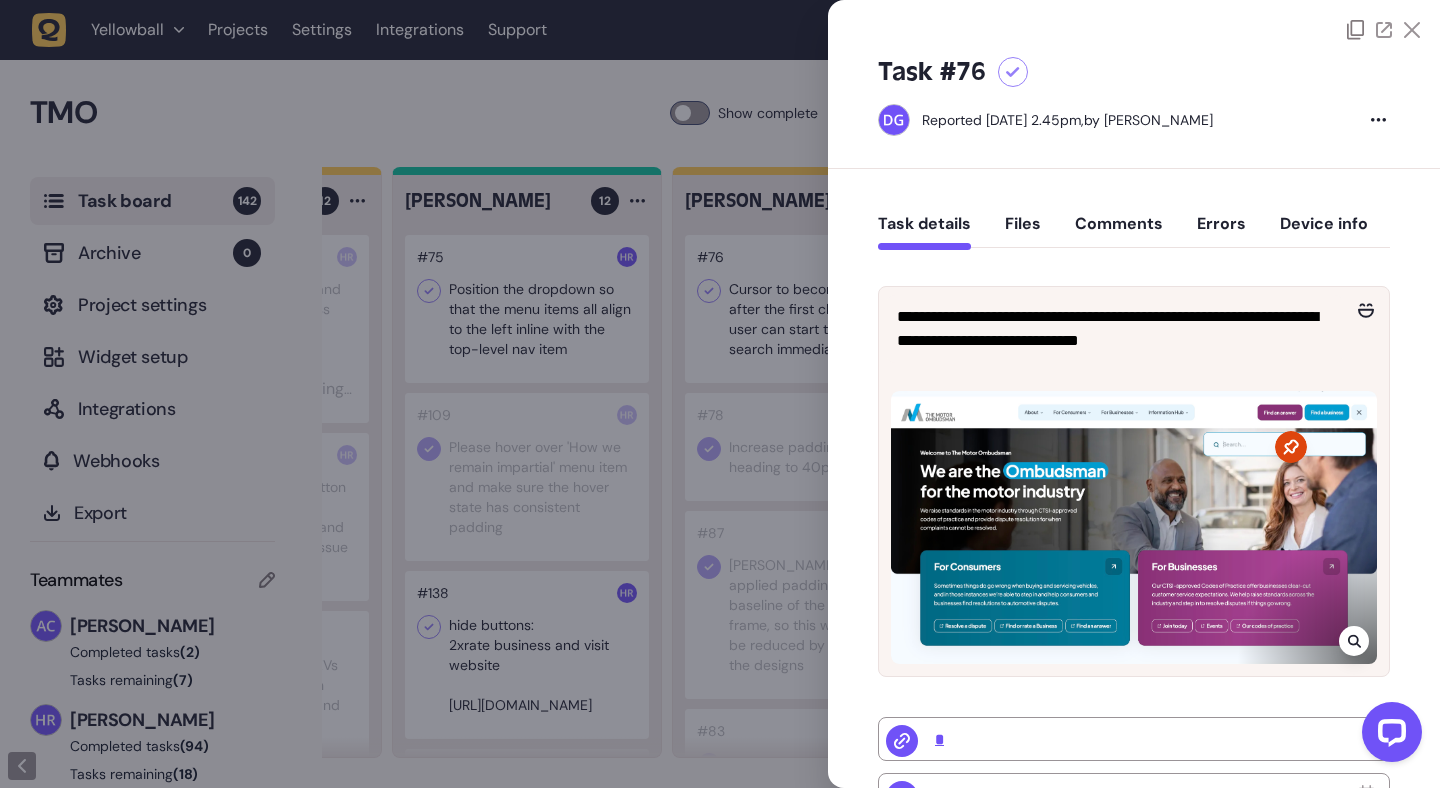 click 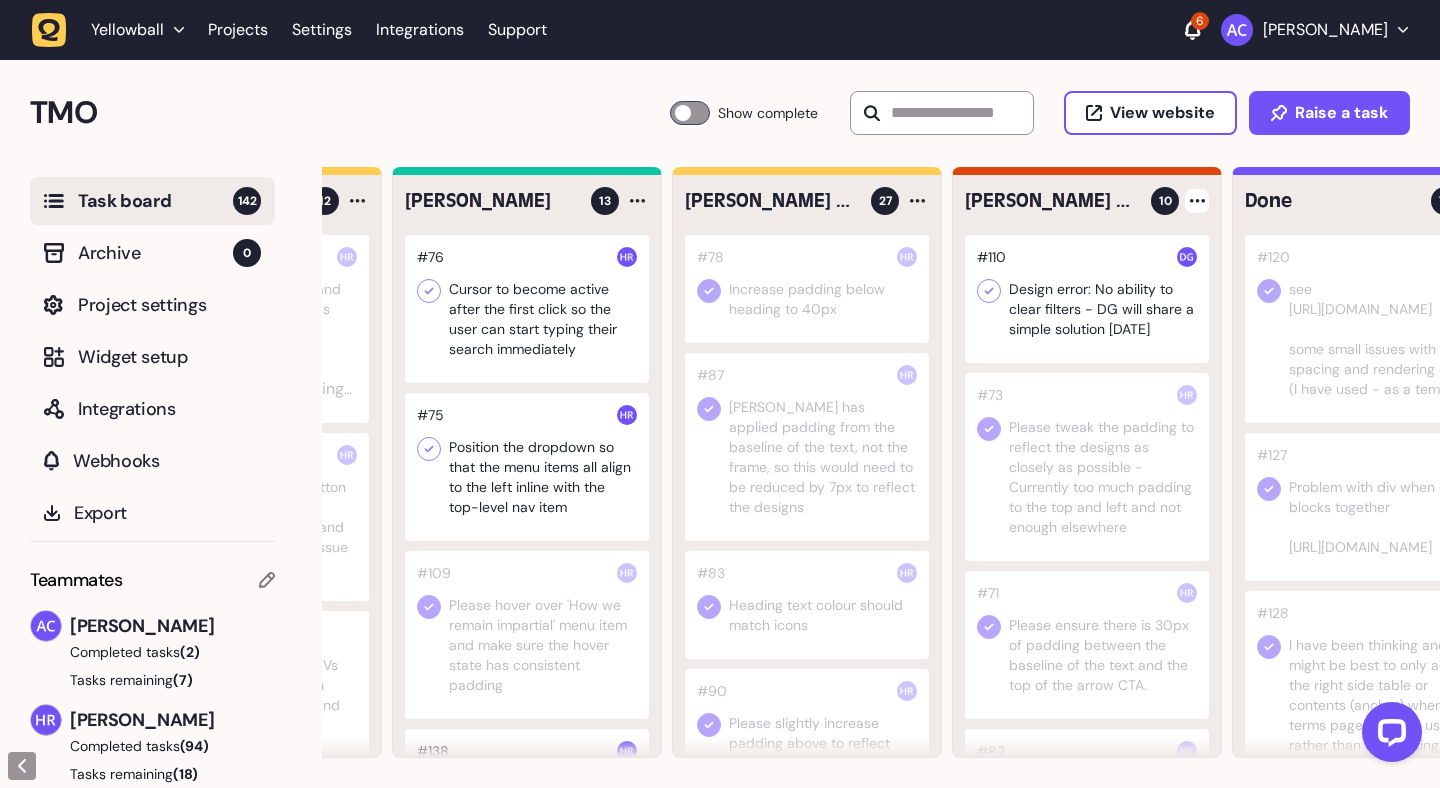 click 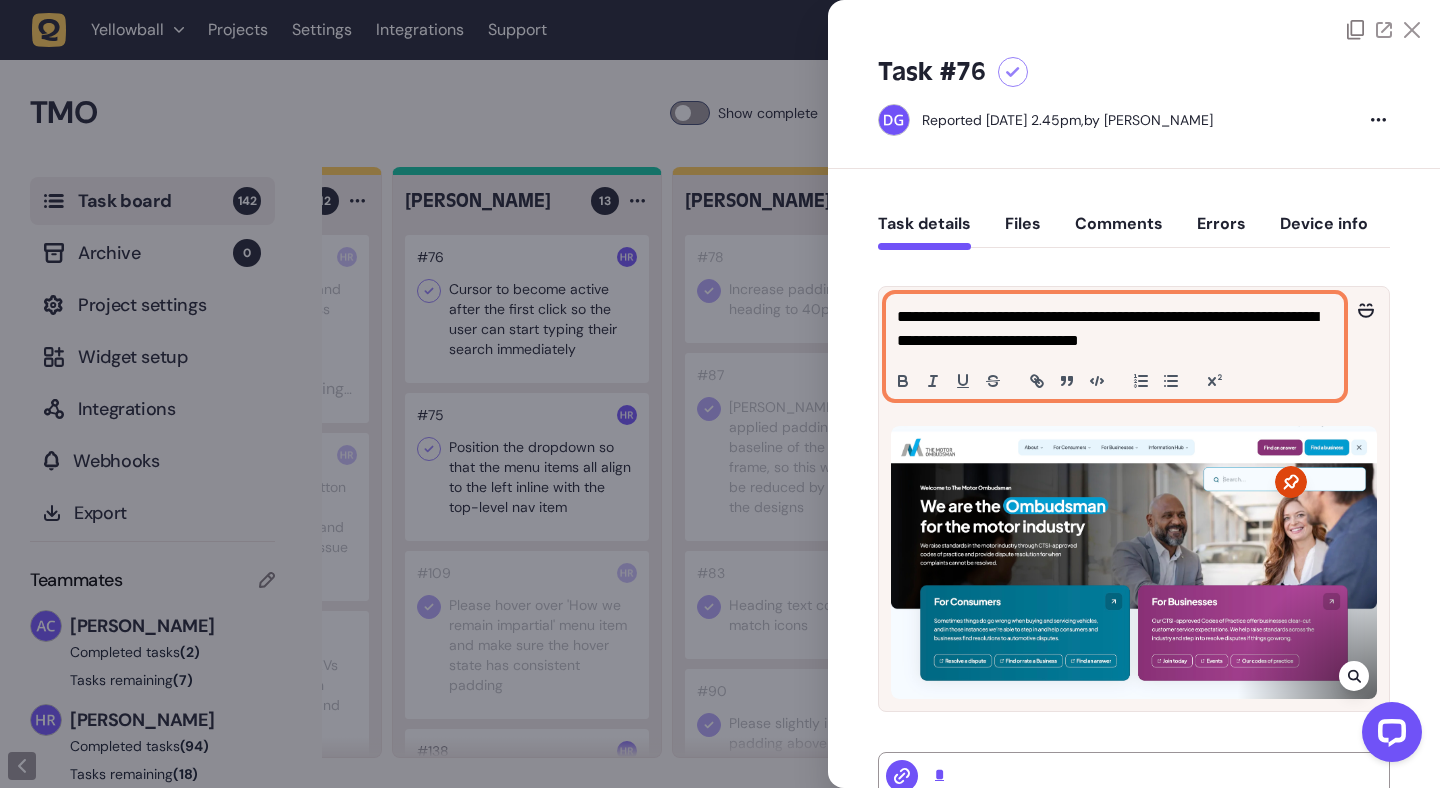 click on "**********" 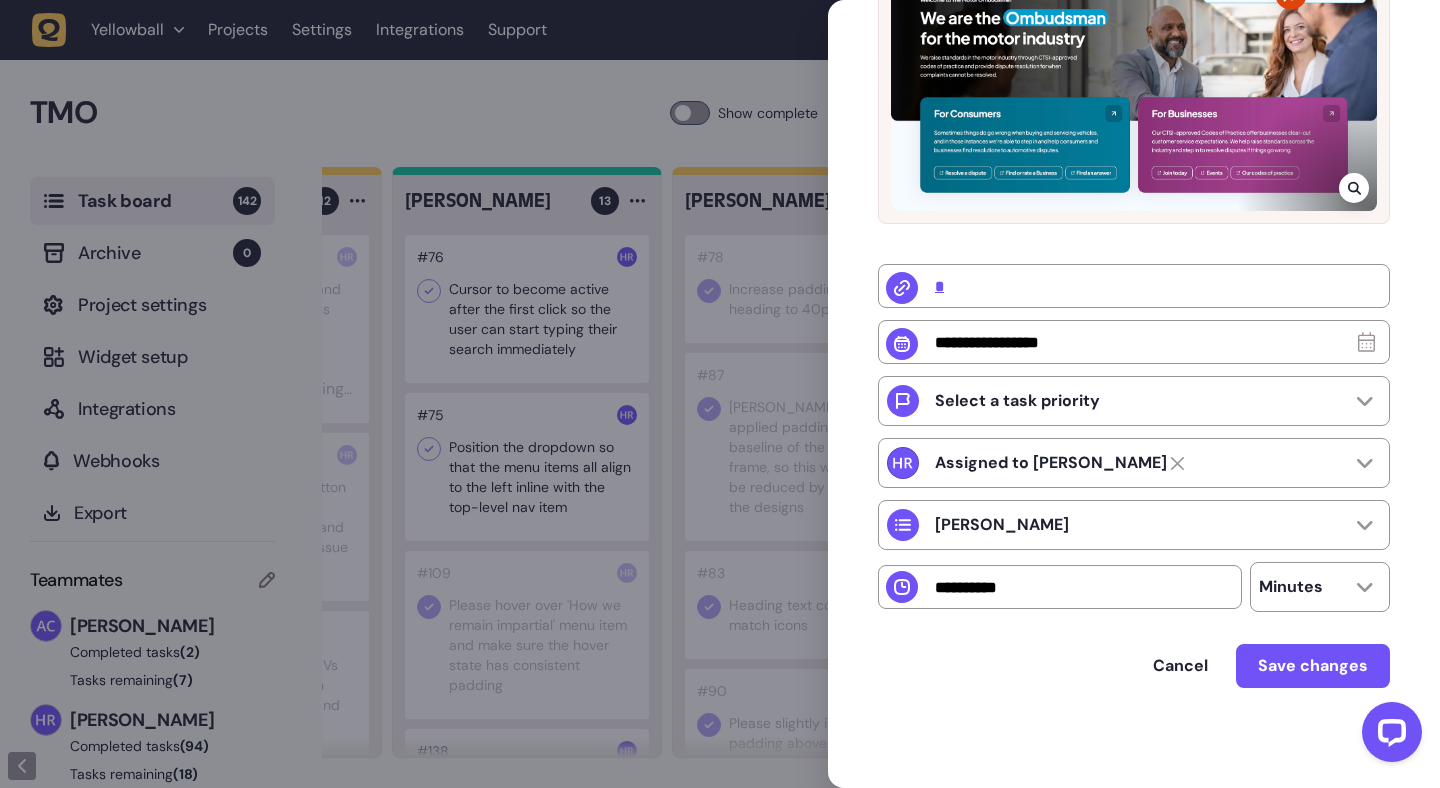 click on "**********" 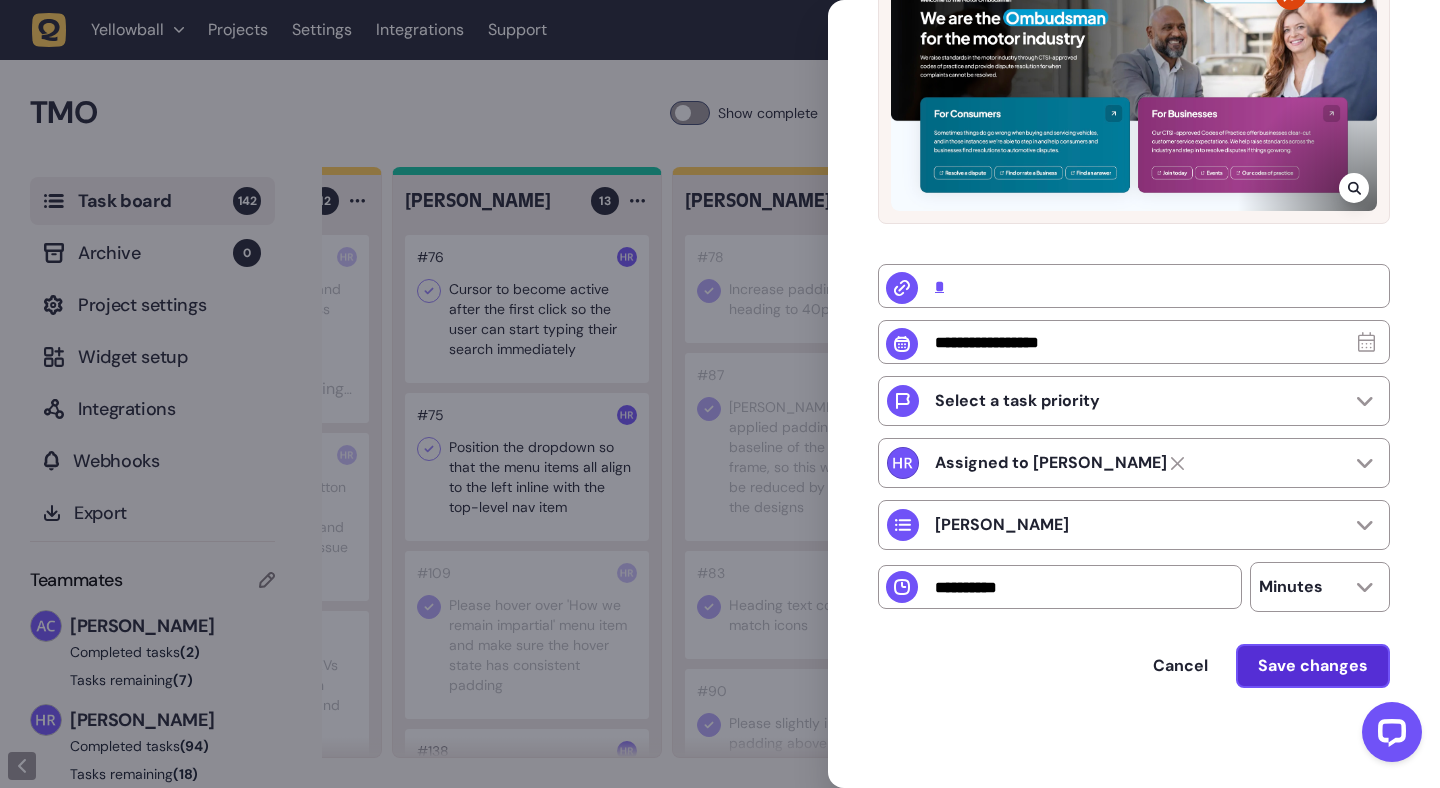 scroll, scrollTop: 458, scrollLeft: 0, axis: vertical 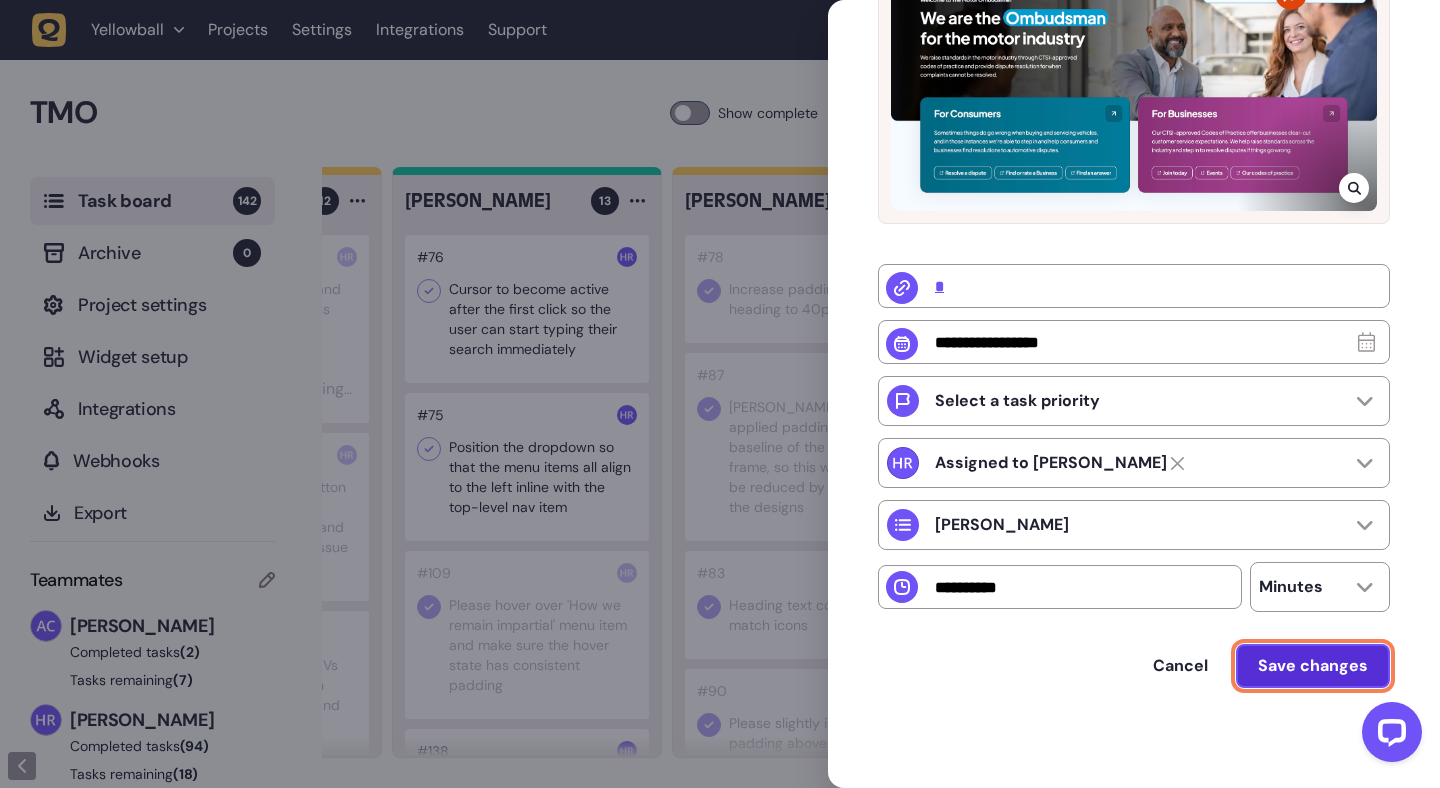 click on "Save changes" 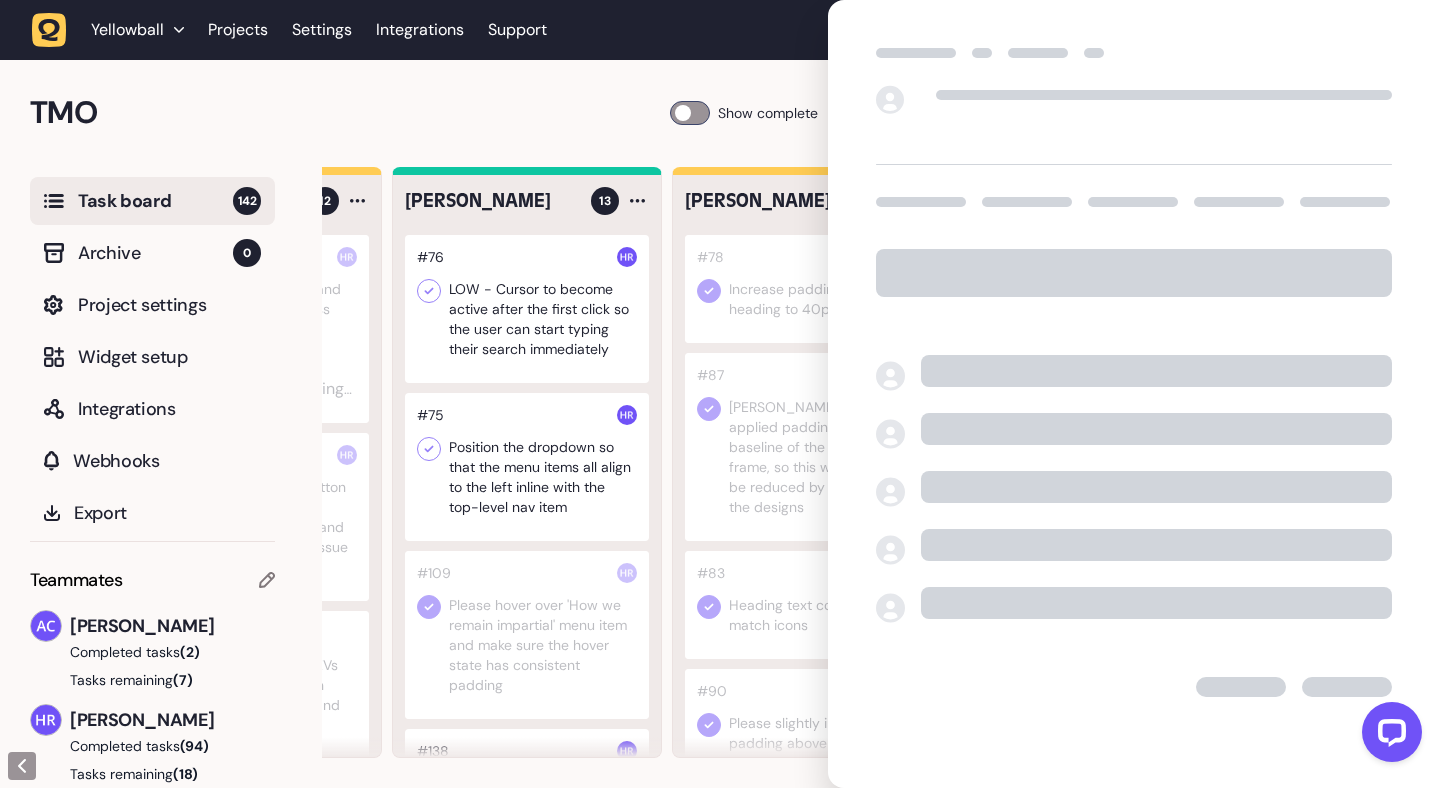 scroll, scrollTop: 0, scrollLeft: 0, axis: both 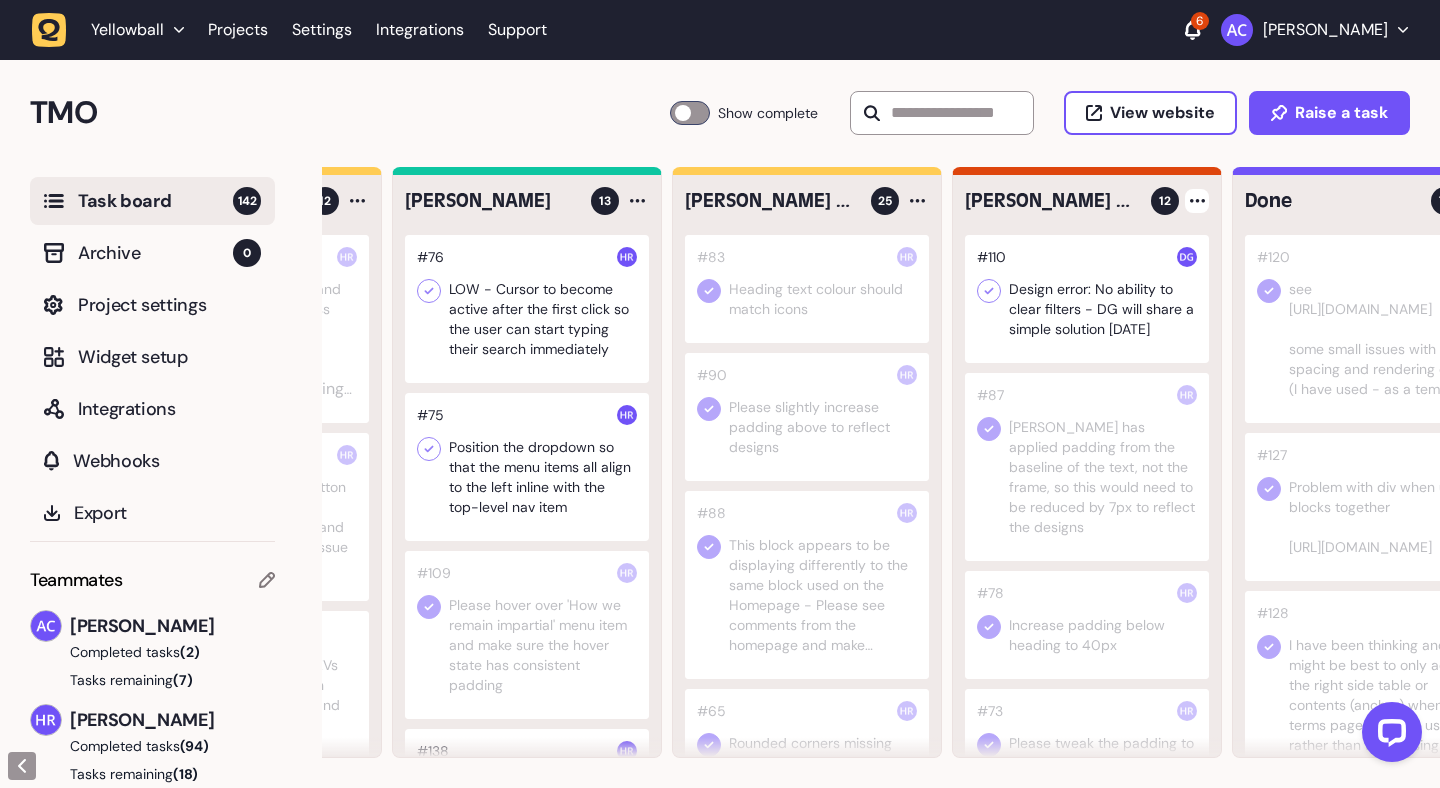 click 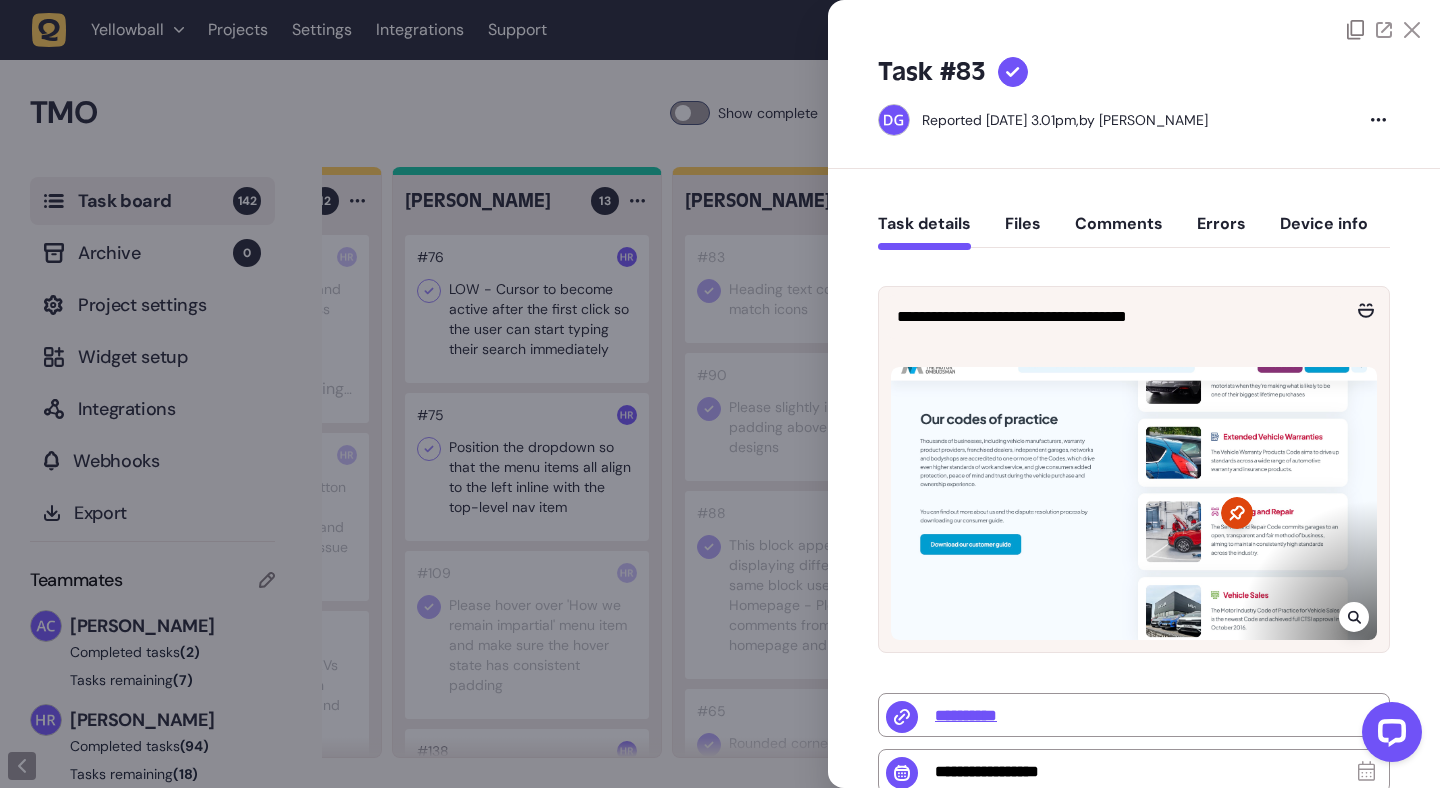 click on "Comments" 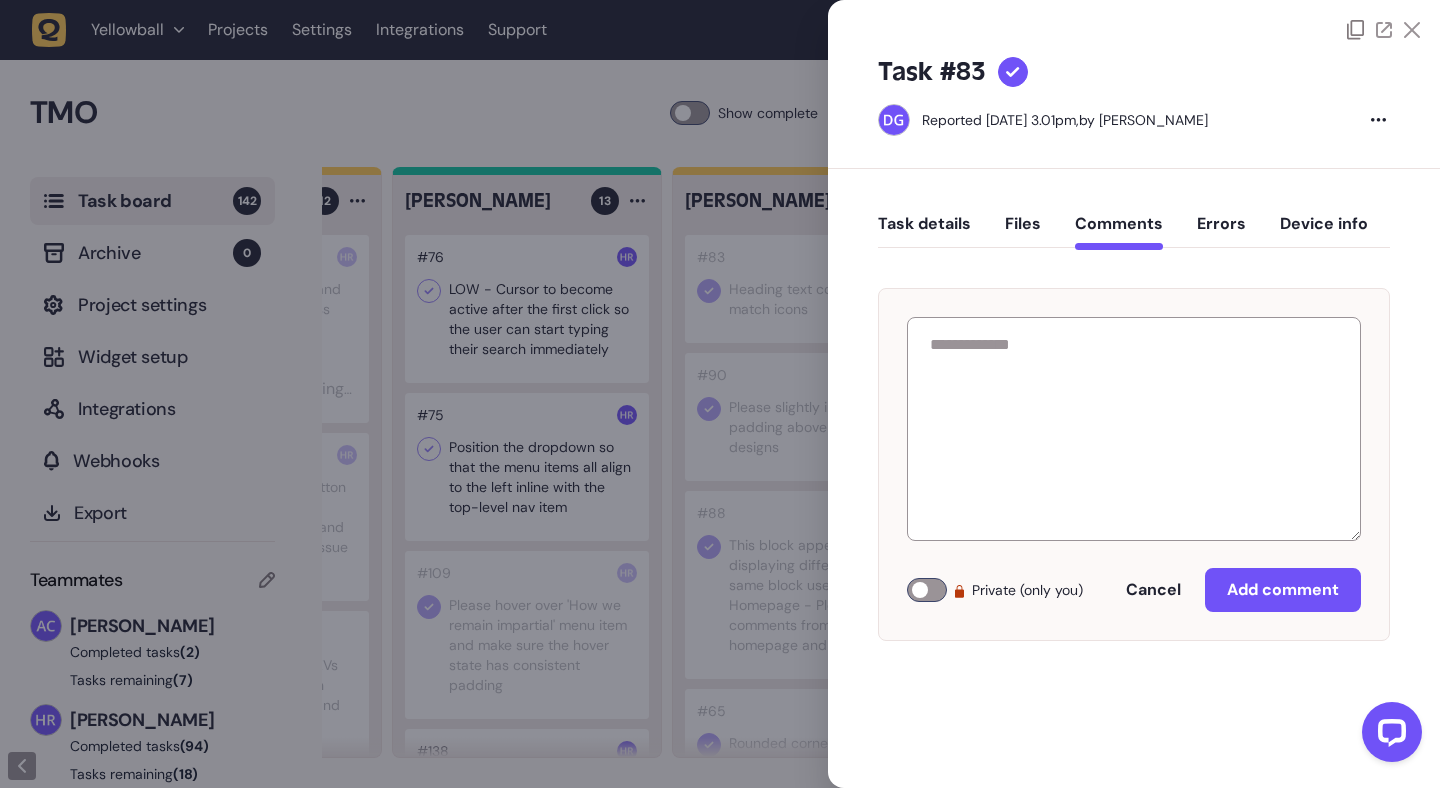click 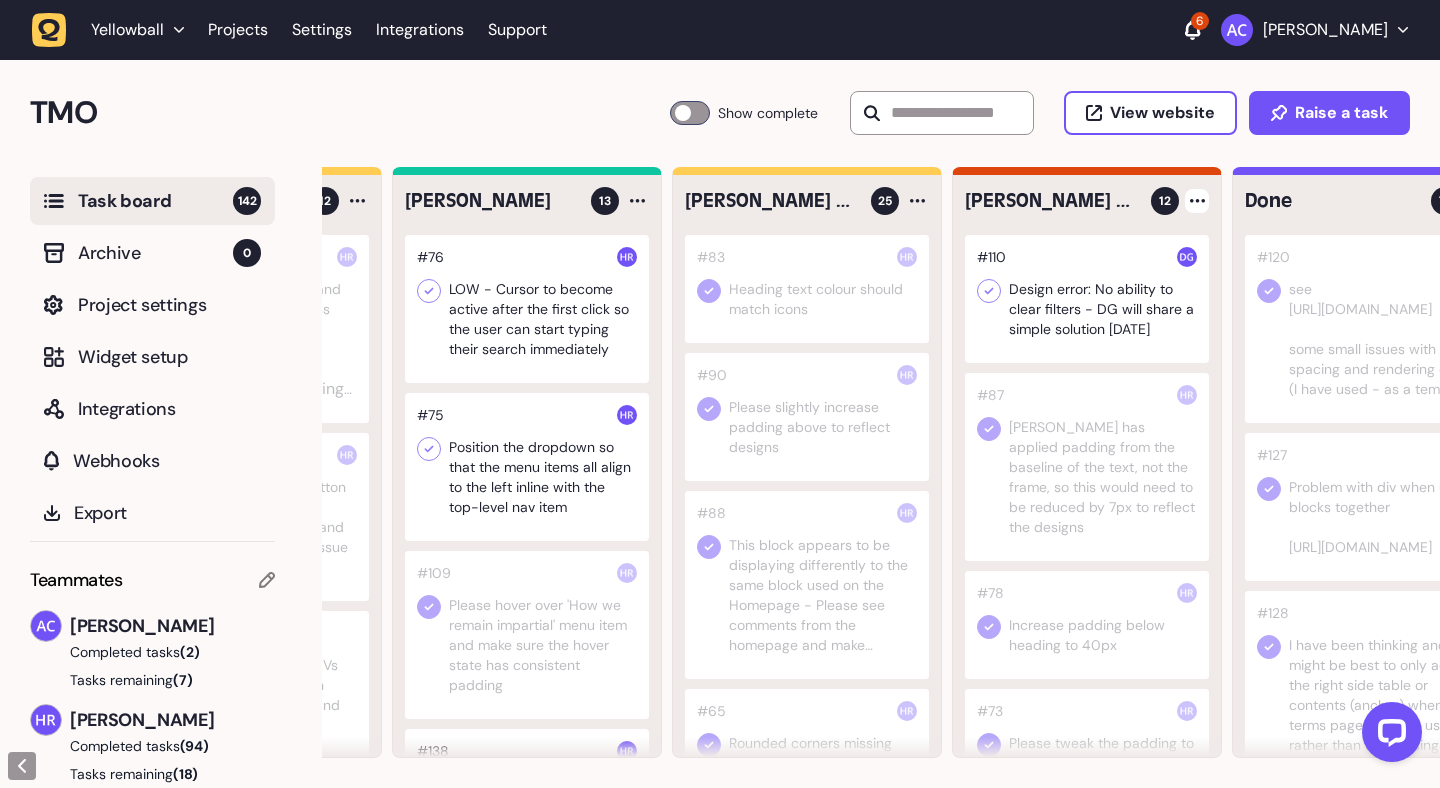click 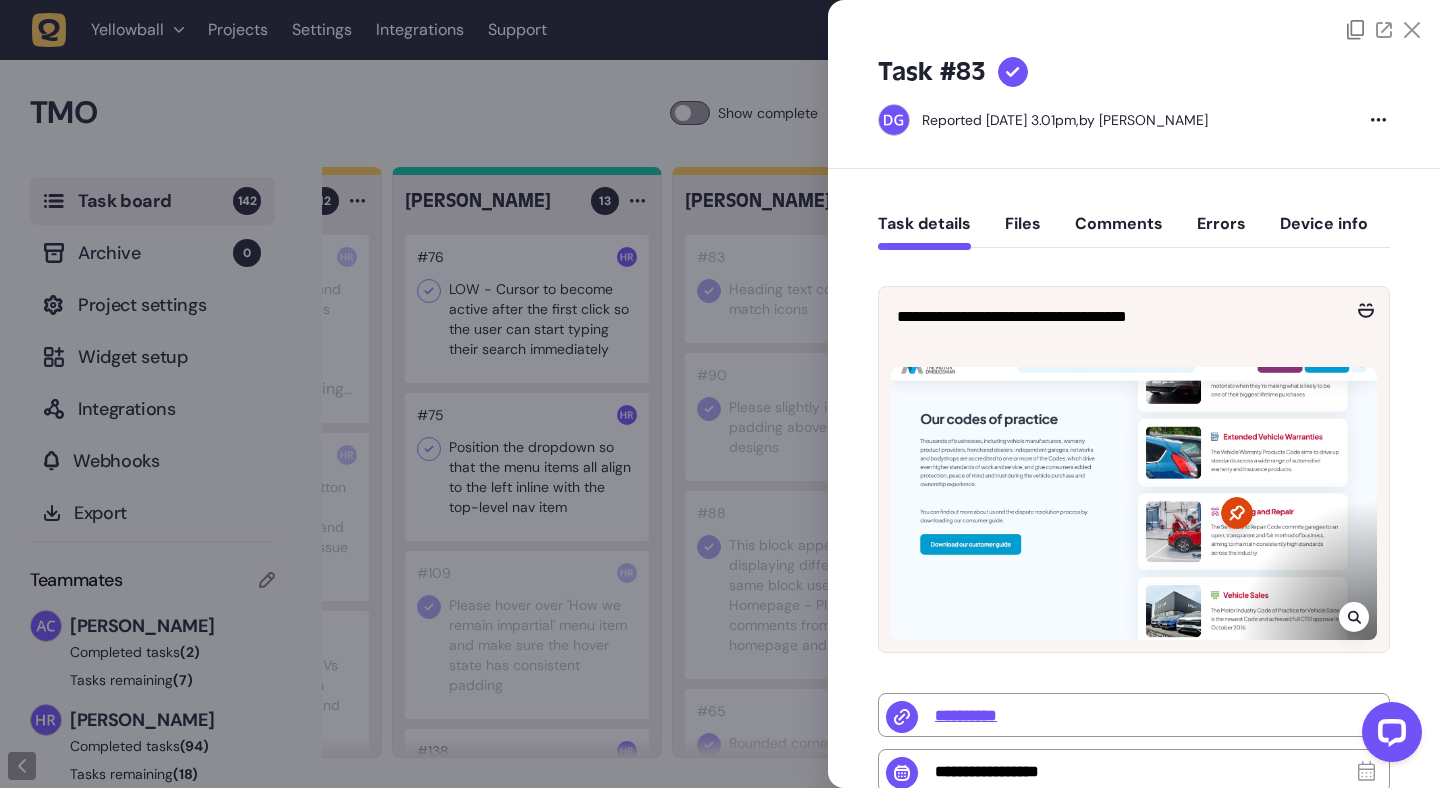 click on "Comments" 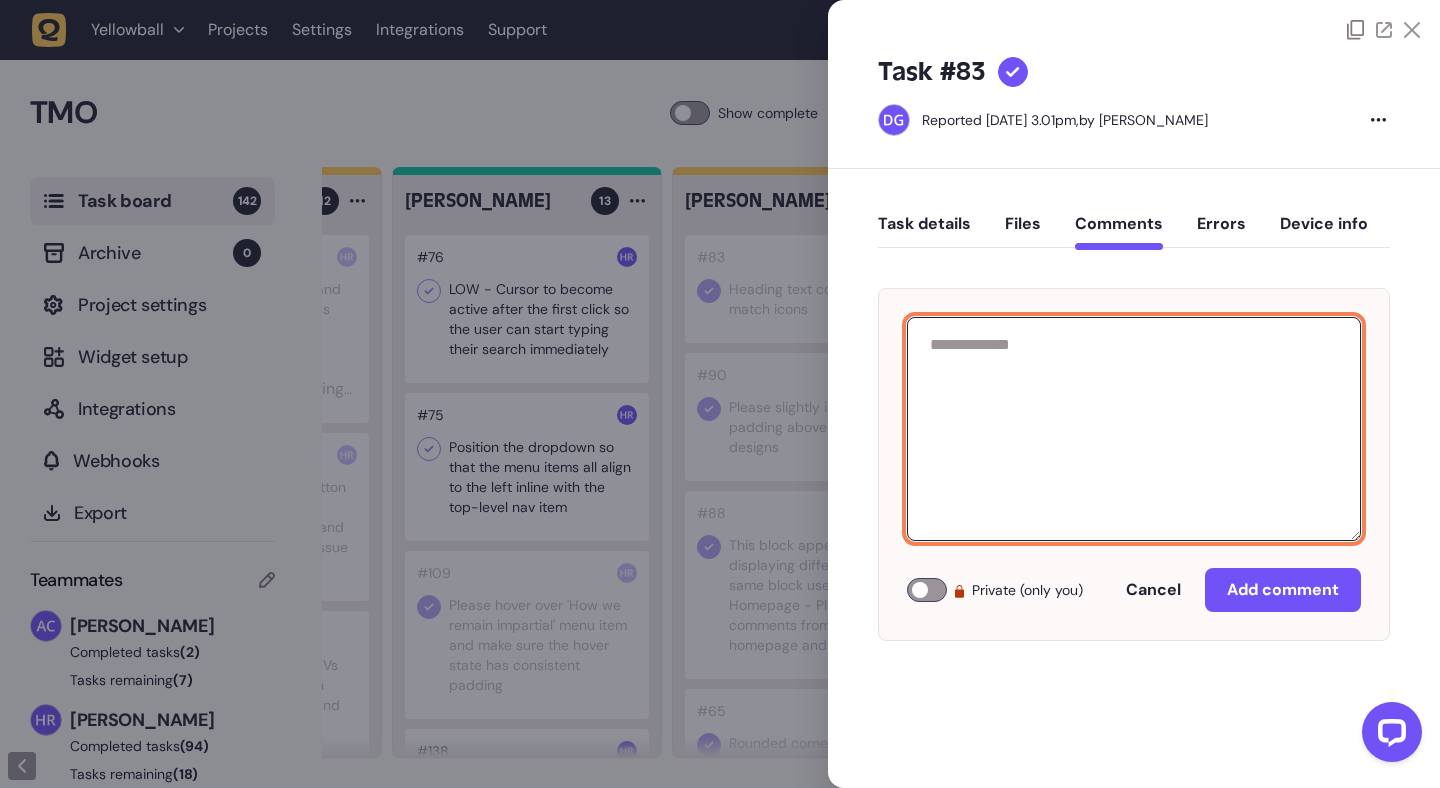 click 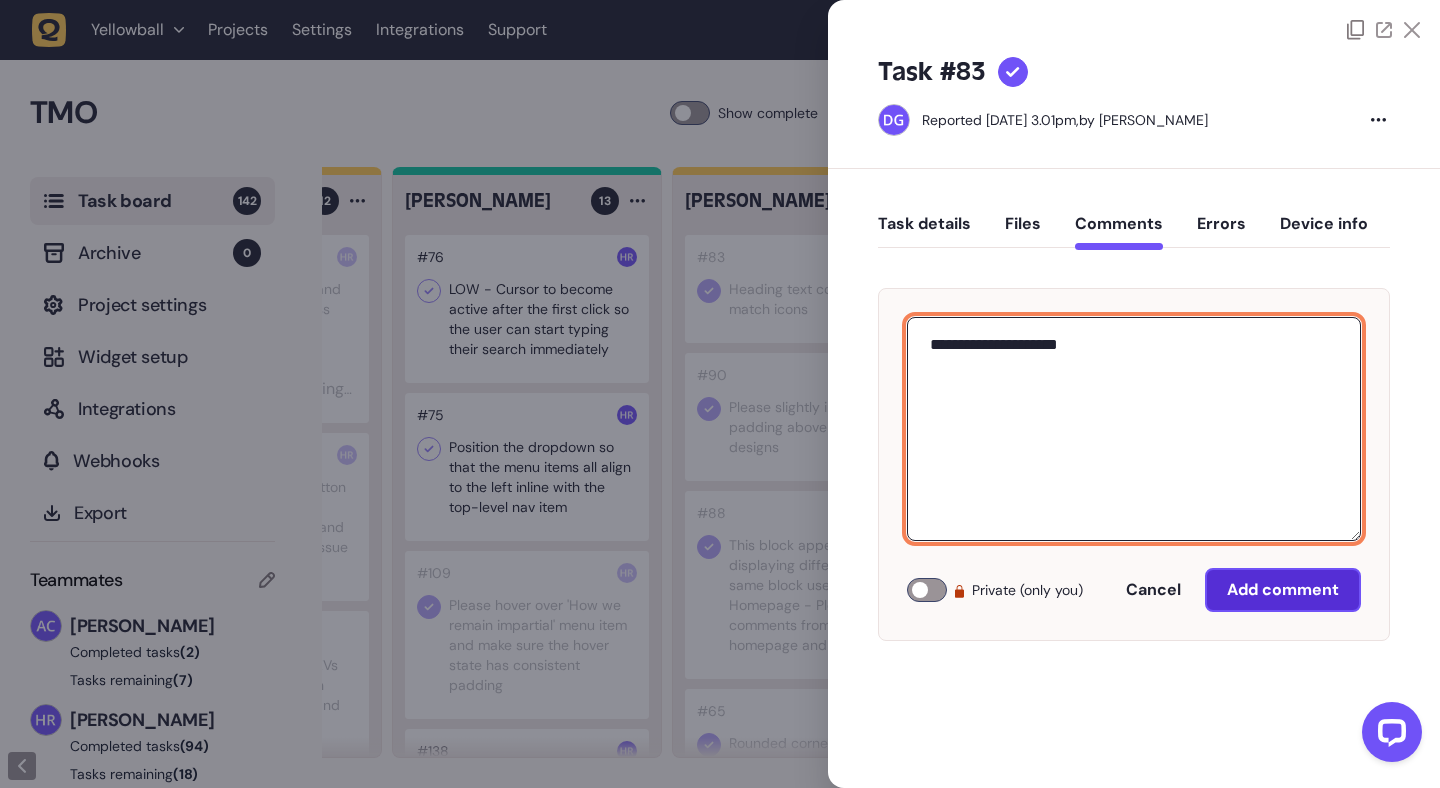 type on "**********" 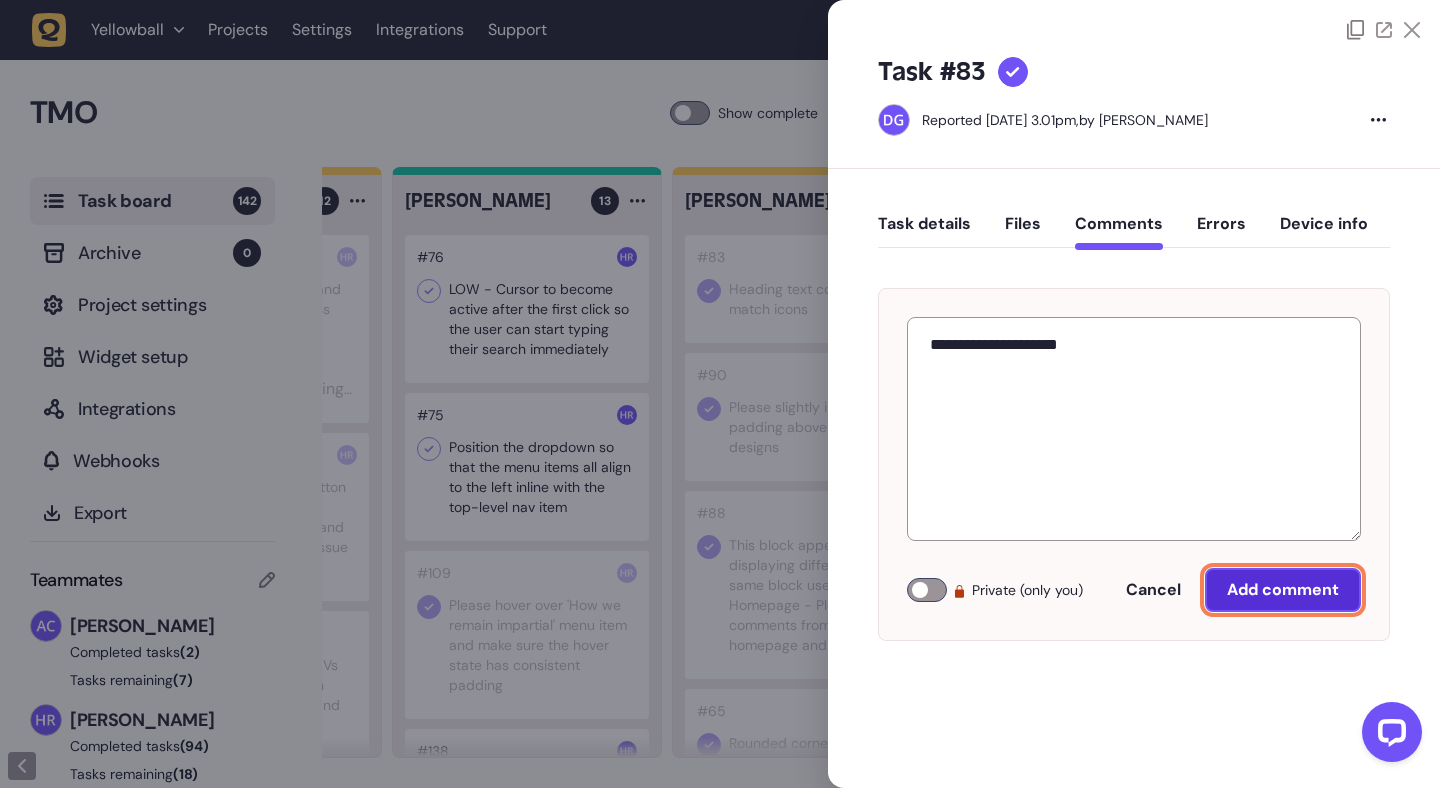 click on "Add comment" 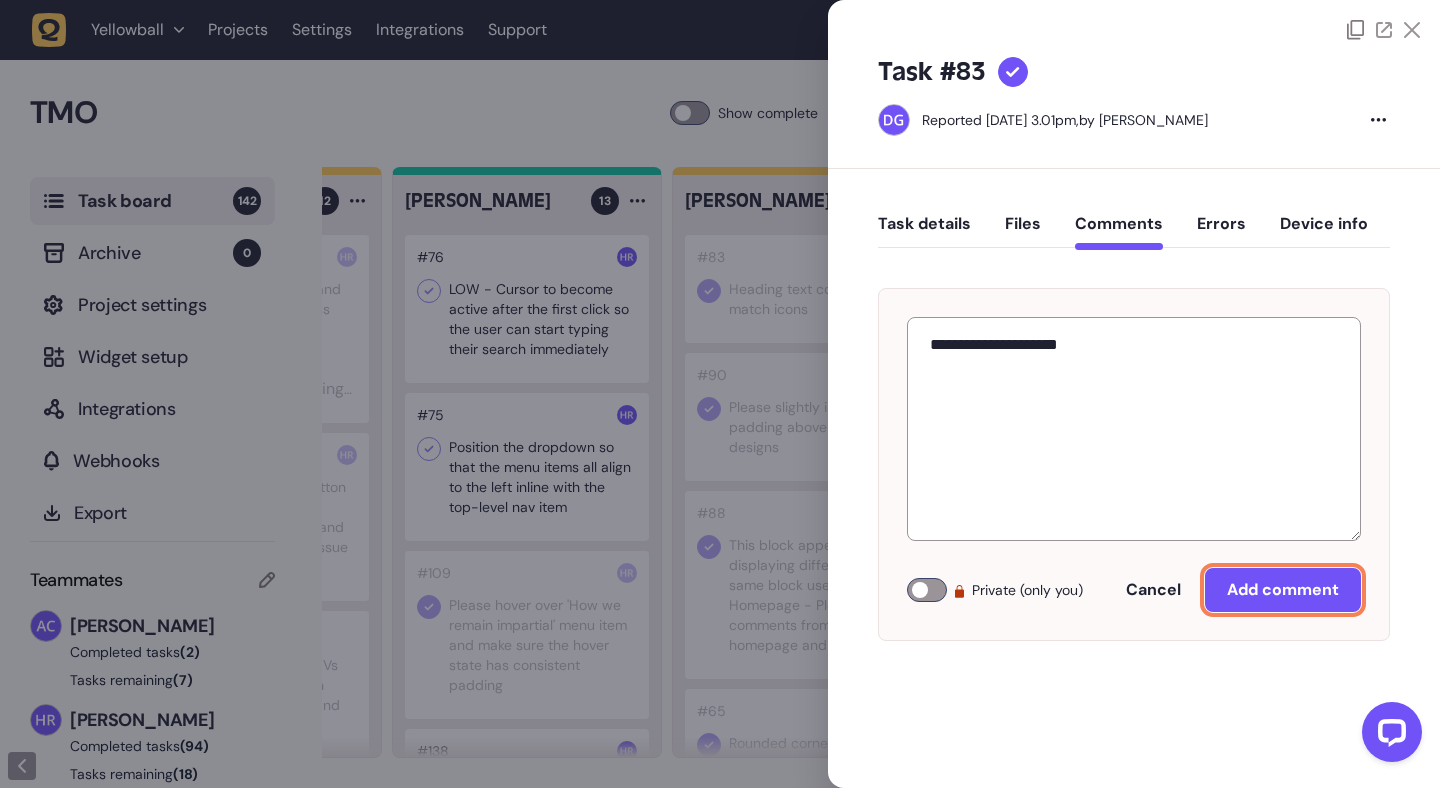 type 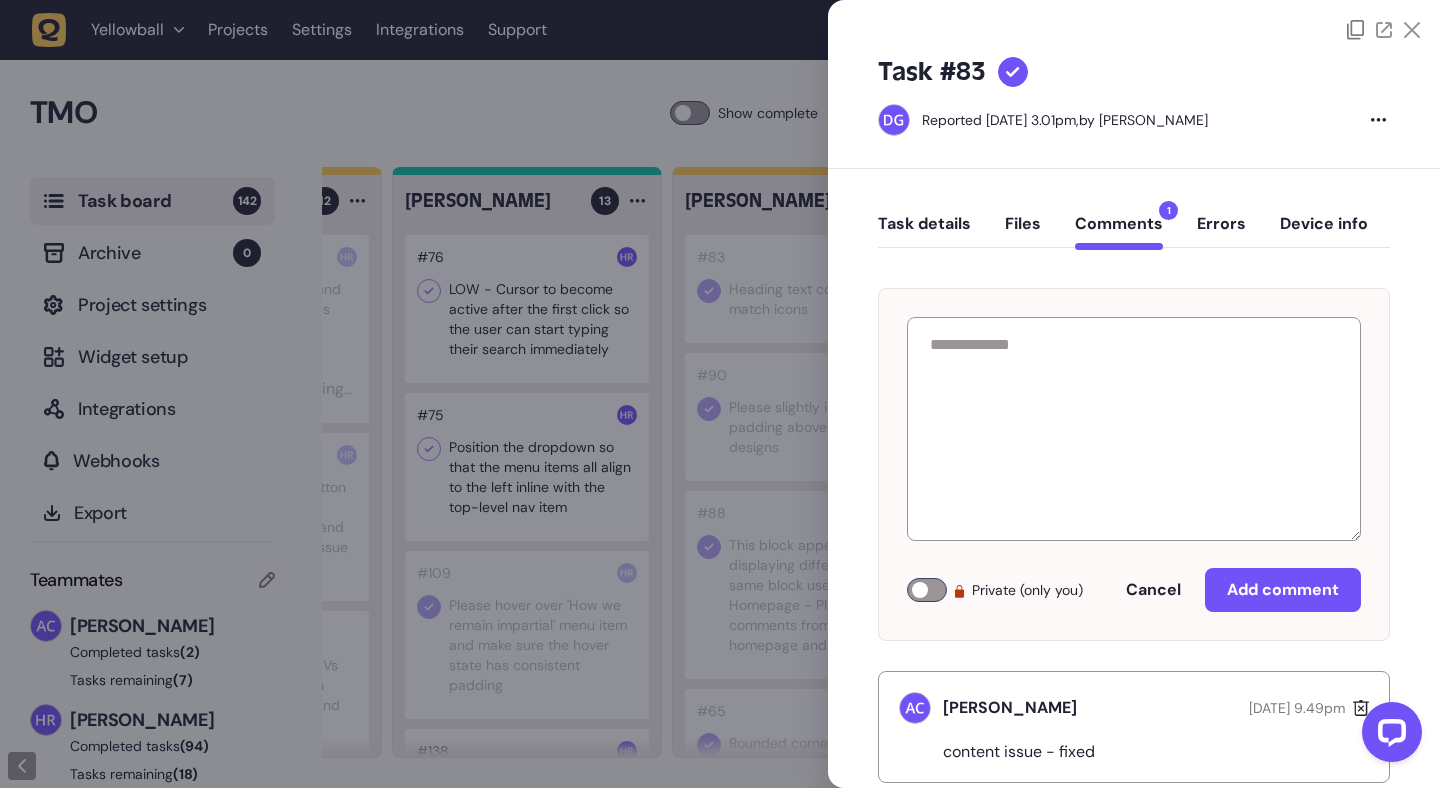 click 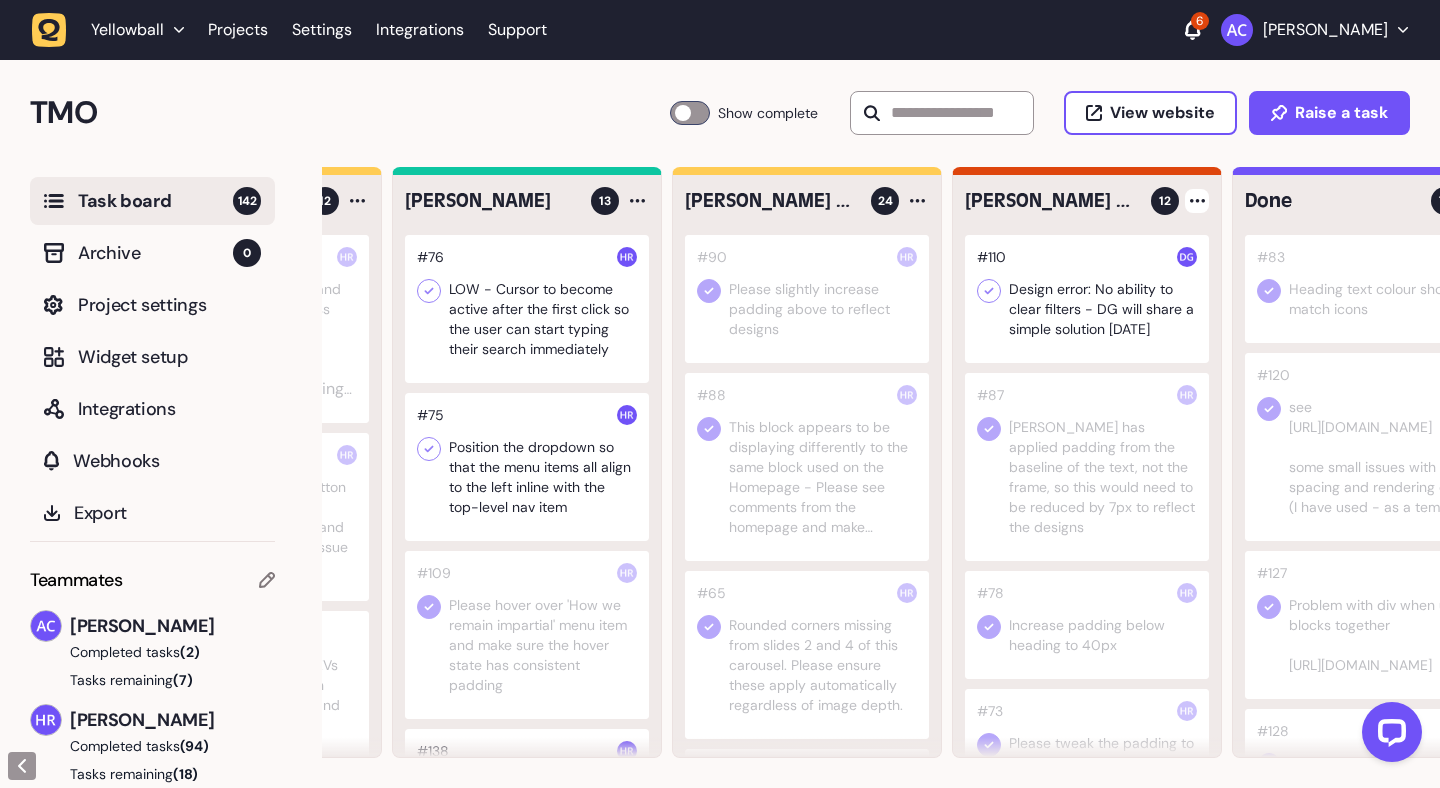 click 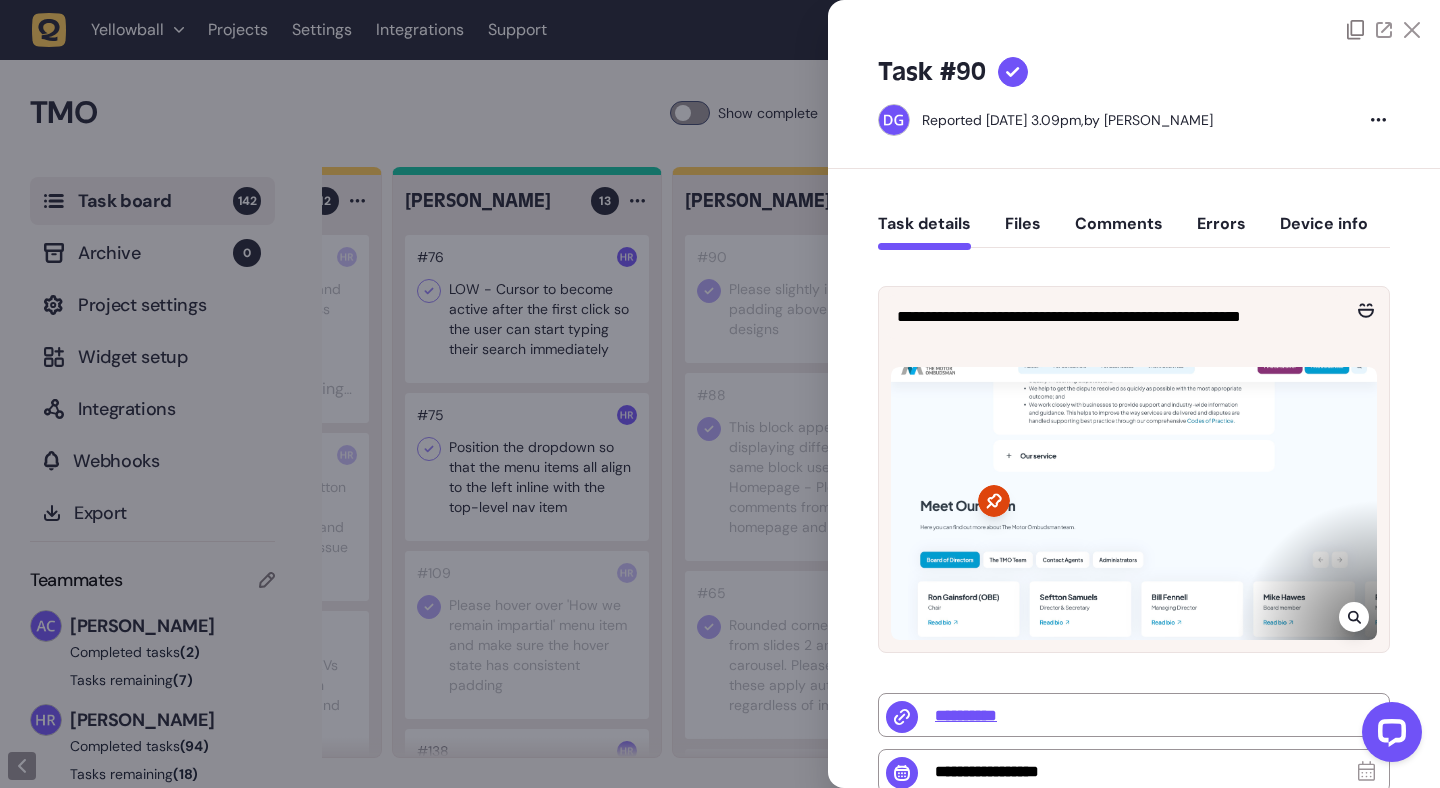 click 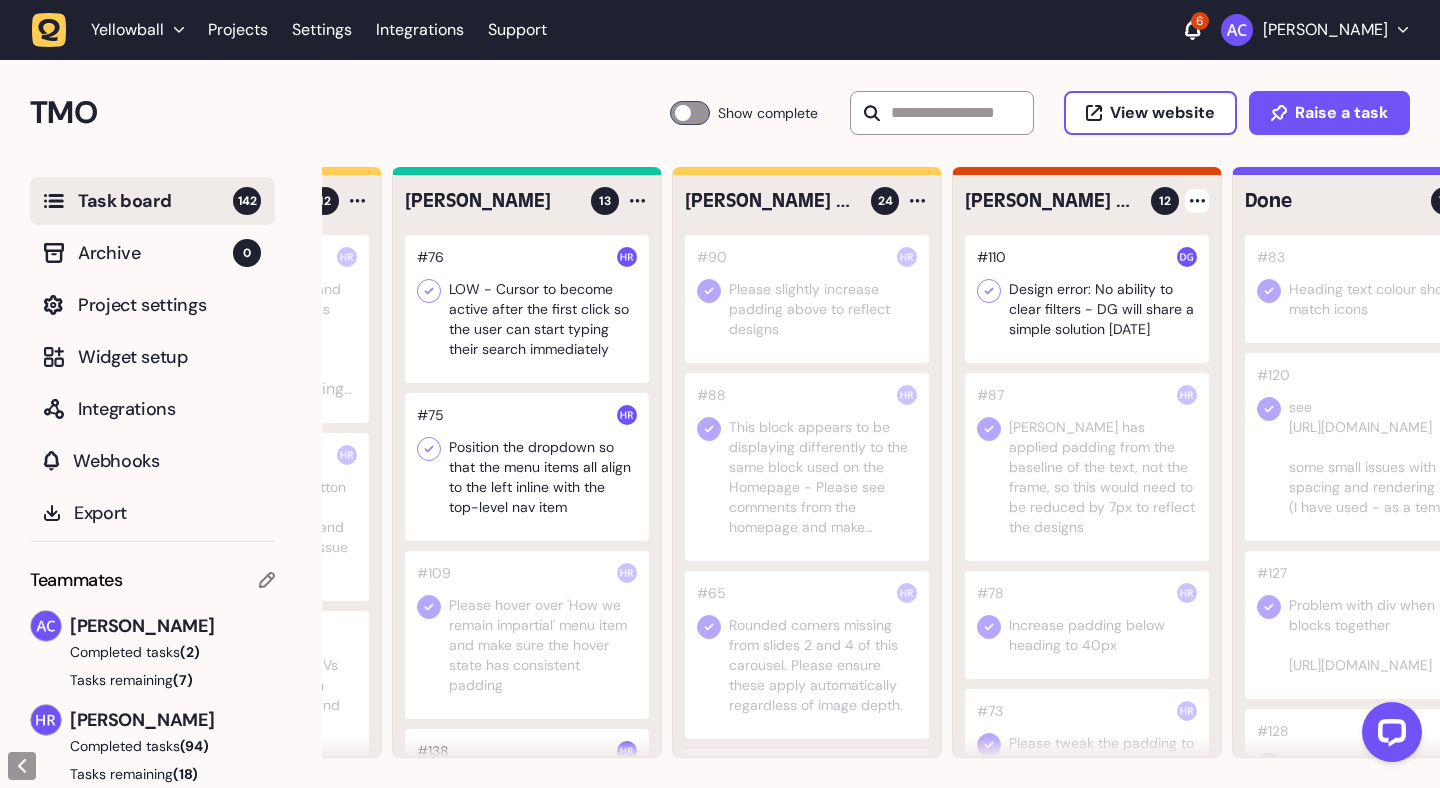 click 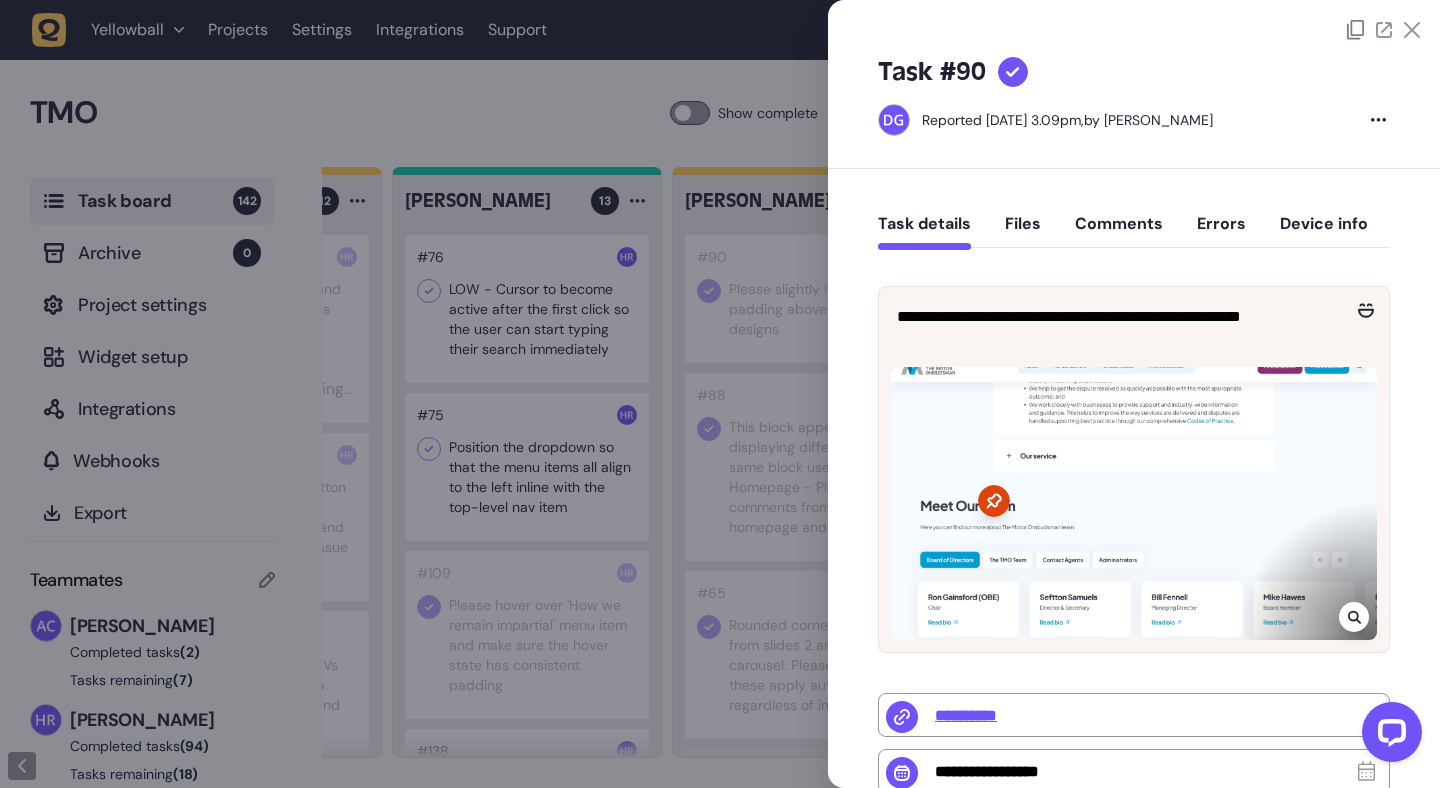 click on "Task details   Files   Comments   Errors   Device info" 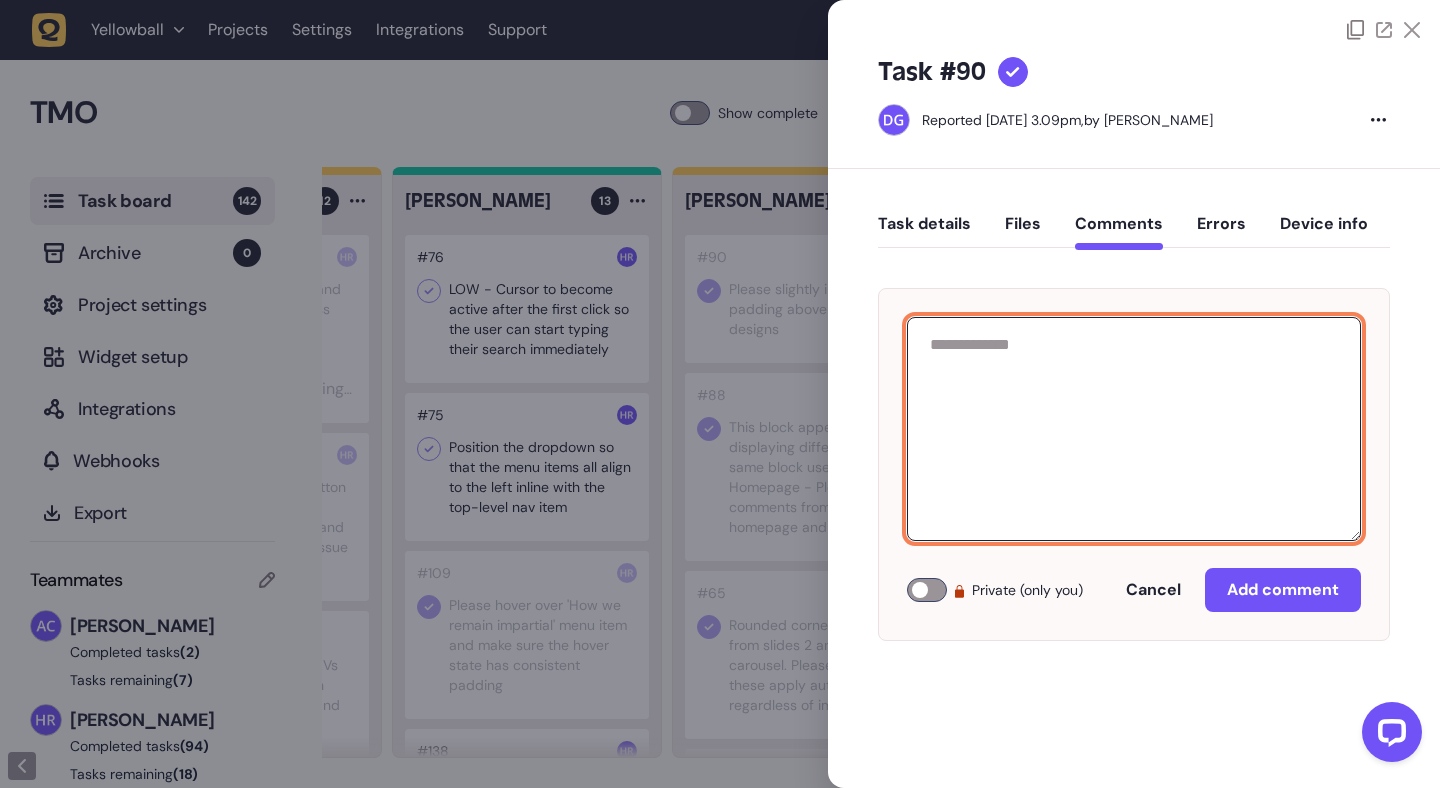 click 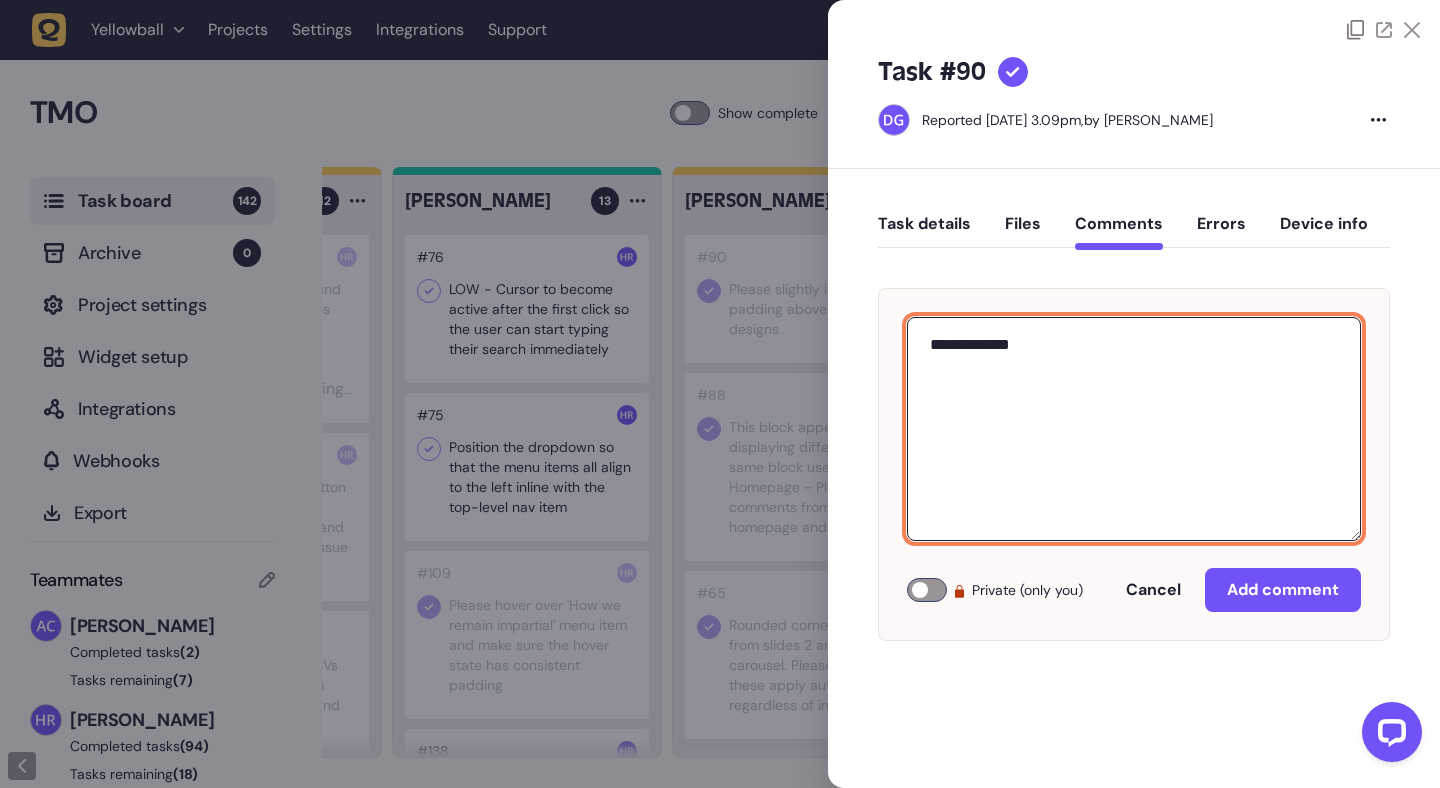 type on "**********" 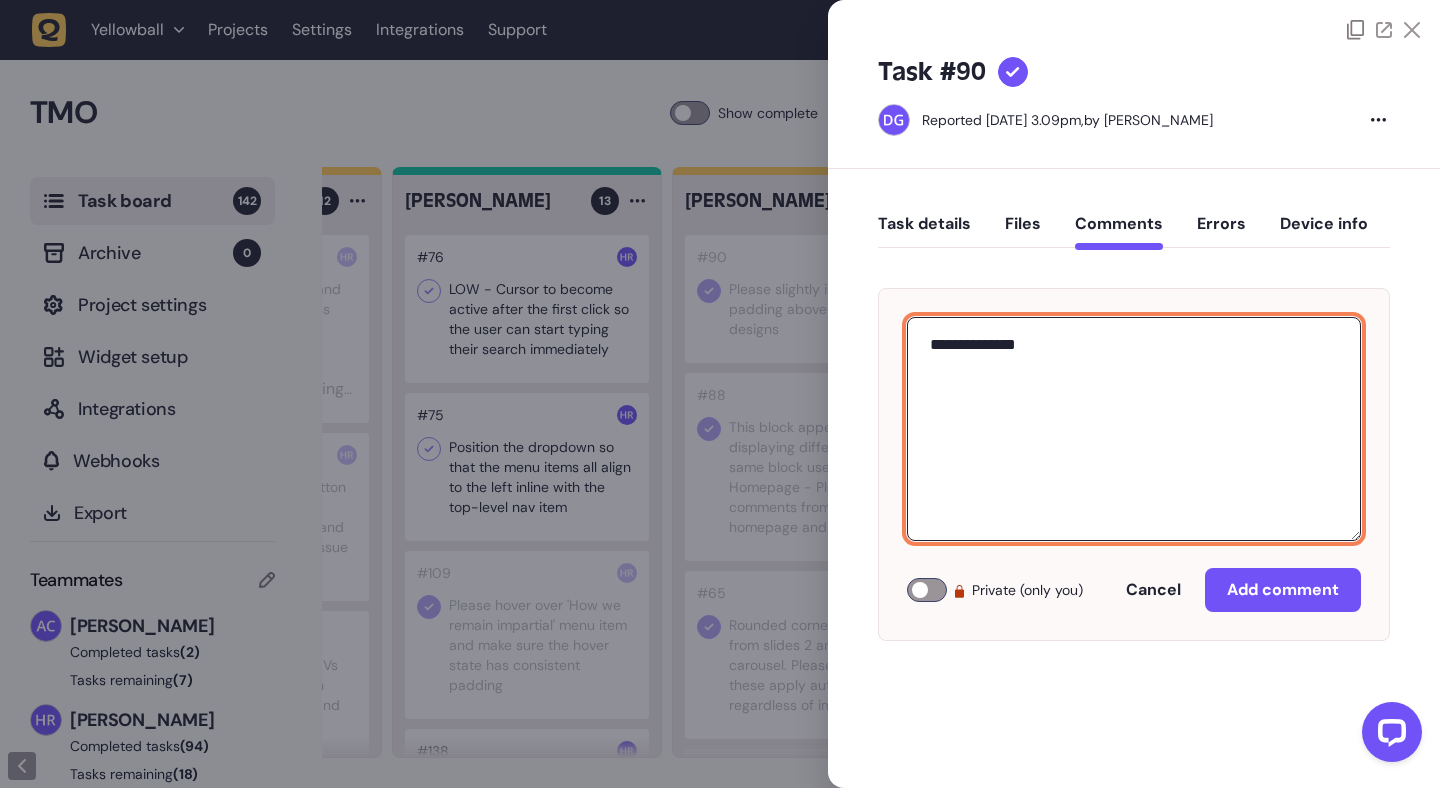 click on "Task details" 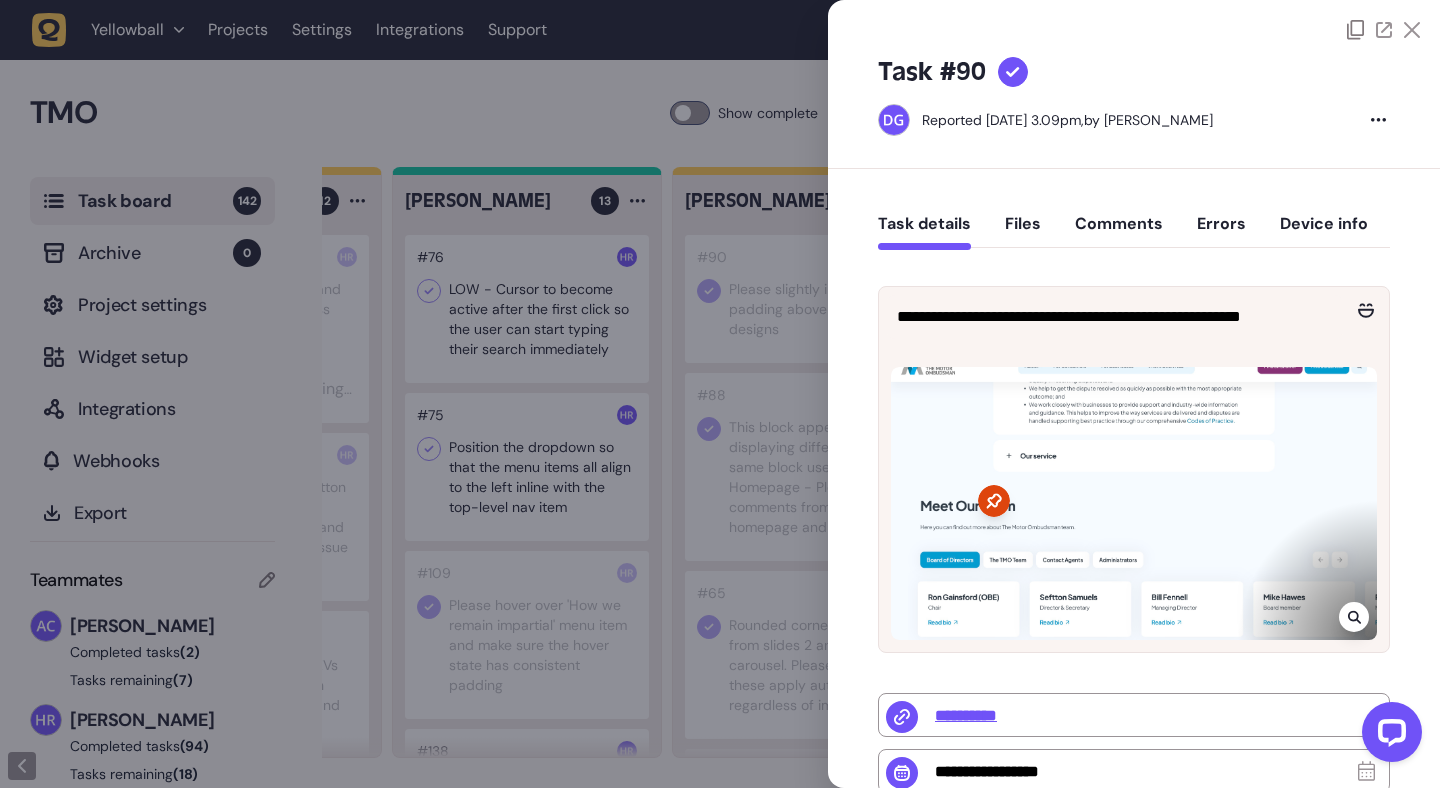 click on "Comments" 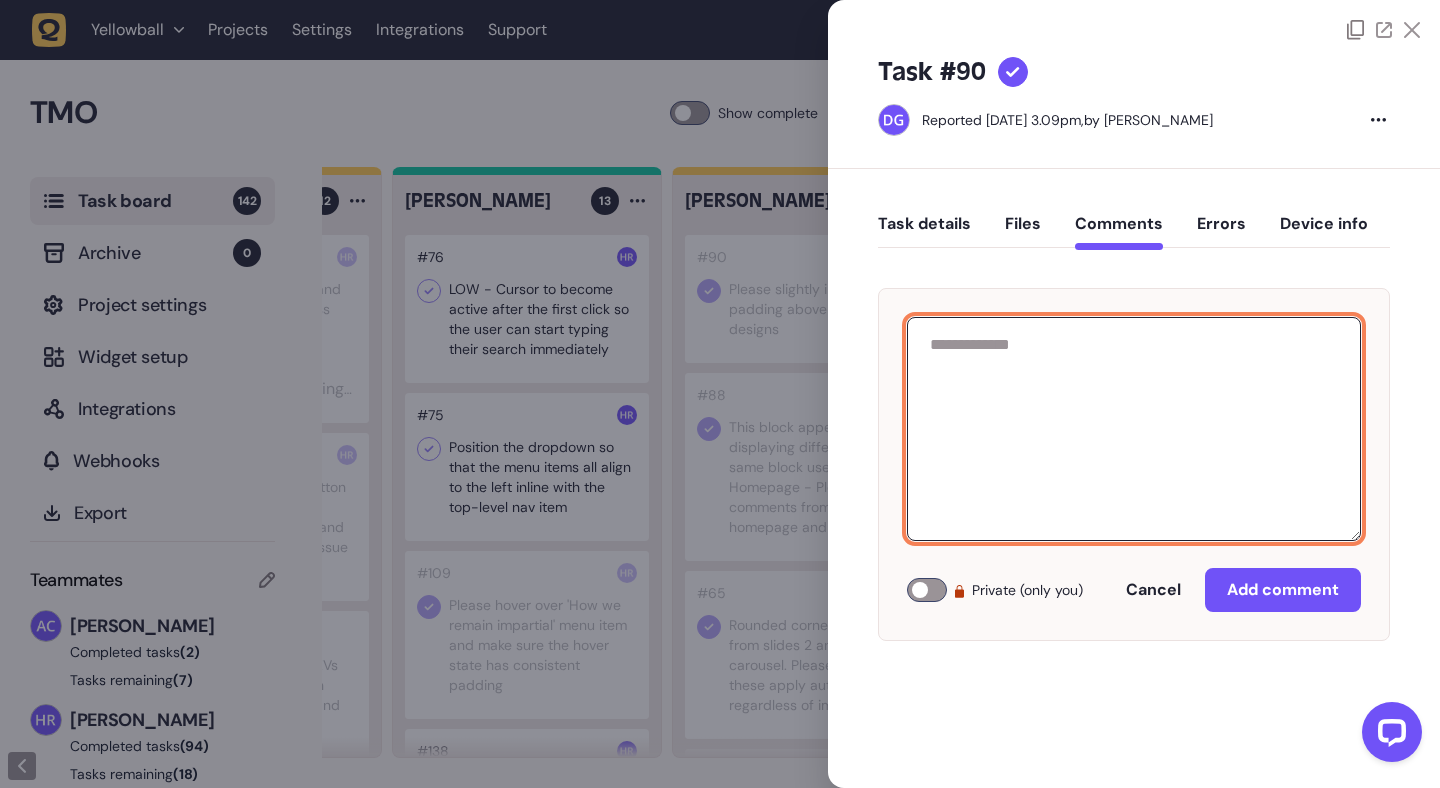 click 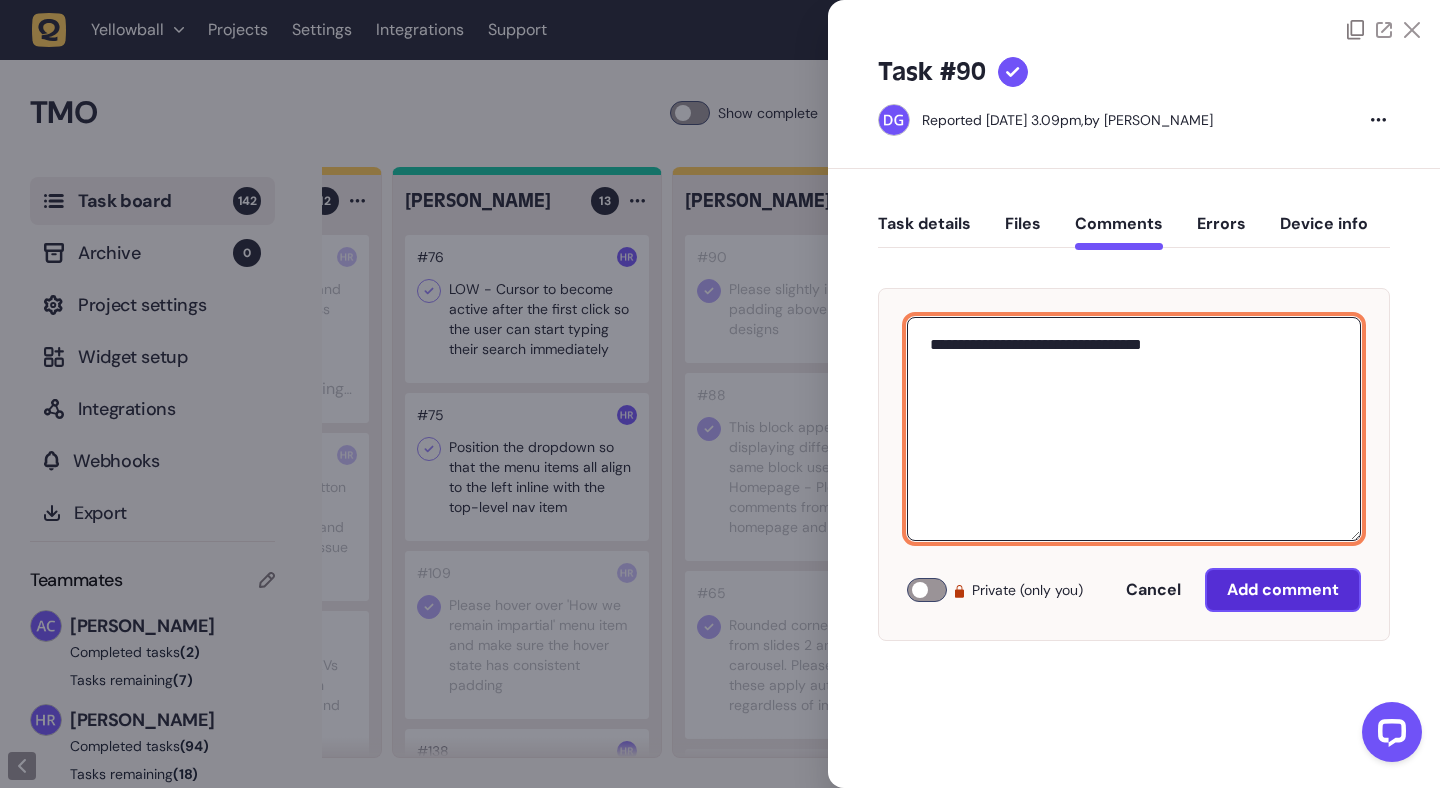 type on "**********" 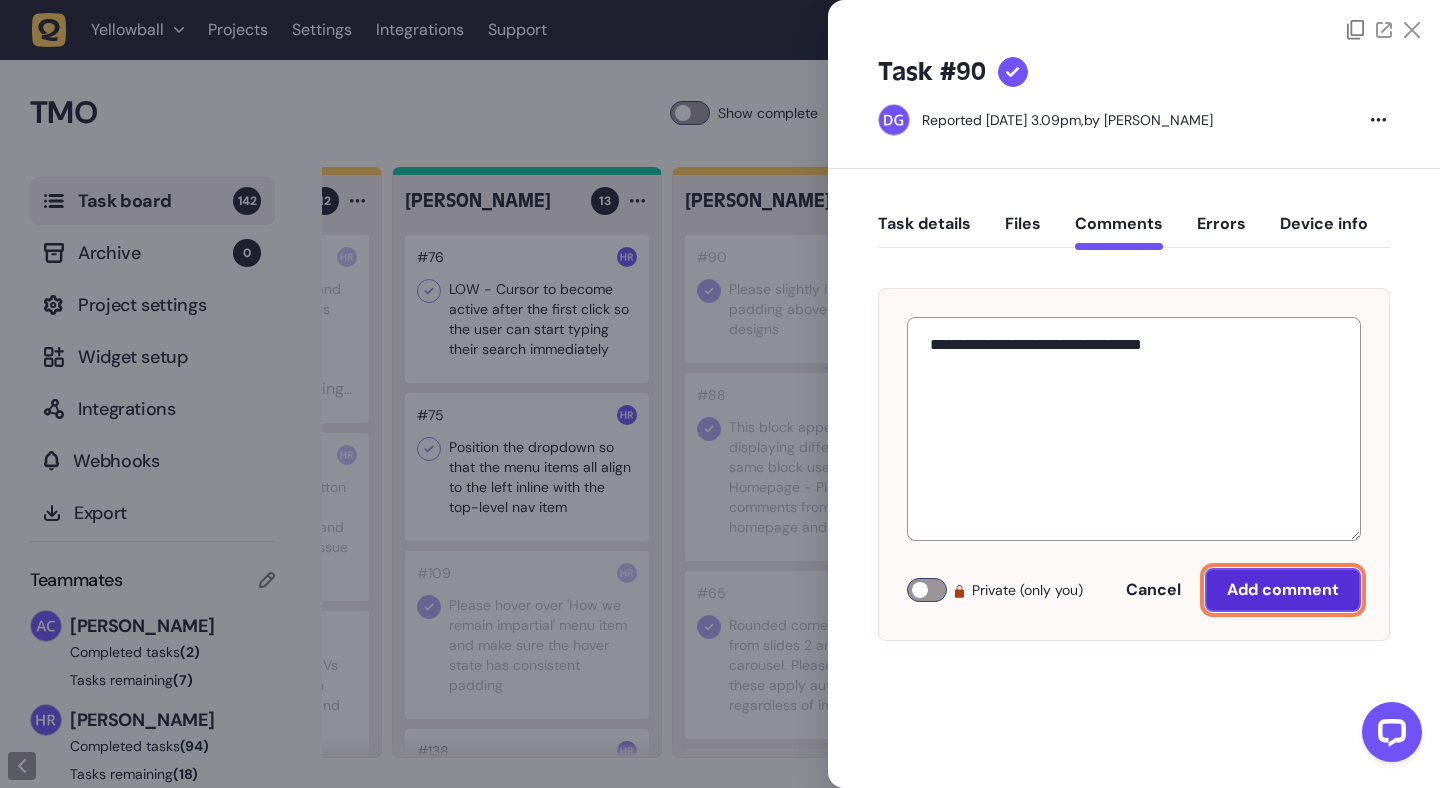 click on "Add comment" 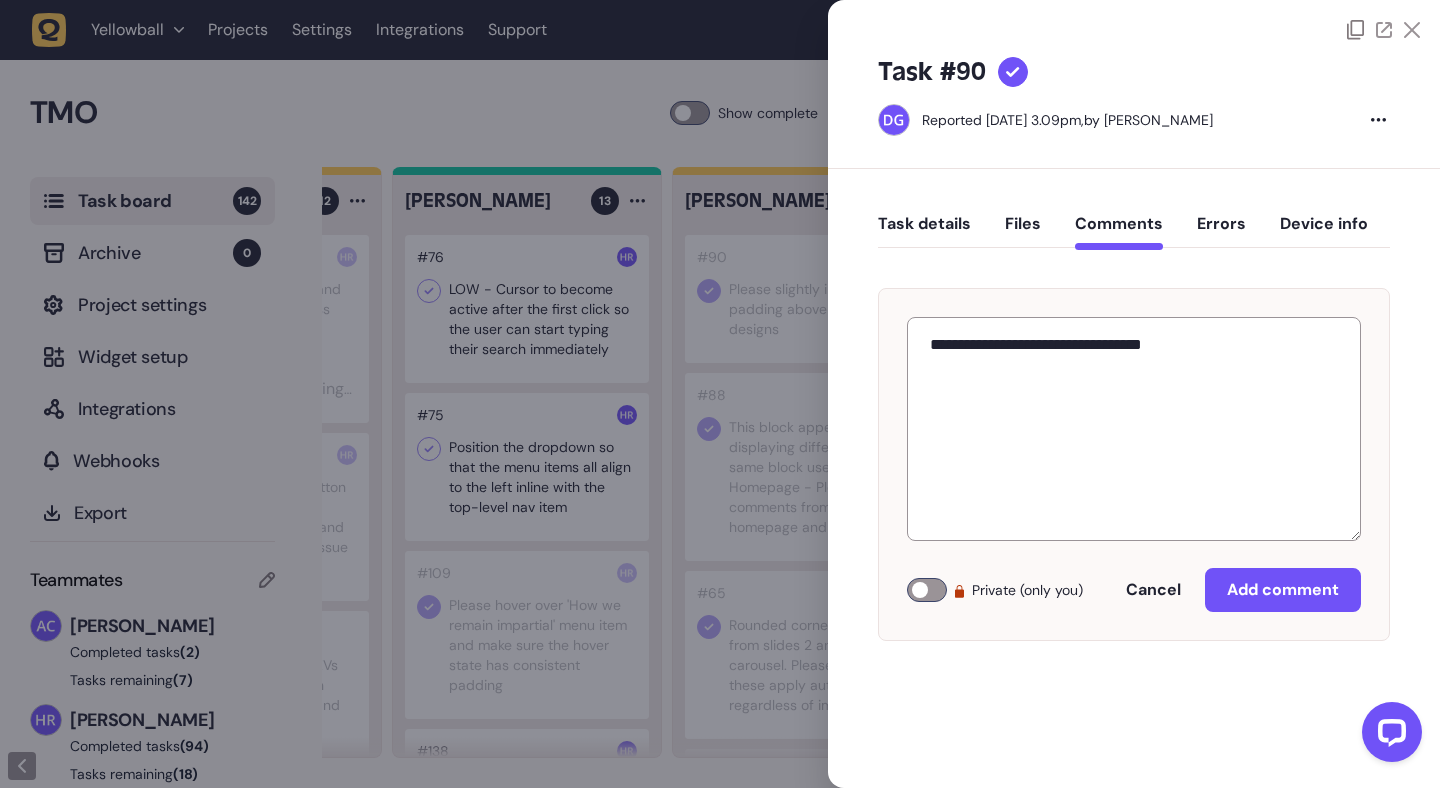 click 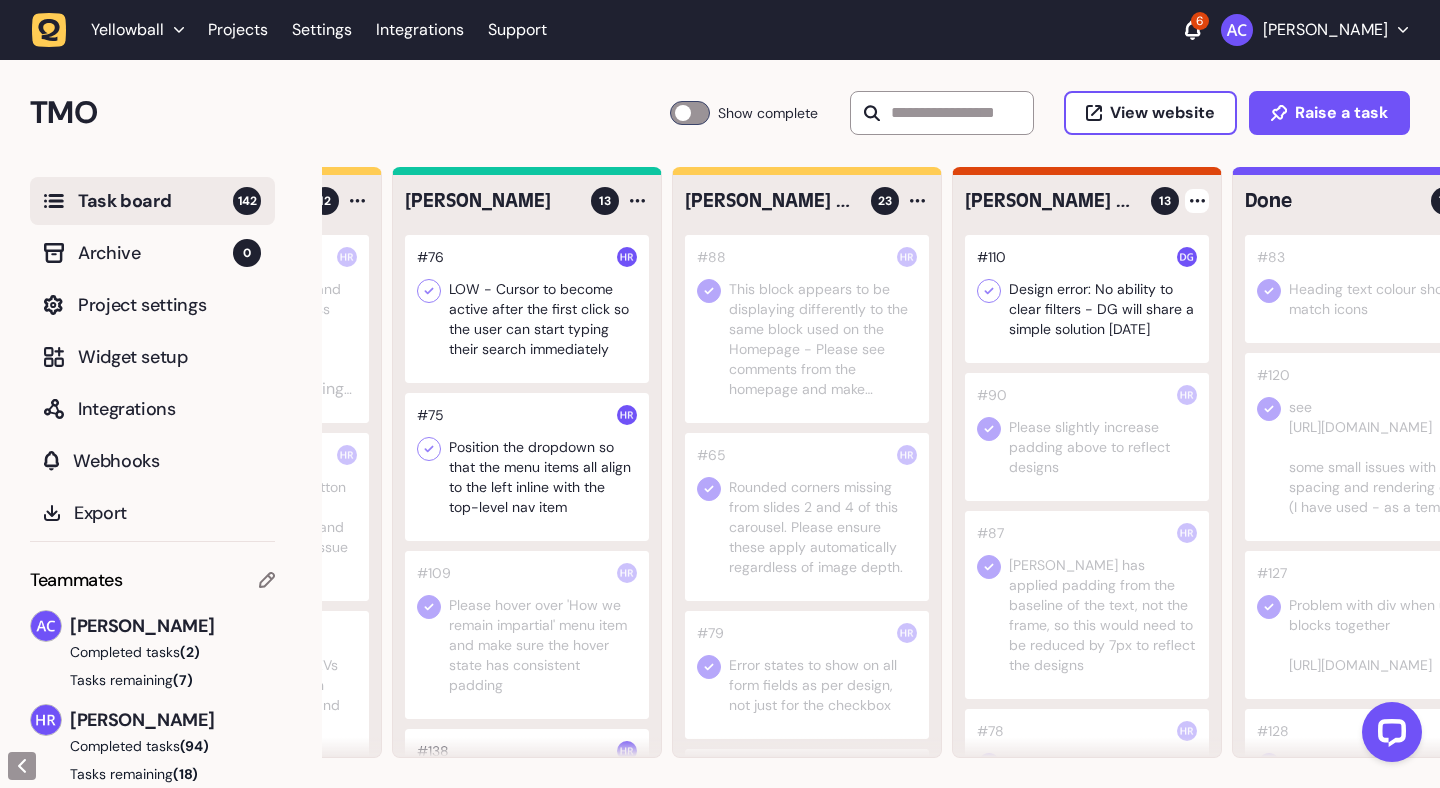 click 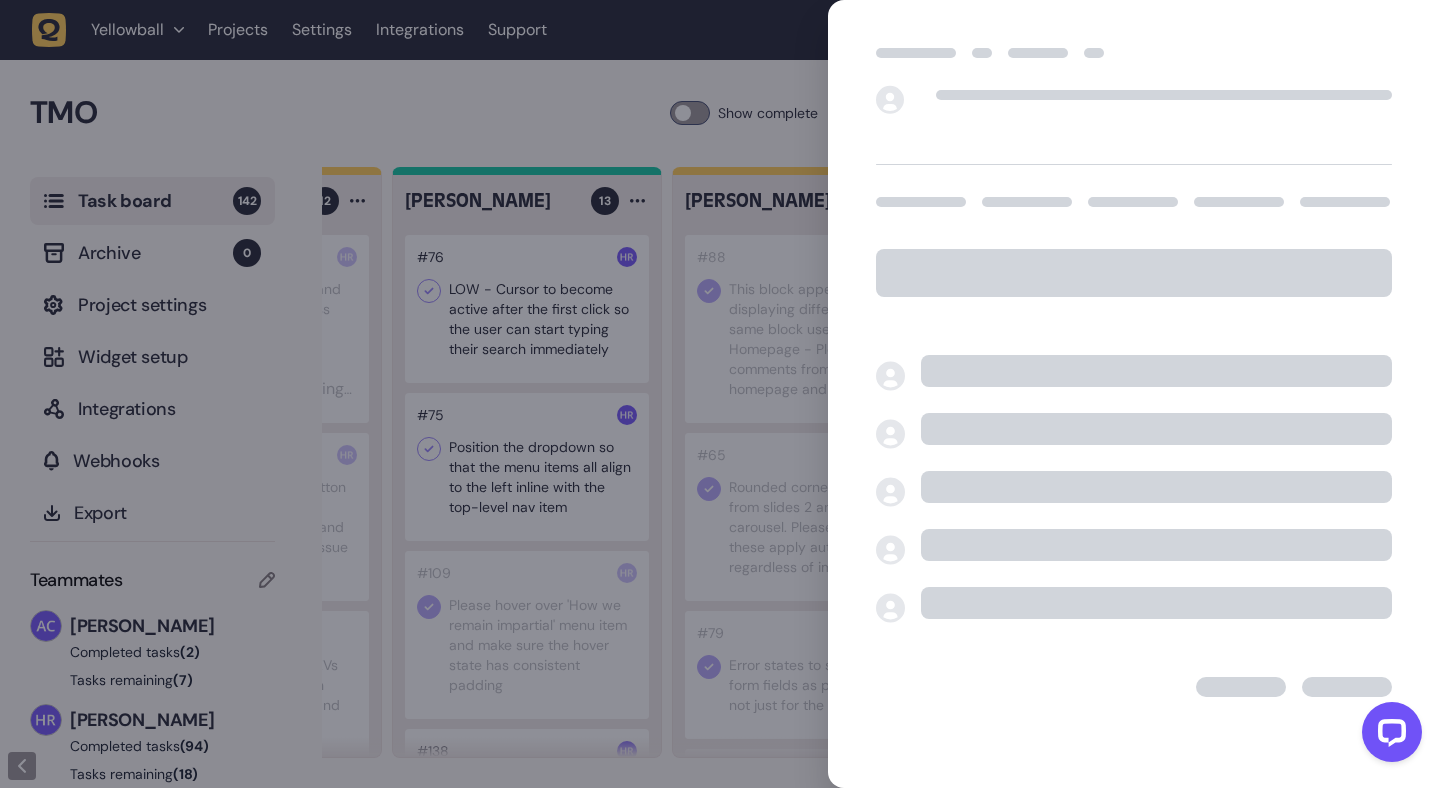 click 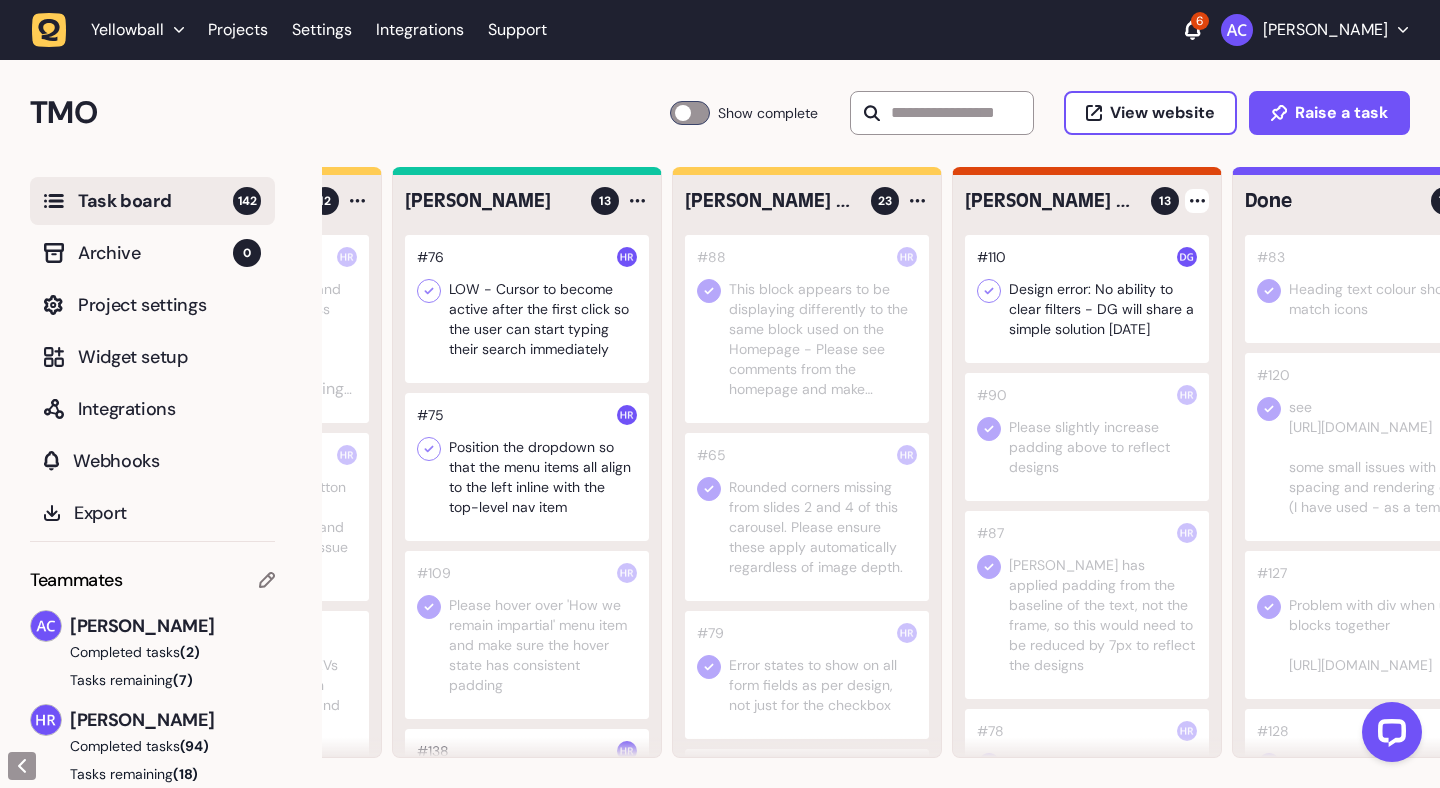 click 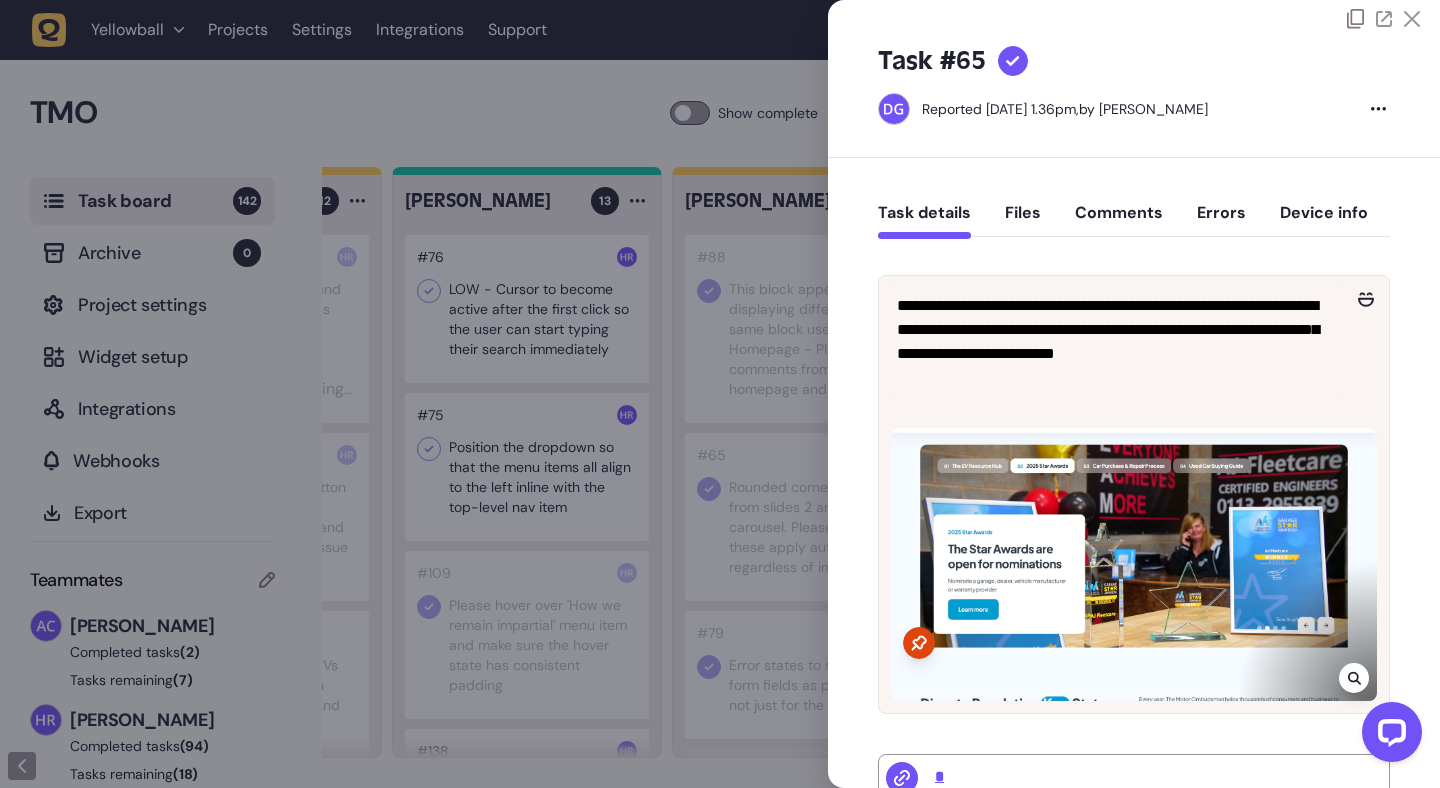 scroll, scrollTop: 0, scrollLeft: 0, axis: both 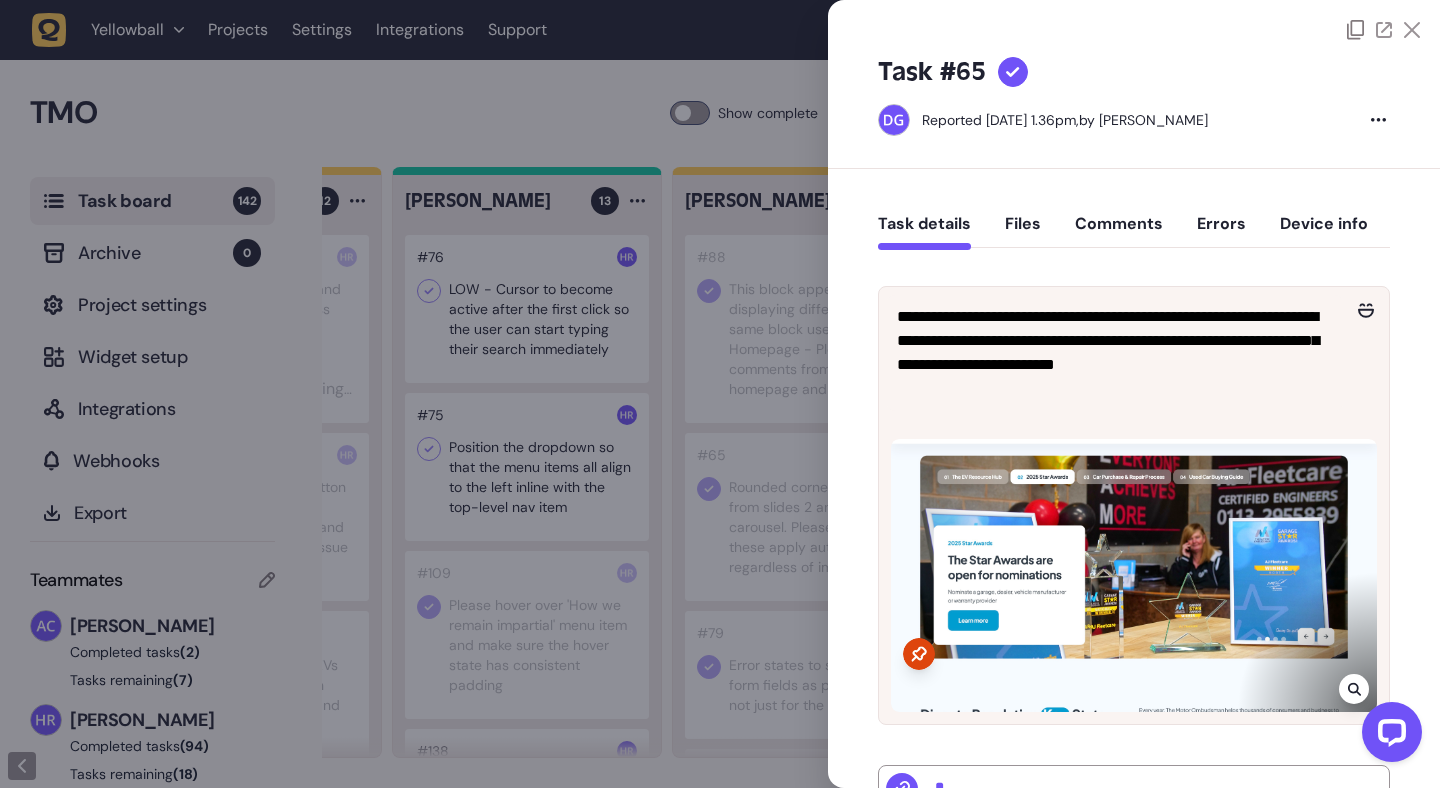 click 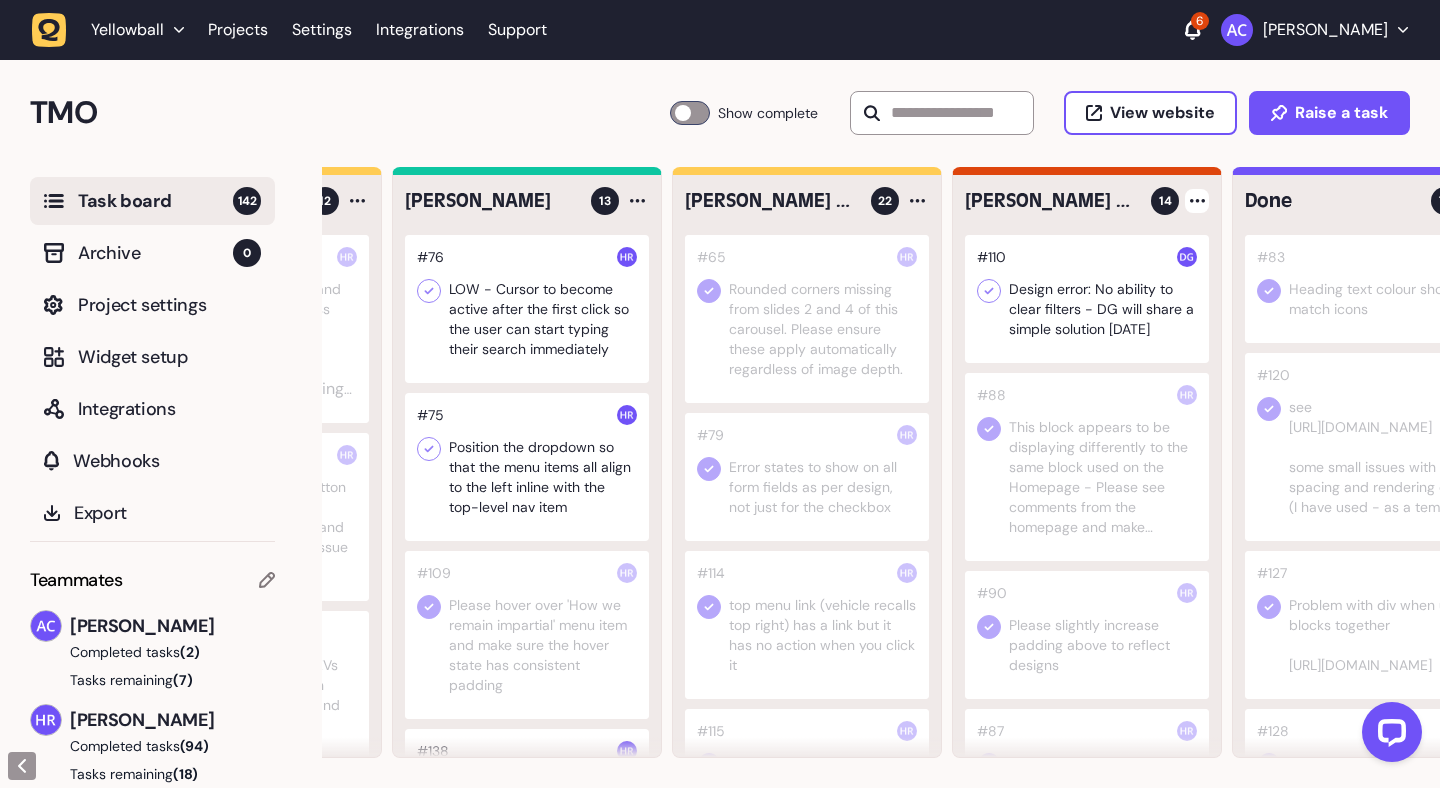 click 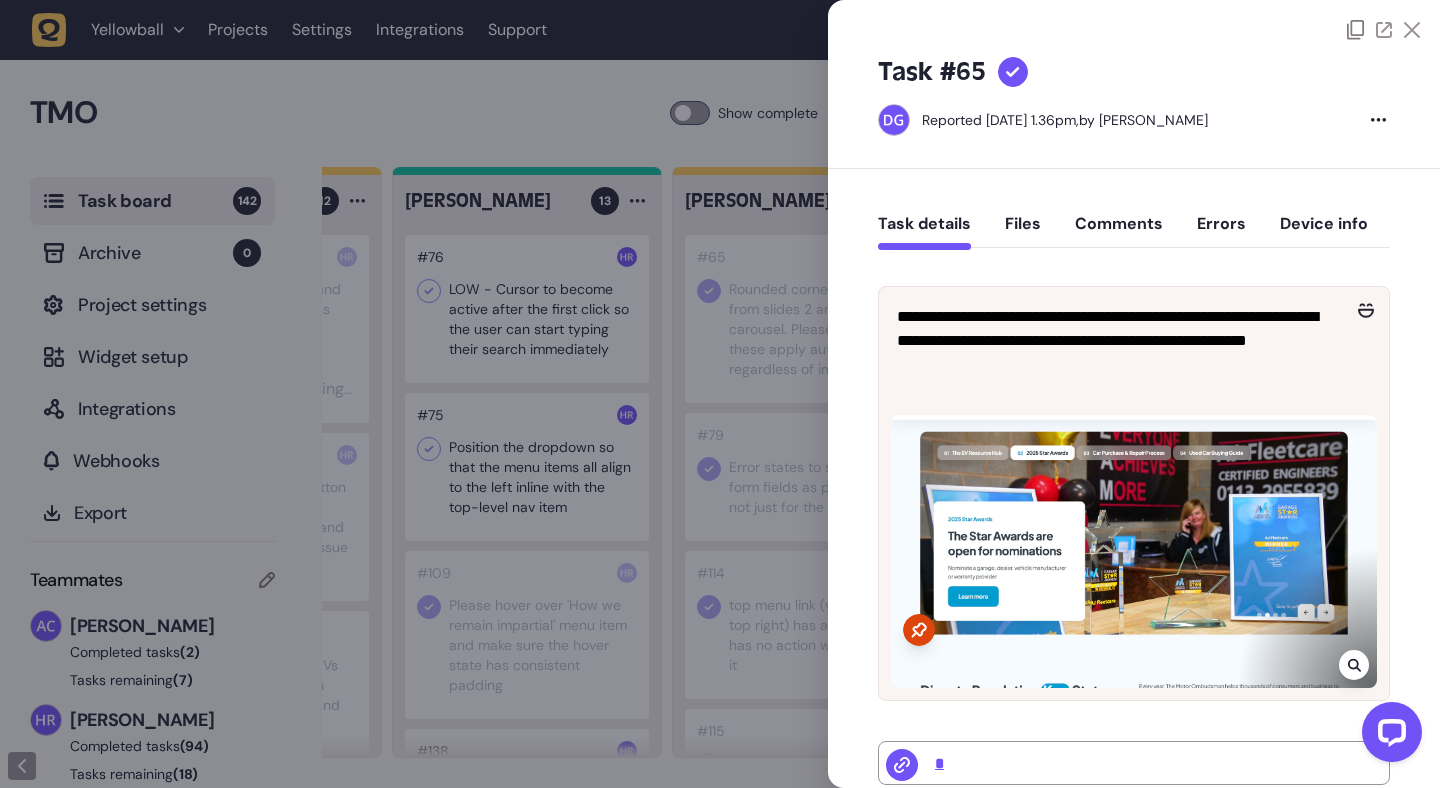 click 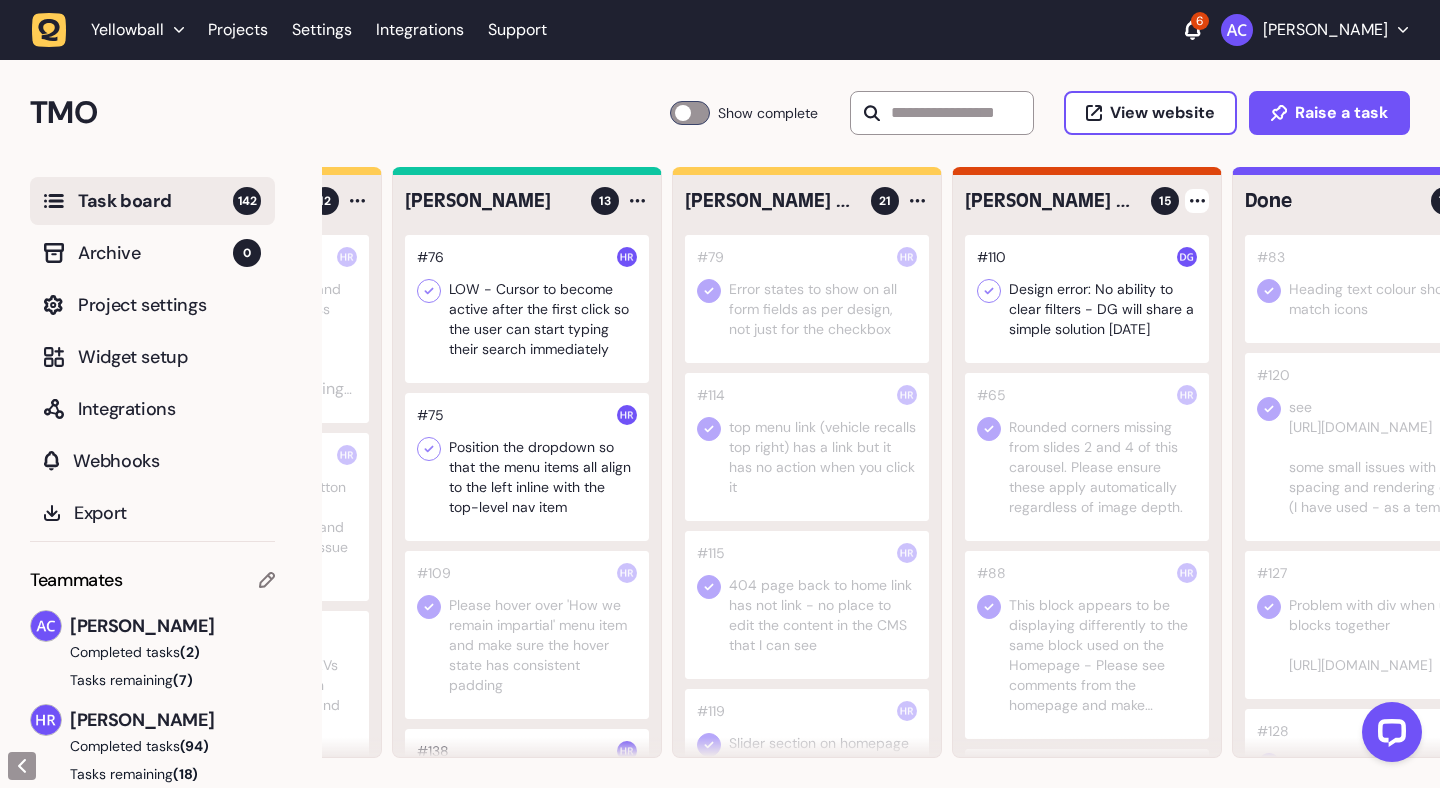 click 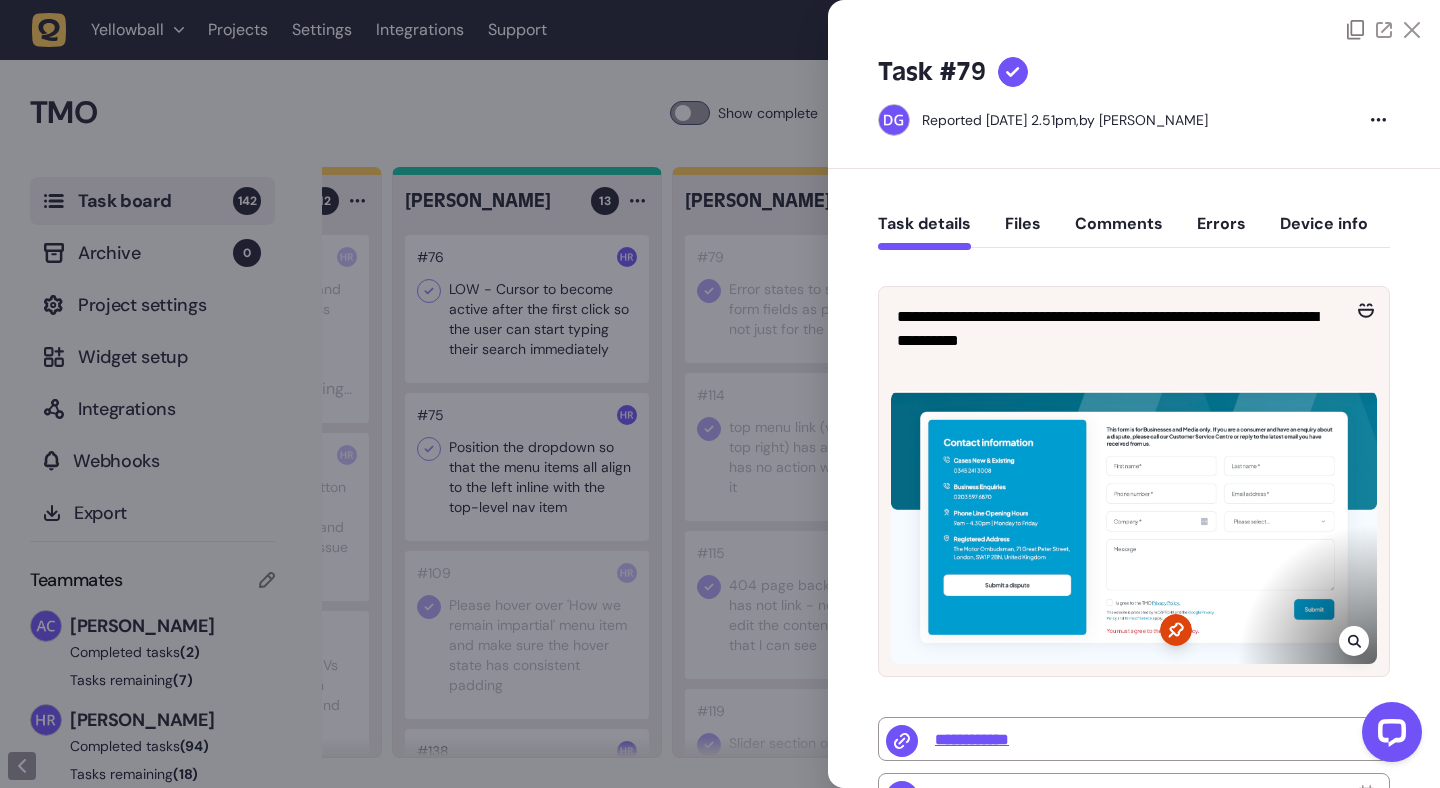 click 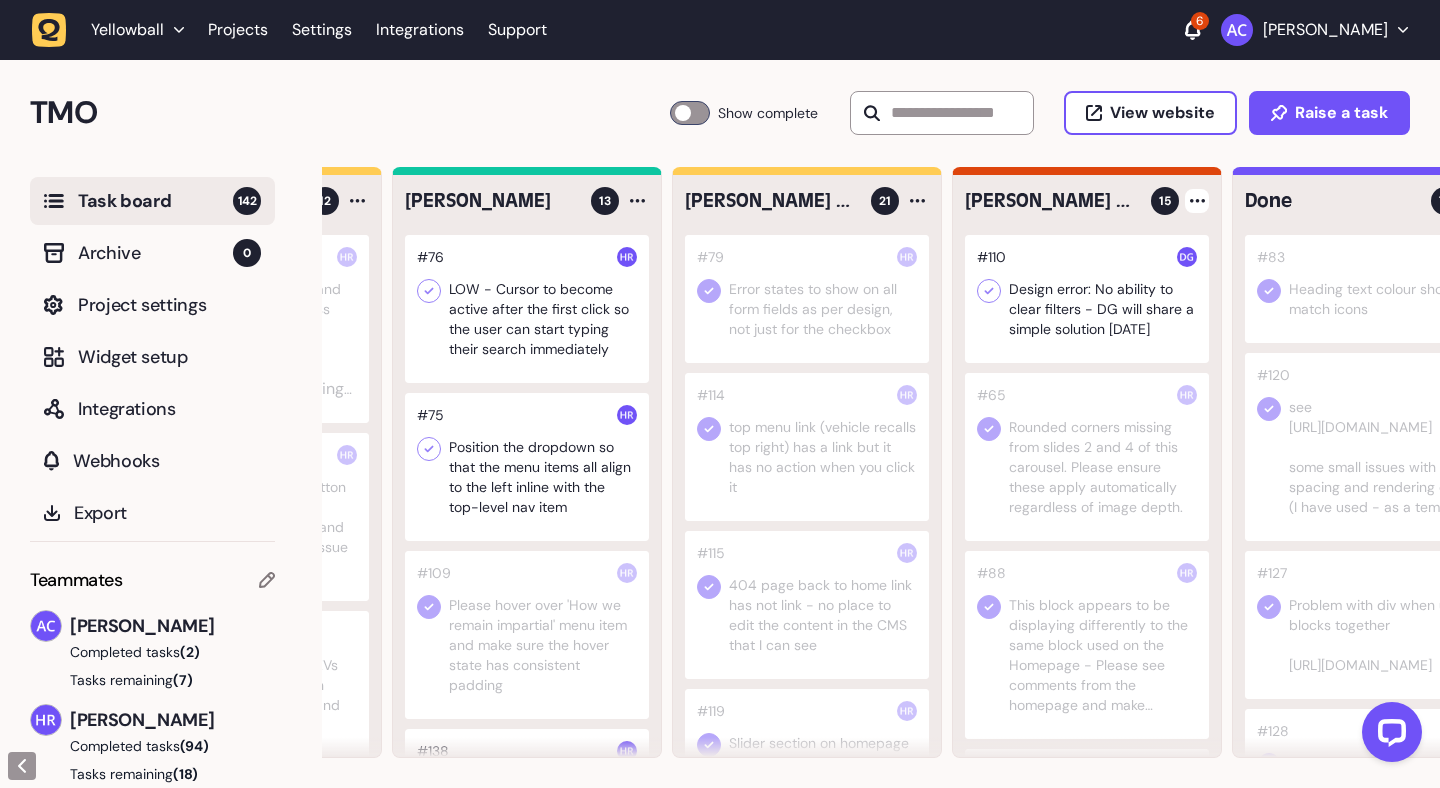drag, startPoint x: 804, startPoint y: 309, endPoint x: 1038, endPoint y: 434, distance: 265.2942 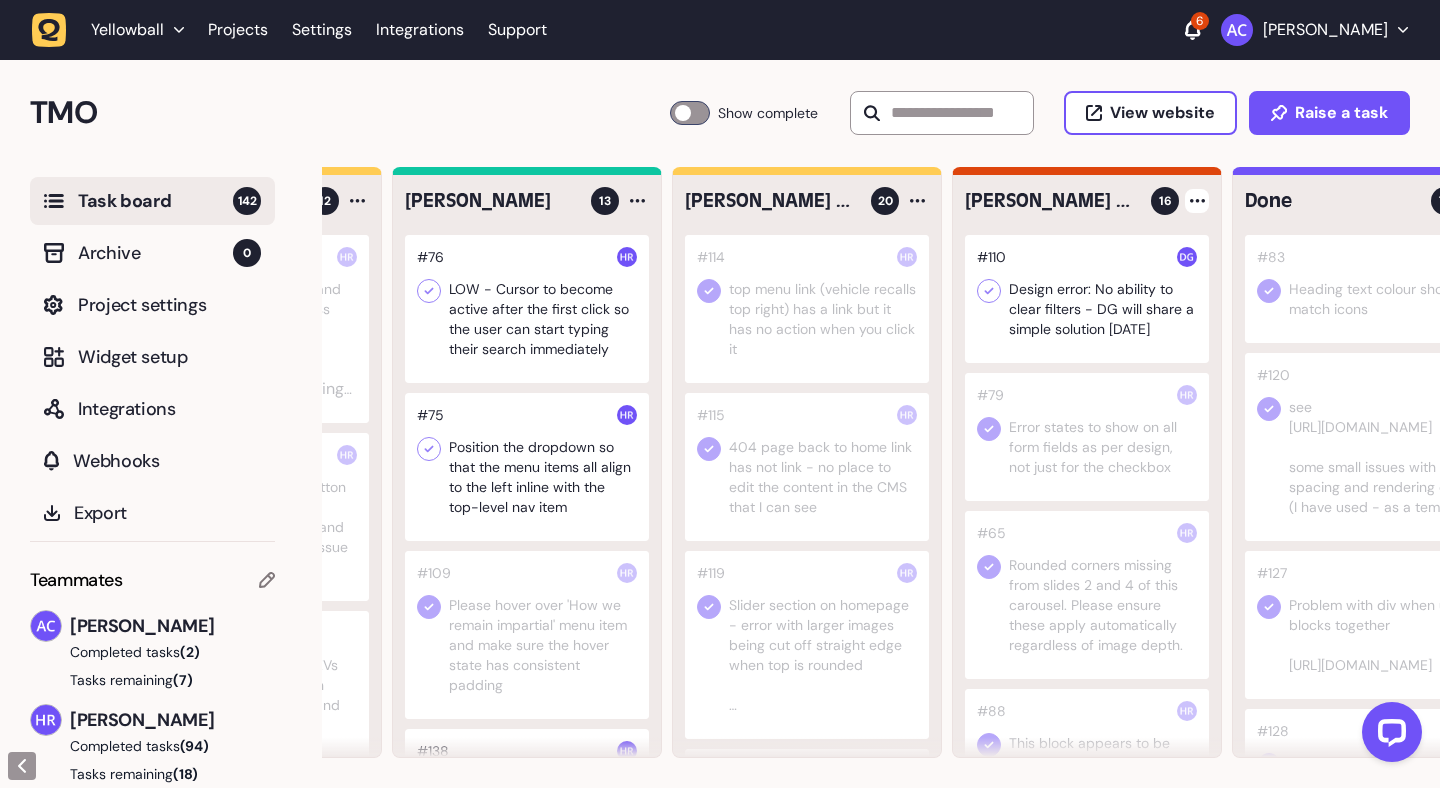 click 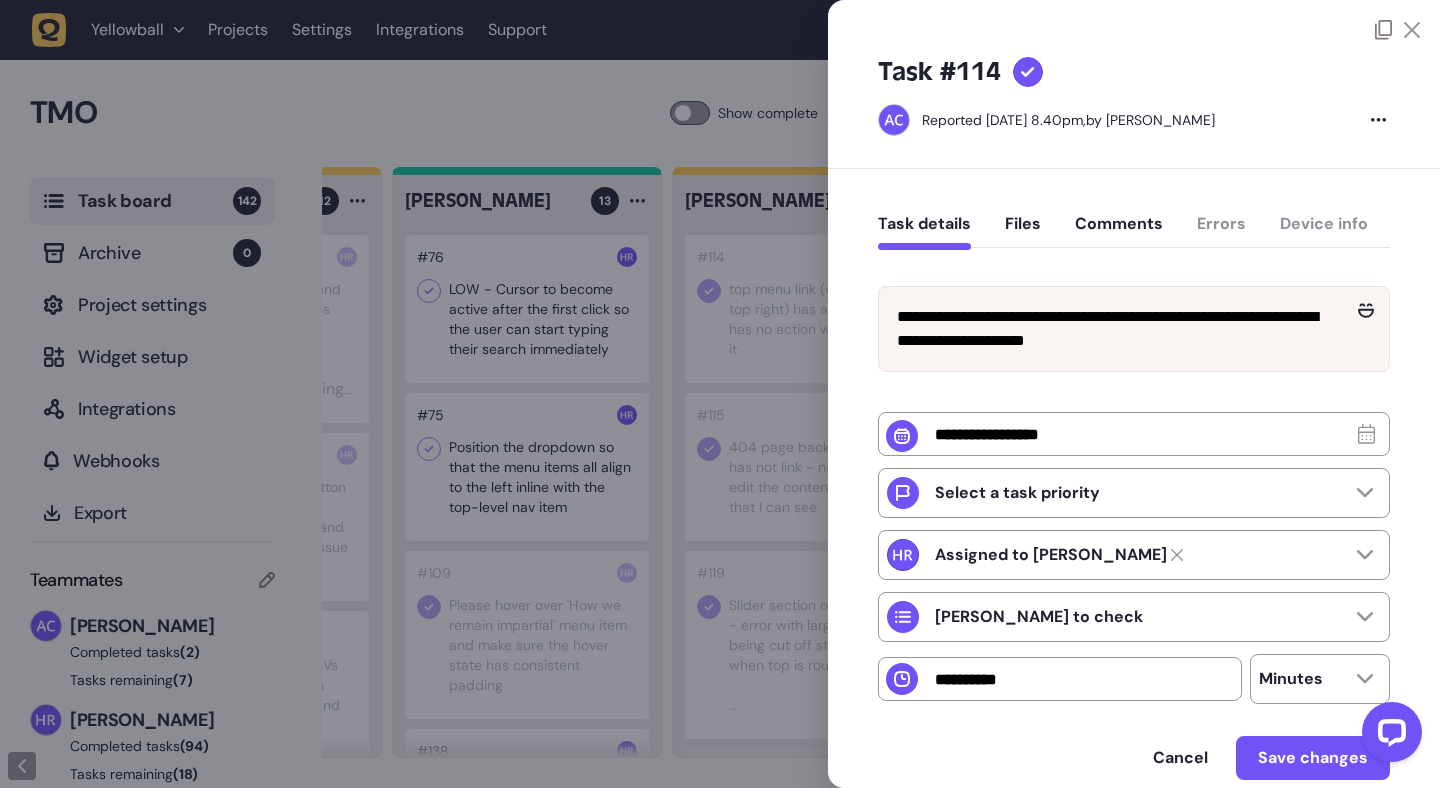 click on "**********" 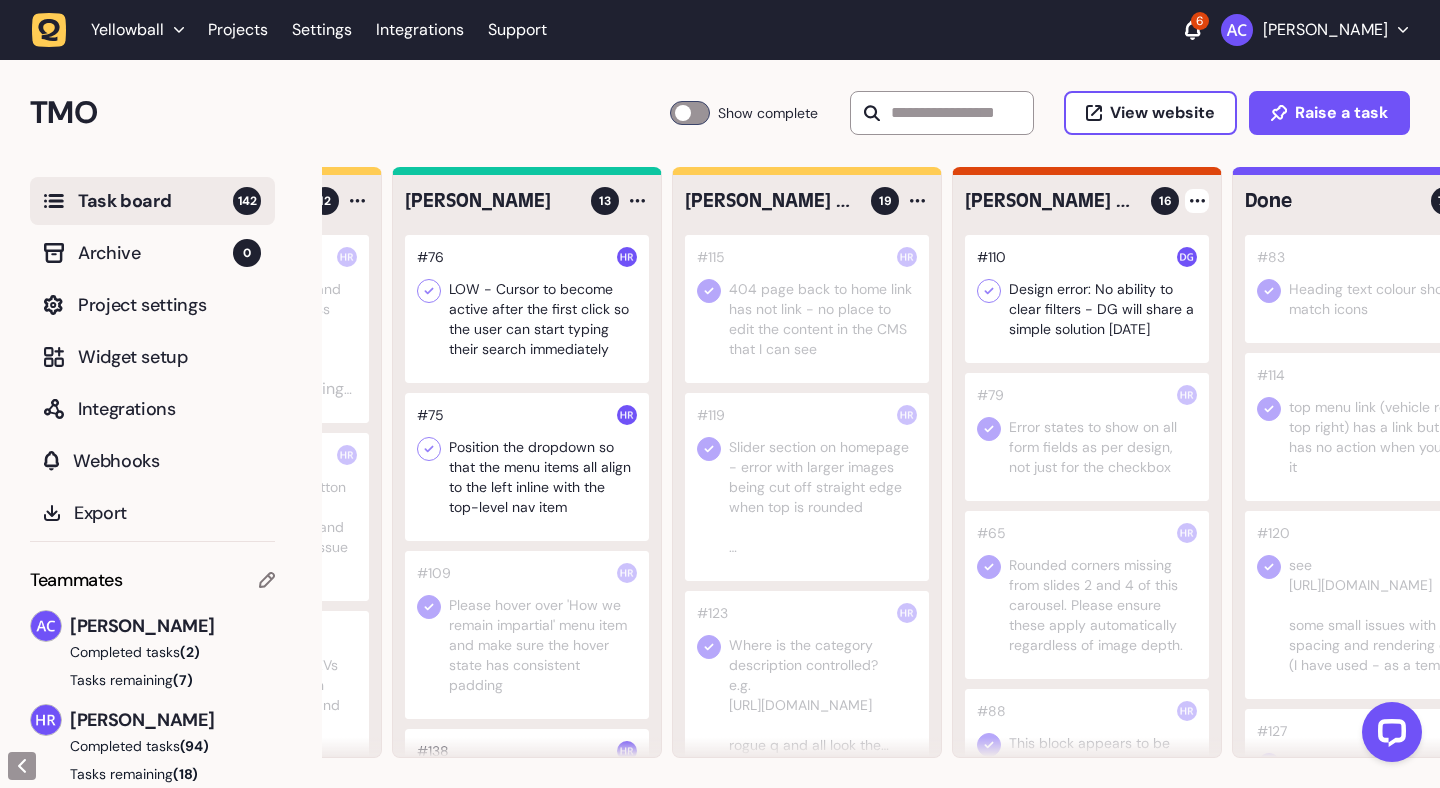 click 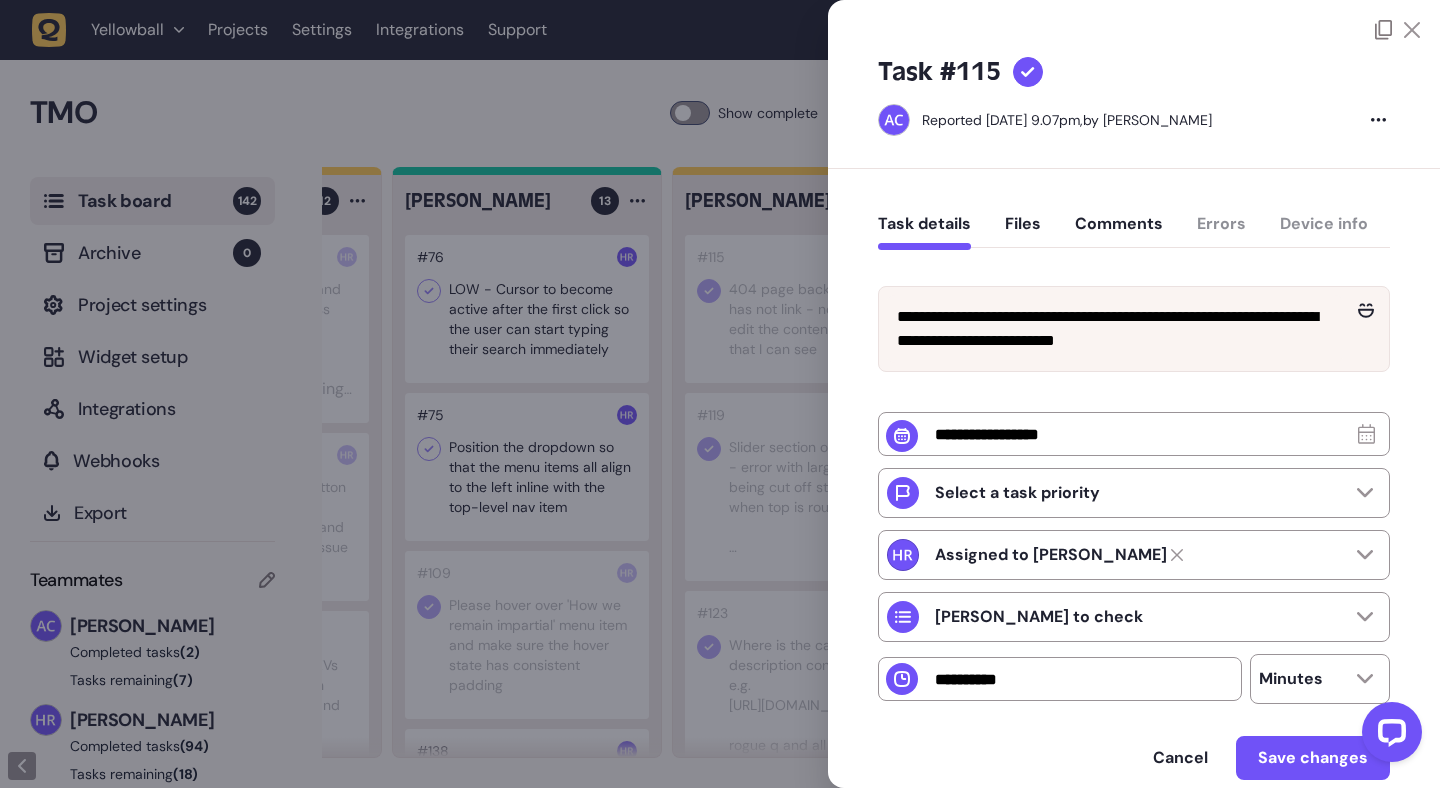 click 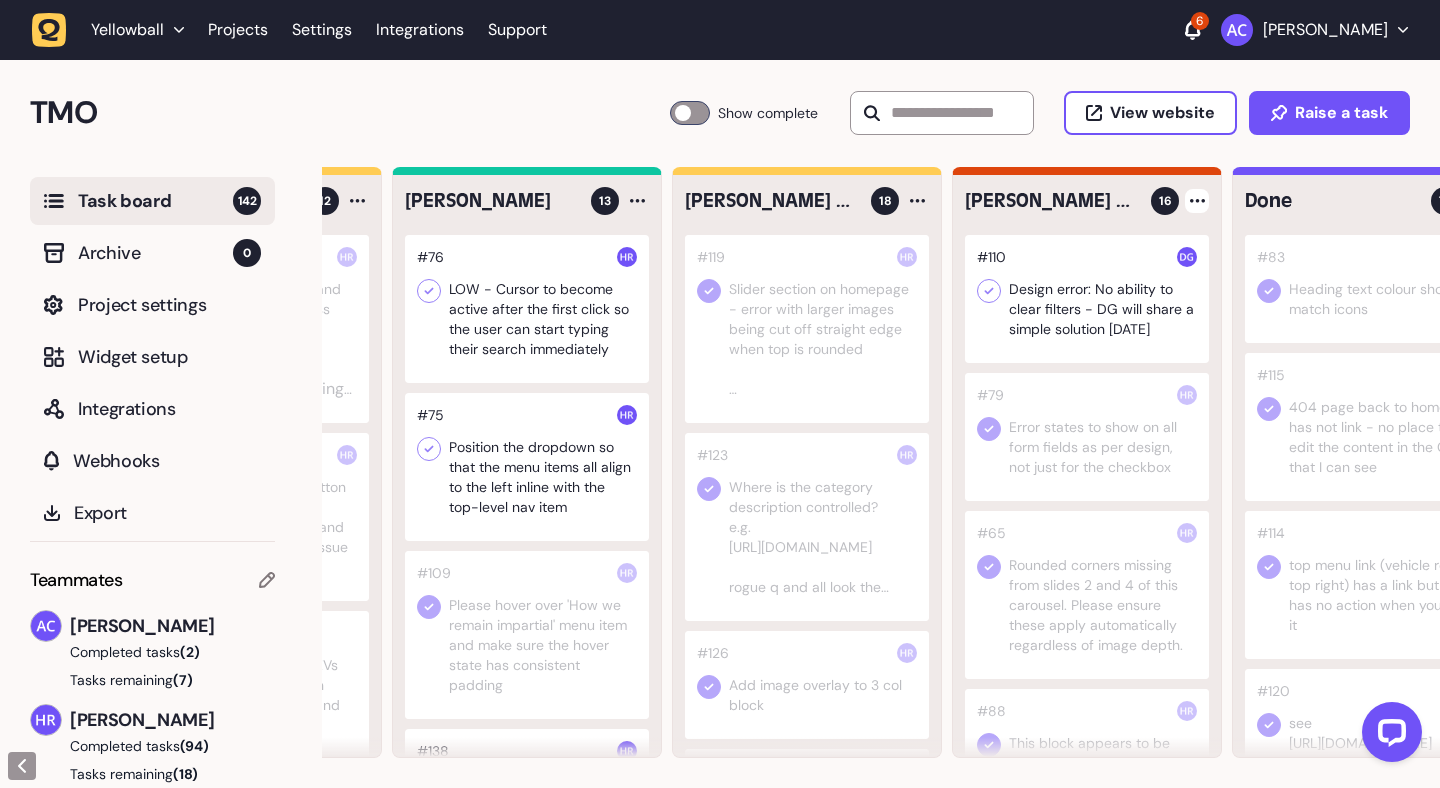 click 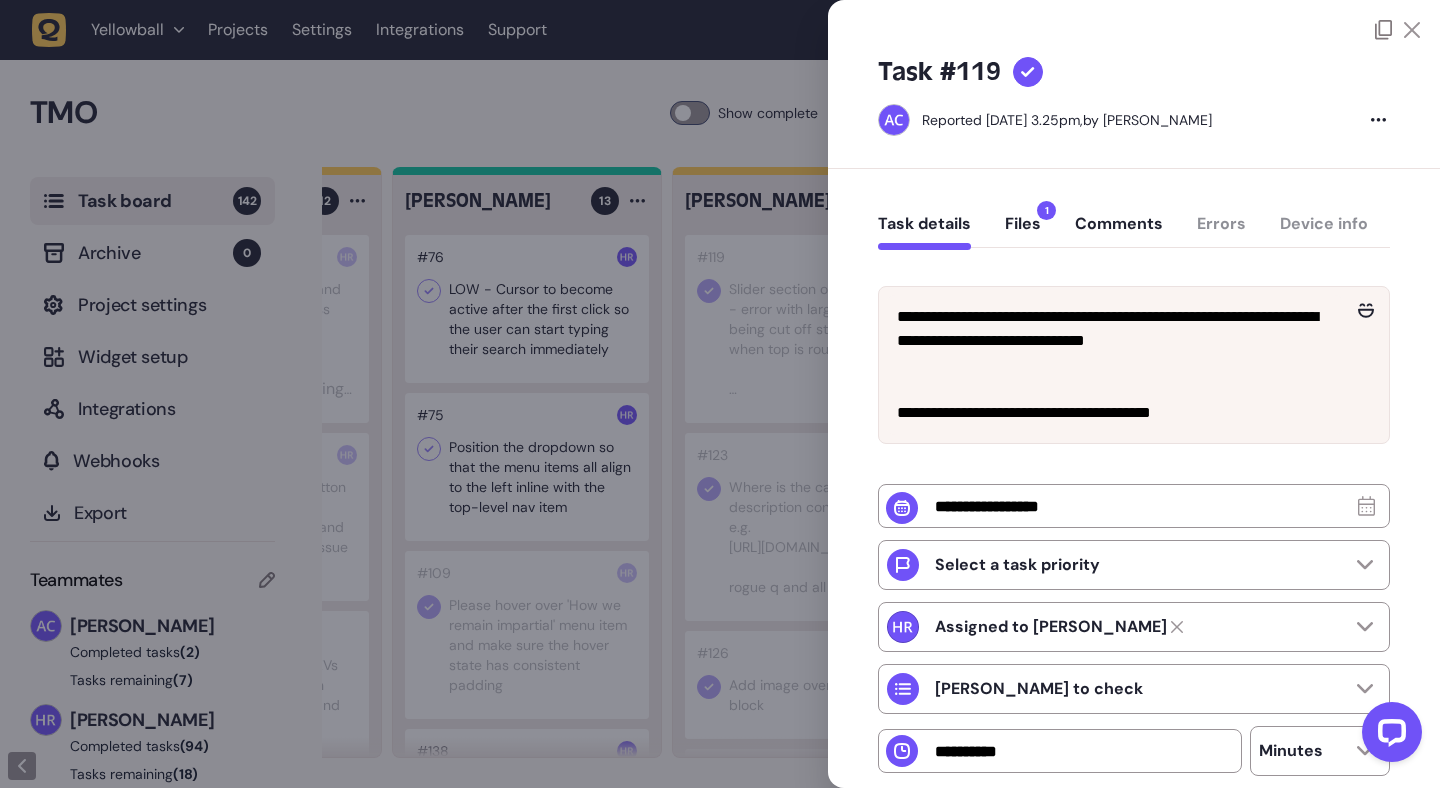click 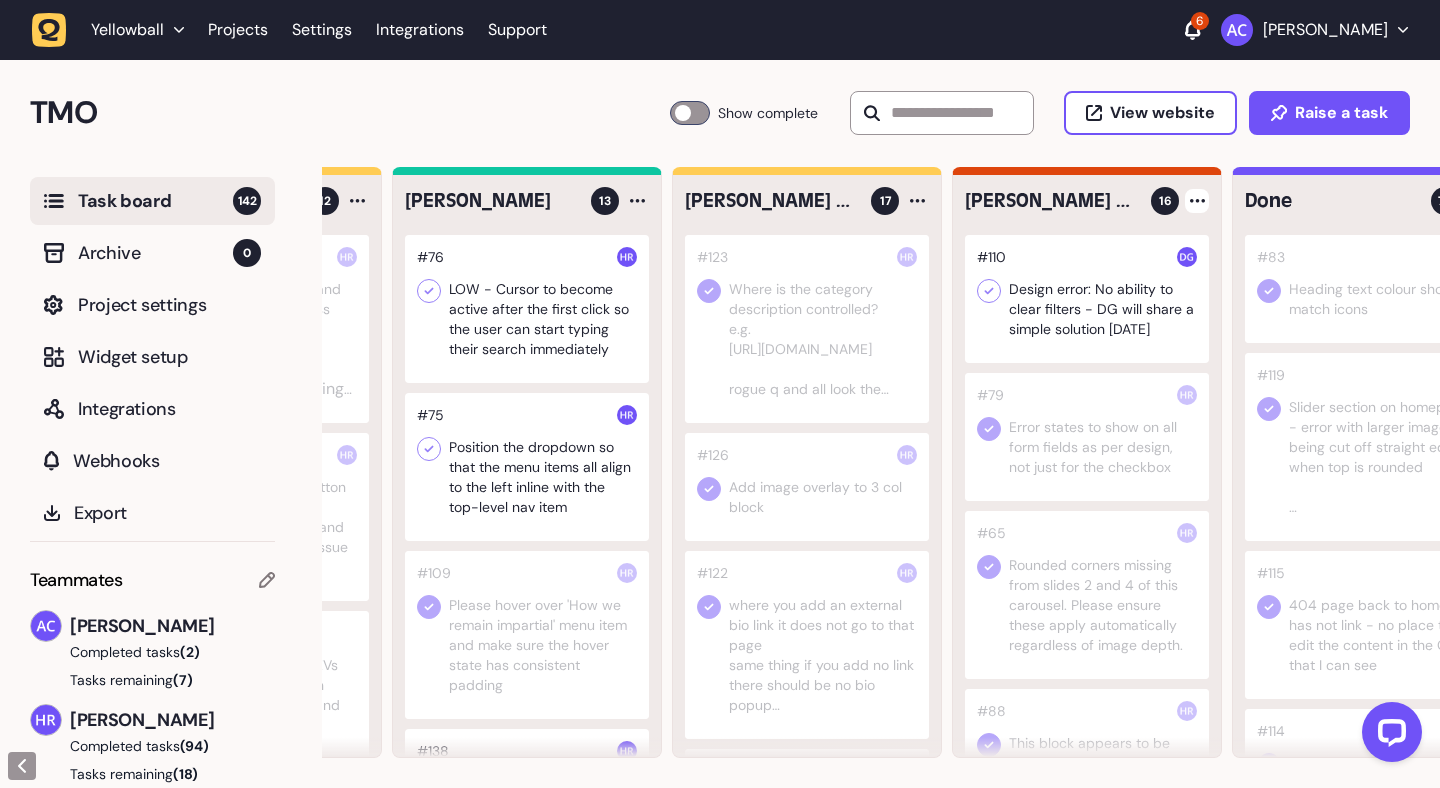 click 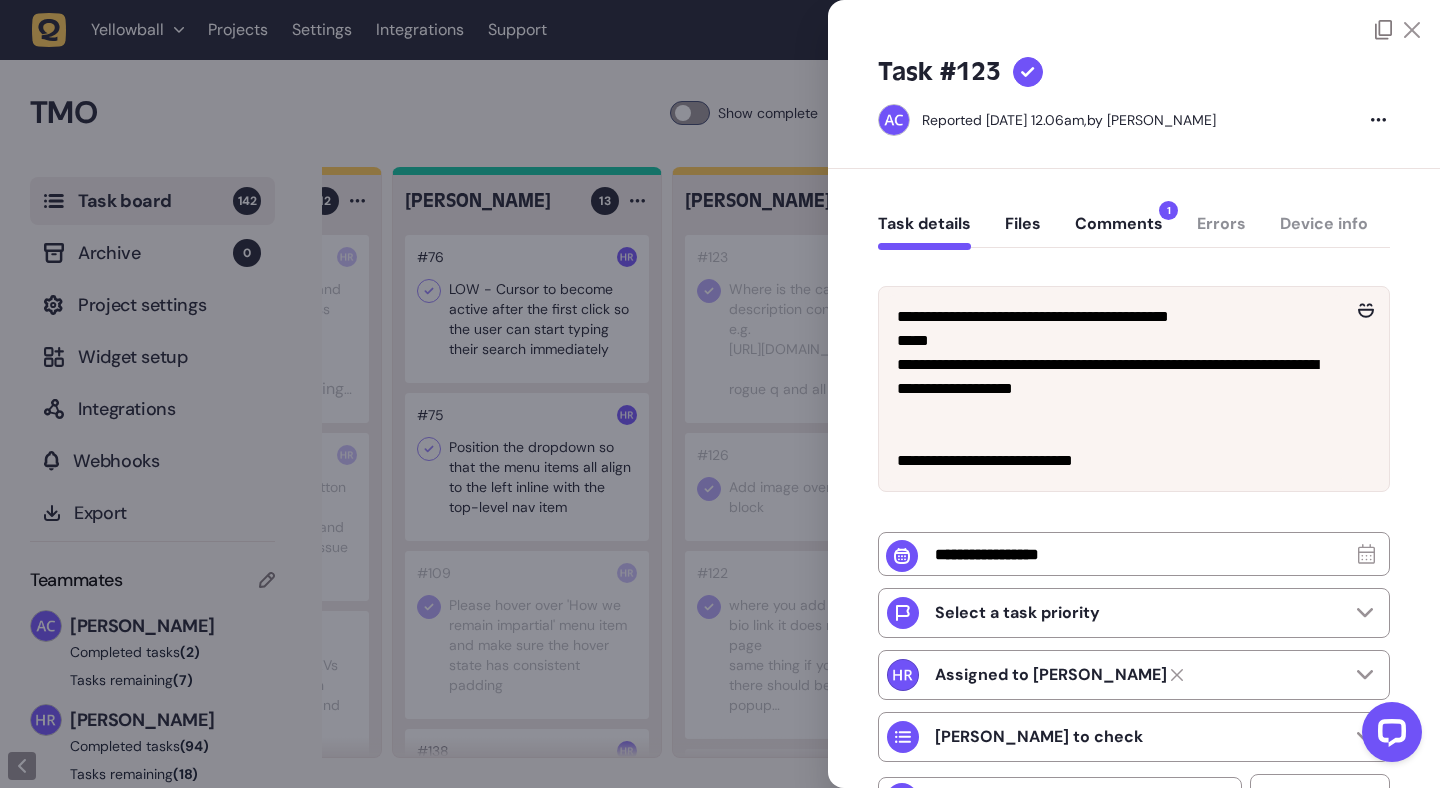 click on "Comments  1" 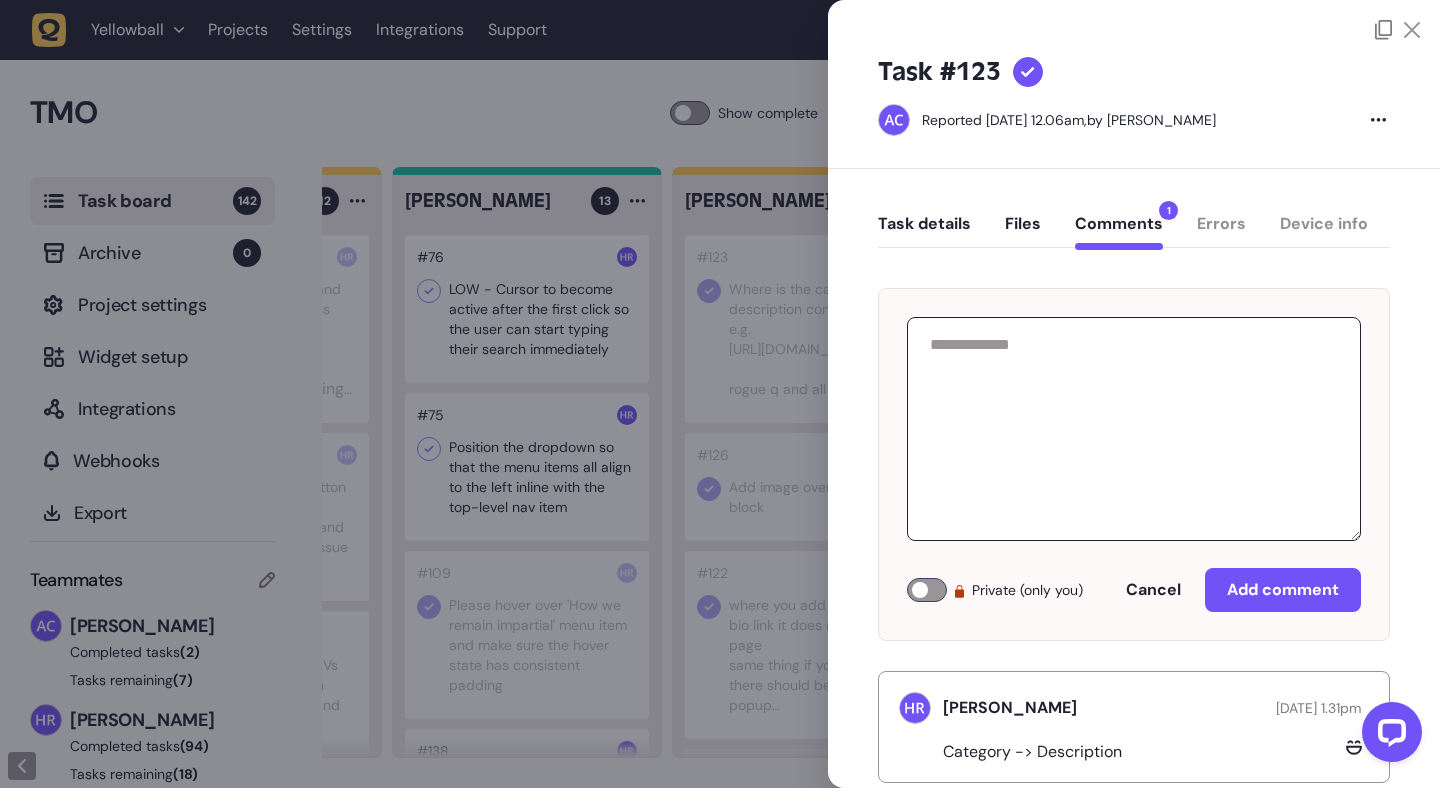 scroll, scrollTop: 44, scrollLeft: 0, axis: vertical 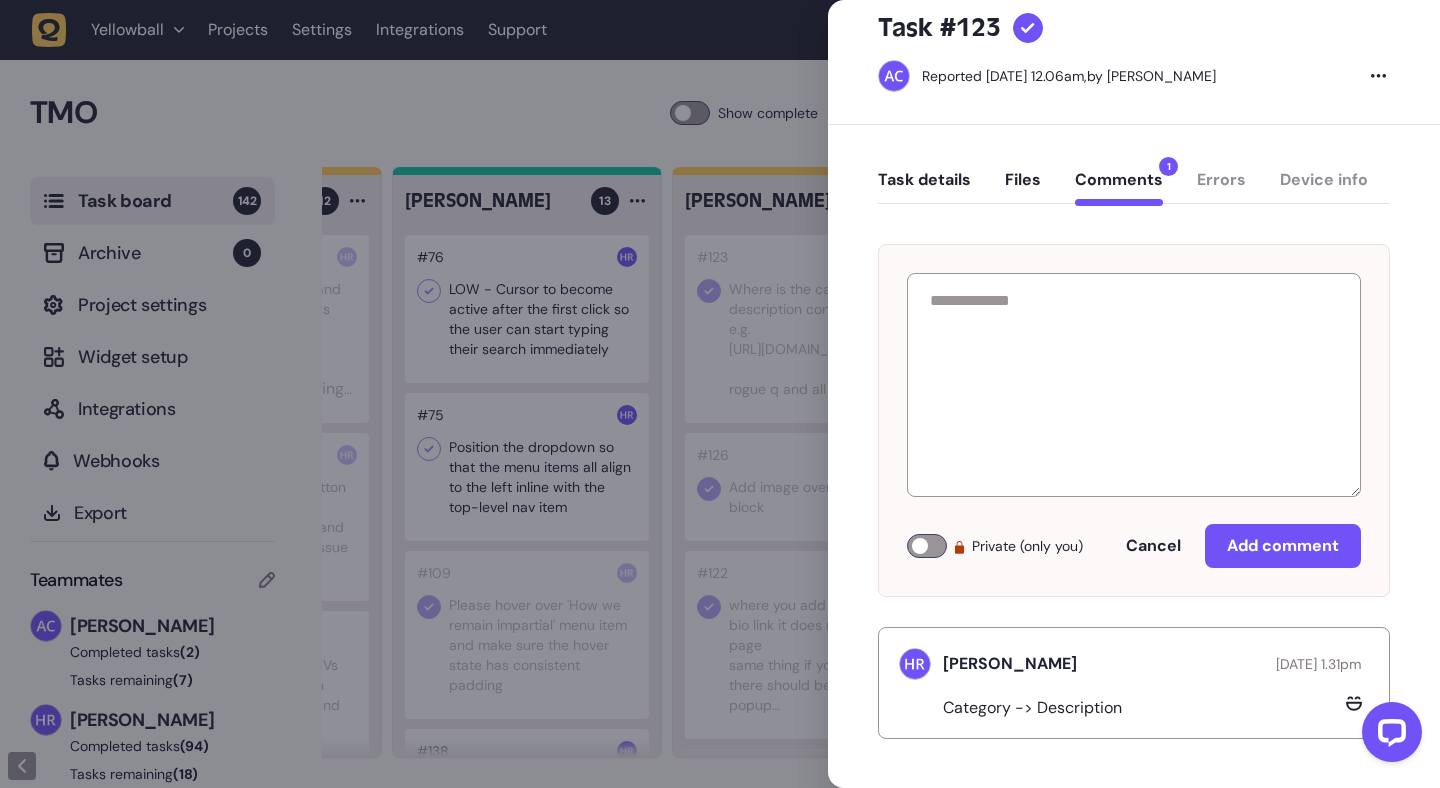 click 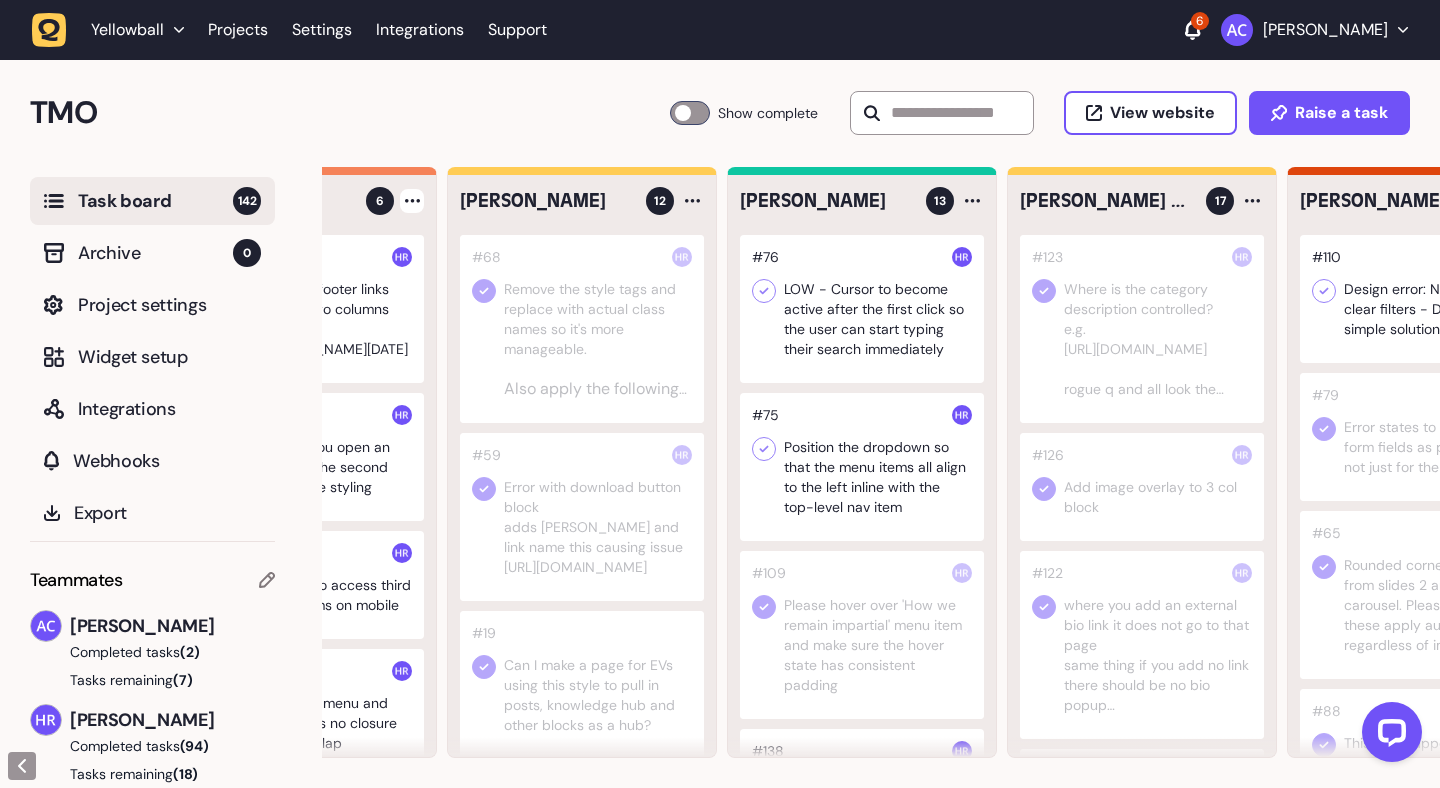 scroll, scrollTop: 0, scrollLeft: 0, axis: both 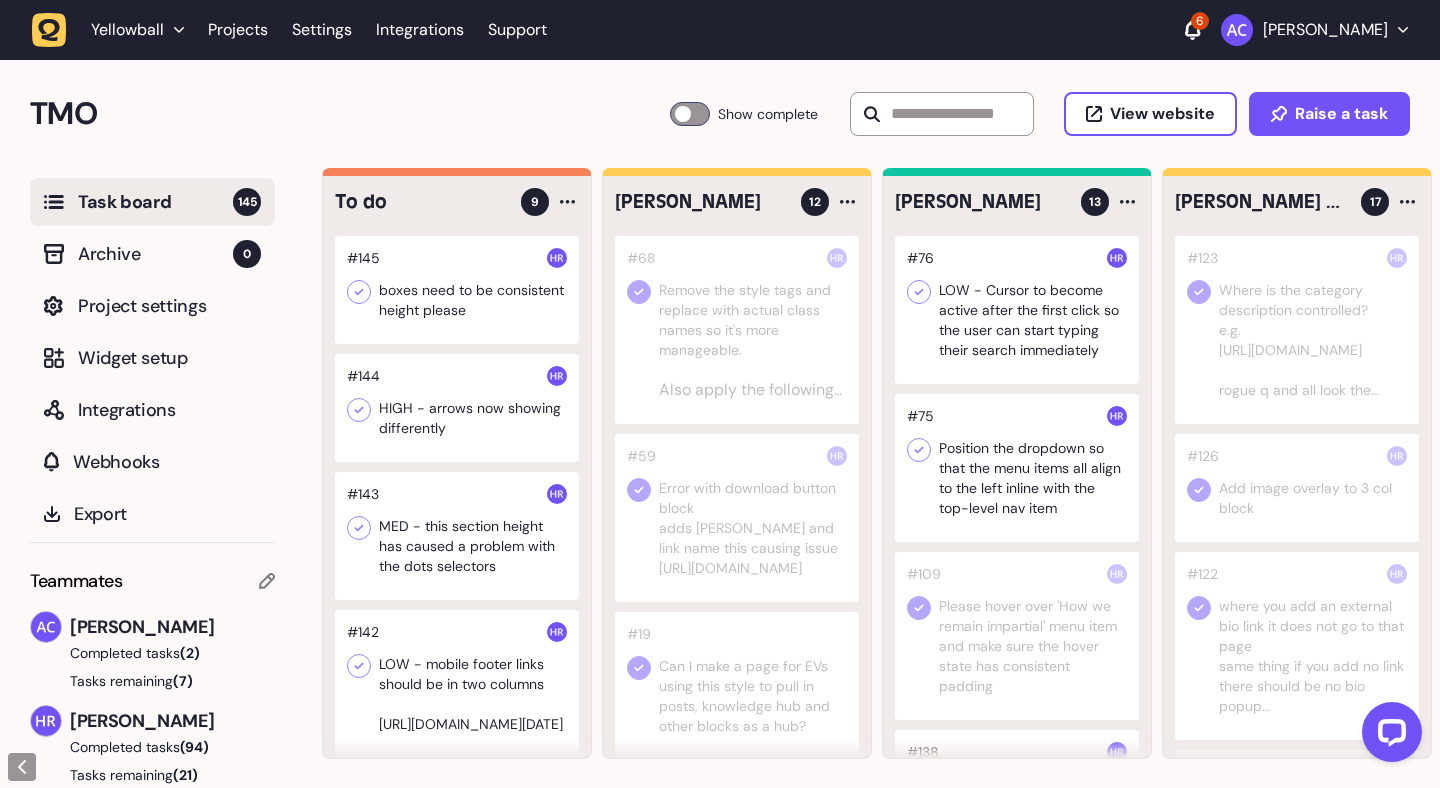 click 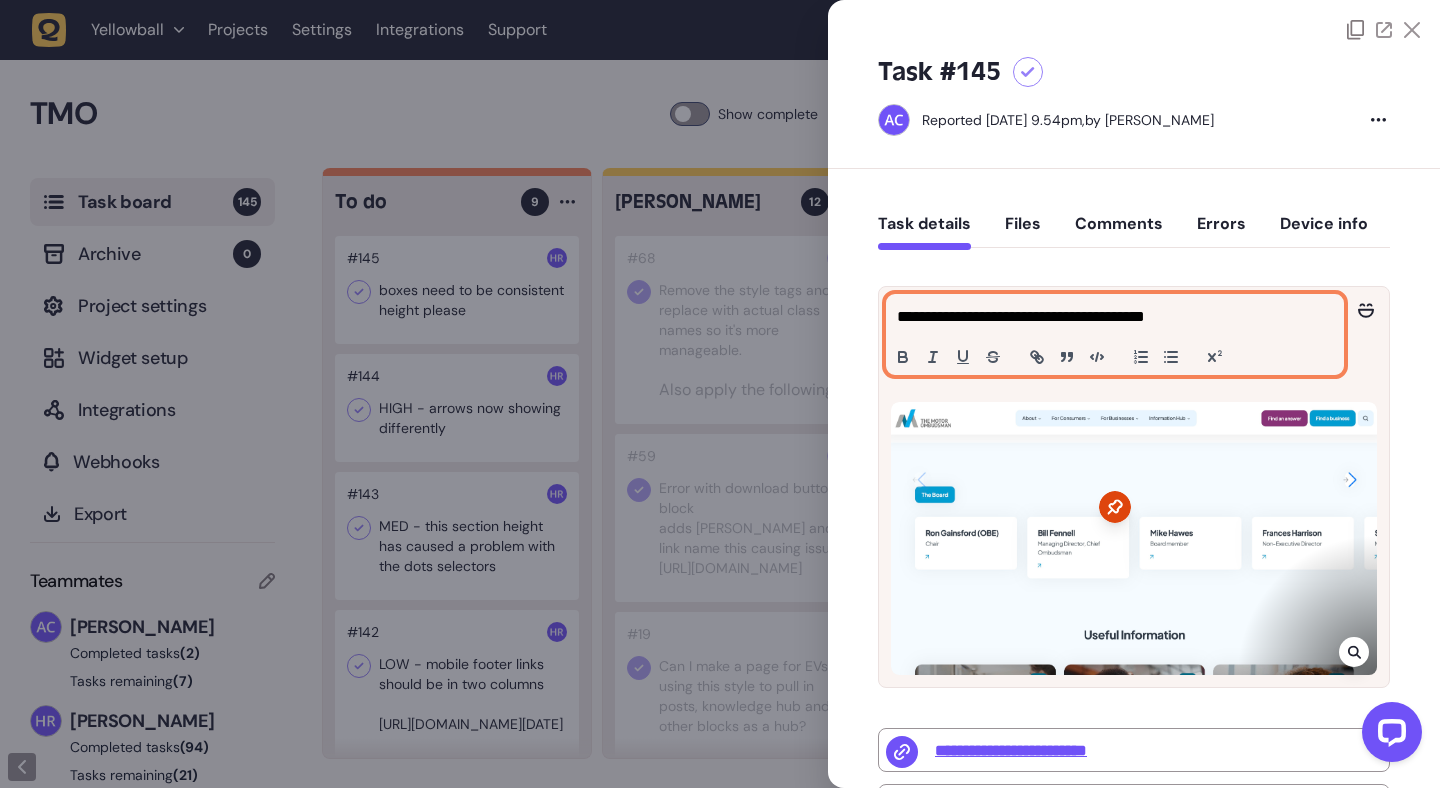 click on "**********" 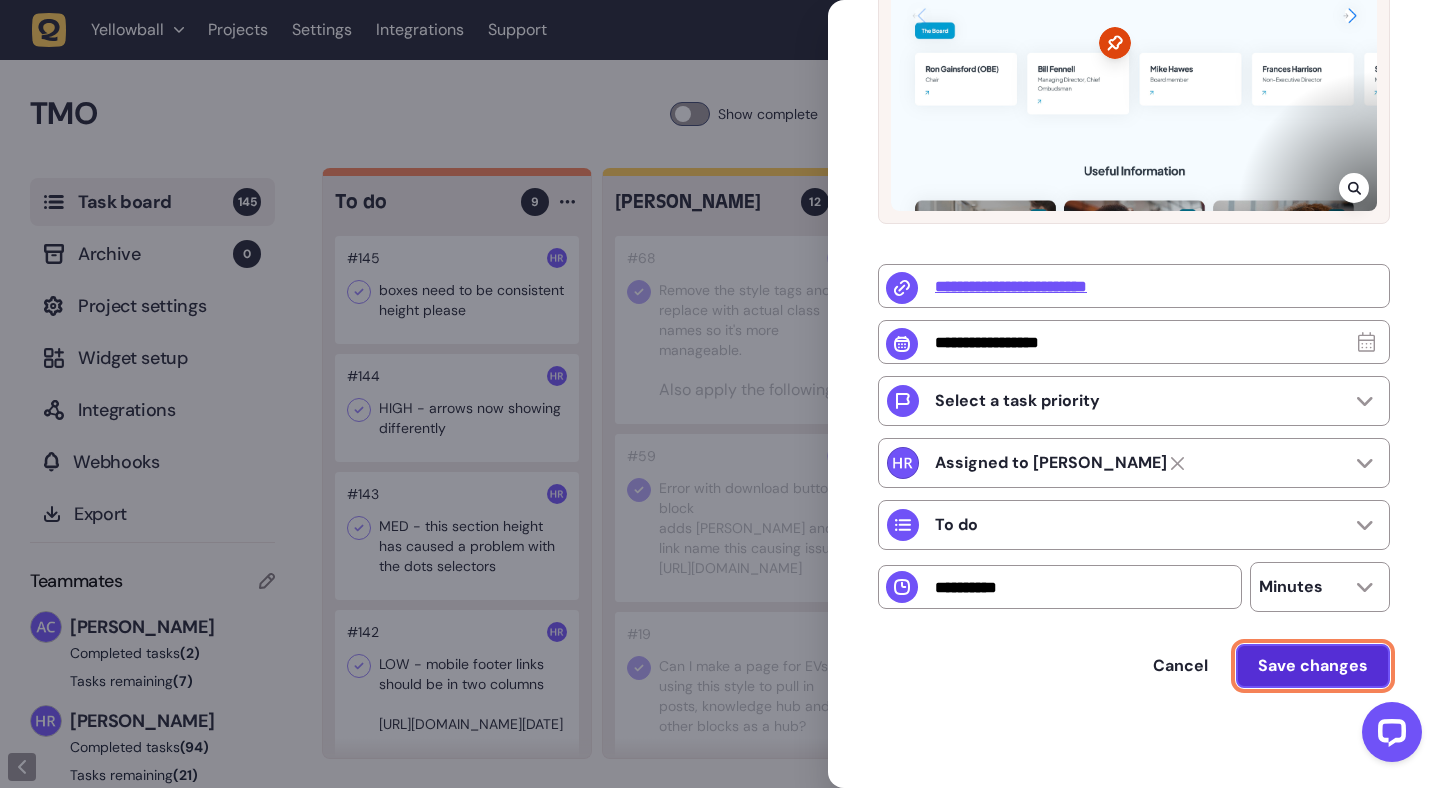 click on "Save changes" 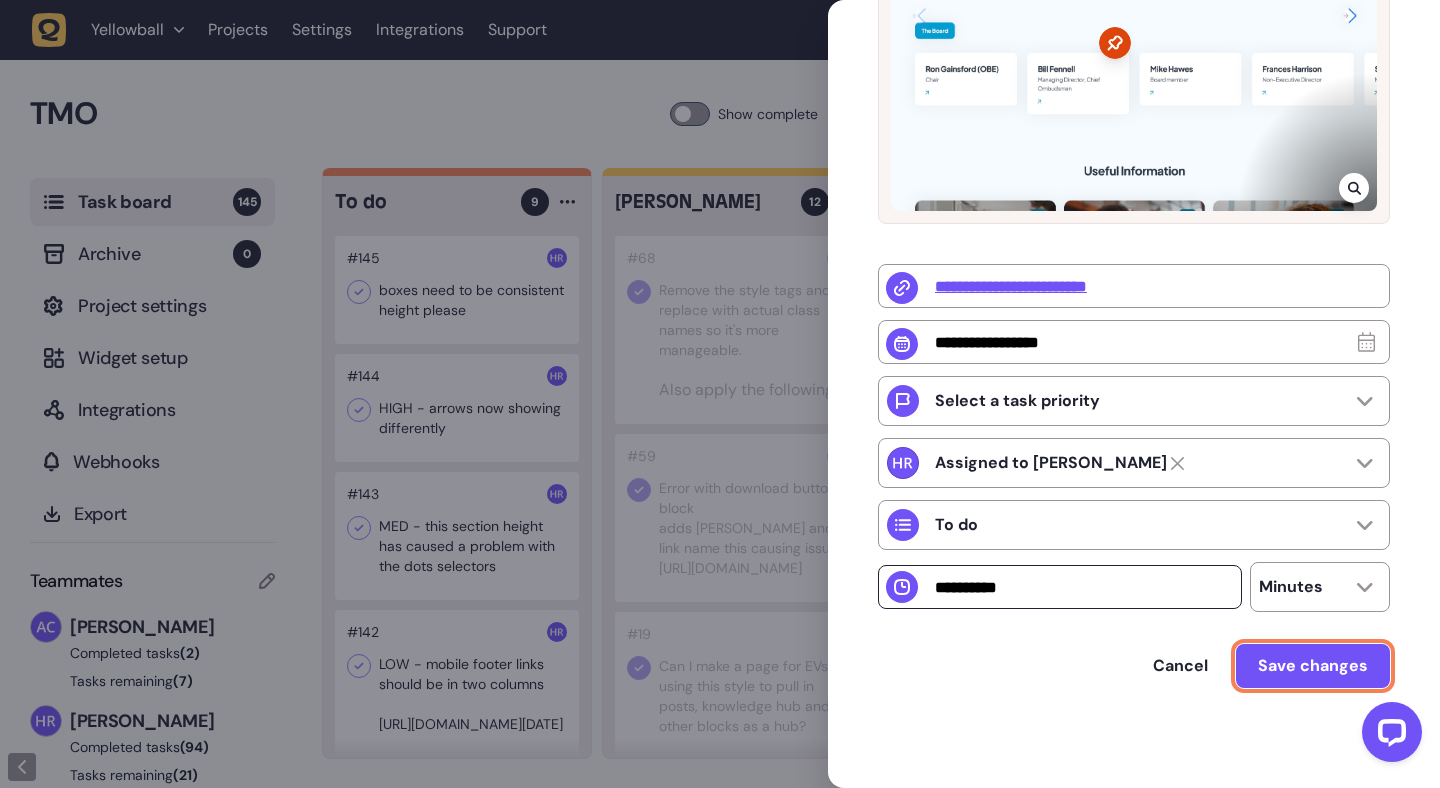 scroll, scrollTop: 434, scrollLeft: 0, axis: vertical 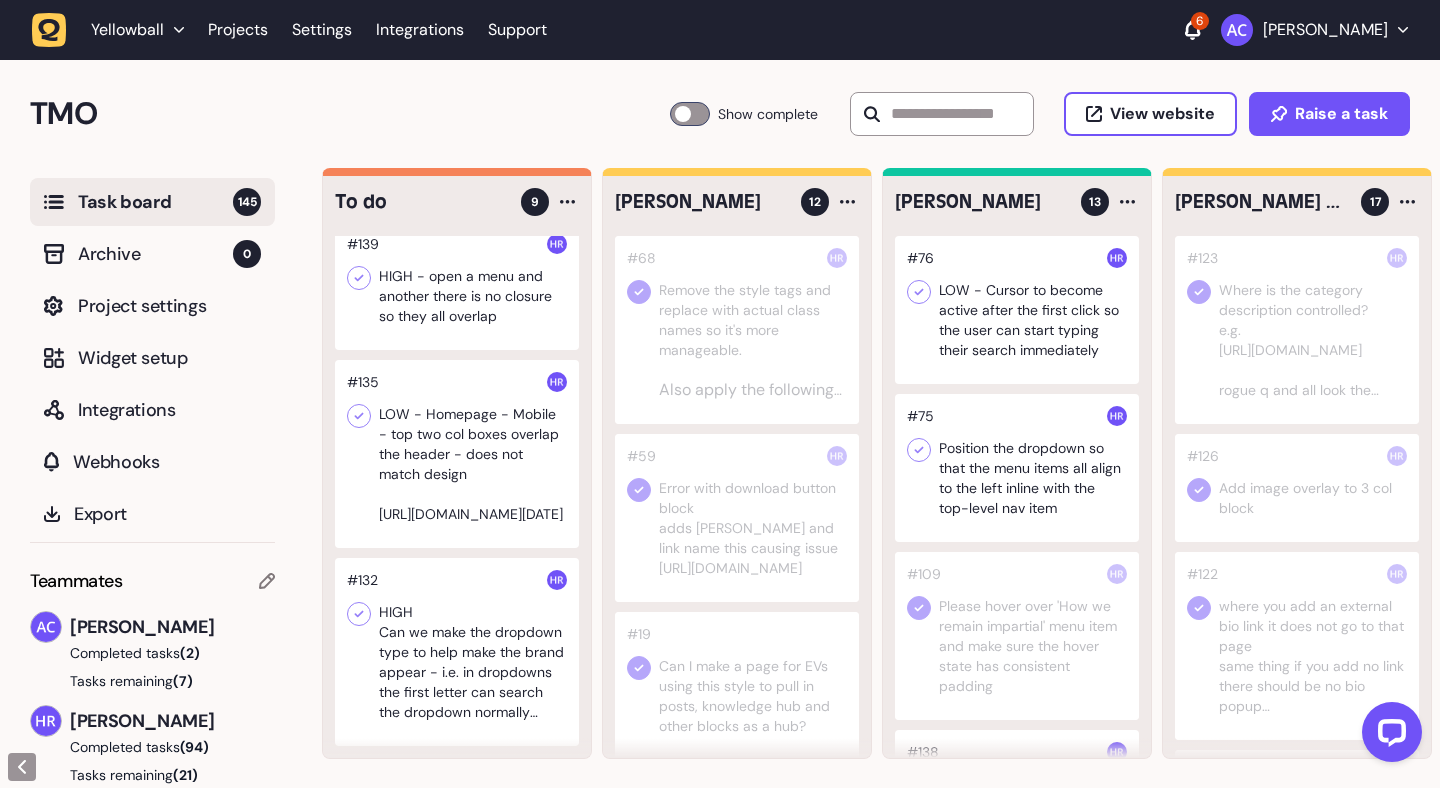 click 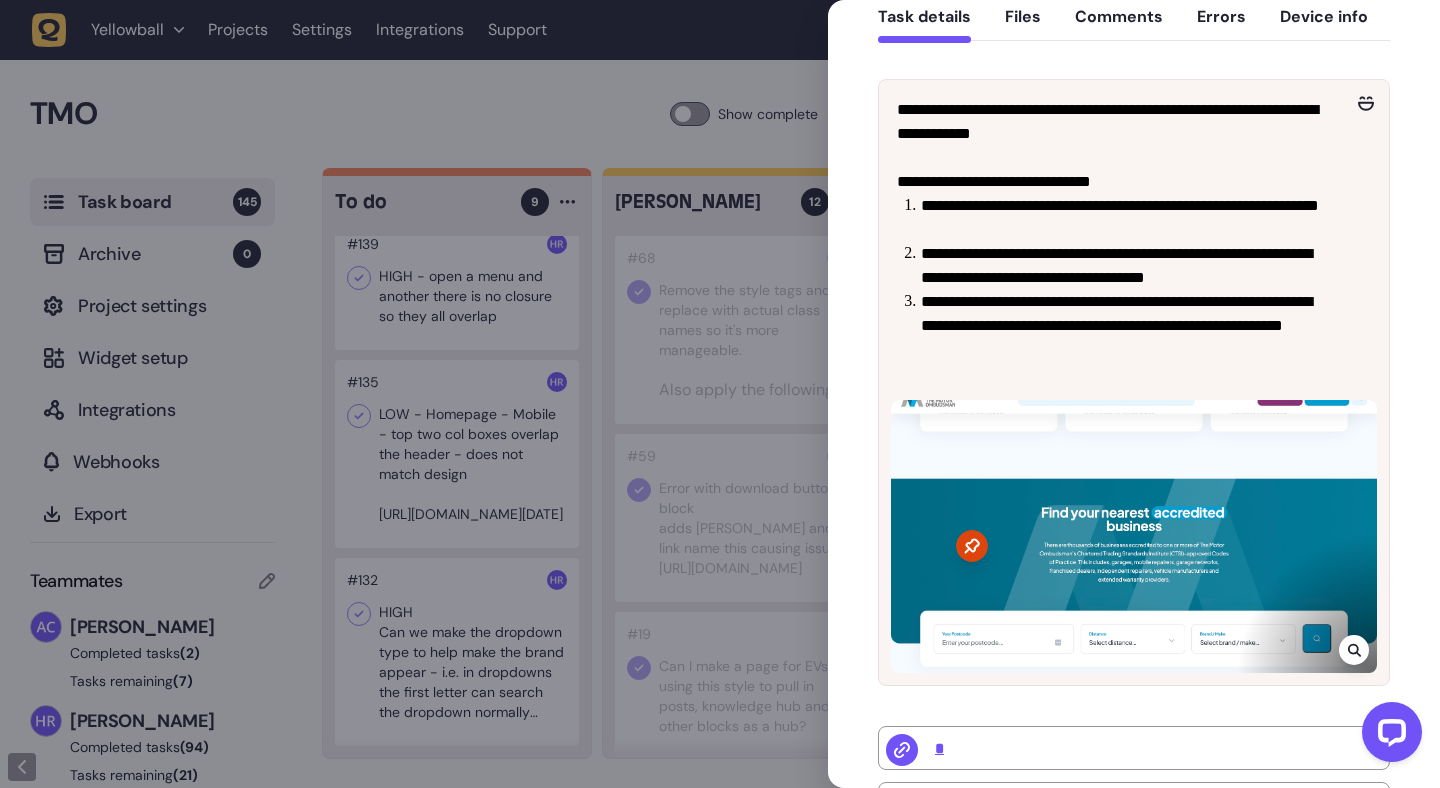scroll, scrollTop: 0, scrollLeft: 0, axis: both 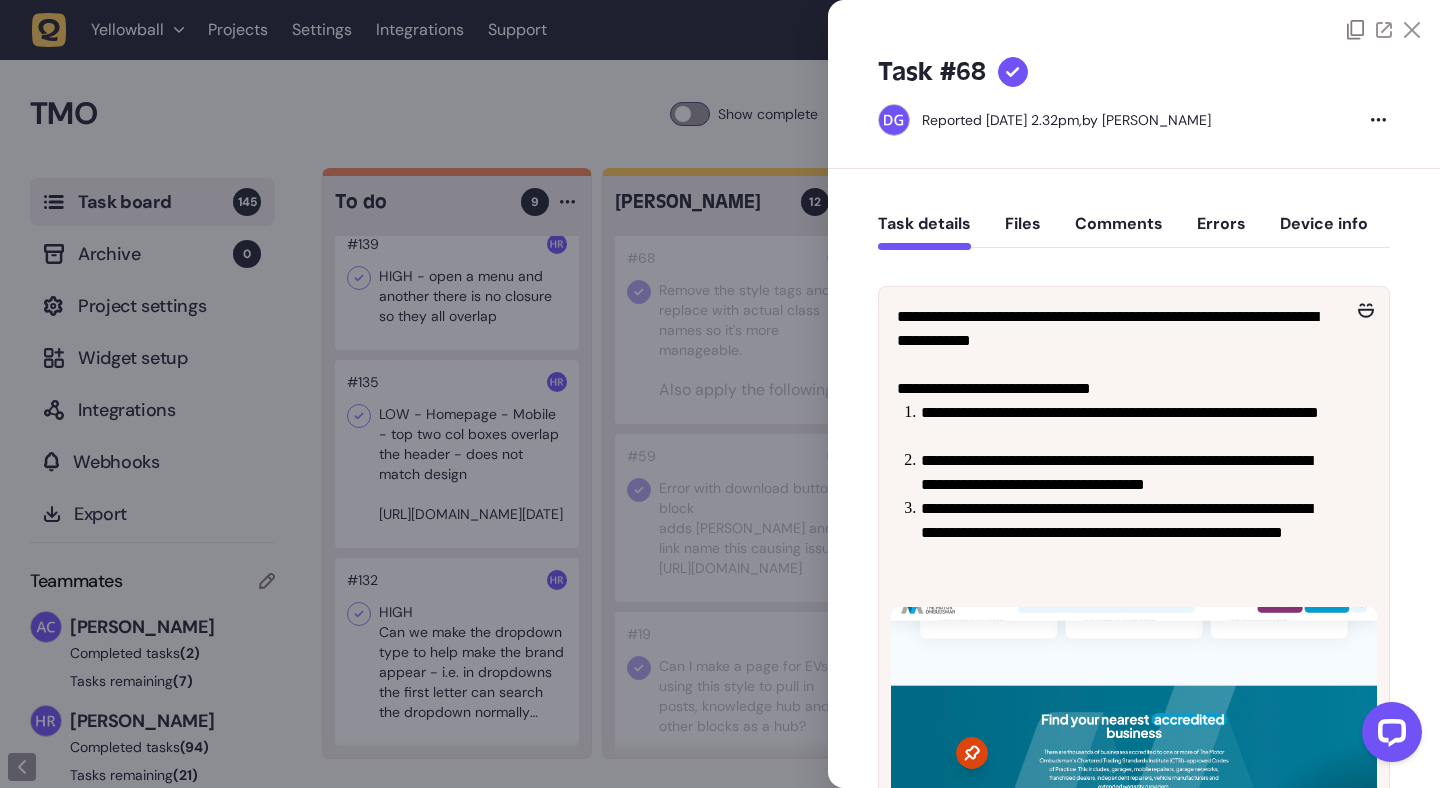 click 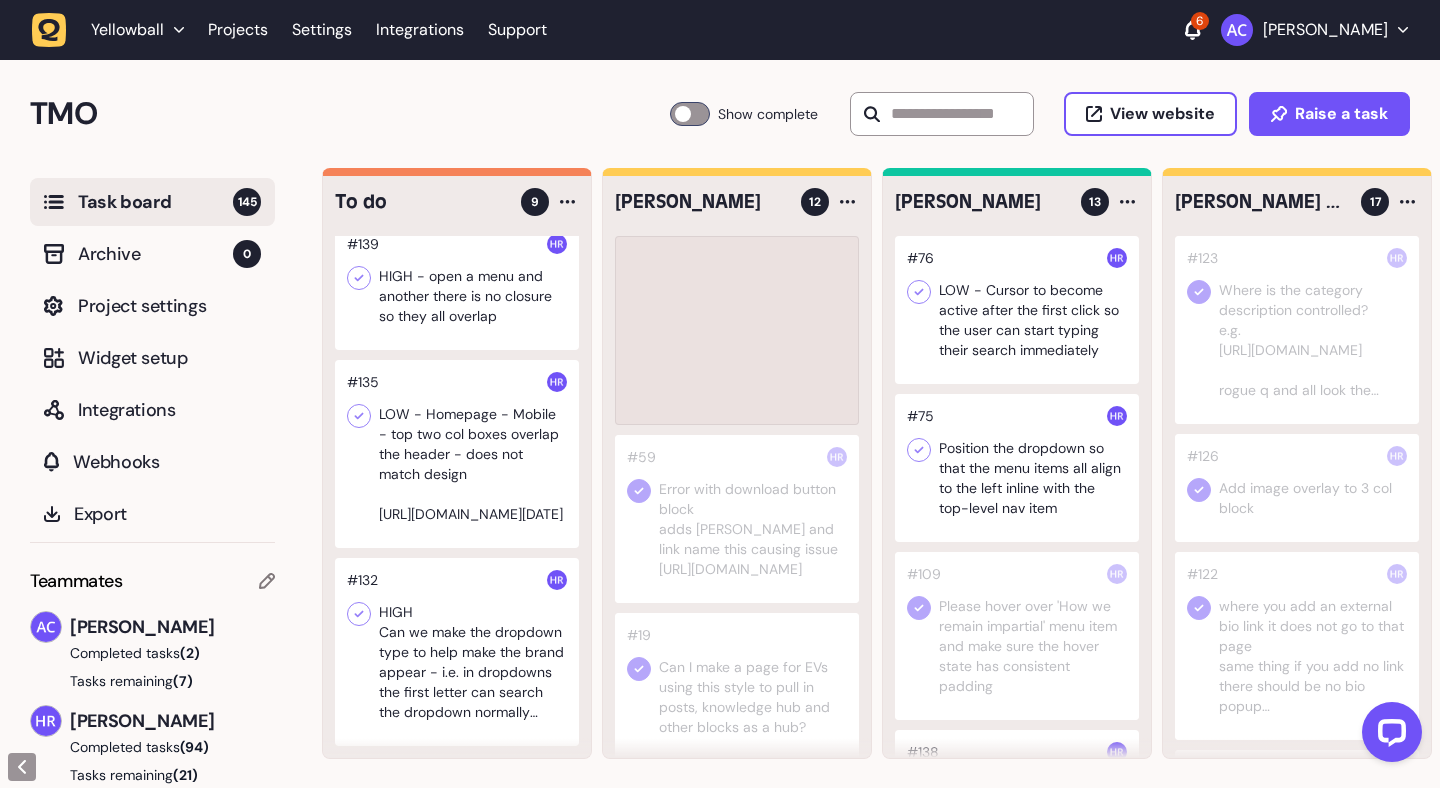 type 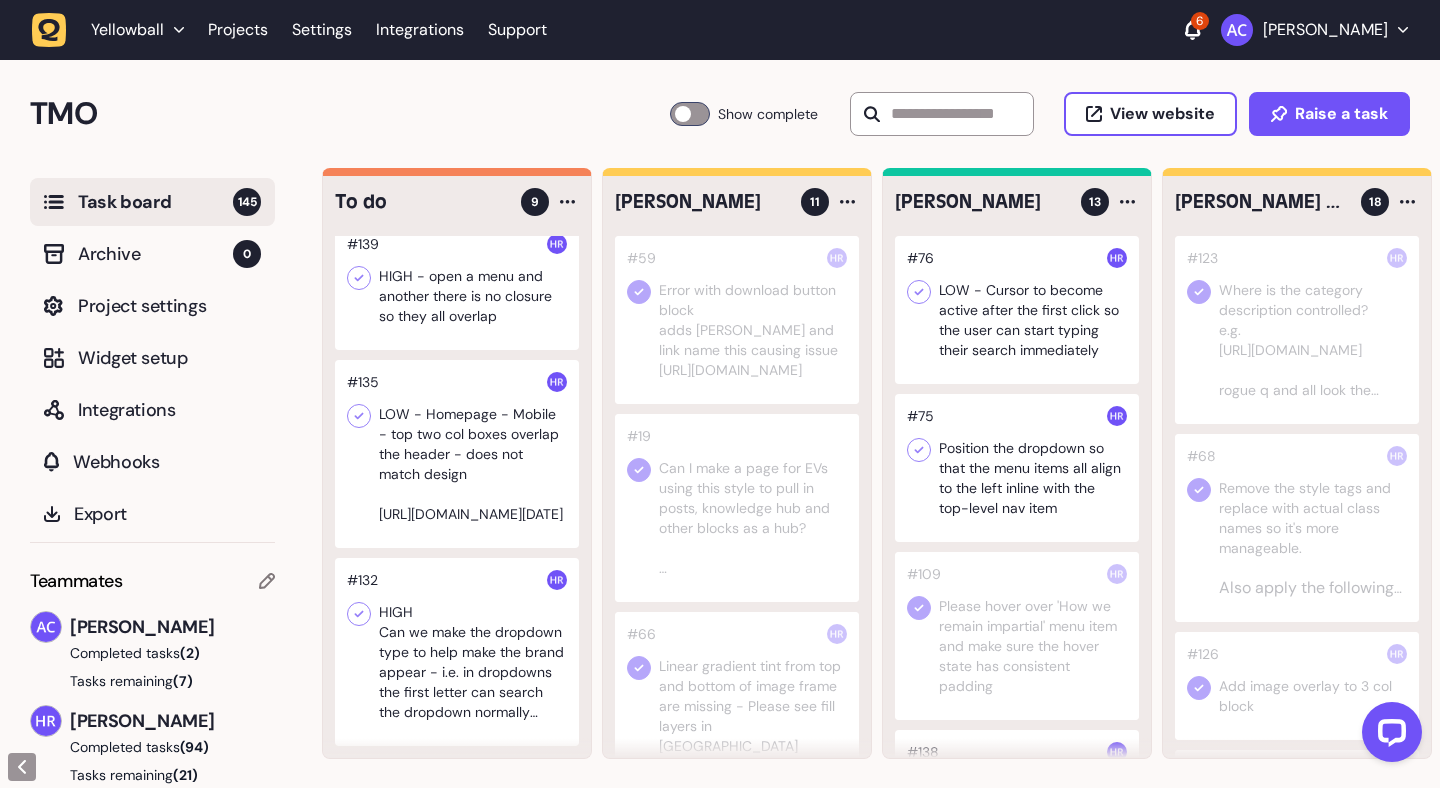 scroll, scrollTop: 0, scrollLeft: 0, axis: both 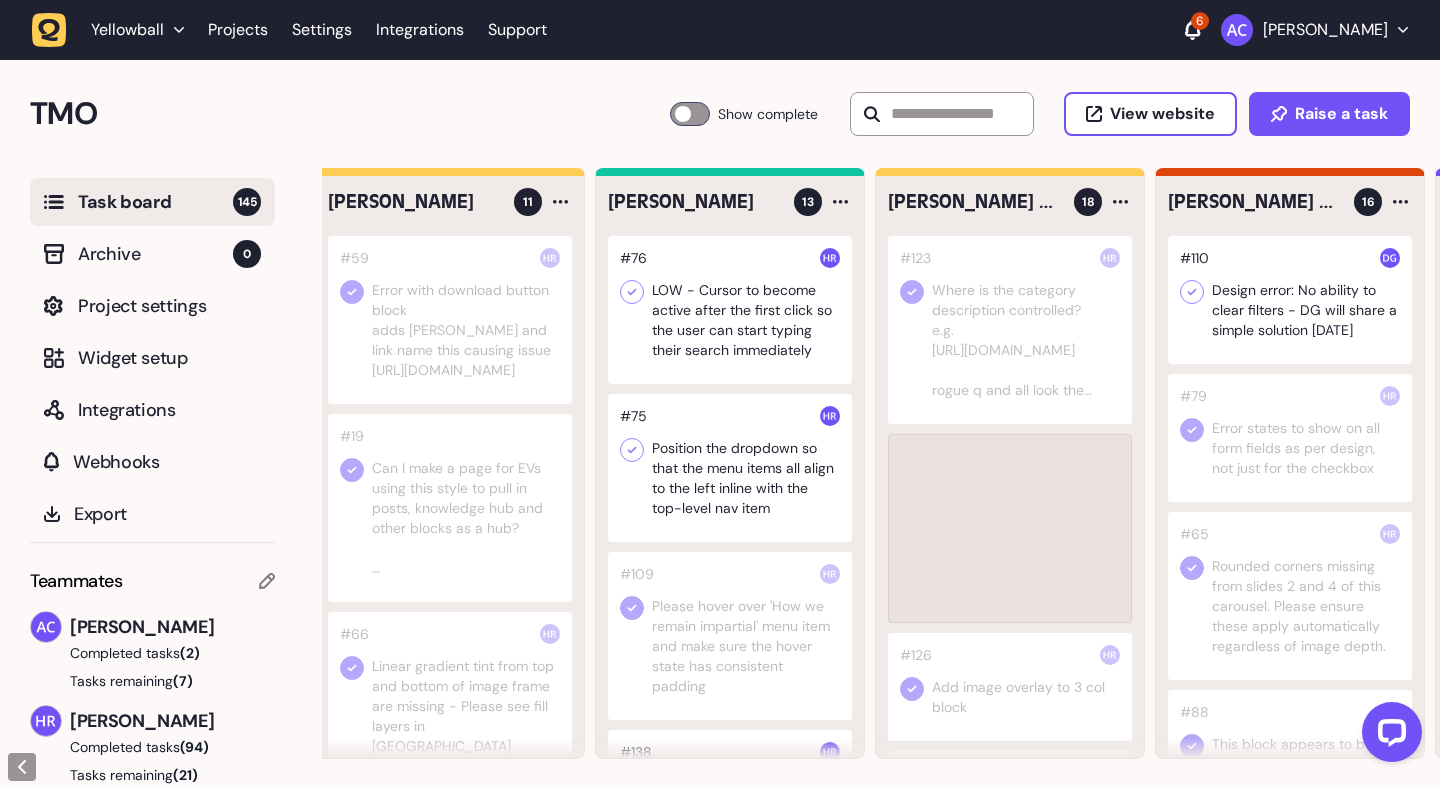 type 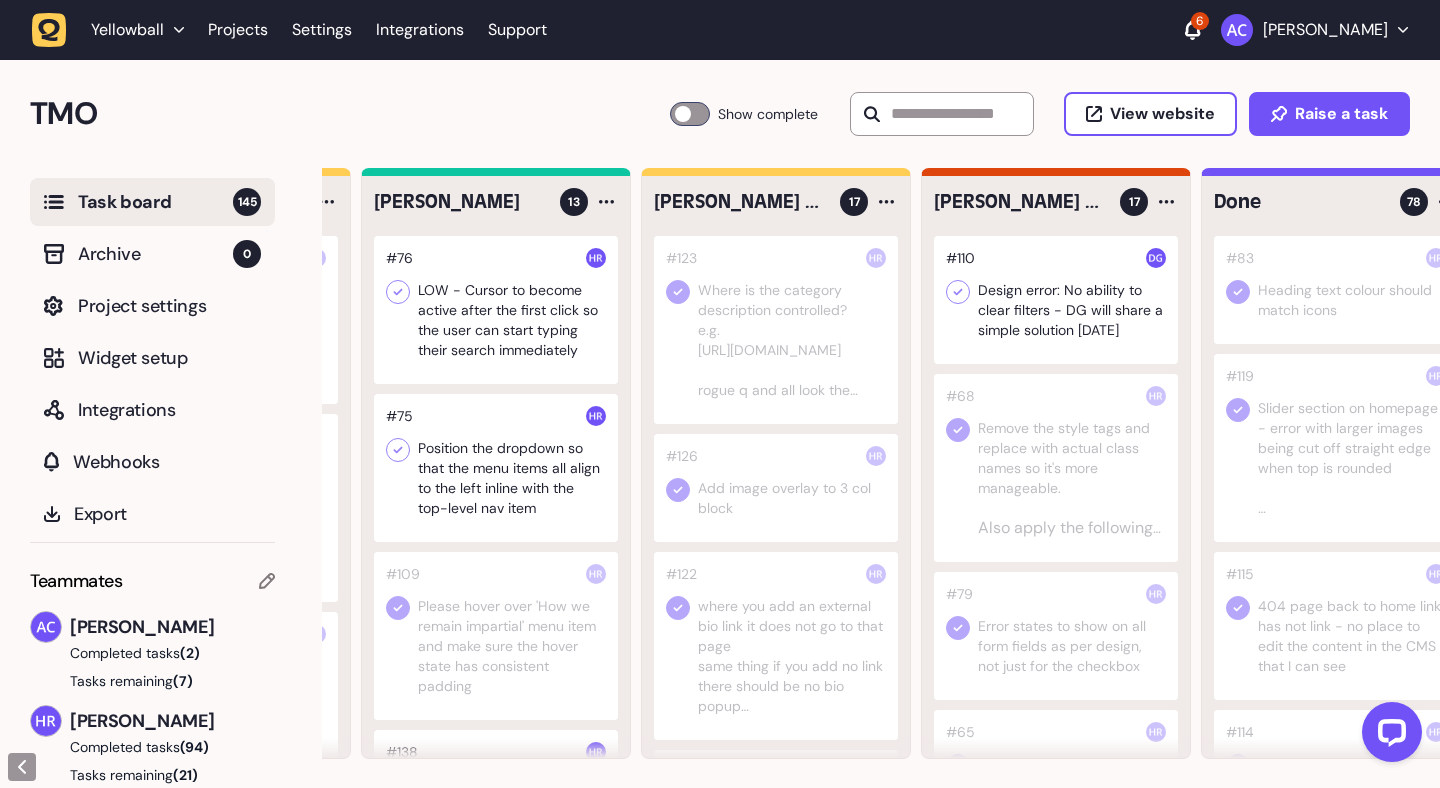 scroll, scrollTop: 0, scrollLeft: 542, axis: horizontal 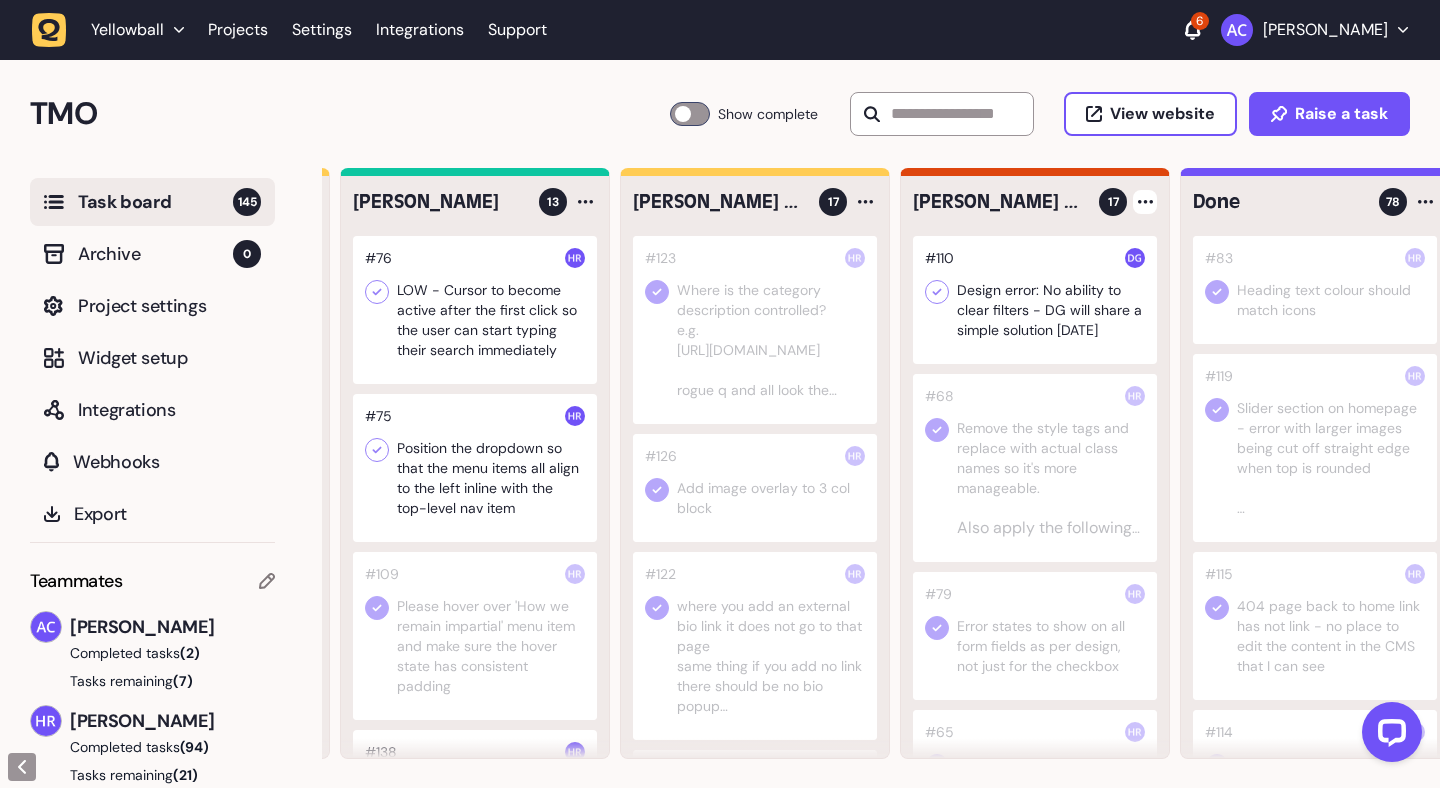 click 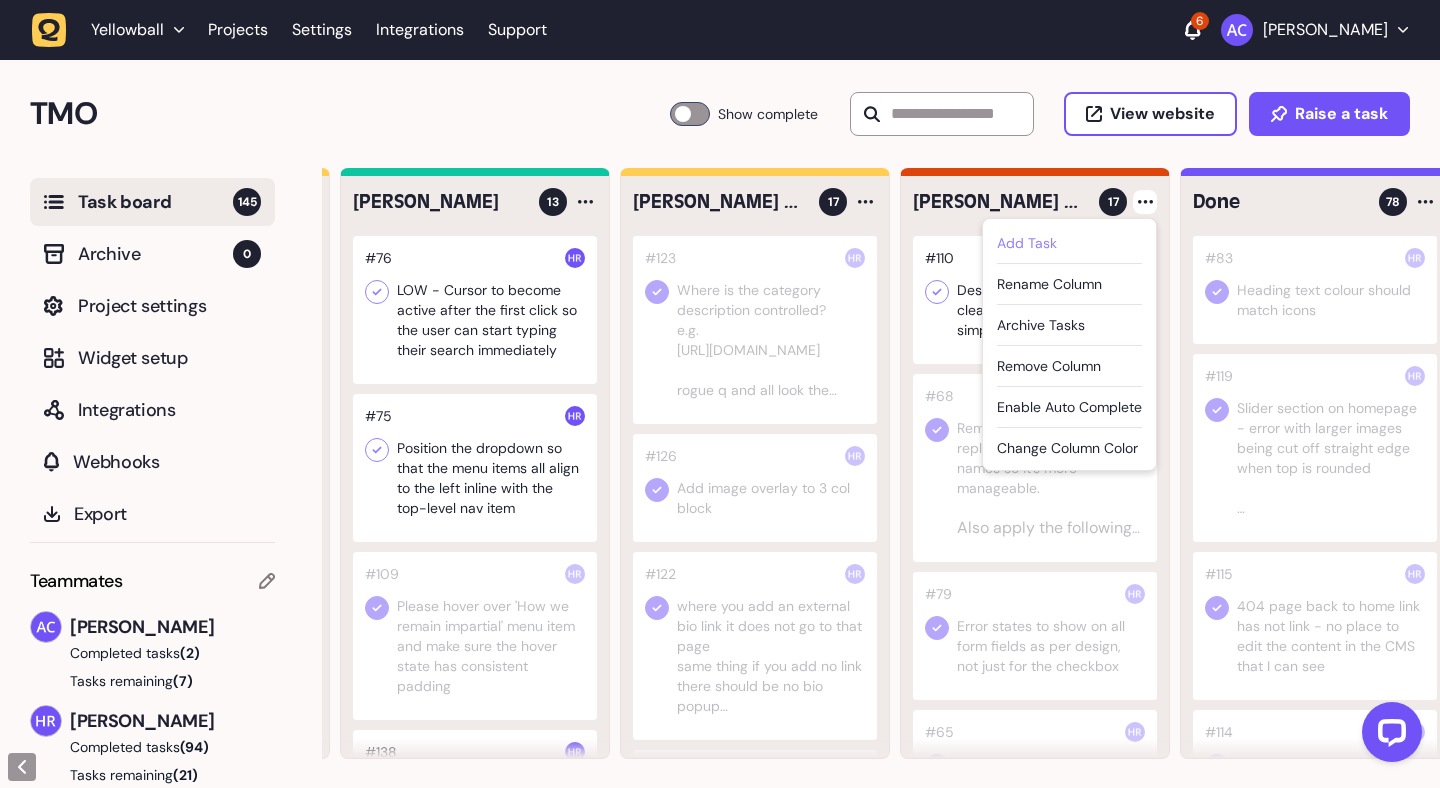 click on "Add Task" 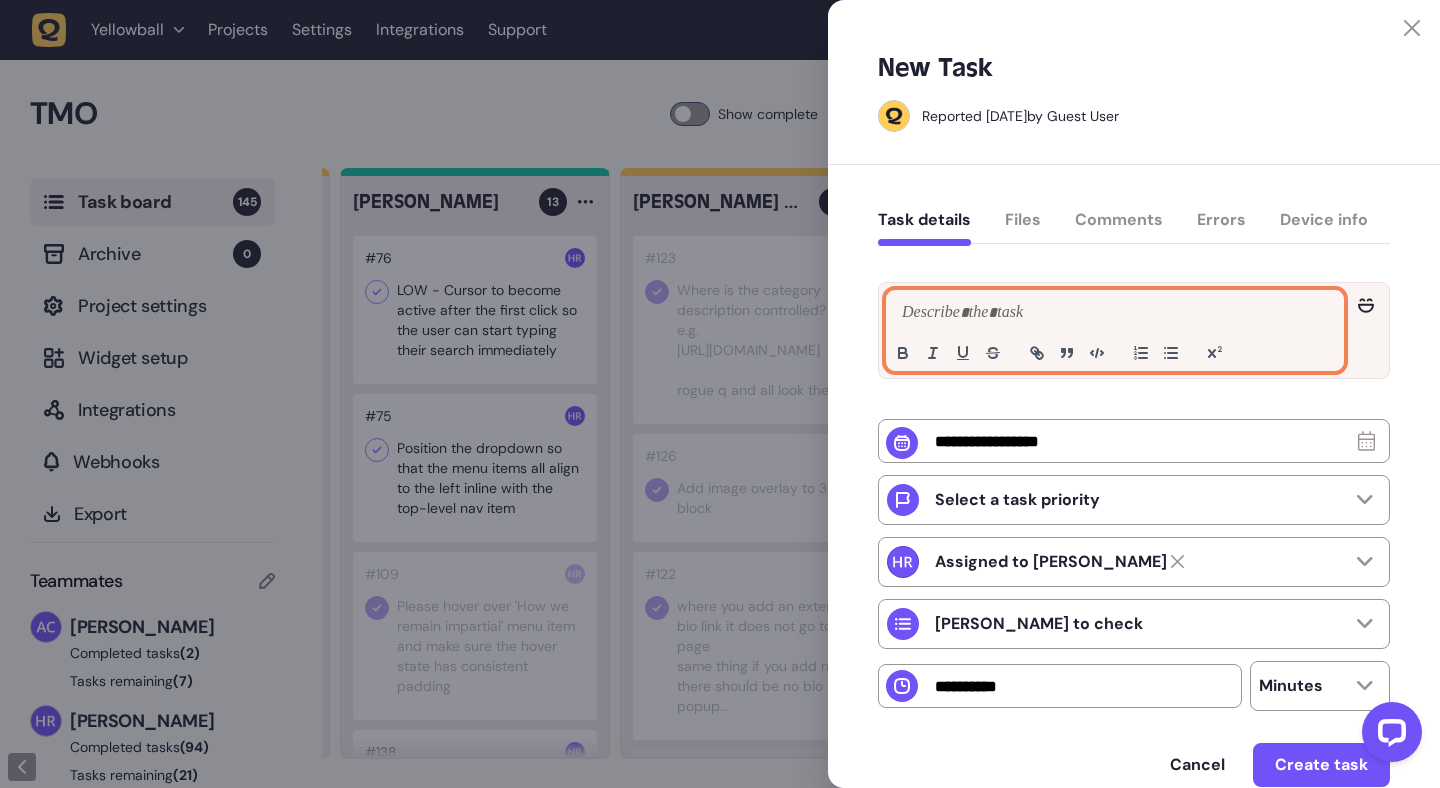click 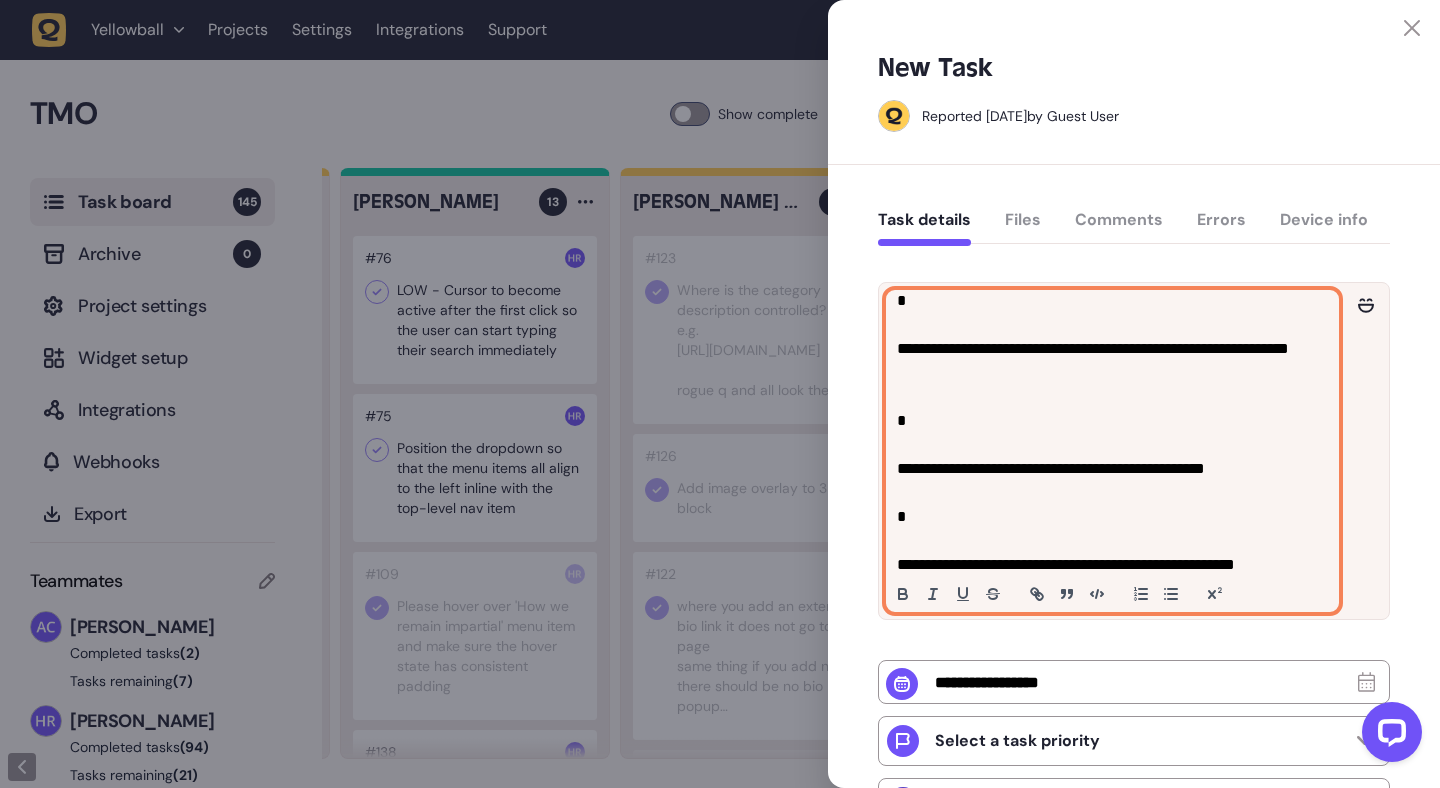 scroll, scrollTop: 239, scrollLeft: 0, axis: vertical 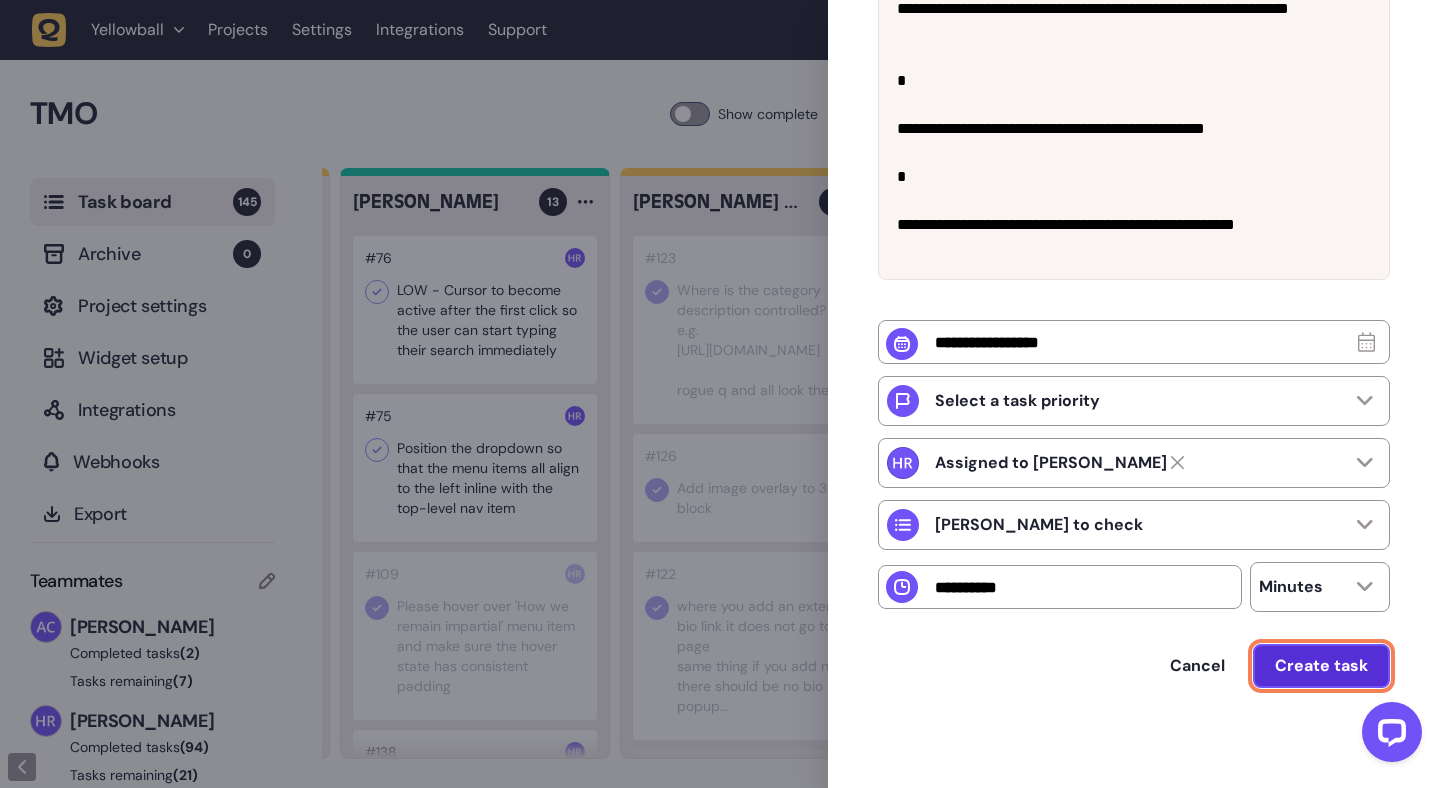 click on "Create task" 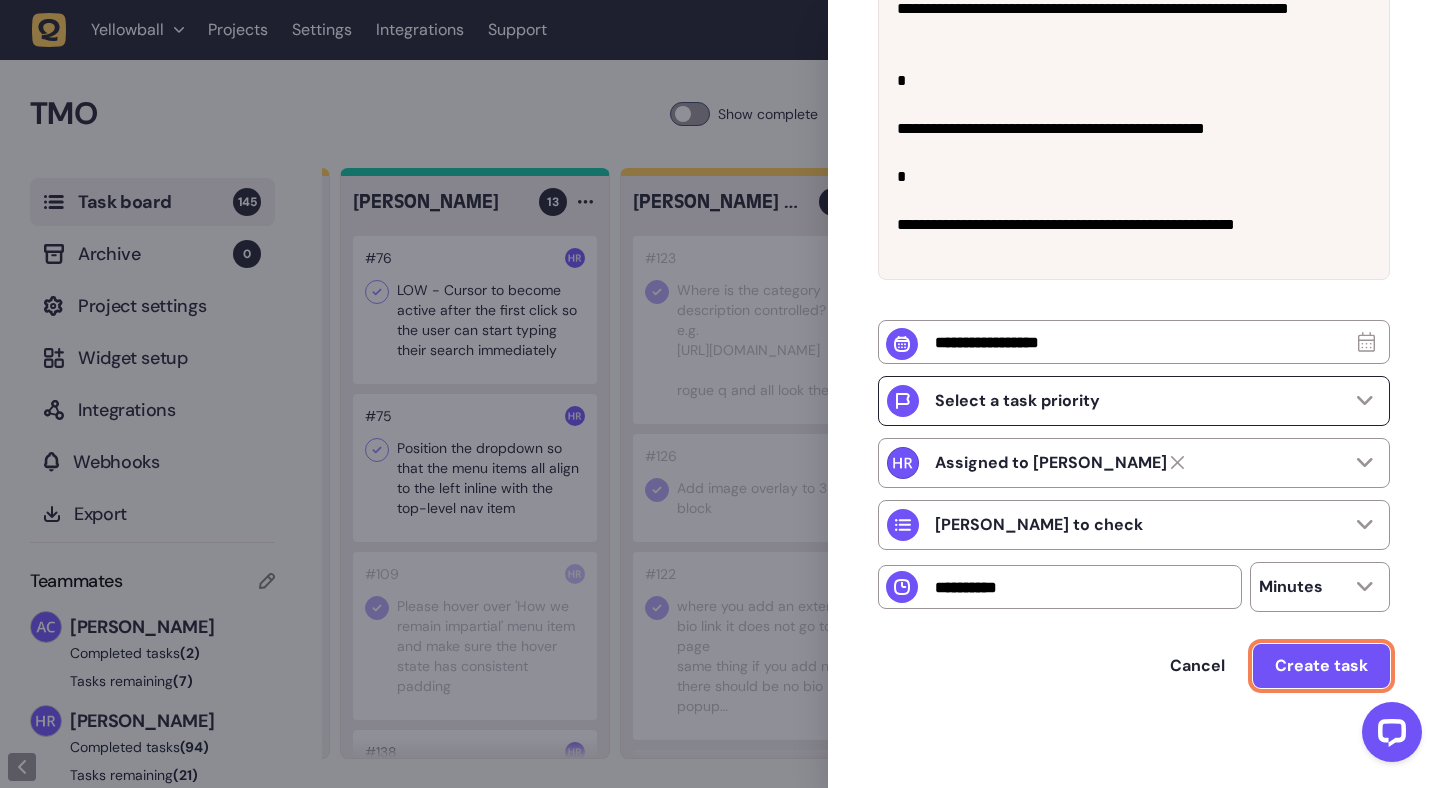 scroll, scrollTop: 180, scrollLeft: 0, axis: vertical 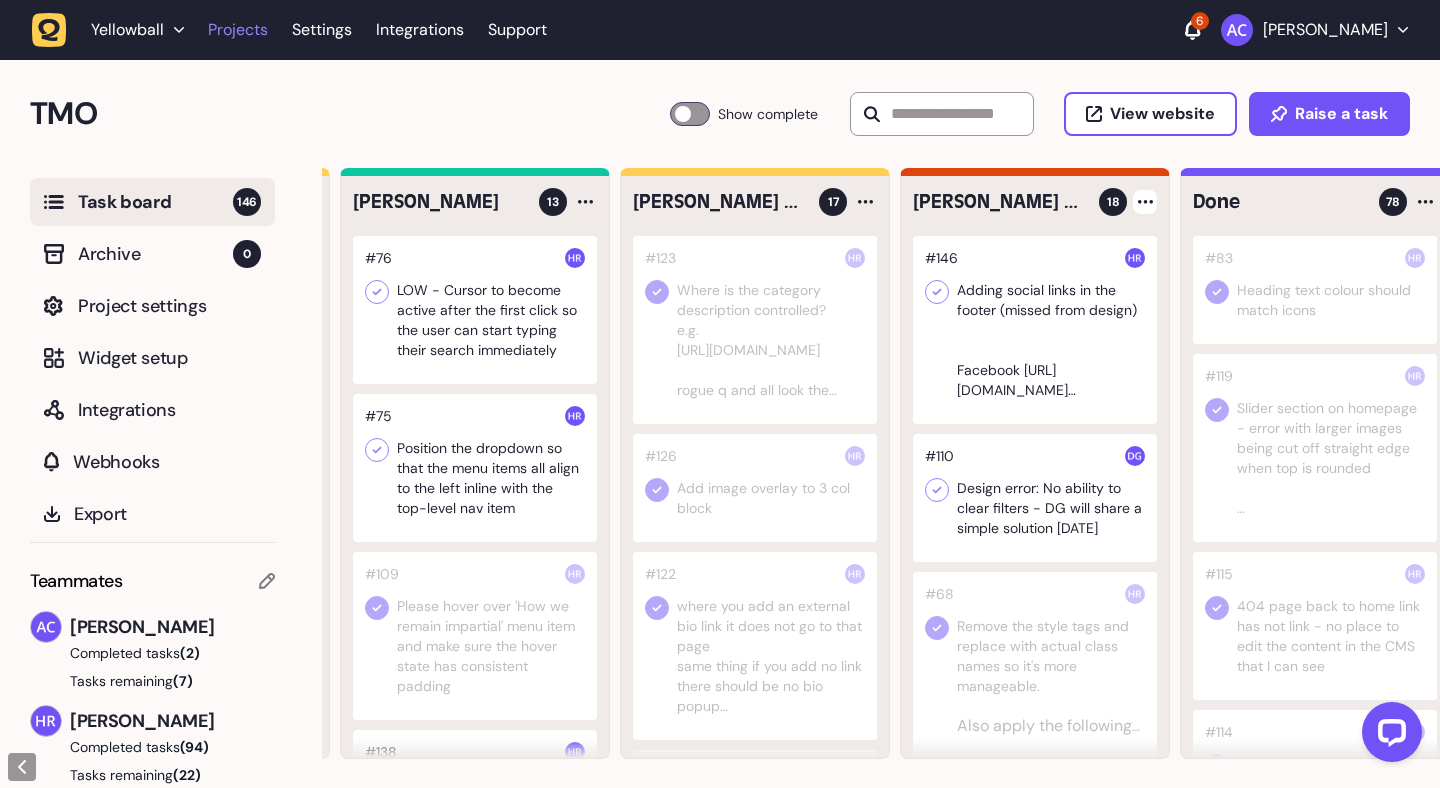 click on "Projects" 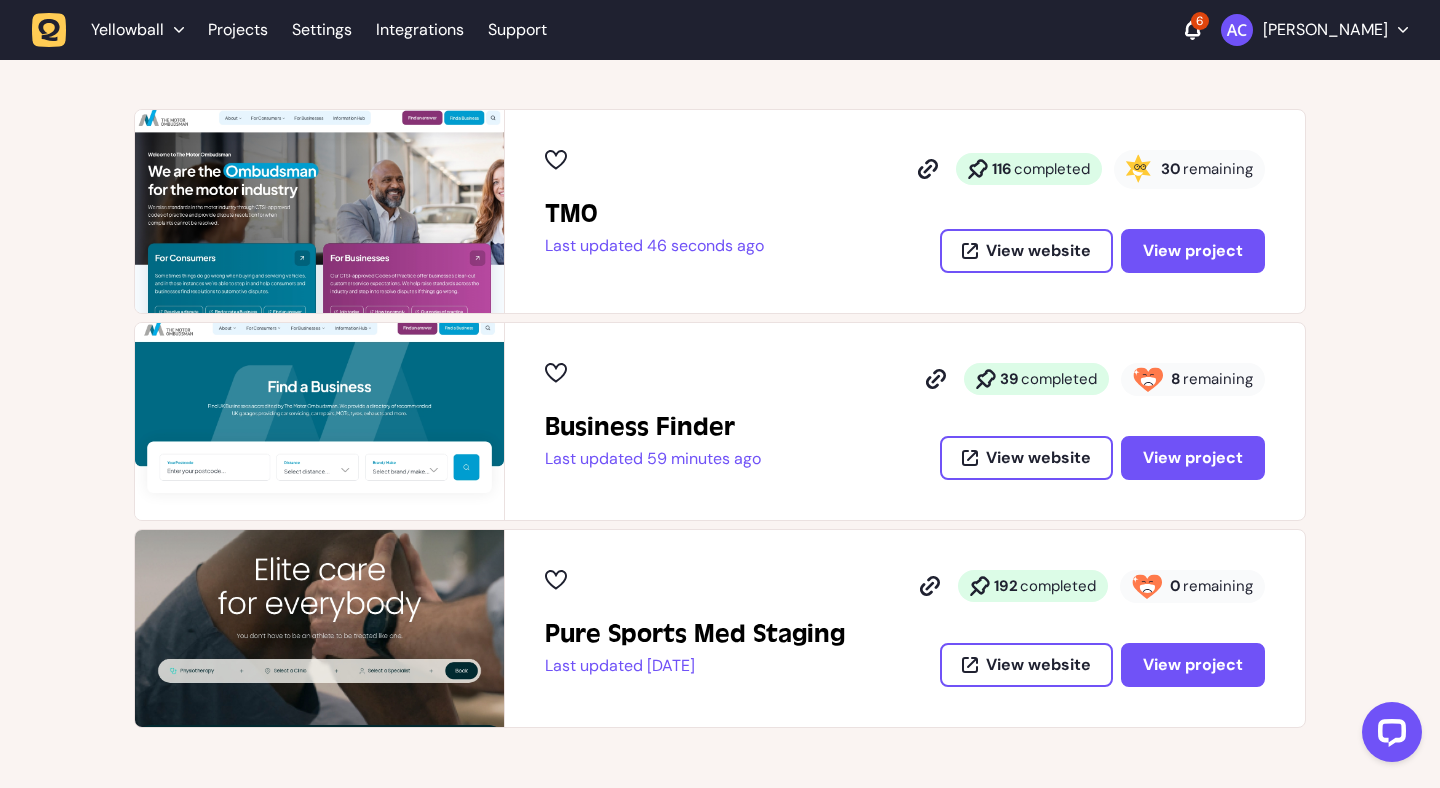 scroll, scrollTop: 432, scrollLeft: 0, axis: vertical 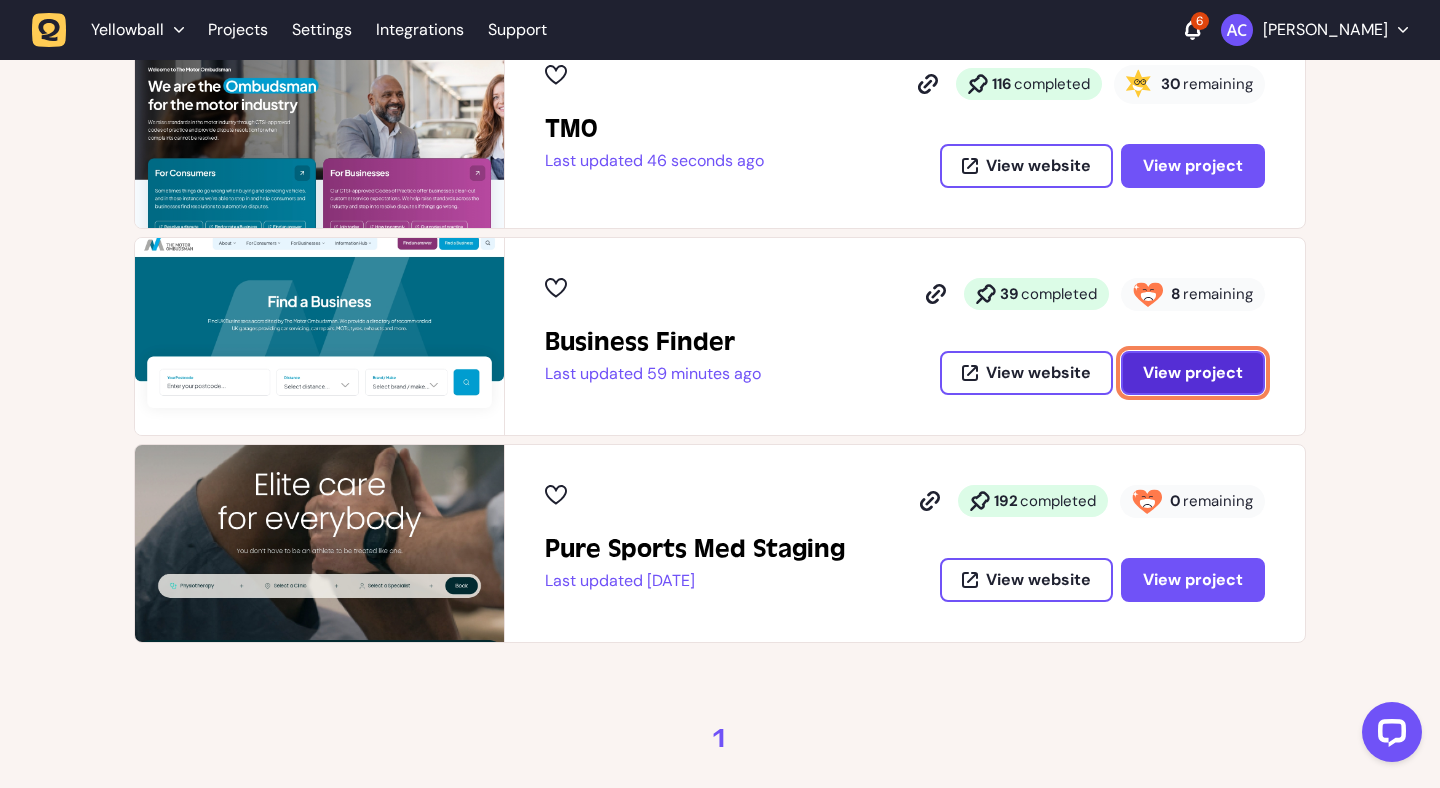 click on "View project" 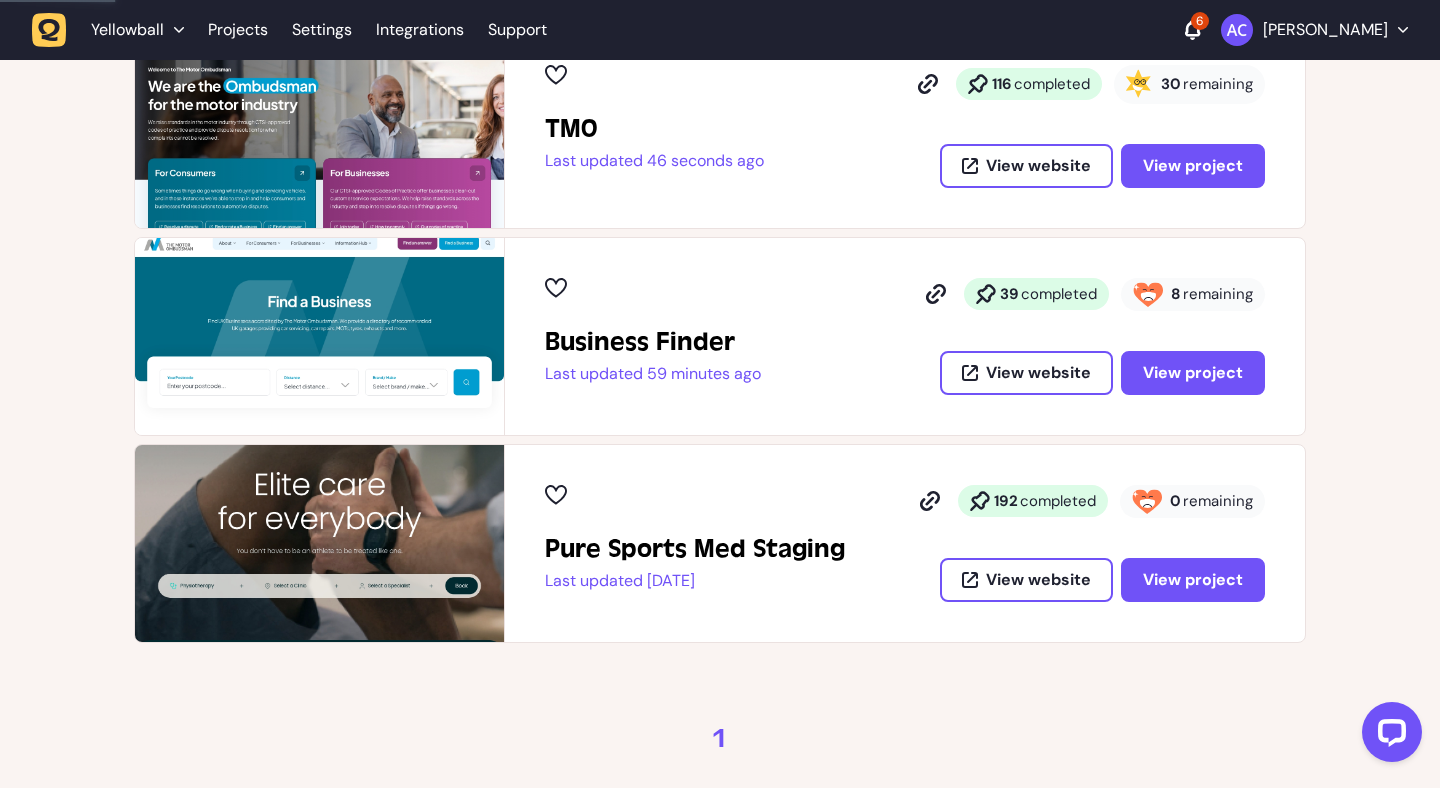 scroll, scrollTop: 0, scrollLeft: 0, axis: both 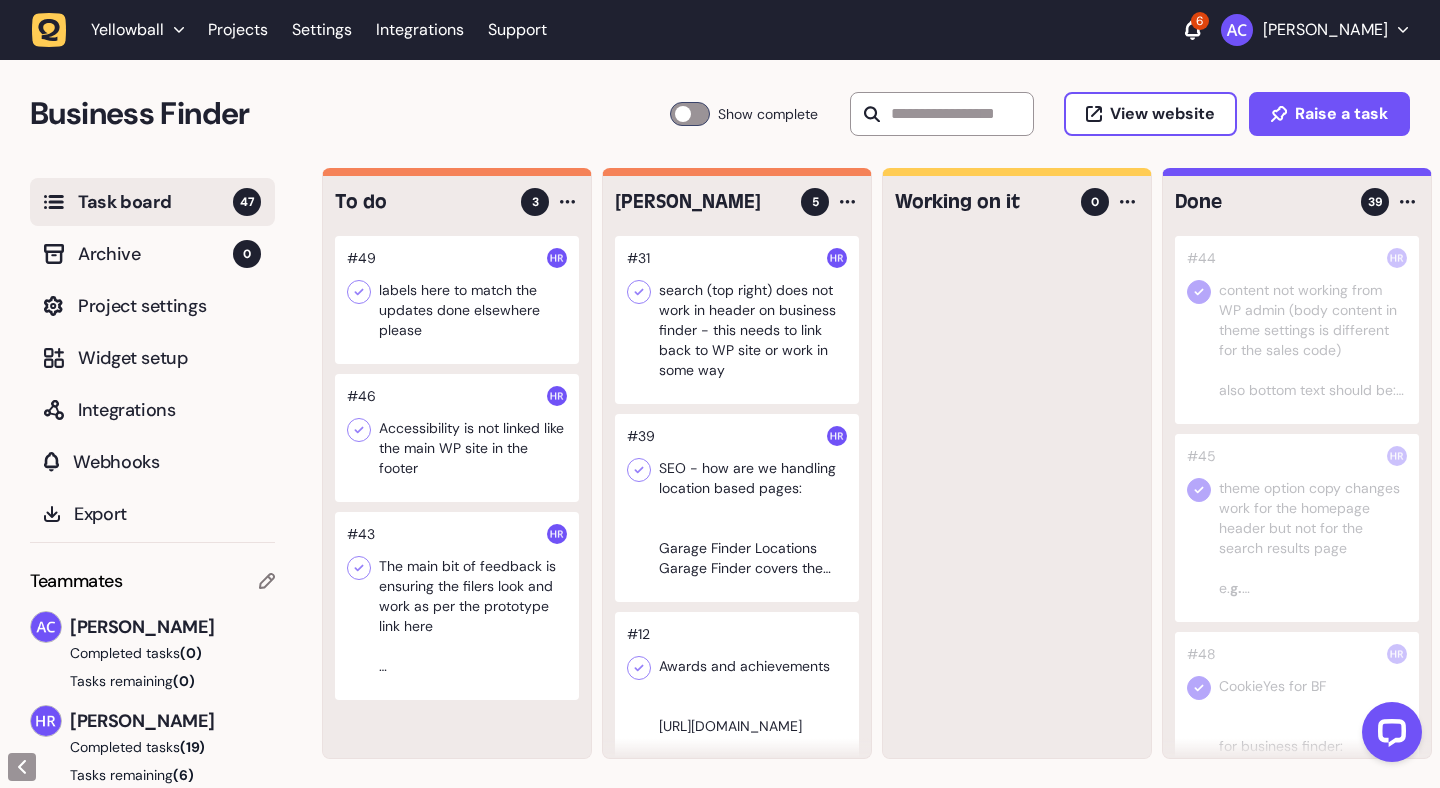 click 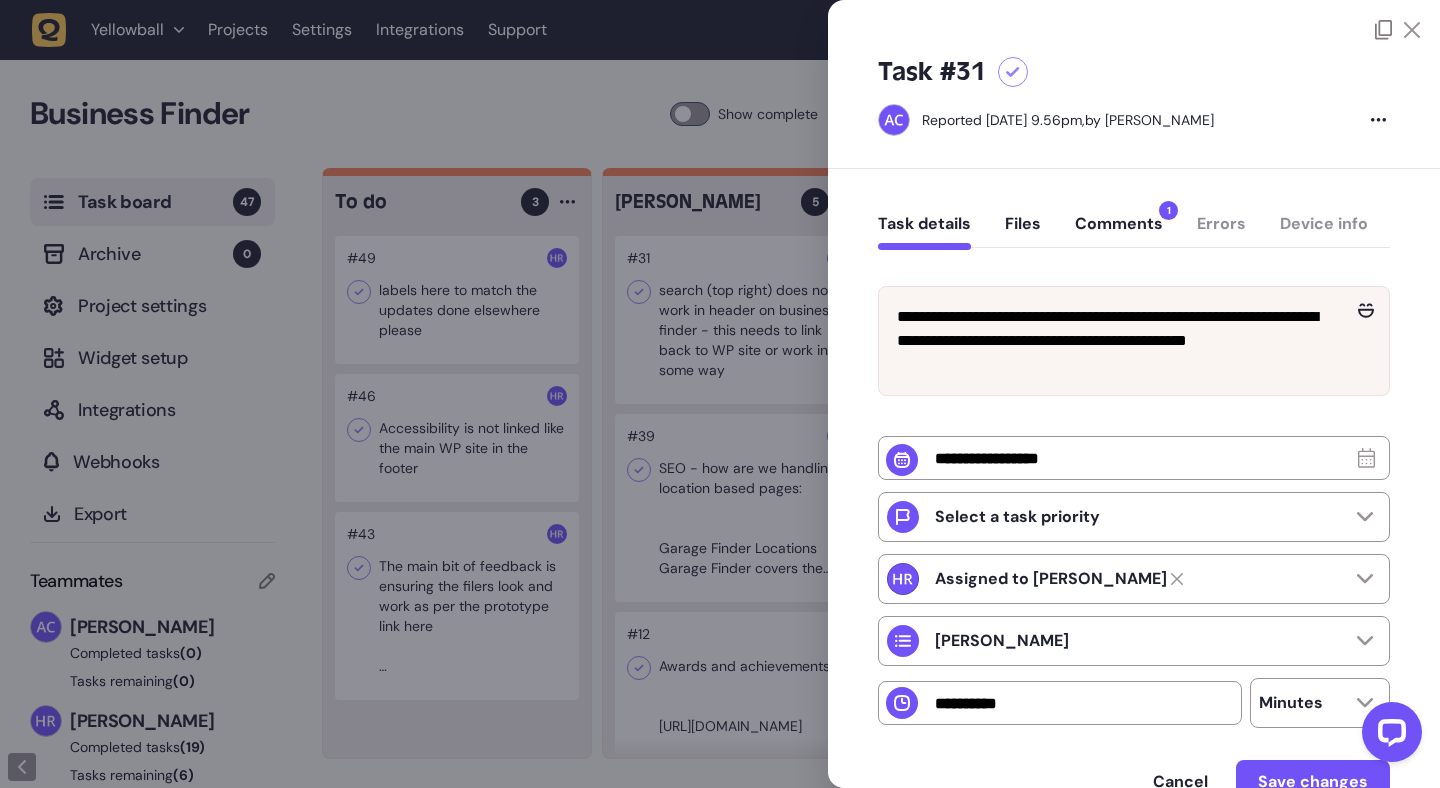click 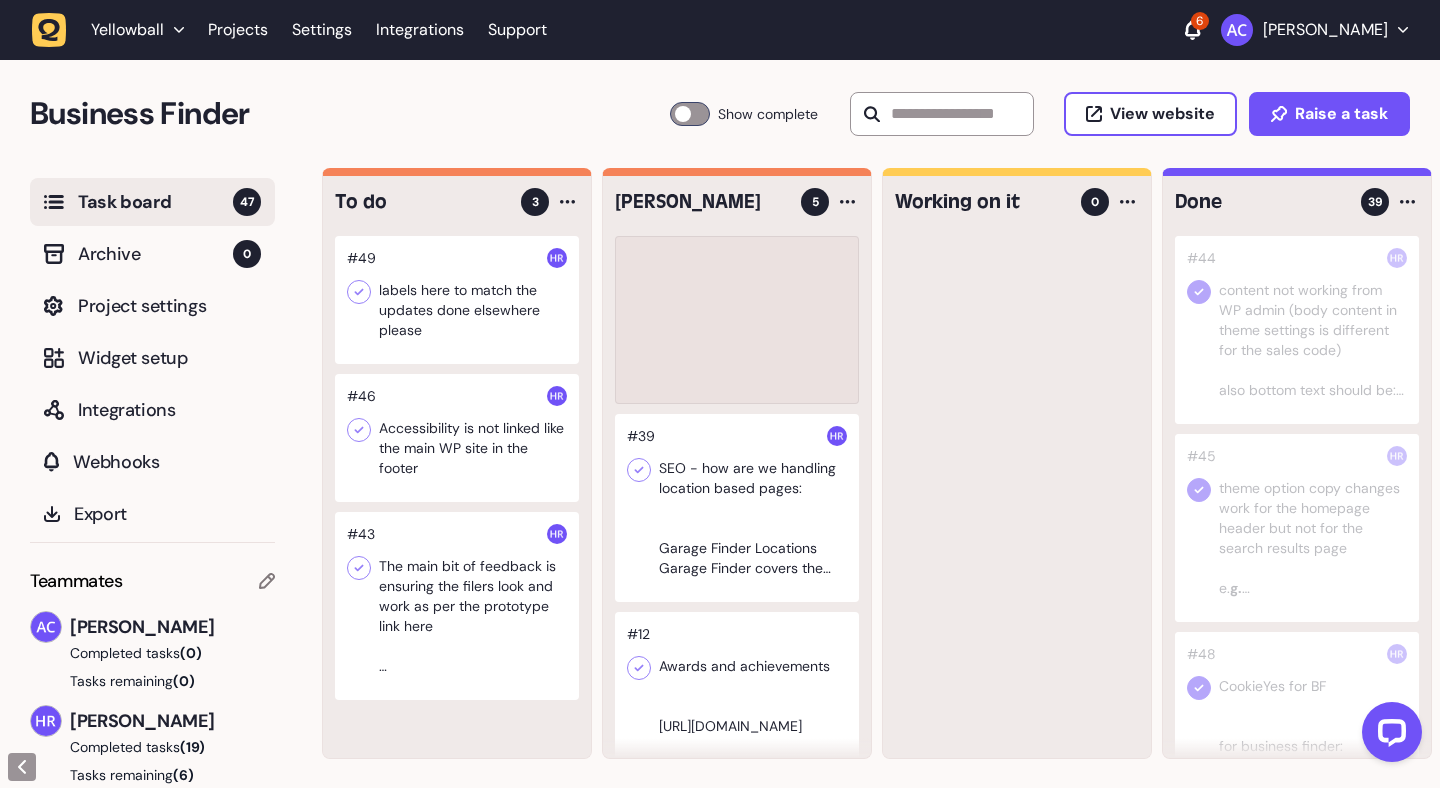 type 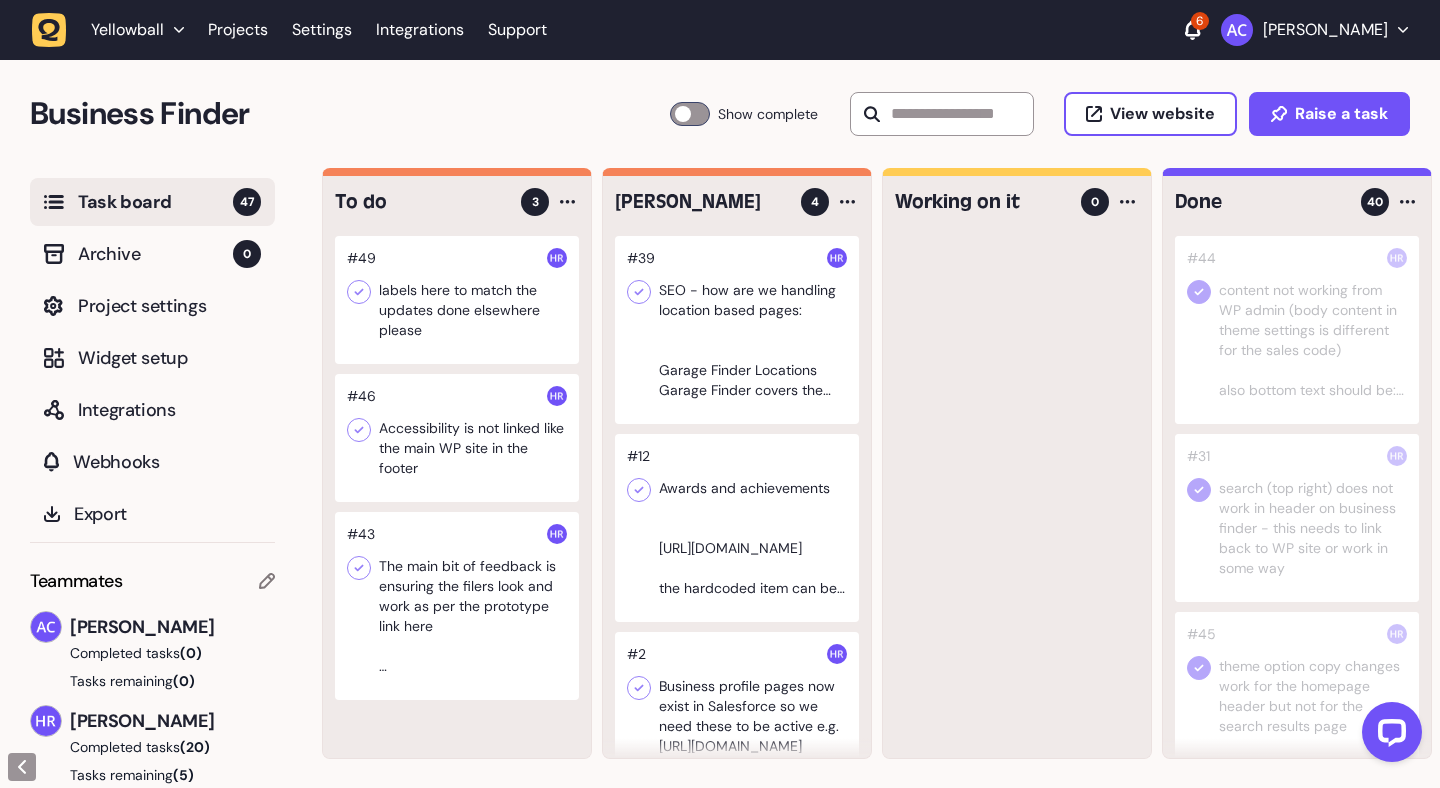 click 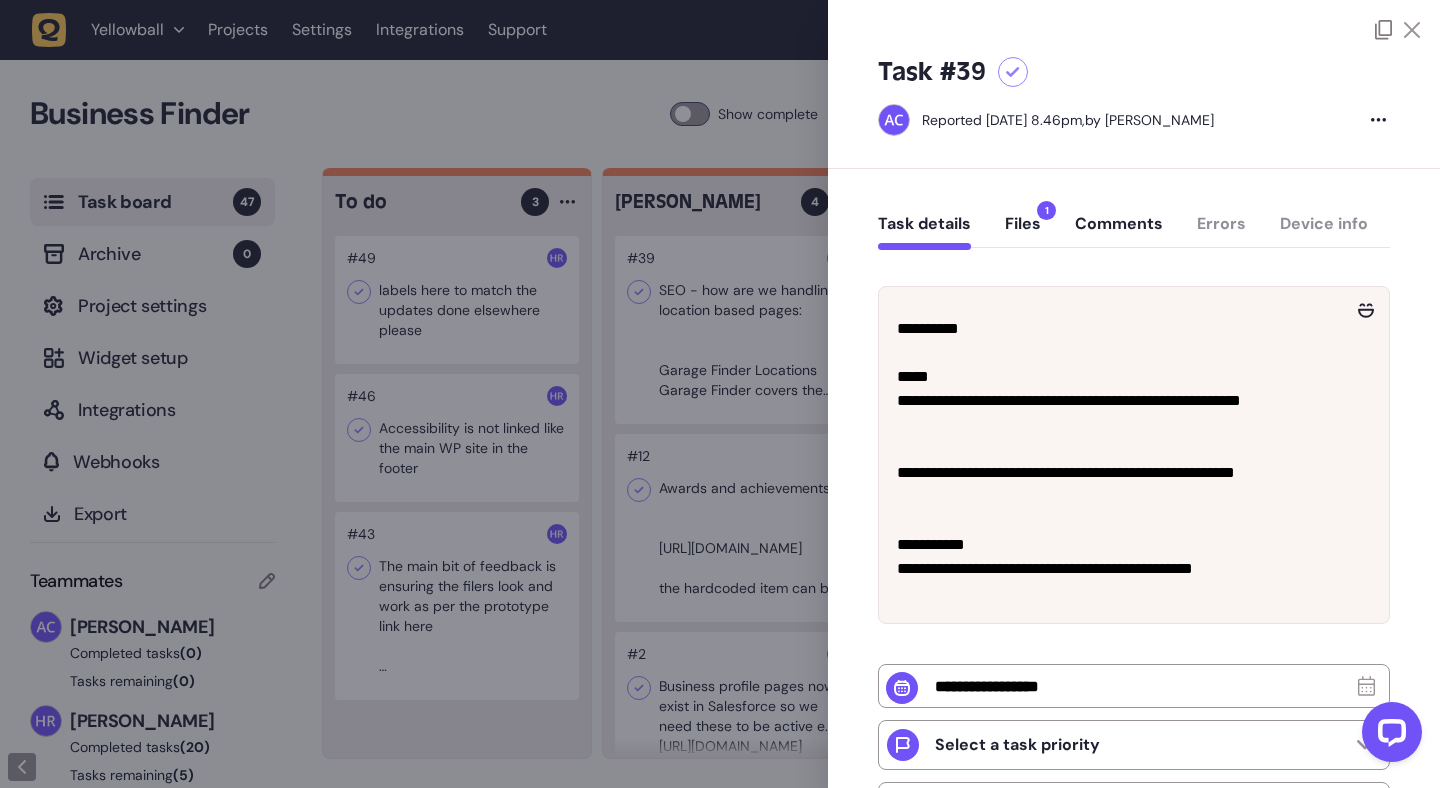 scroll, scrollTop: 0, scrollLeft: 0, axis: both 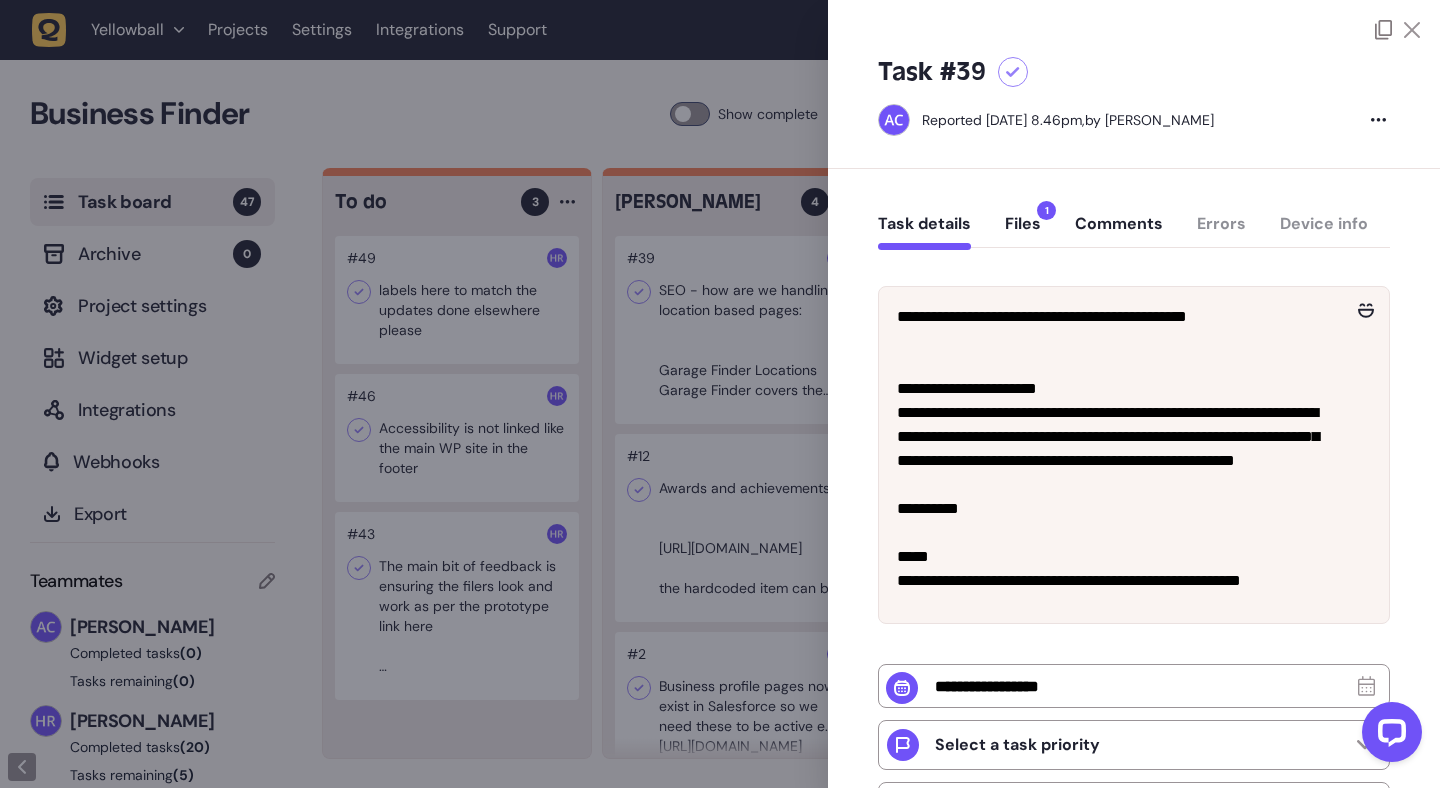 click 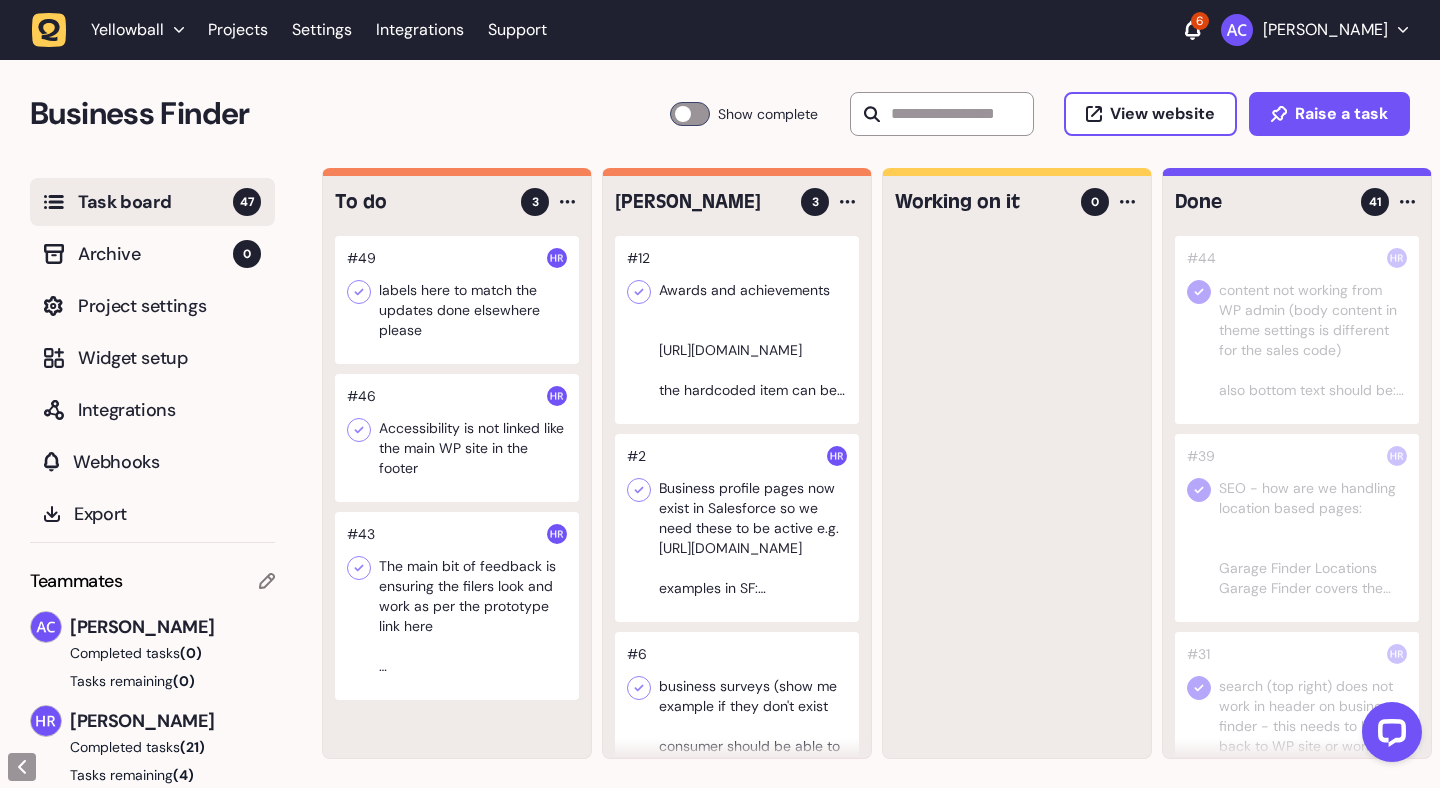 click 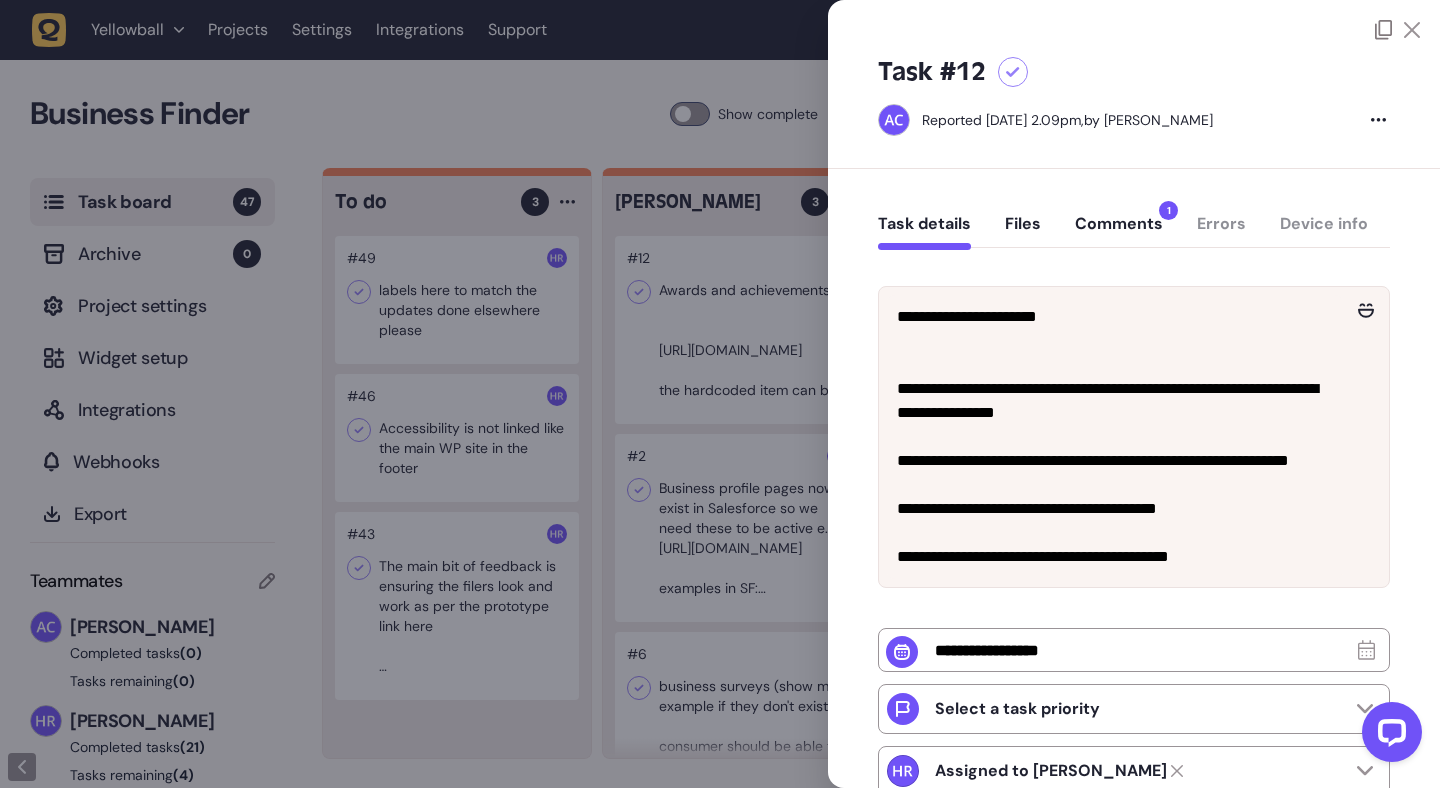 click 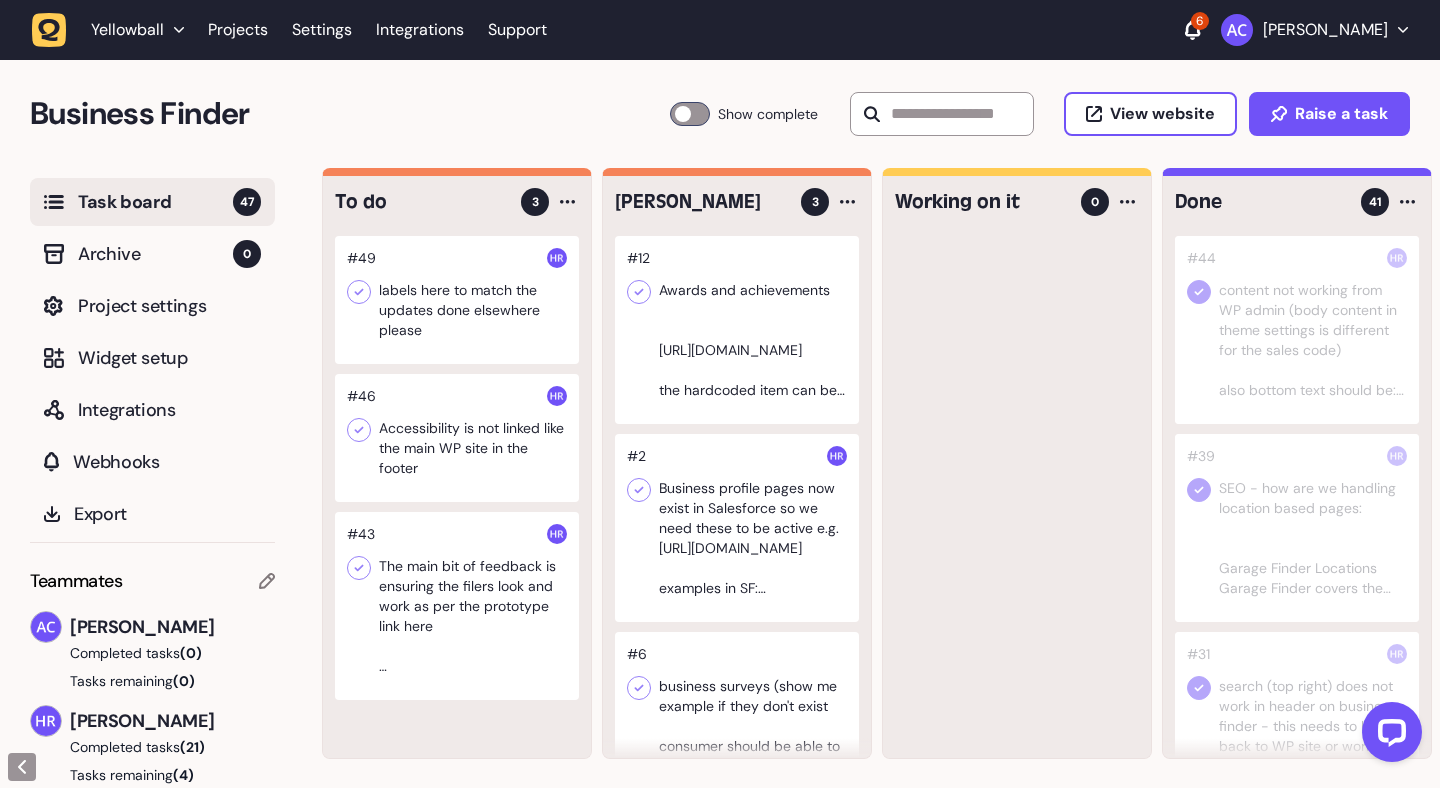 scroll, scrollTop: 74, scrollLeft: 0, axis: vertical 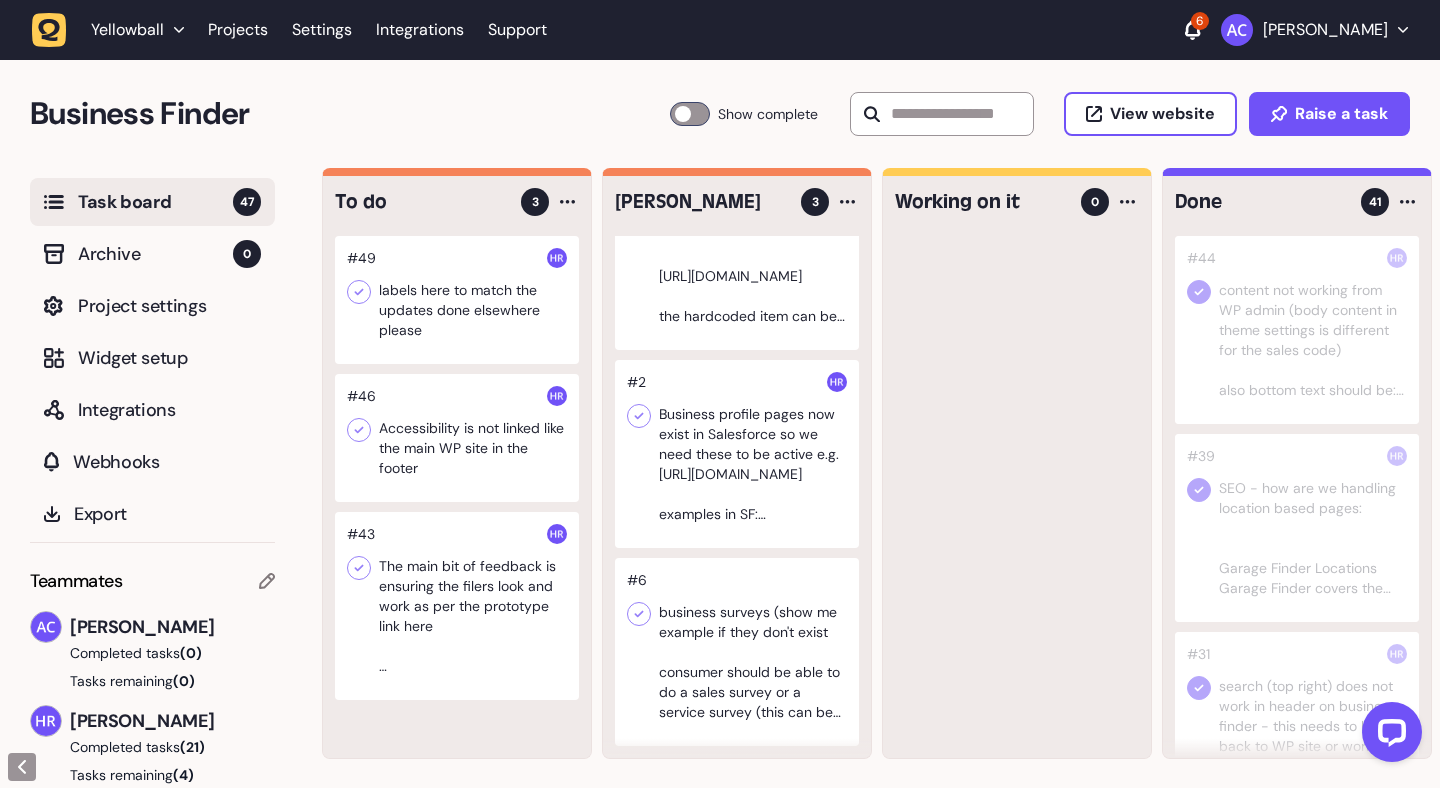 click 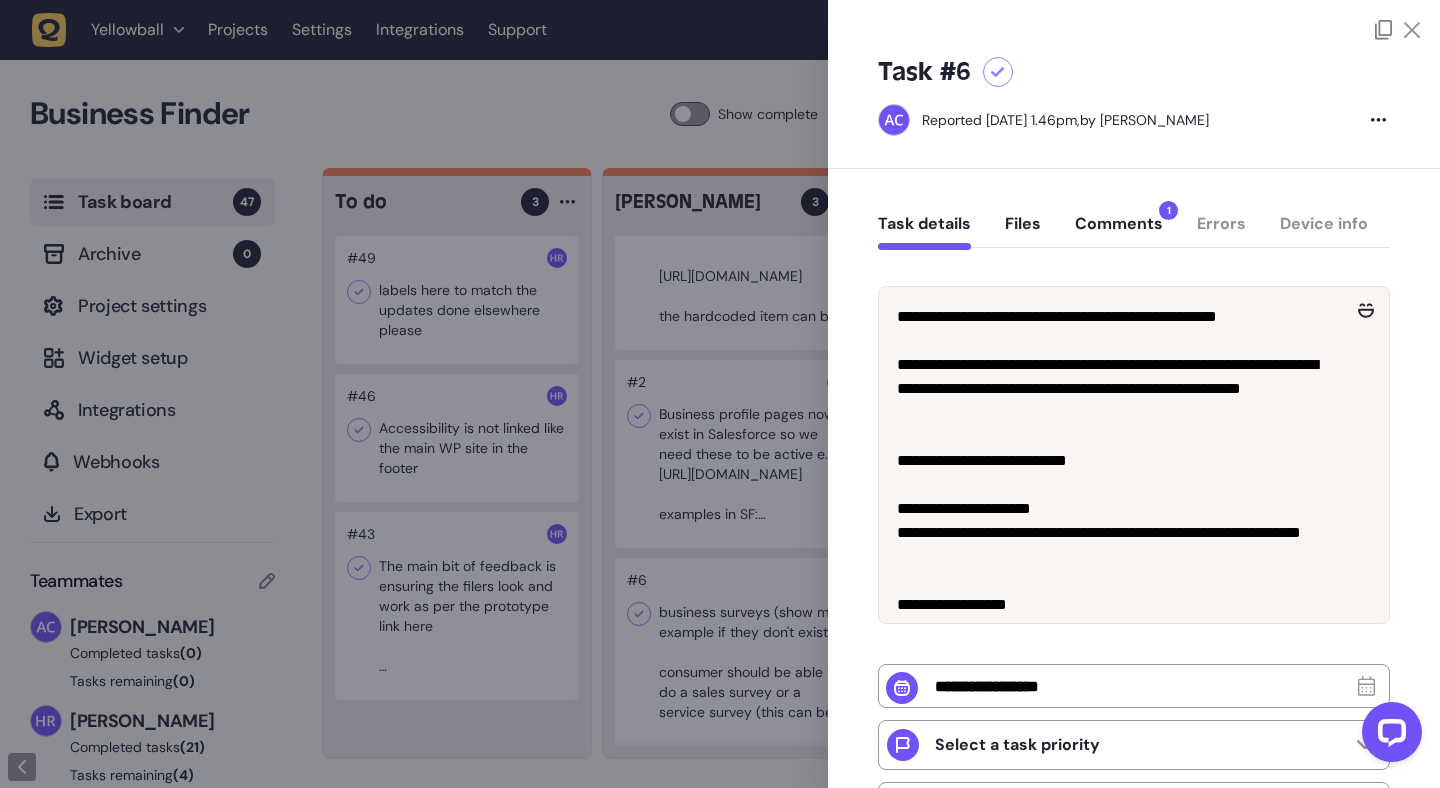 click on "Comments  1" 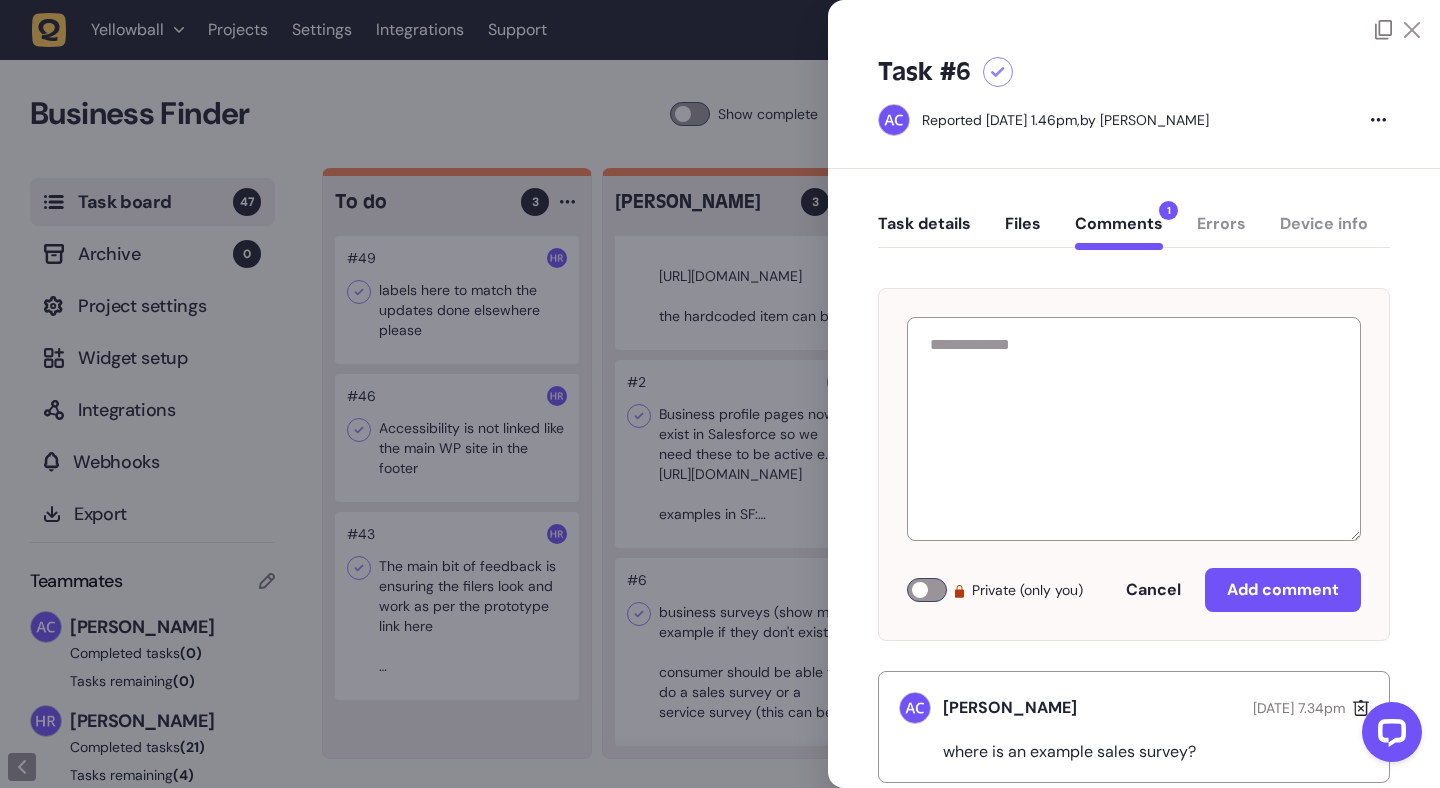 click 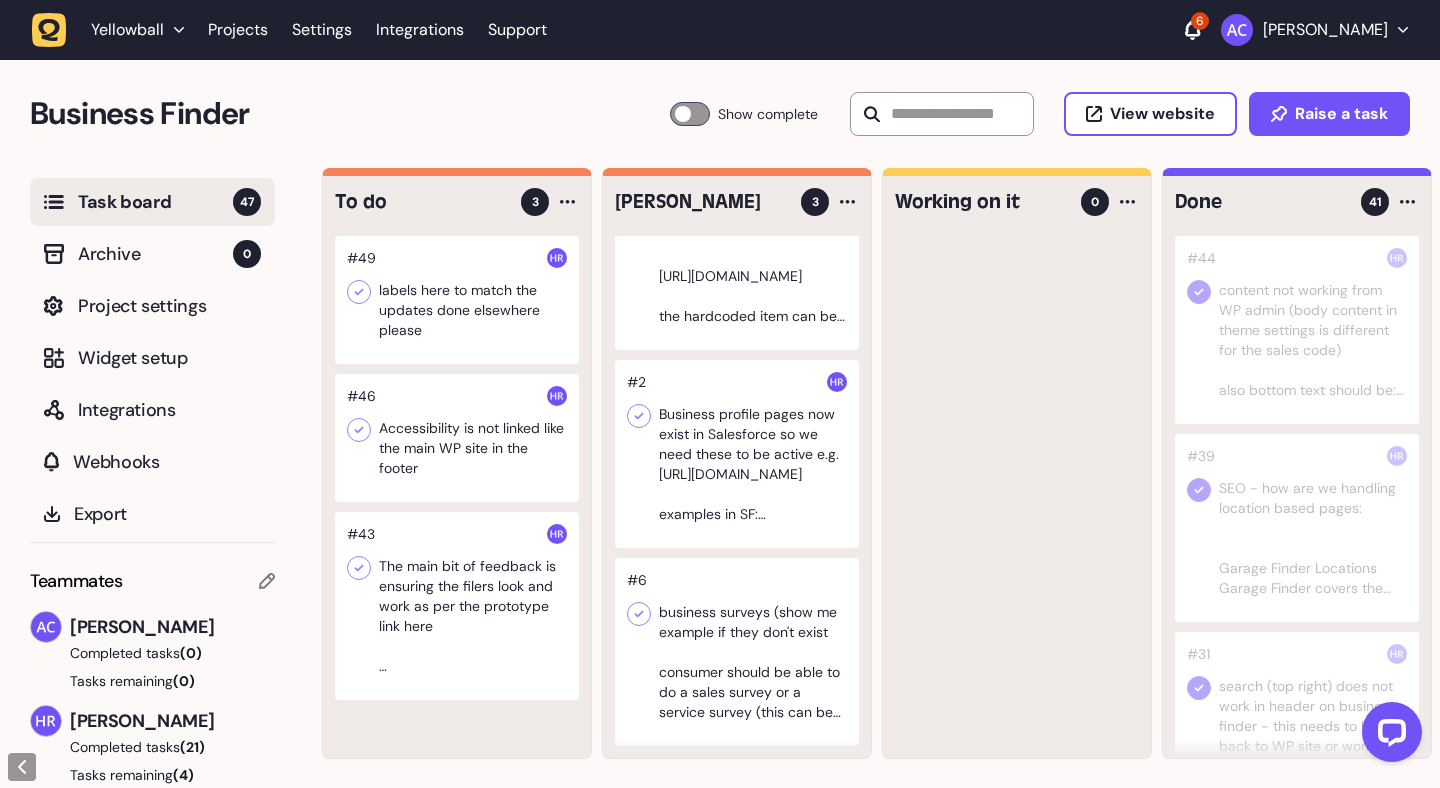 click 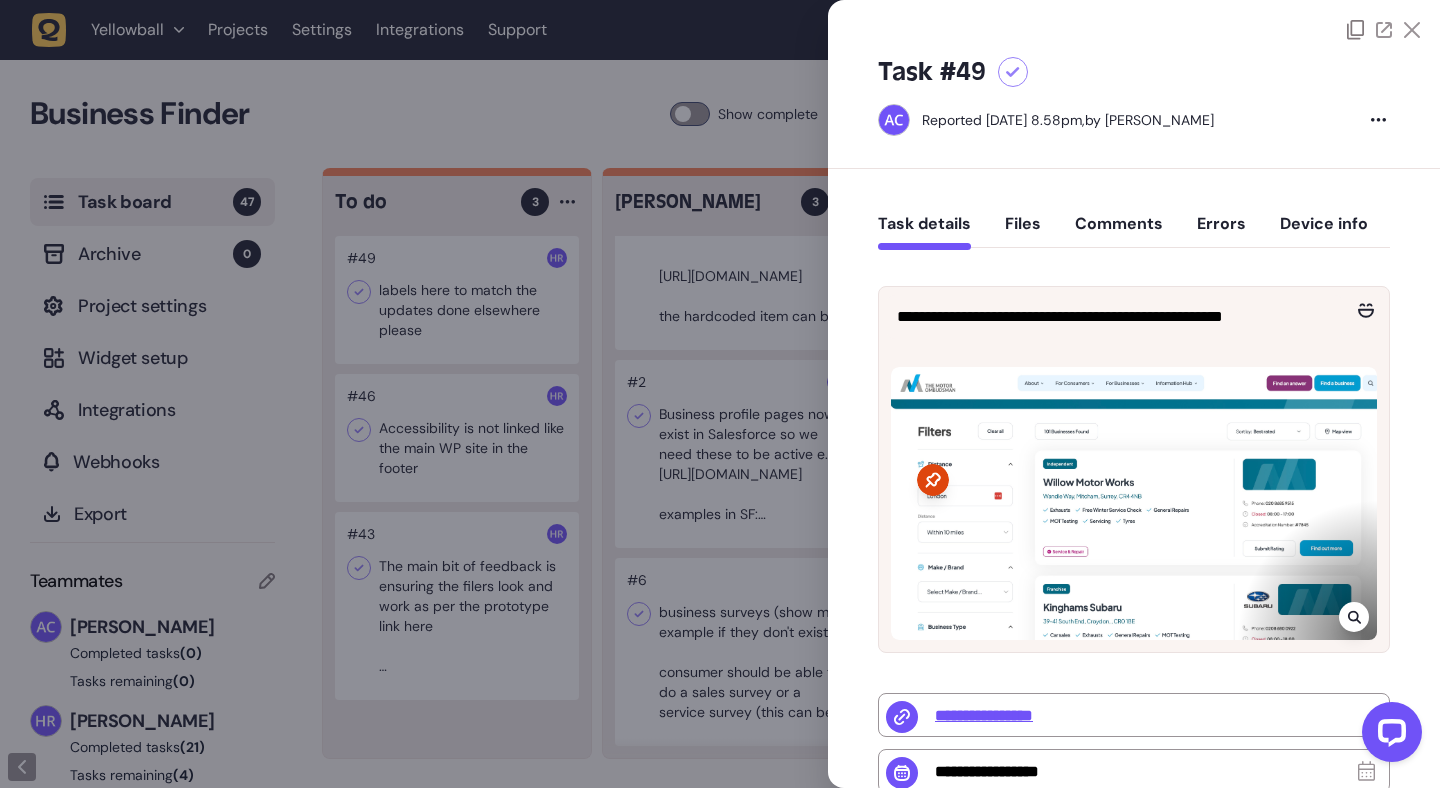 click 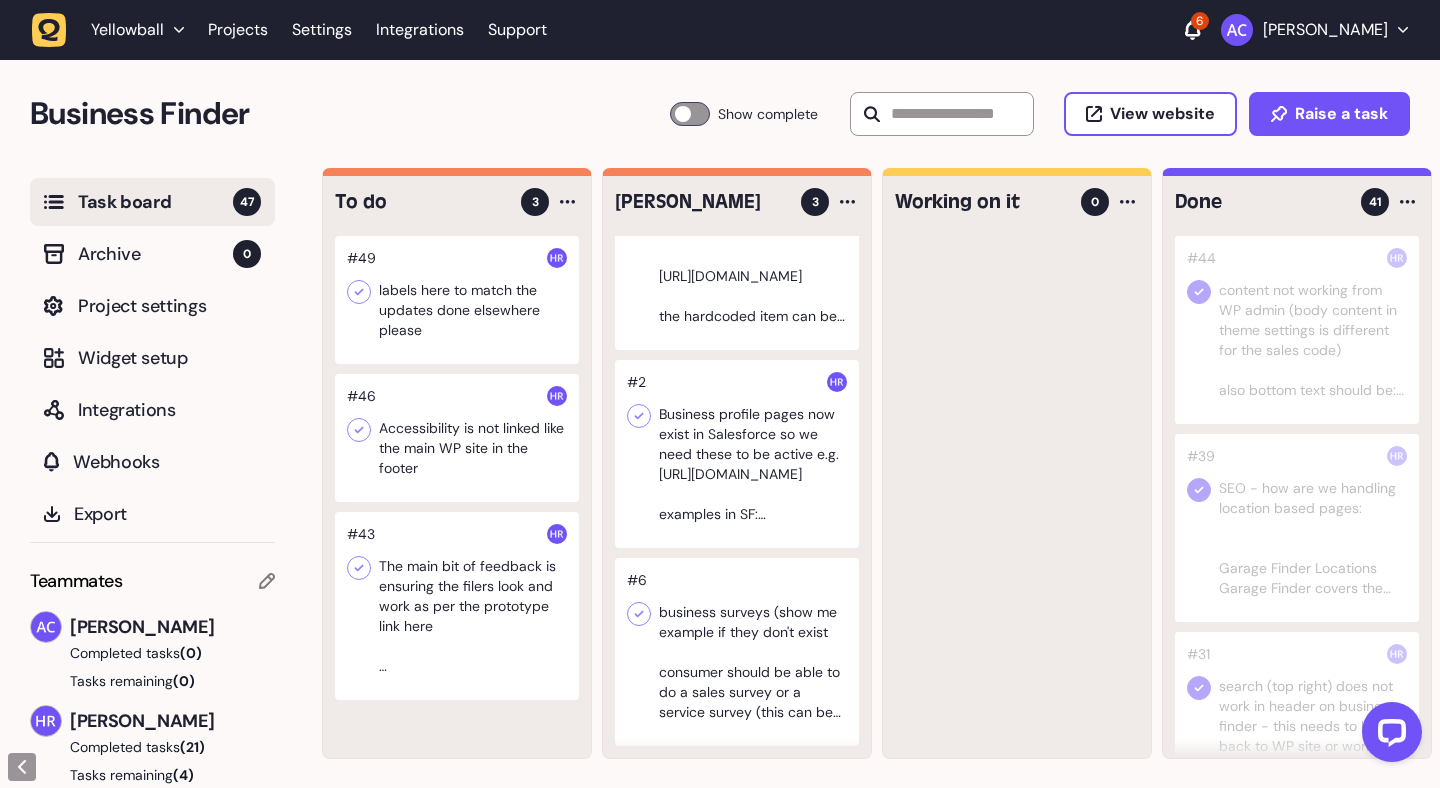 click 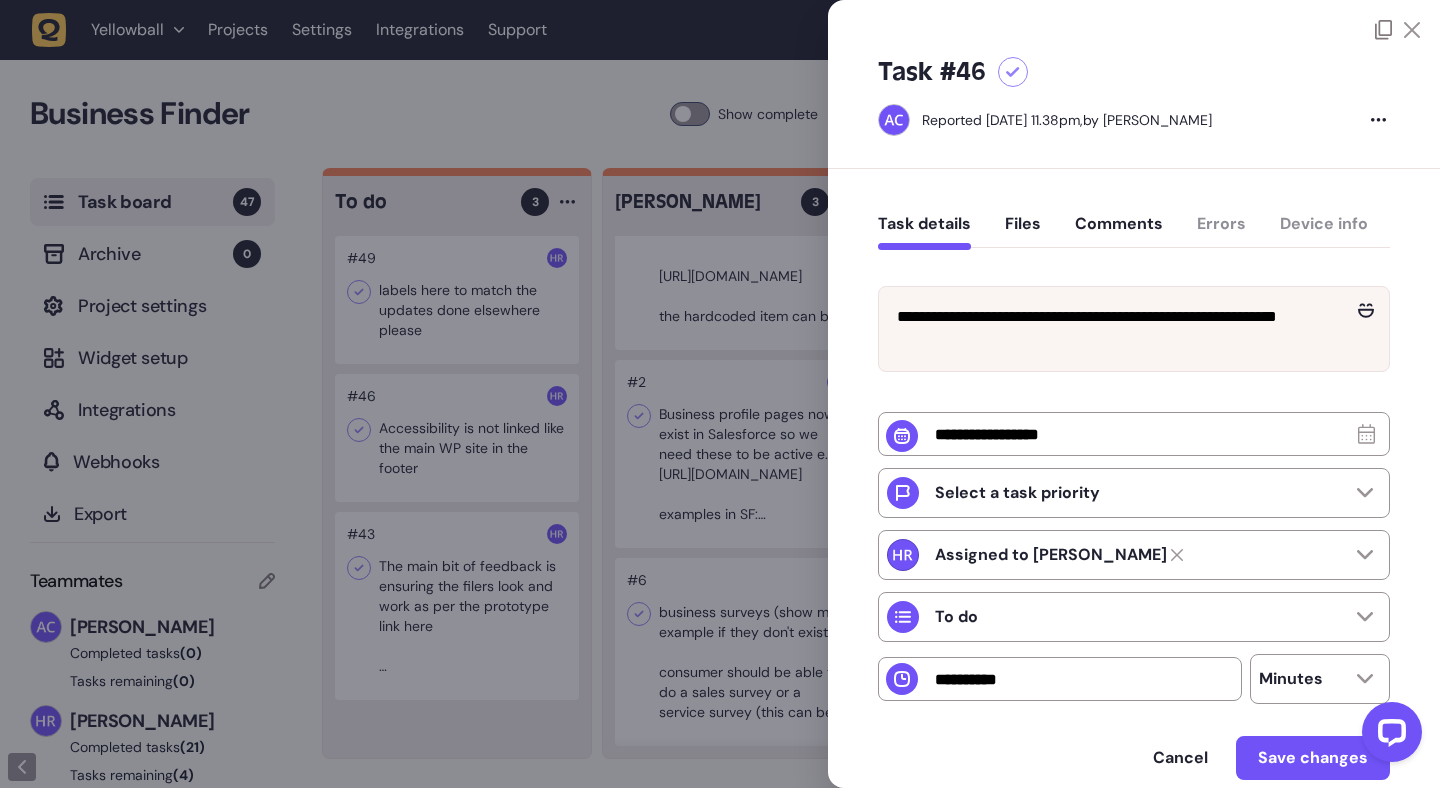 click 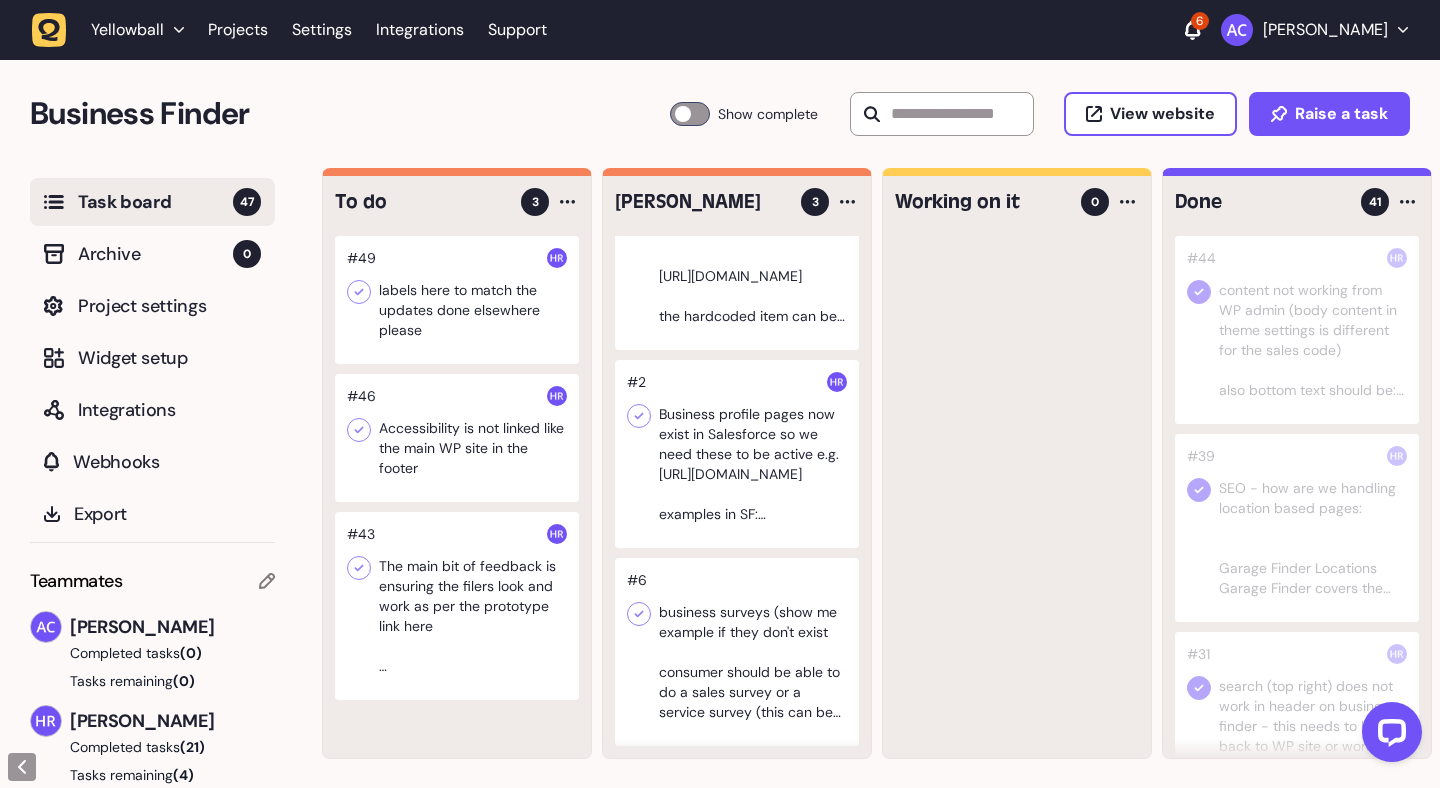 type 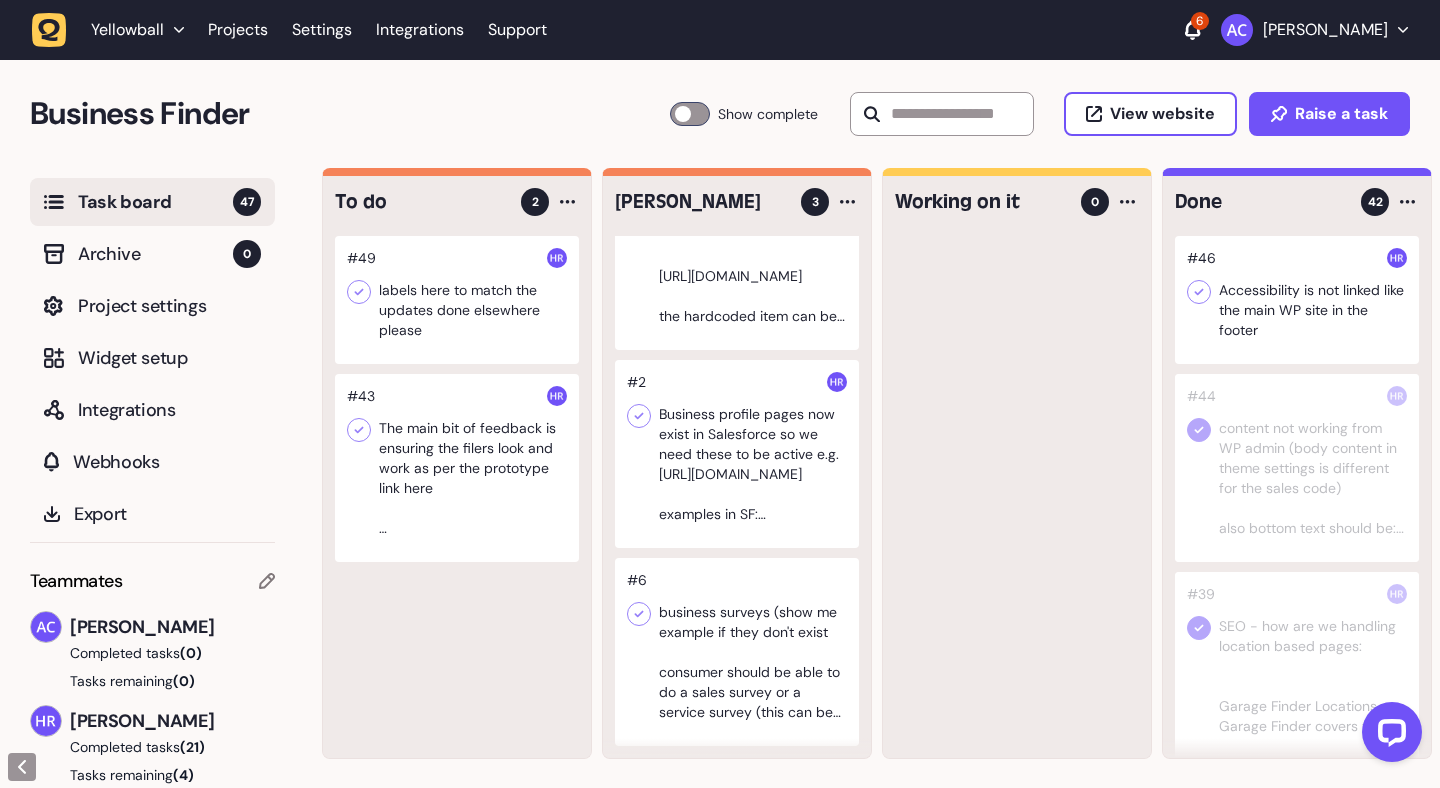 click 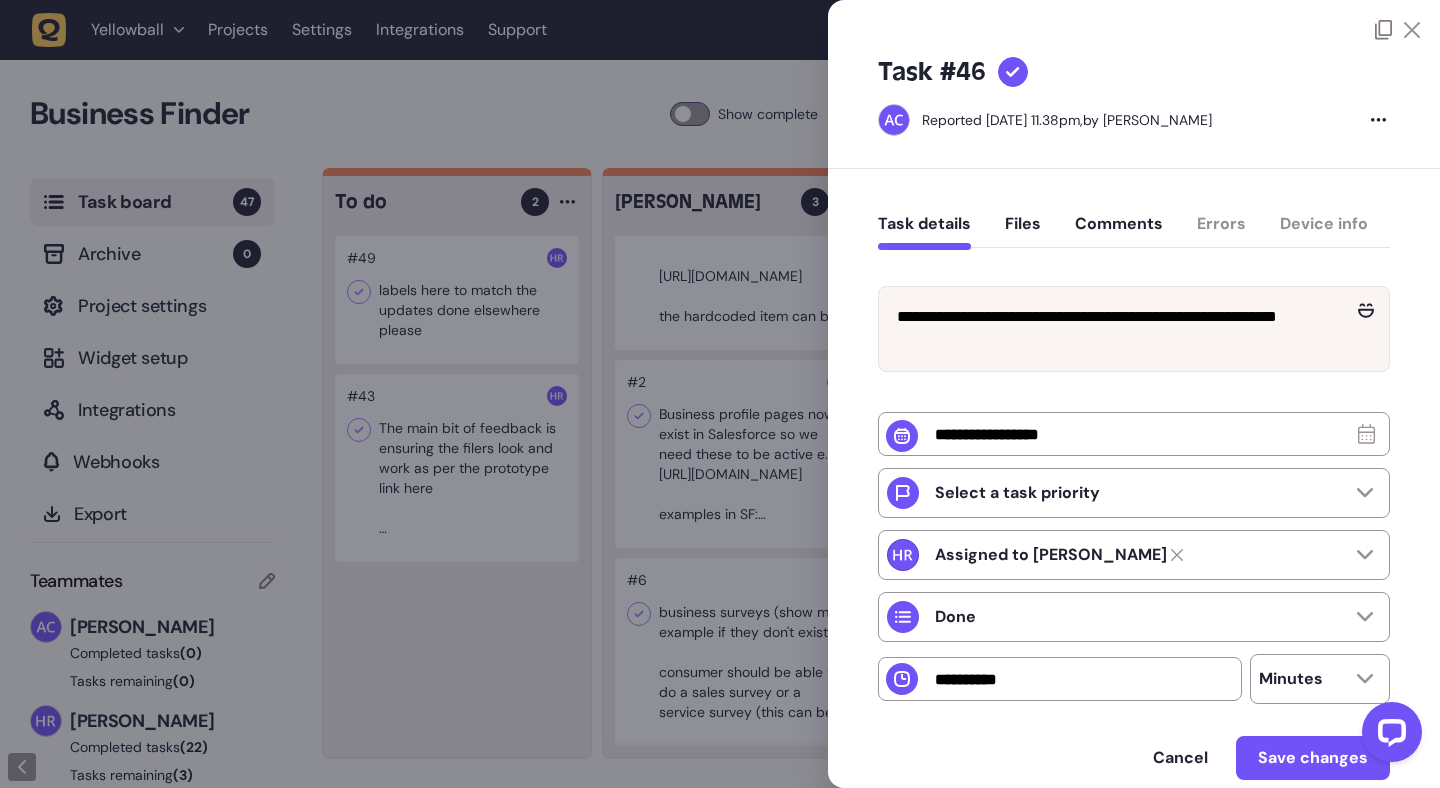 click on "Task details   Files   Comments   Errors   Device info" 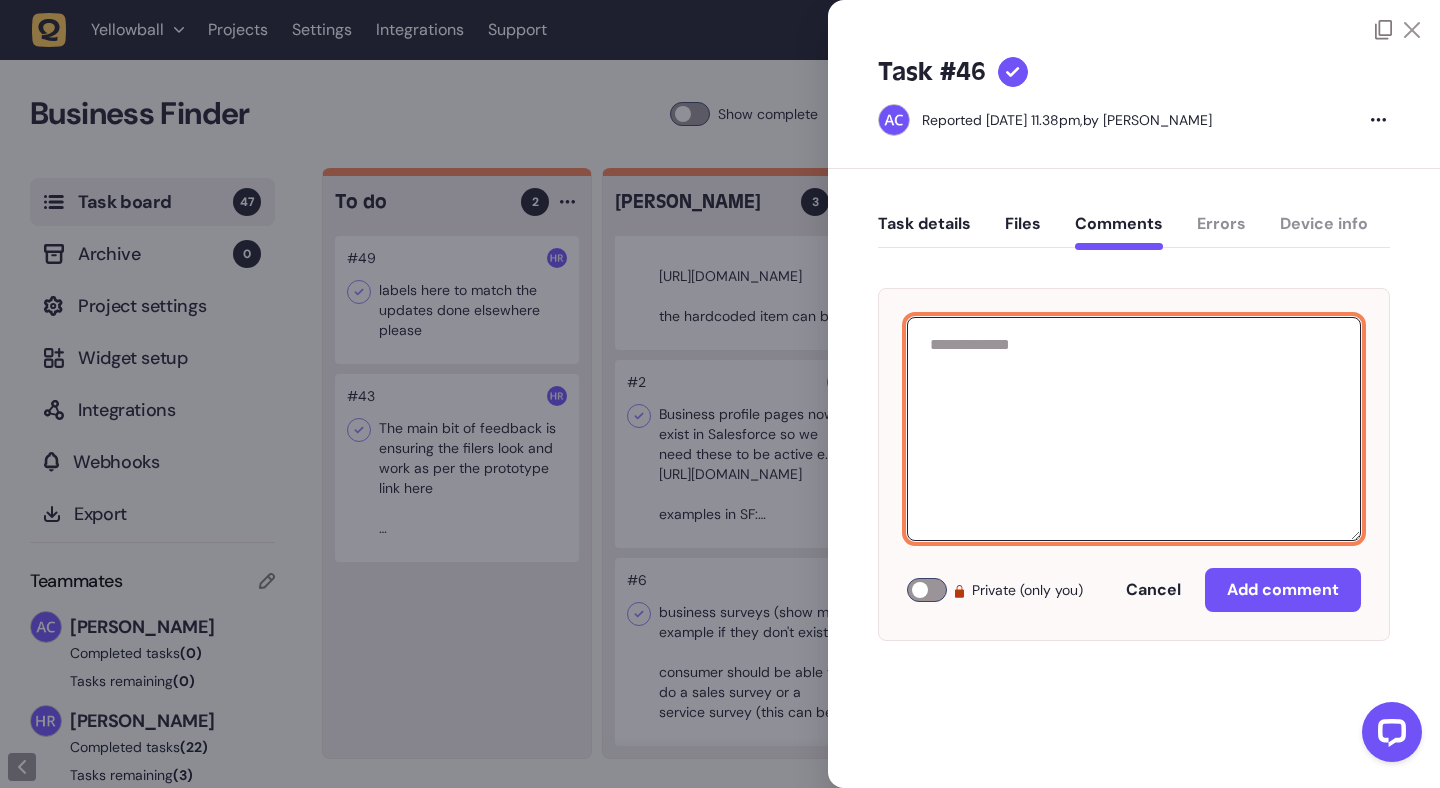 click 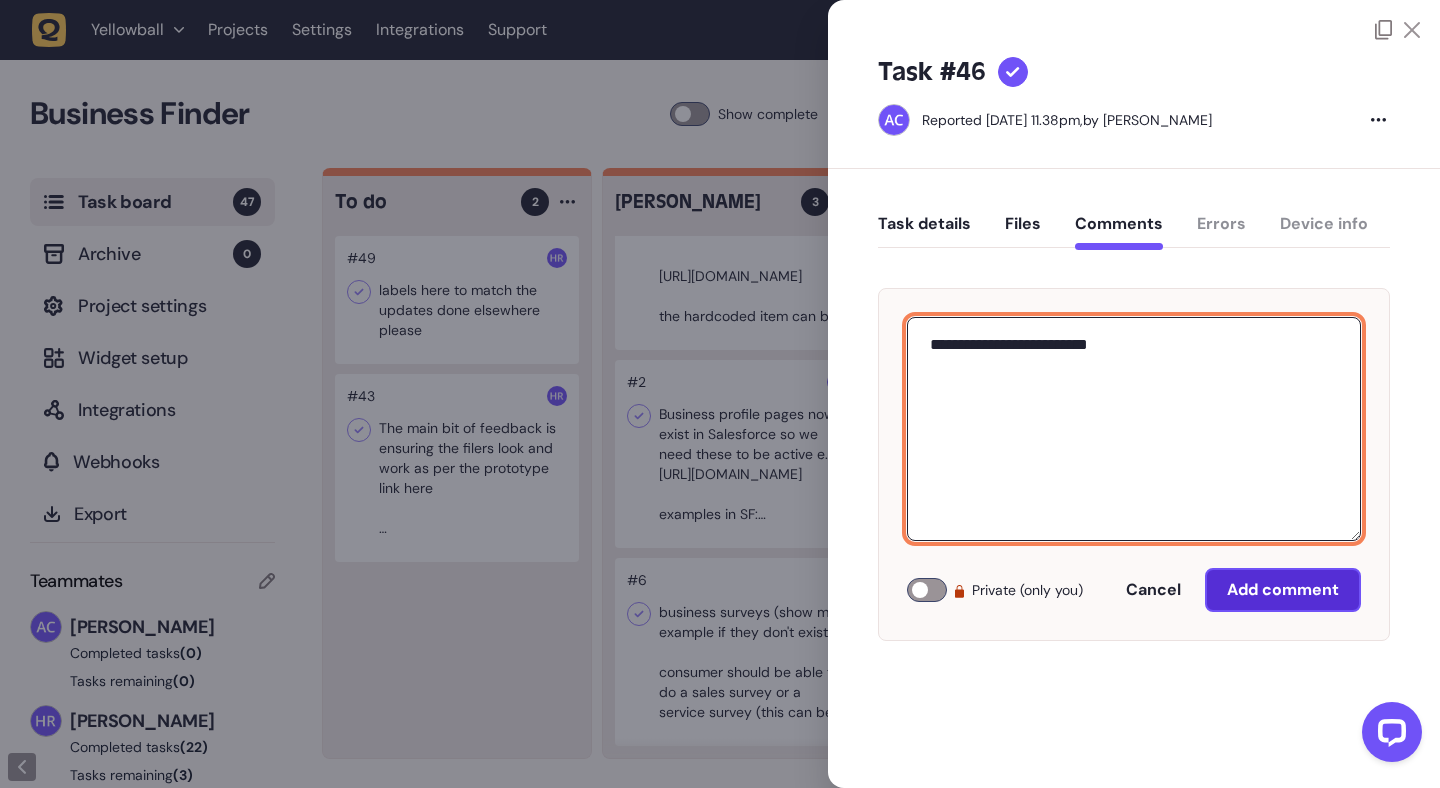 type on "**********" 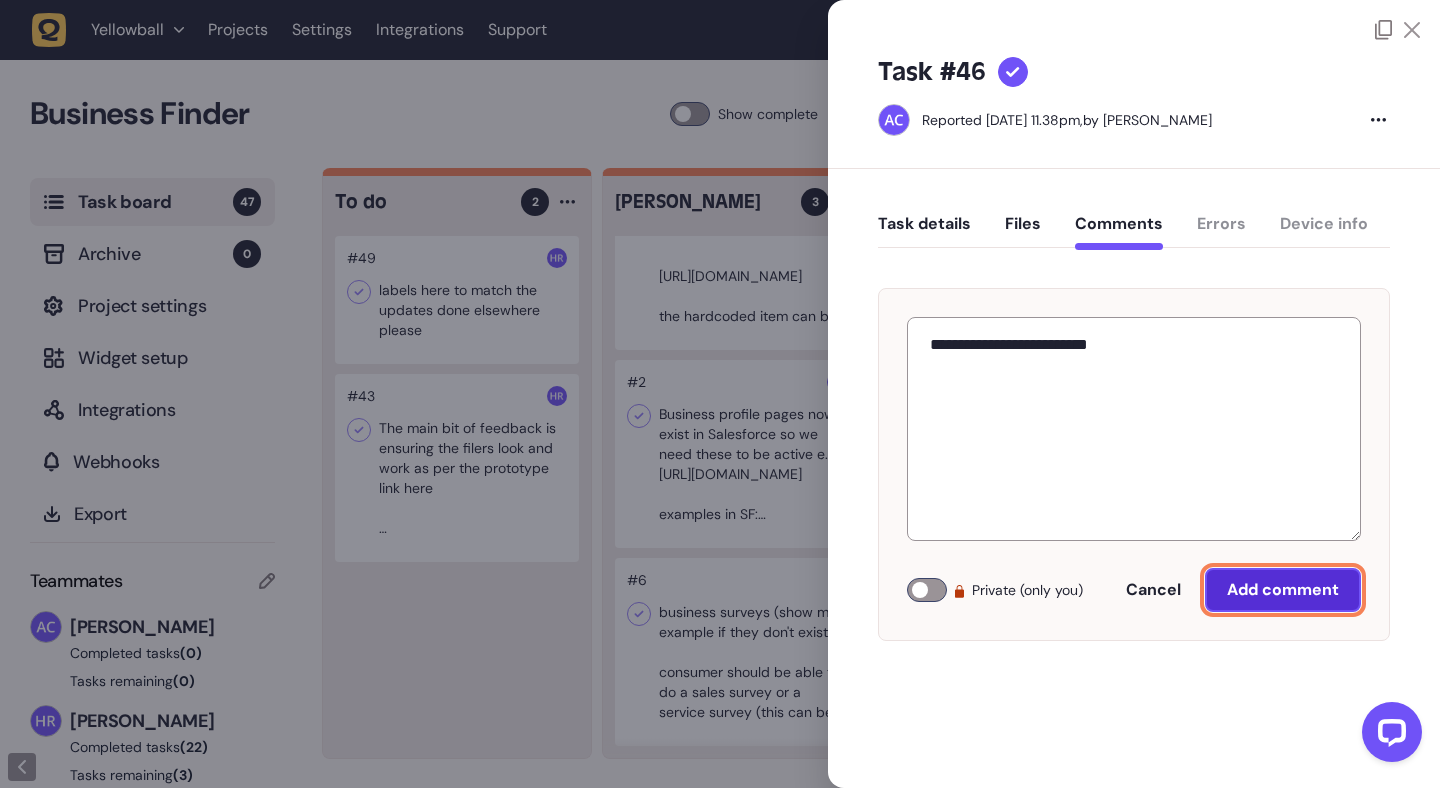 click on "Add comment" 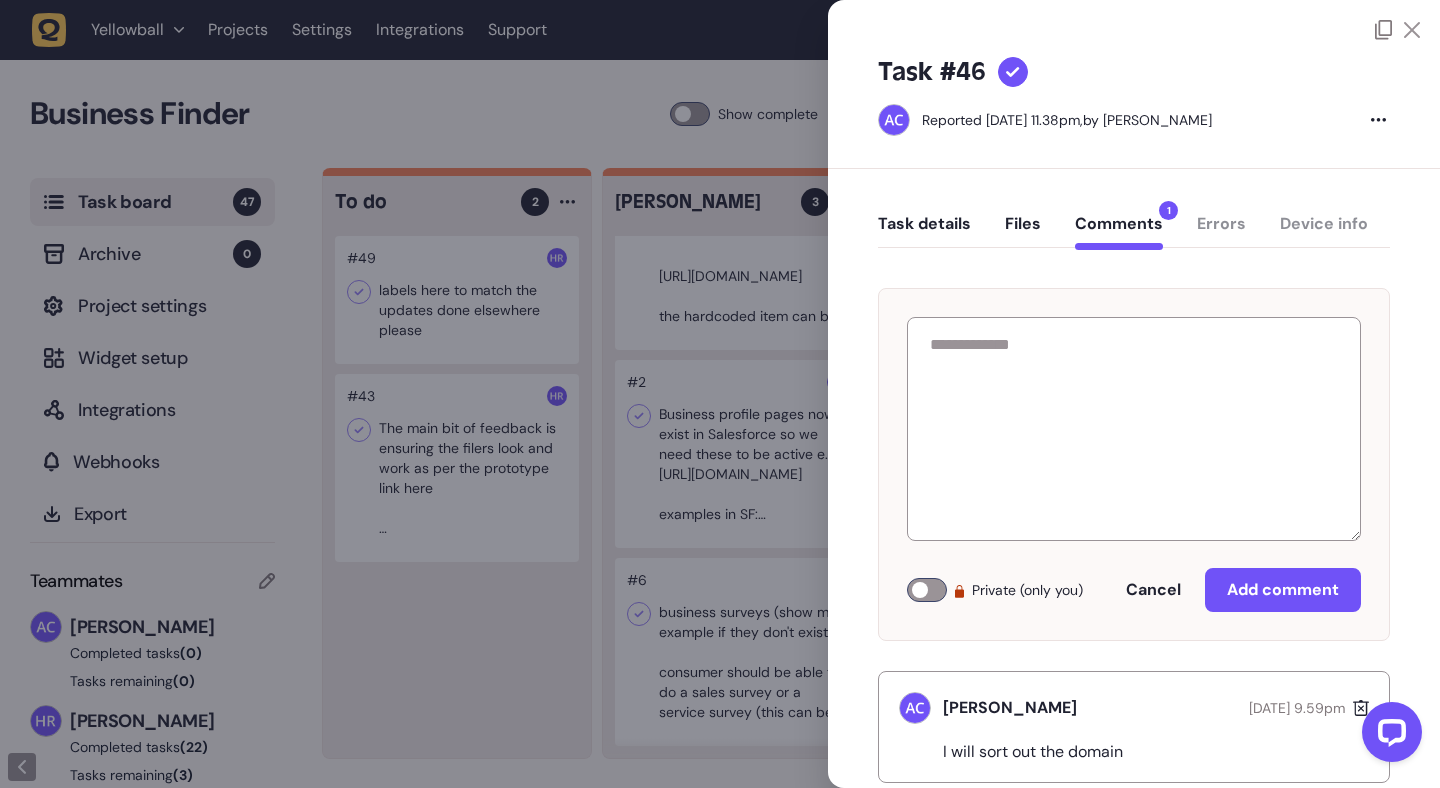 click 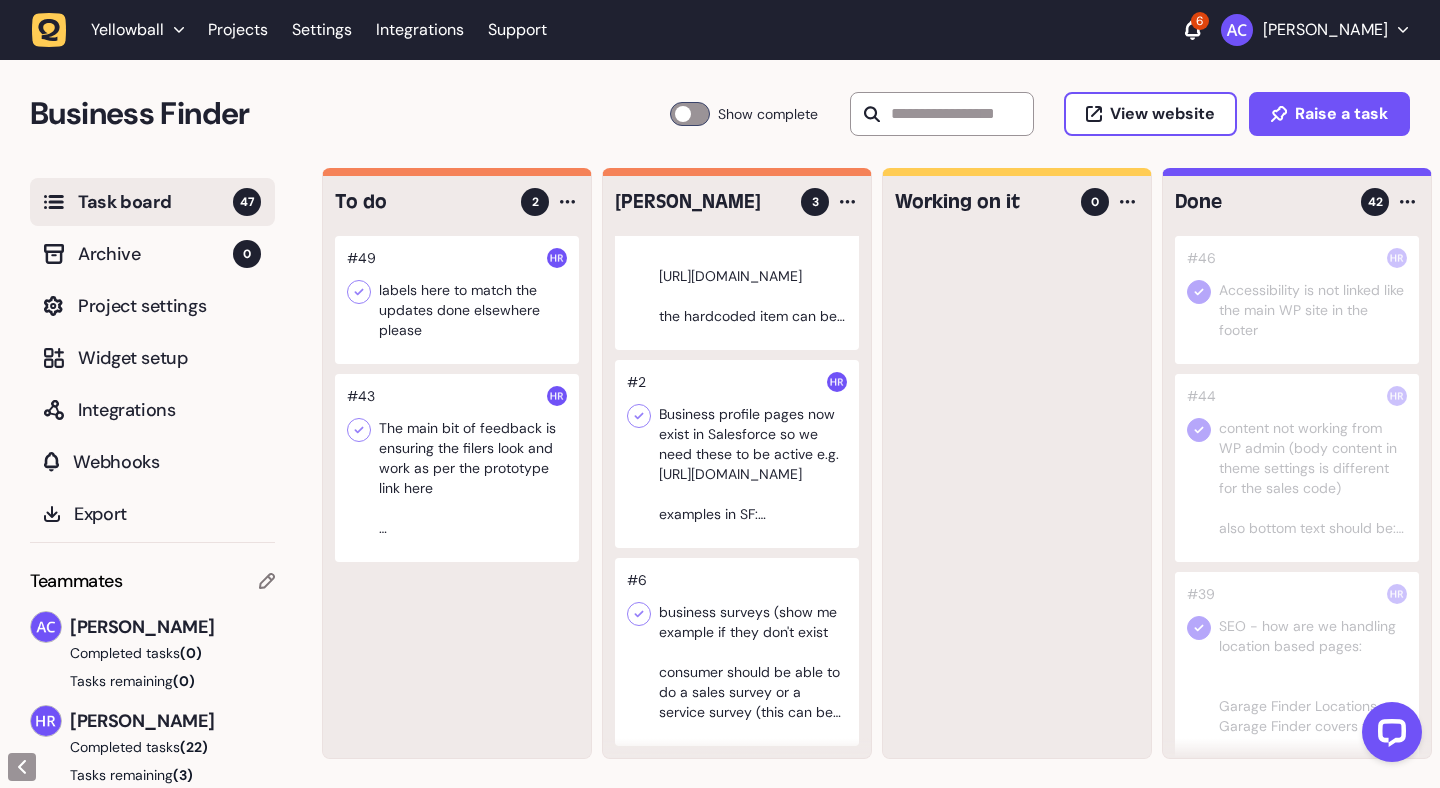 click 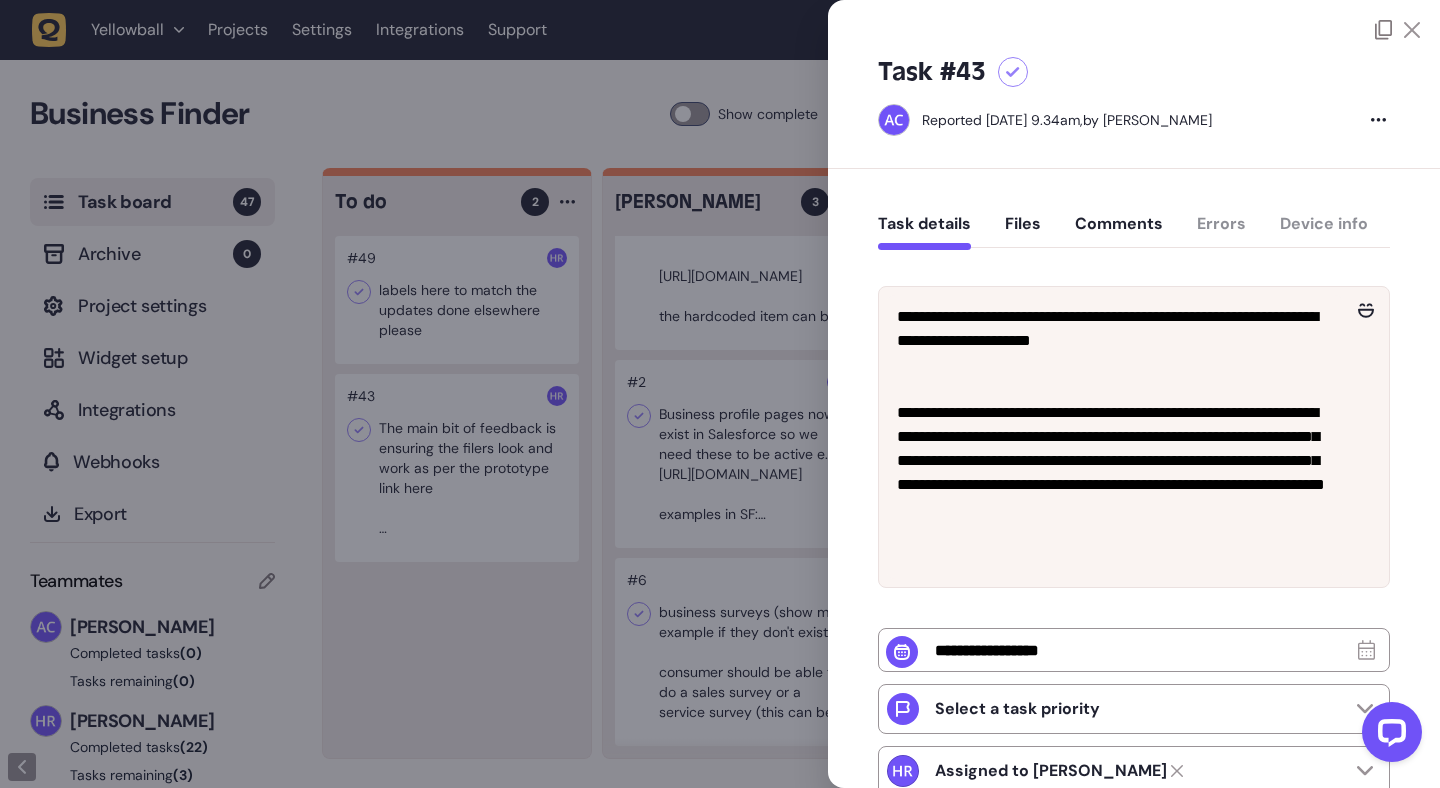 click 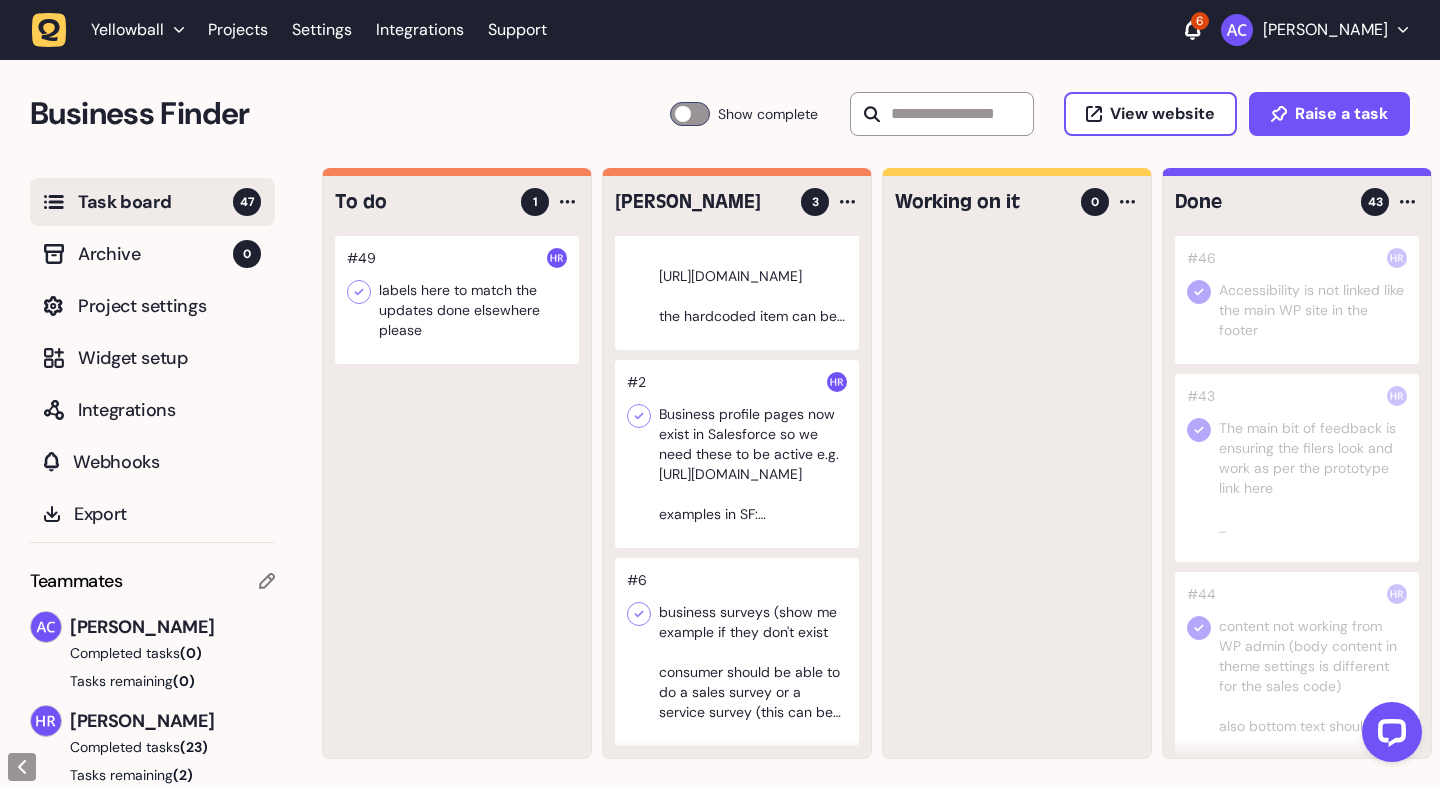 scroll, scrollTop: 0, scrollLeft: 0, axis: both 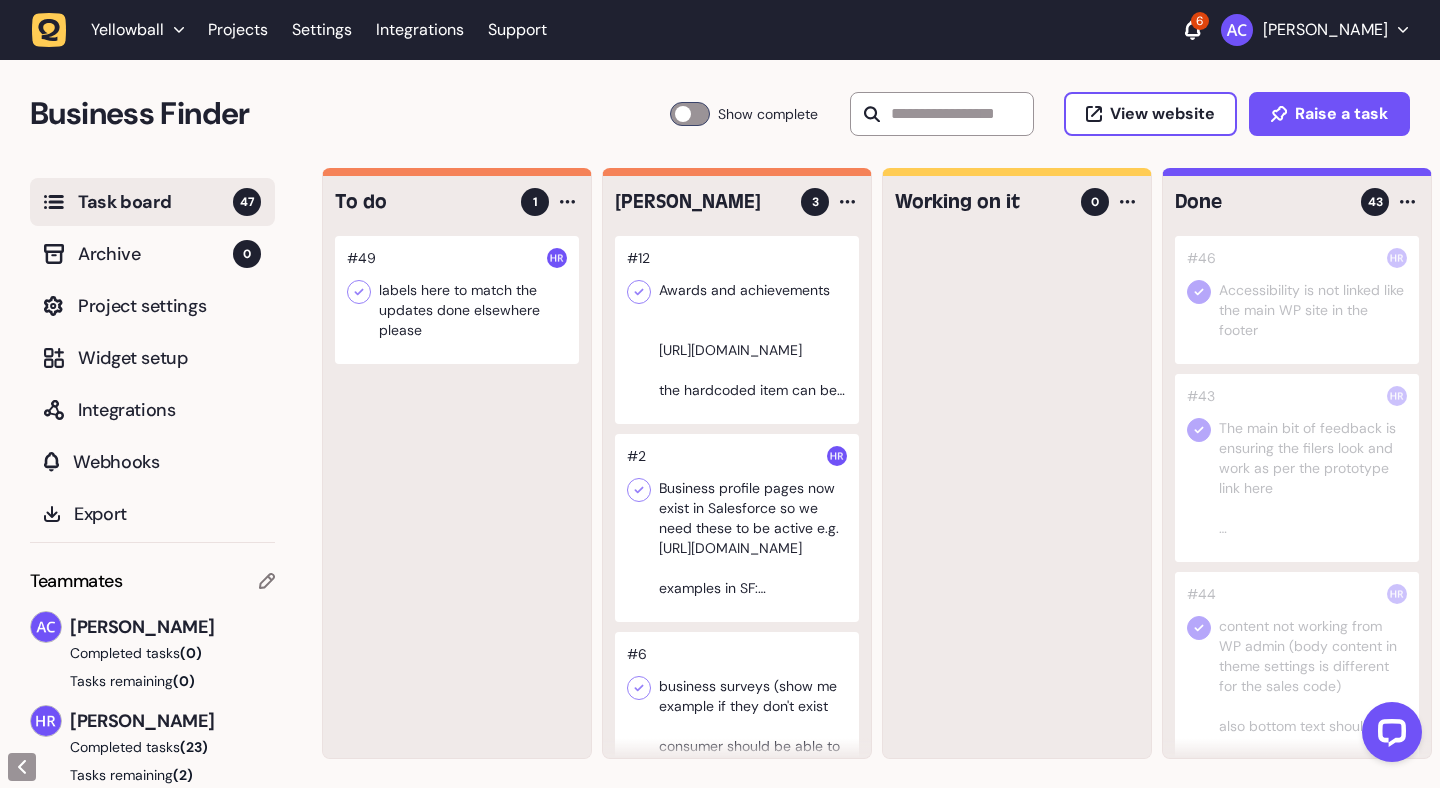 click 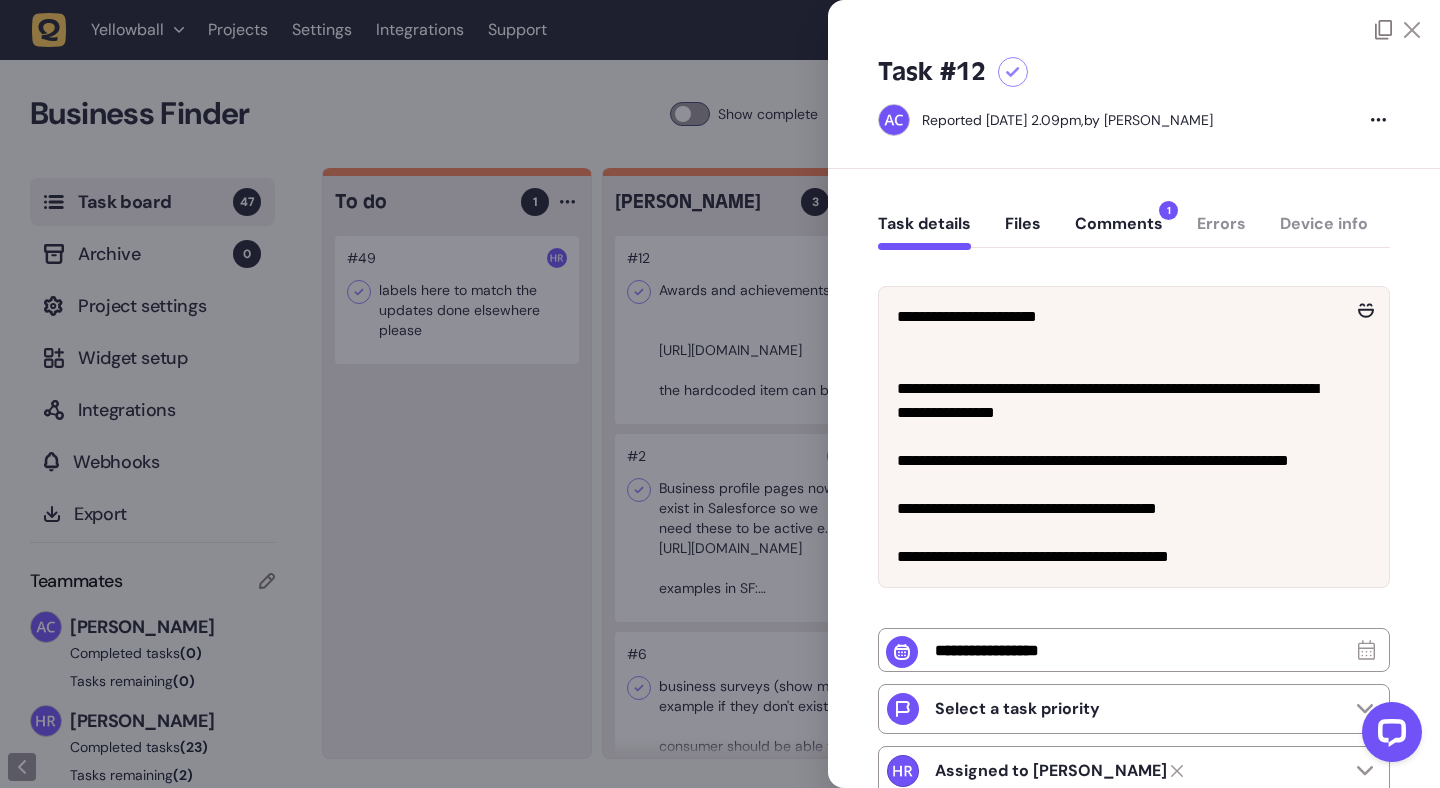 click on "Comments  1" 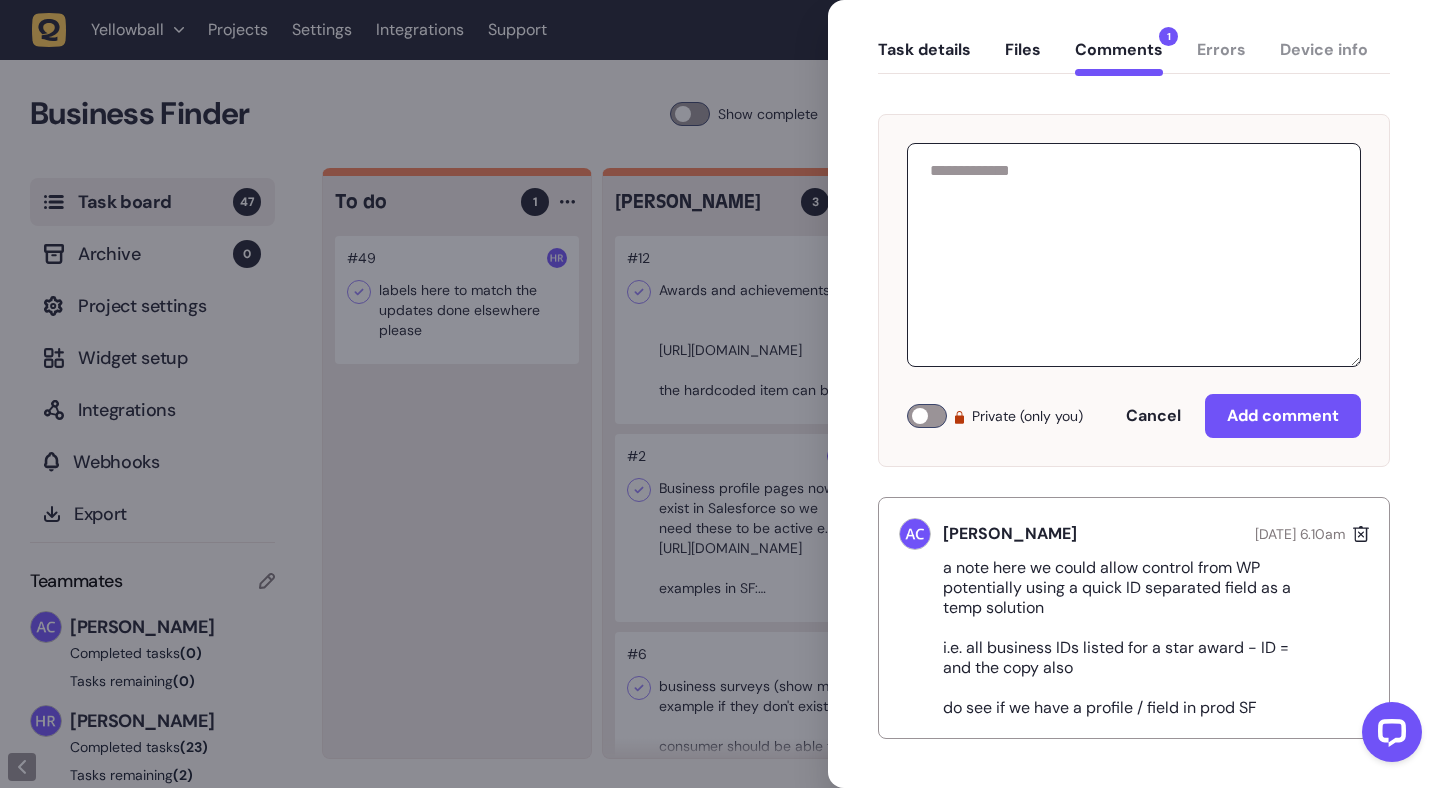 scroll, scrollTop: 0, scrollLeft: 0, axis: both 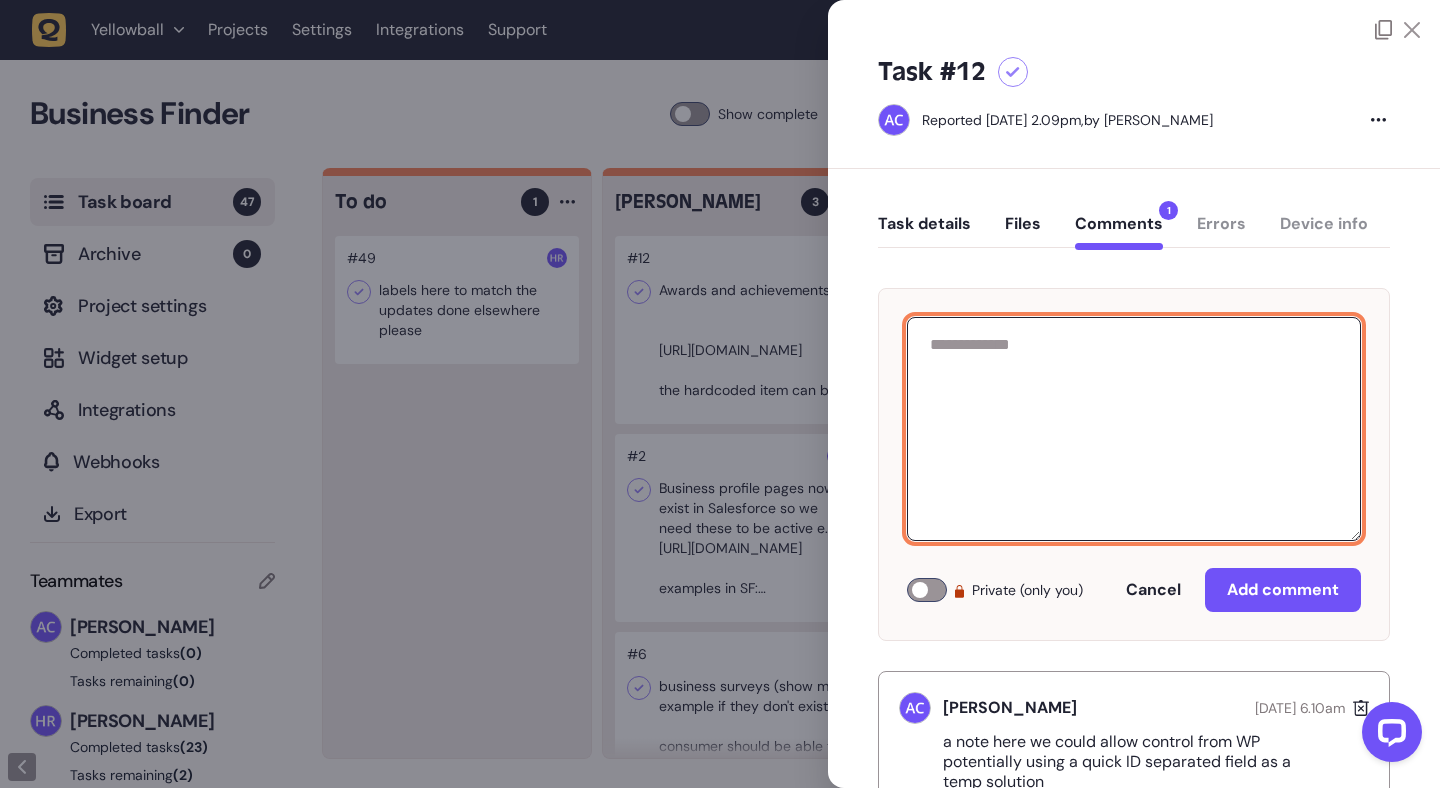 click 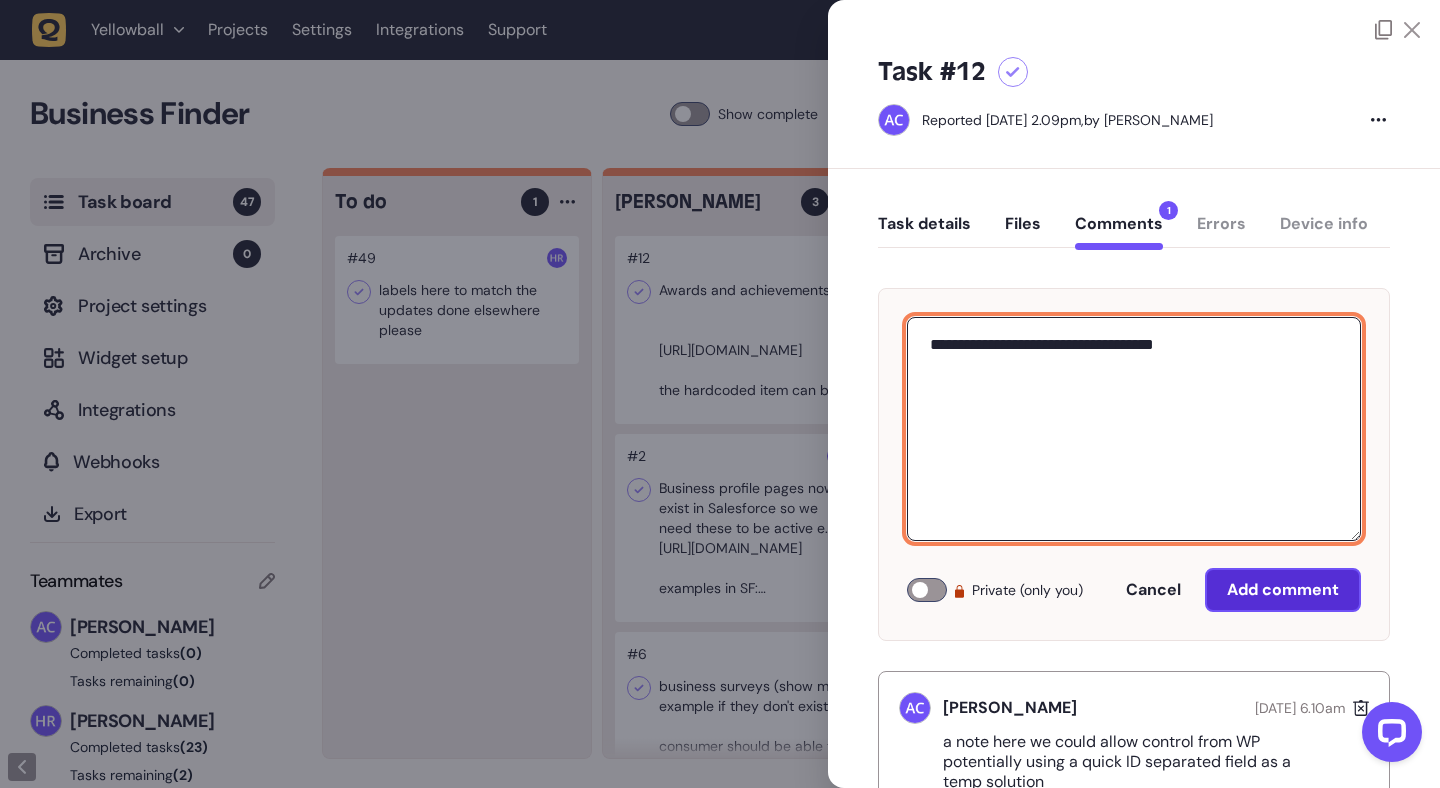type on "**********" 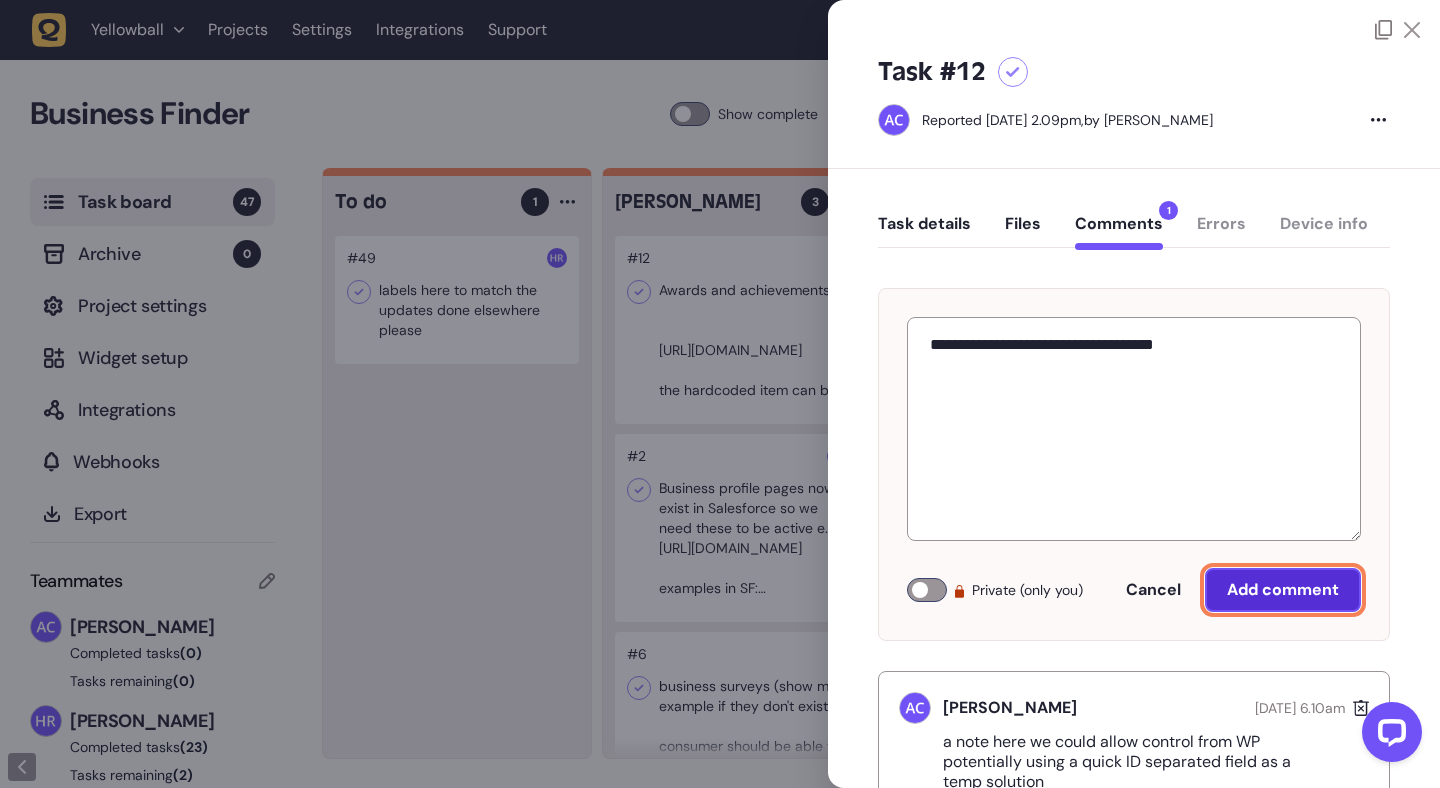 click on "Add comment" 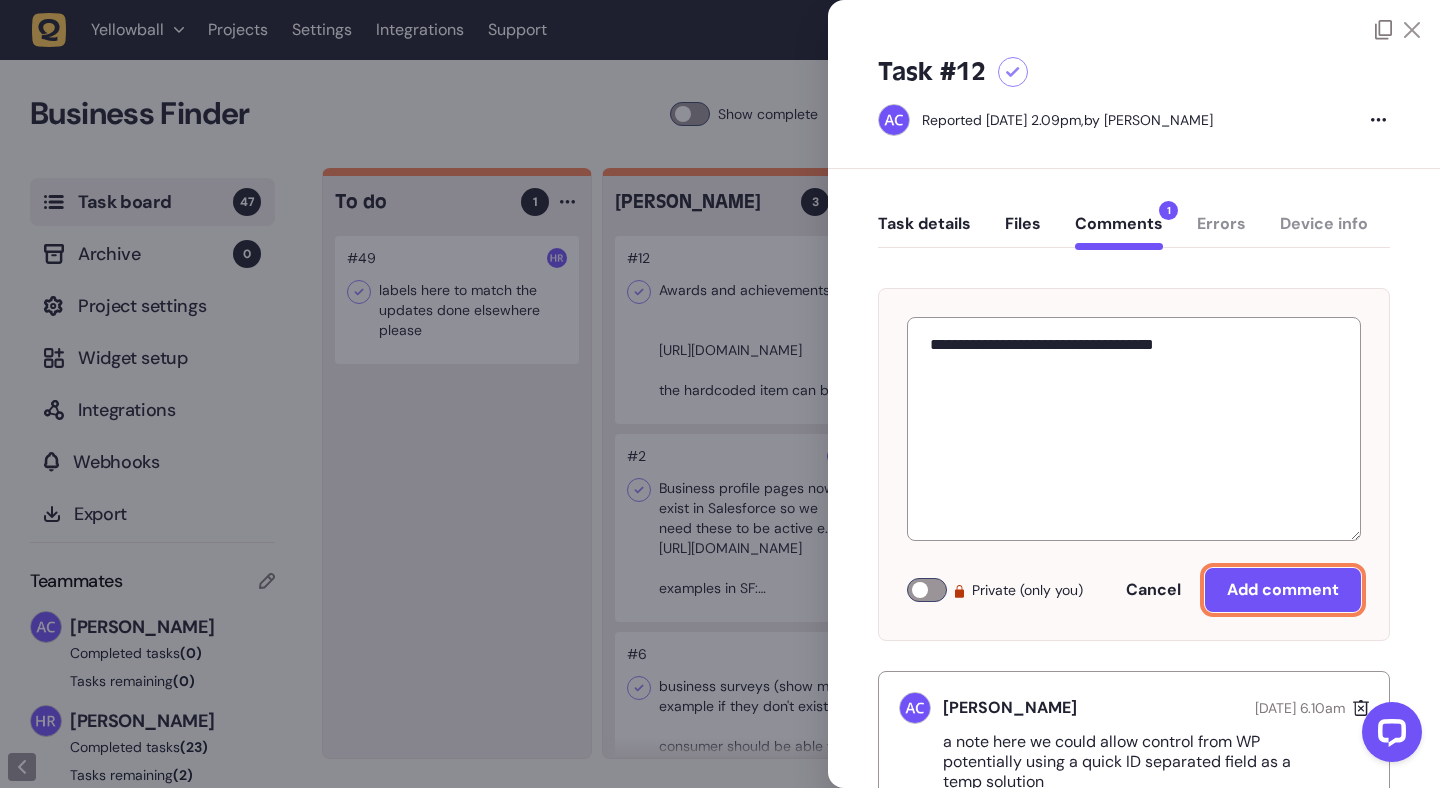 type 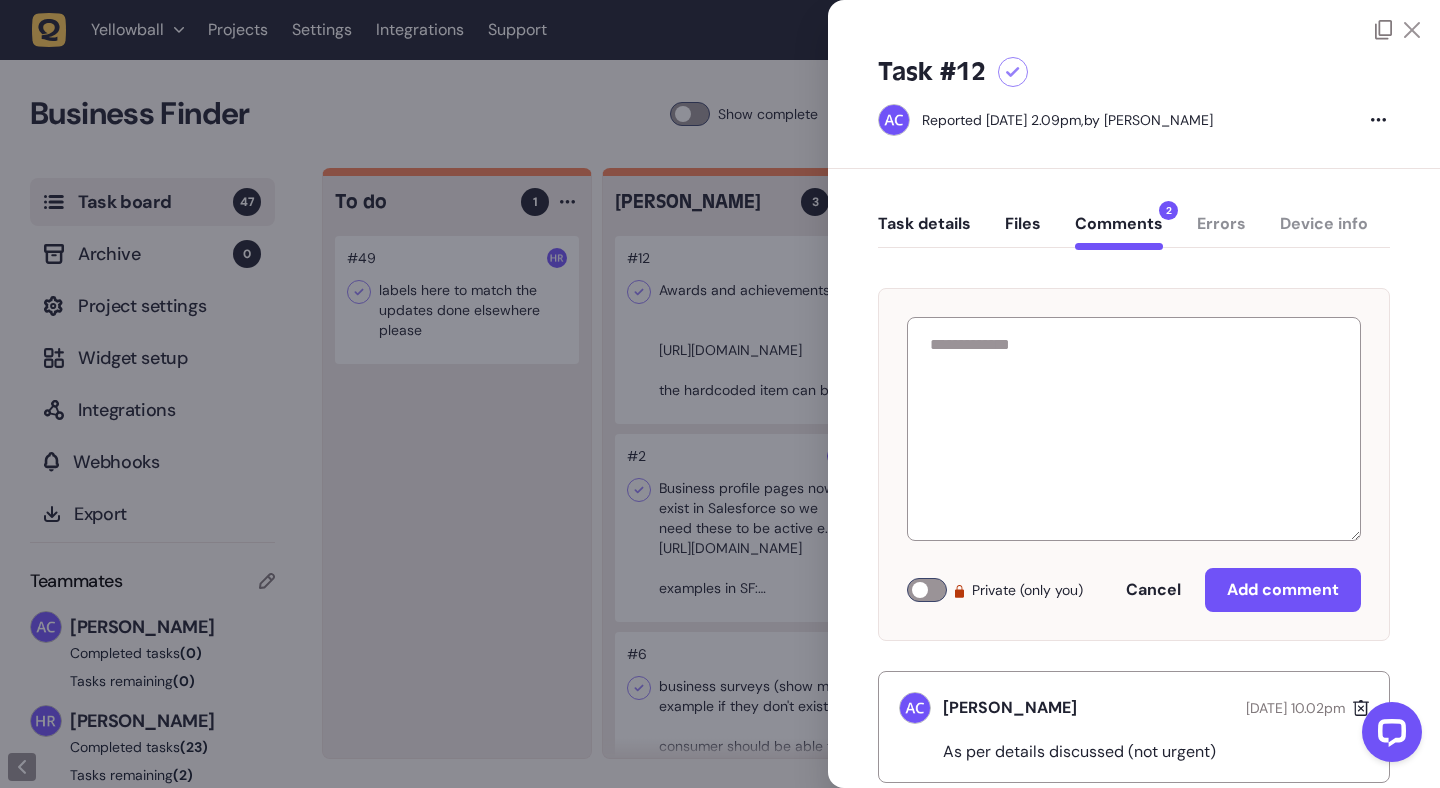 click 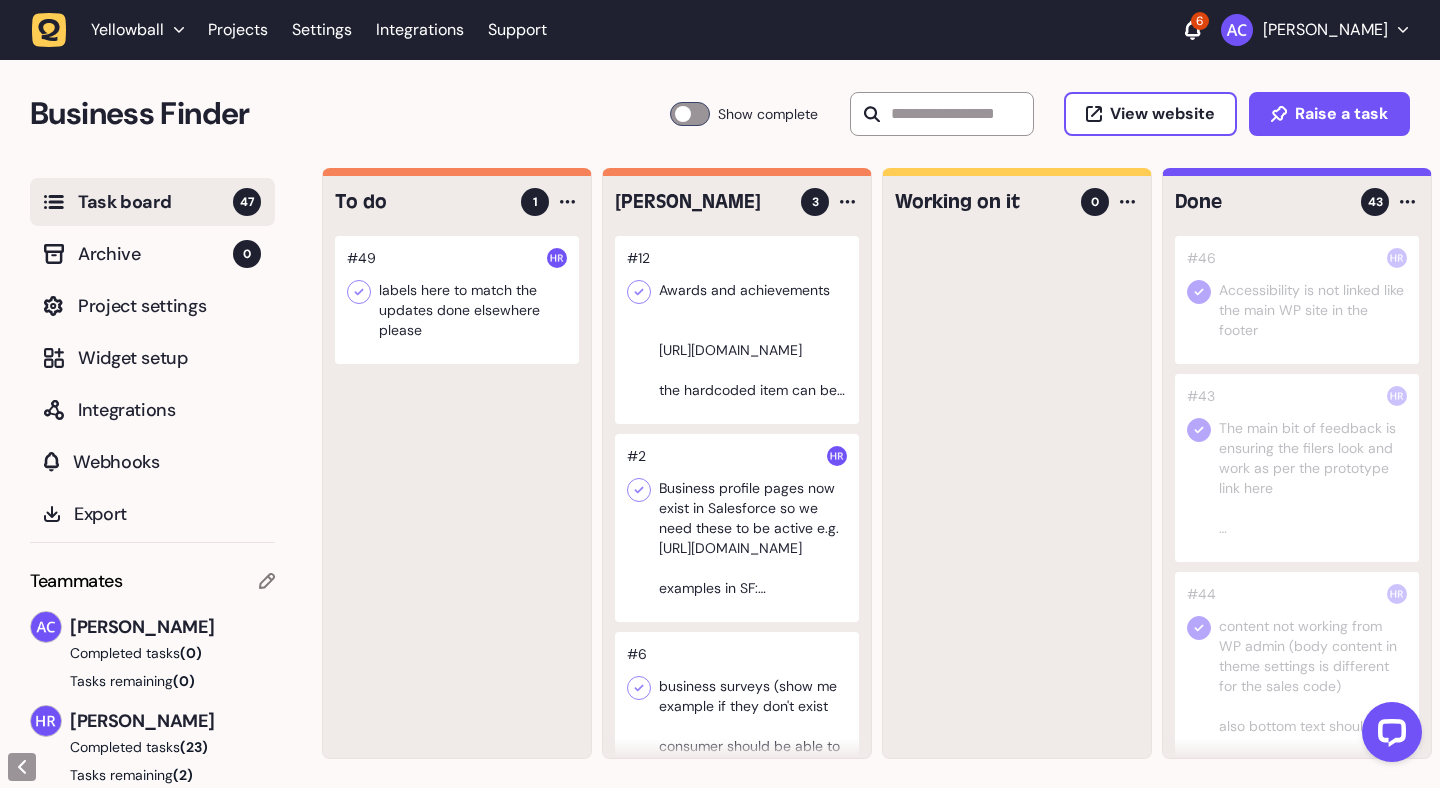 click 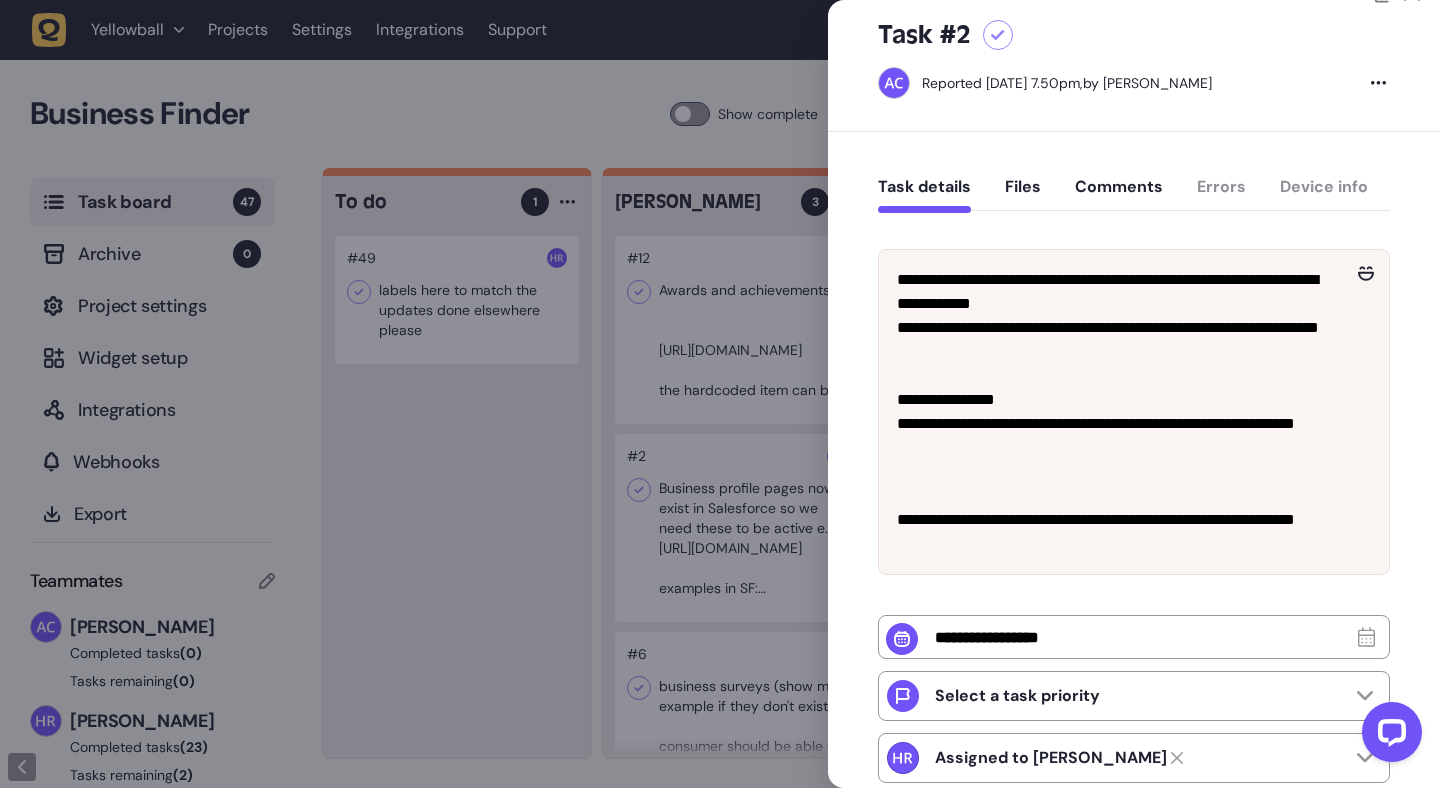 scroll, scrollTop: 0, scrollLeft: 0, axis: both 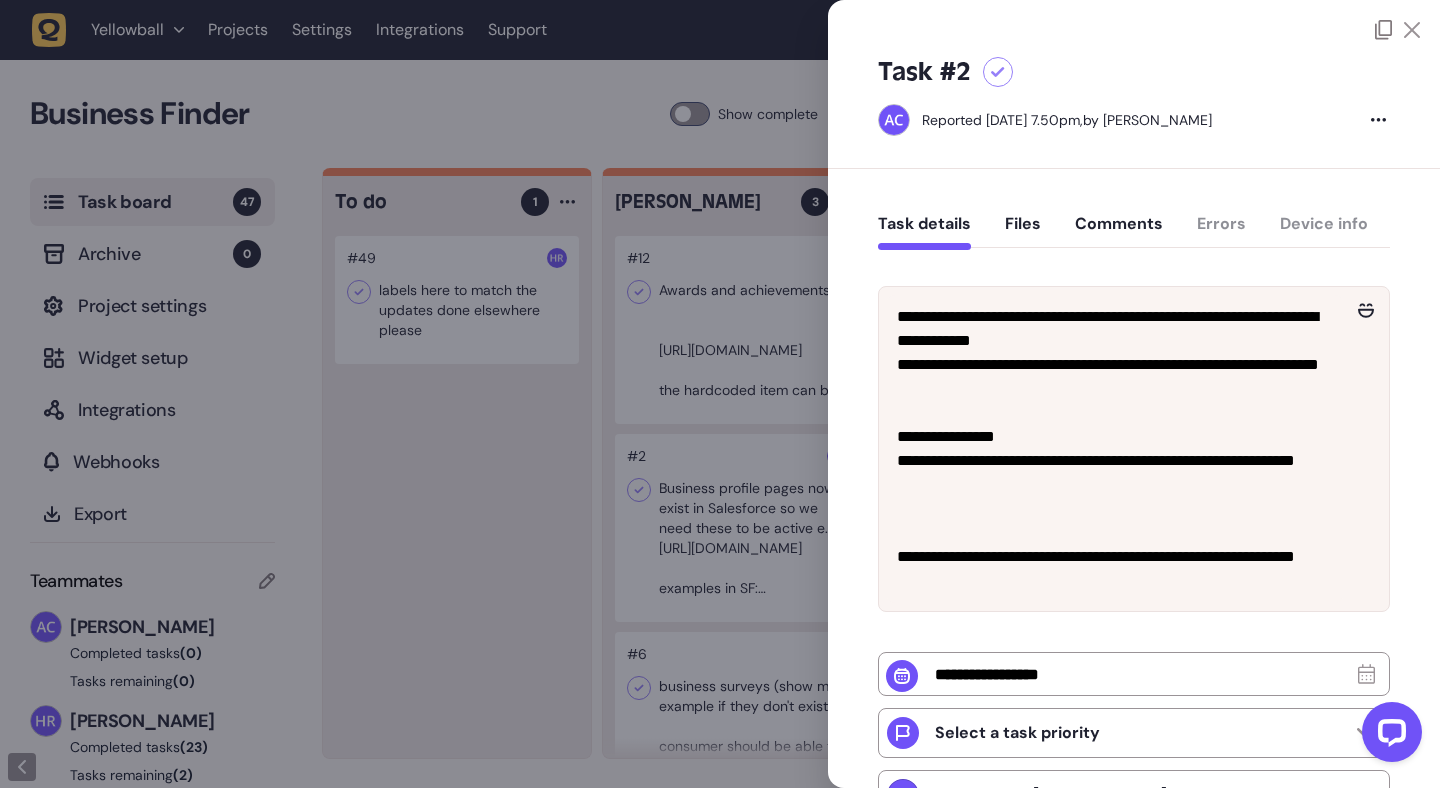 click 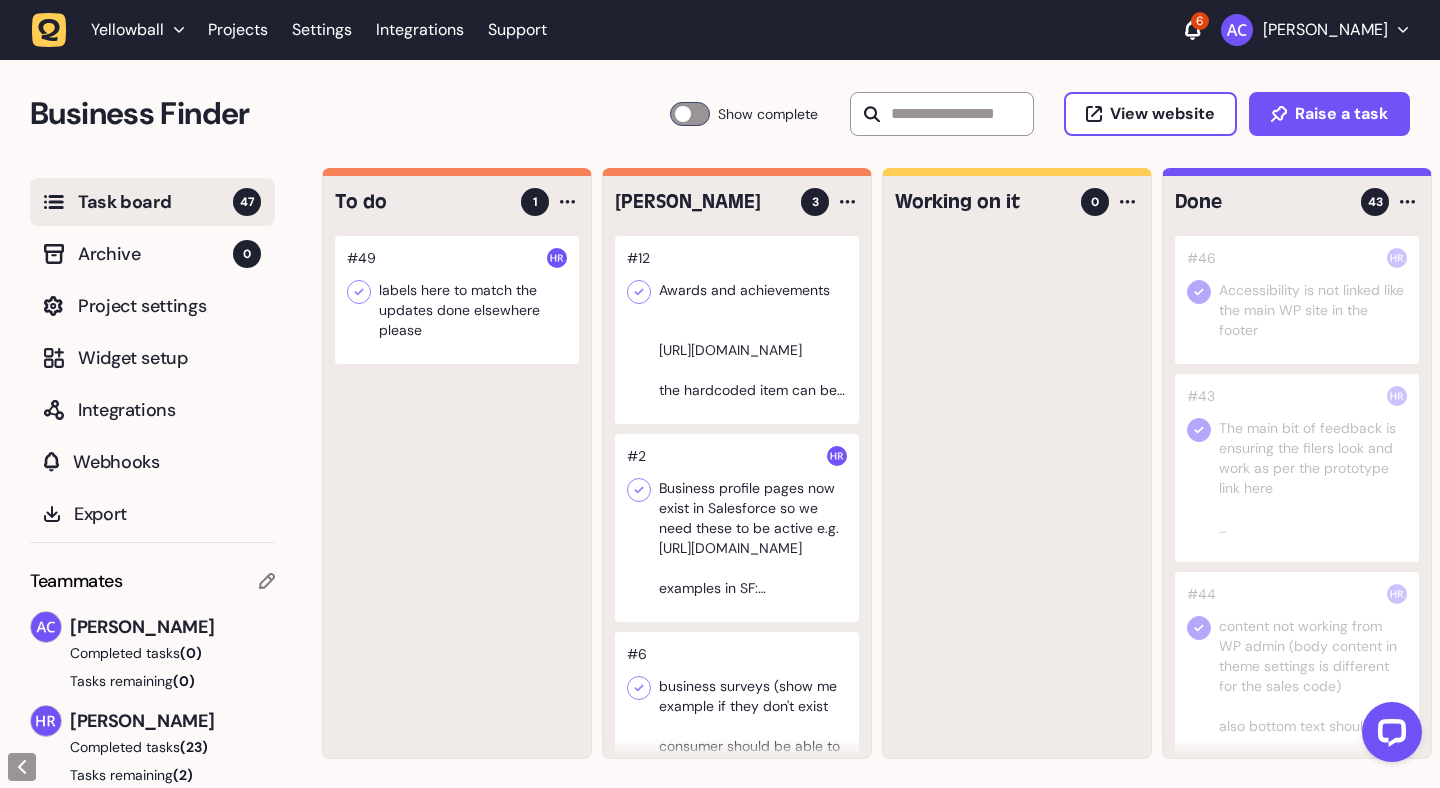 scroll, scrollTop: 74, scrollLeft: 0, axis: vertical 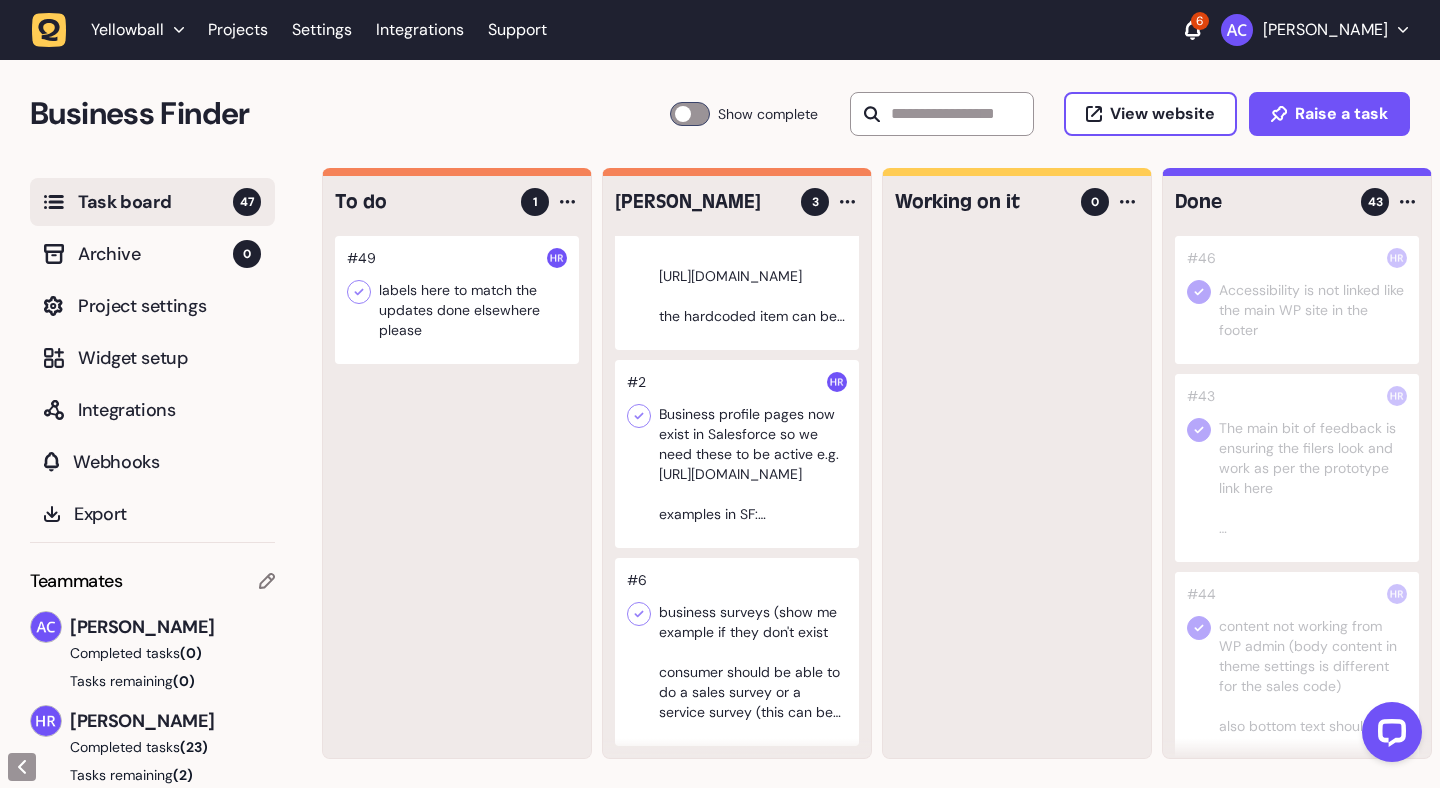 click 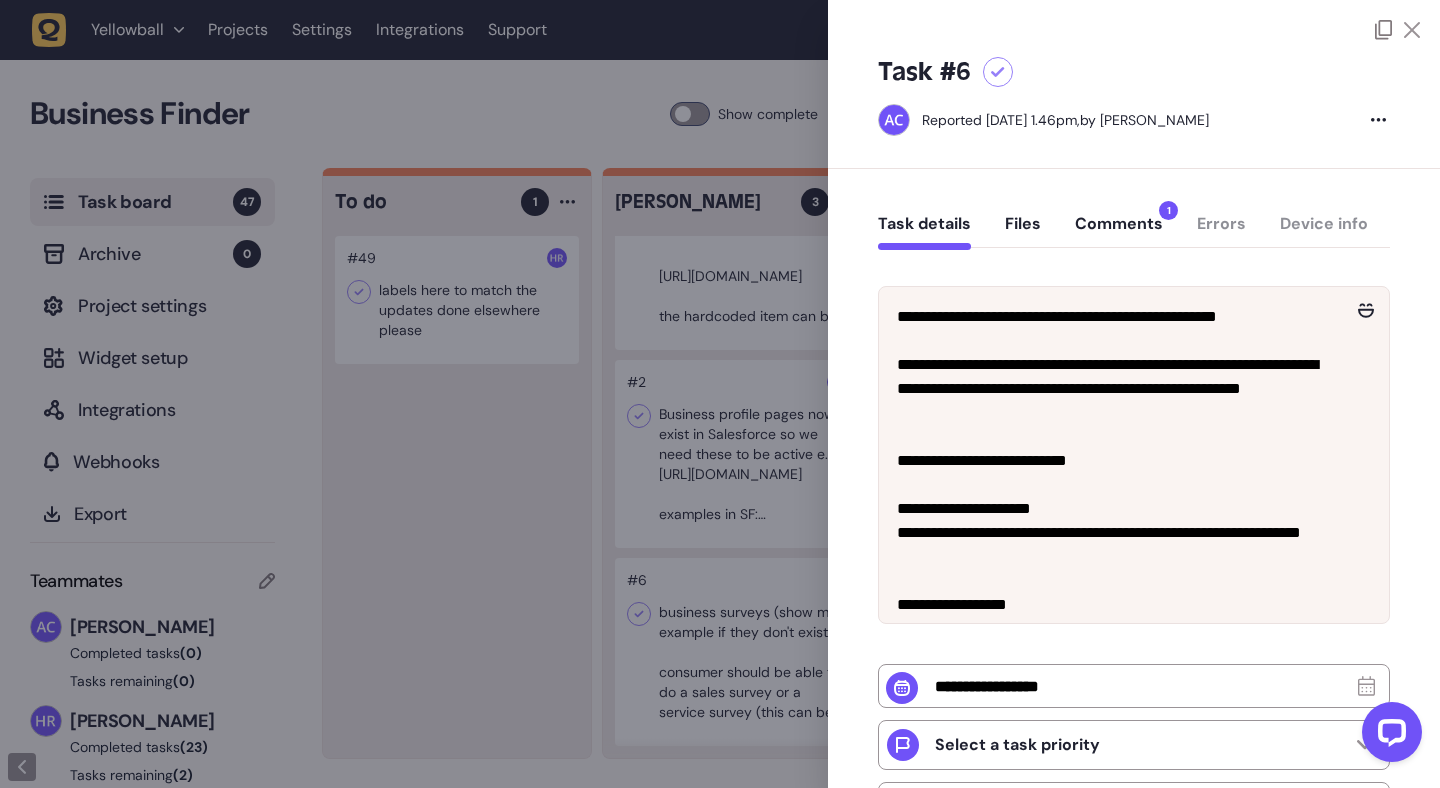 click on "Comments  1" 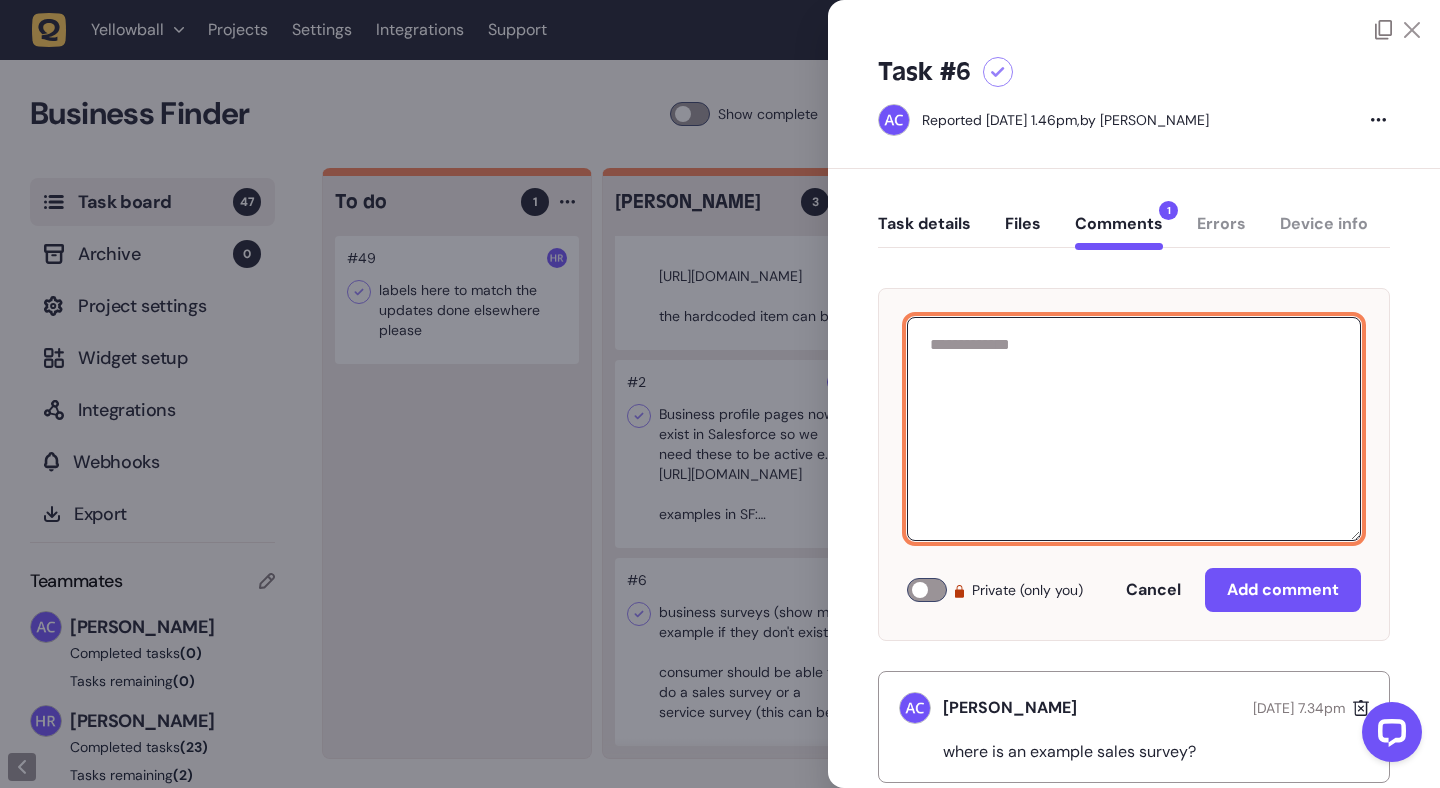 click 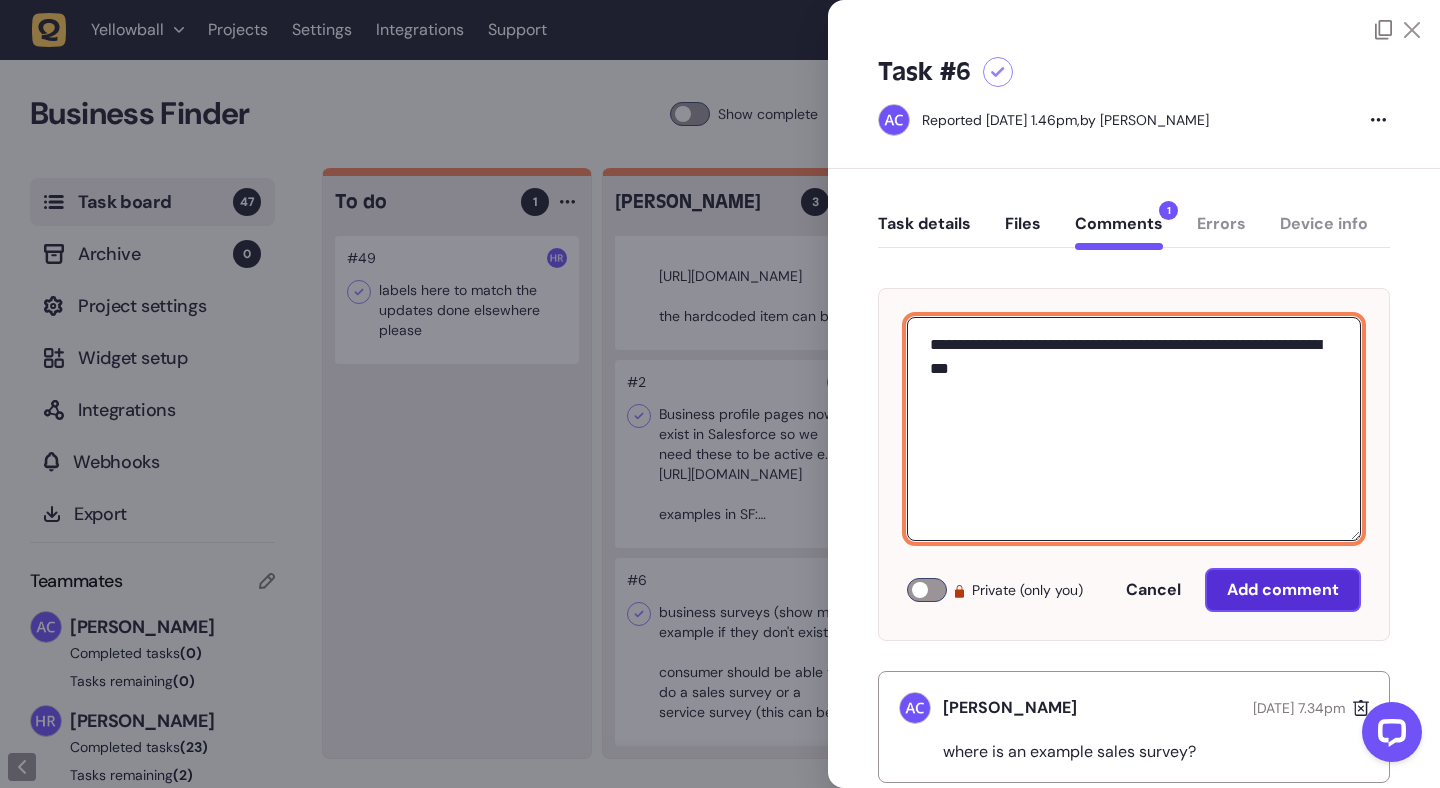 type on "**********" 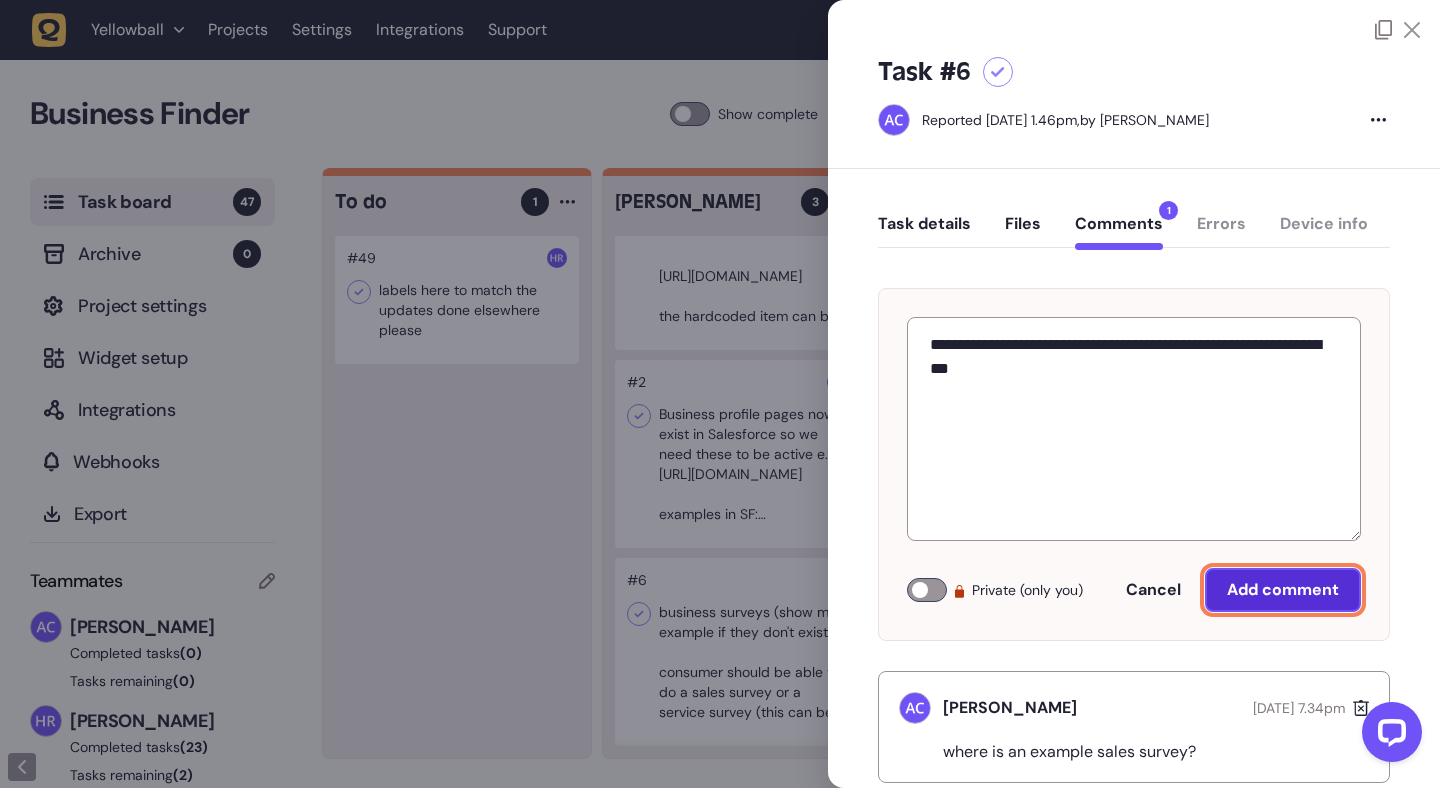 click on "Add comment" 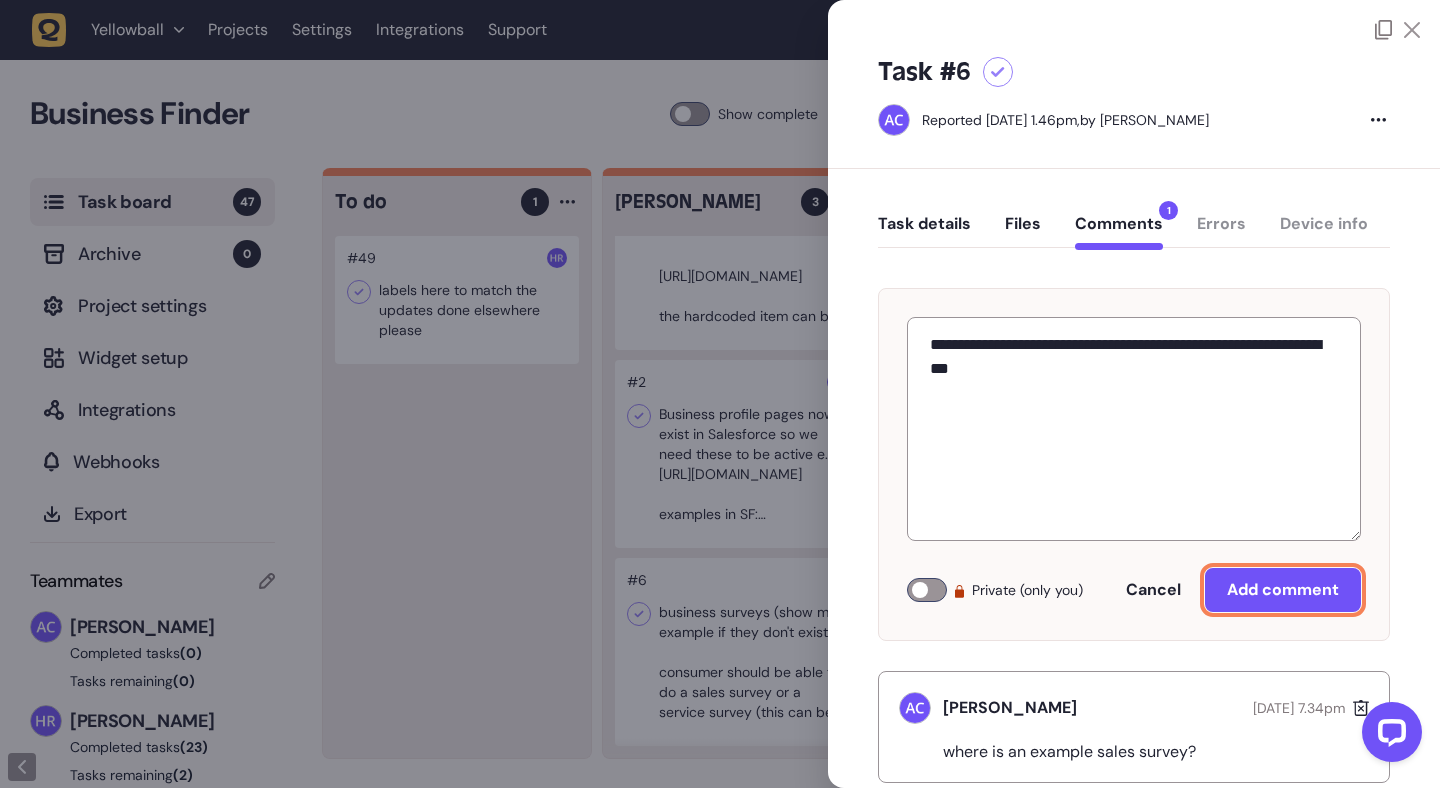 type 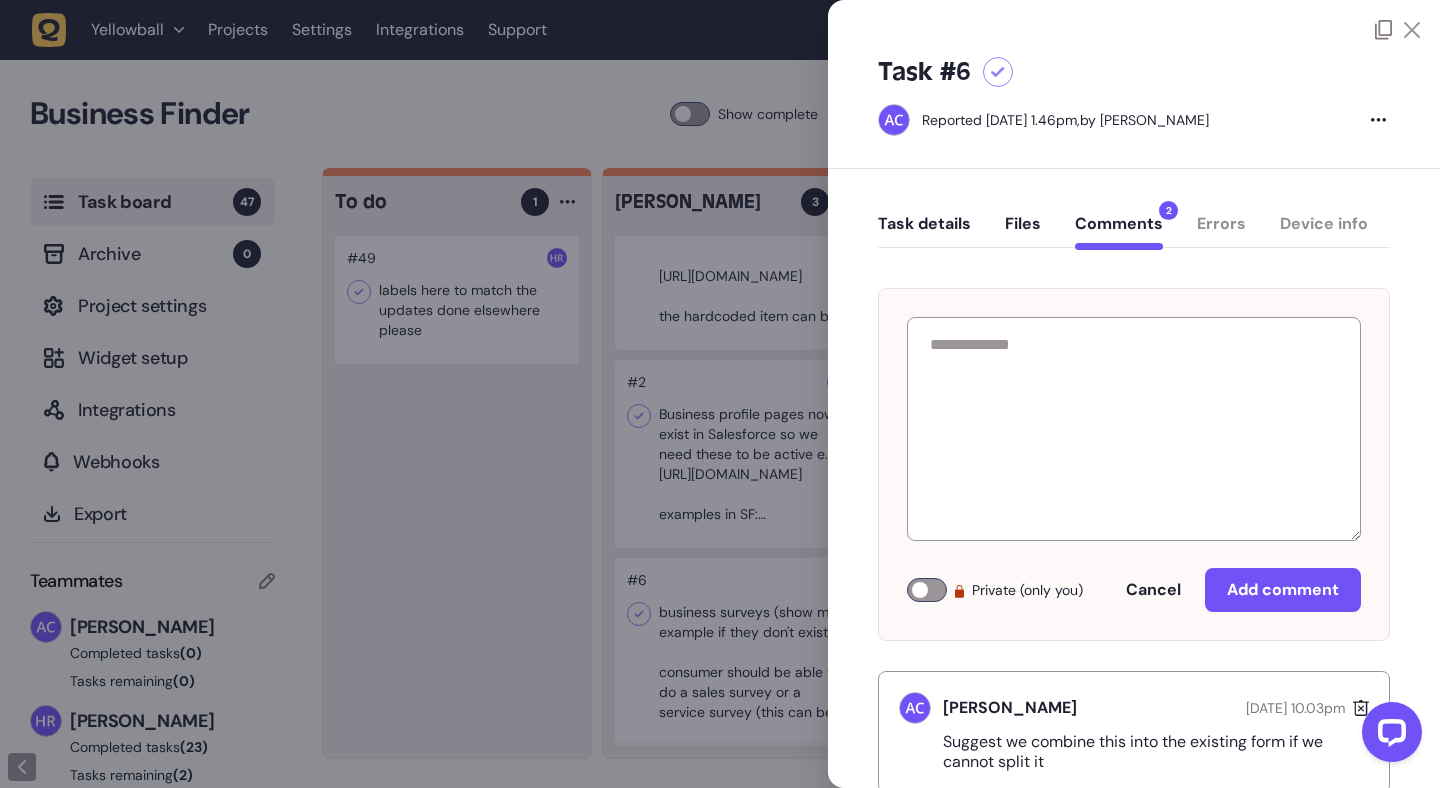 click 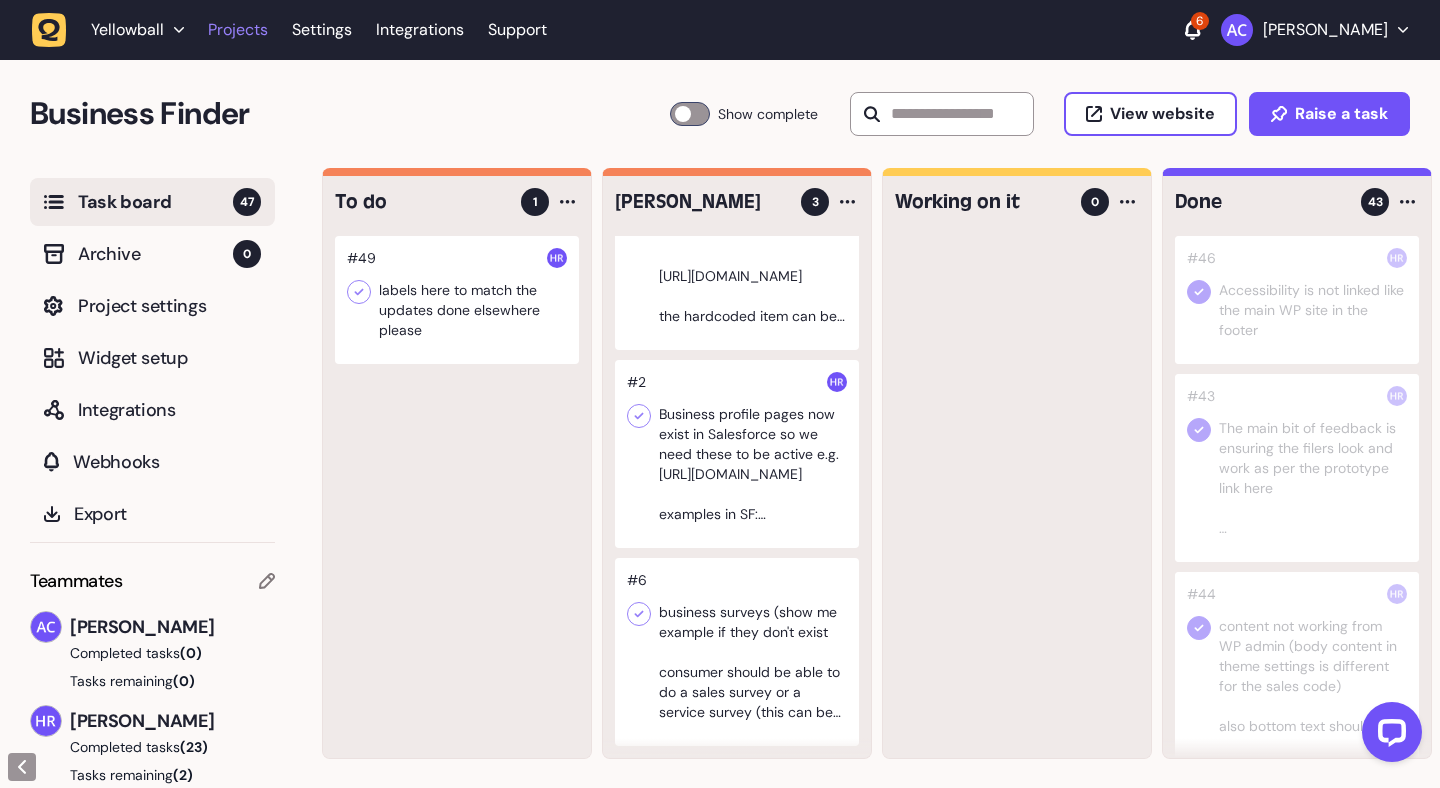 click on "Projects" 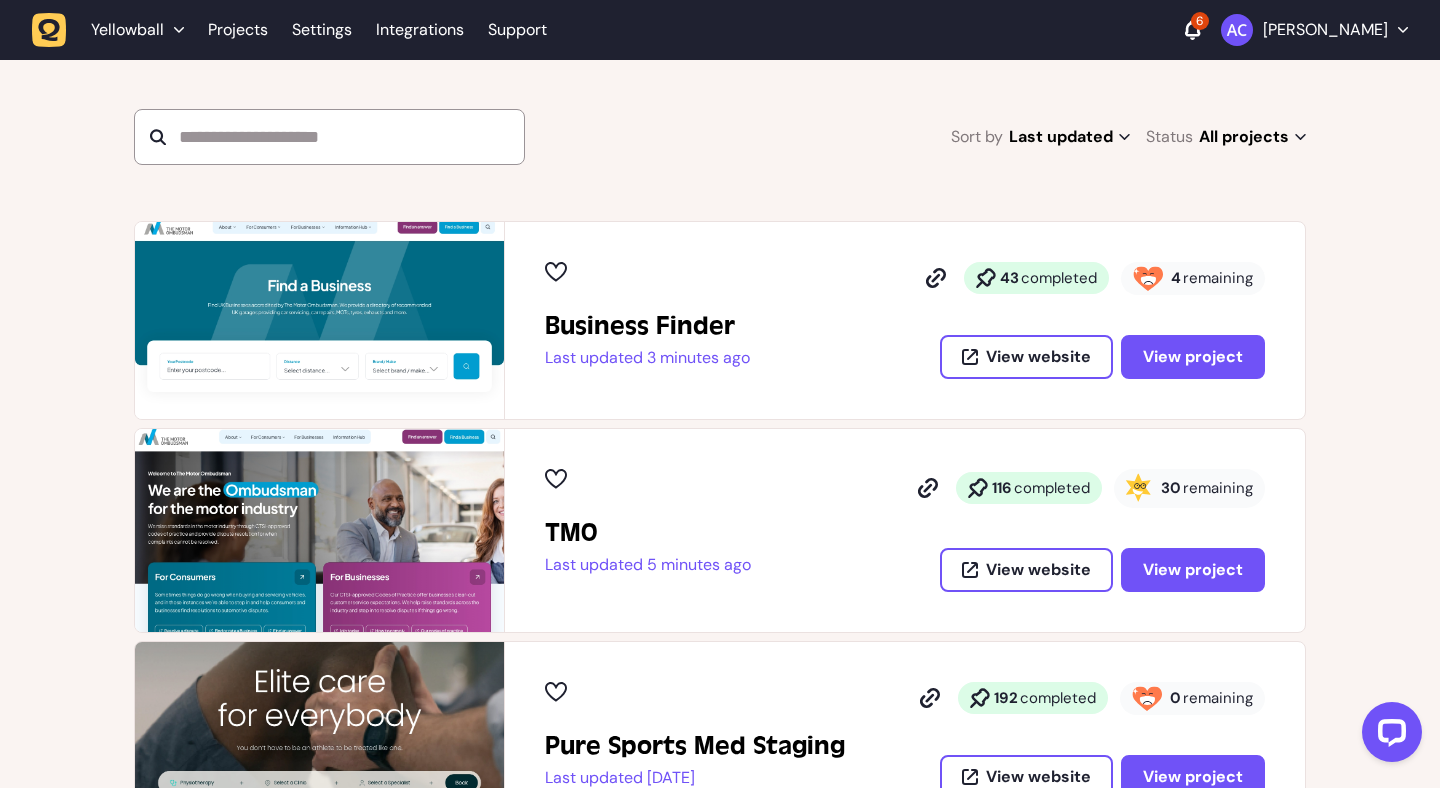 scroll, scrollTop: 287, scrollLeft: 0, axis: vertical 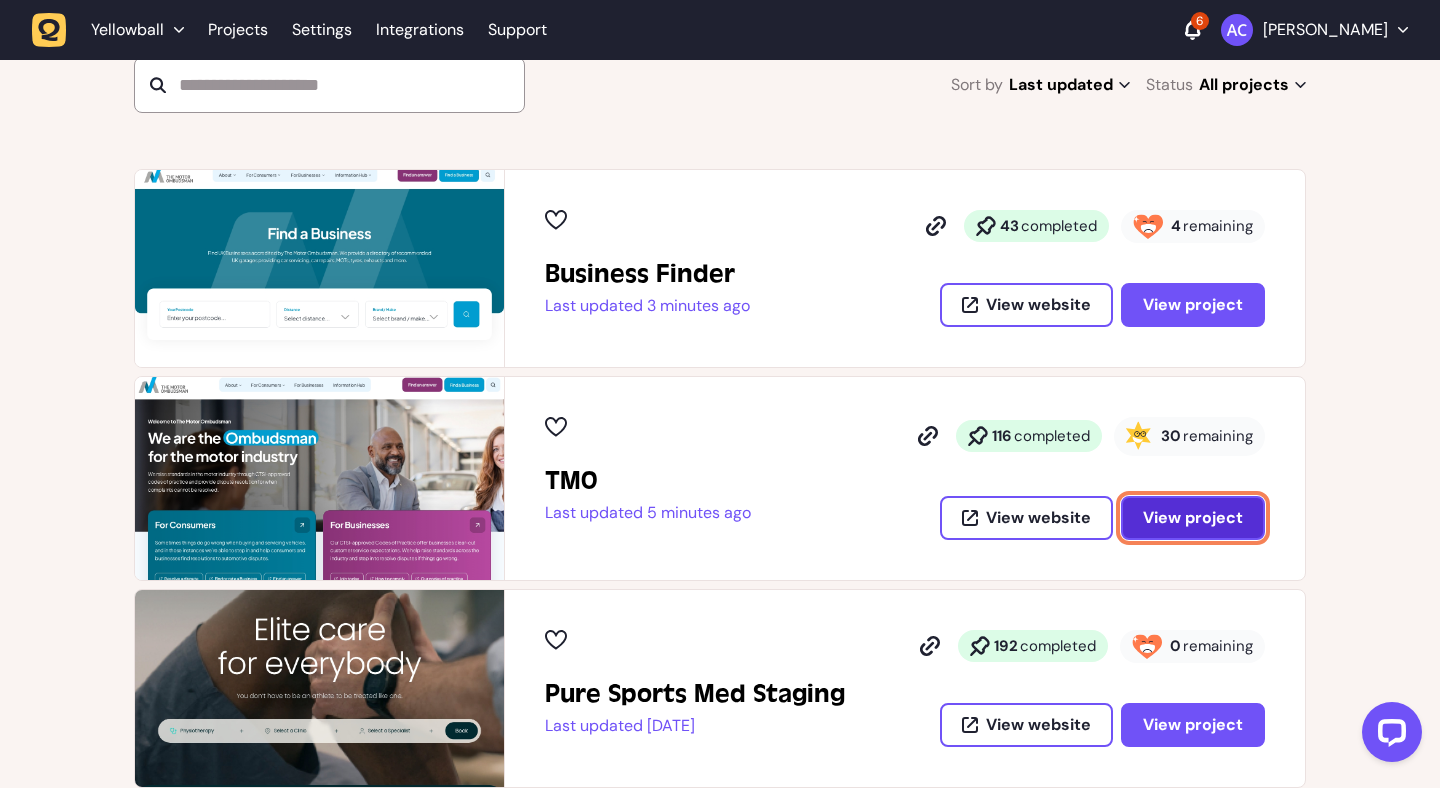 click on "View project" 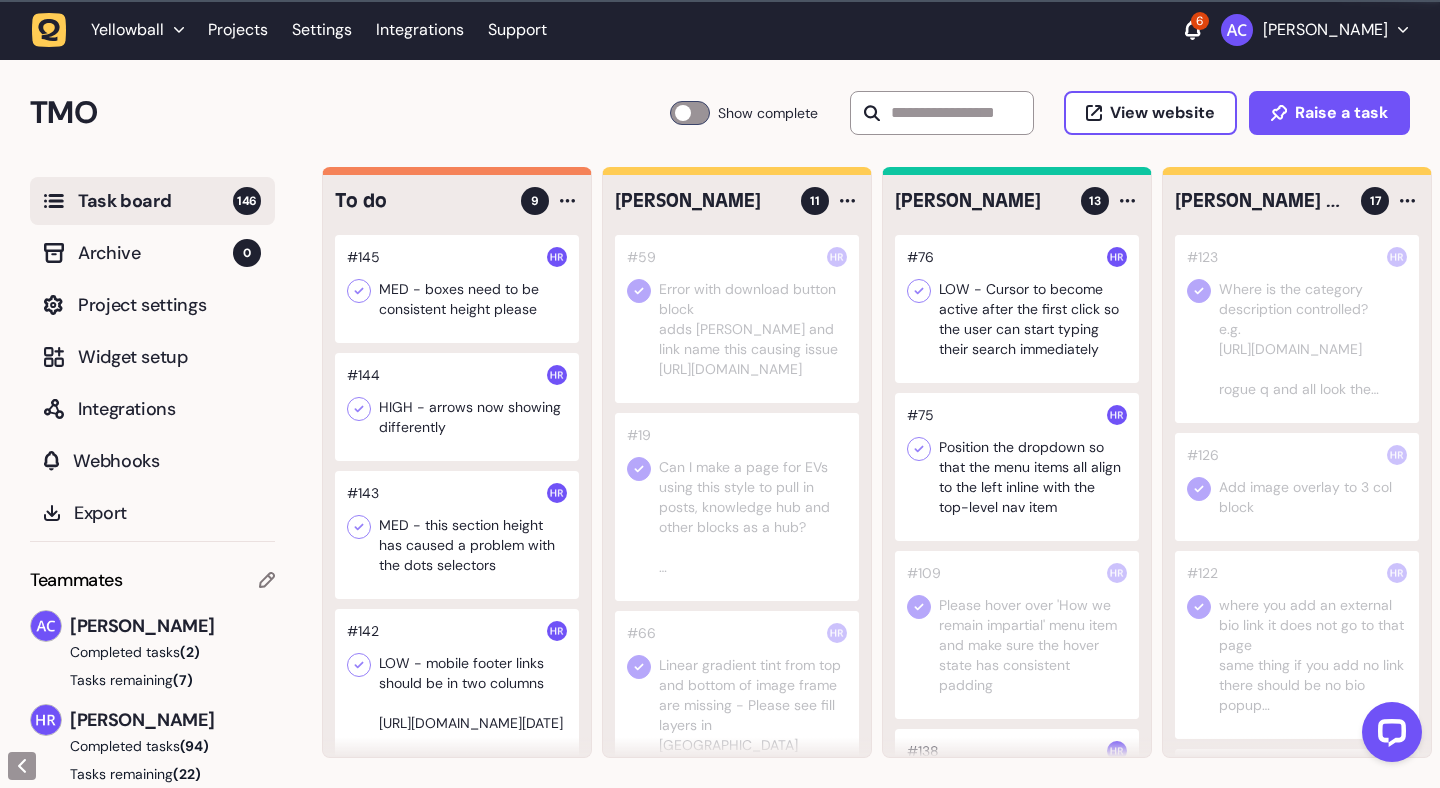 scroll, scrollTop: 0, scrollLeft: 0, axis: both 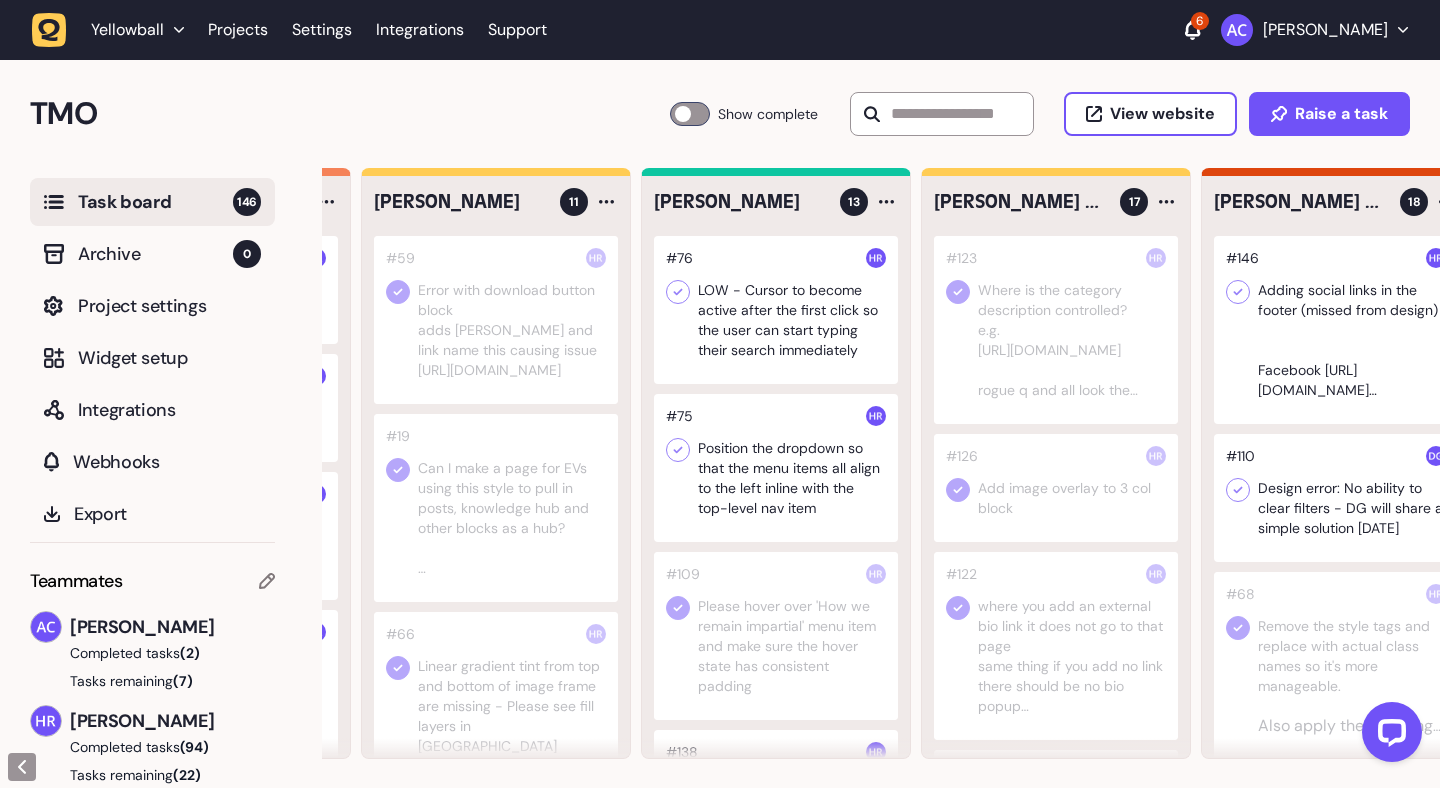 click 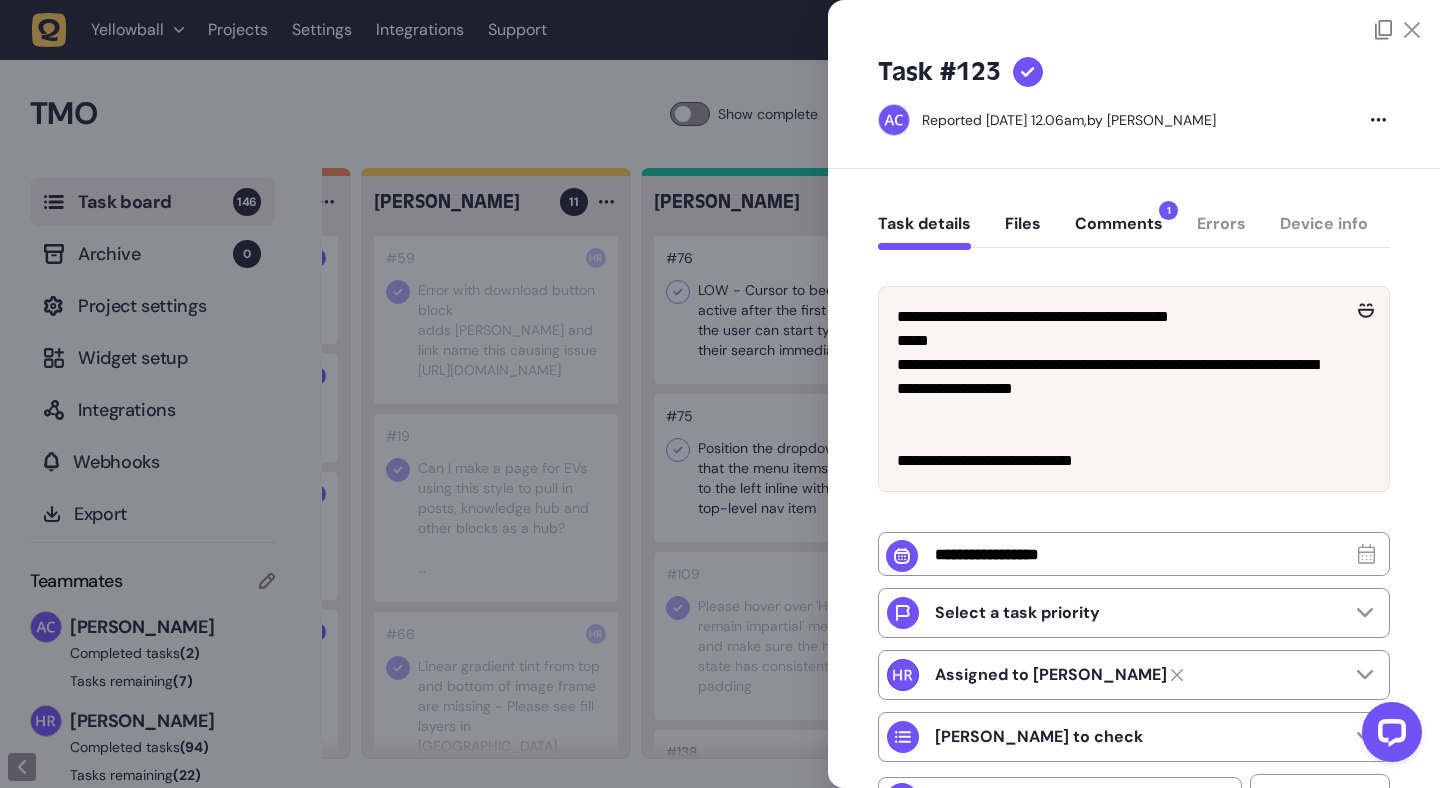 click 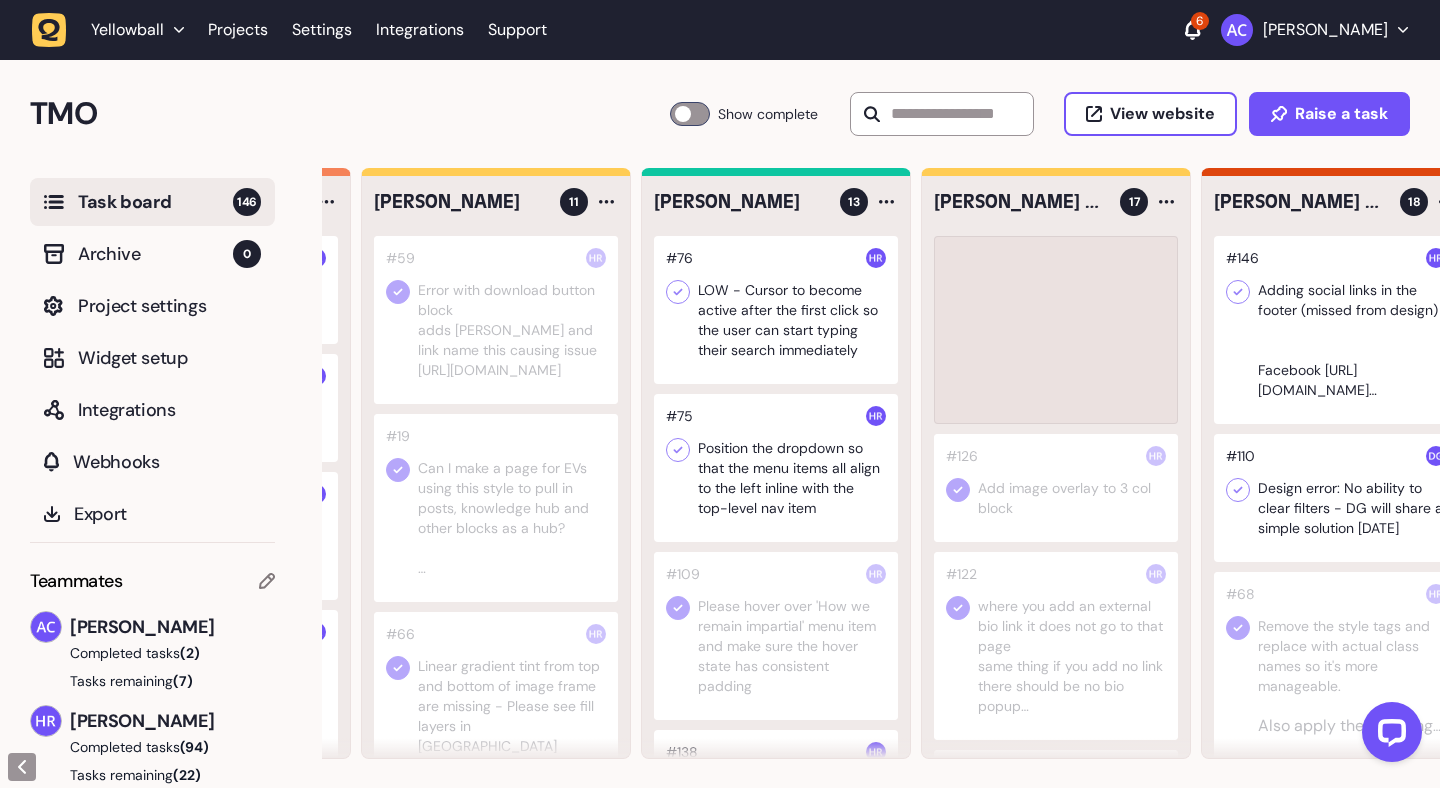 type 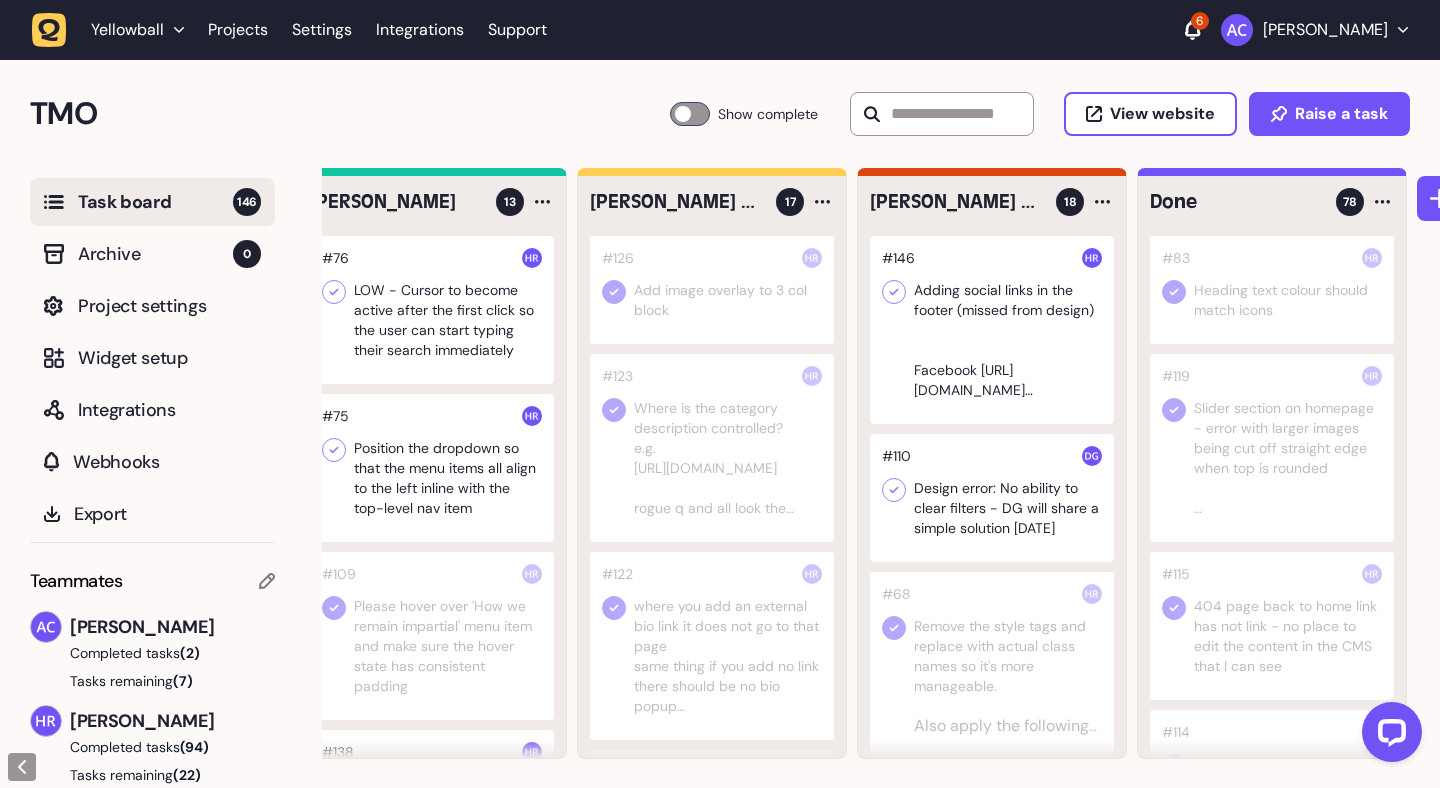 scroll, scrollTop: 0, scrollLeft: 591, axis: horizontal 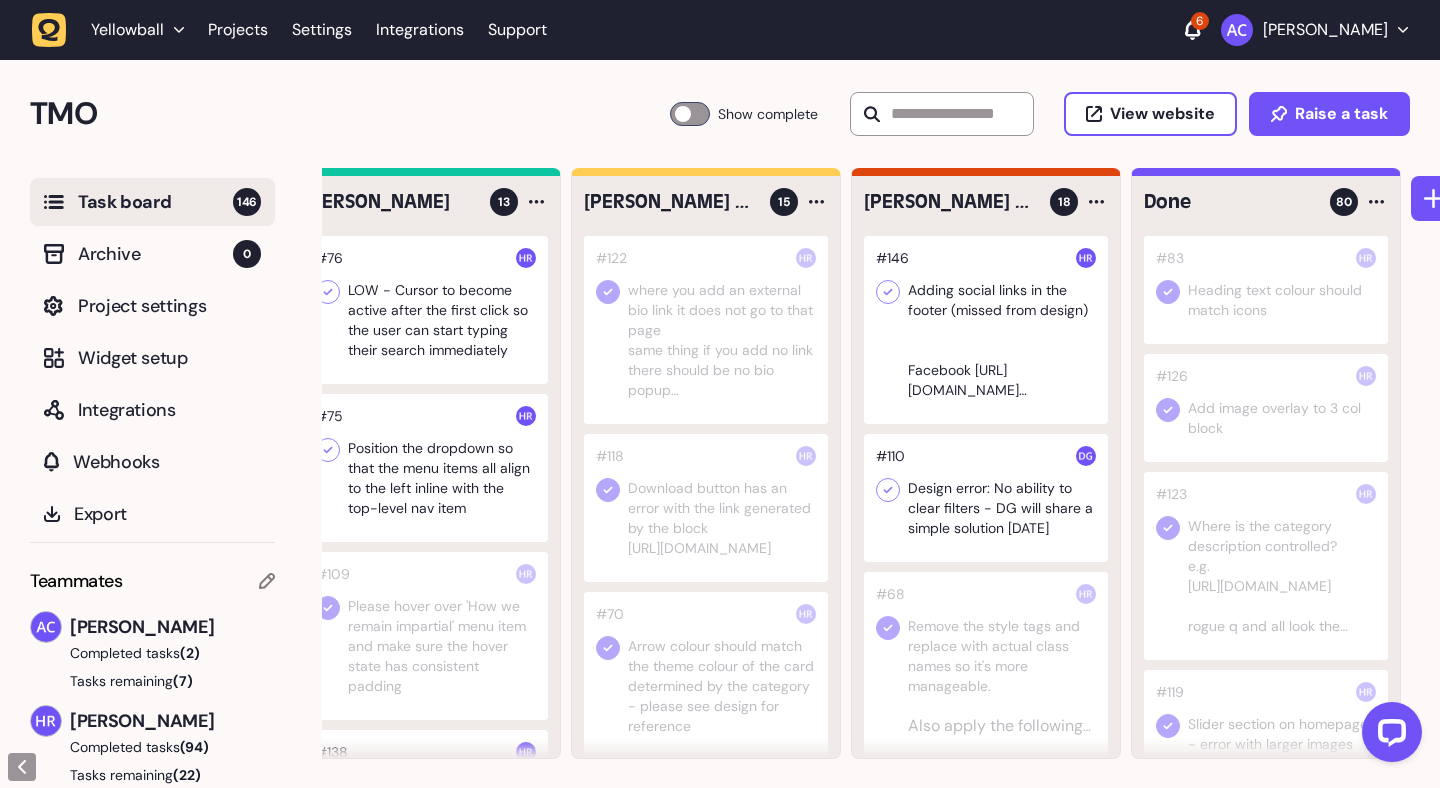 click 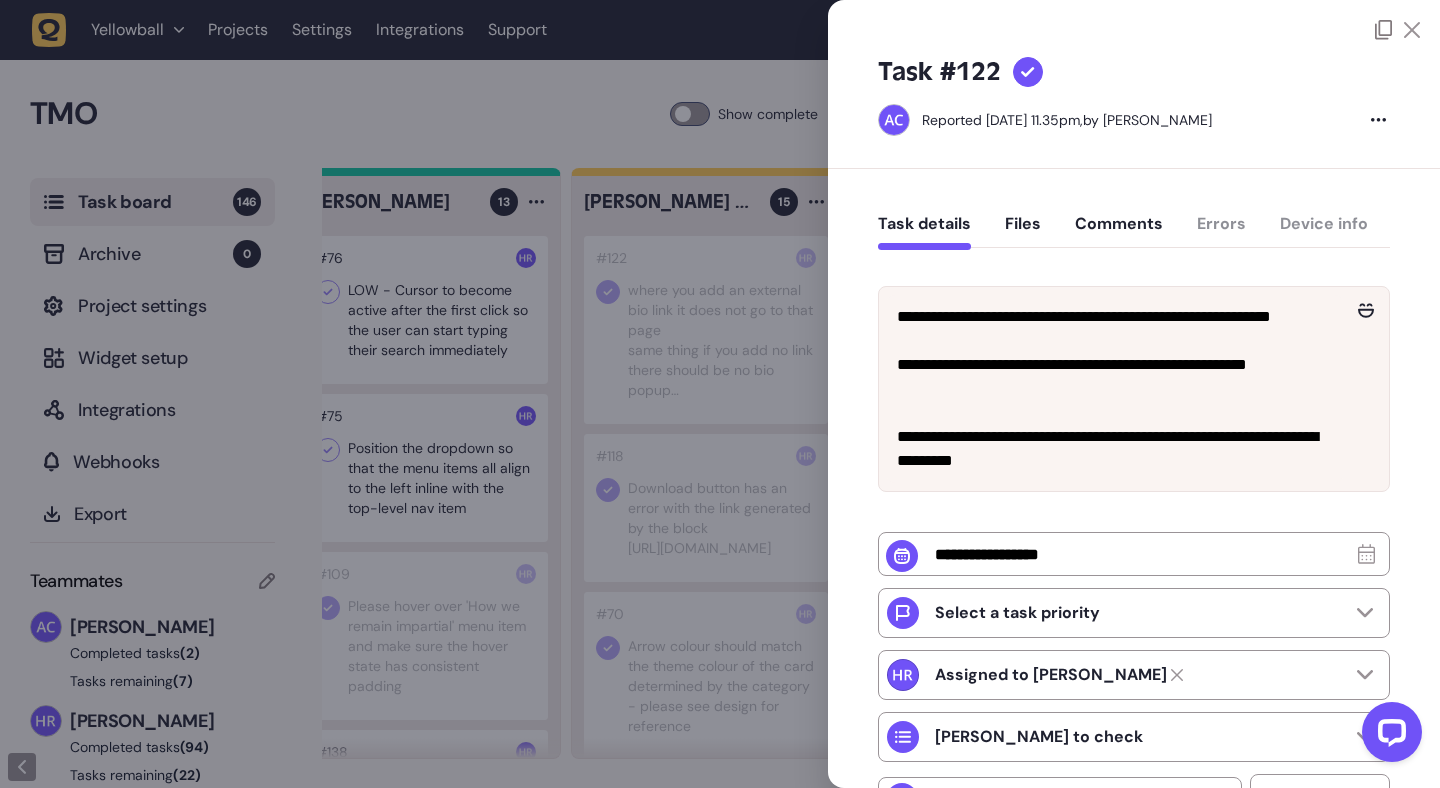 click 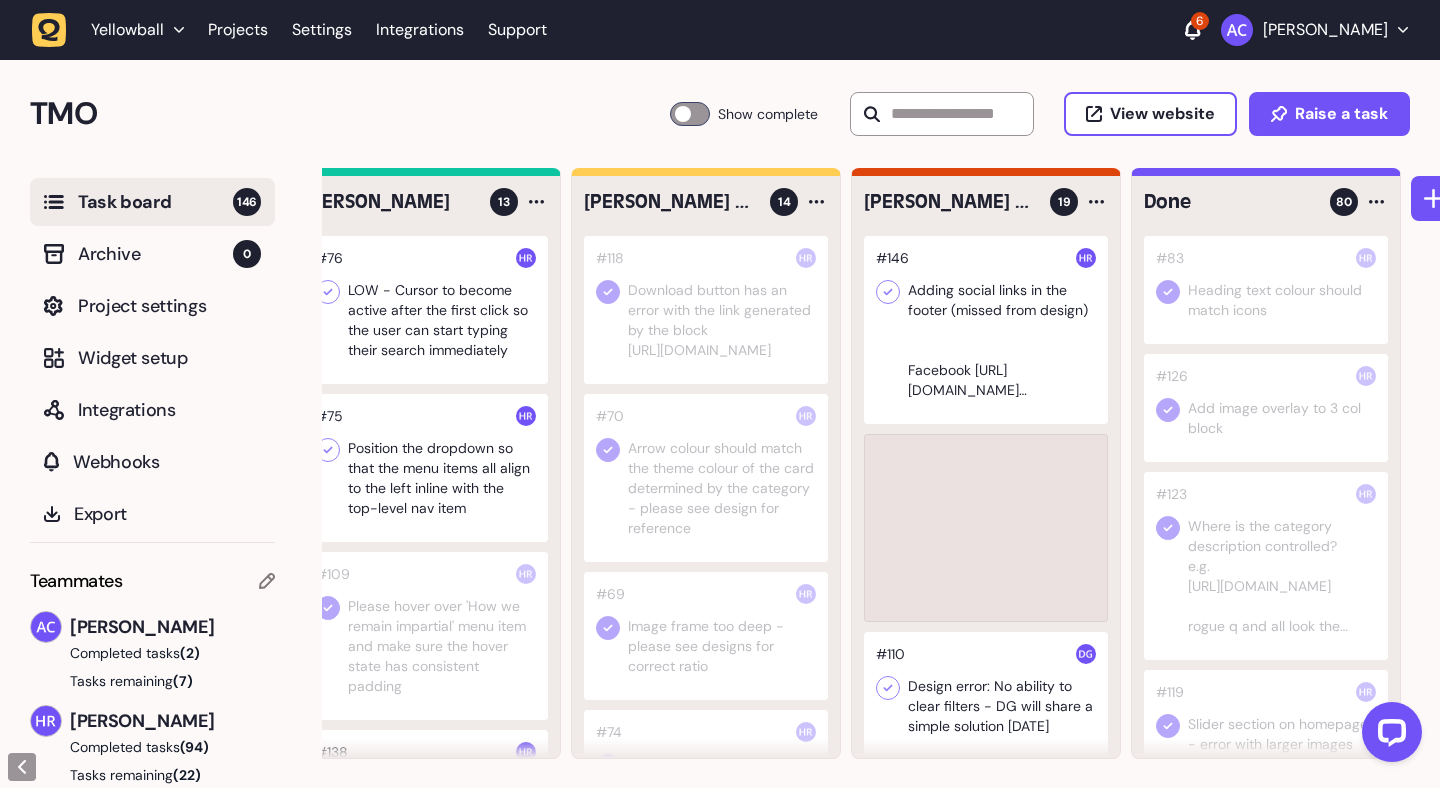 type 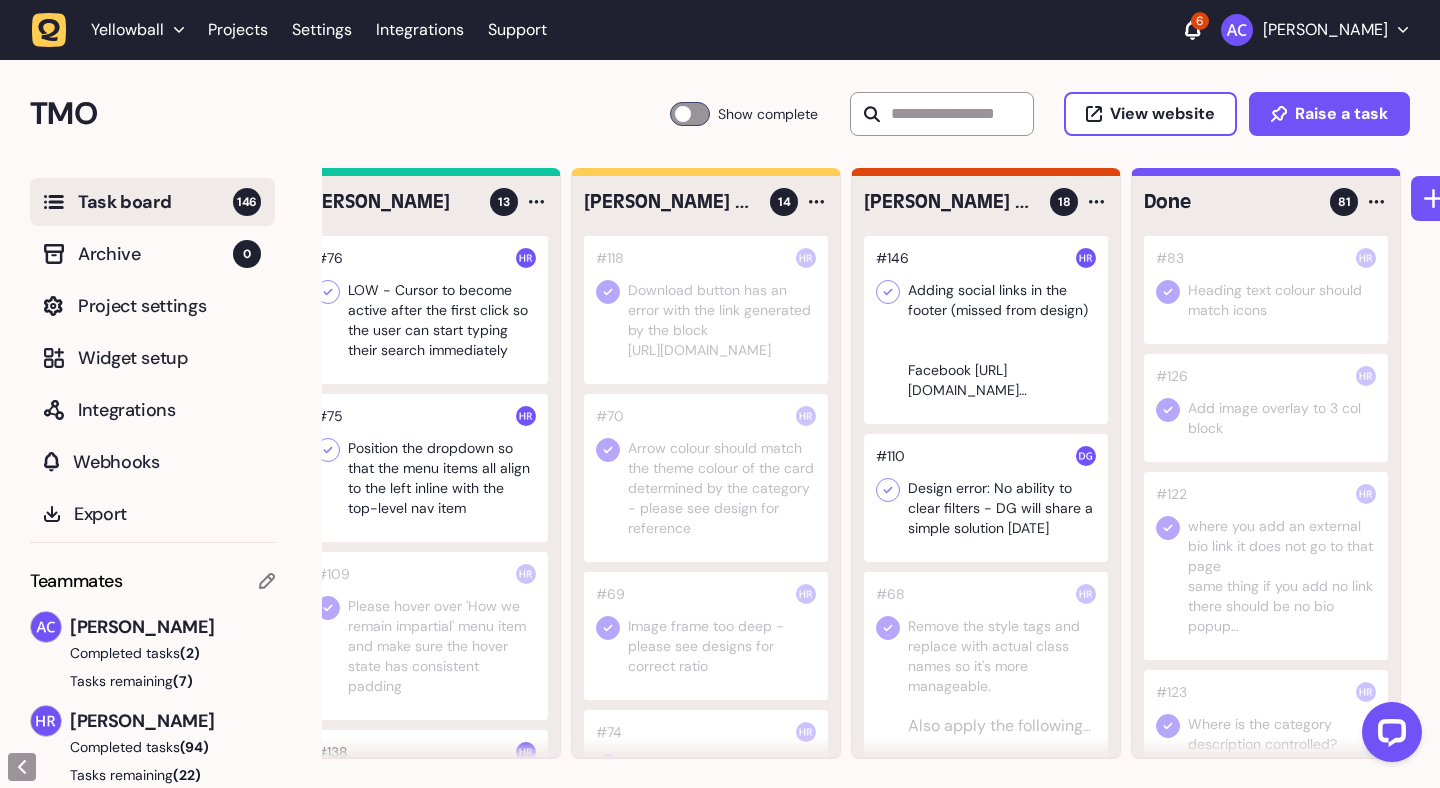 click 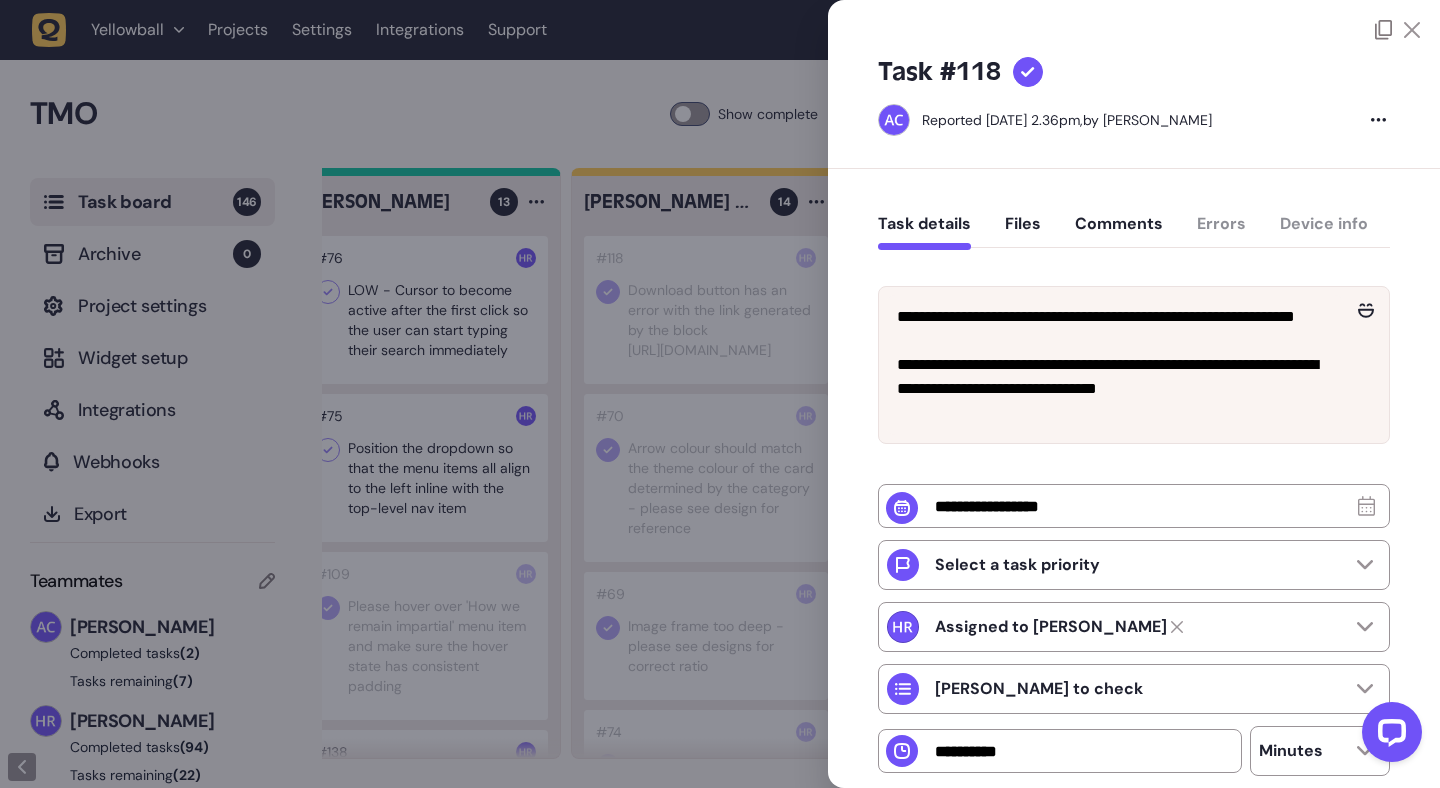click 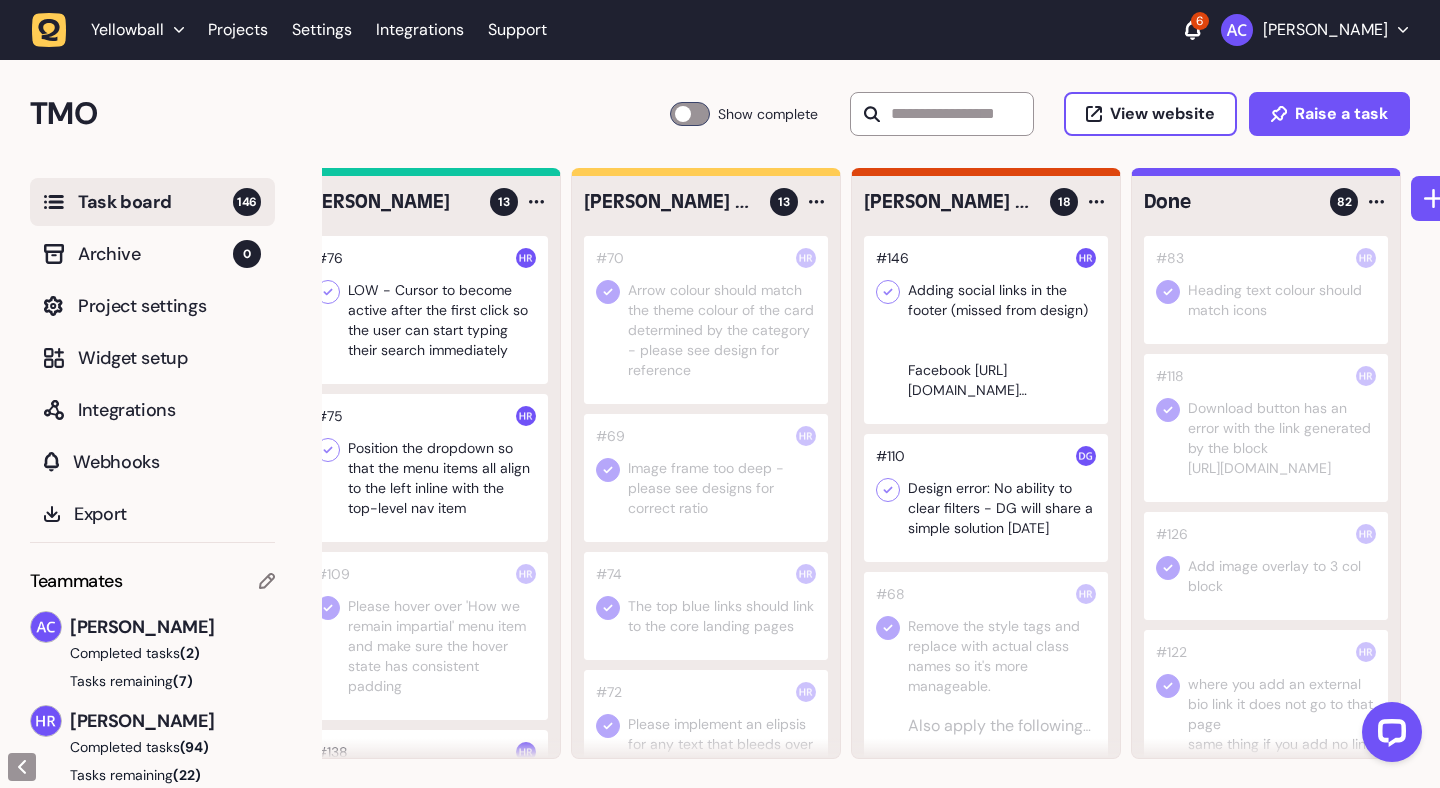 drag, startPoint x: 736, startPoint y: 344, endPoint x: 236, endPoint y: 6, distance: 603.5263 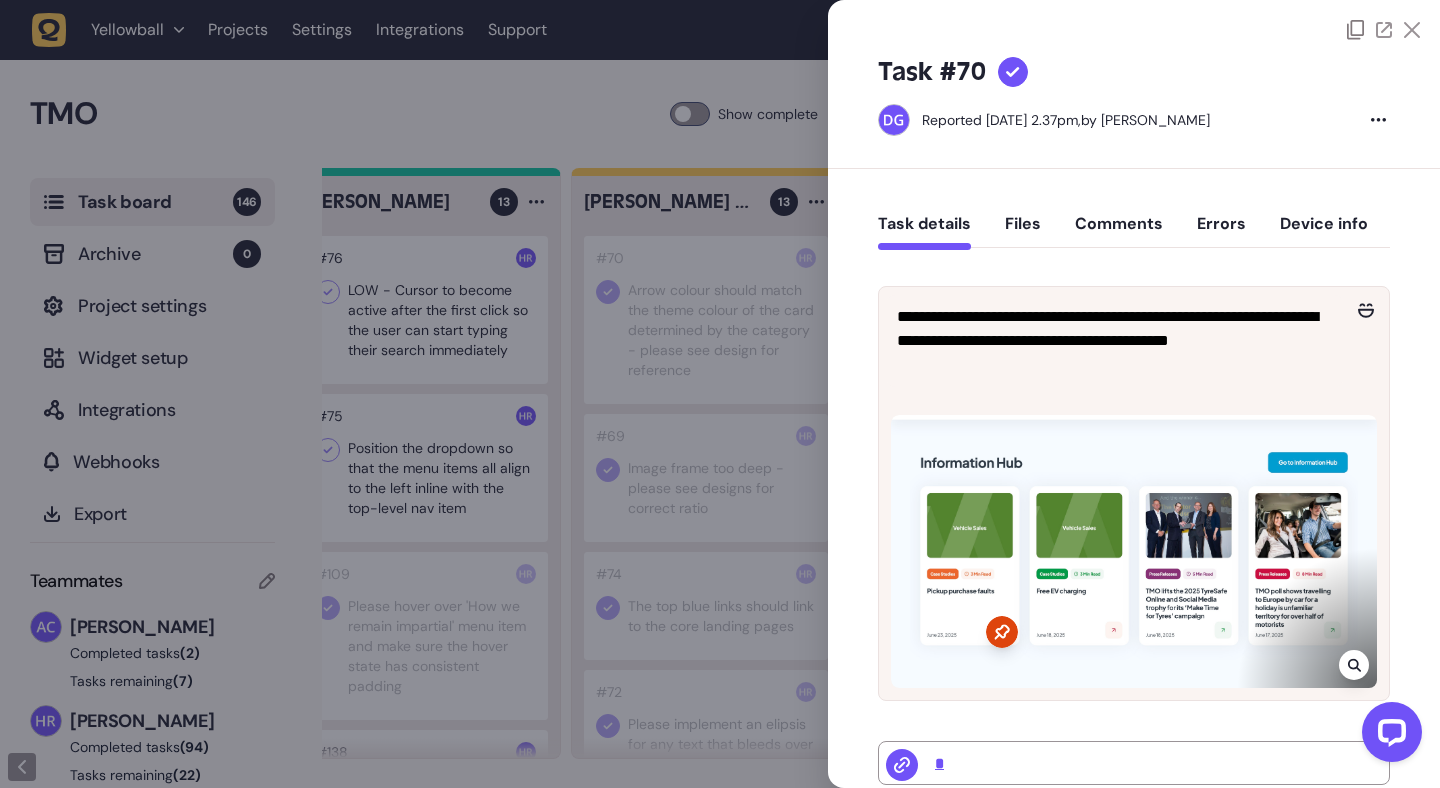 click 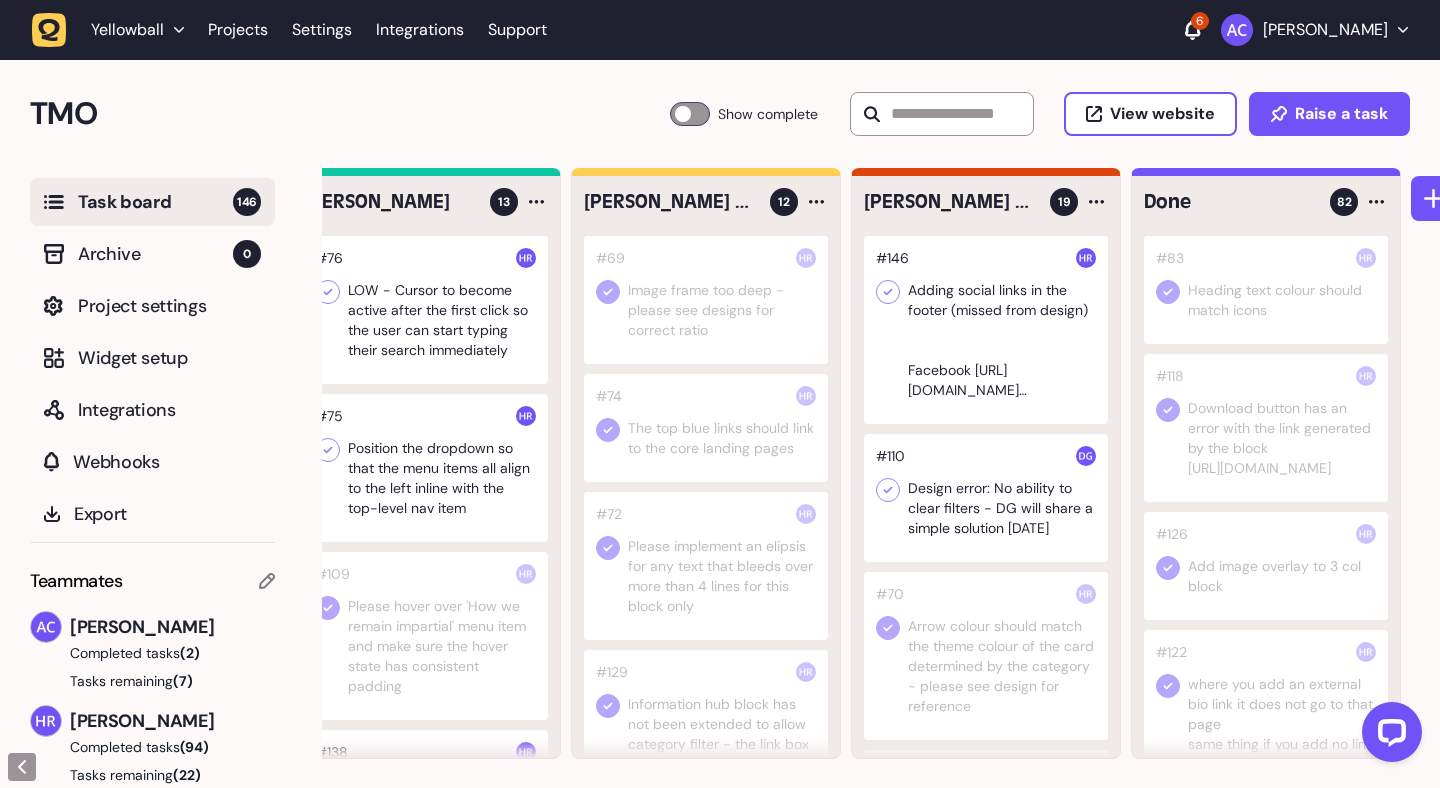 click 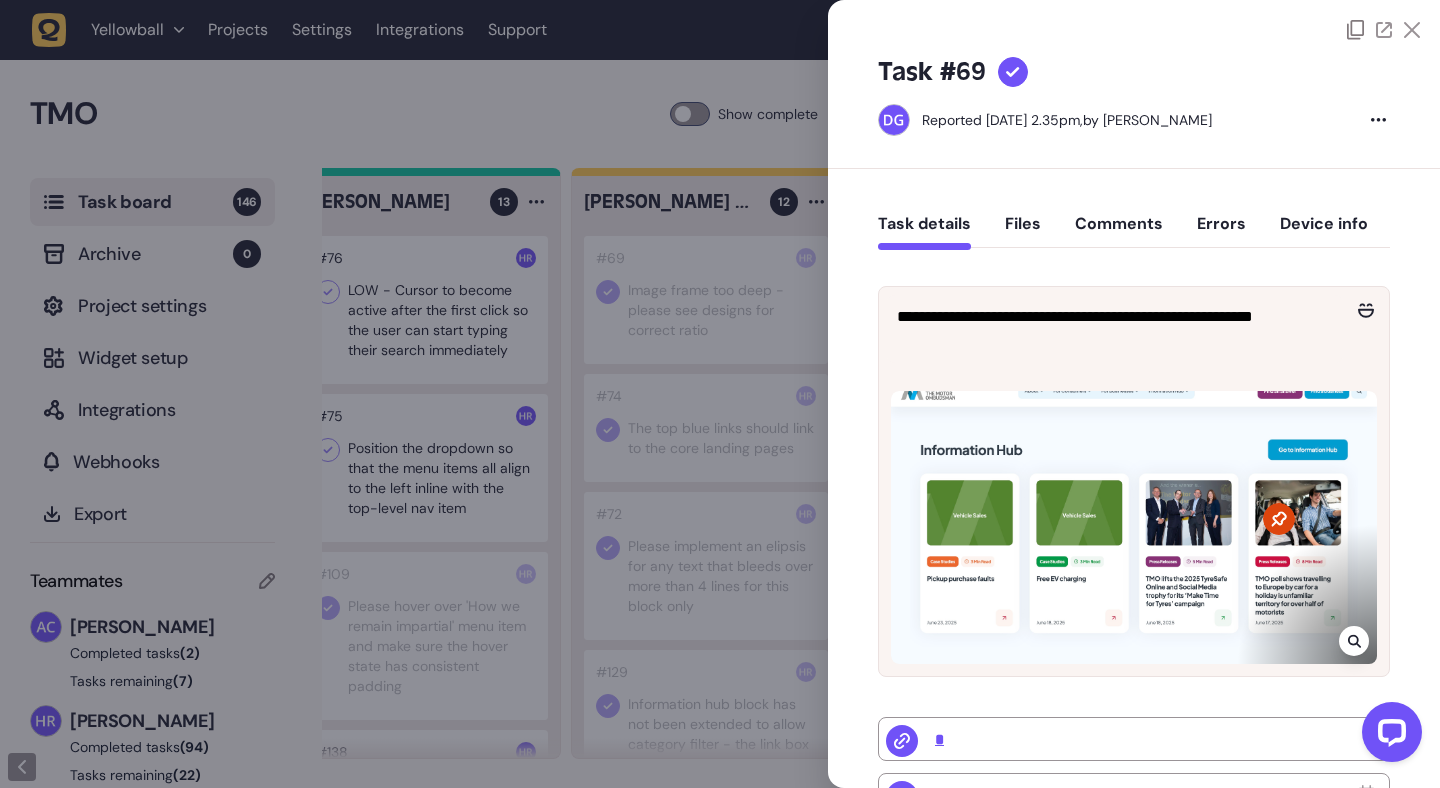click 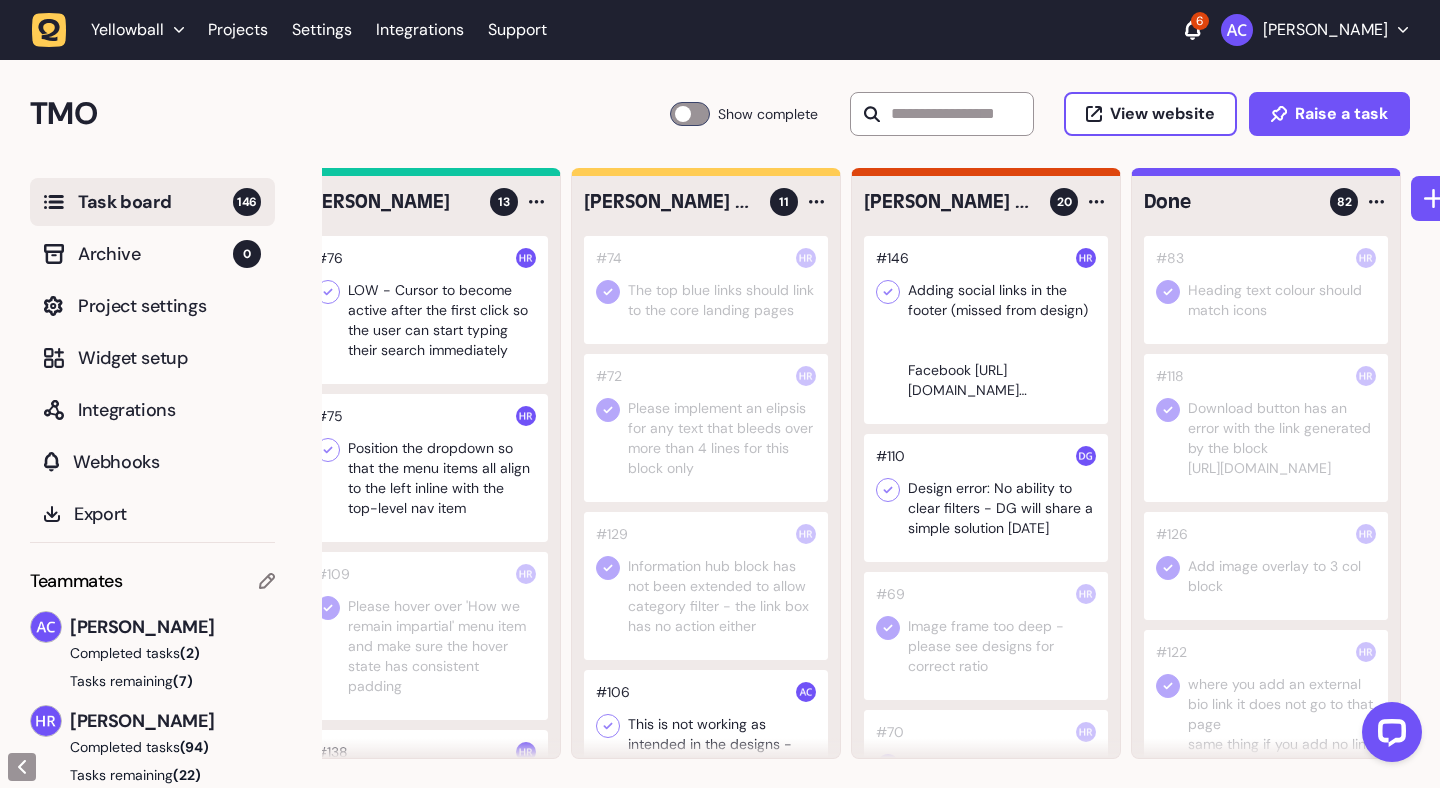 click 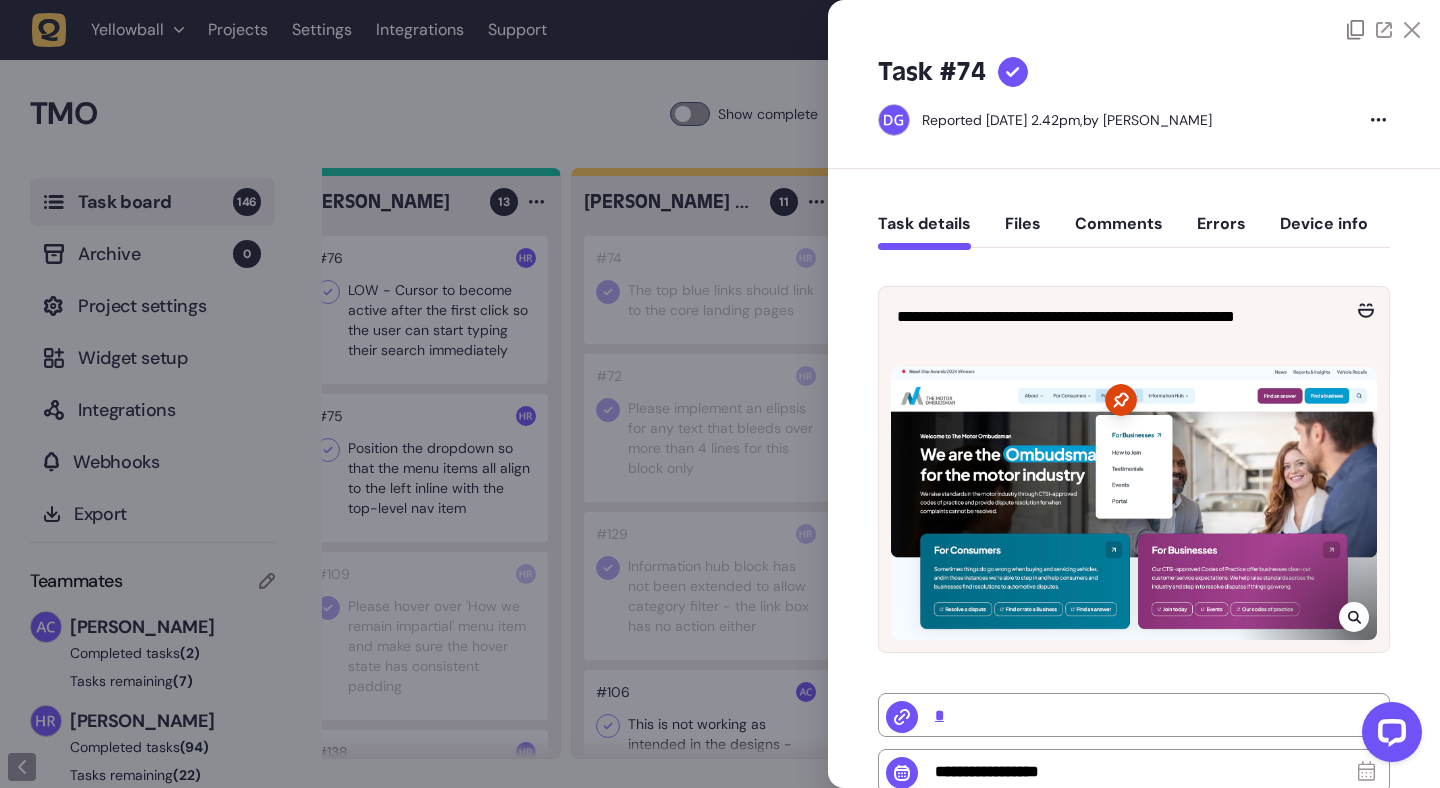 click 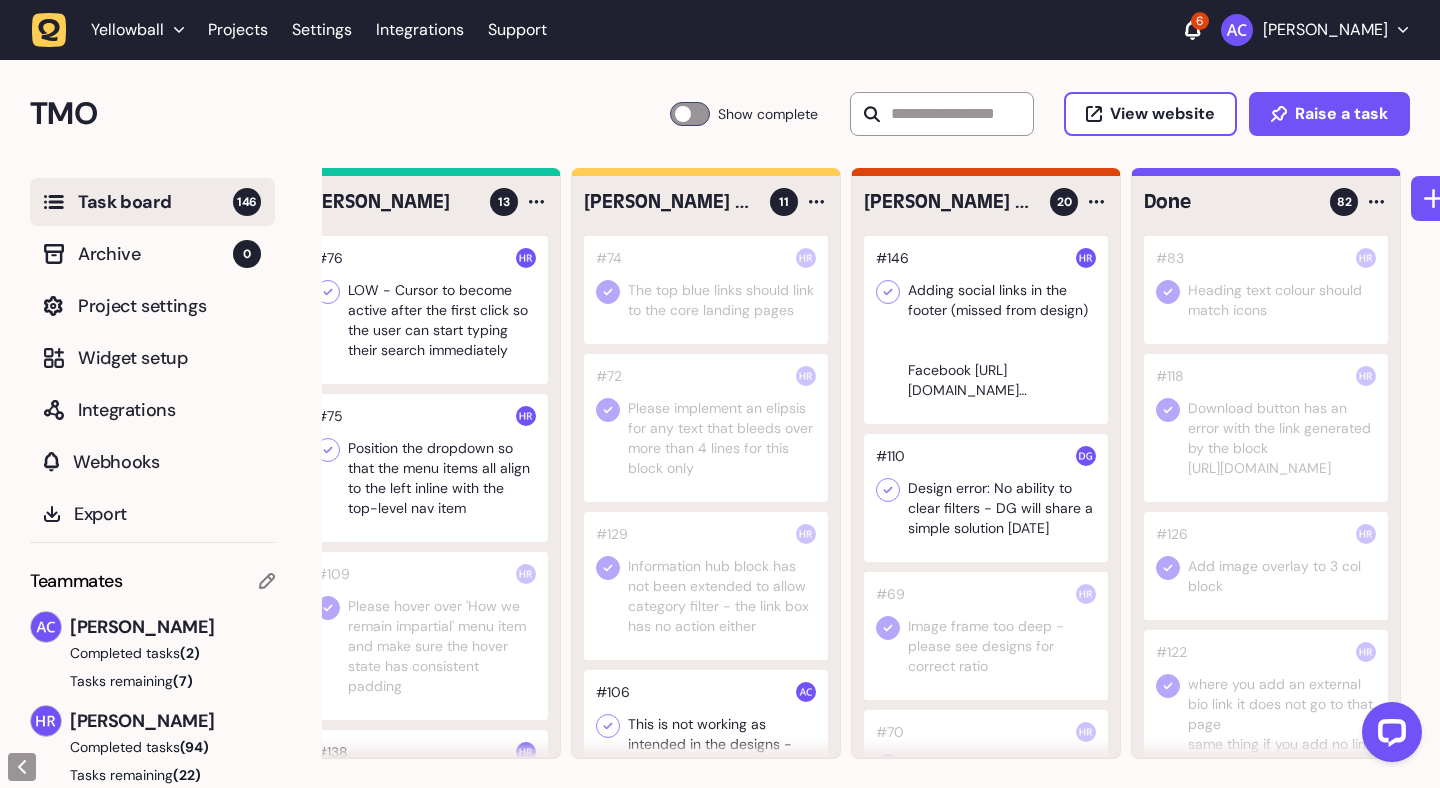 click 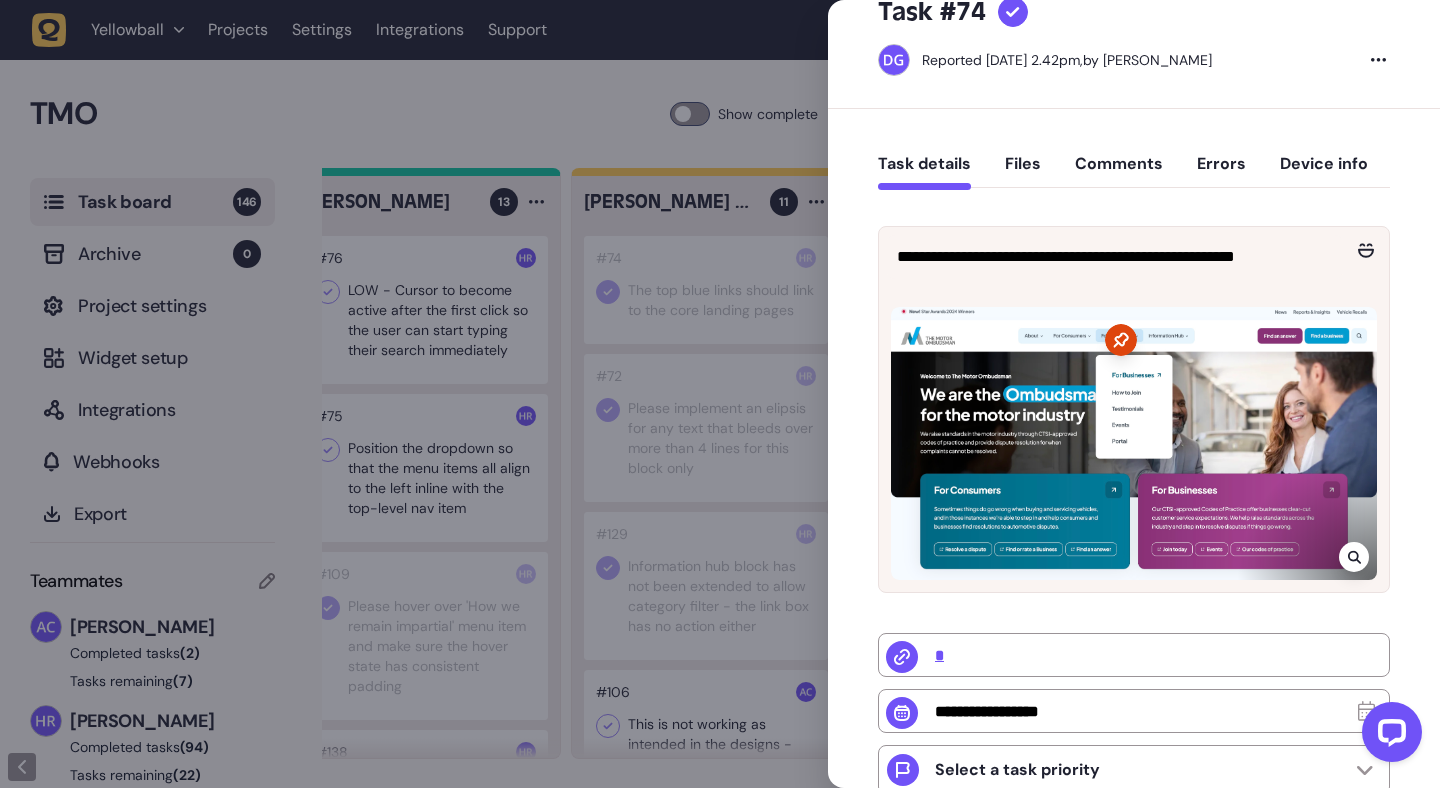 scroll, scrollTop: 0, scrollLeft: 0, axis: both 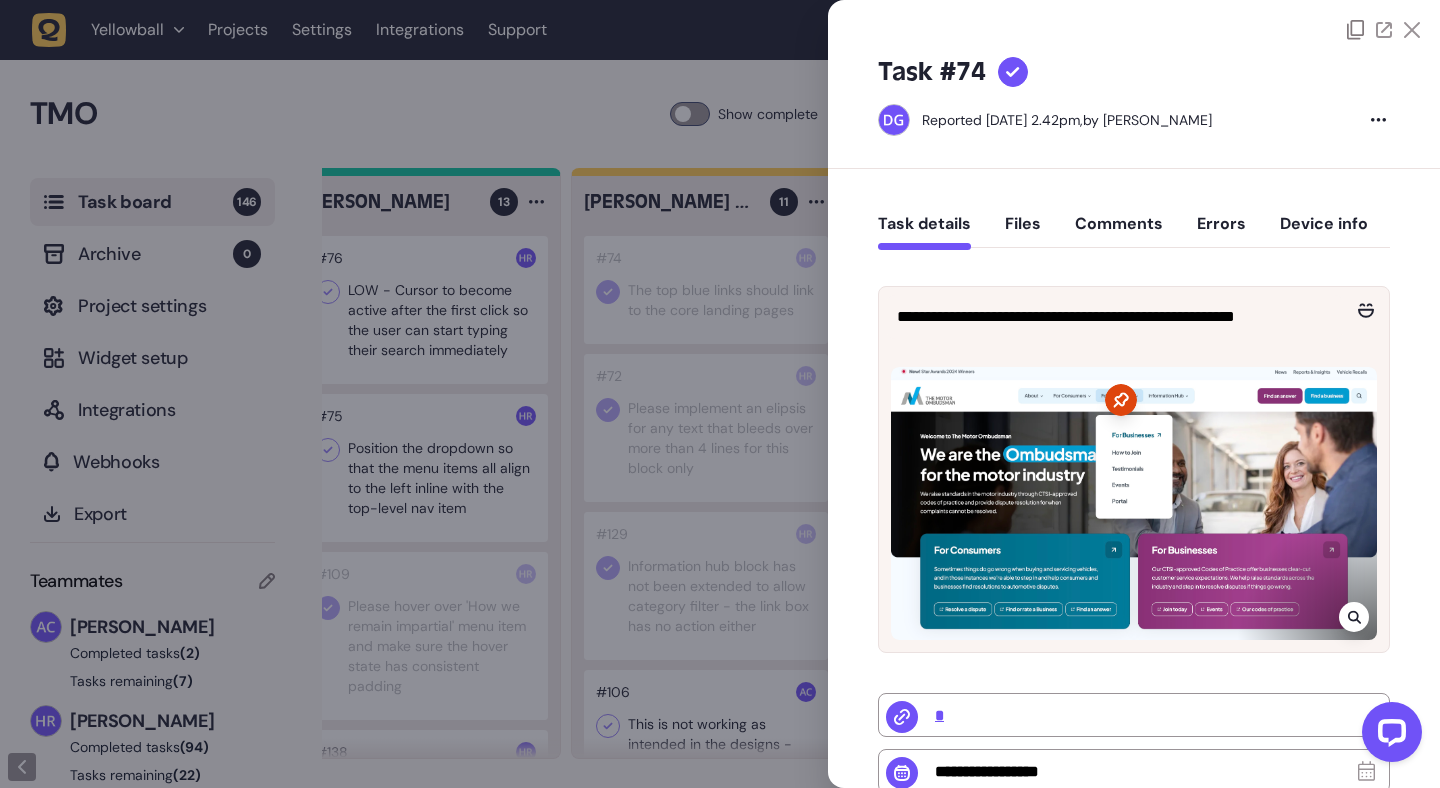 click on "Files" 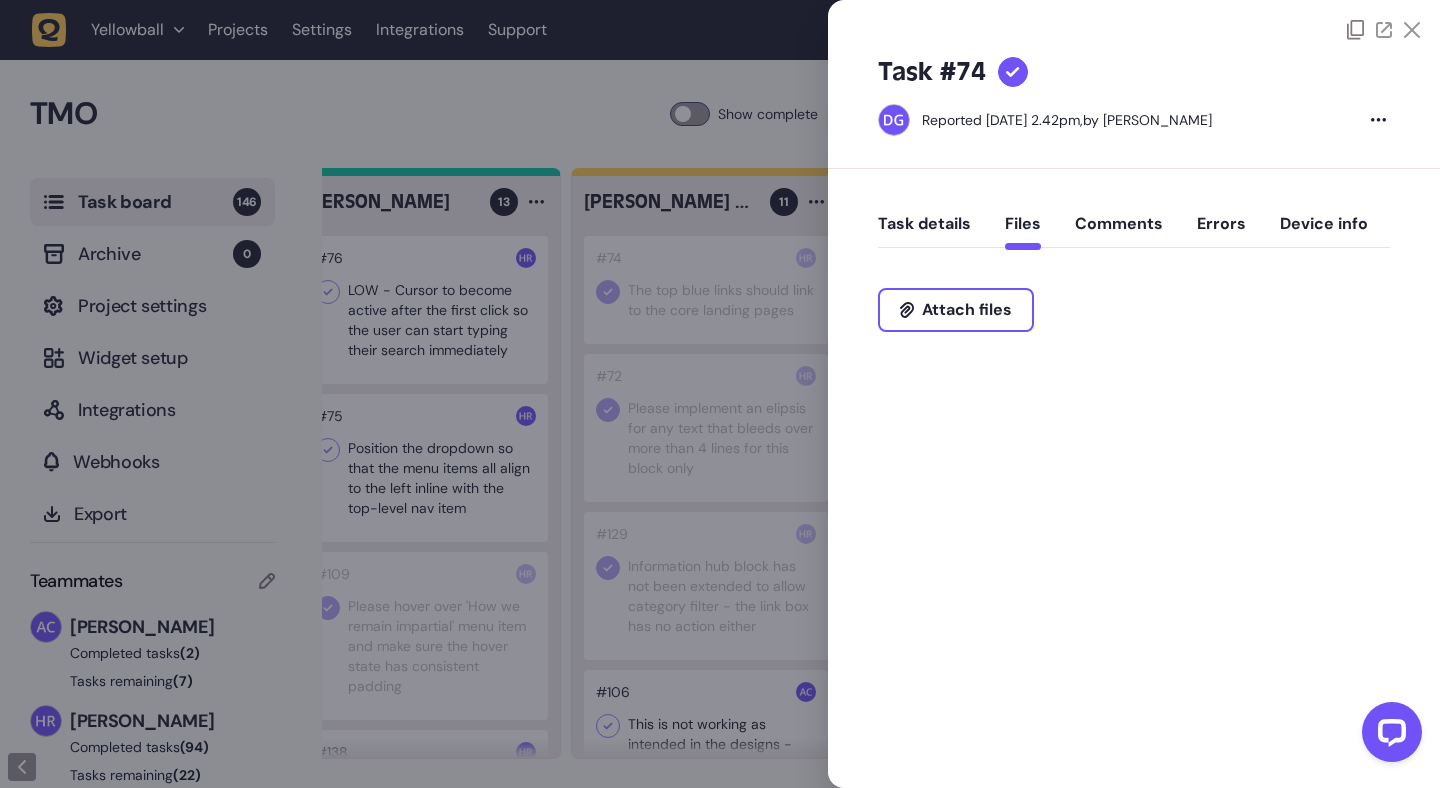 click on "Task details" 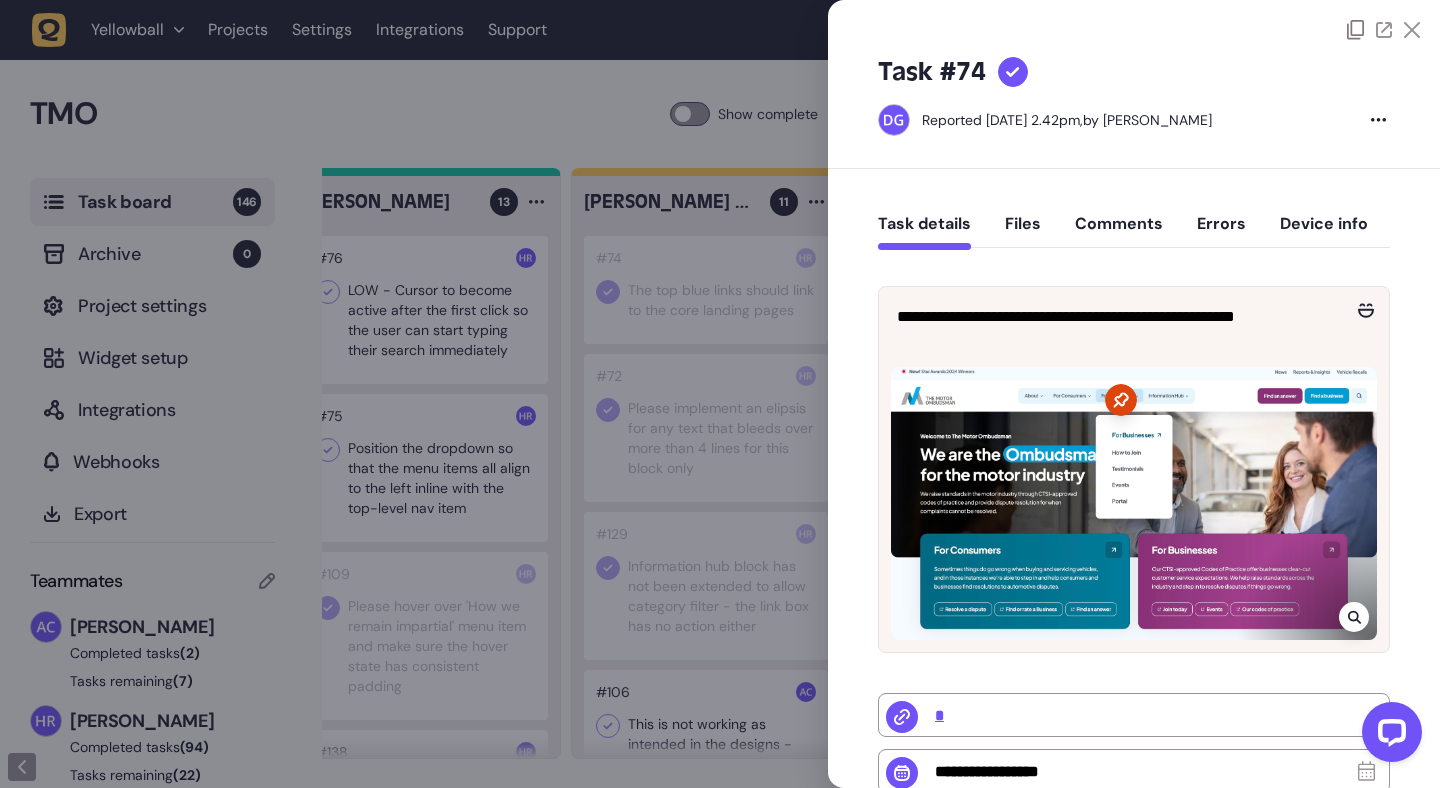 click 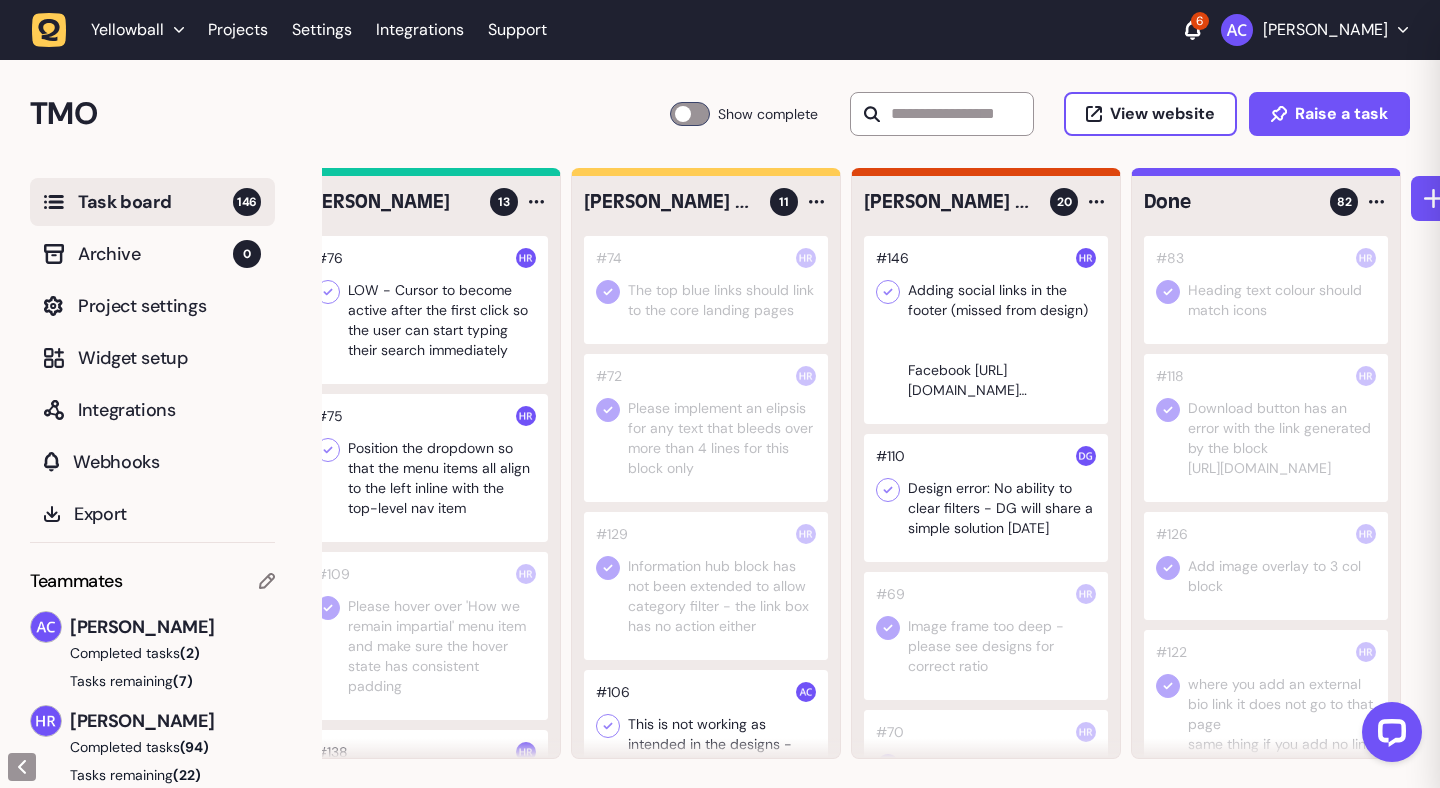 click 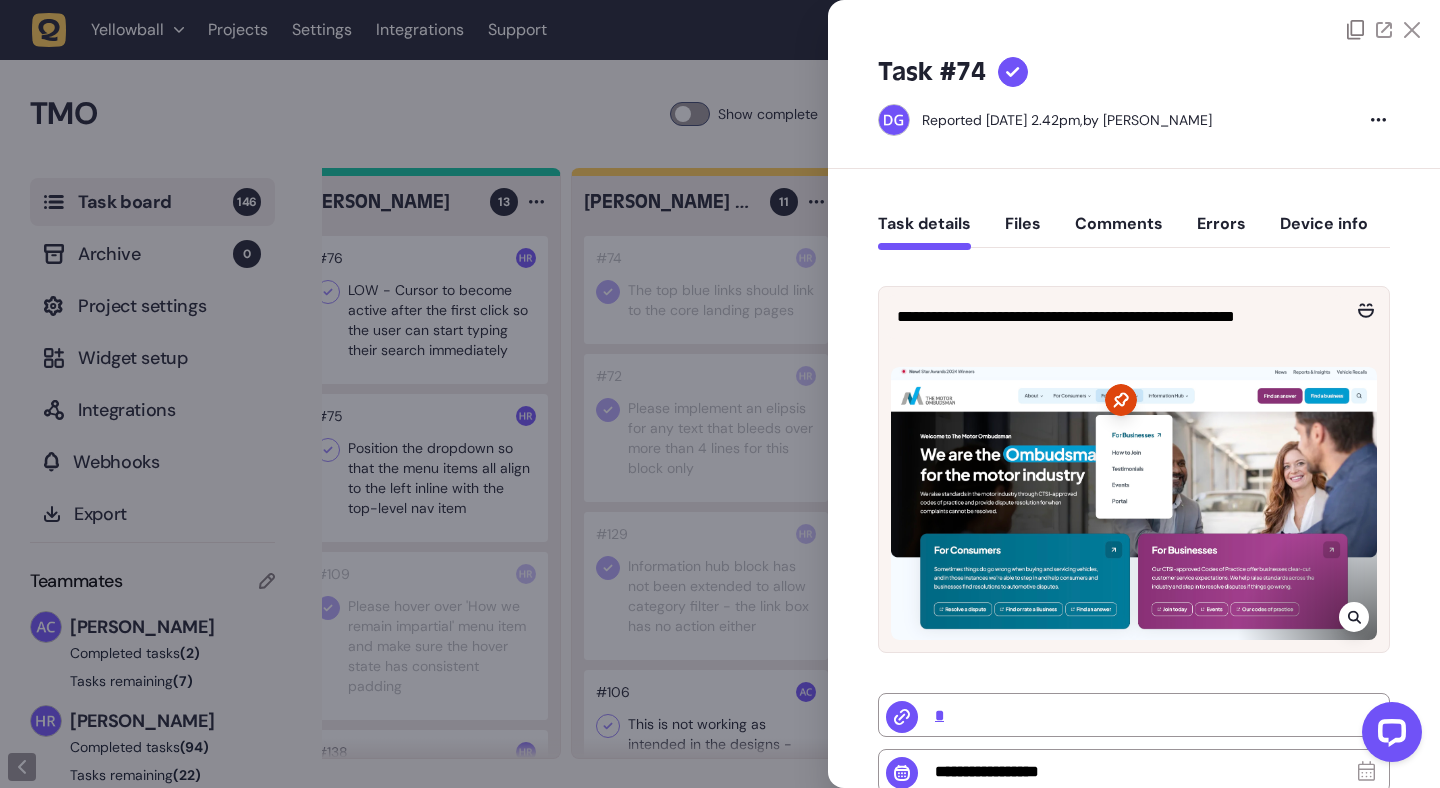 click 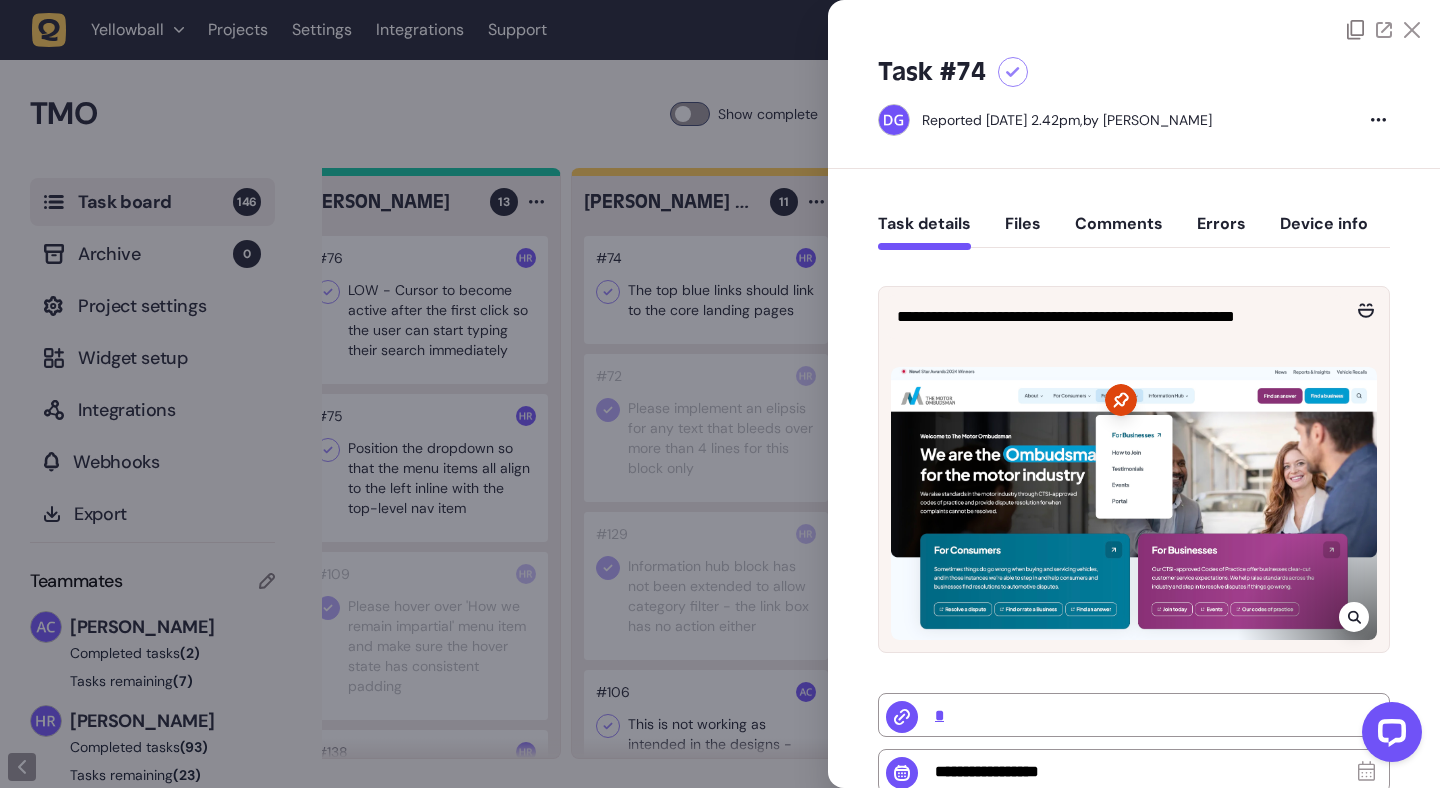 click 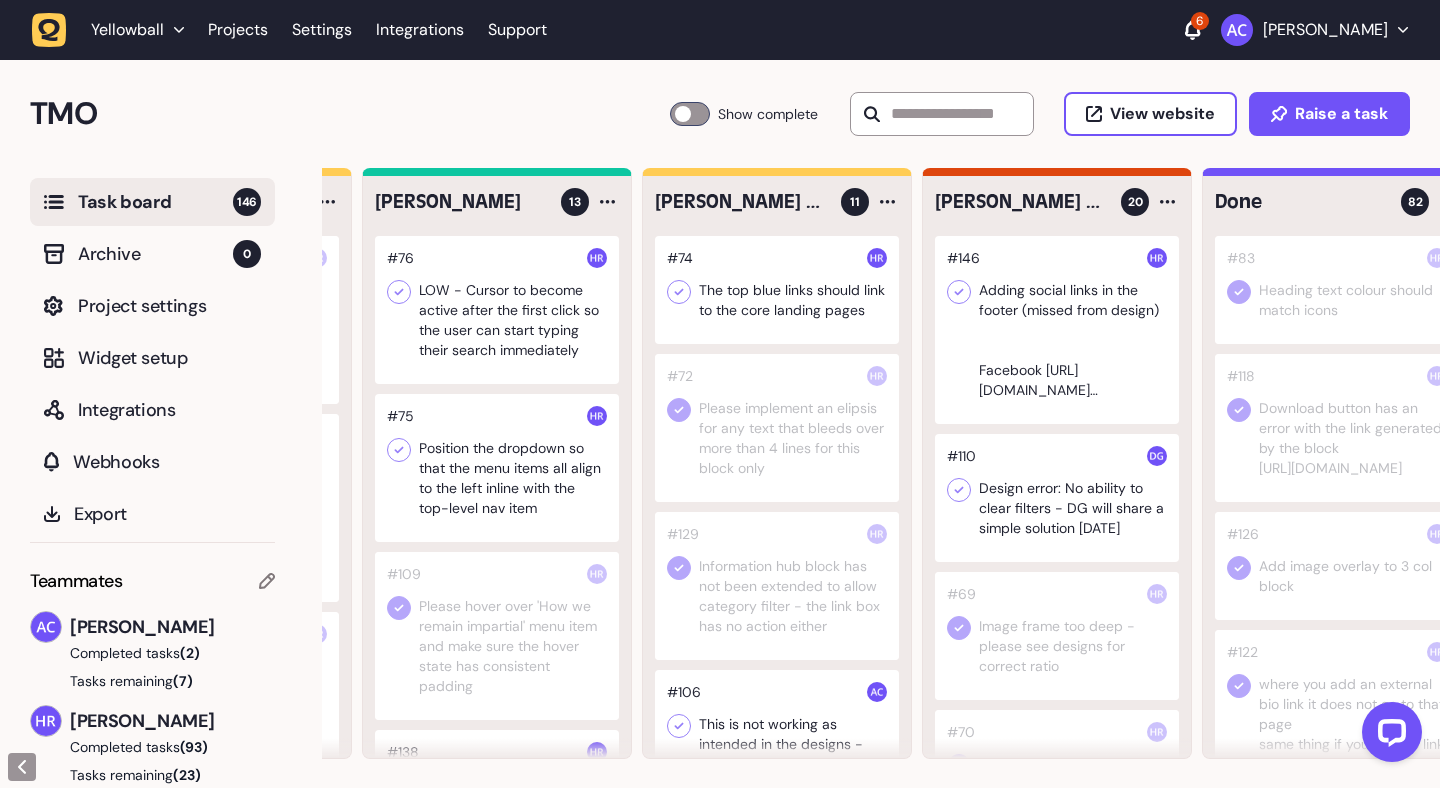 scroll, scrollTop: 0, scrollLeft: 514, axis: horizontal 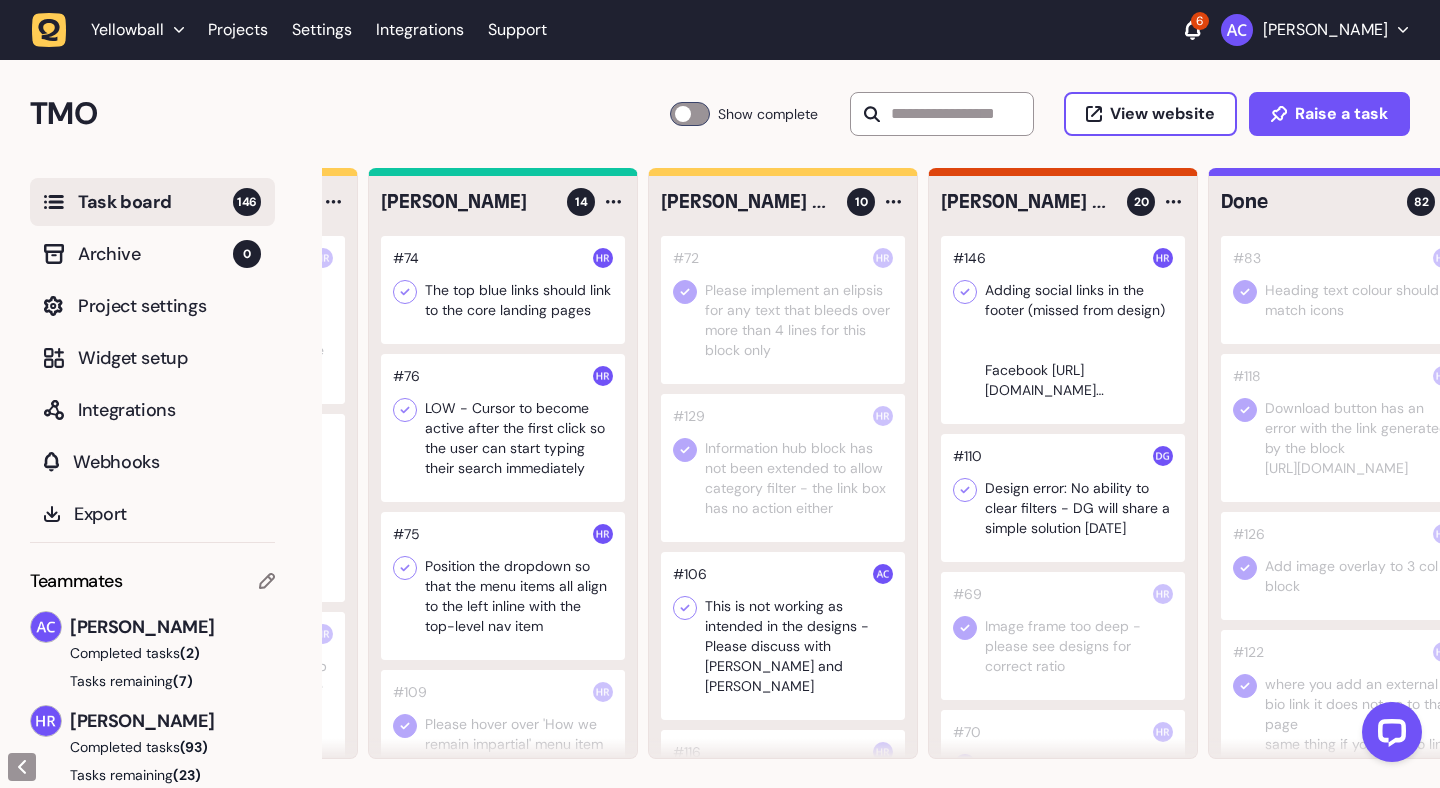 click 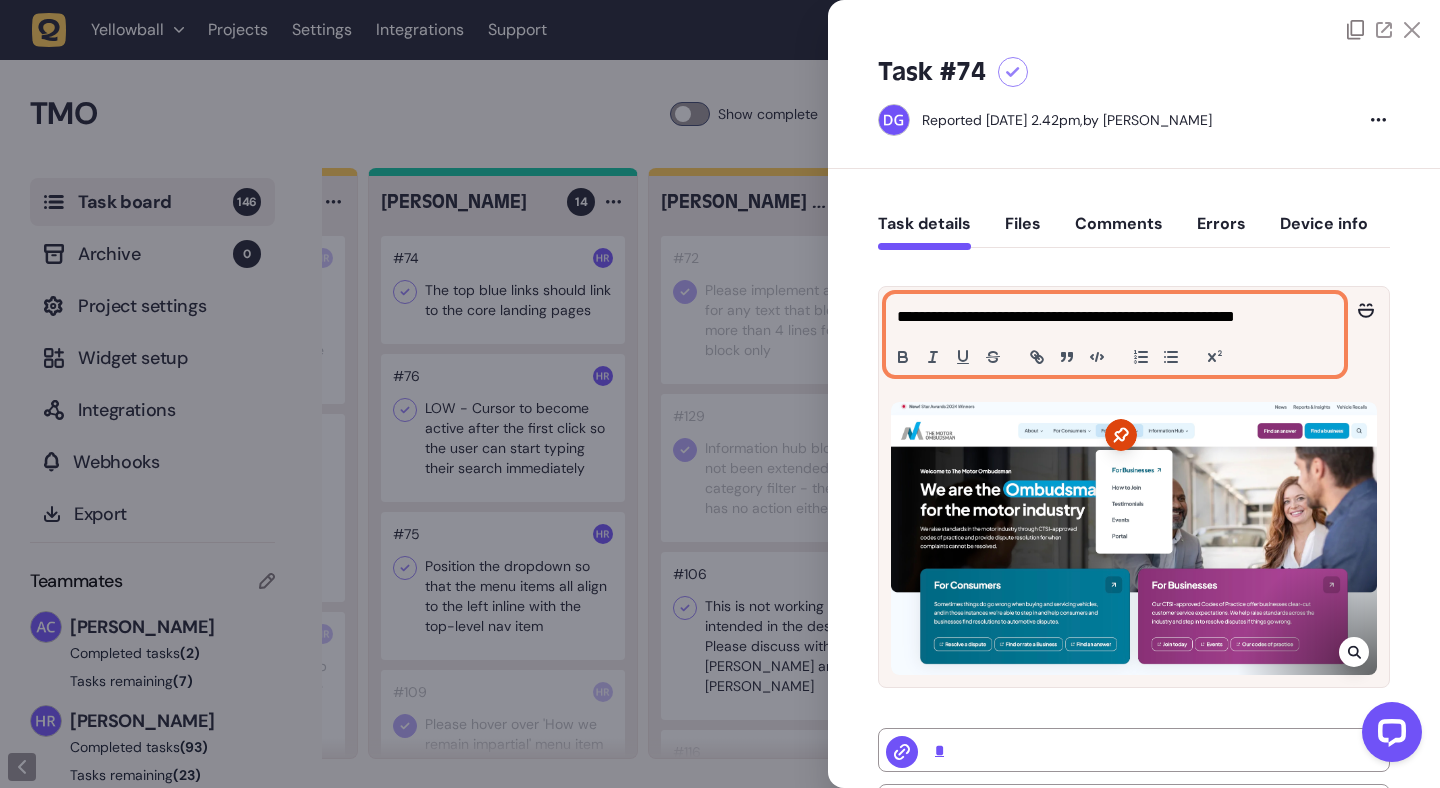 click on "**********" 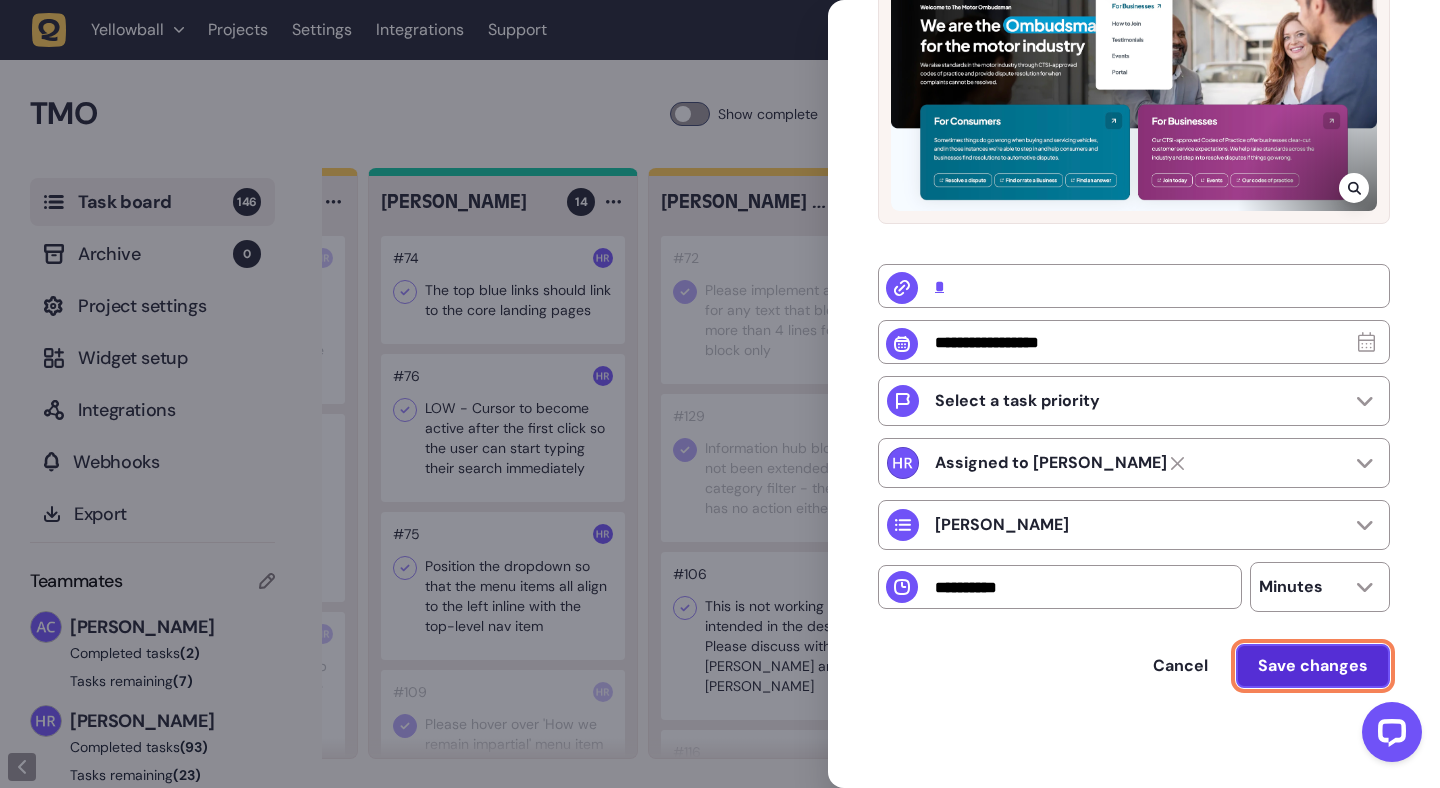 click on "Save changes" 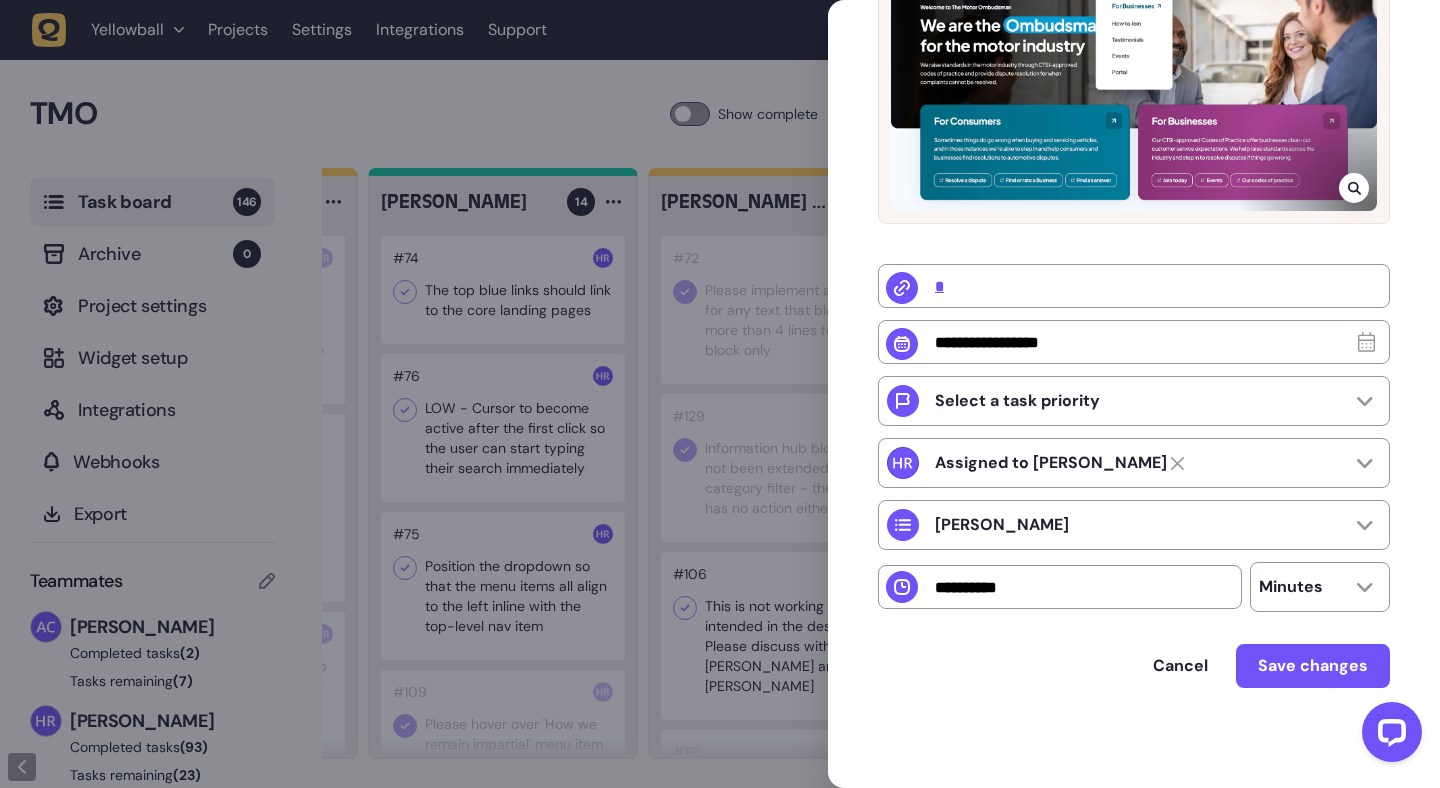 scroll, scrollTop: 0, scrollLeft: 0, axis: both 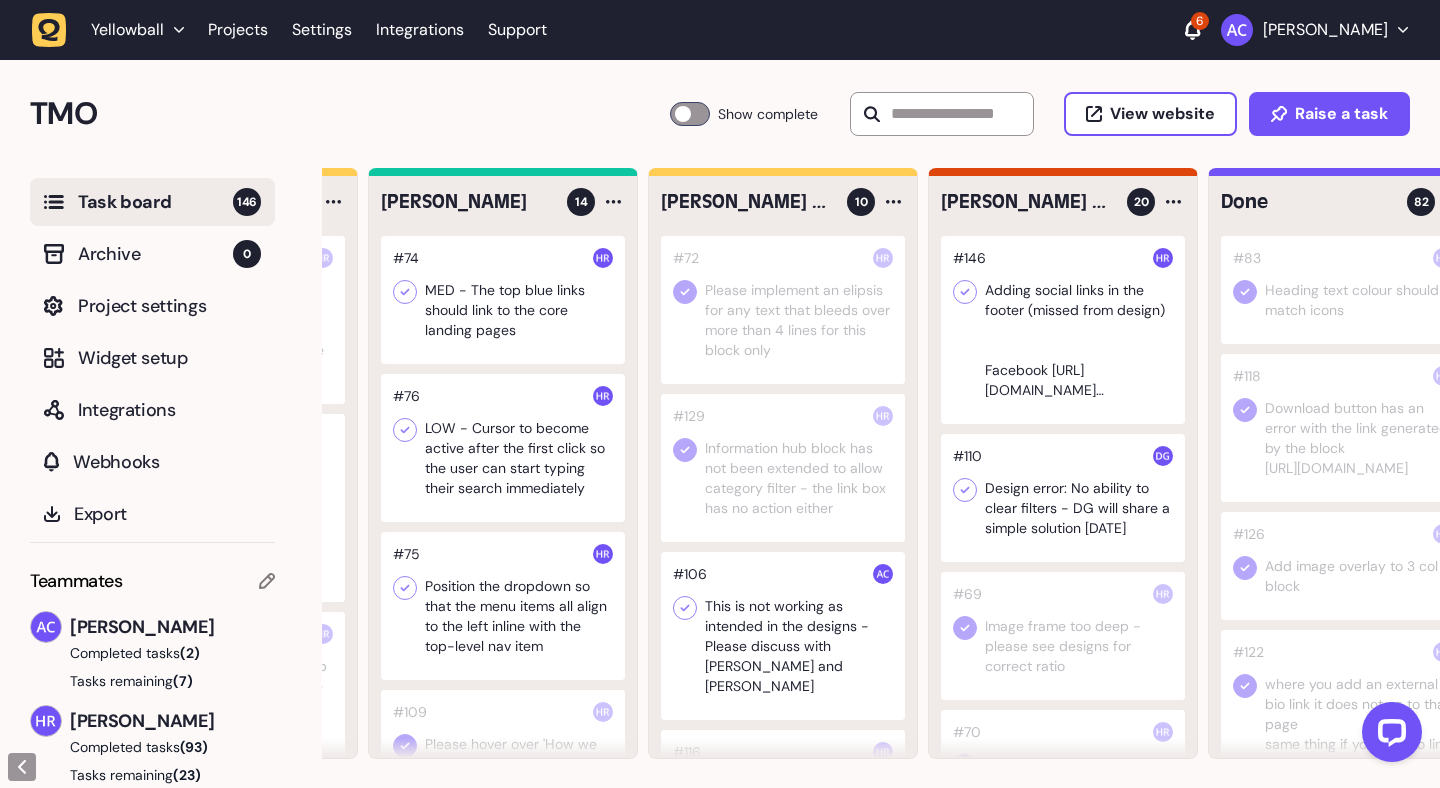 click 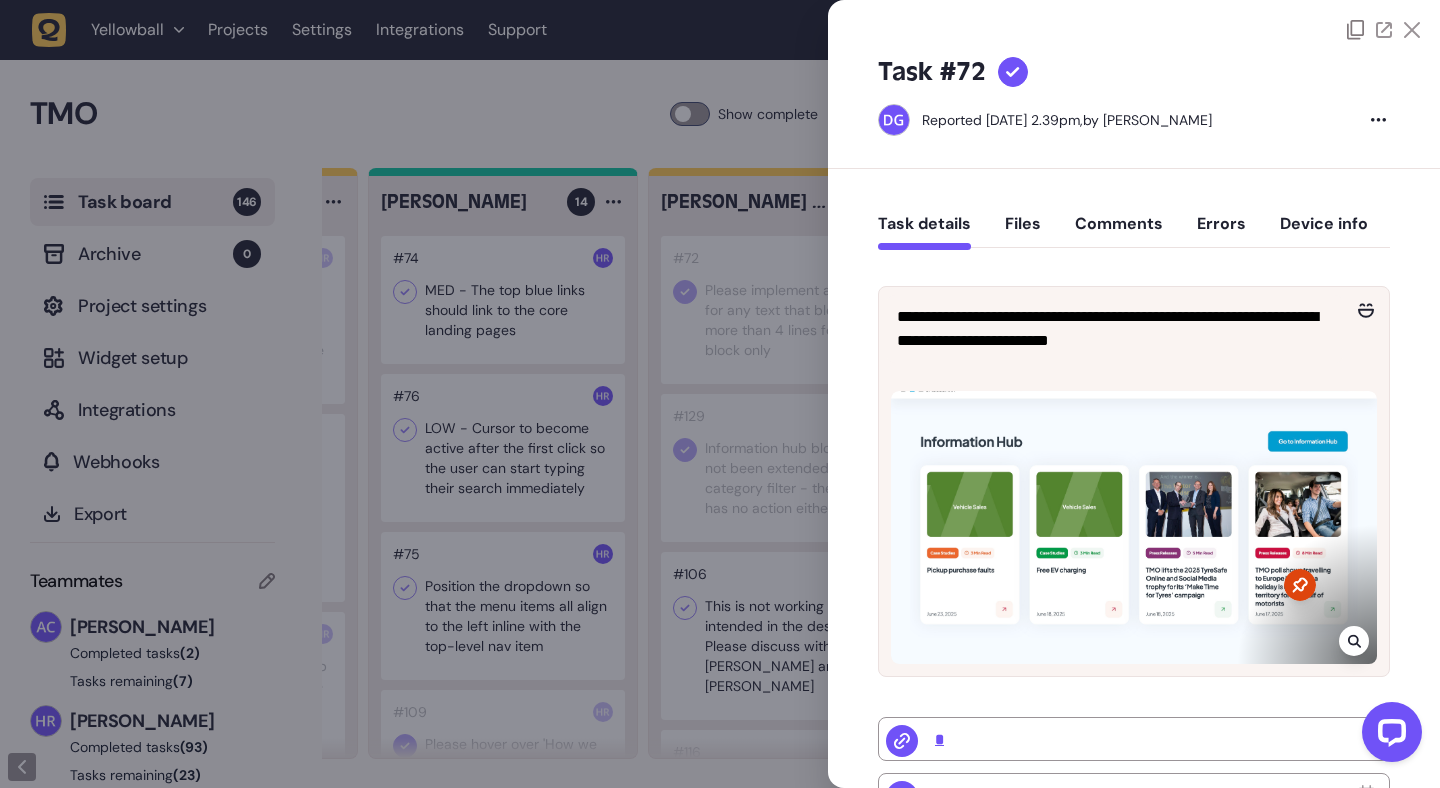 click 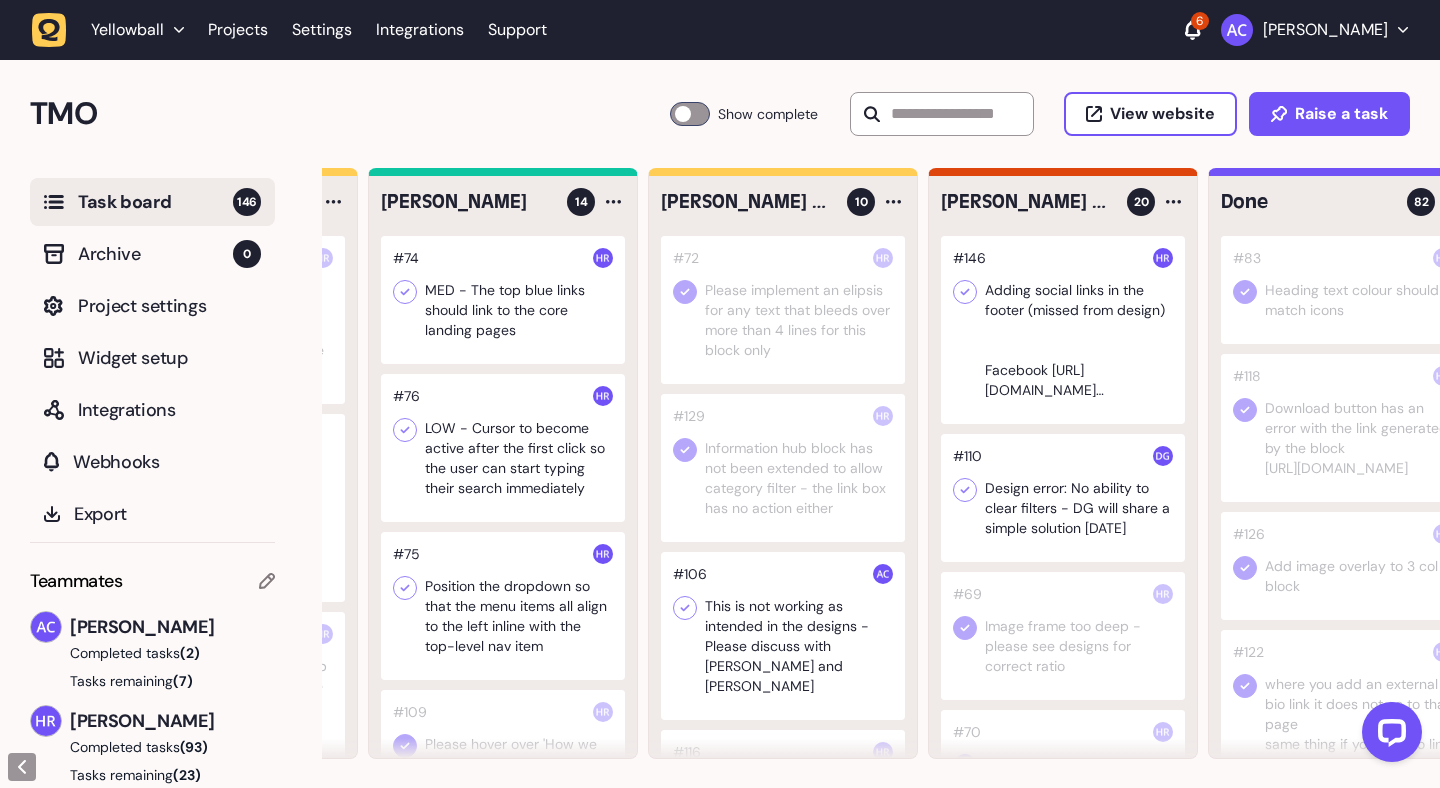 click 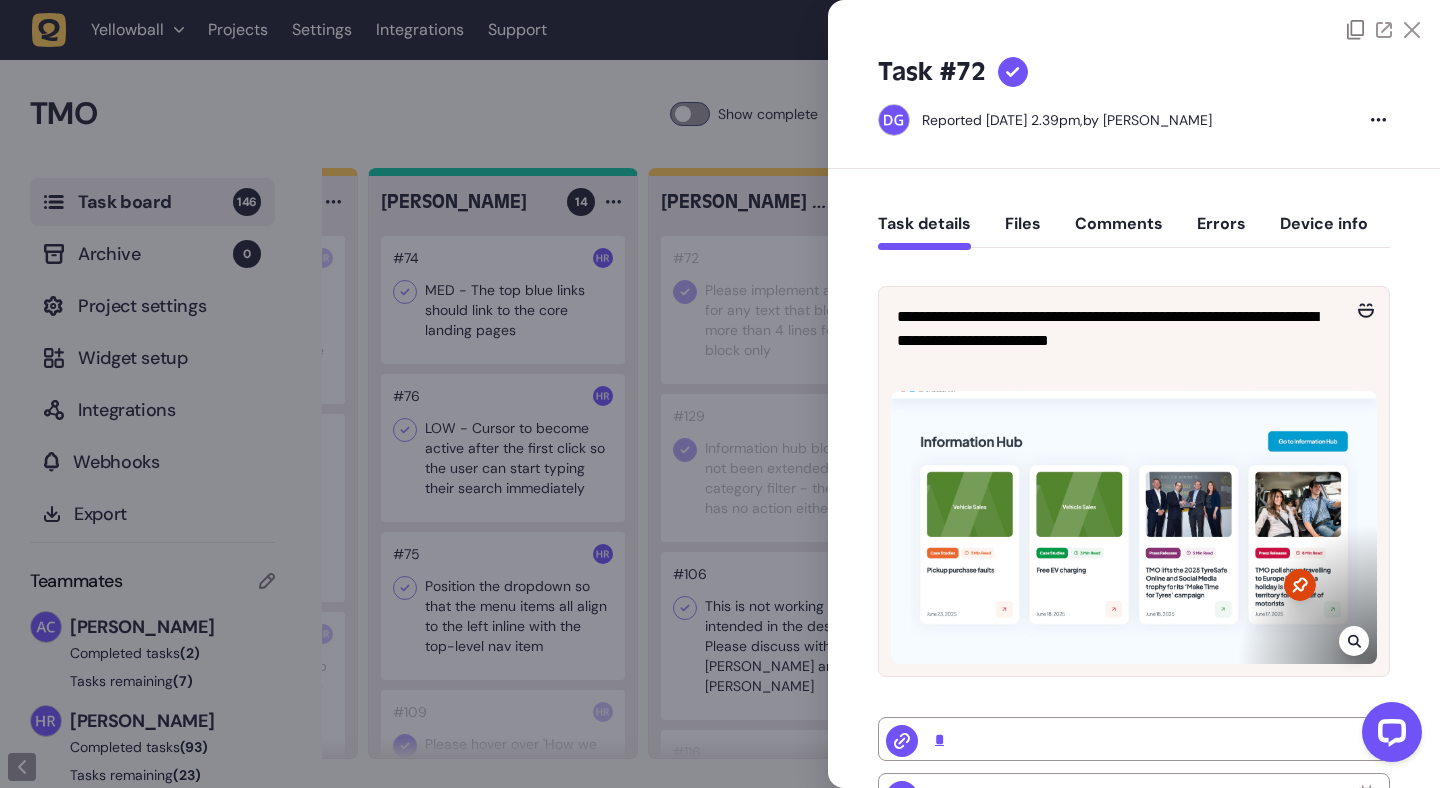 click 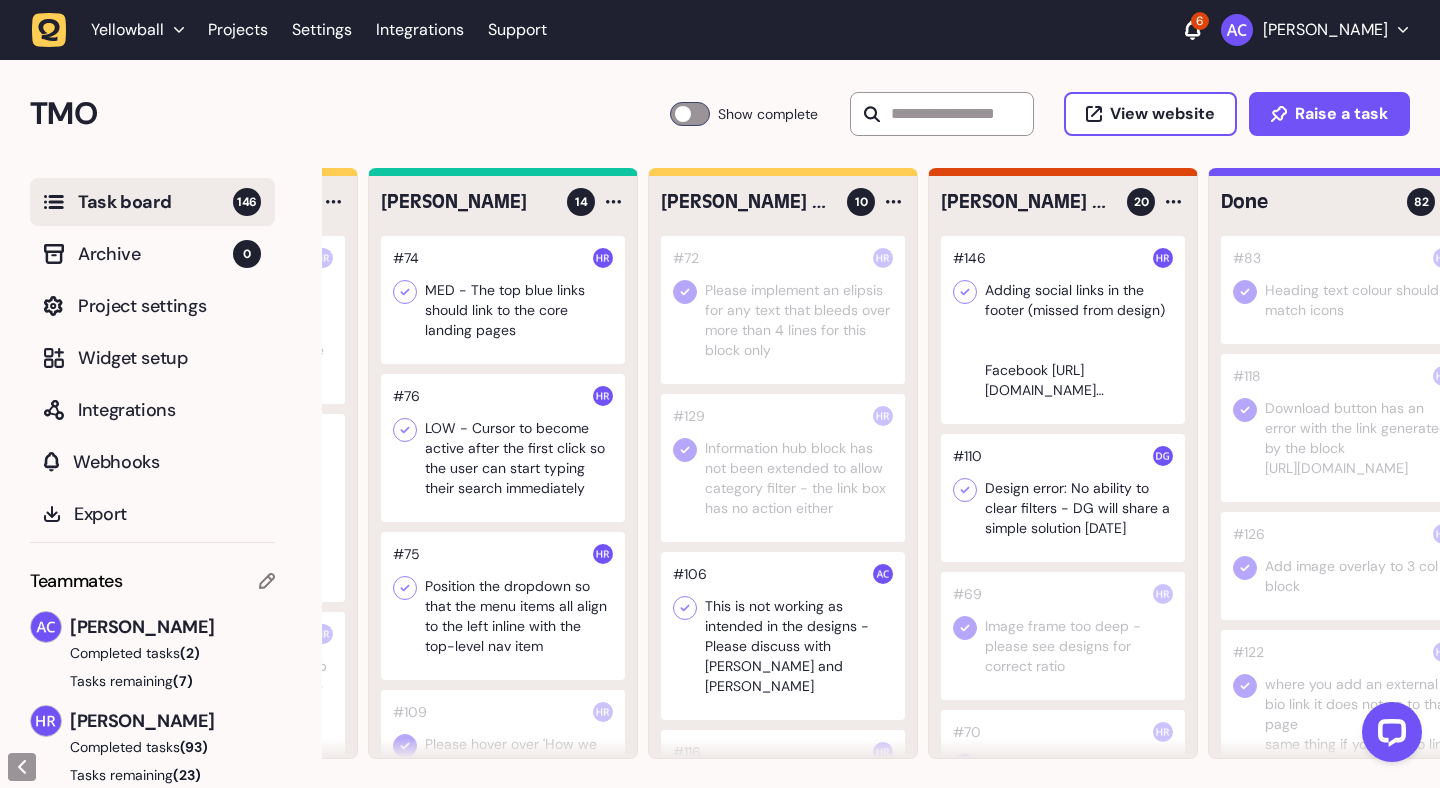 click 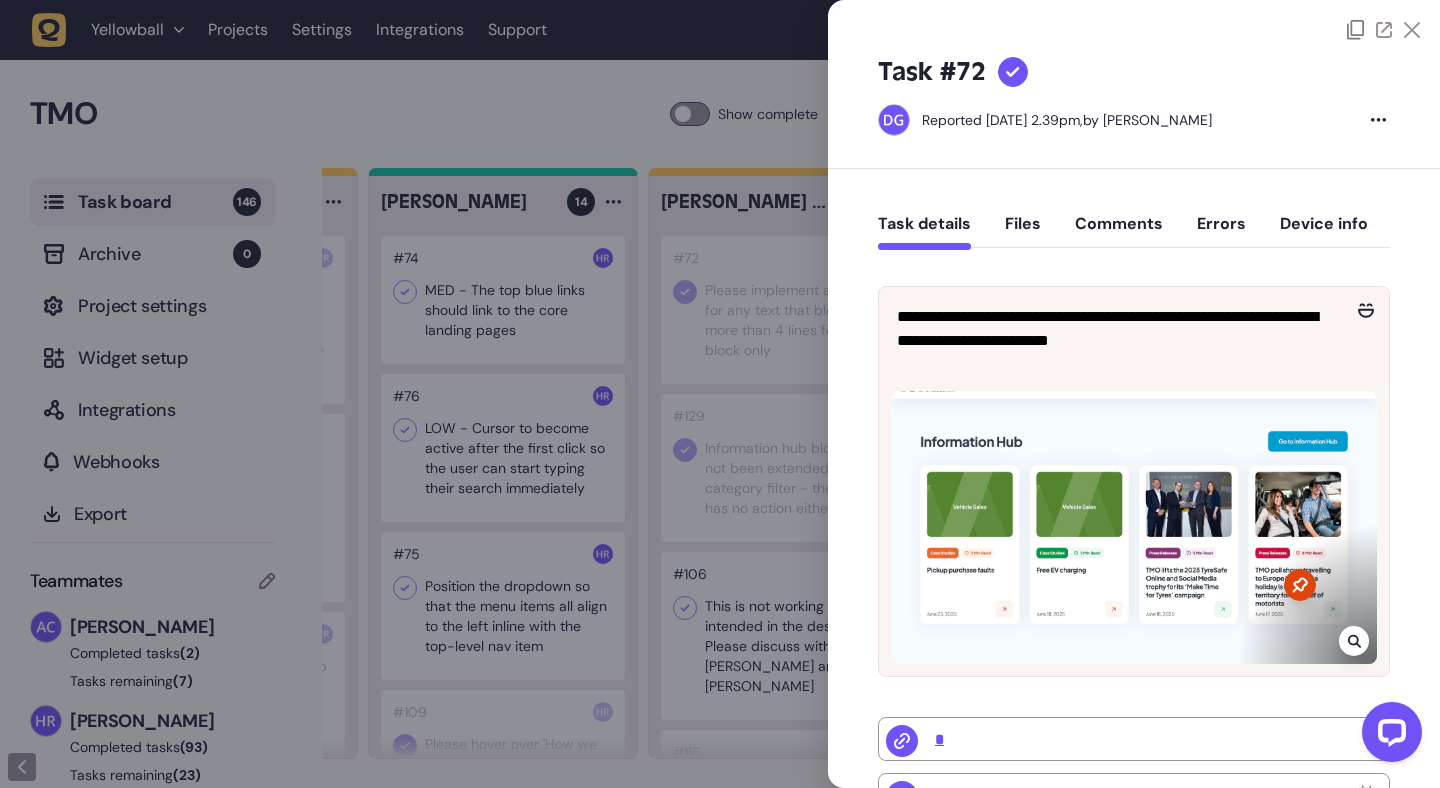click 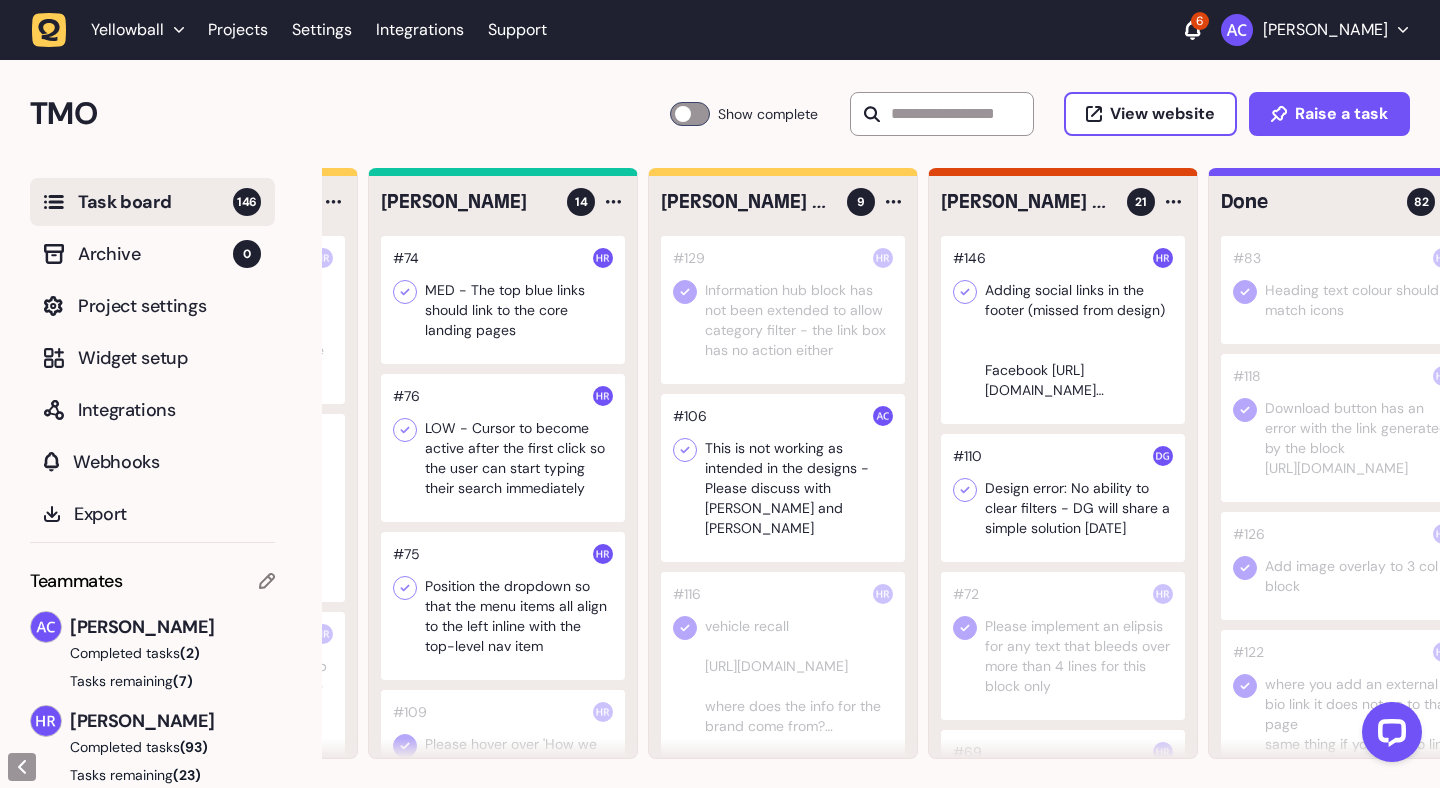 click 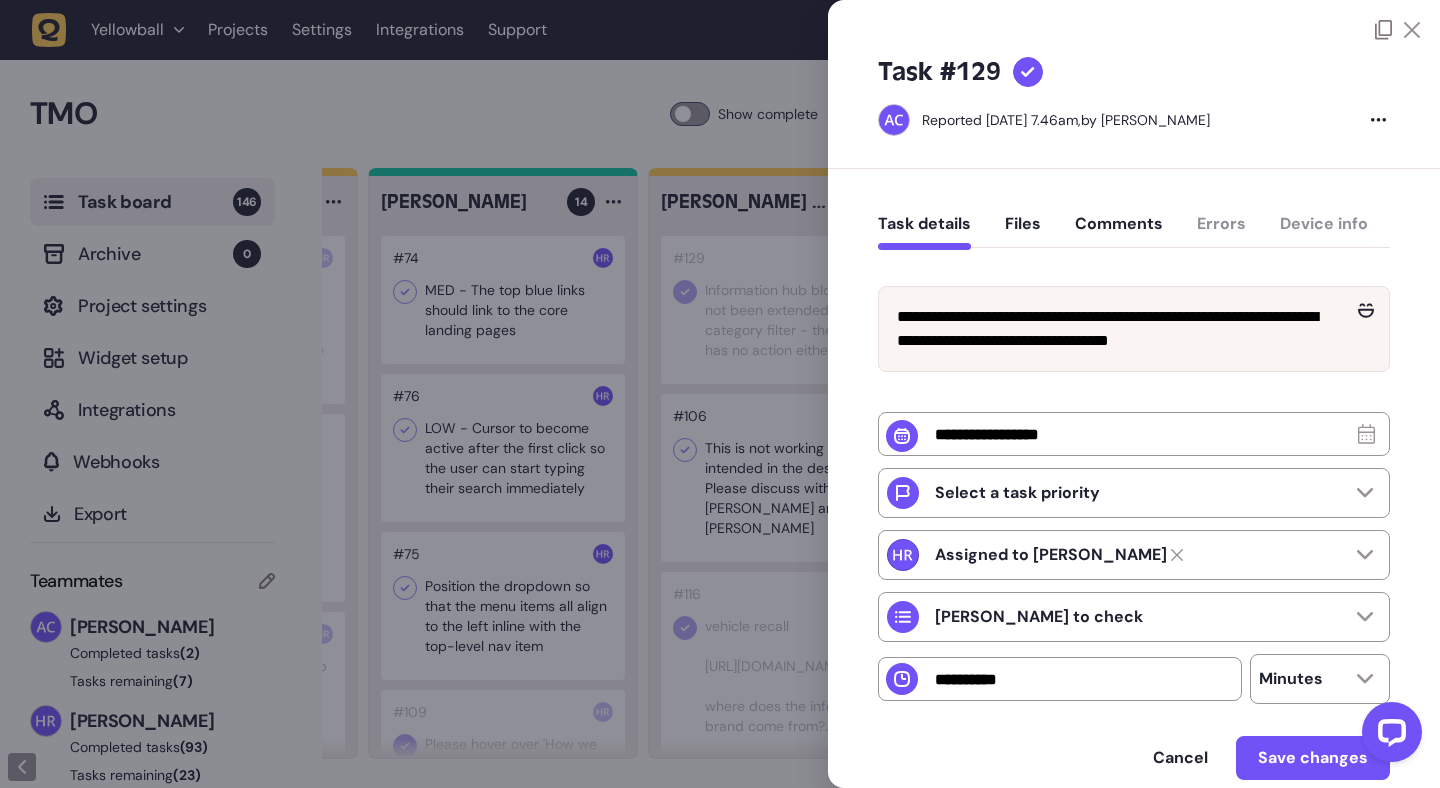 click 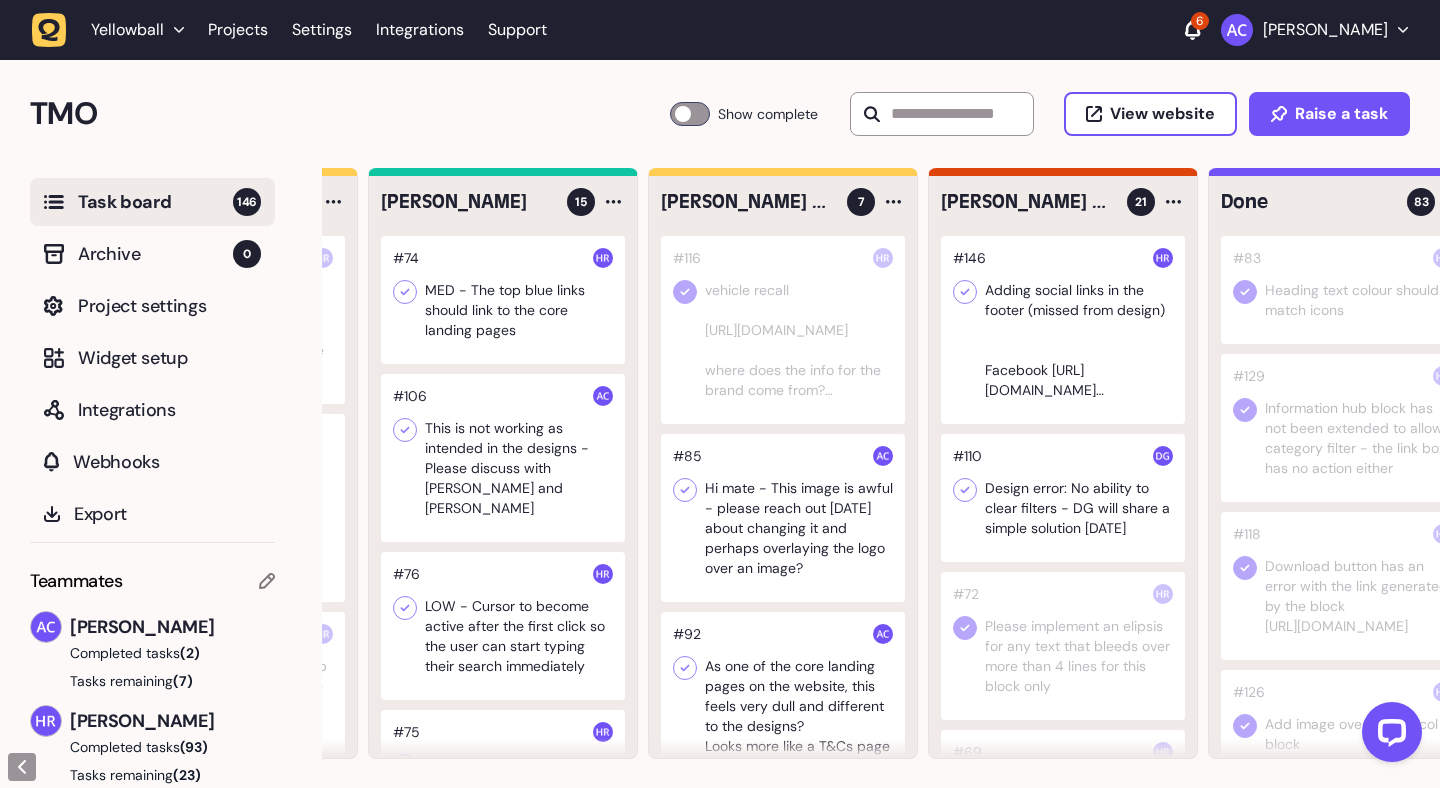 click 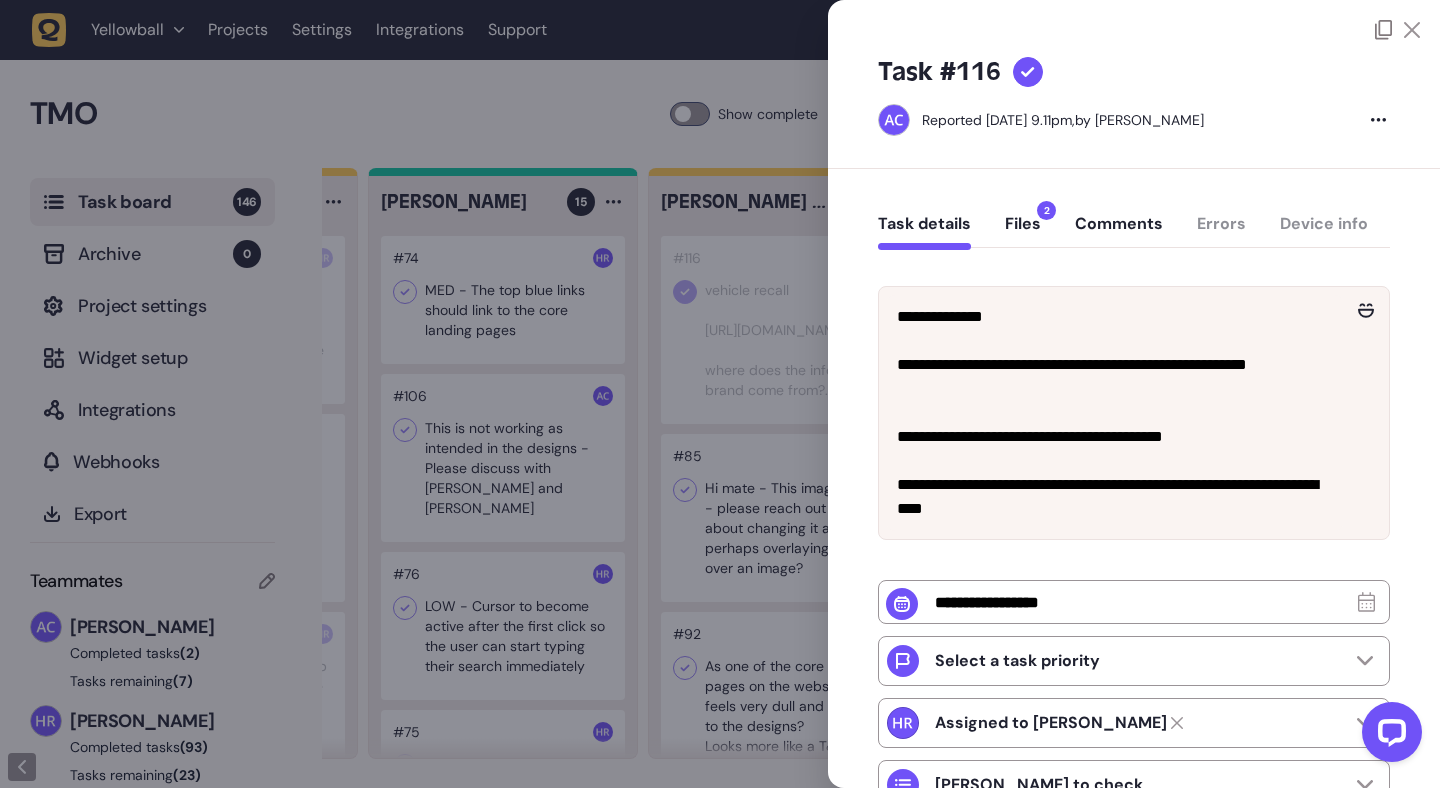 click 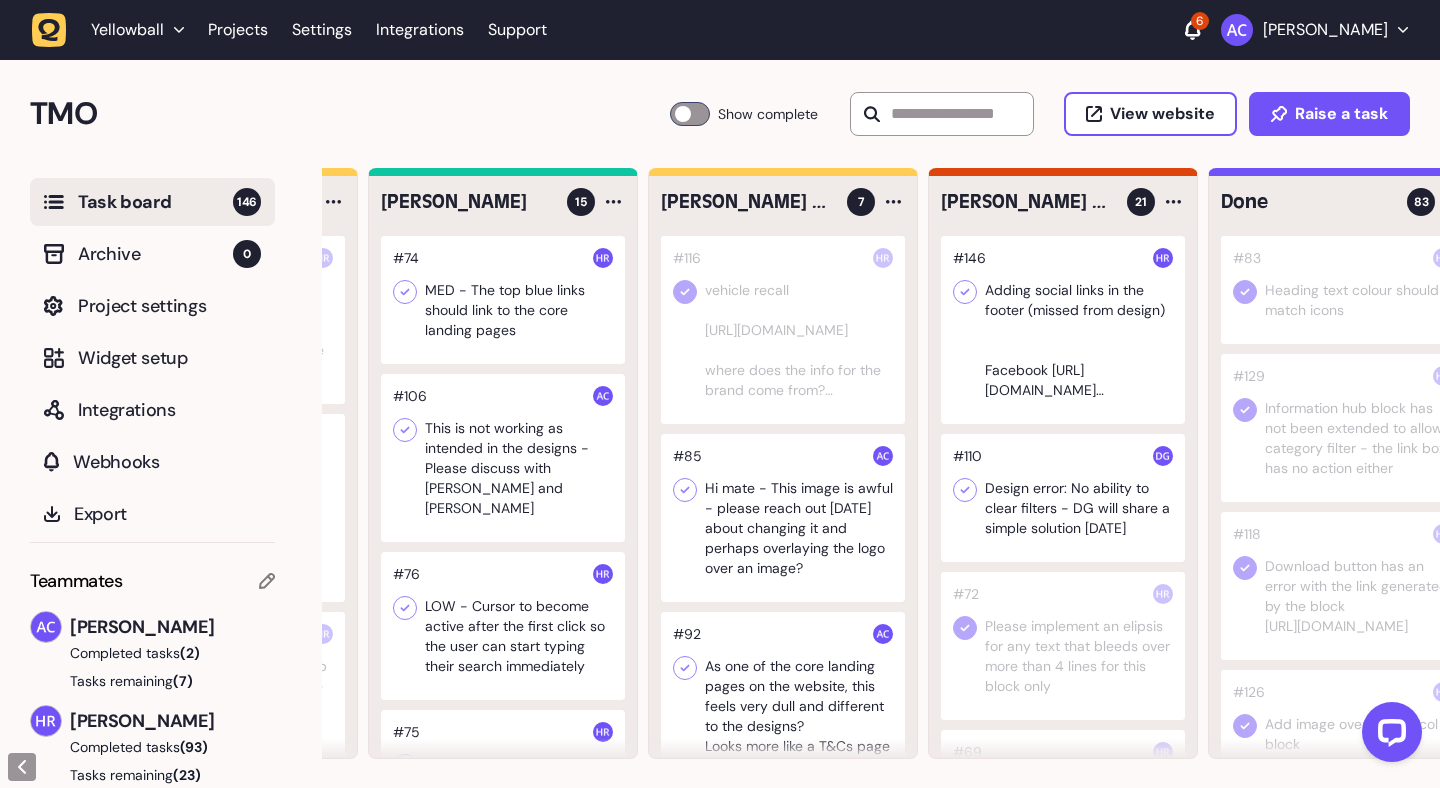 click 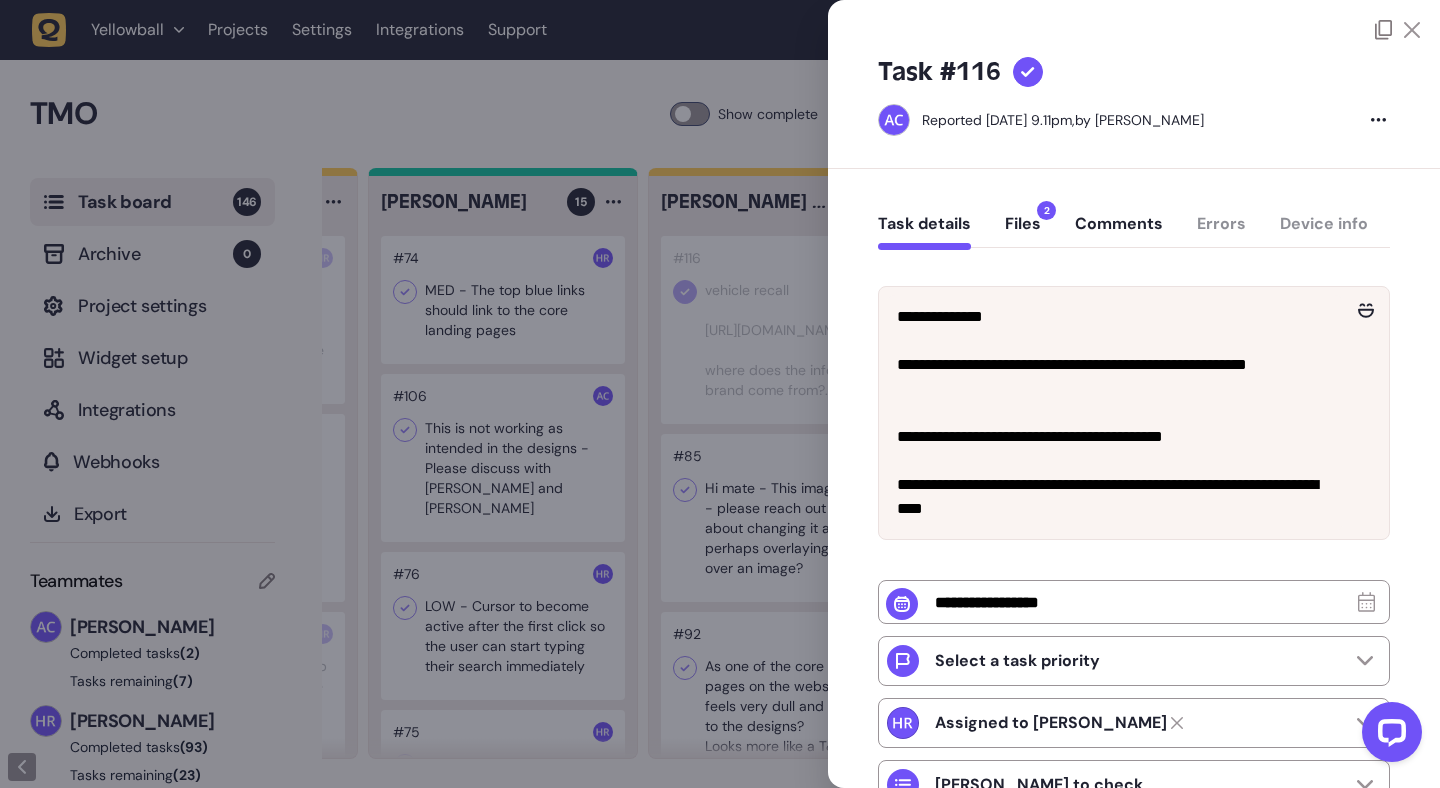 click on "Comments" 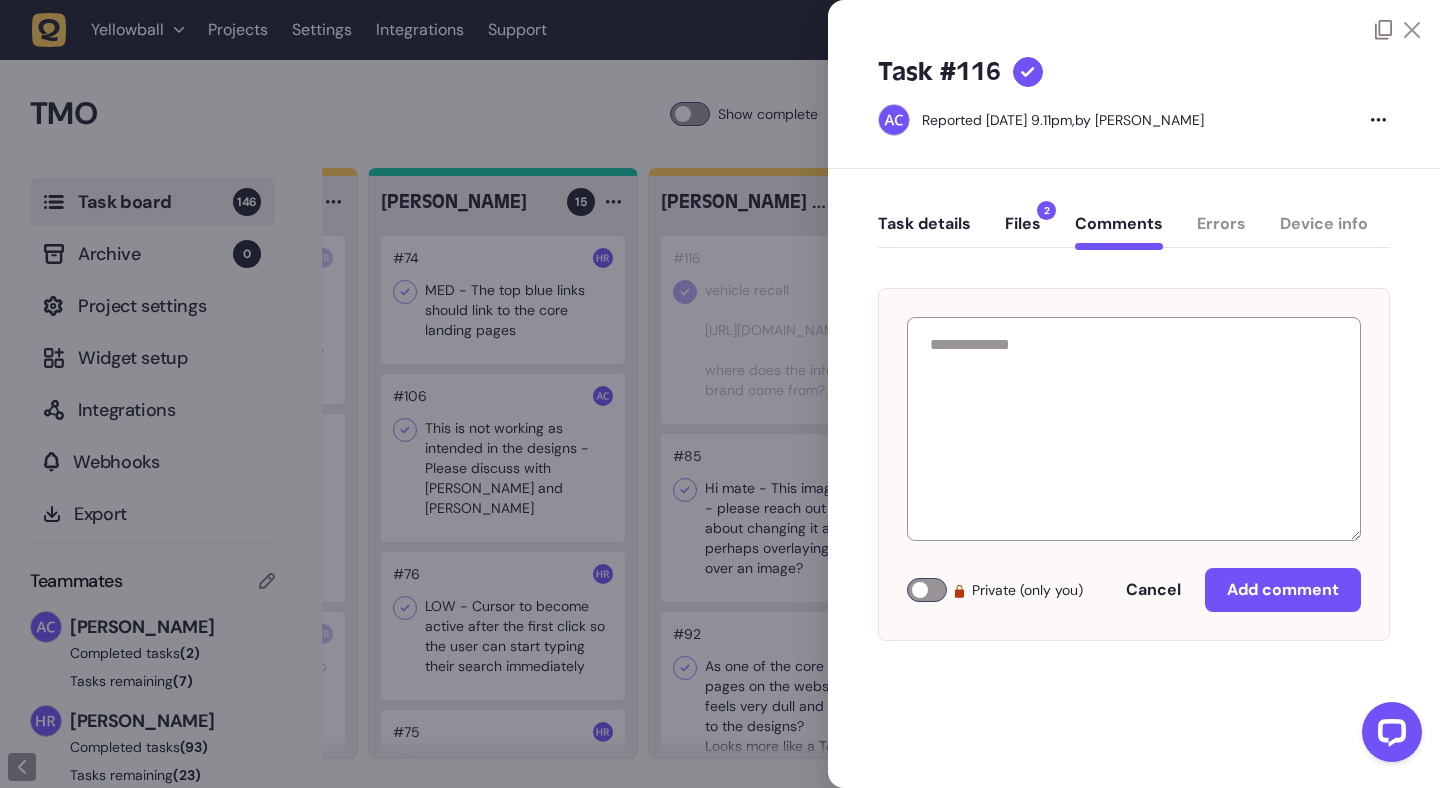 click on "Task details" 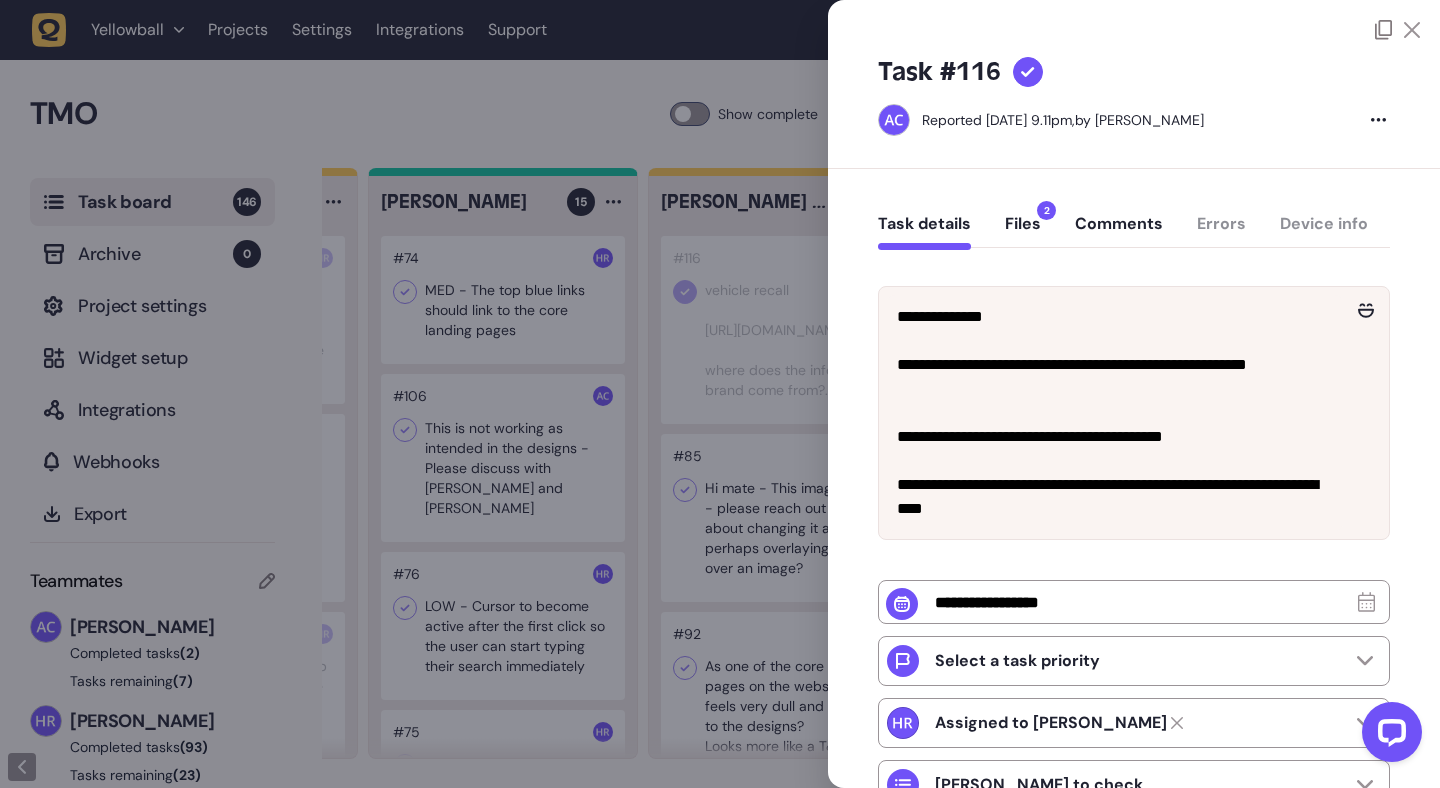 click on "Files  2" 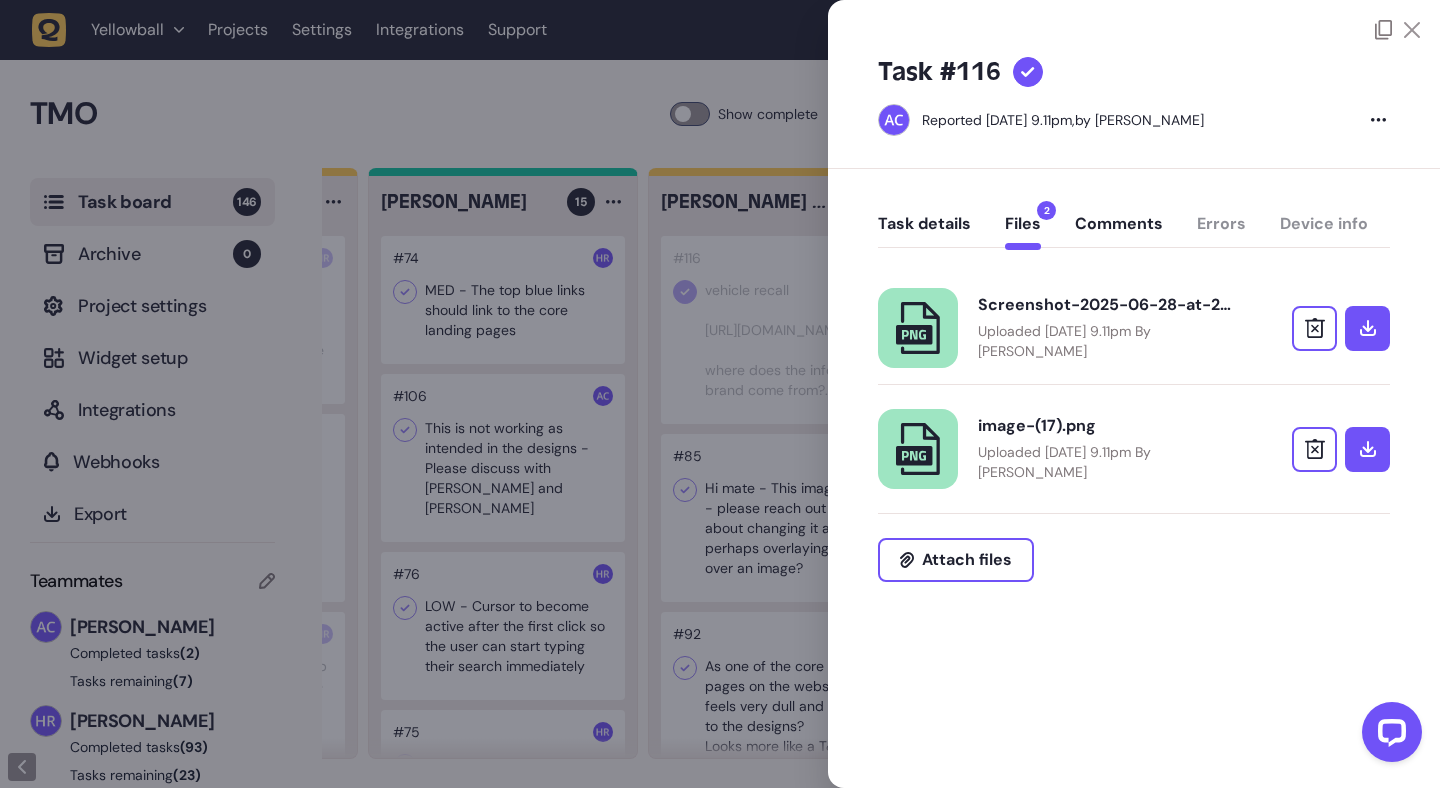 click on "Task details" 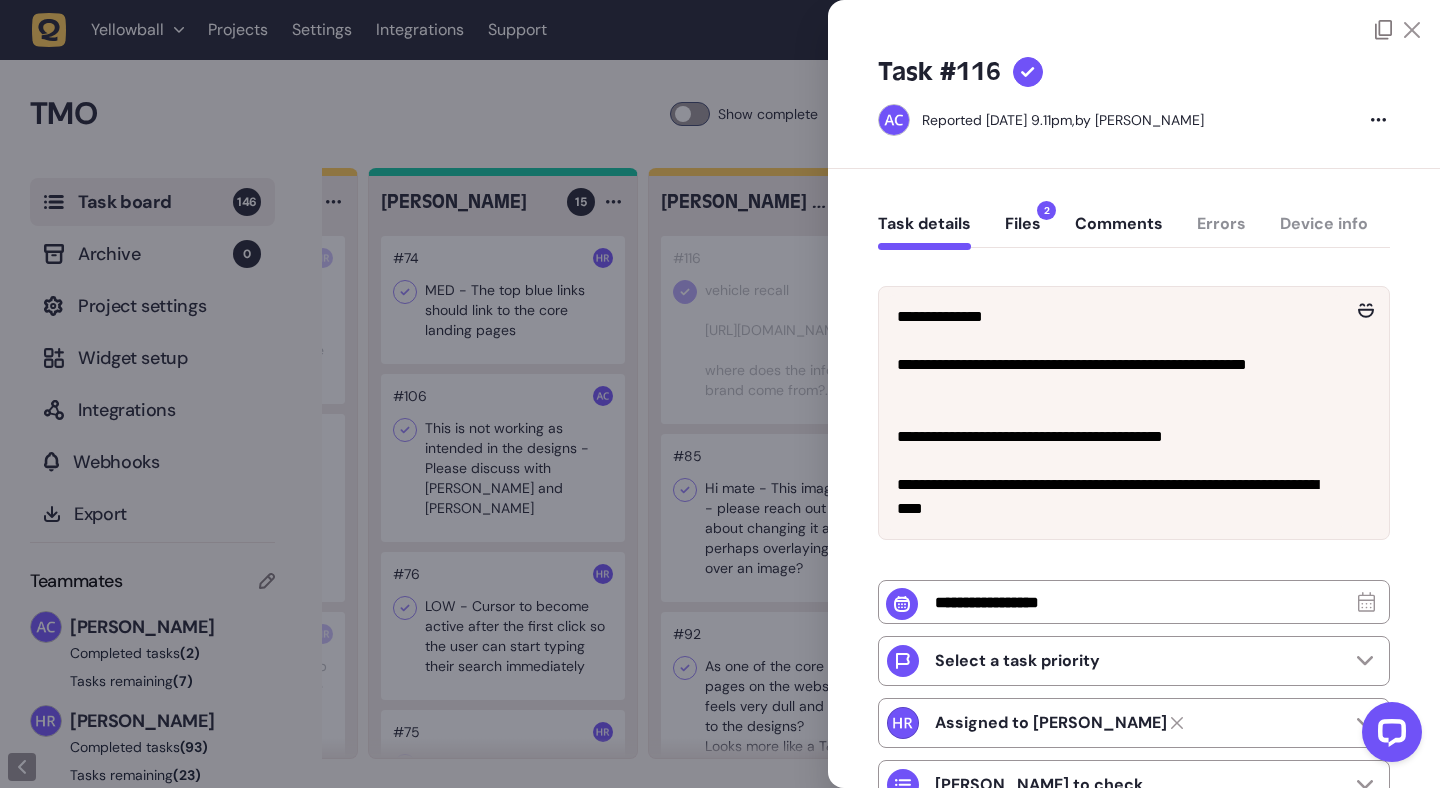 click 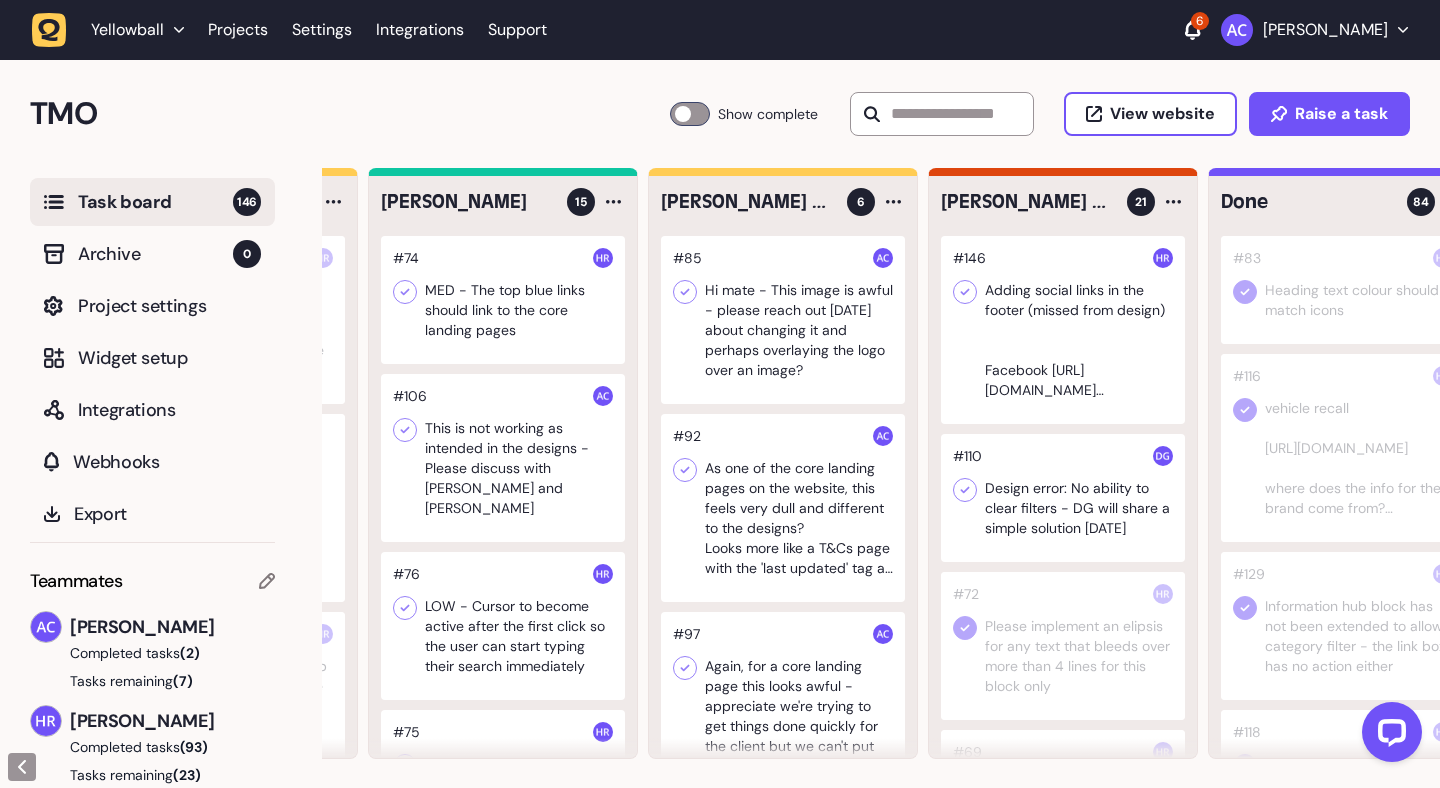 click 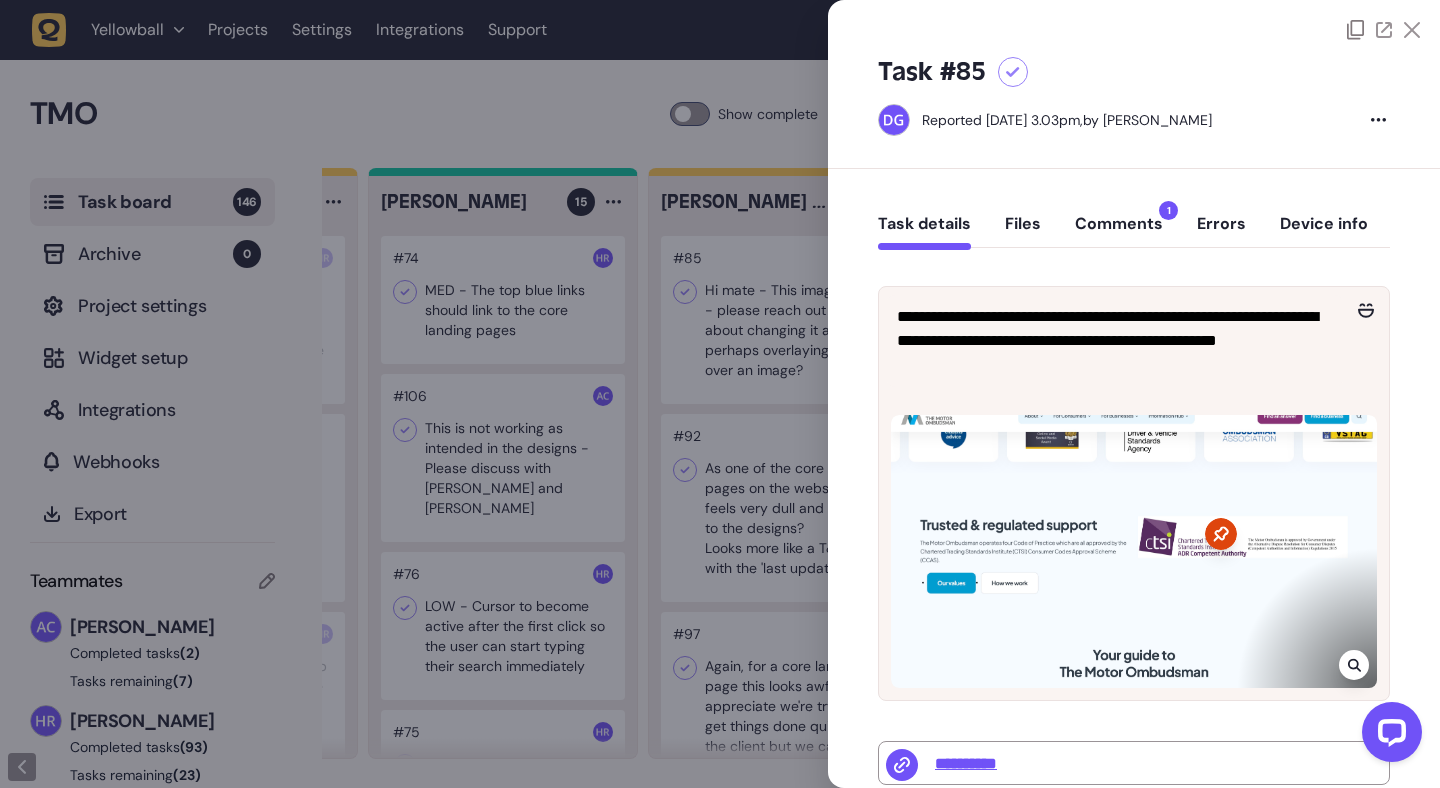 click on "Comments  1" 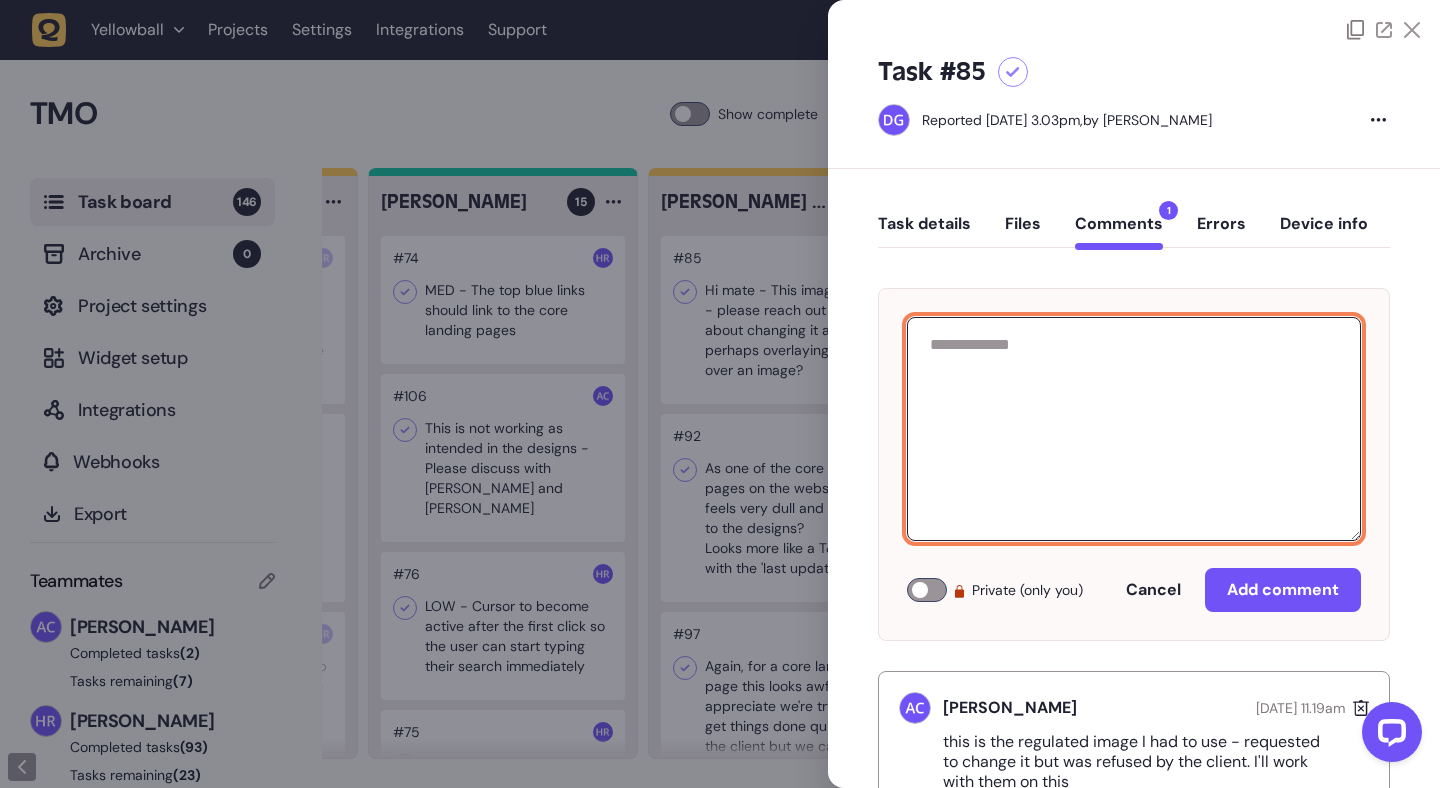 click 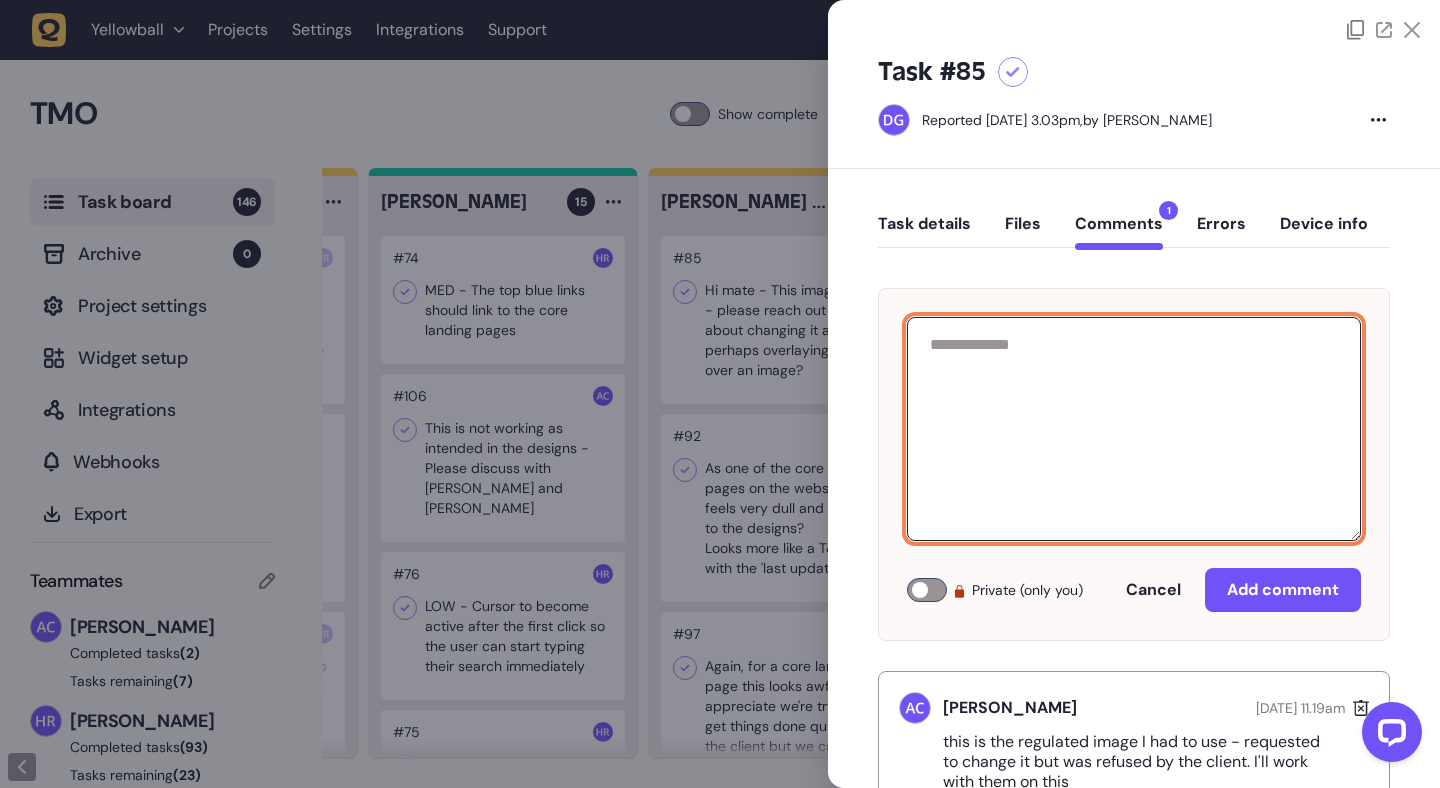 scroll, scrollTop: 74, scrollLeft: 0, axis: vertical 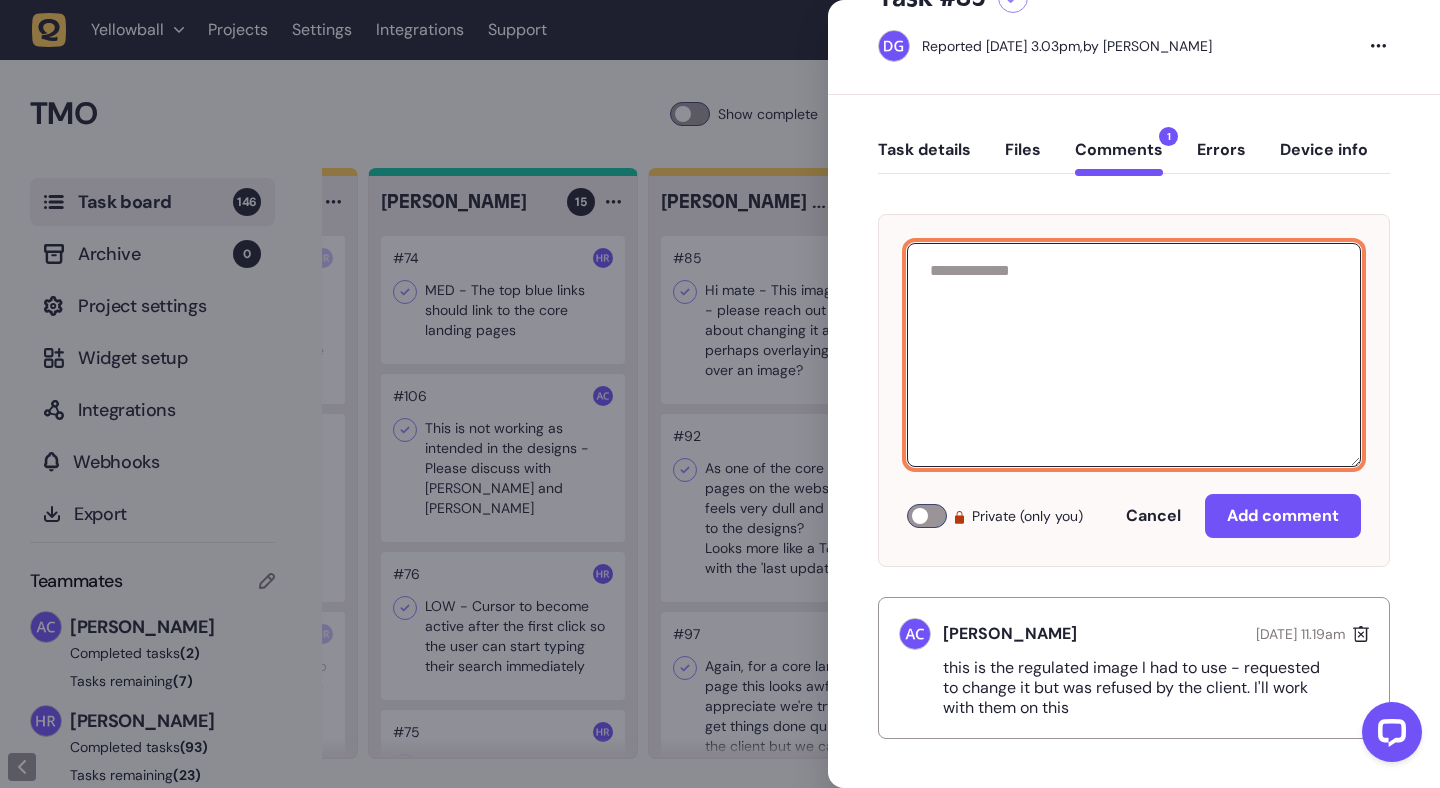 click on "Task details" 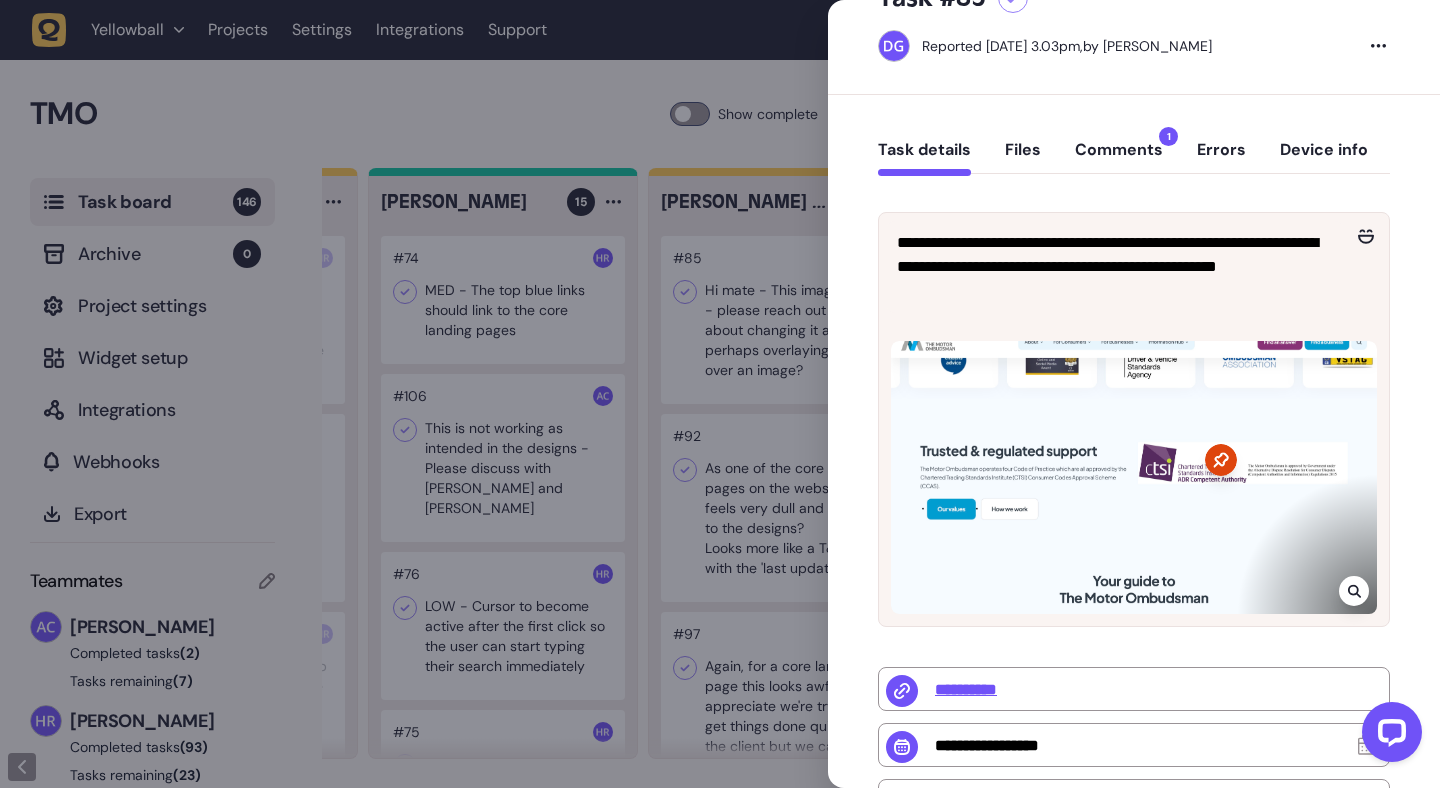 click on "Comments  1" 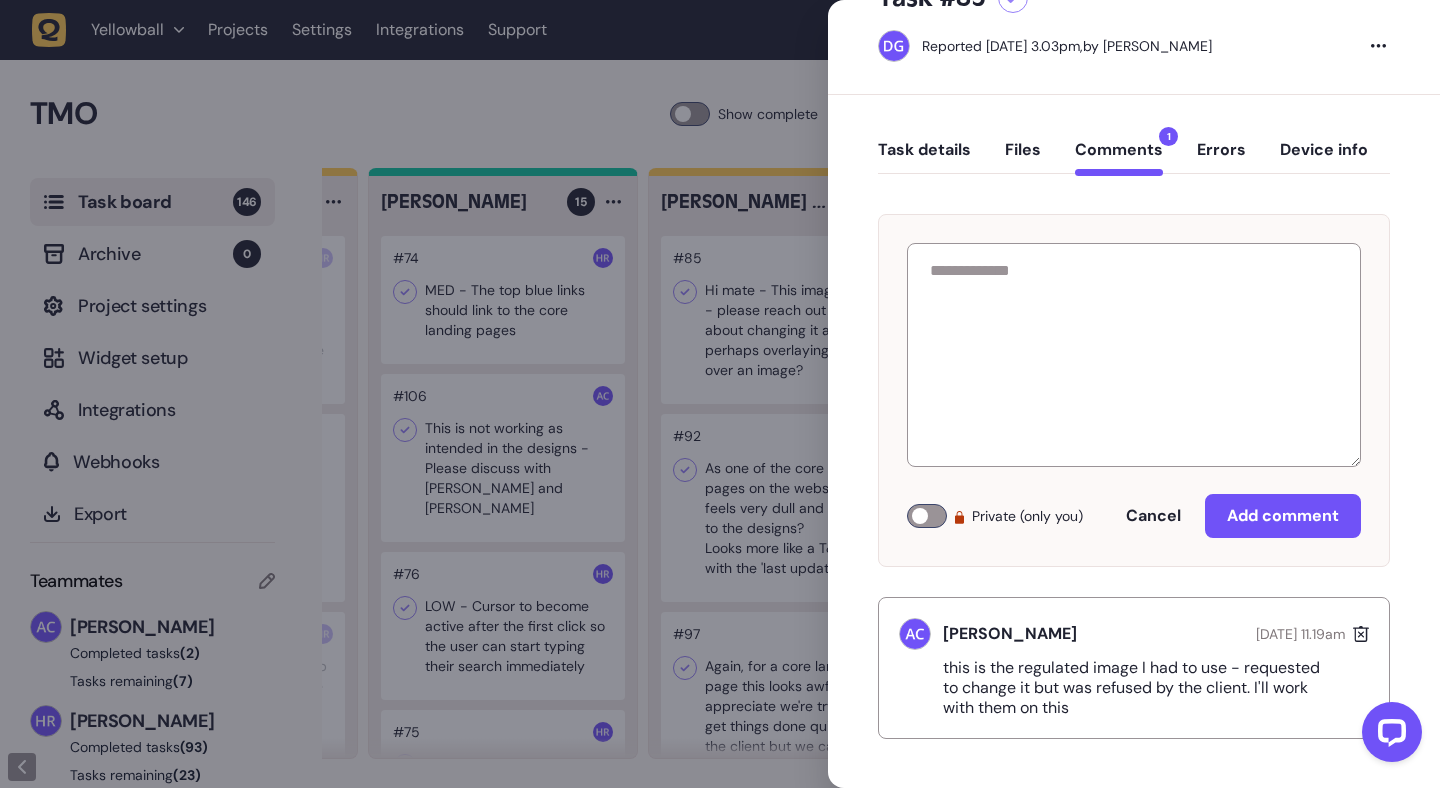 click 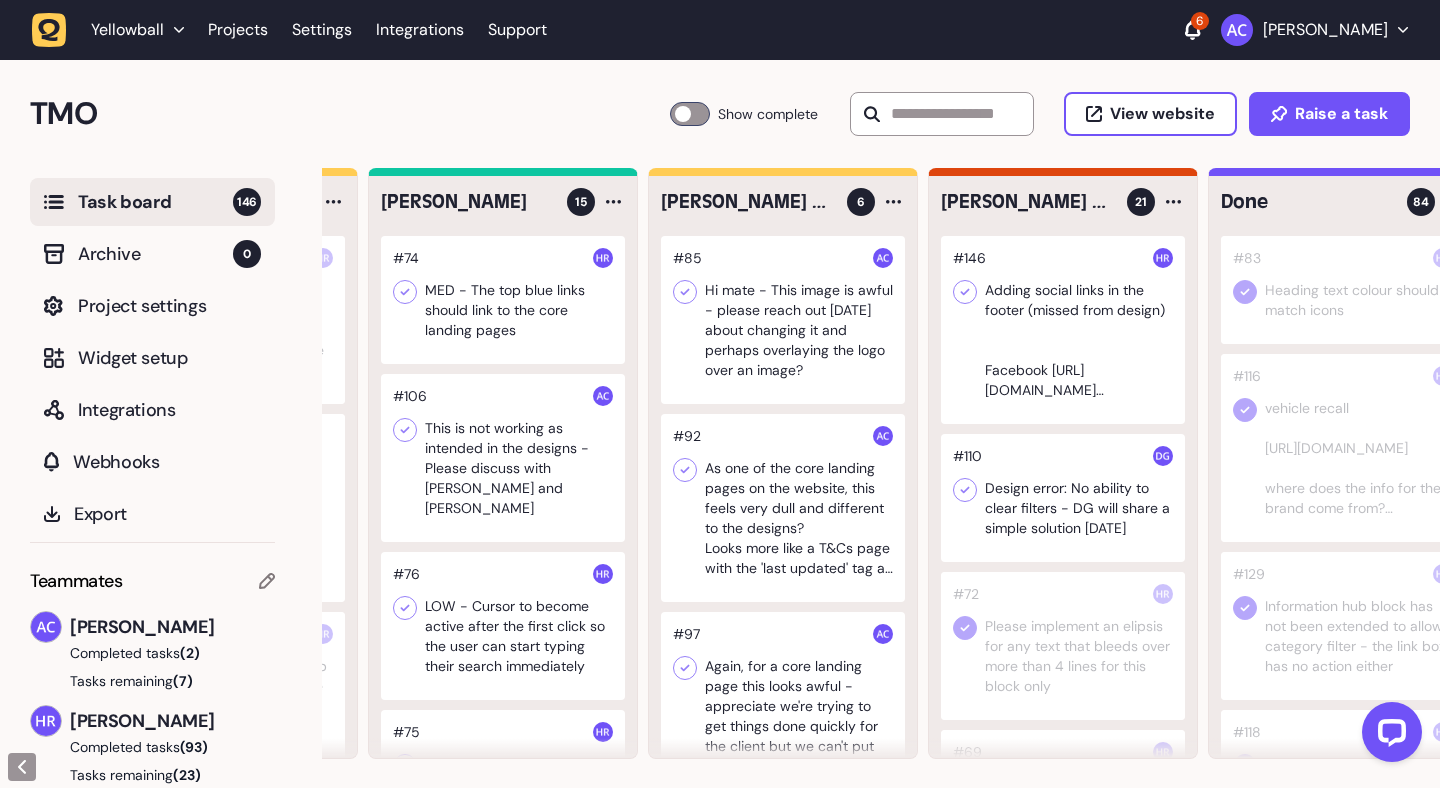 click 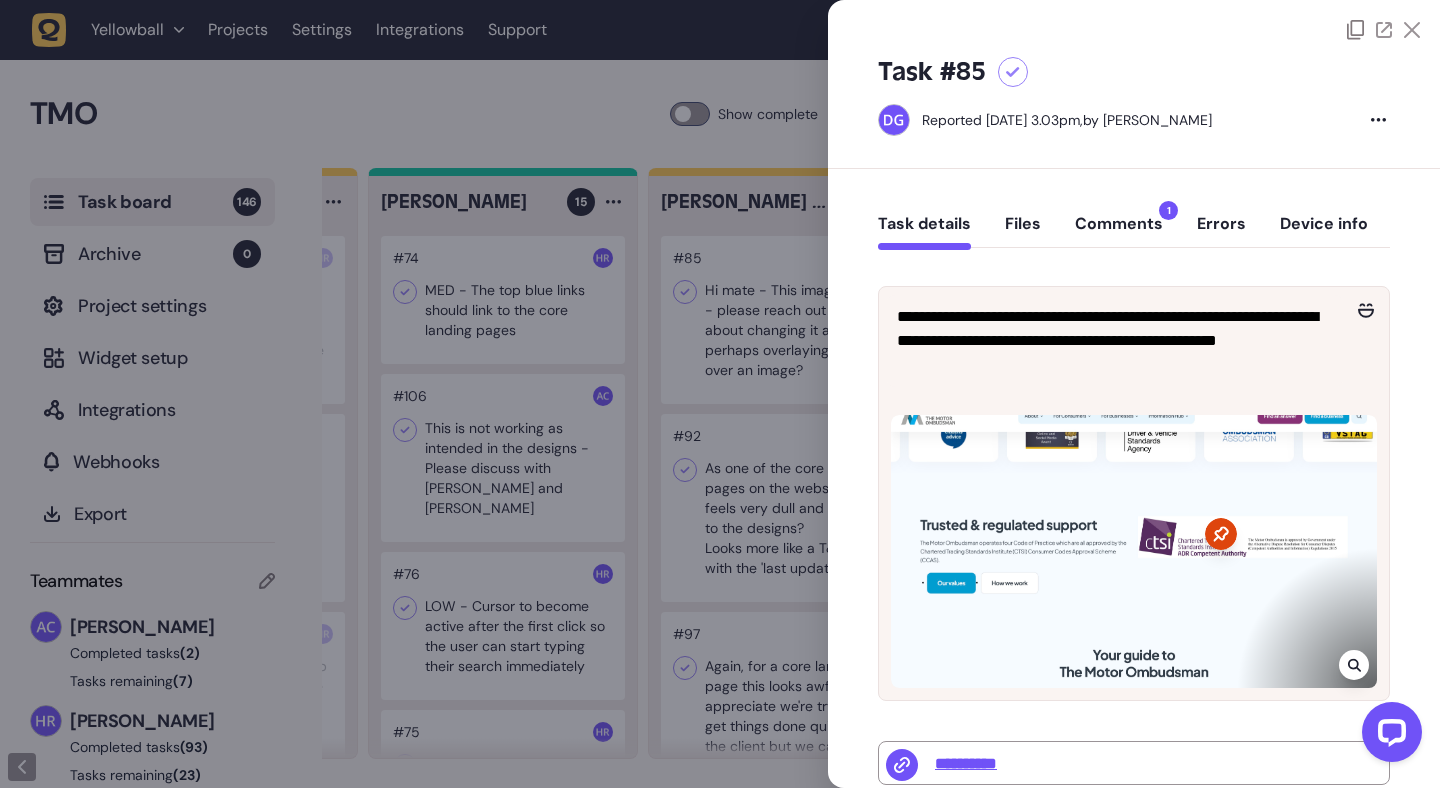 click 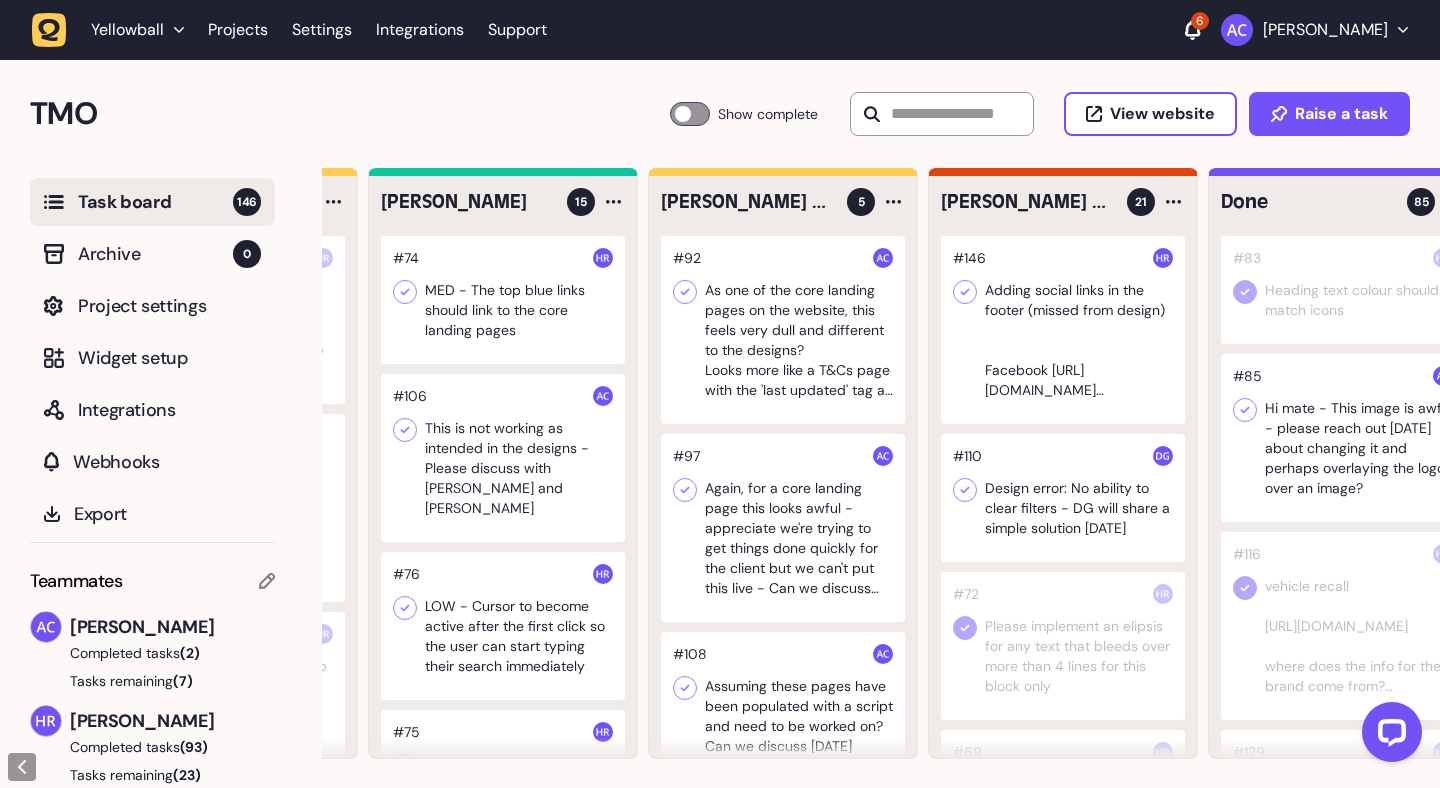 click 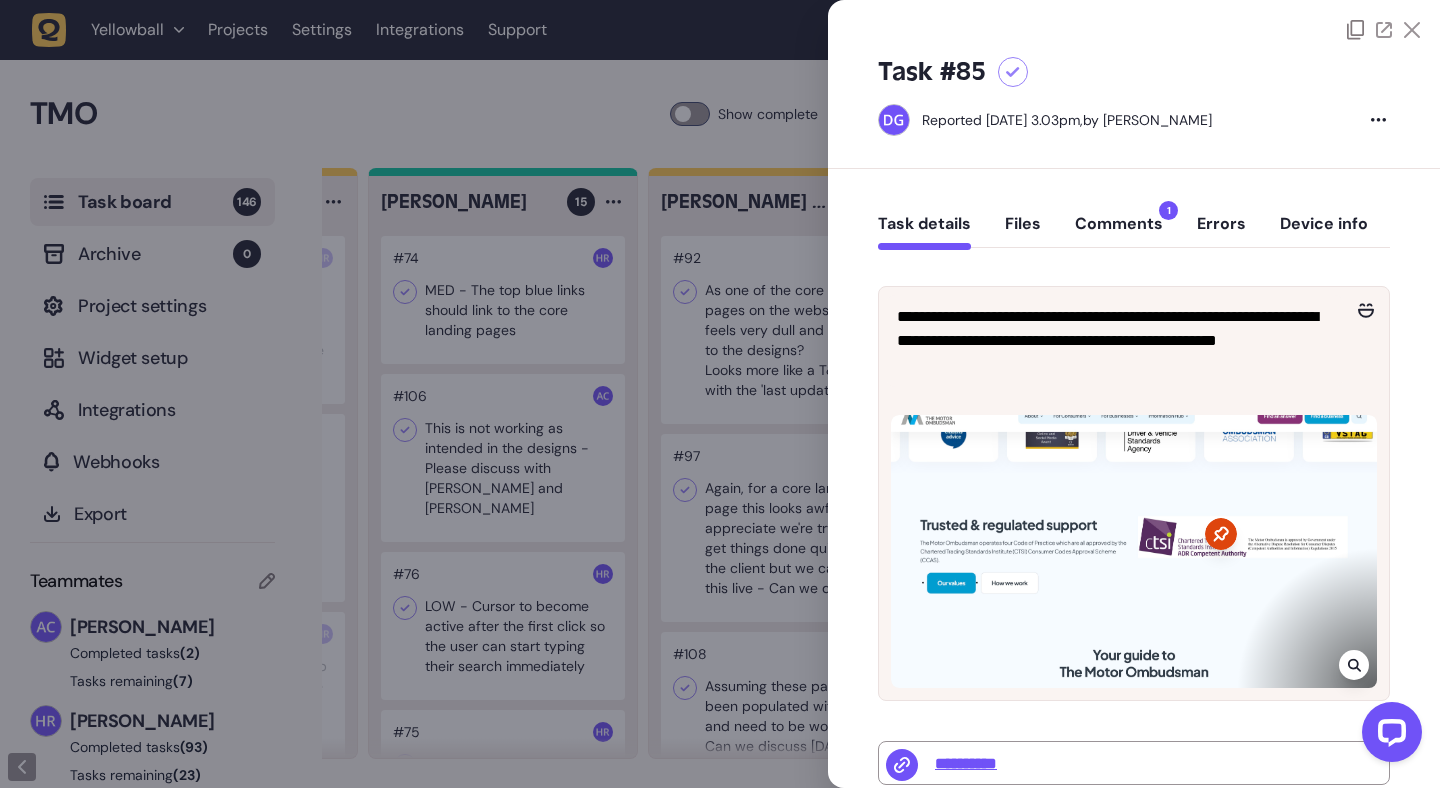 click 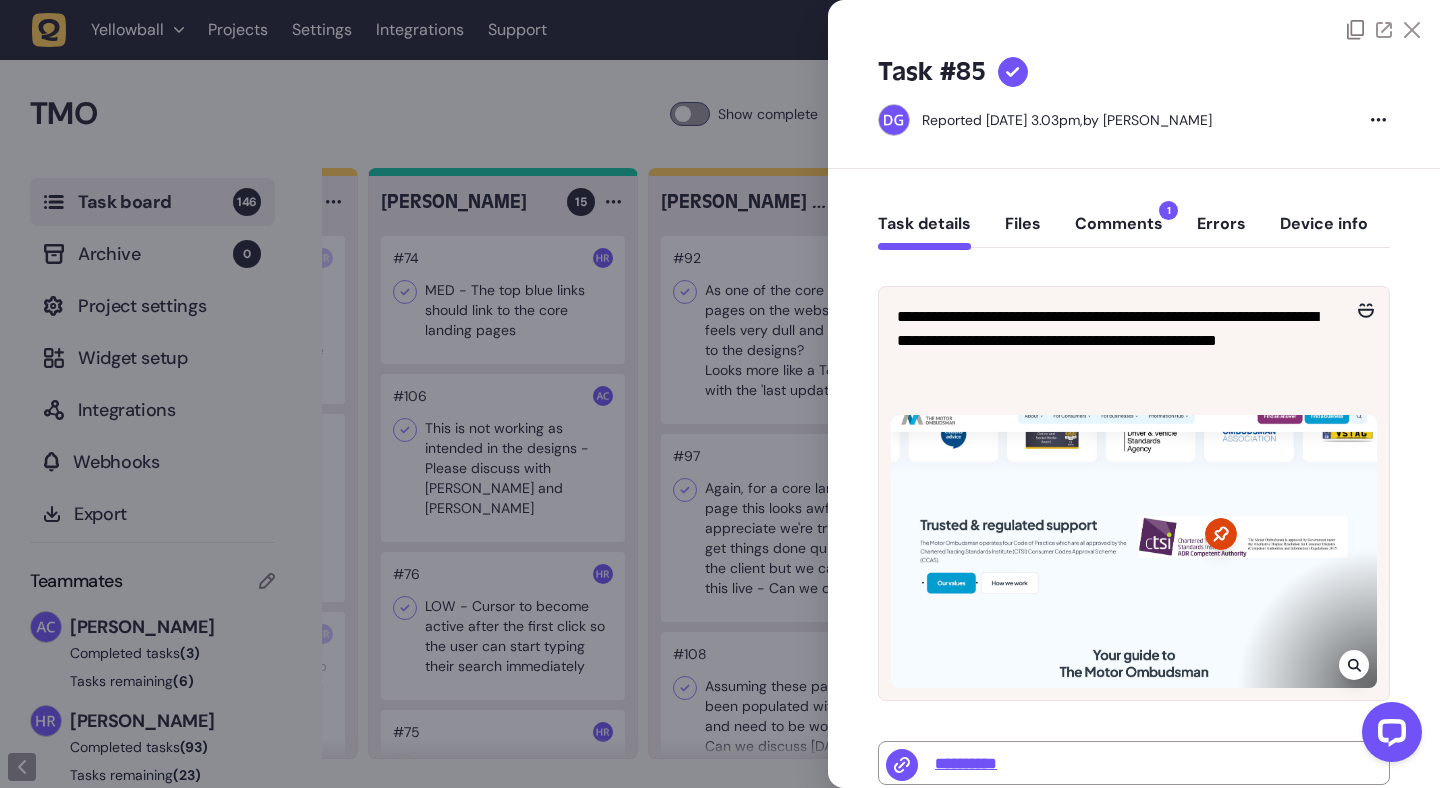 click 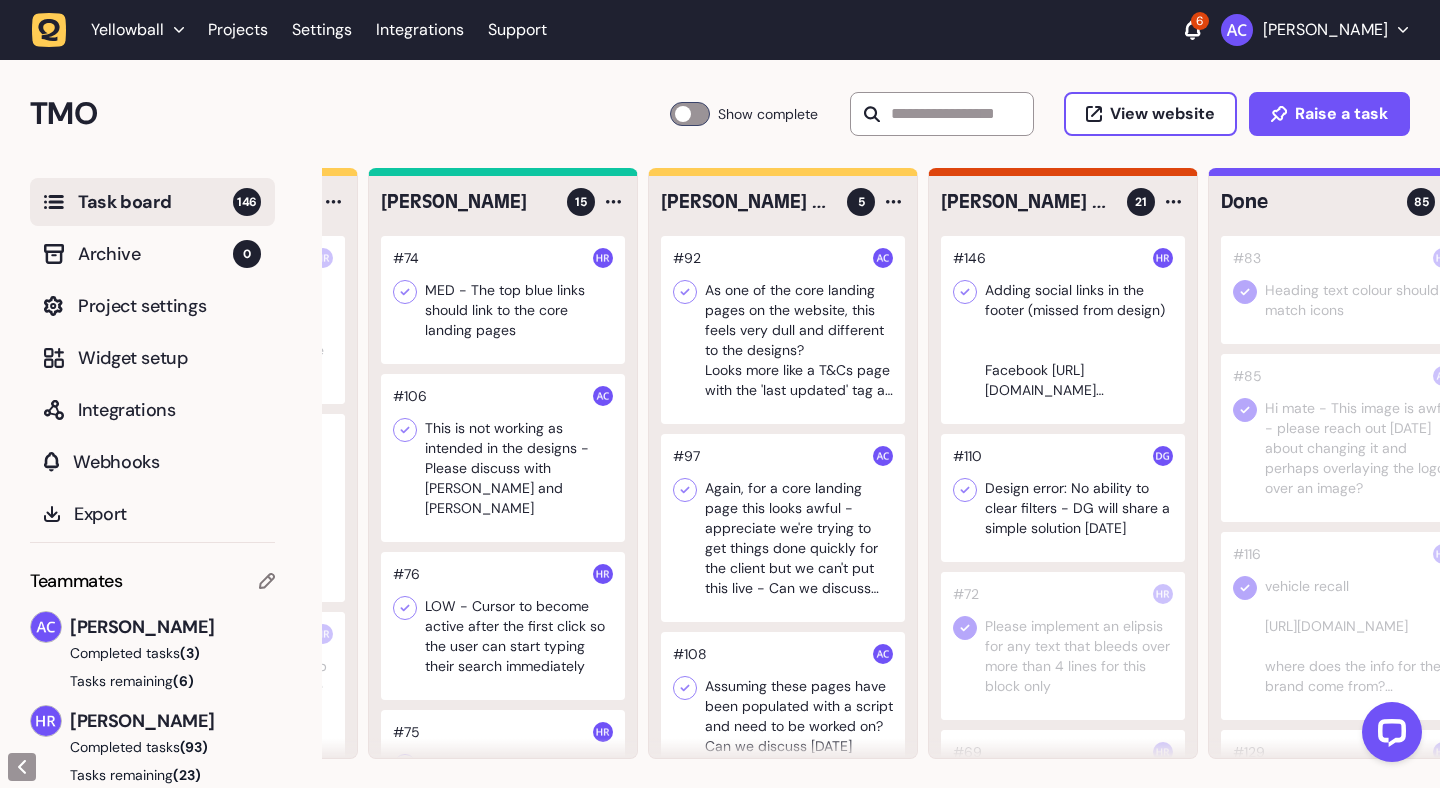 click 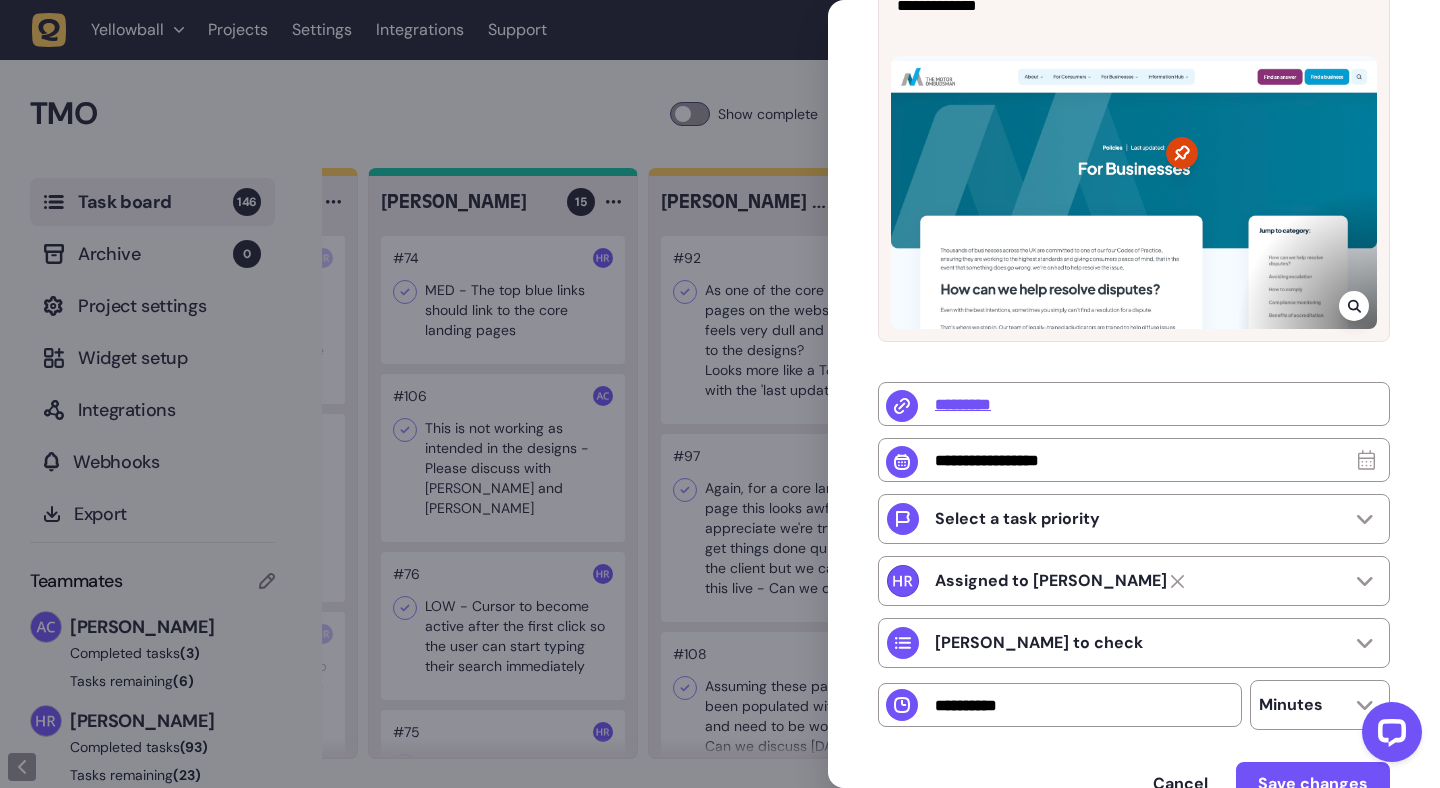 scroll, scrollTop: 413, scrollLeft: 0, axis: vertical 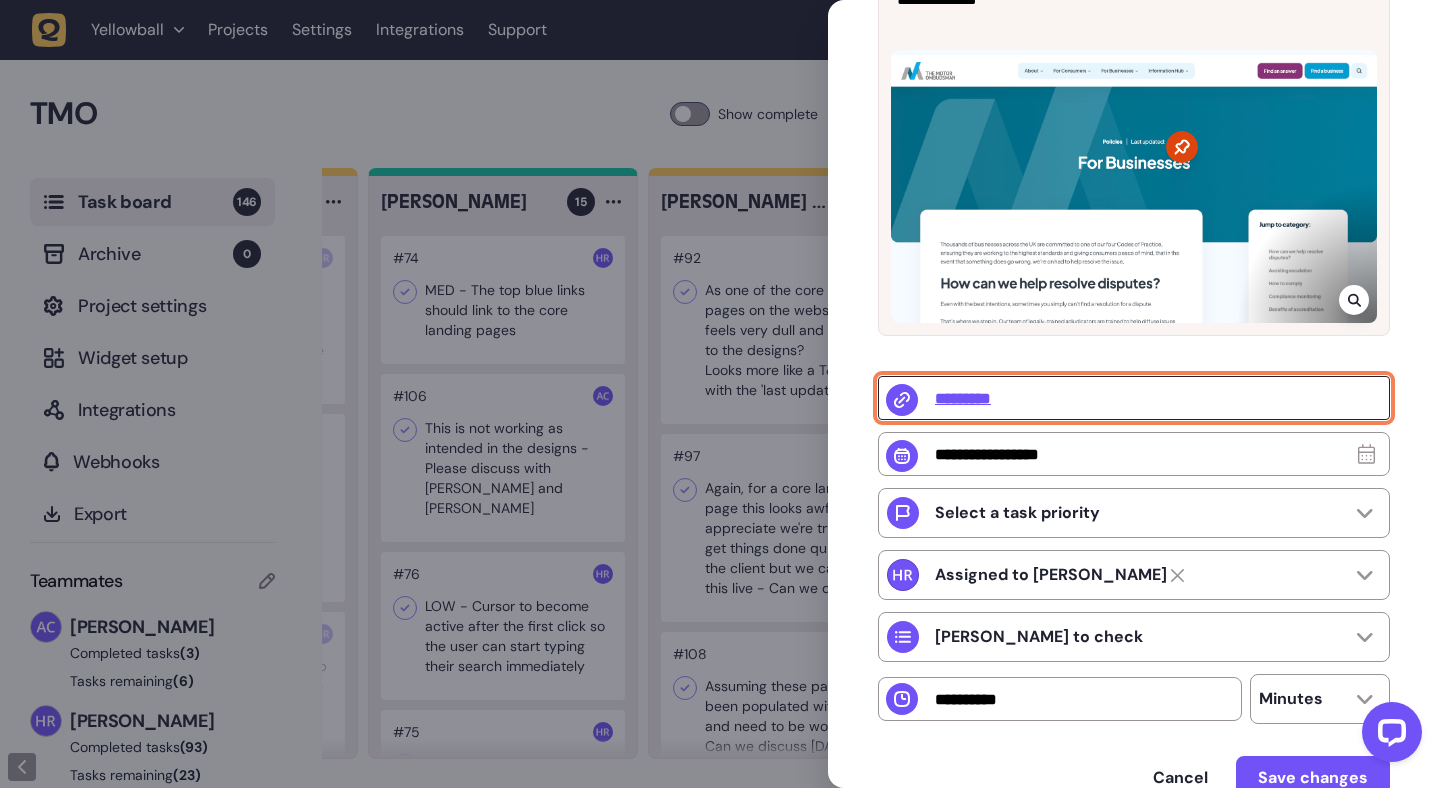 click on "*********" 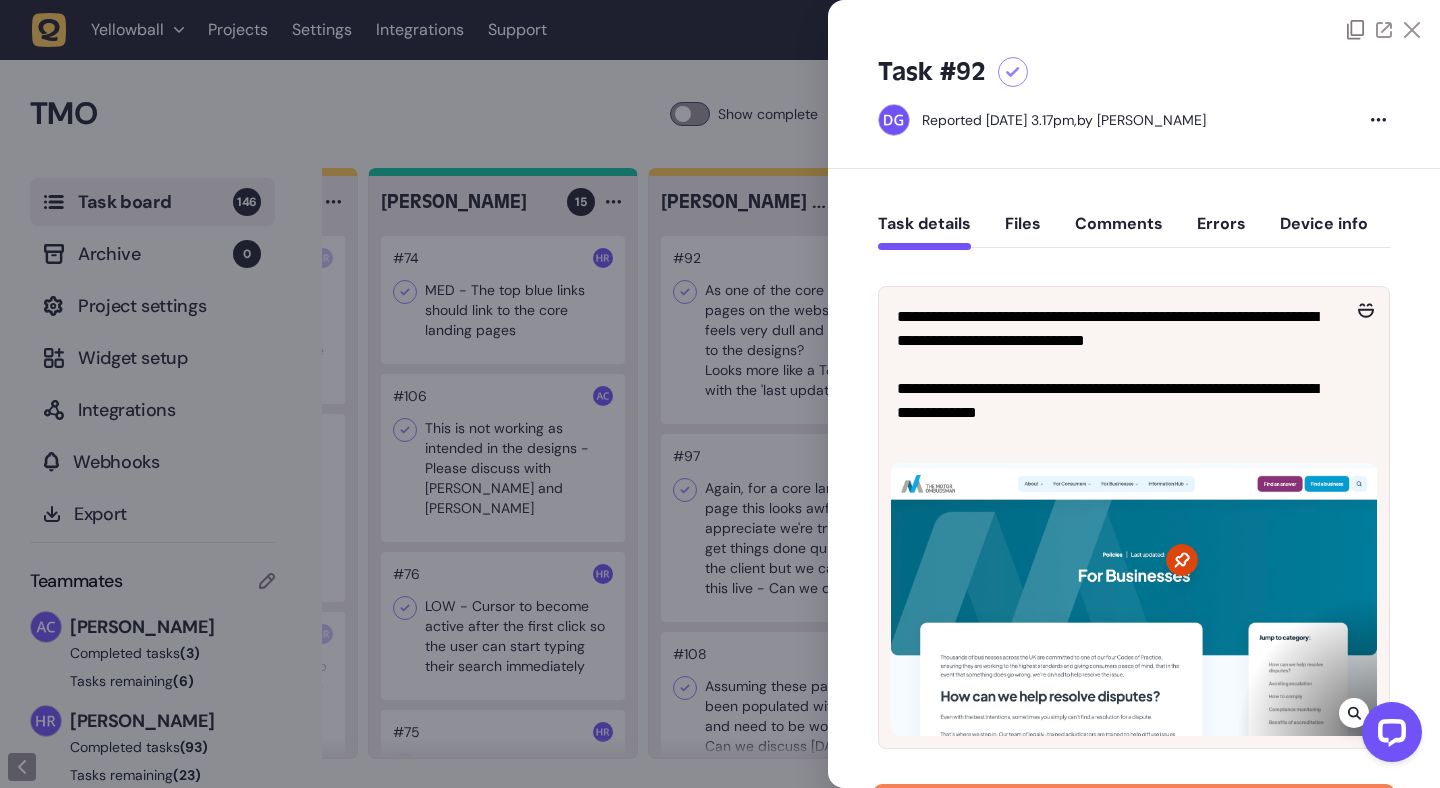 click on "Comments" 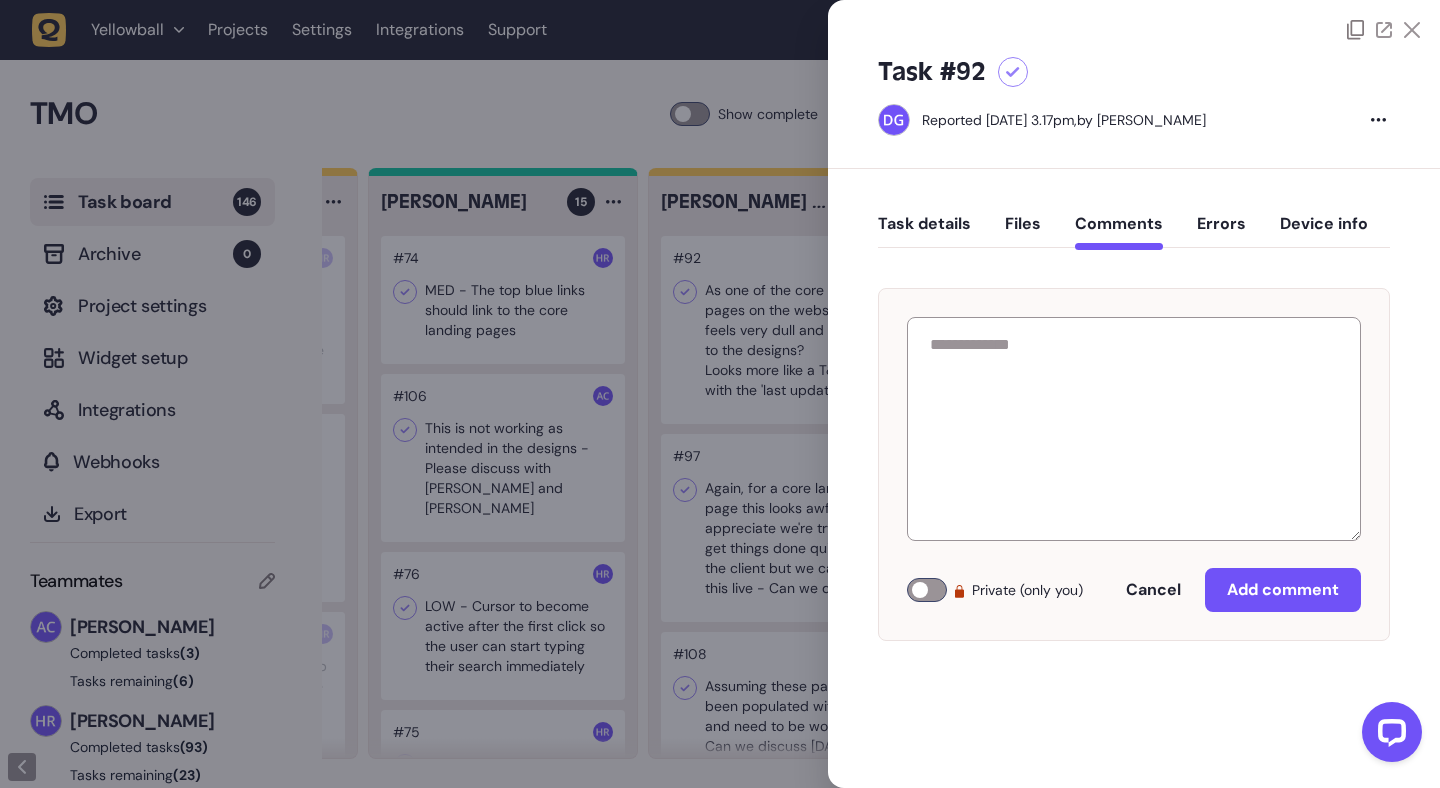 click on "Private (only you) Cancel Add comment" 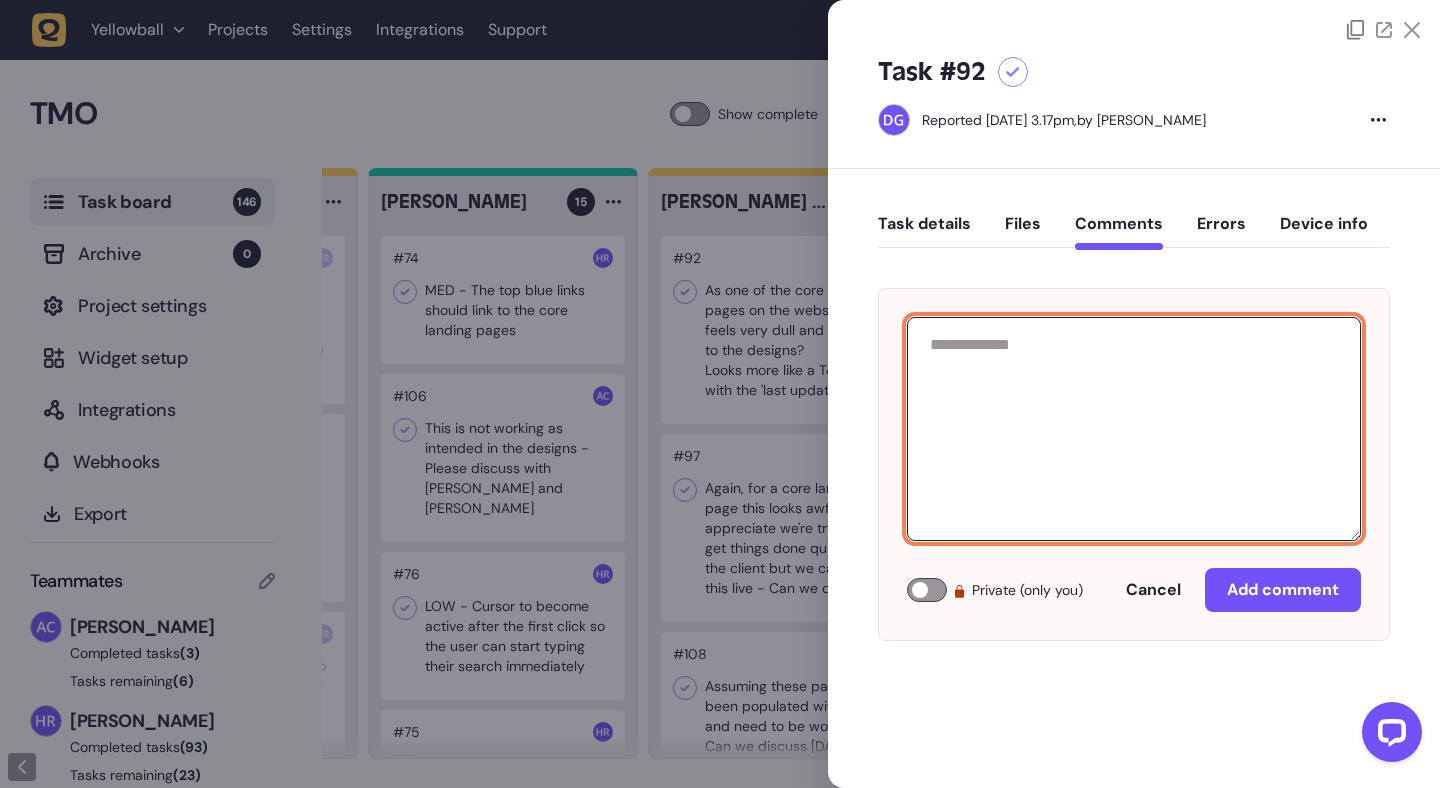 click 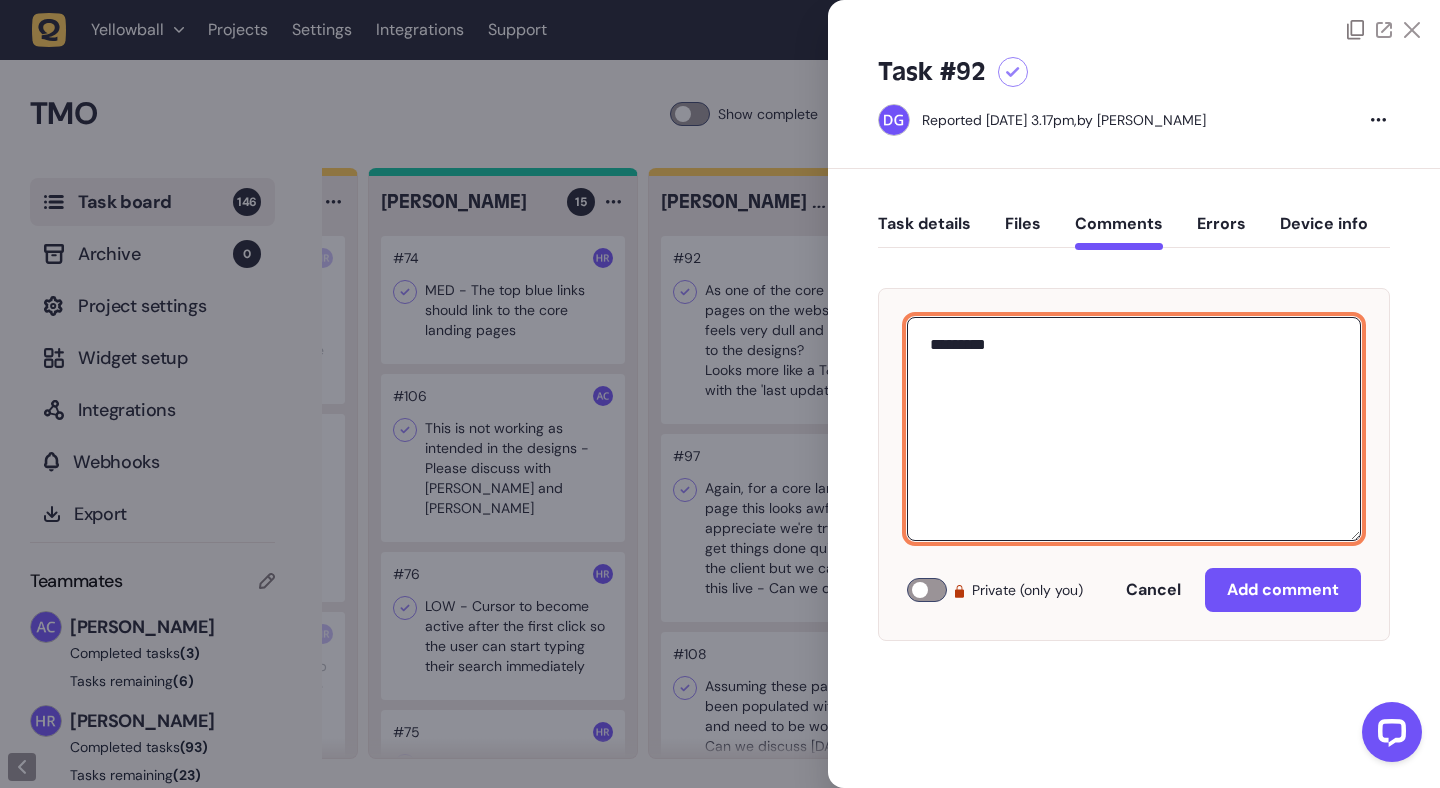 paste on "**********" 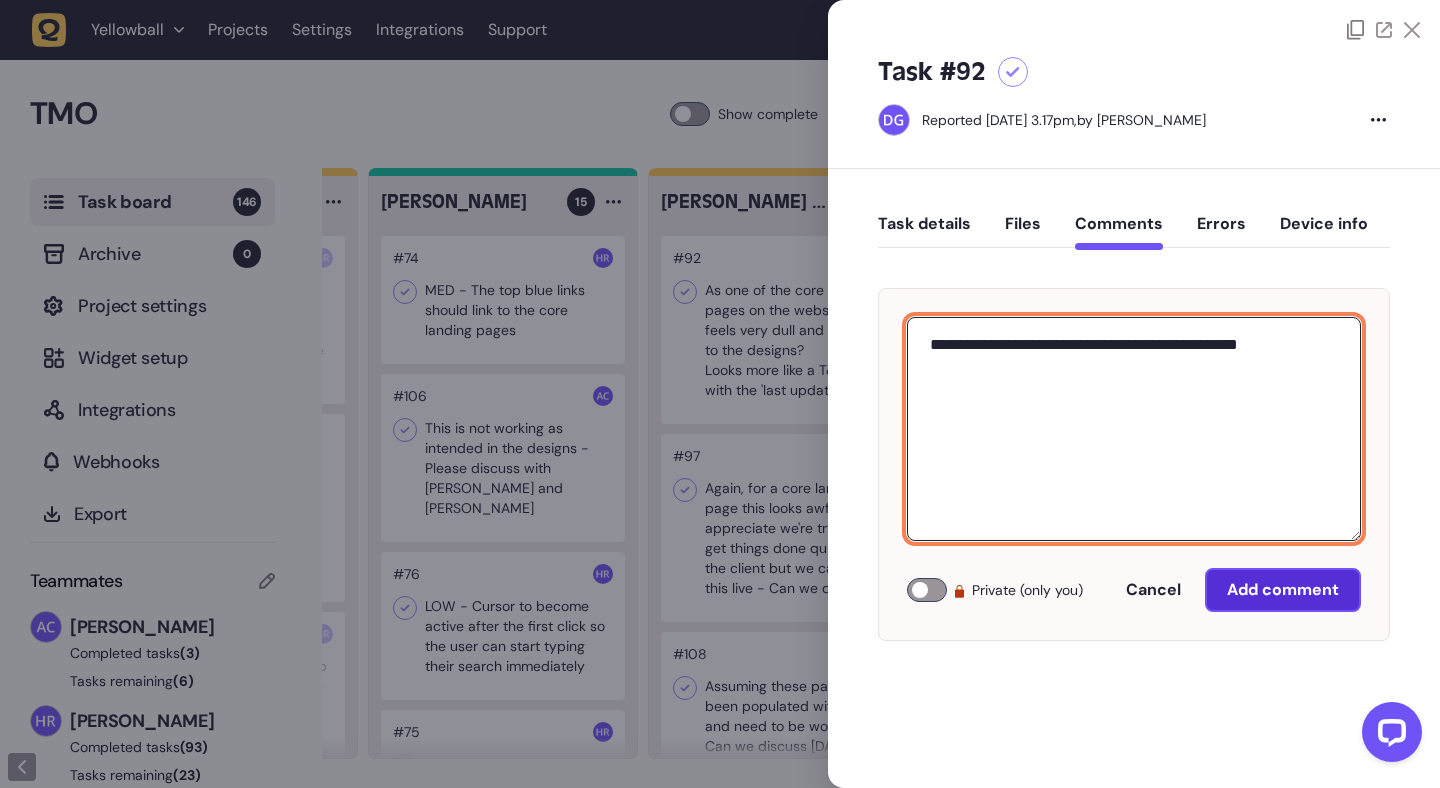 type on "**********" 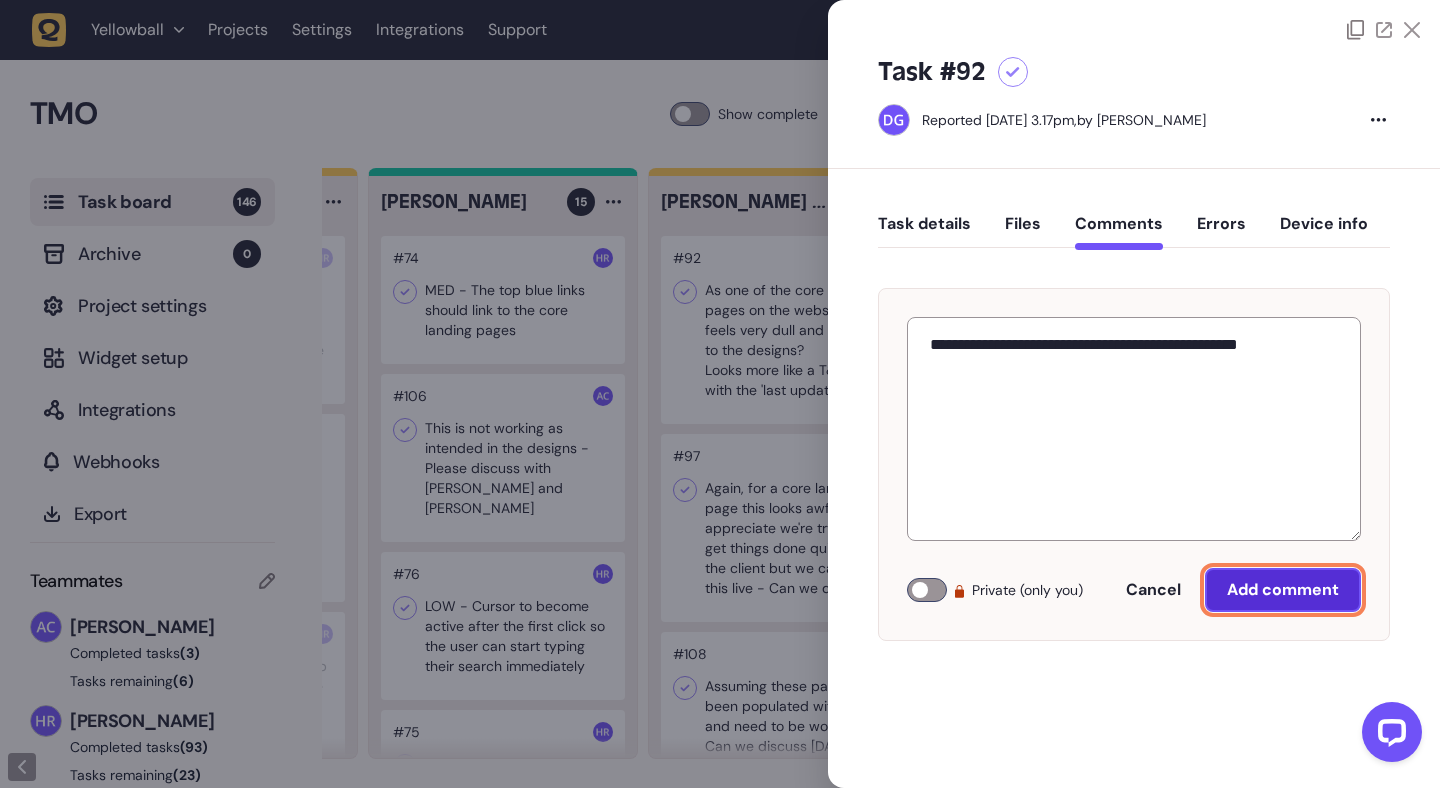 click on "Add comment" 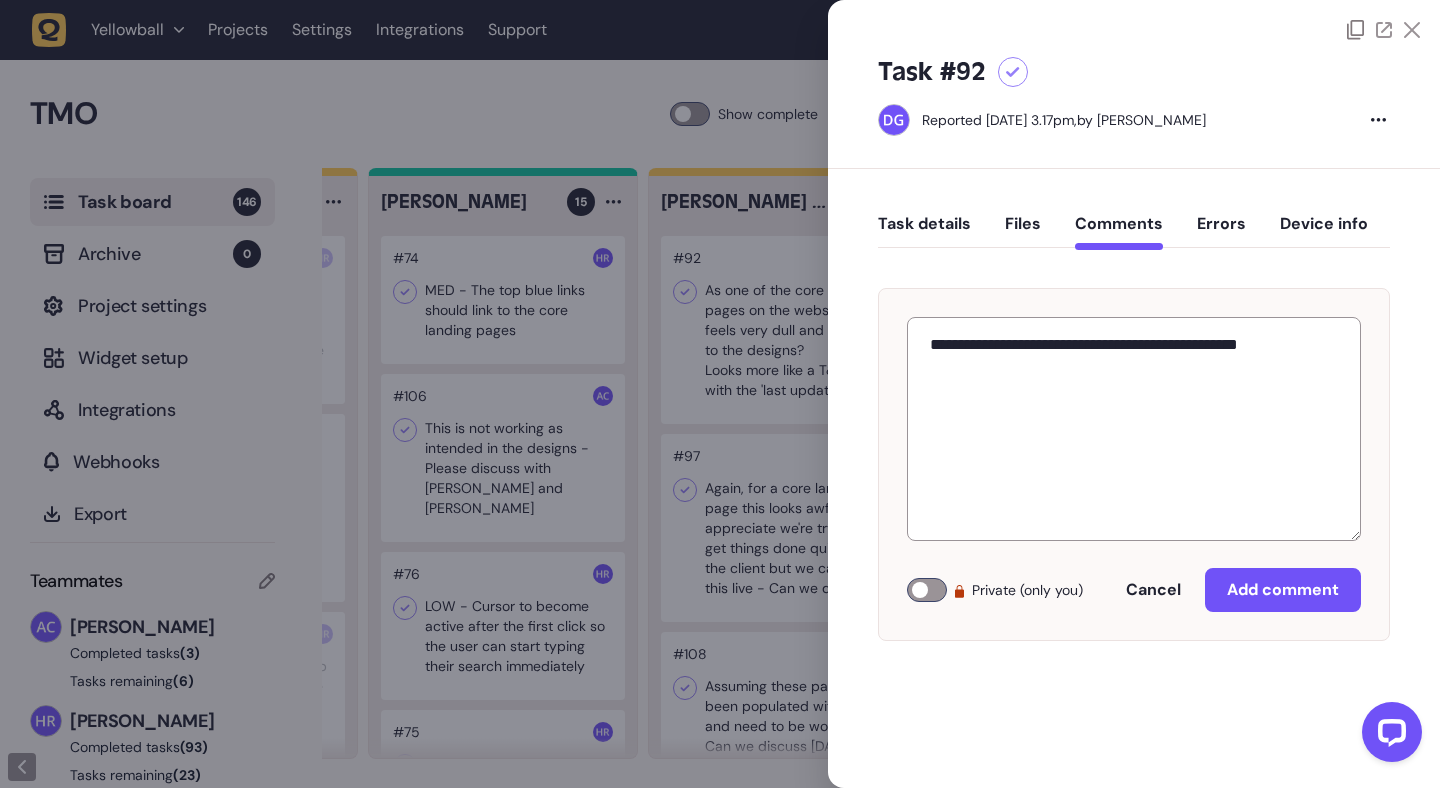 type 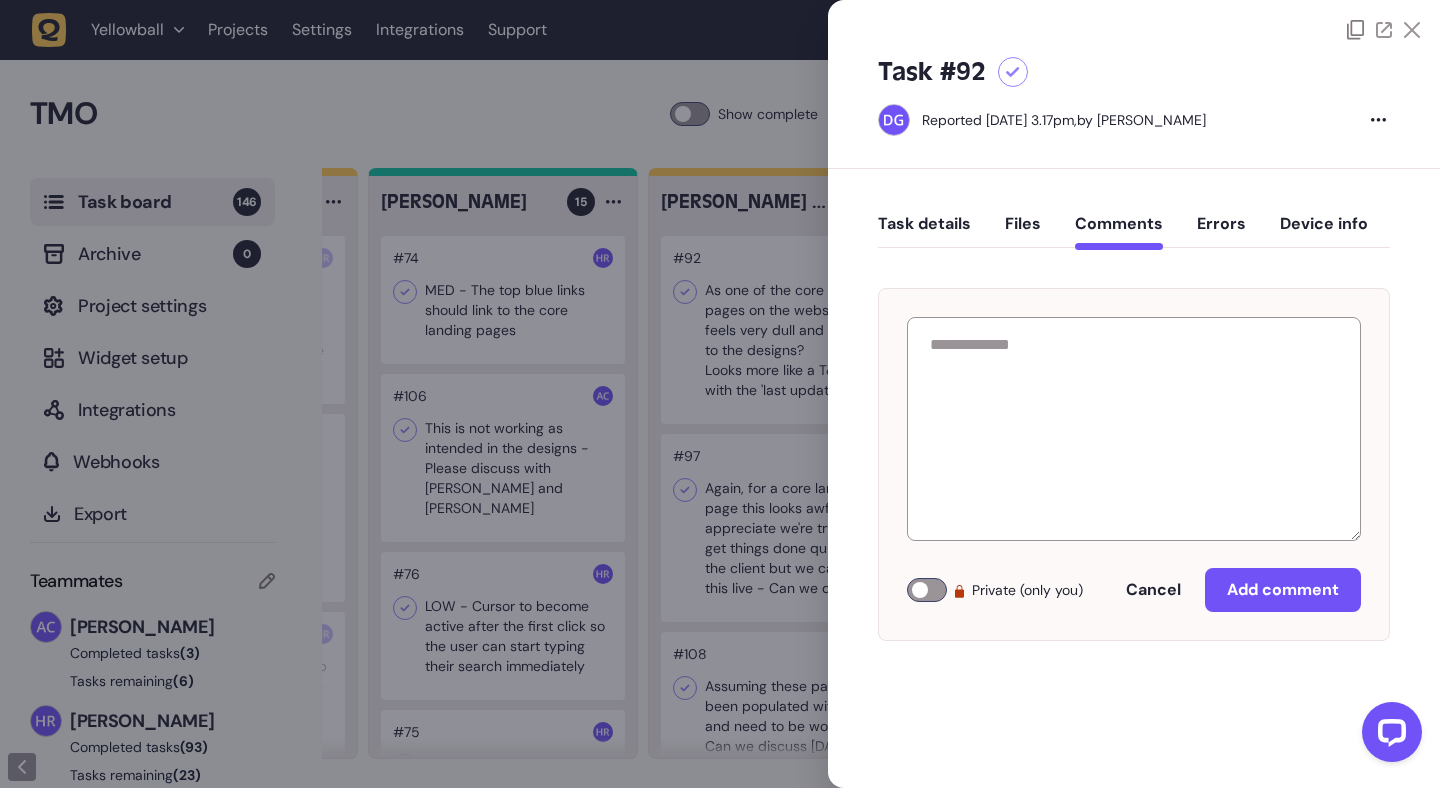 click 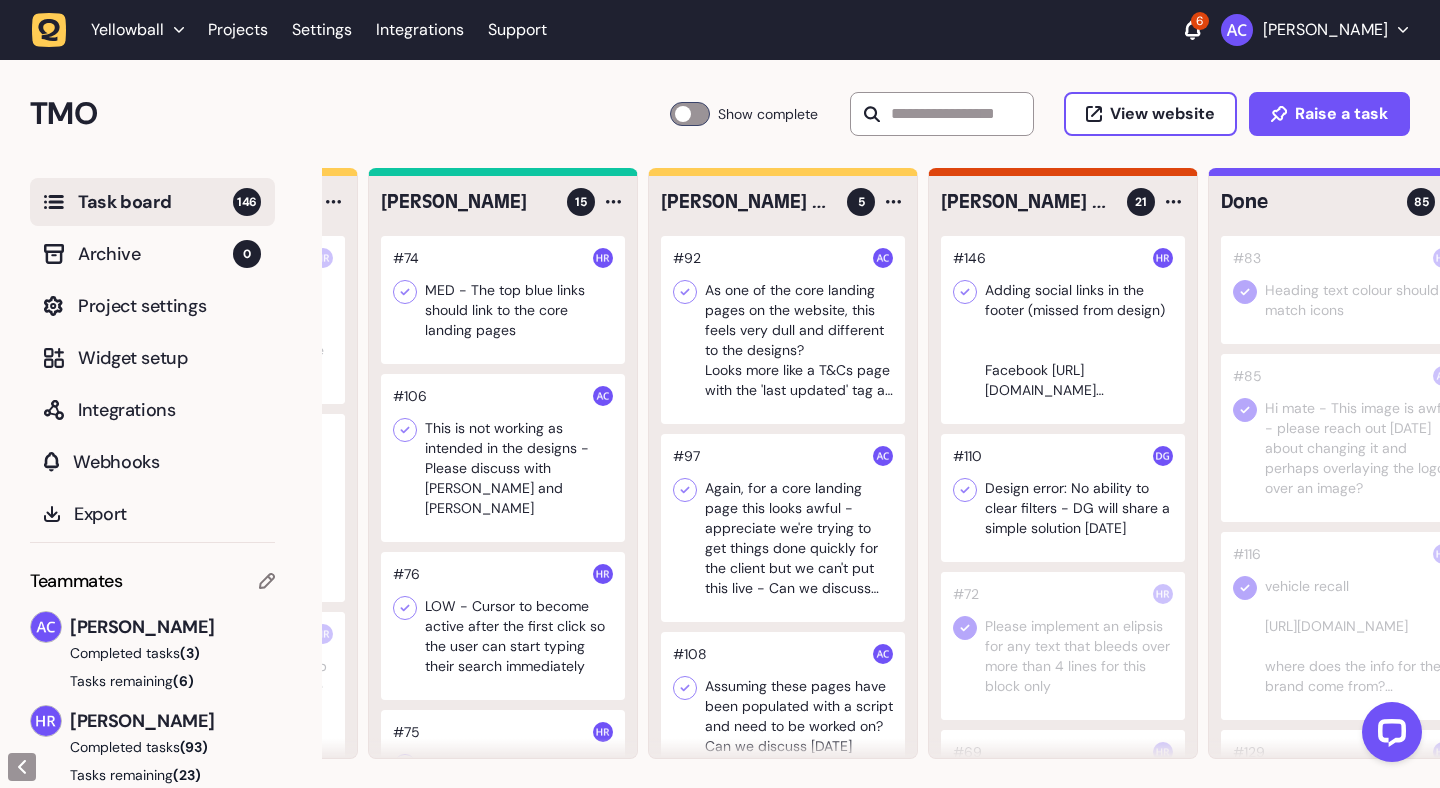 click 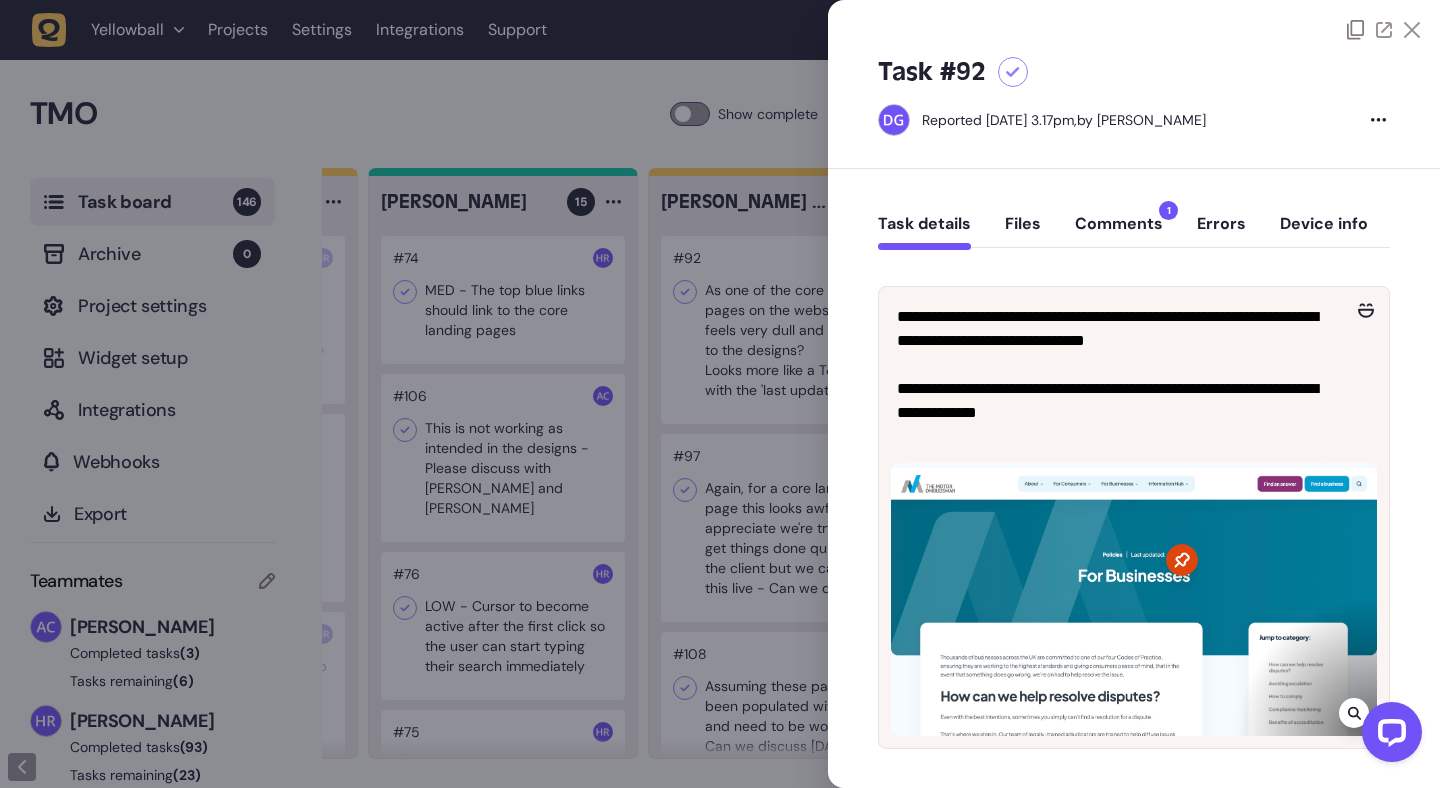click on "Comments  1" 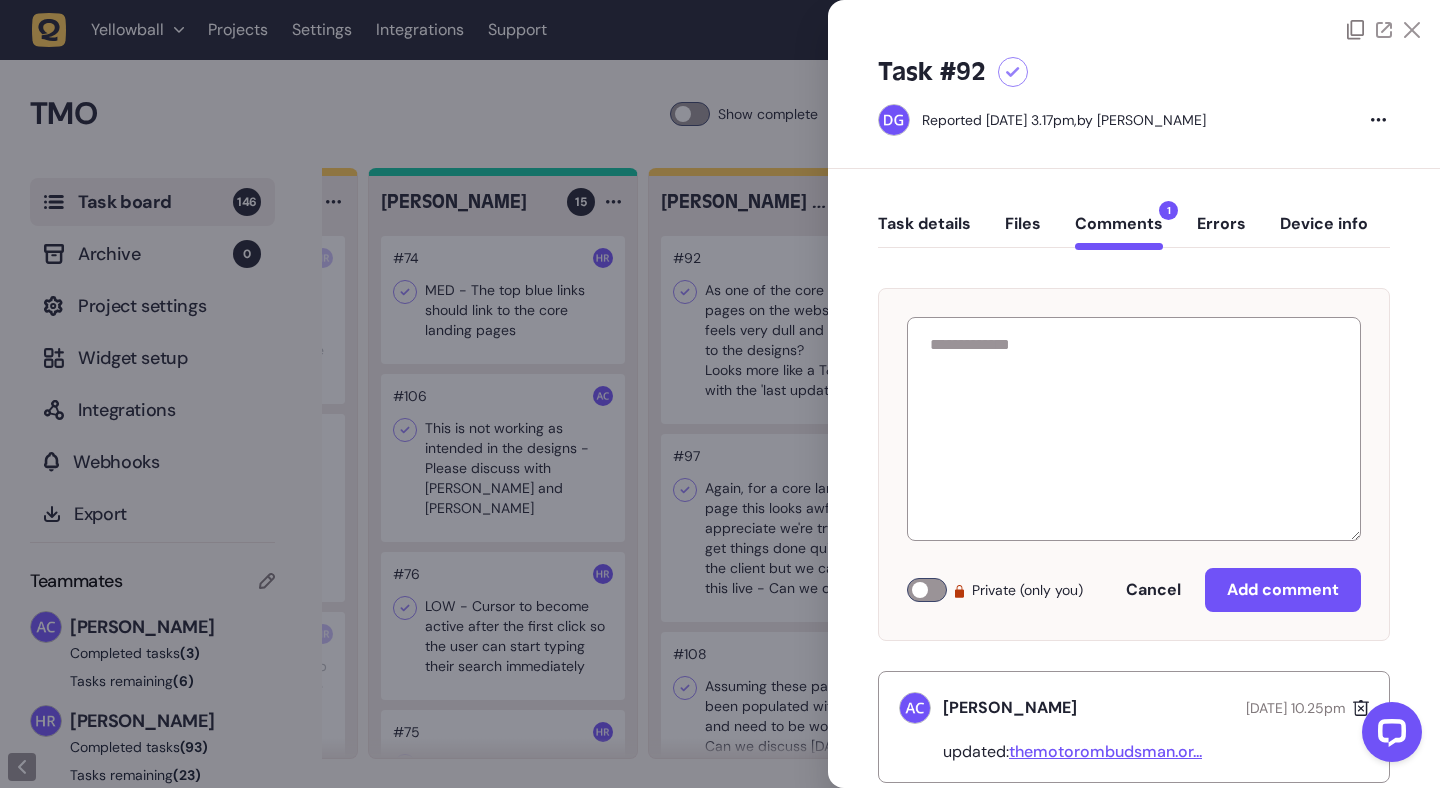 click 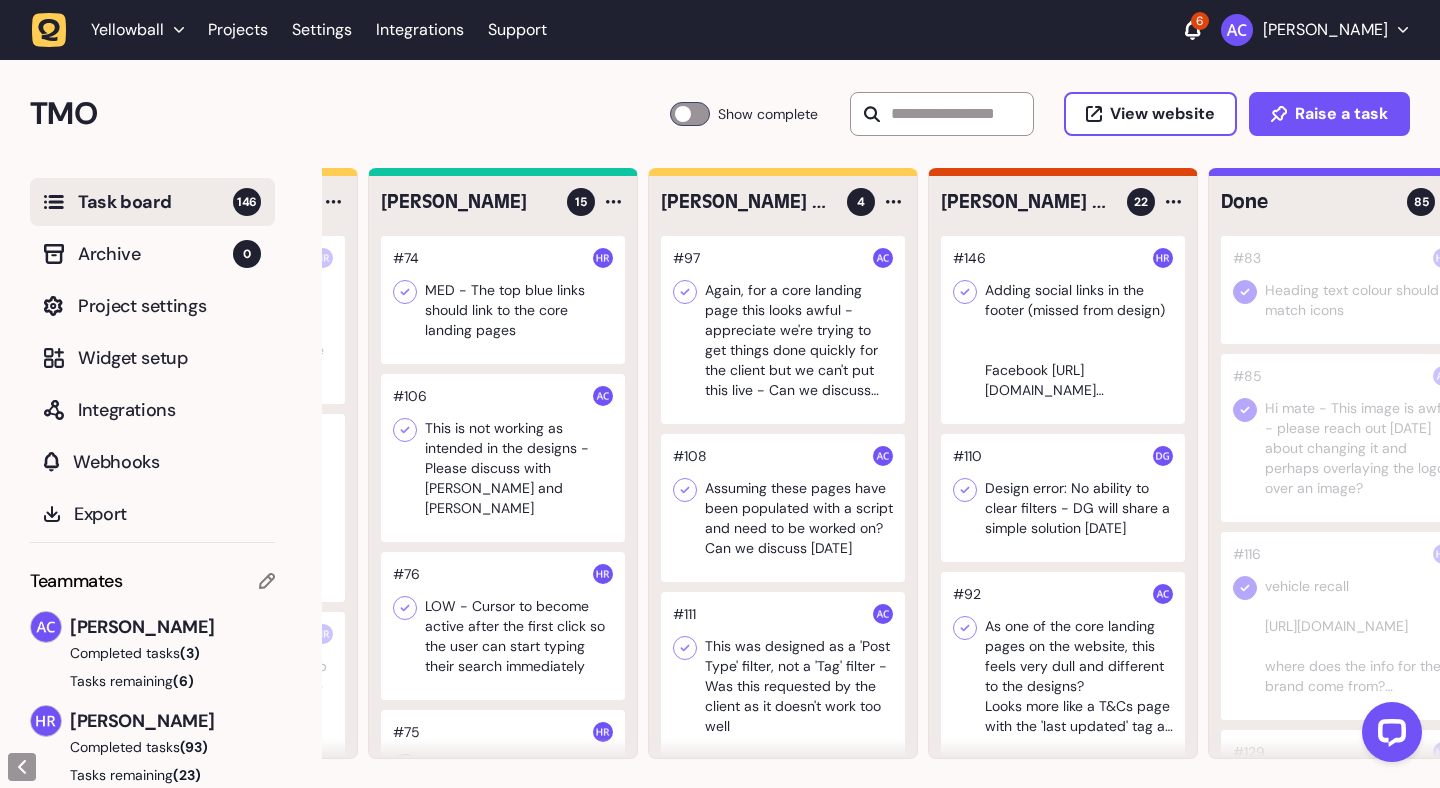 click 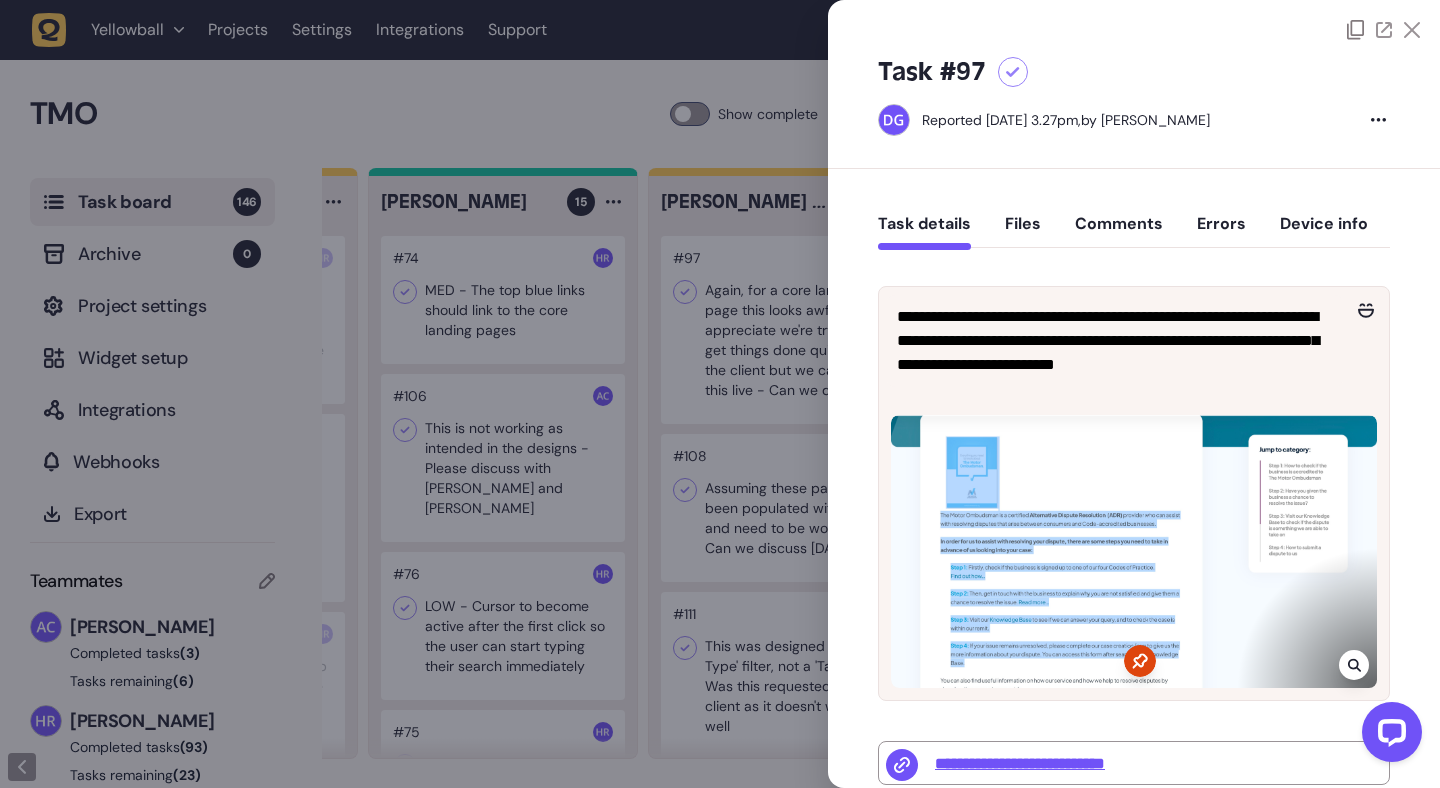click on "Comments" 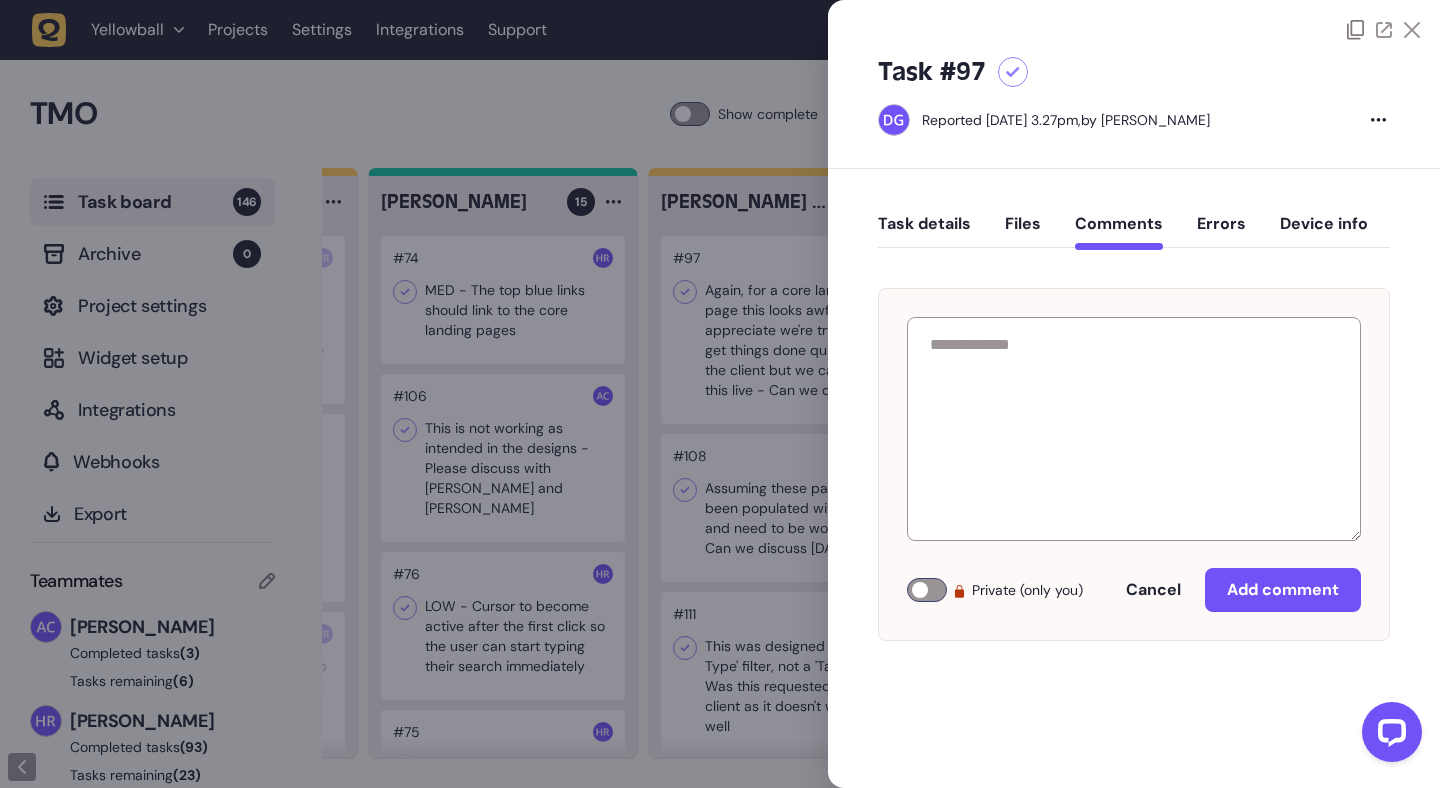 click on "Task details" 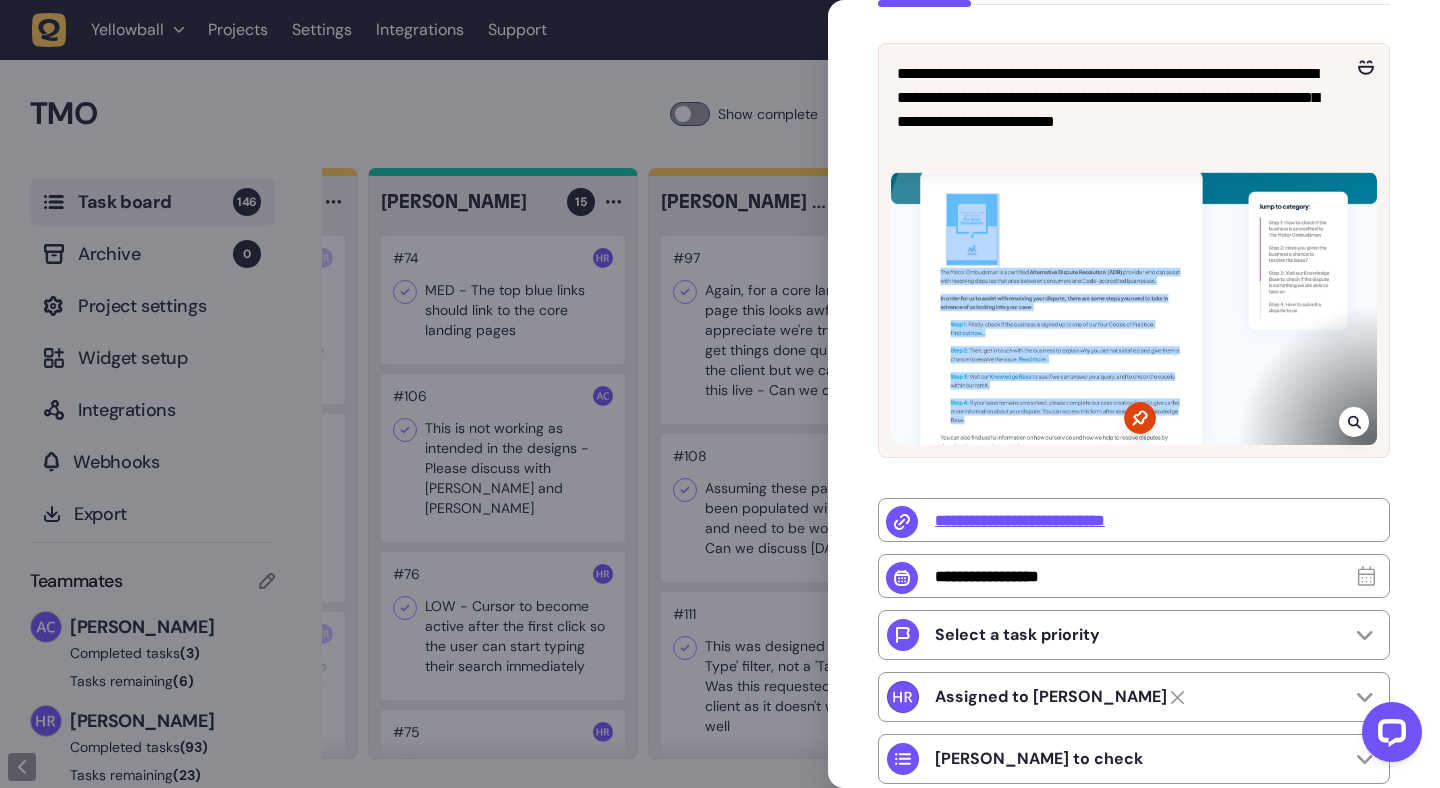 scroll, scrollTop: 299, scrollLeft: 0, axis: vertical 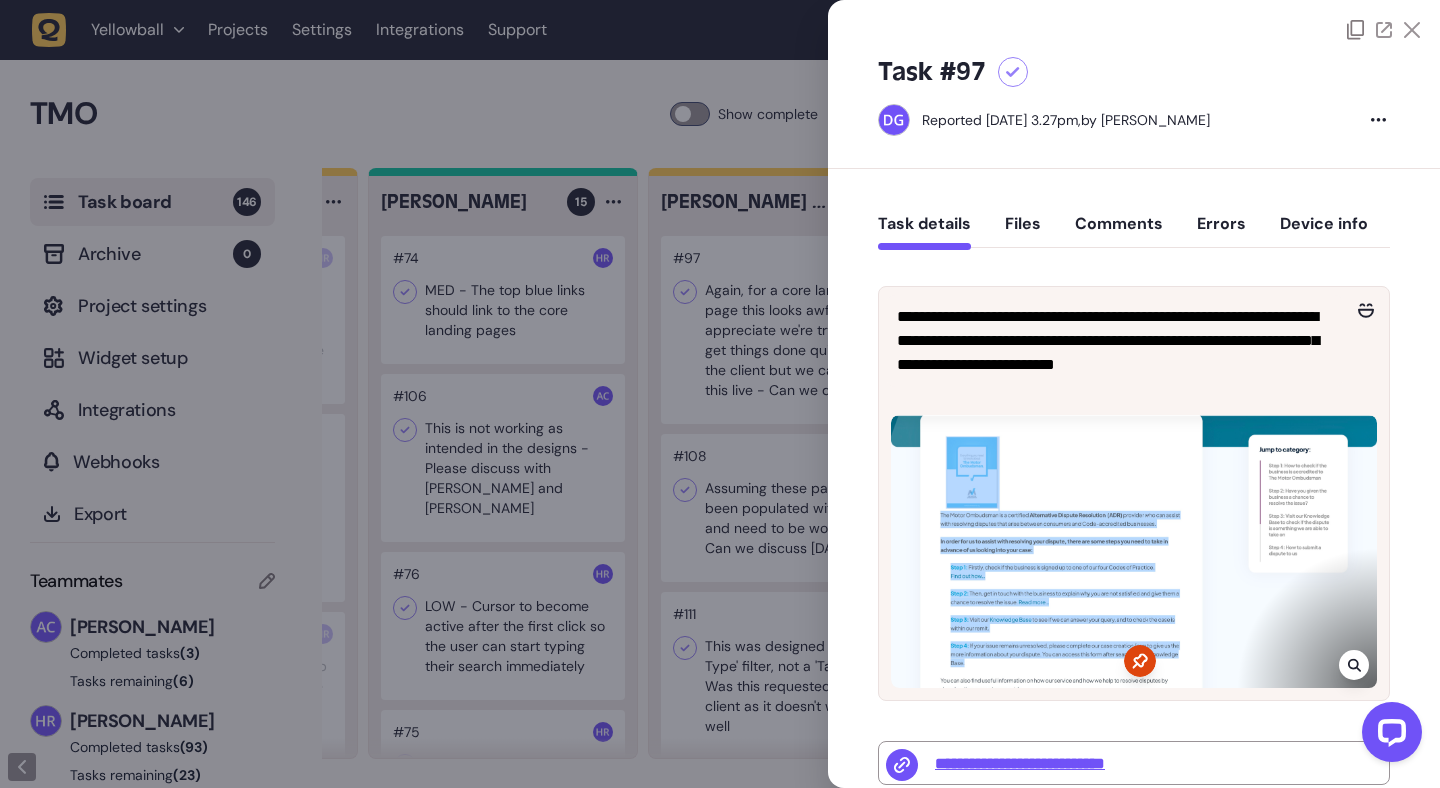 click on "Comments" 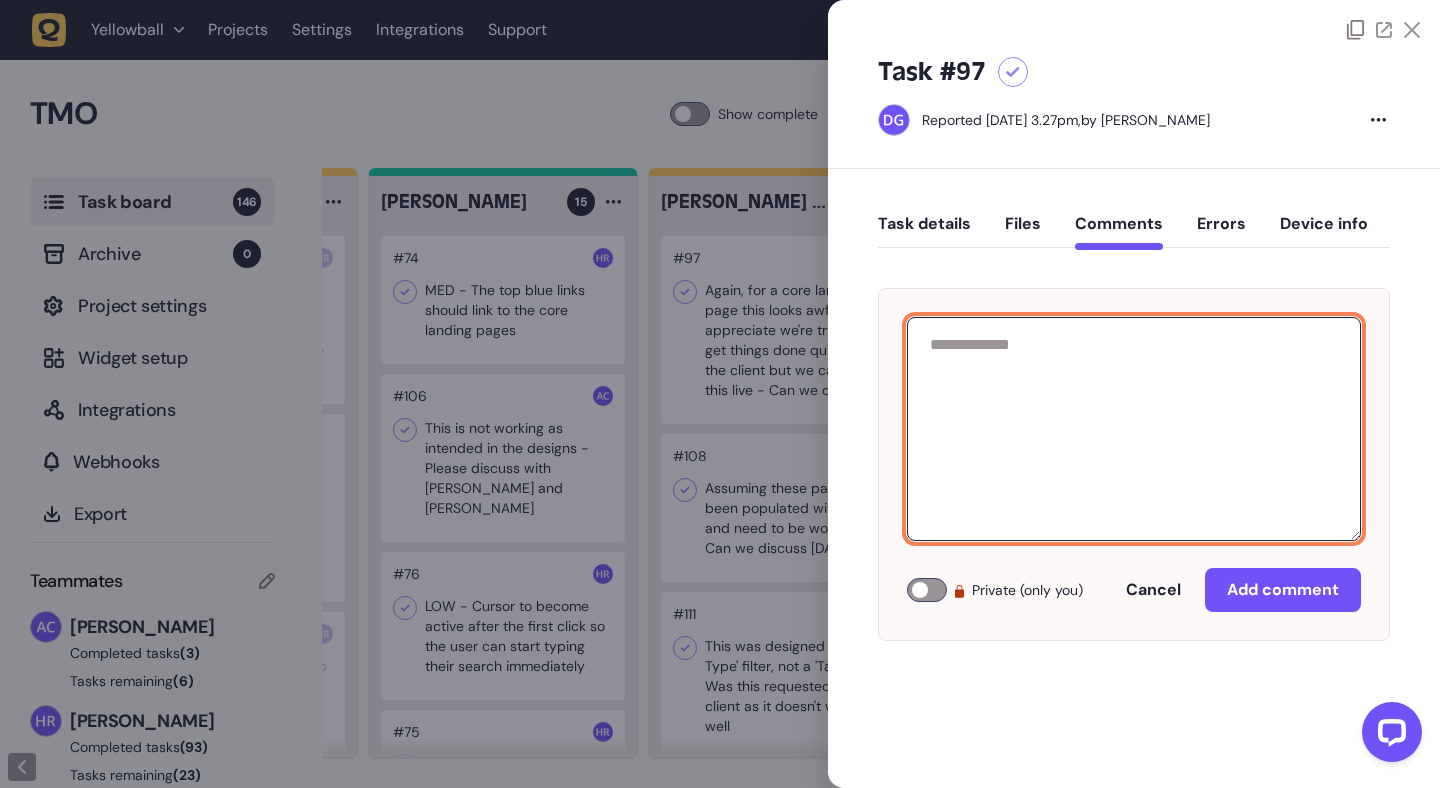 click 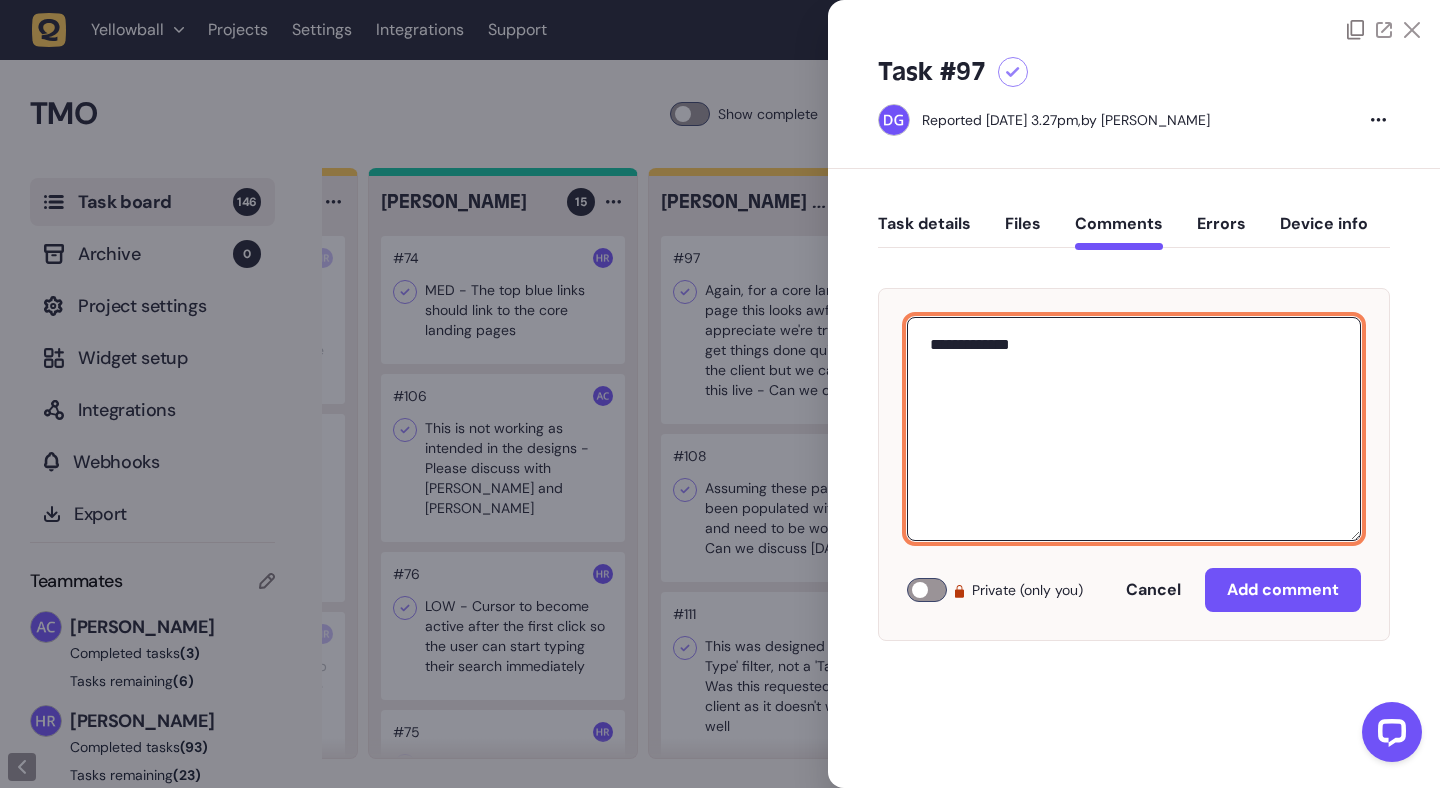paste on "**********" 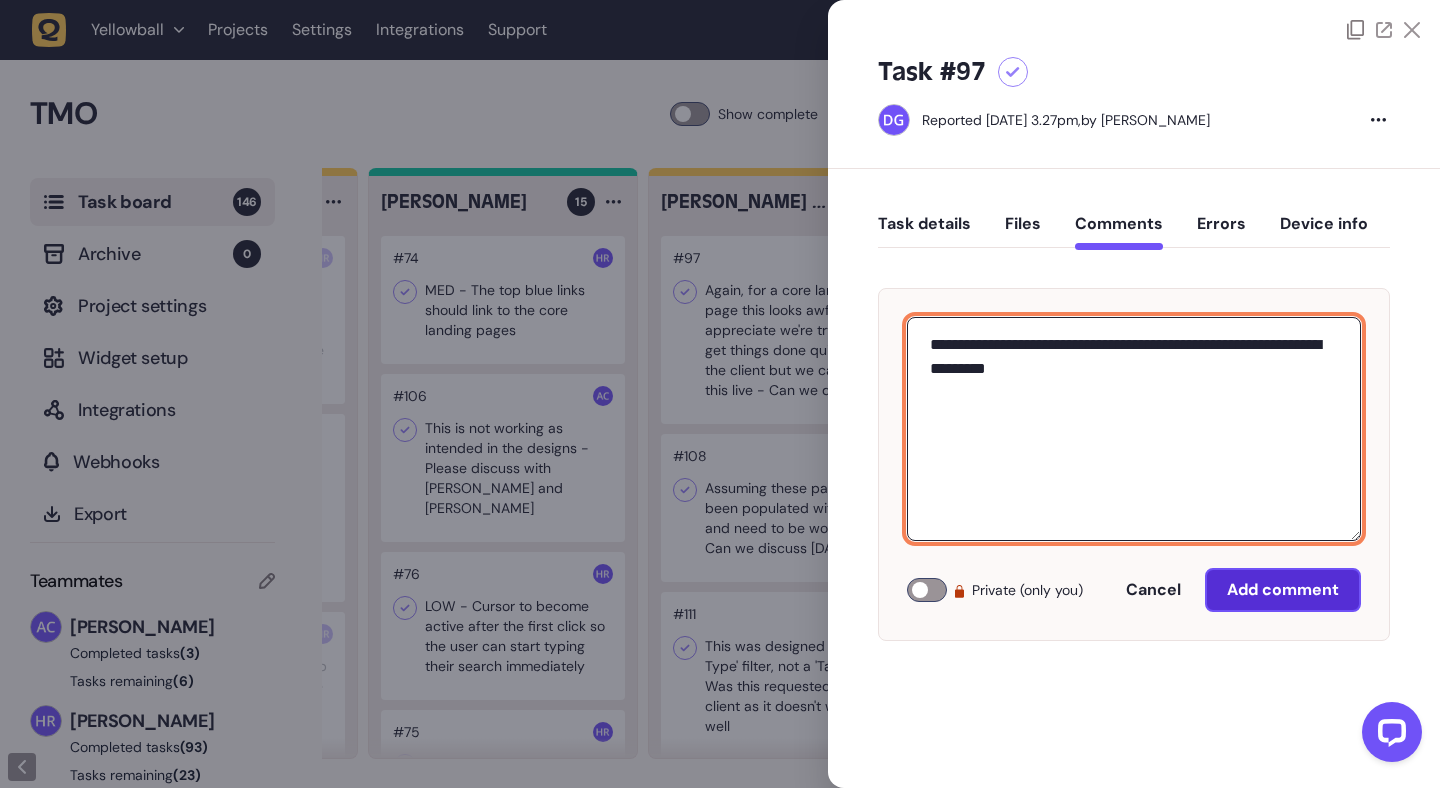 type on "**********" 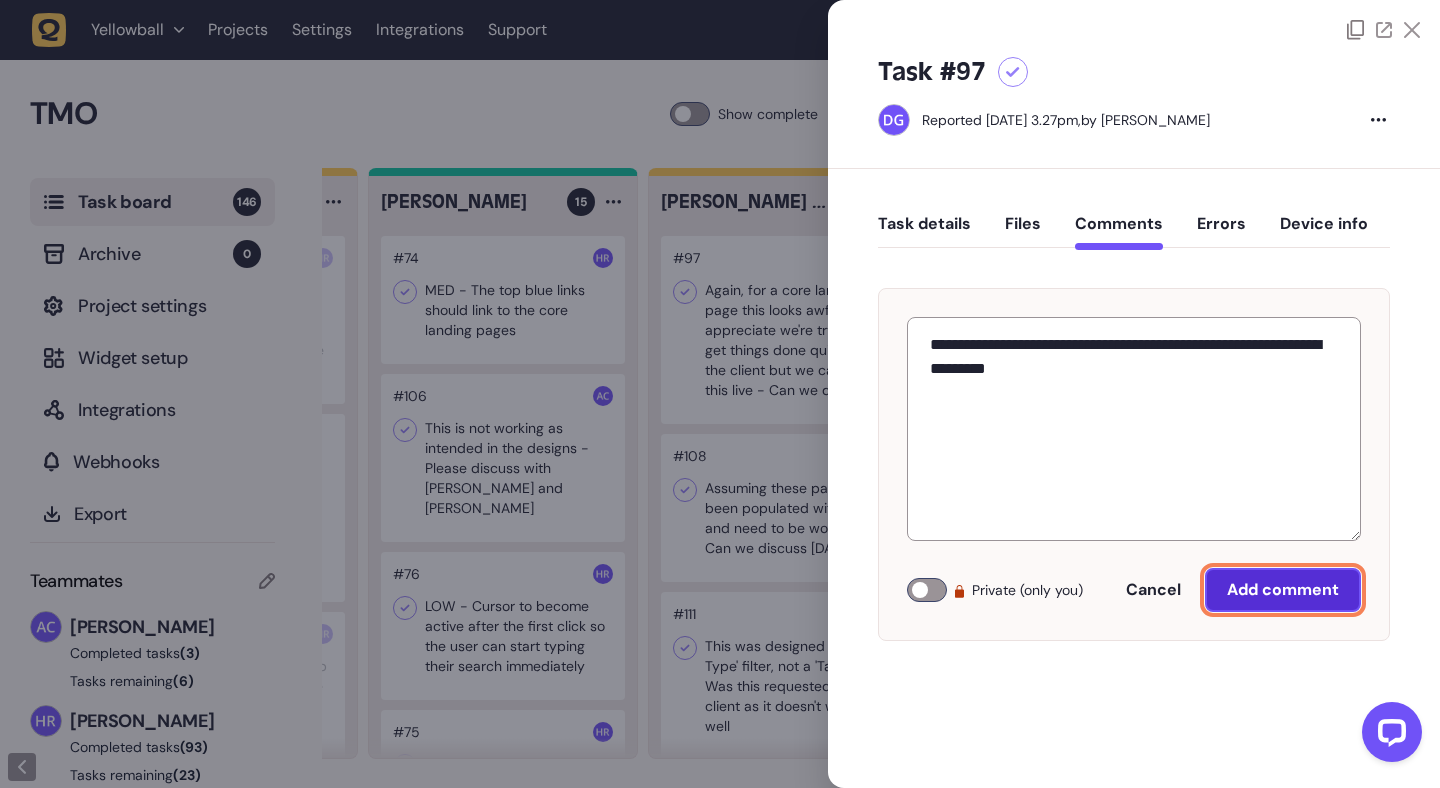 click on "Add comment" 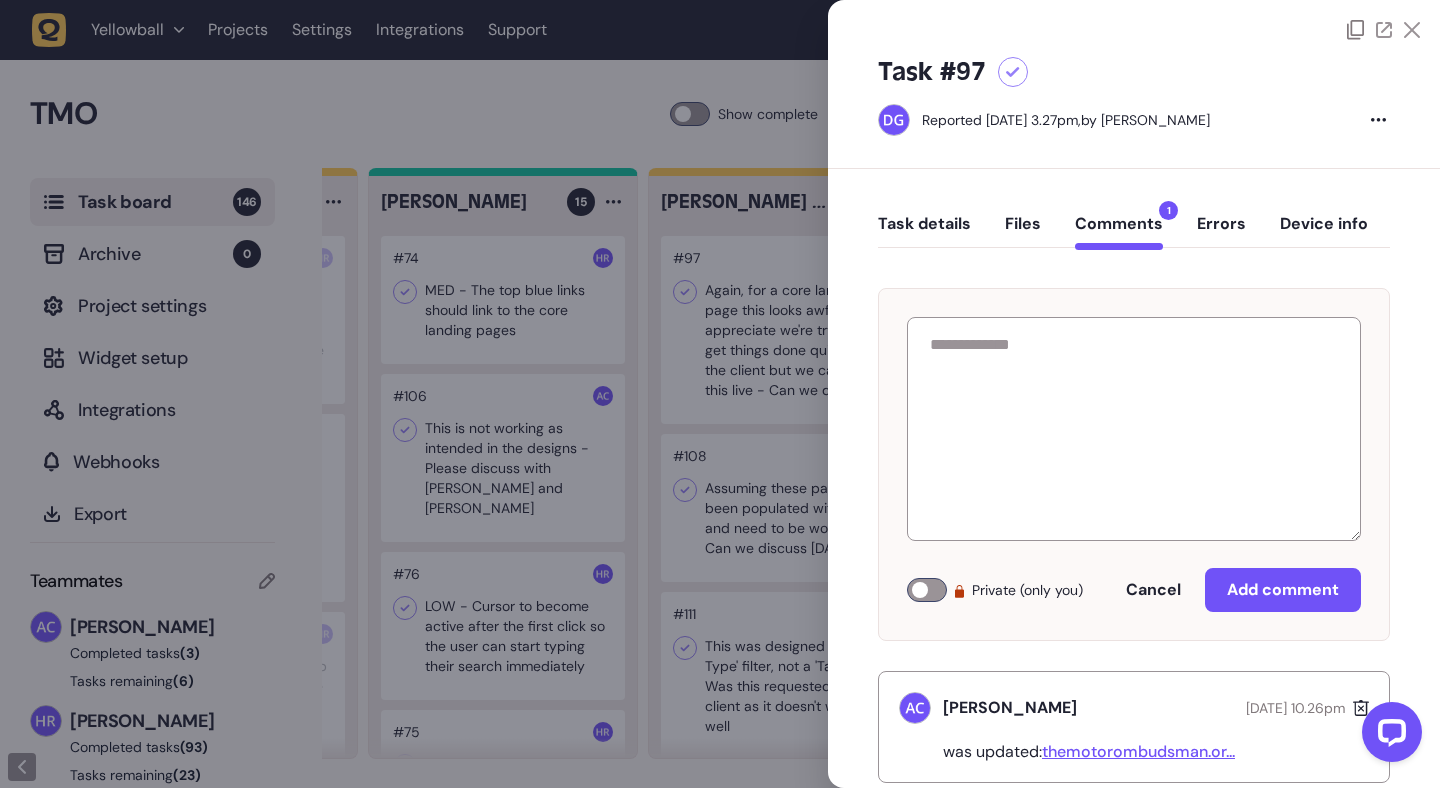 click 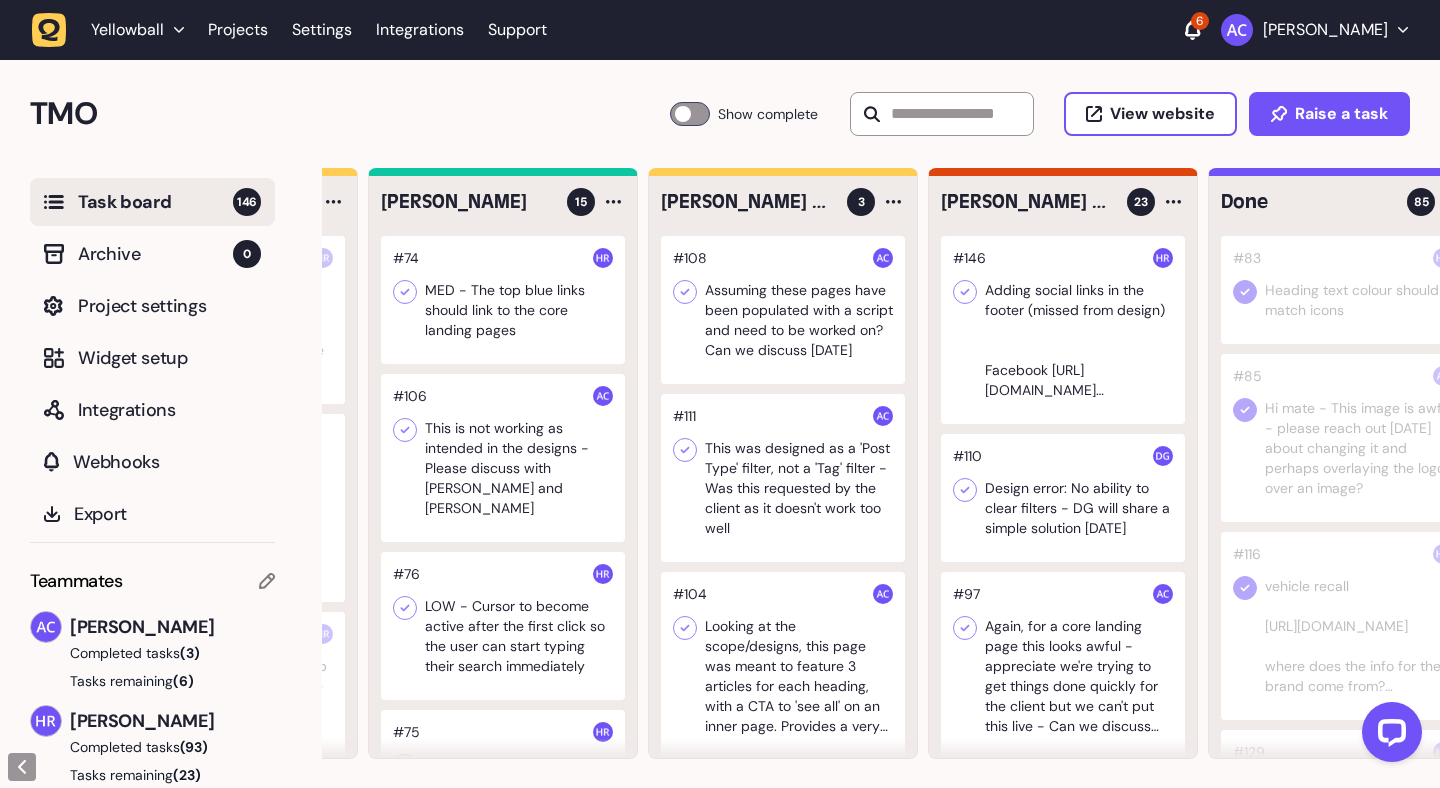 click 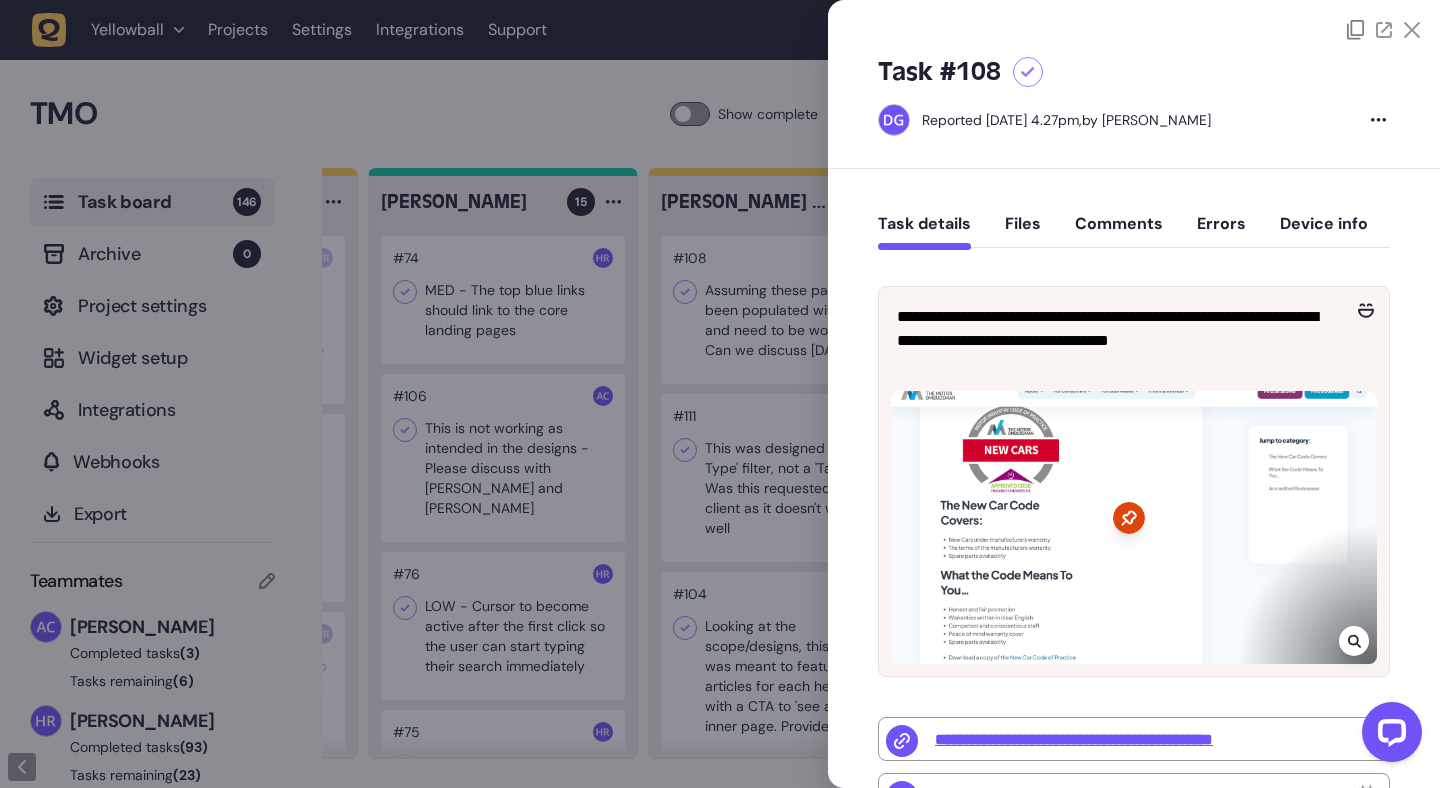 click on "Comments" 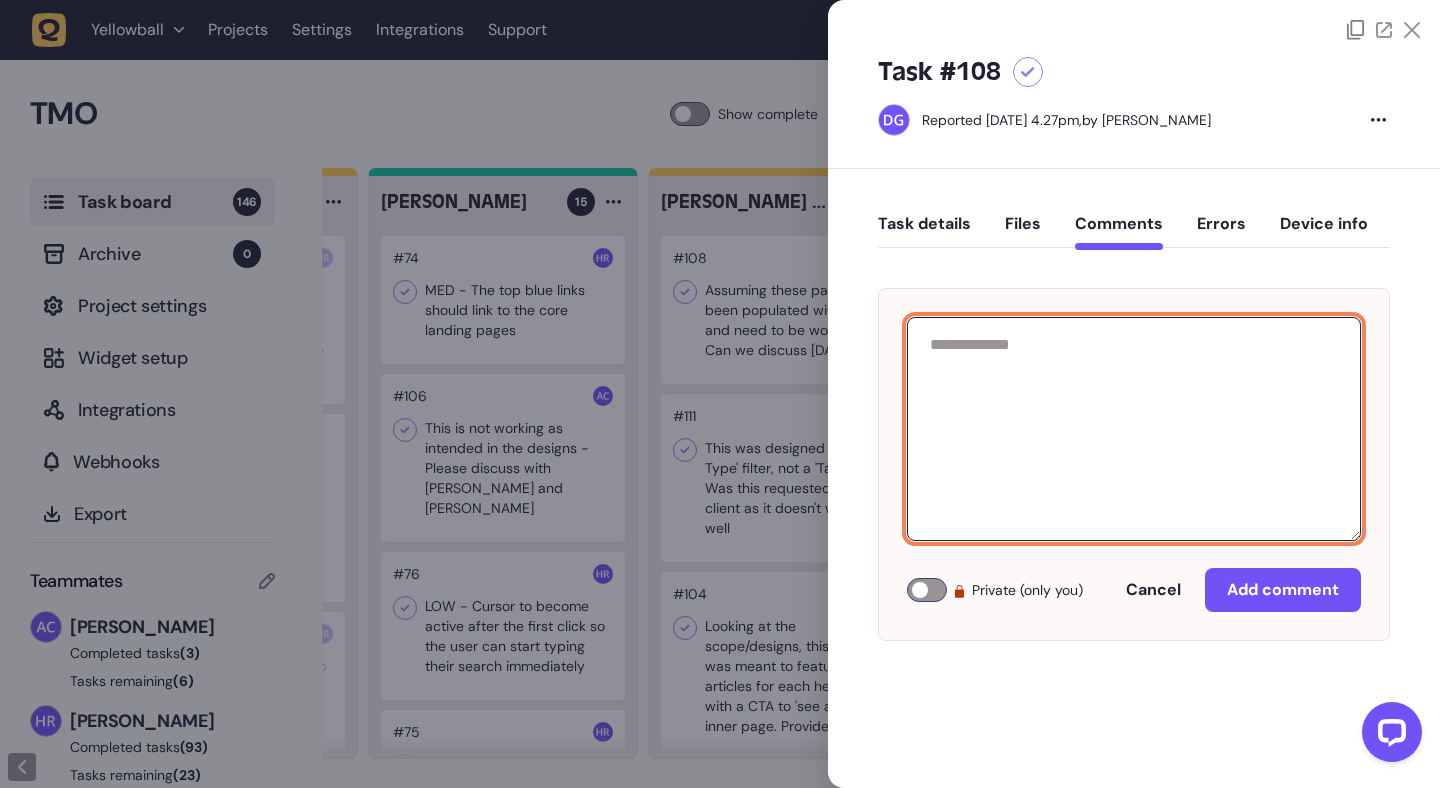 click 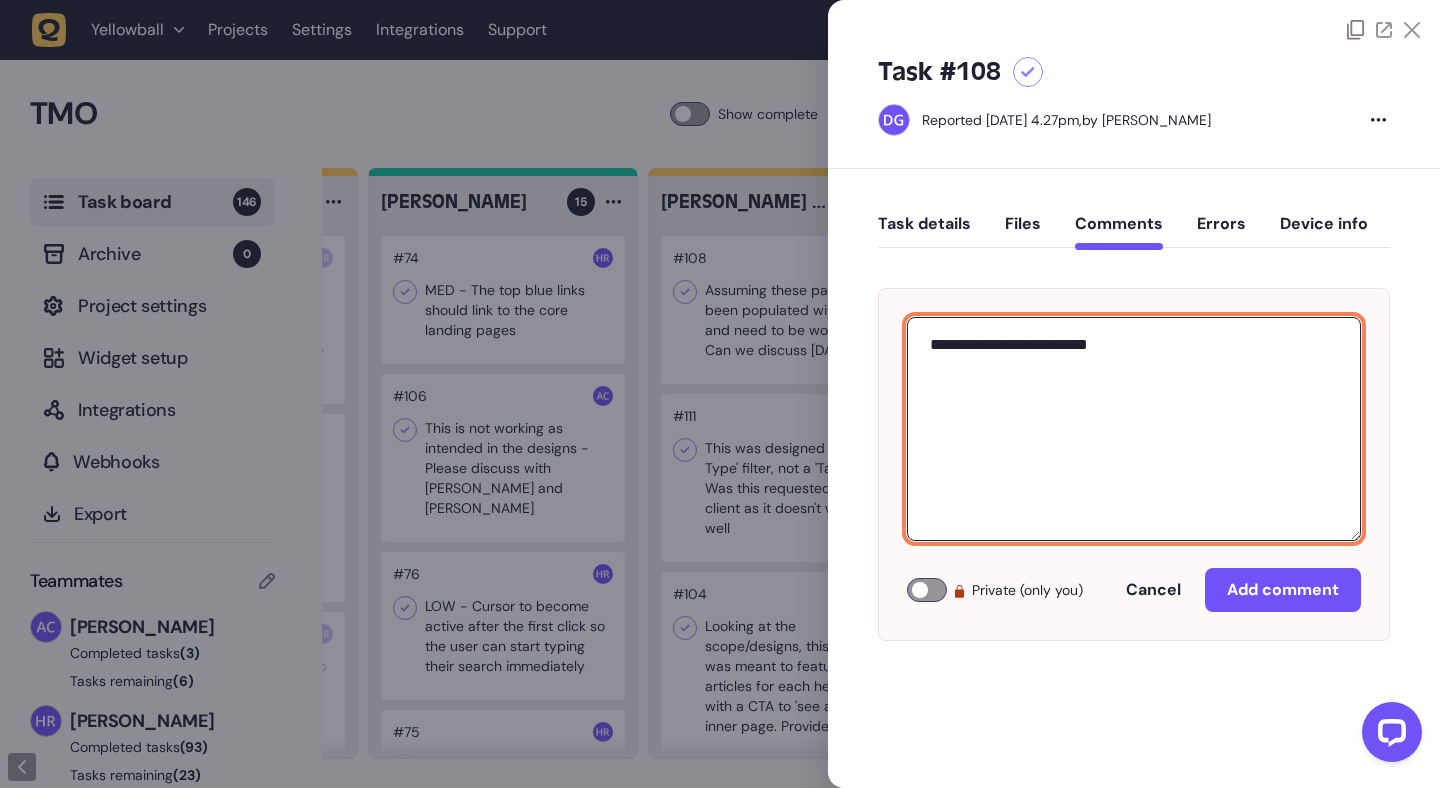 paste on "**********" 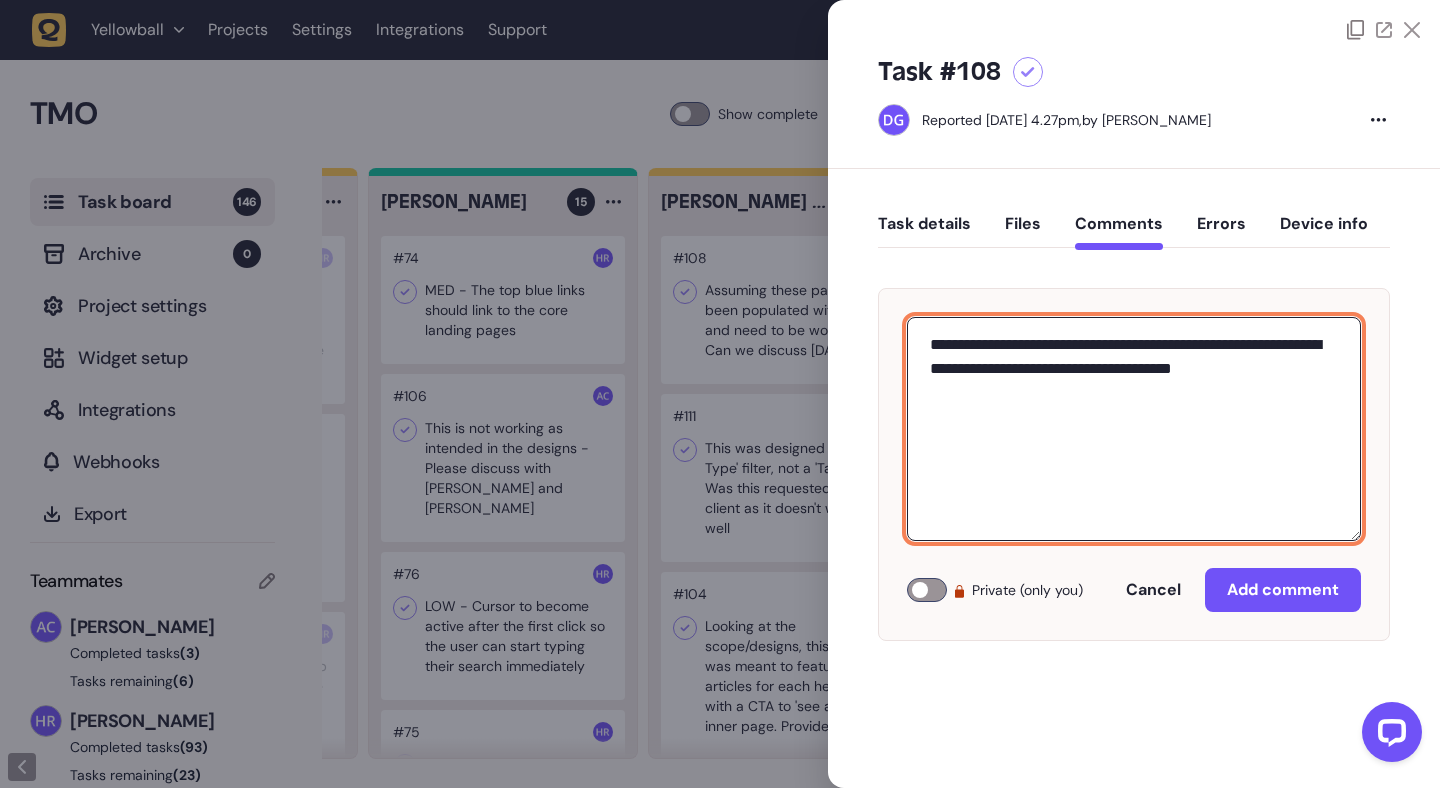 click on "**********" 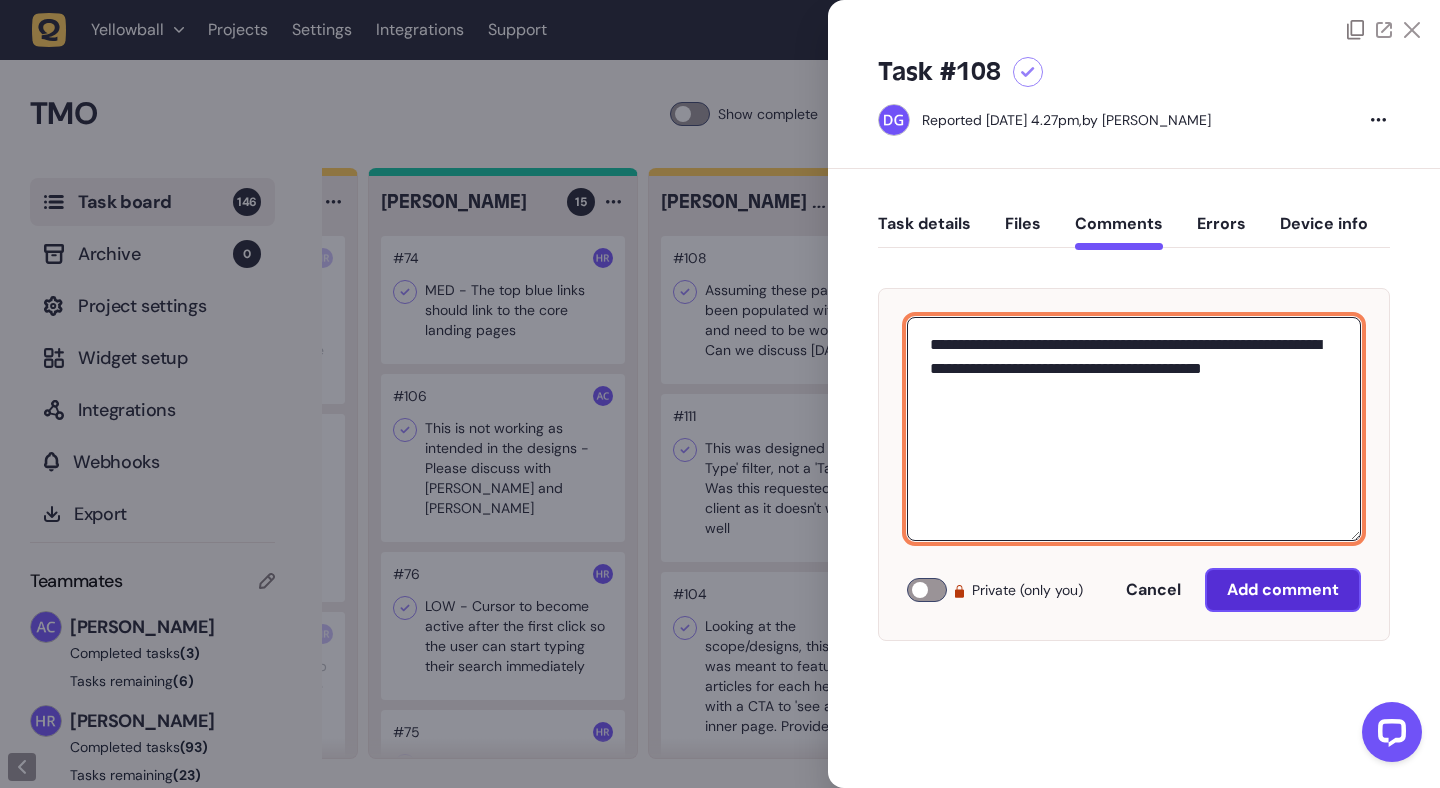 type on "**********" 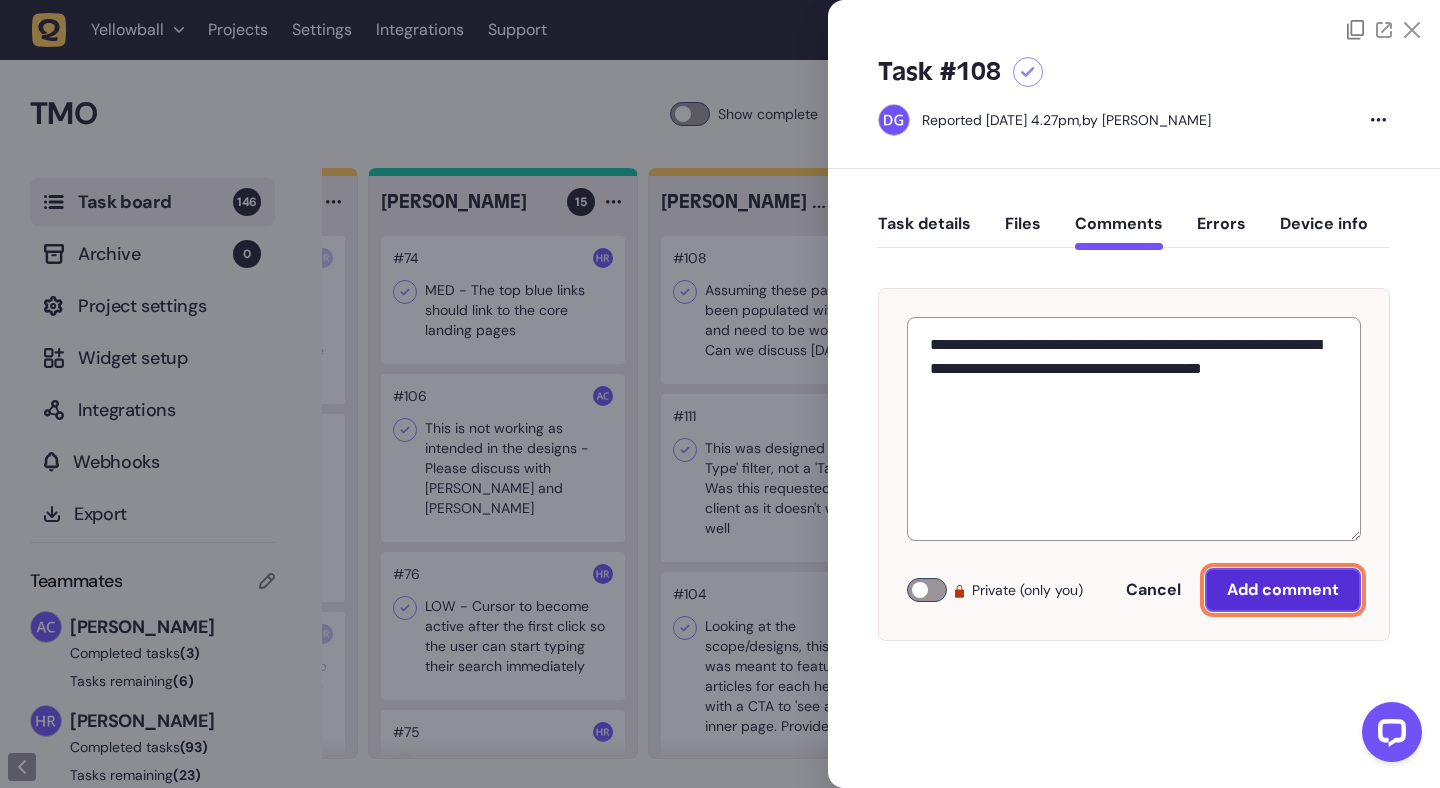 click on "Add comment" 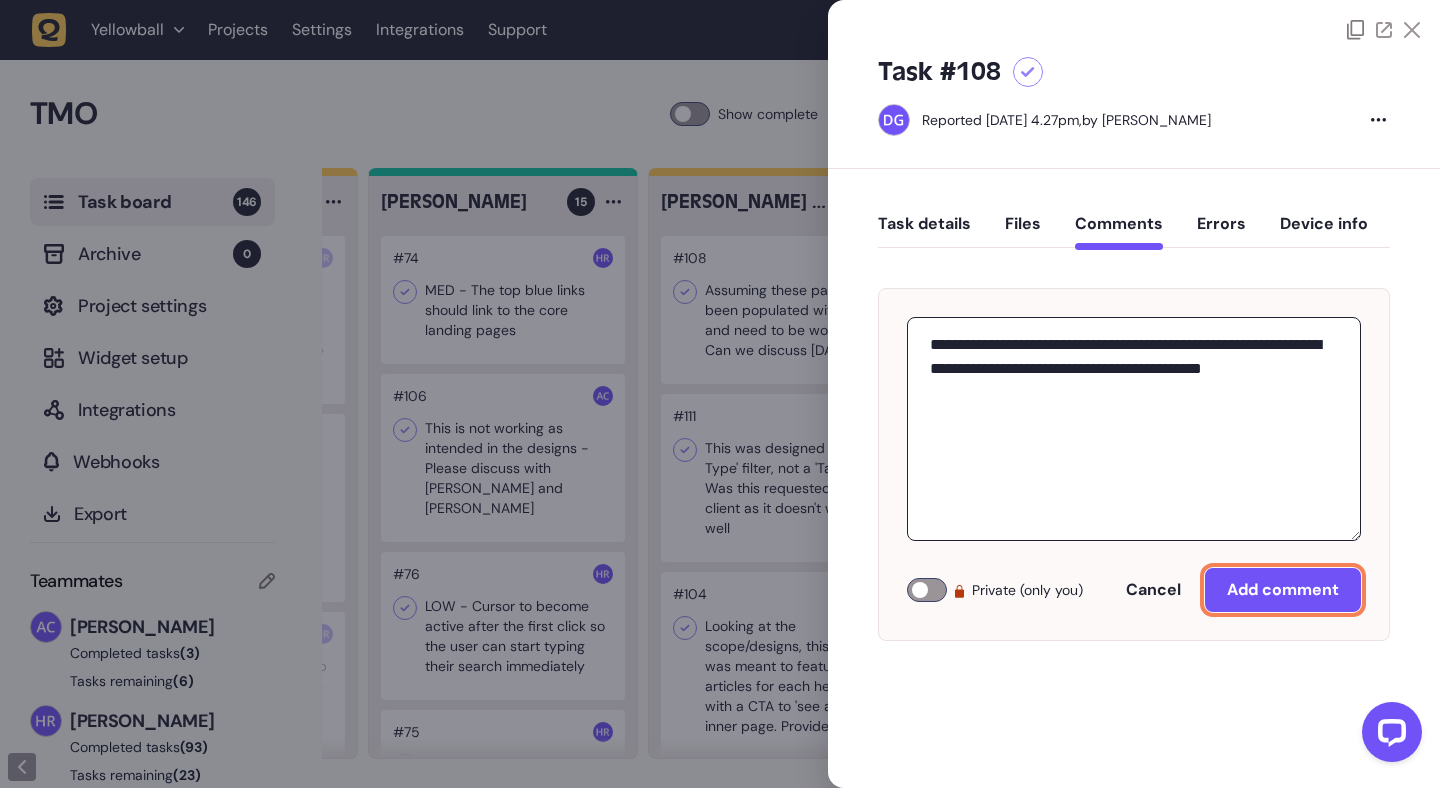 type 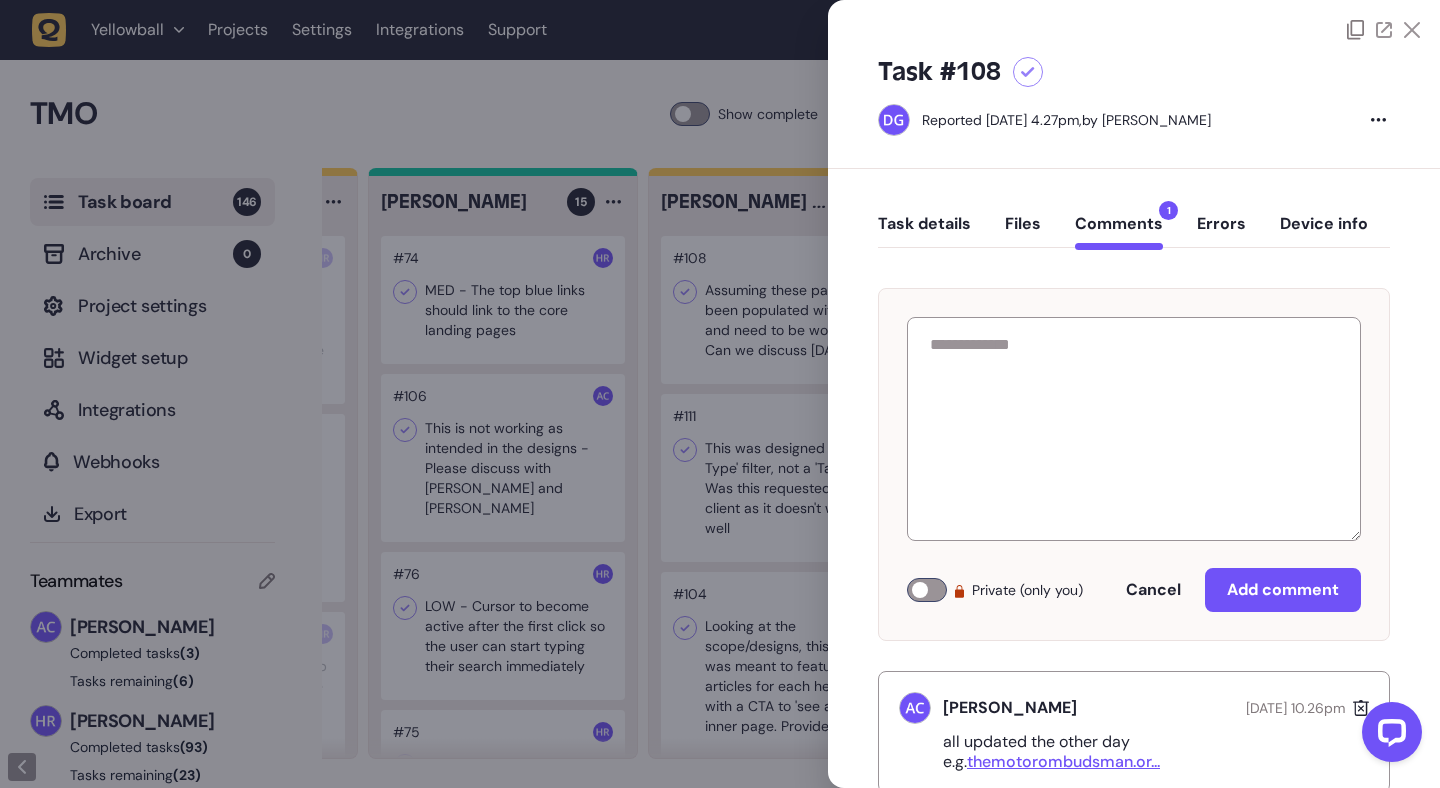 click 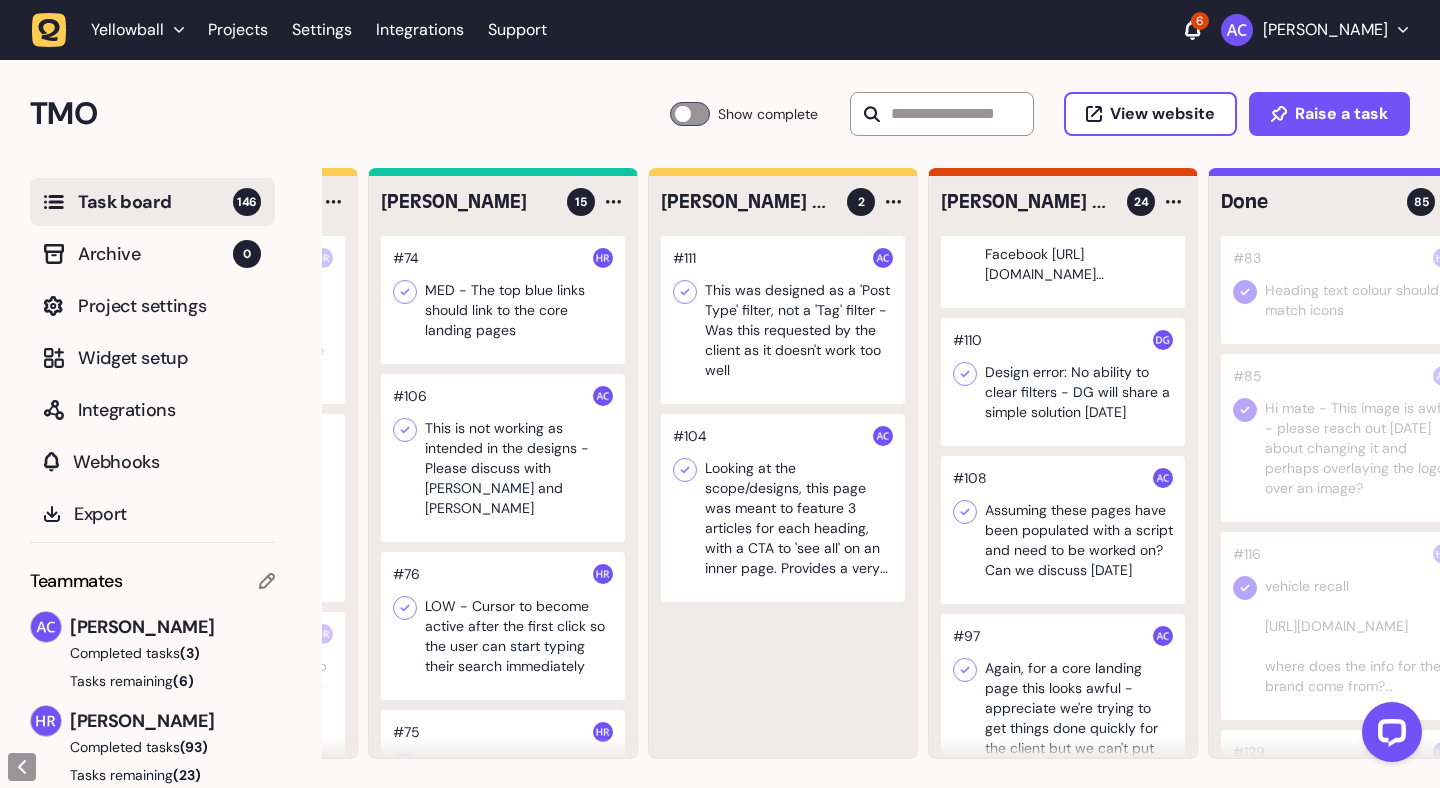 scroll, scrollTop: 117, scrollLeft: 0, axis: vertical 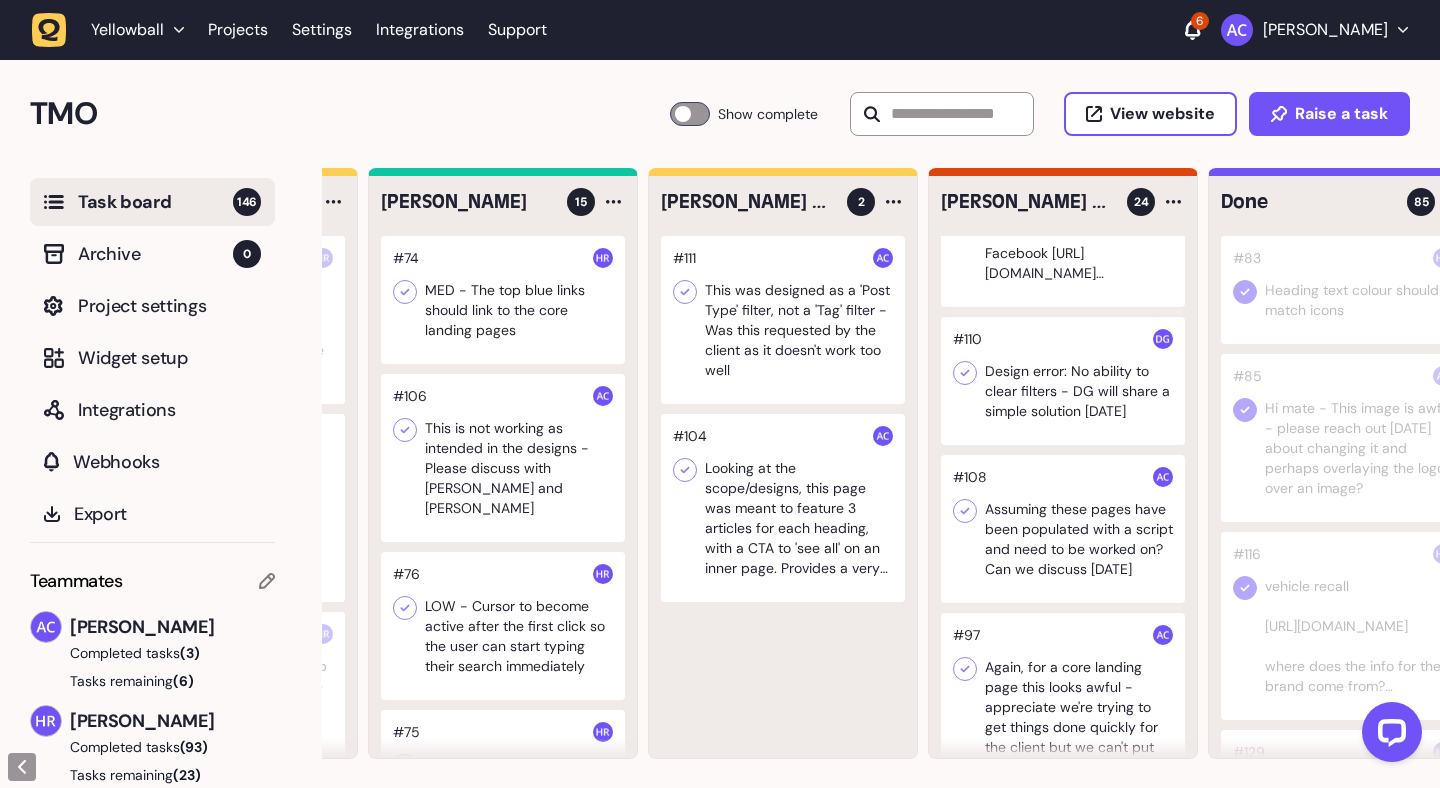 click 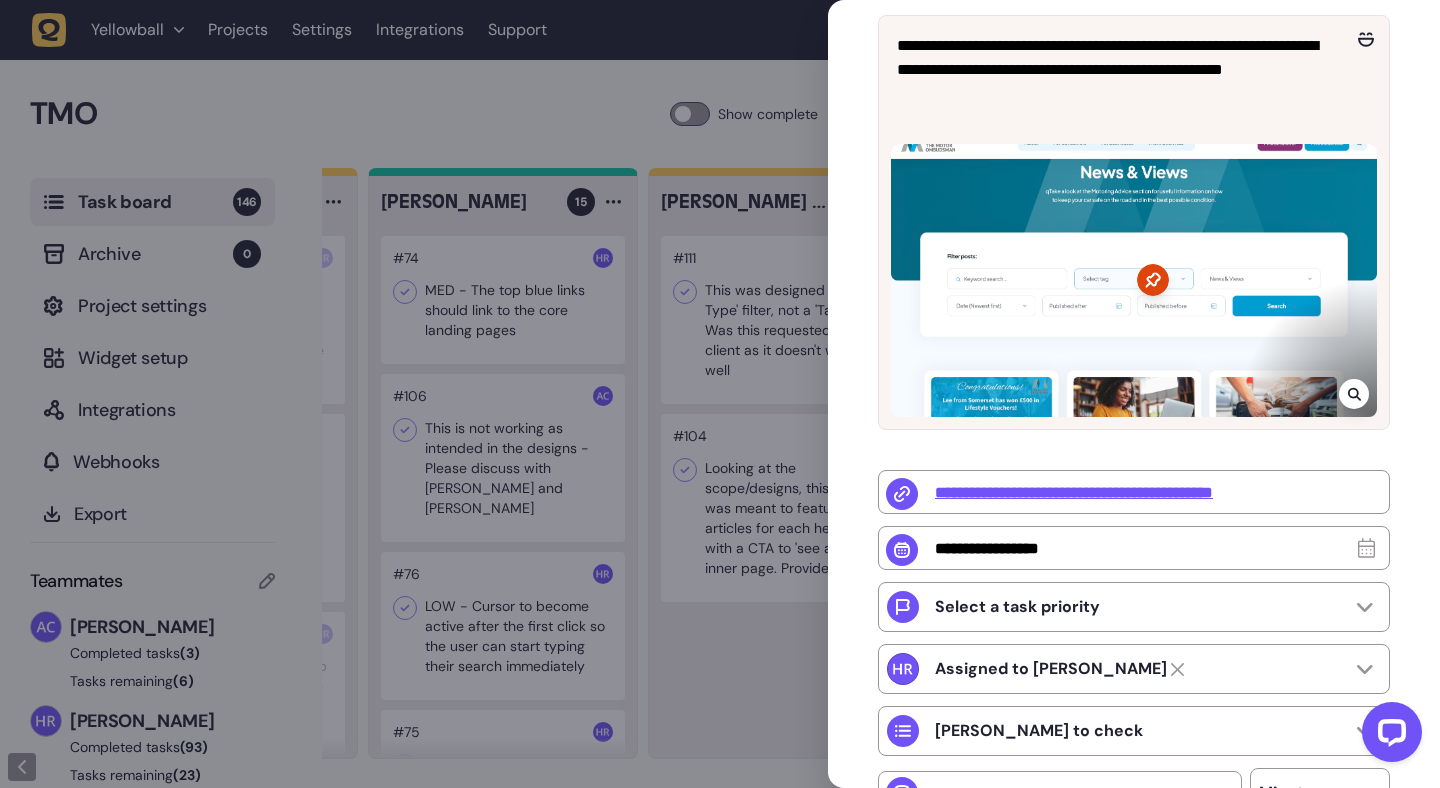 scroll, scrollTop: 274, scrollLeft: 0, axis: vertical 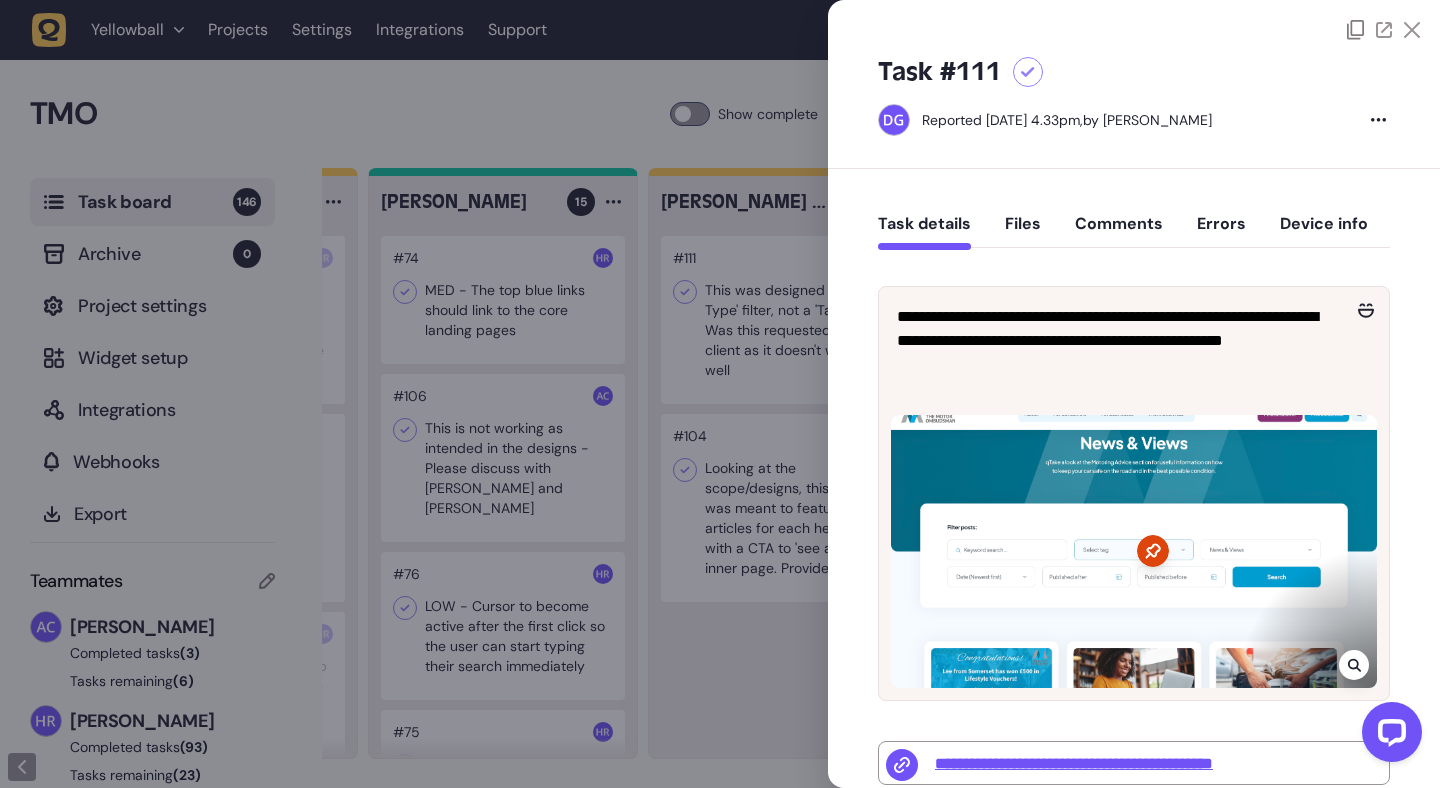 click on "Comments" 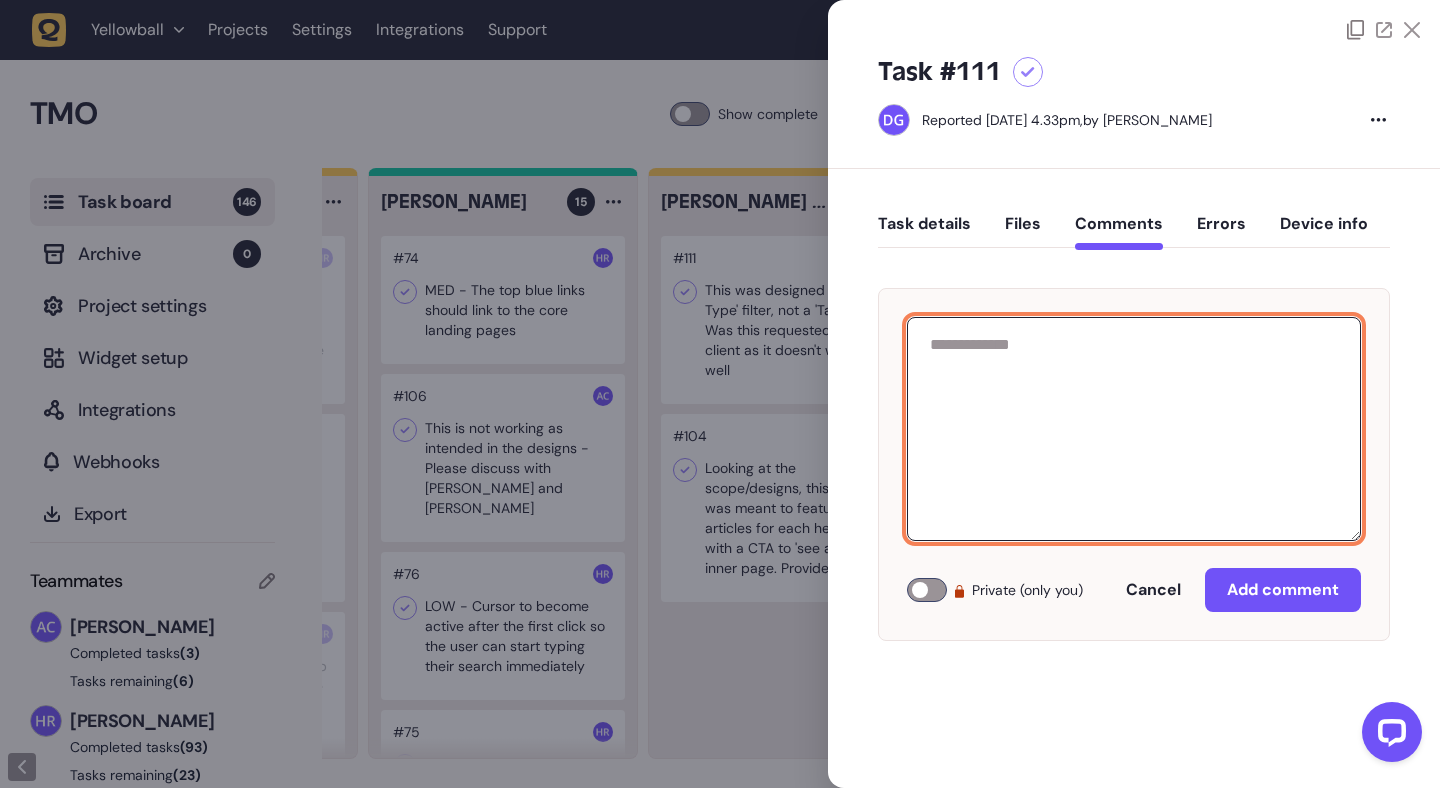 click 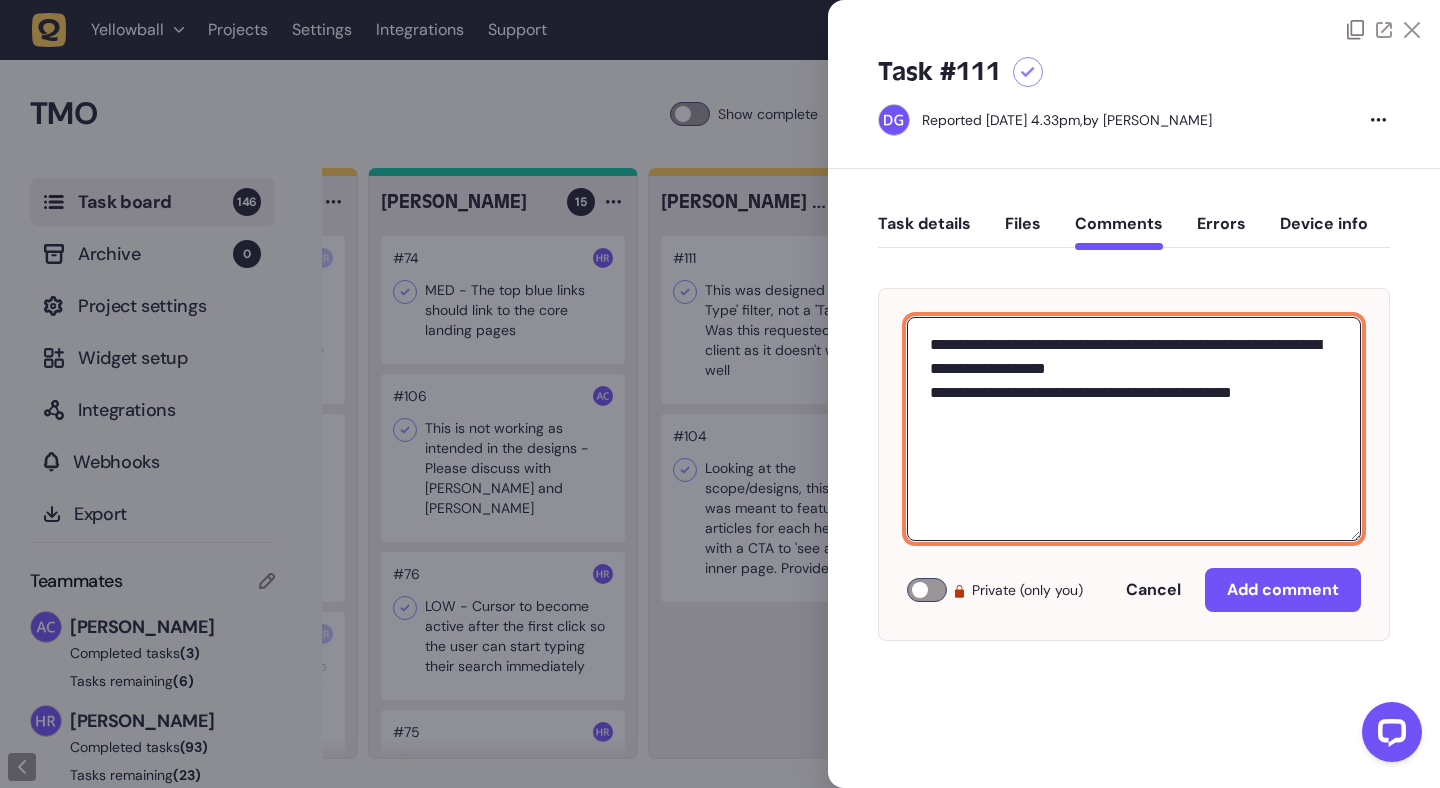 paste on "**********" 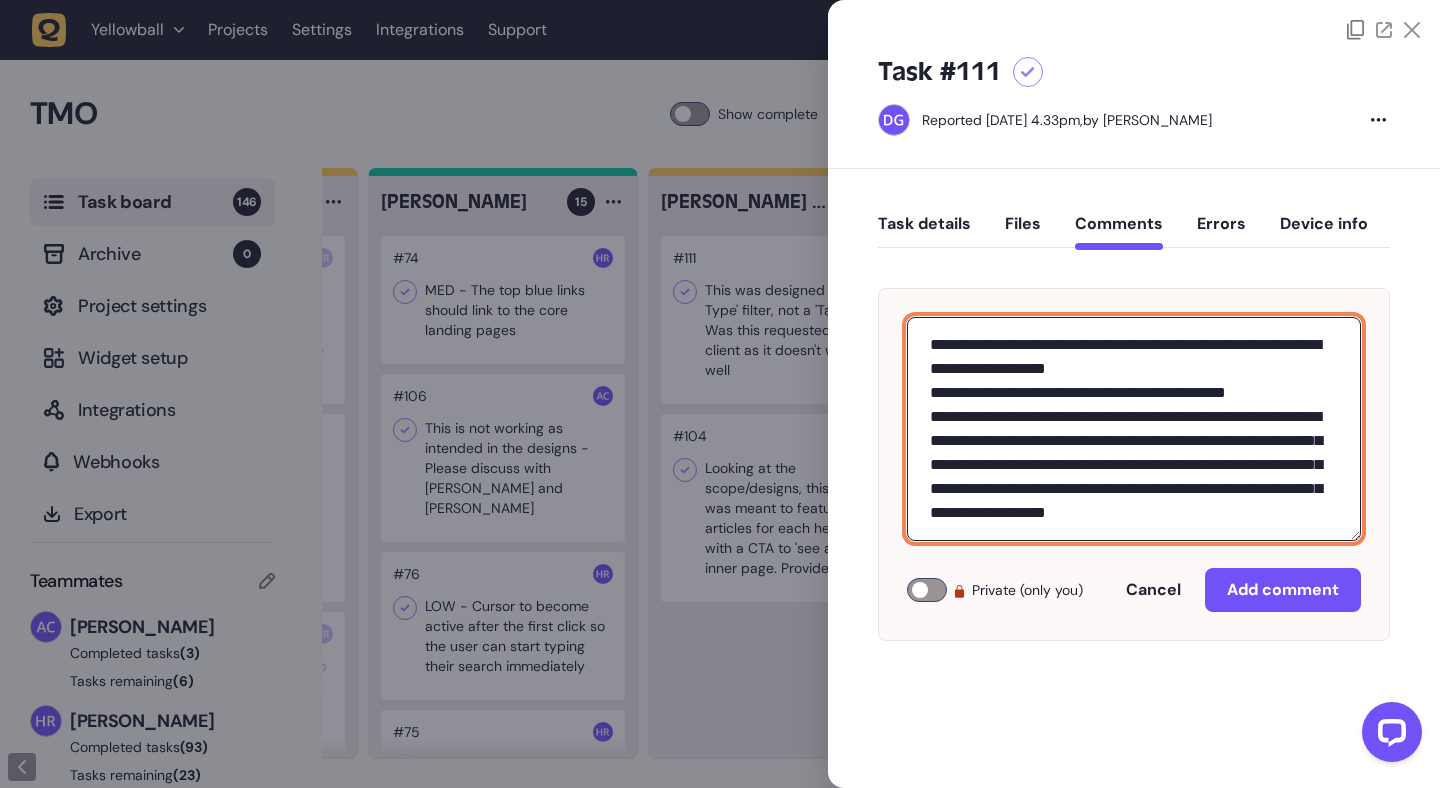 scroll, scrollTop: 31, scrollLeft: 0, axis: vertical 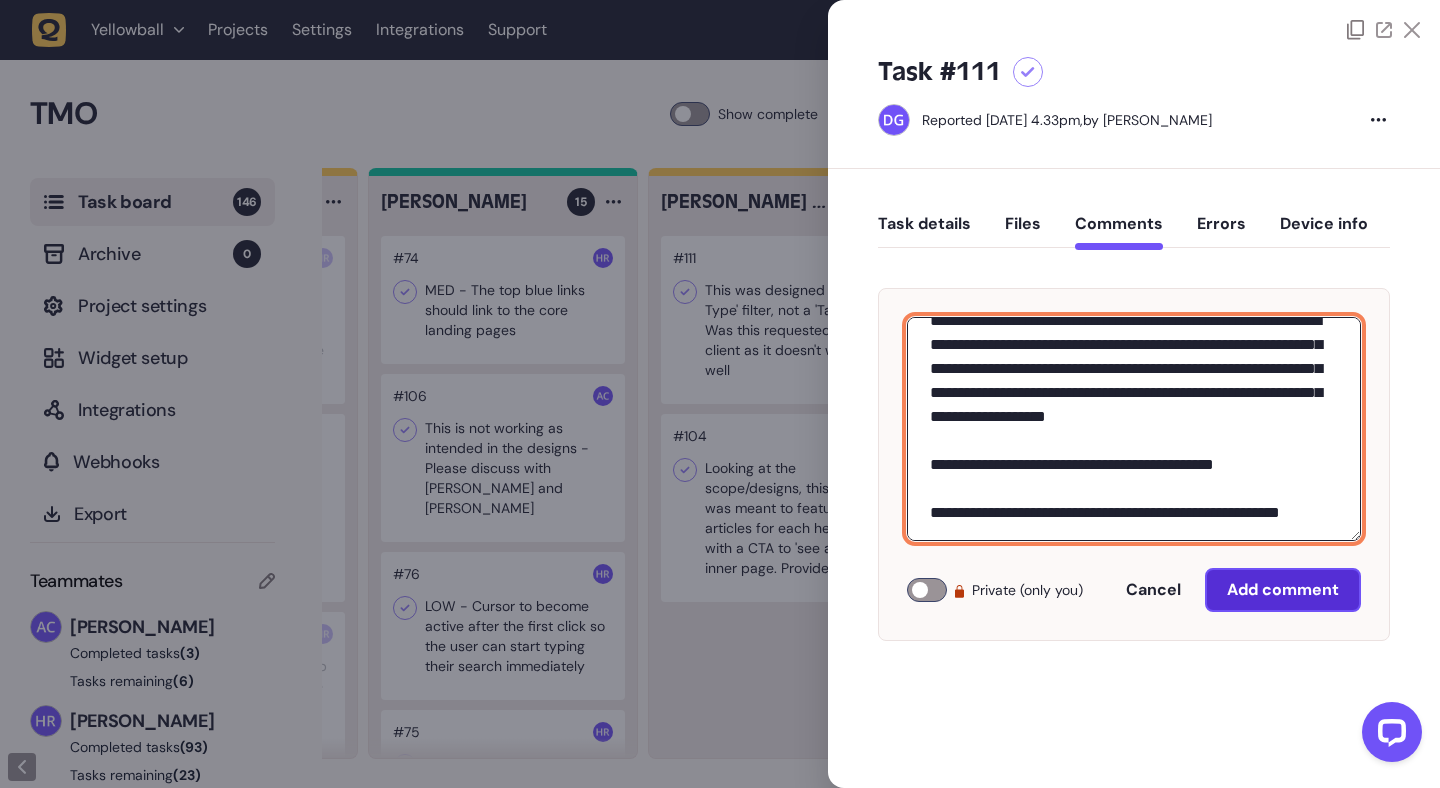 type on "**********" 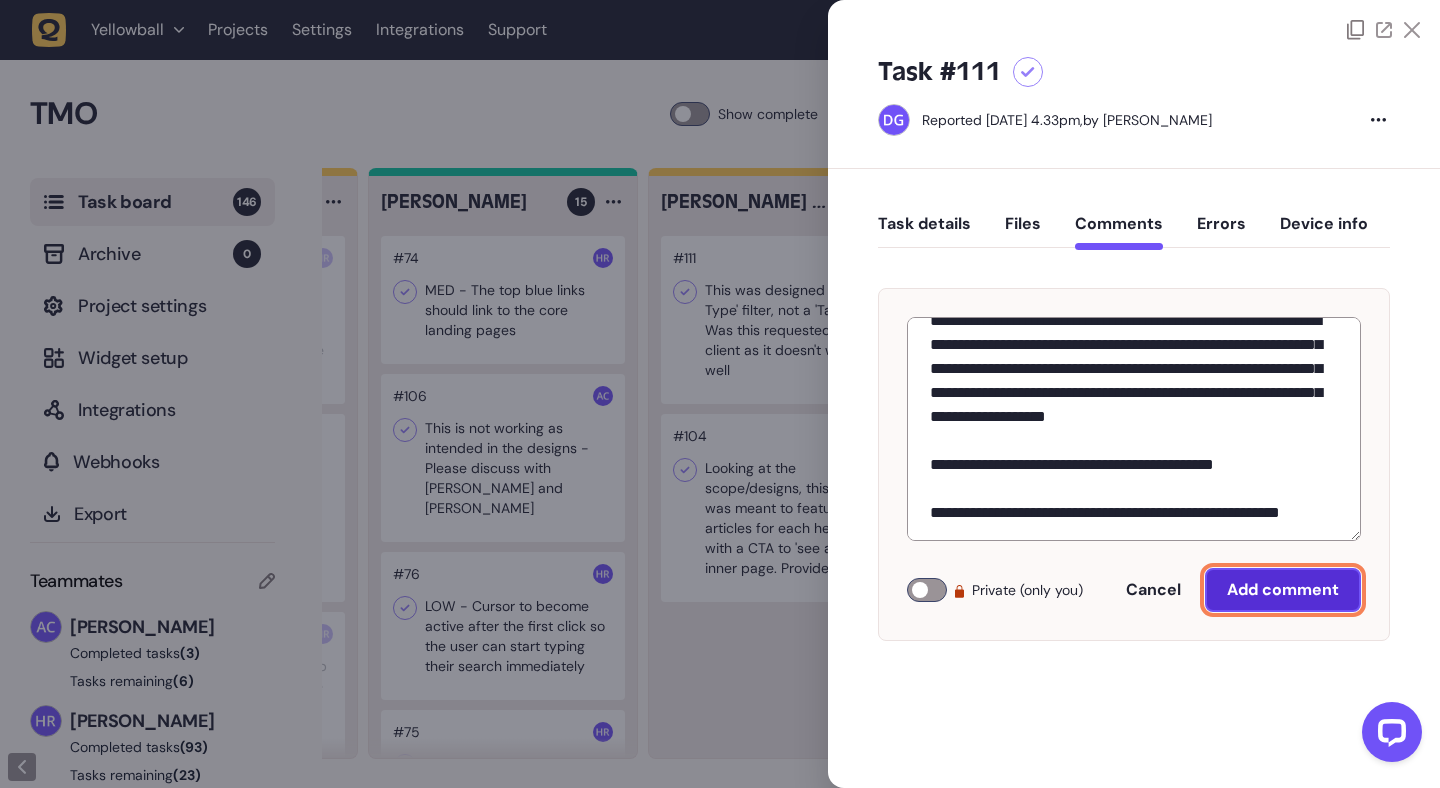 click on "Add comment" 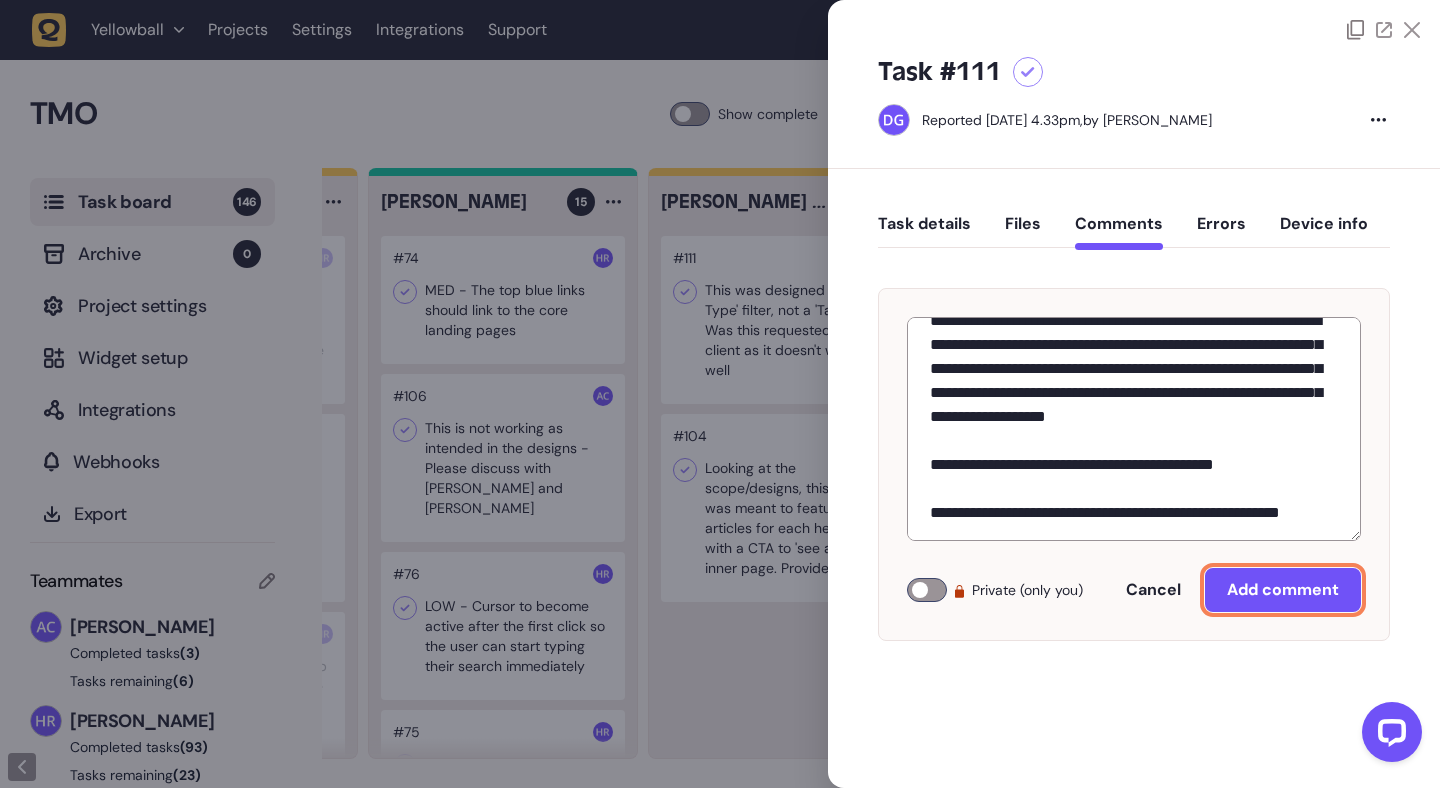 type 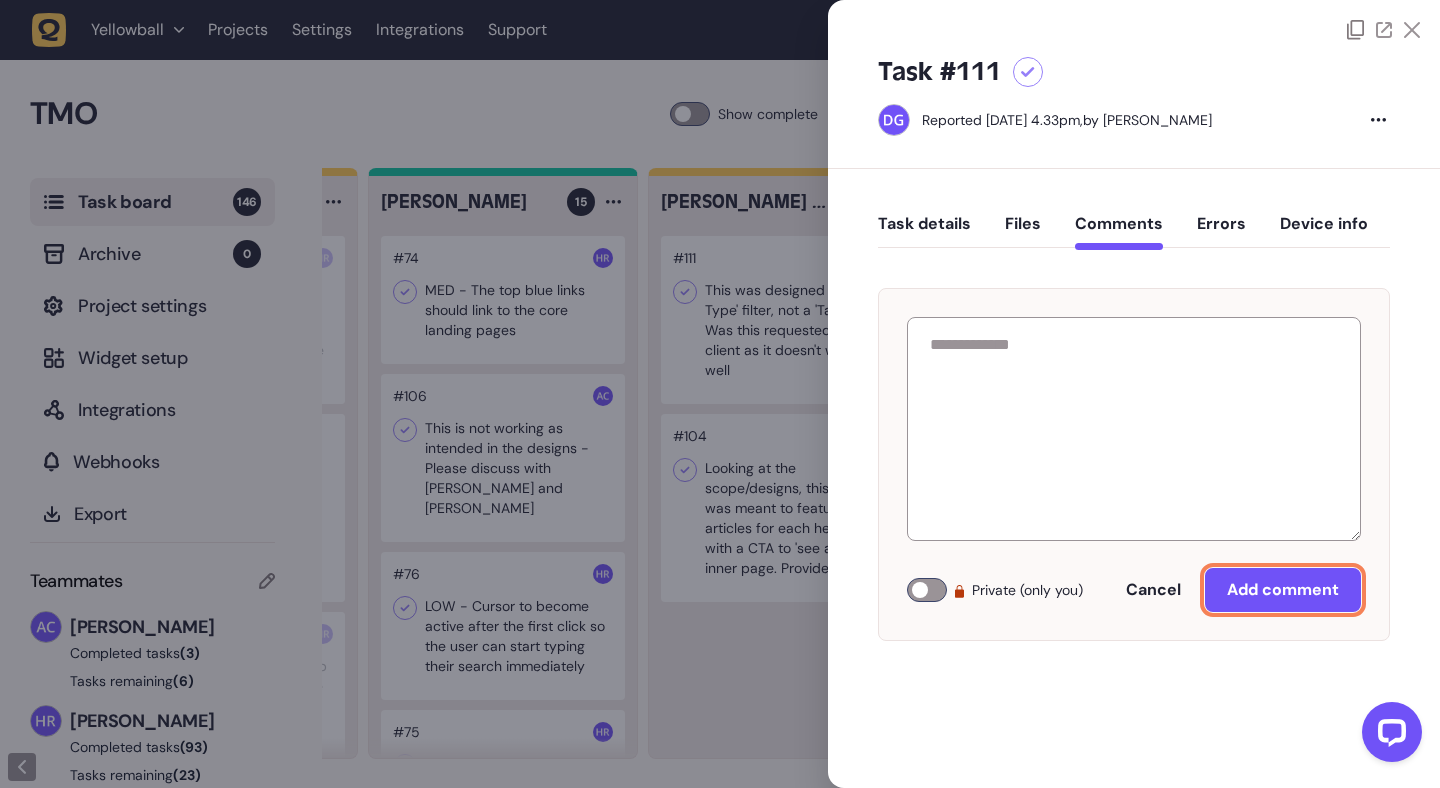 scroll, scrollTop: 0, scrollLeft: 0, axis: both 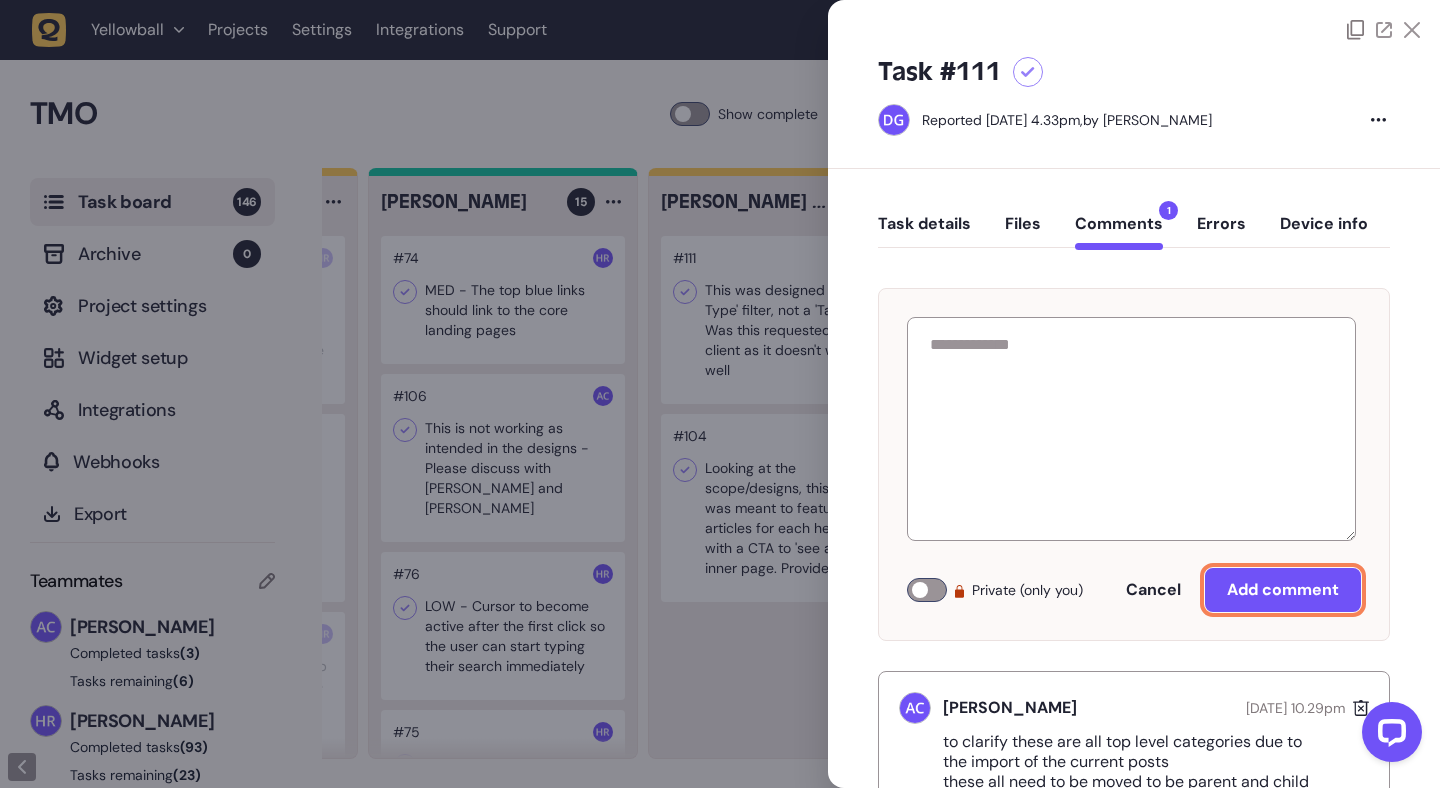 click on "Task details" 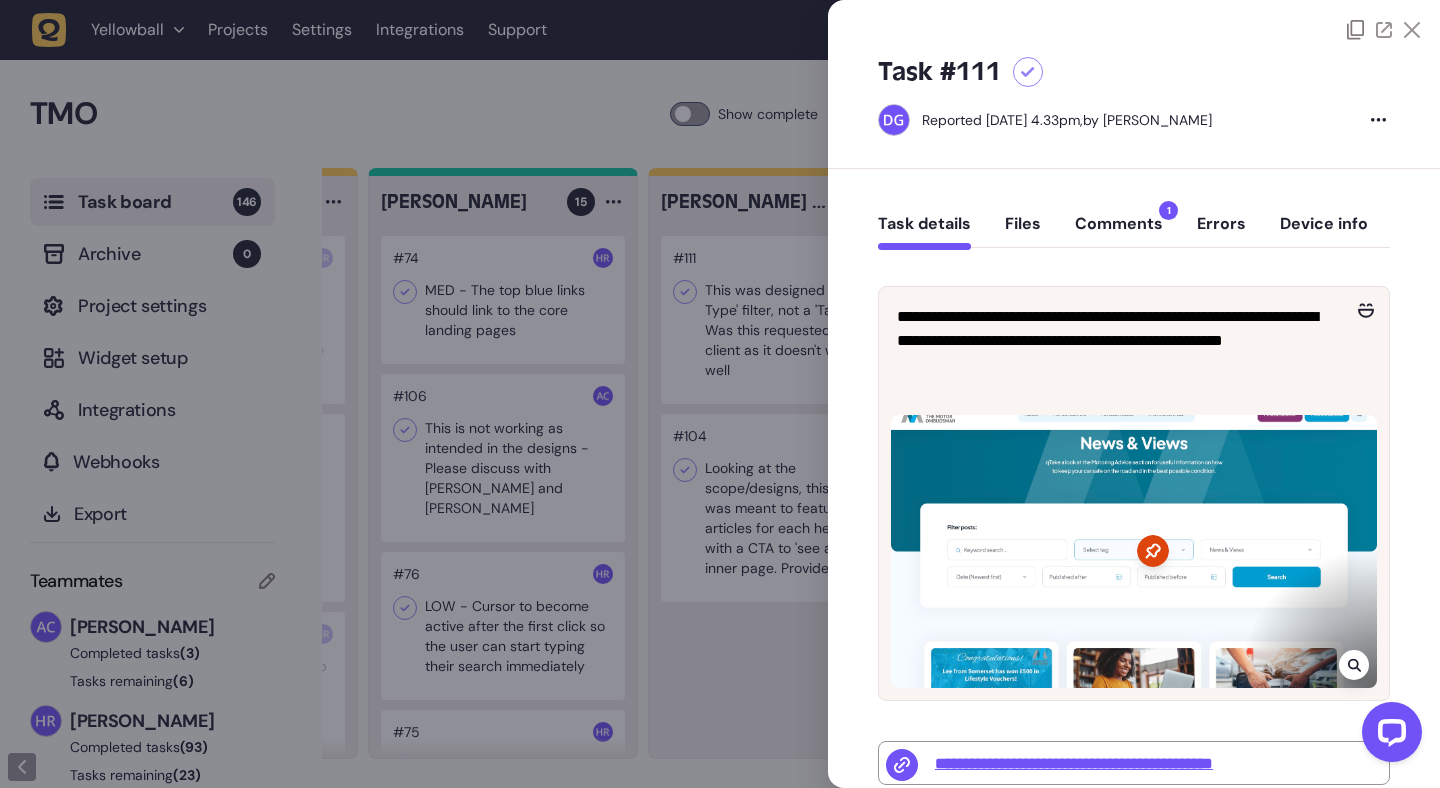 click 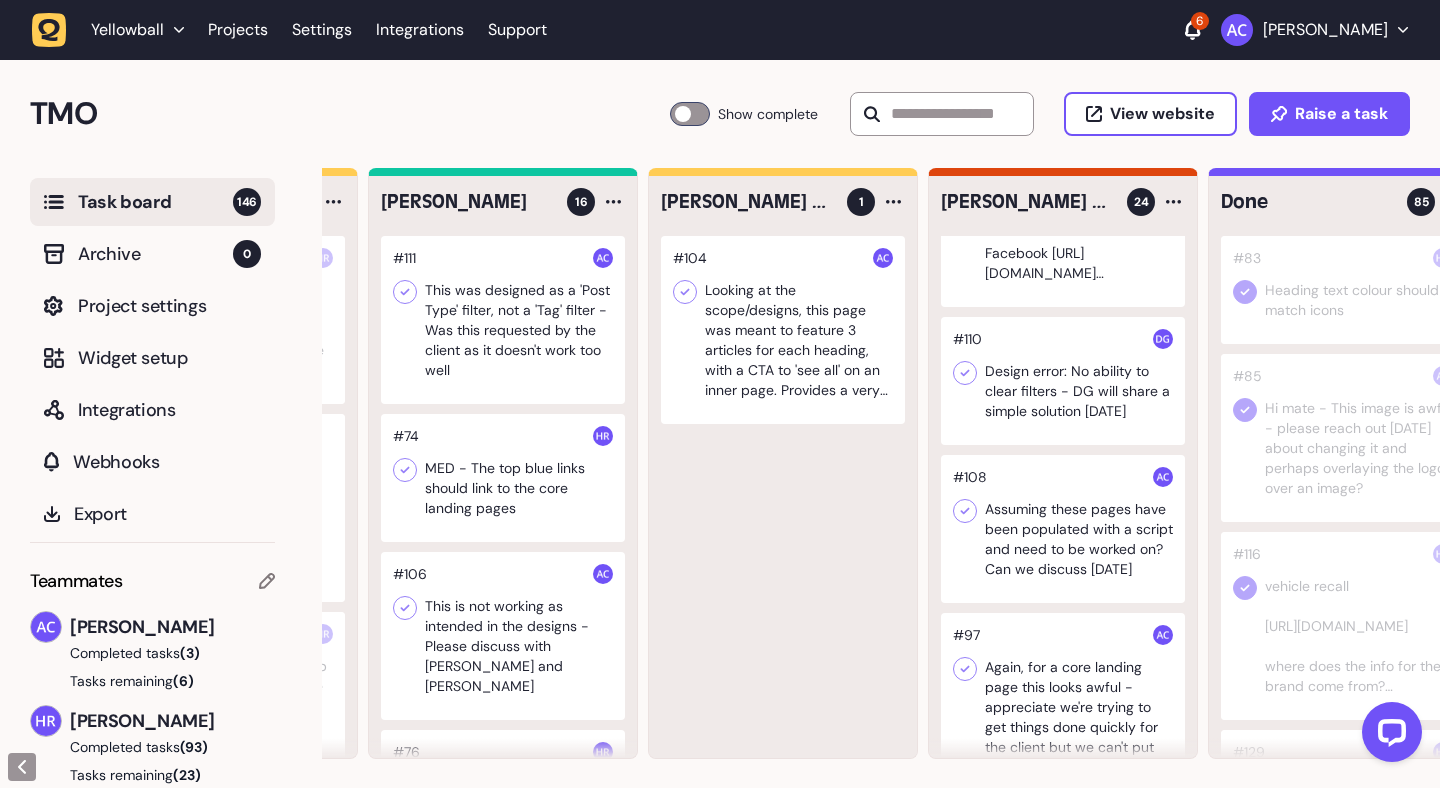click 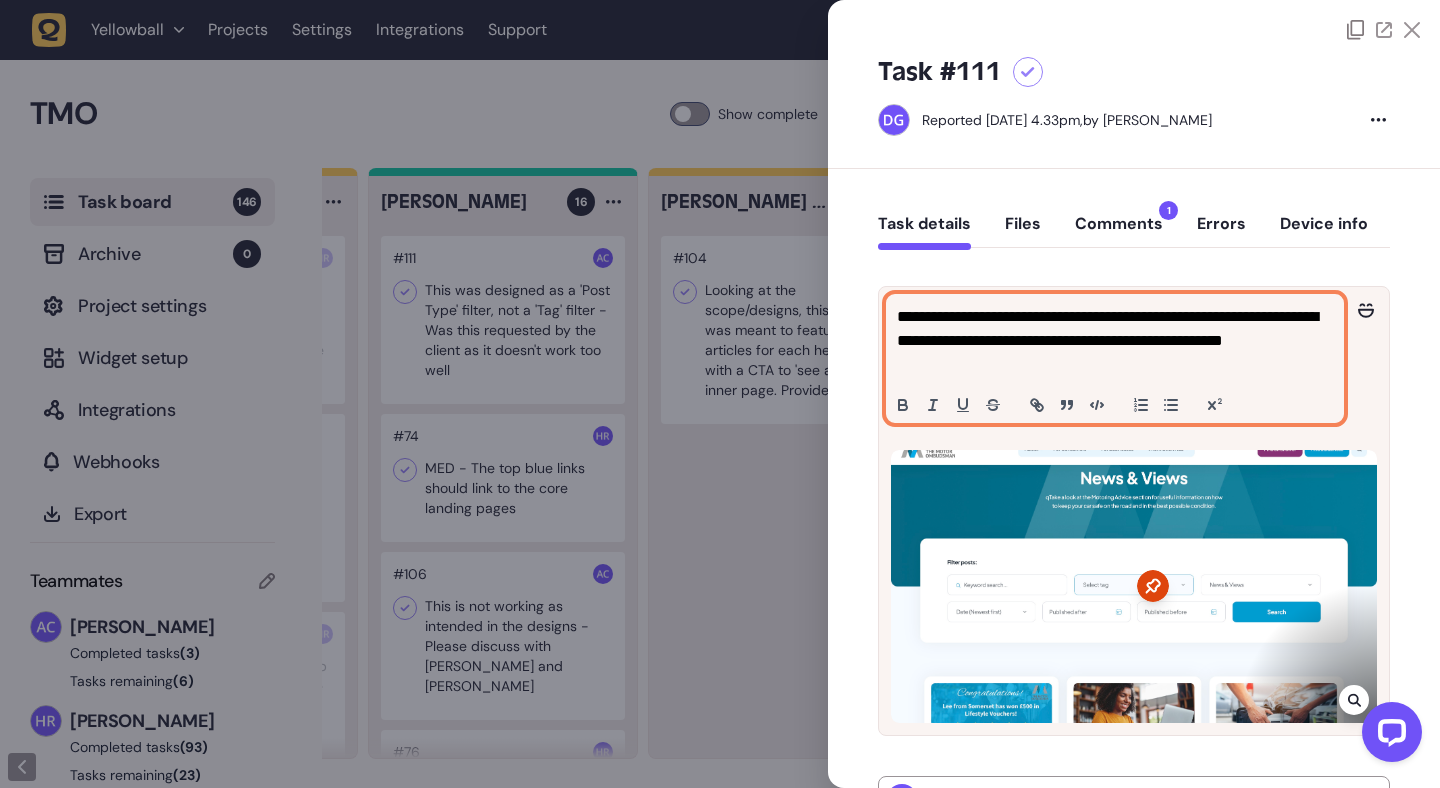 click on "**********" 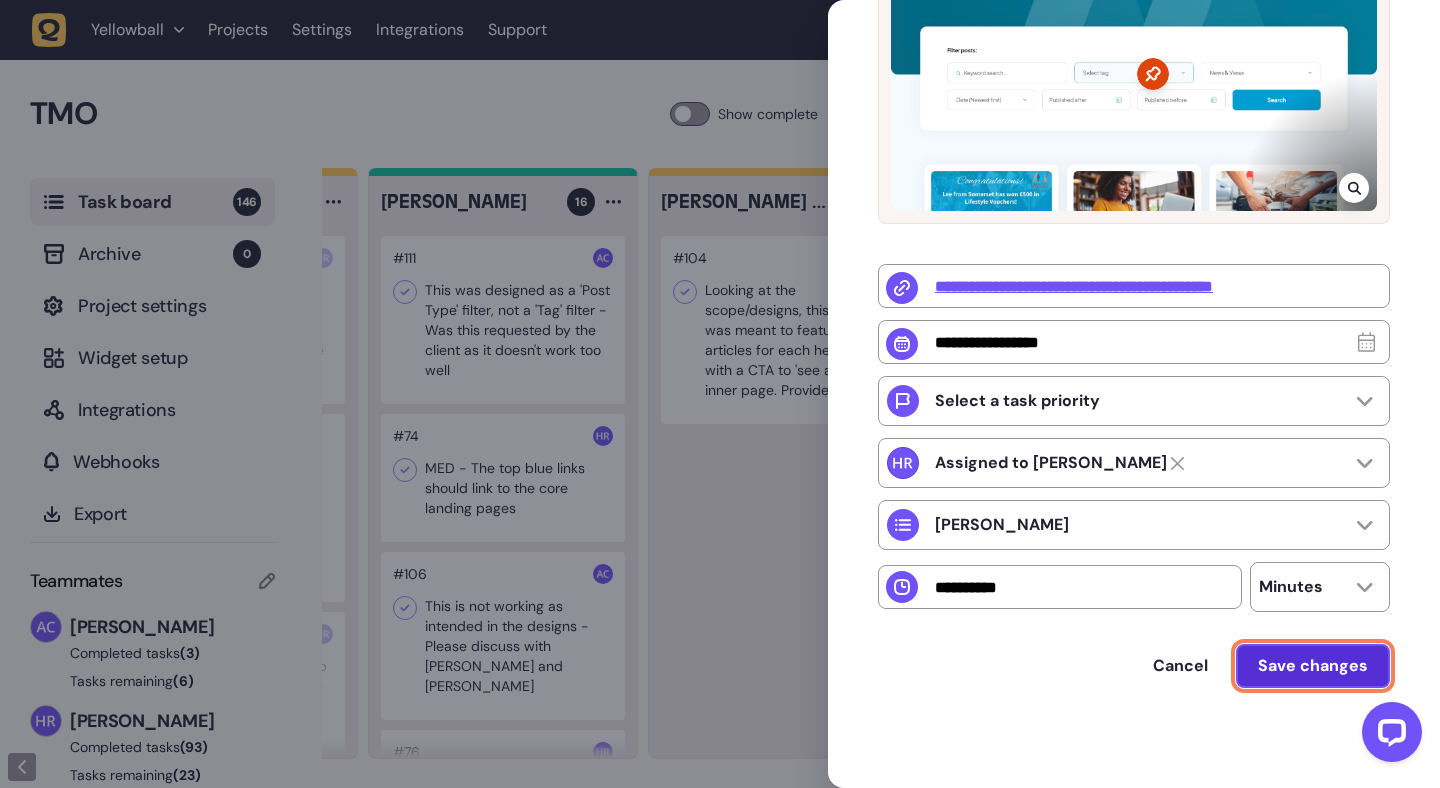 click on "Save changes" 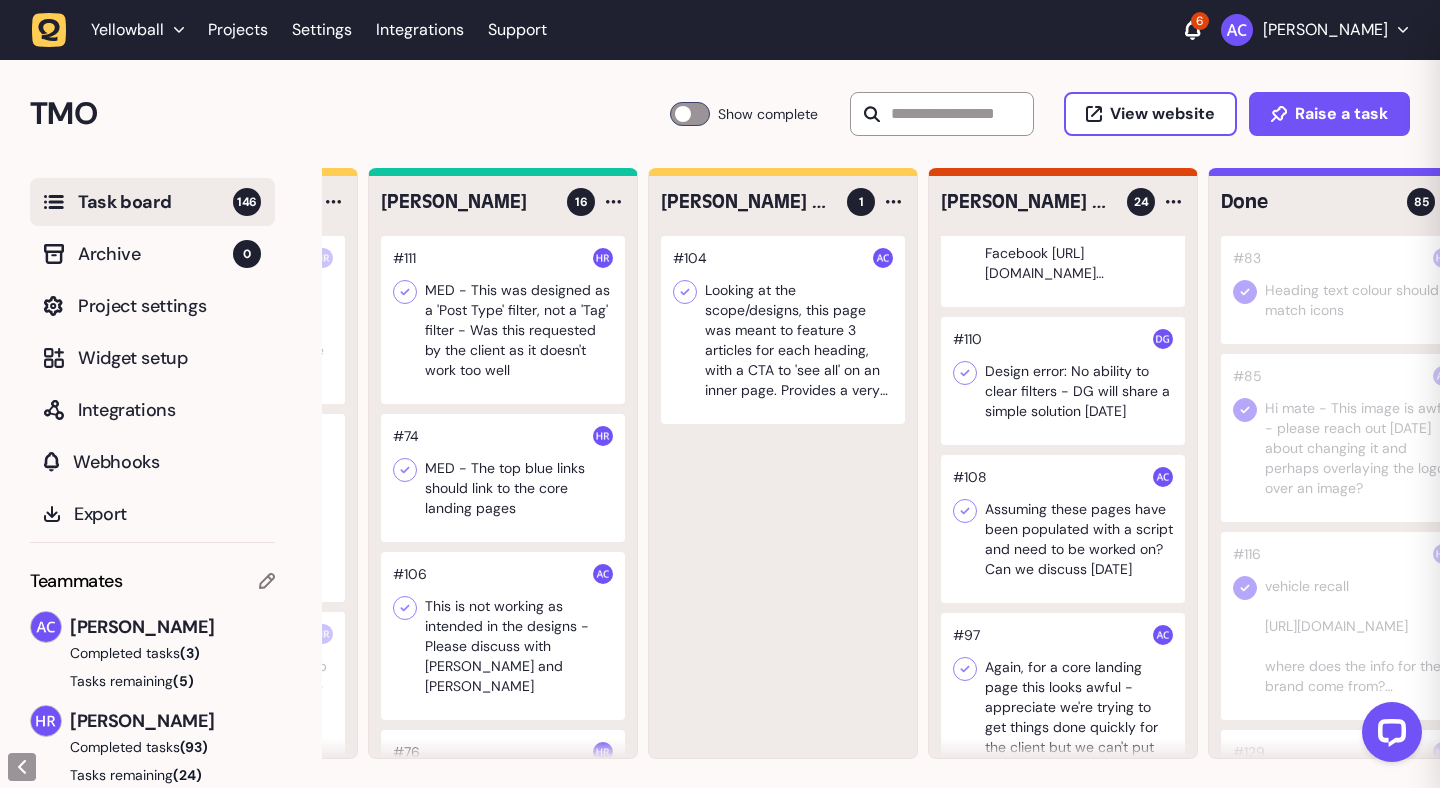 scroll, scrollTop: 0, scrollLeft: 0, axis: both 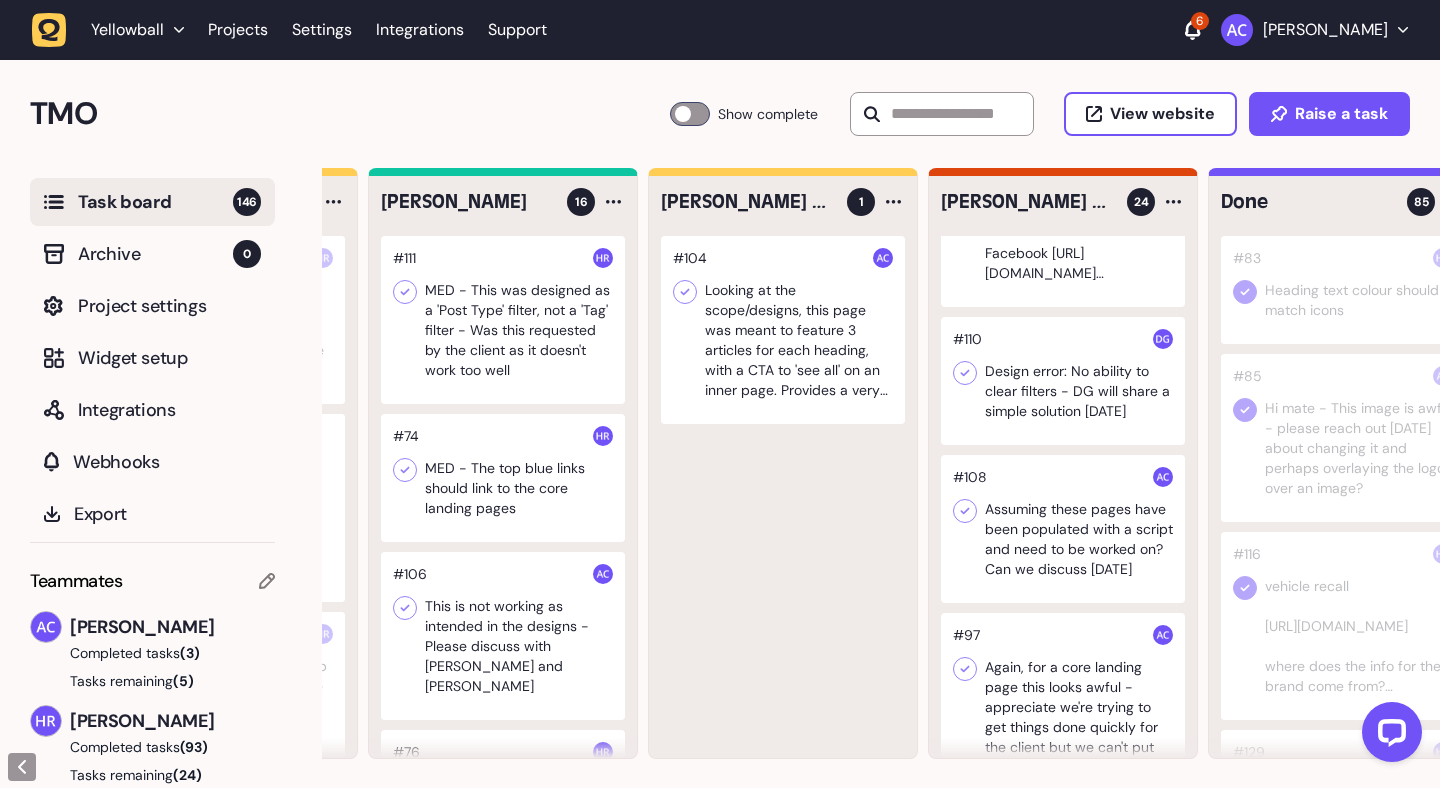 click 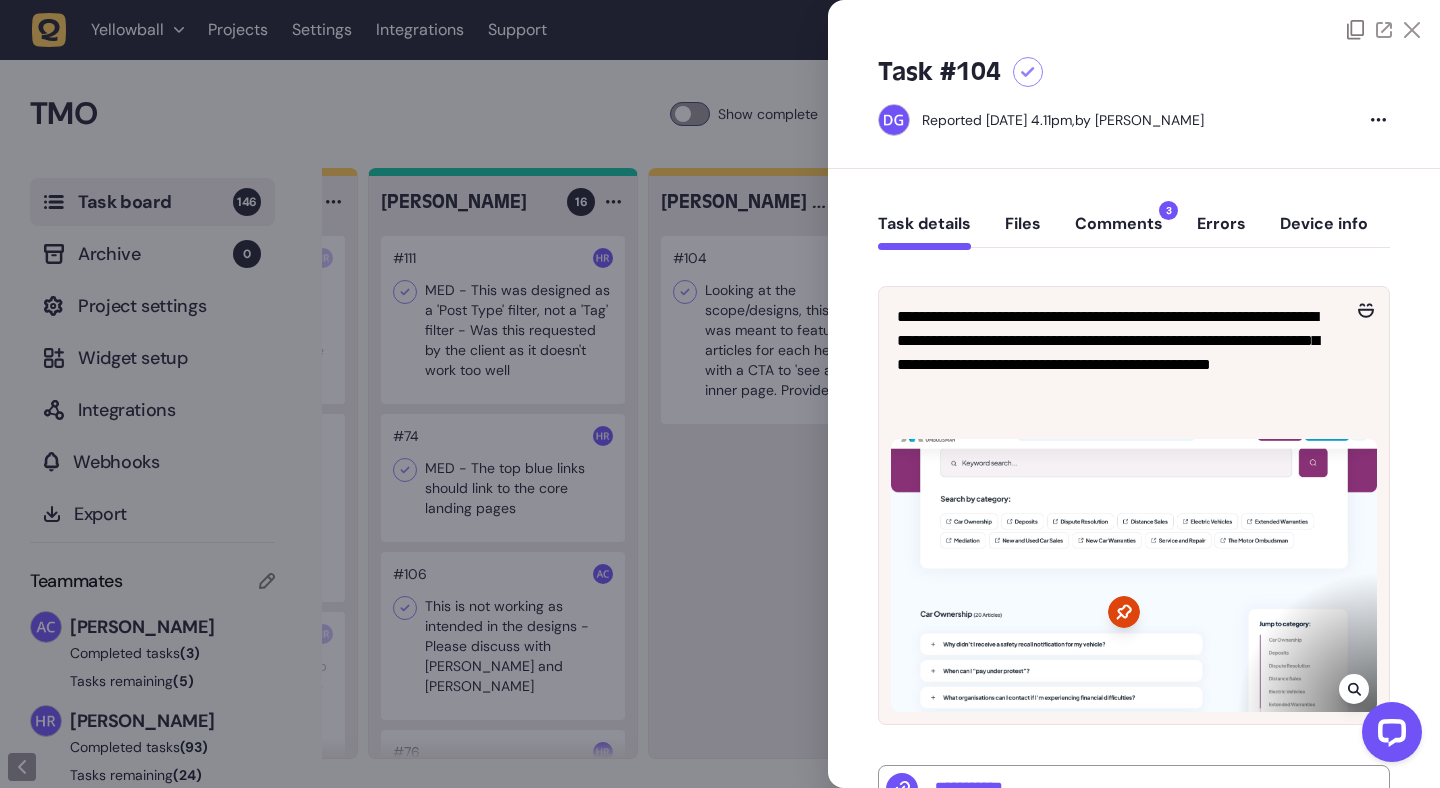 click on "Comments  3" 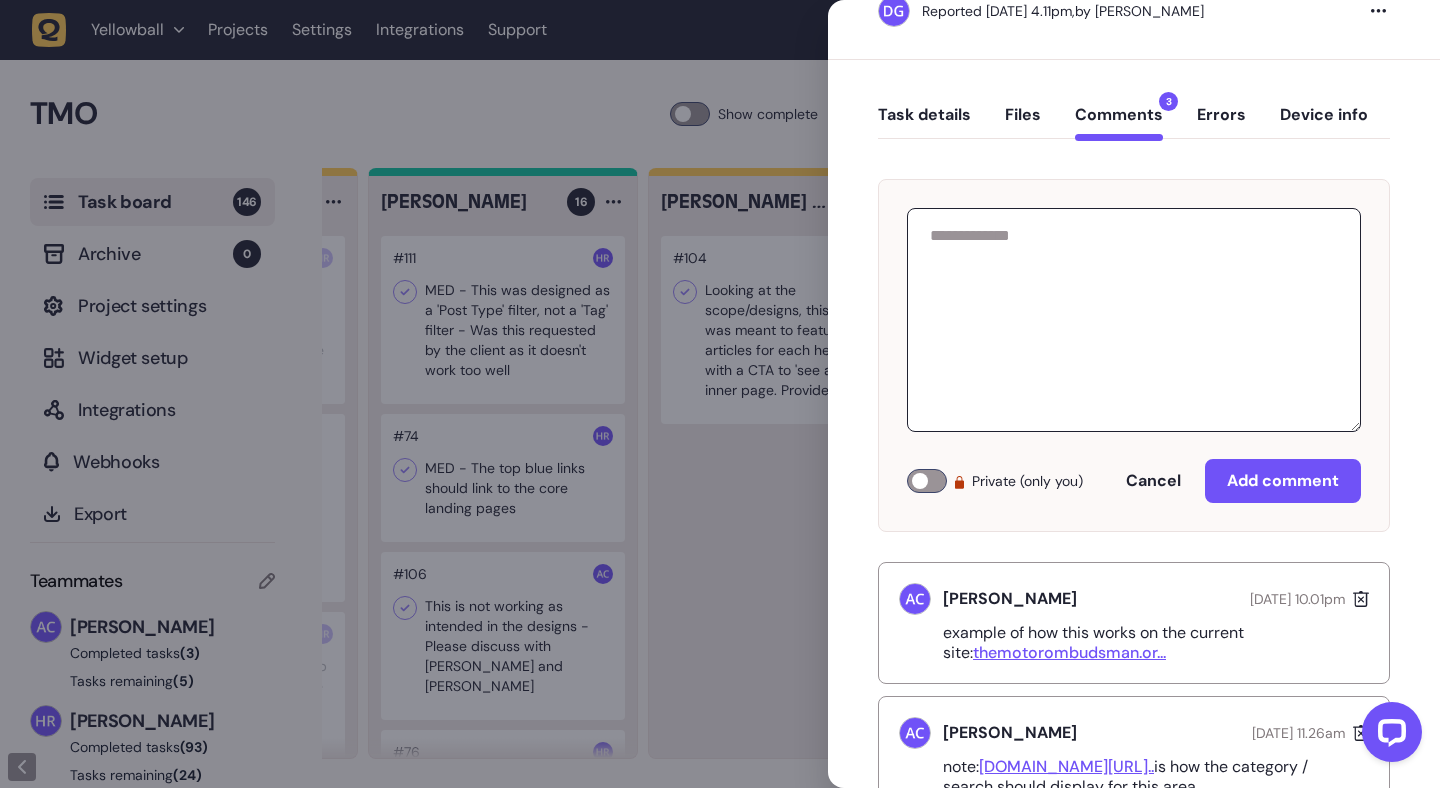 scroll, scrollTop: 129, scrollLeft: 0, axis: vertical 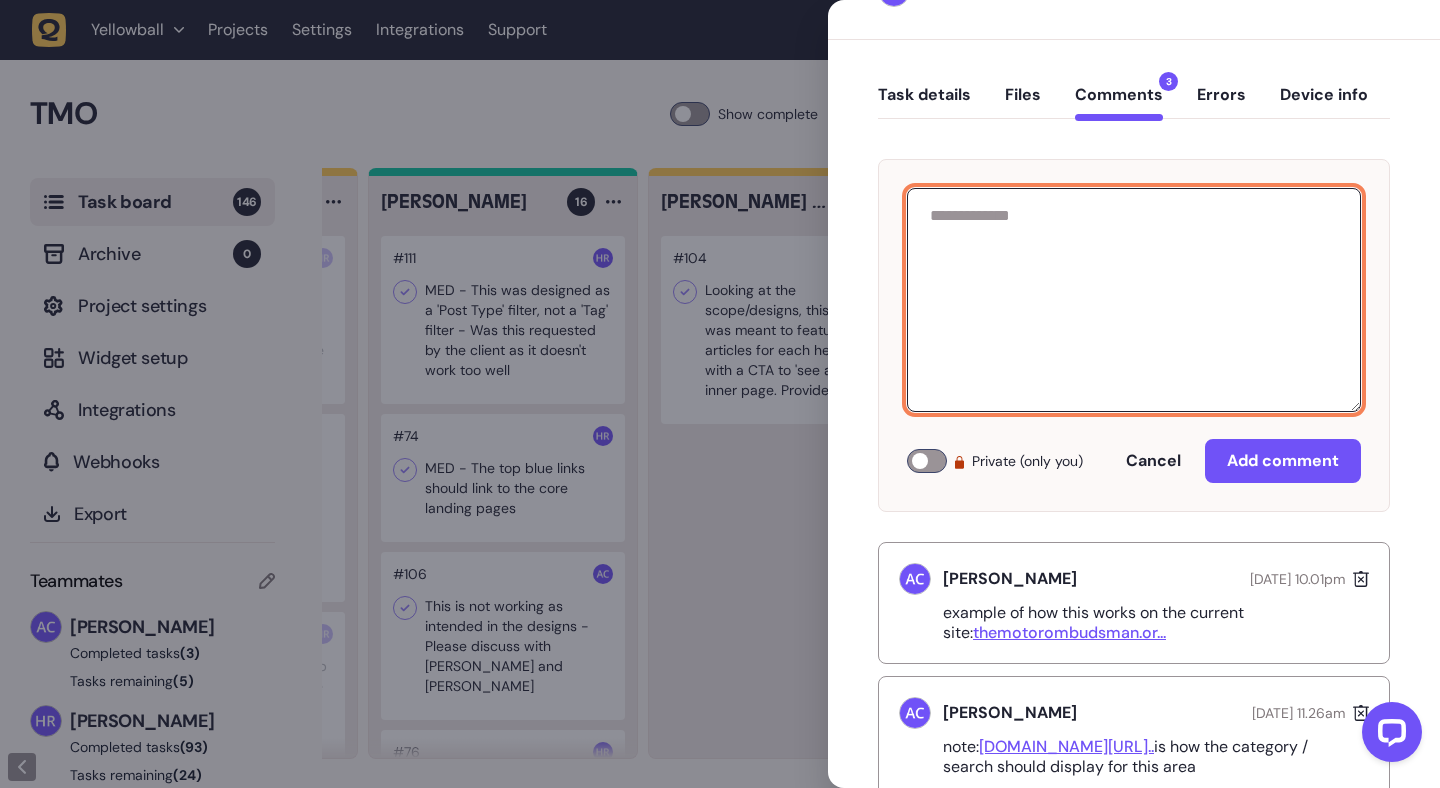 click 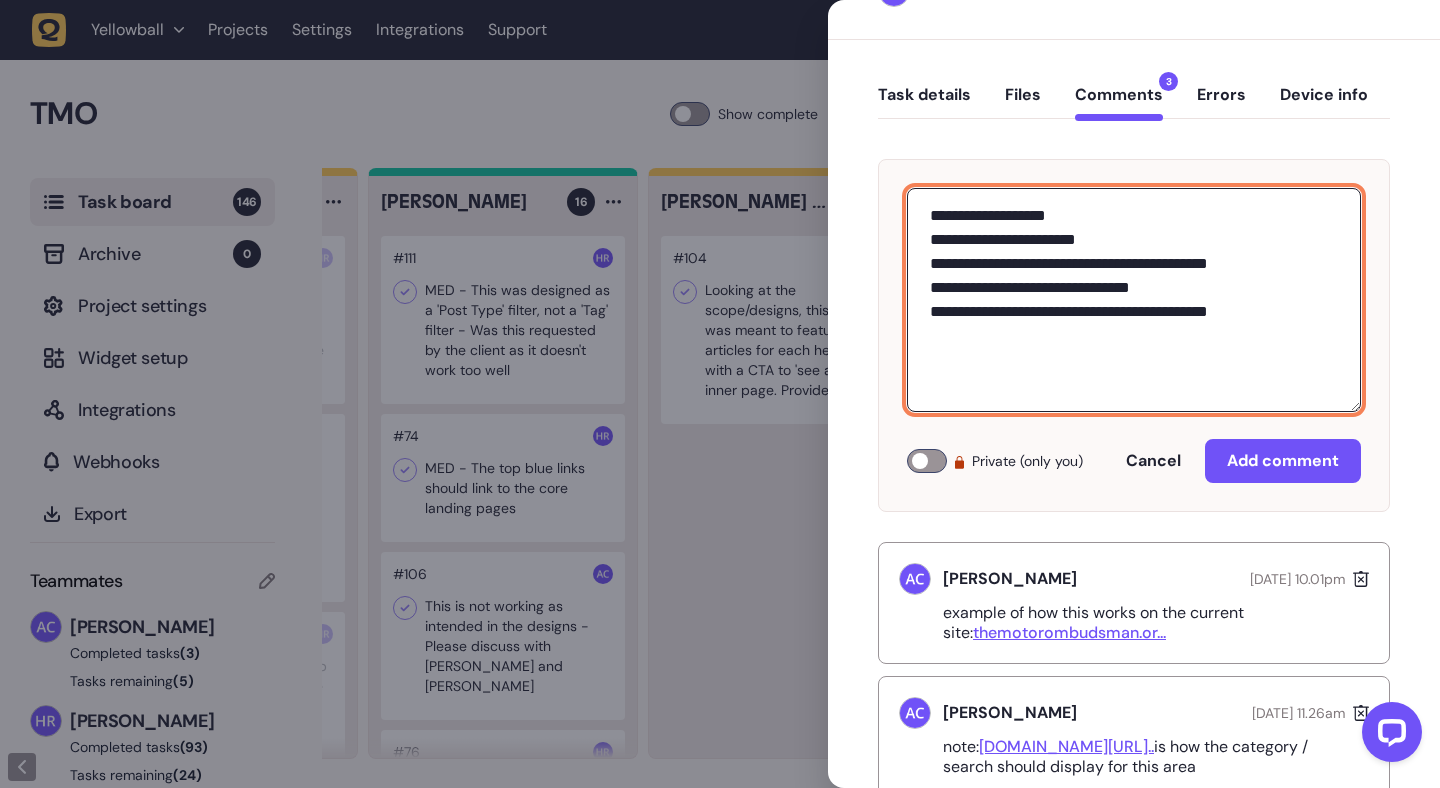 click on "**********" 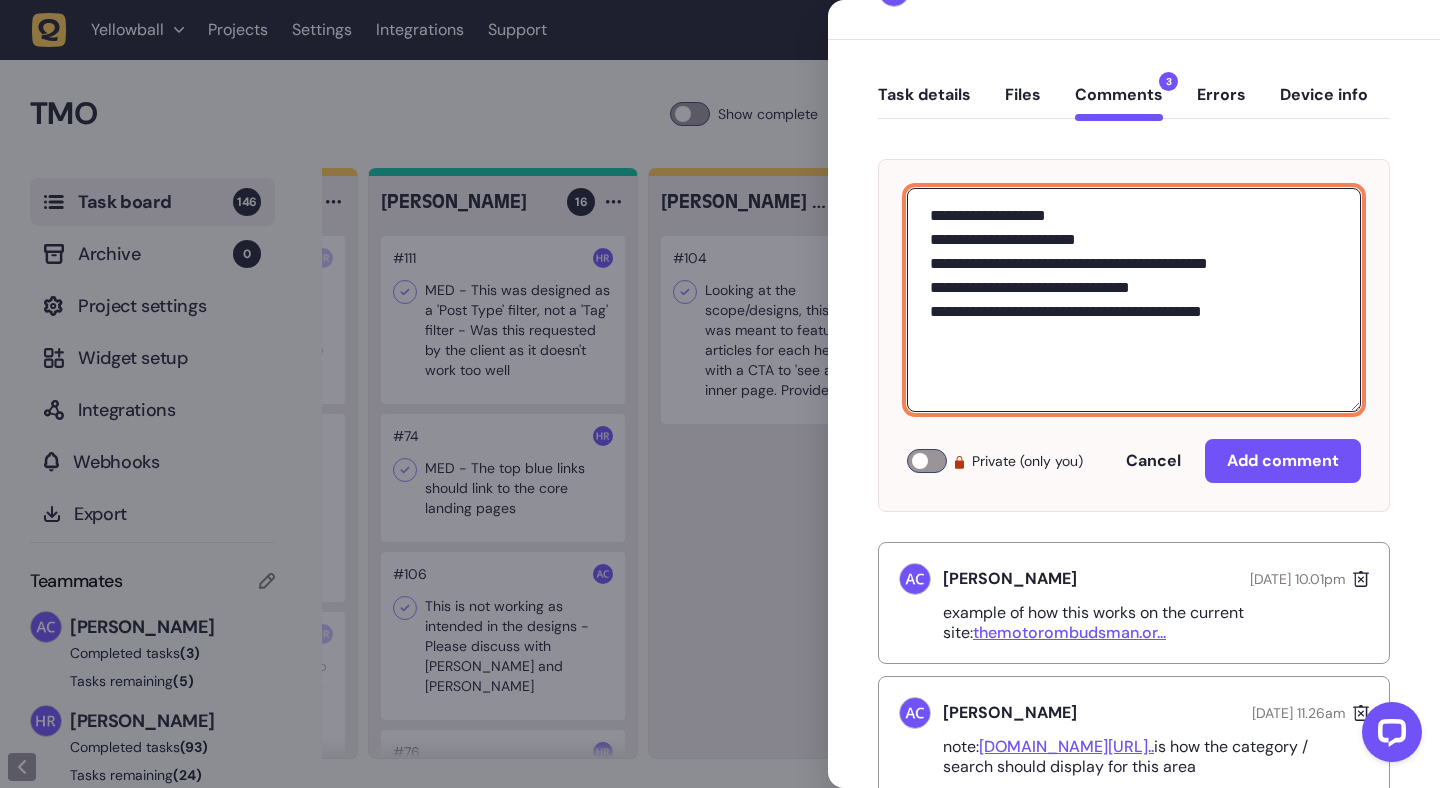 click on "**********" 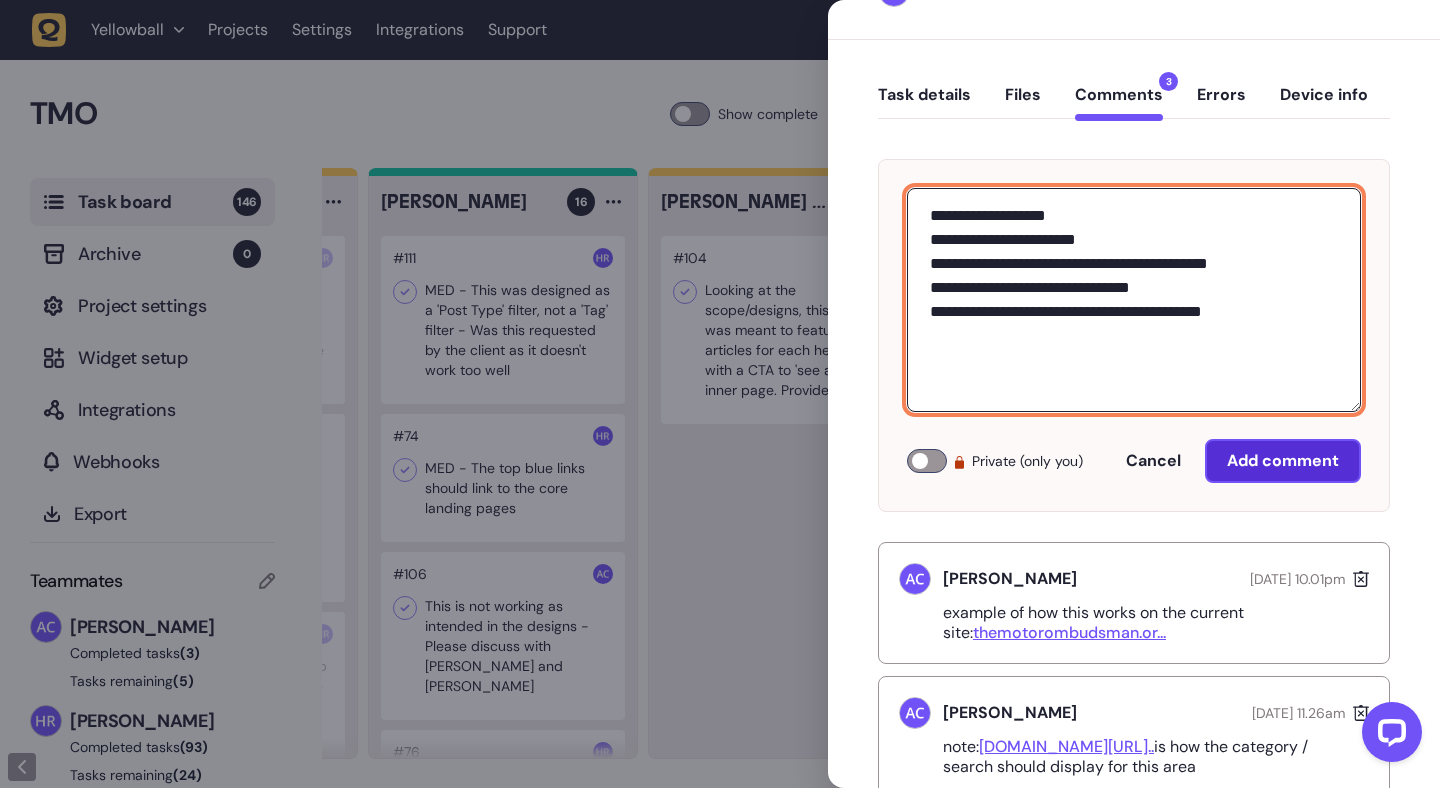 type on "**********" 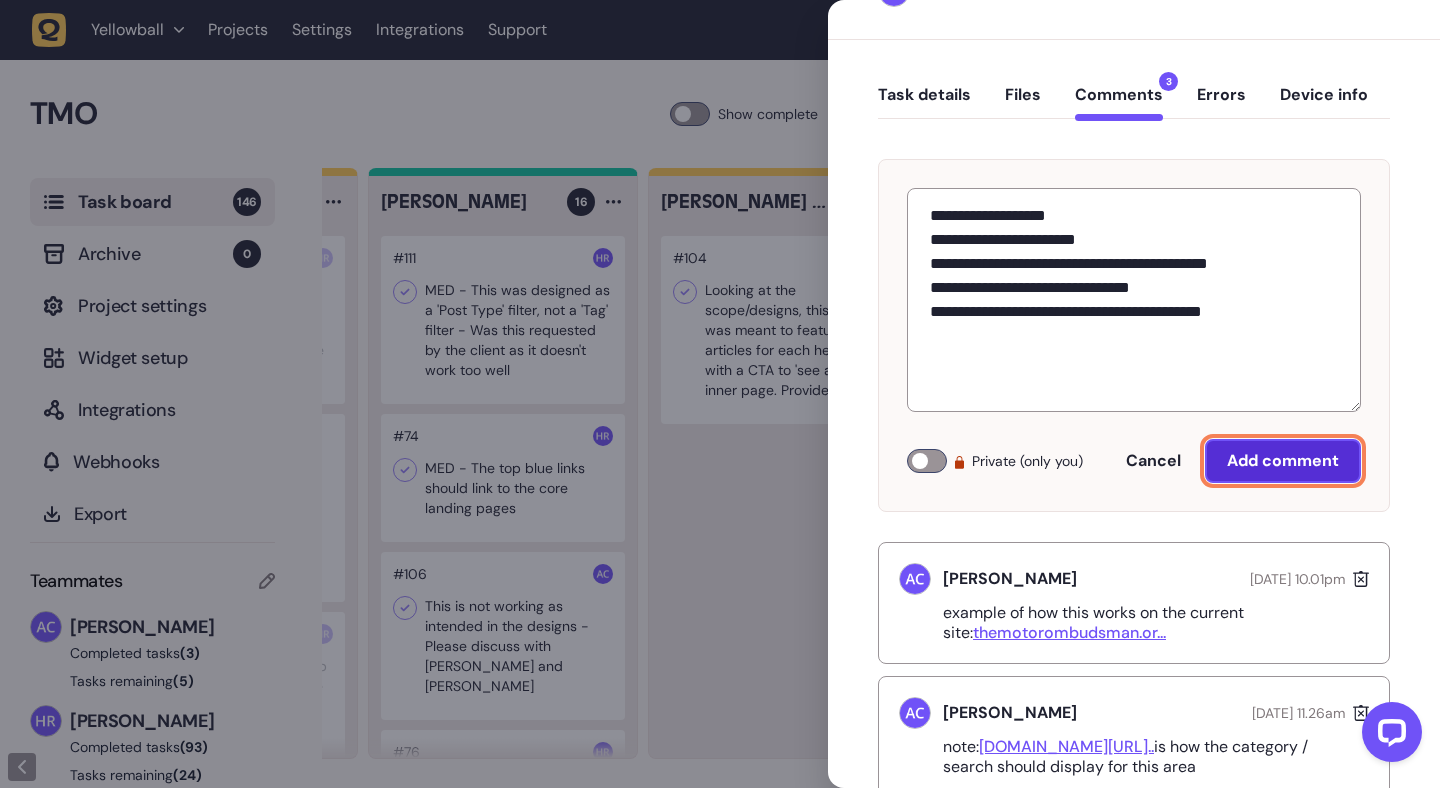 click on "Add comment" 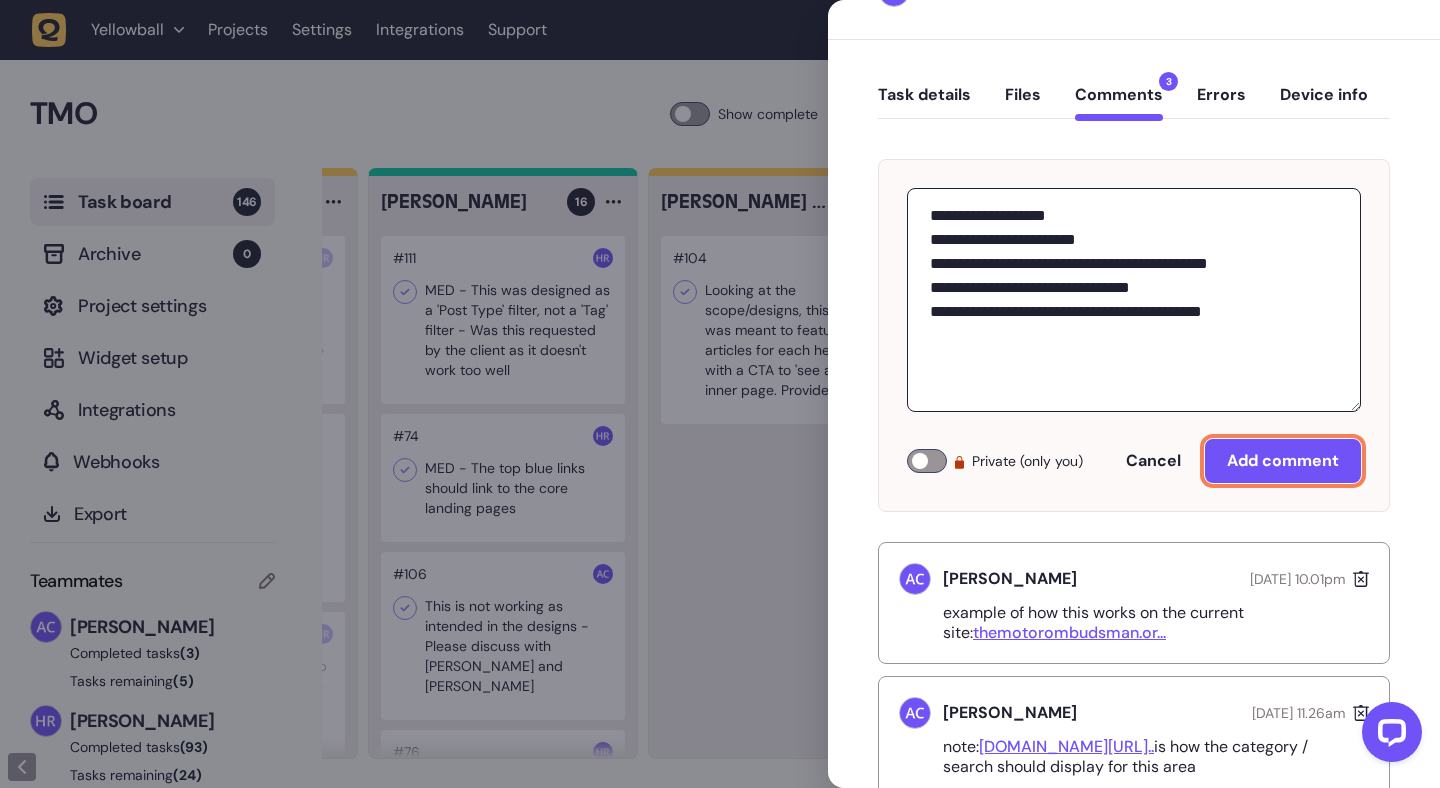scroll, scrollTop: 0, scrollLeft: 0, axis: both 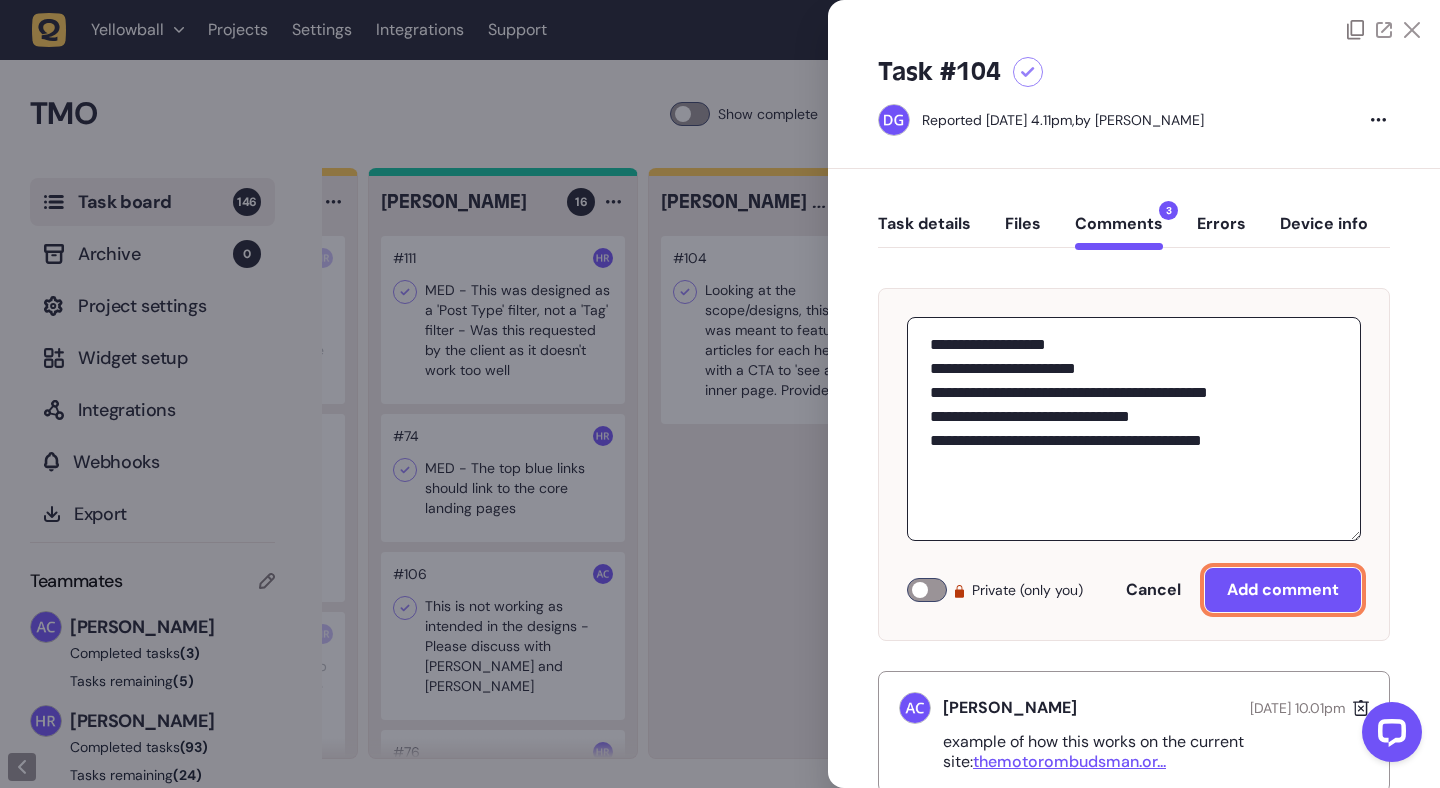 type 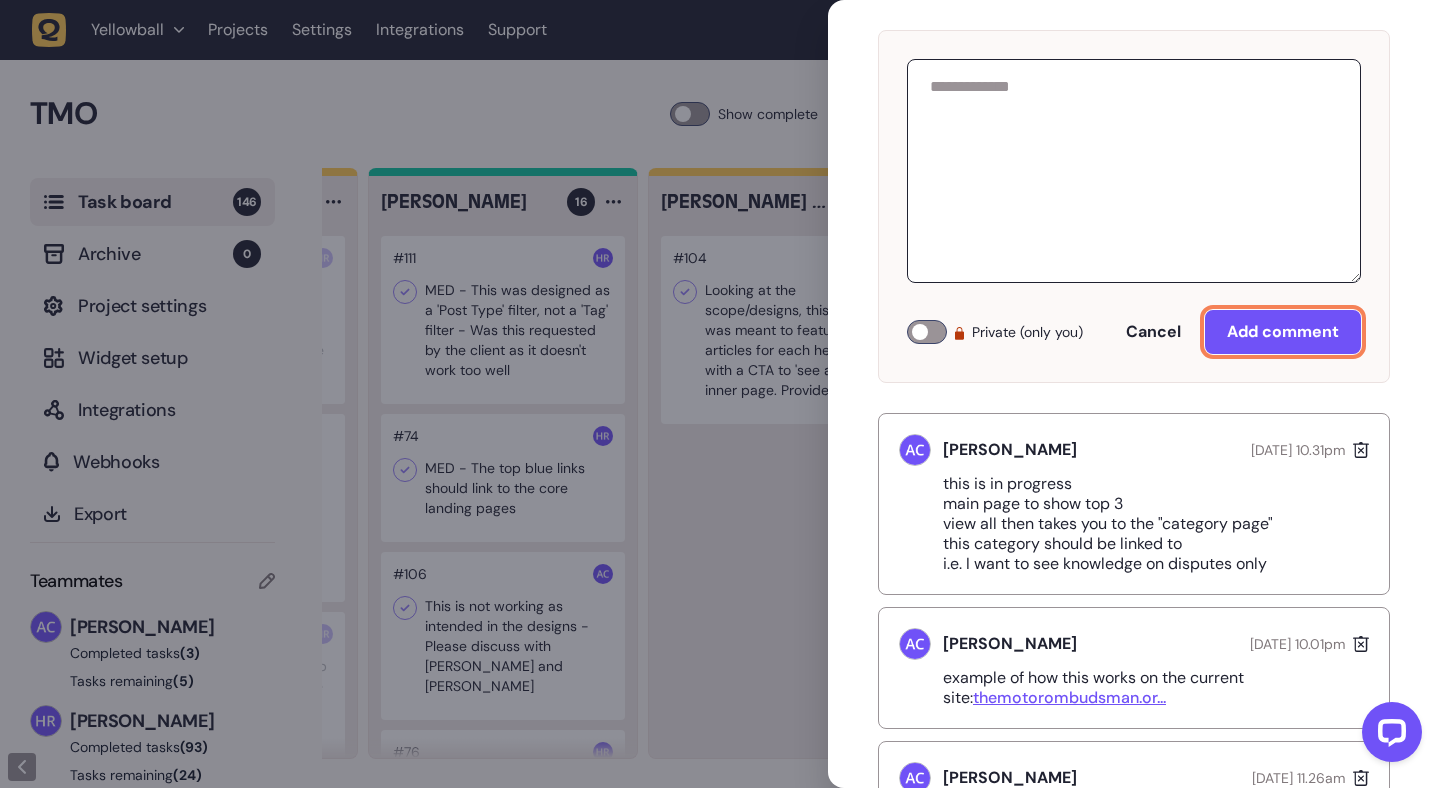 scroll, scrollTop: 0, scrollLeft: 0, axis: both 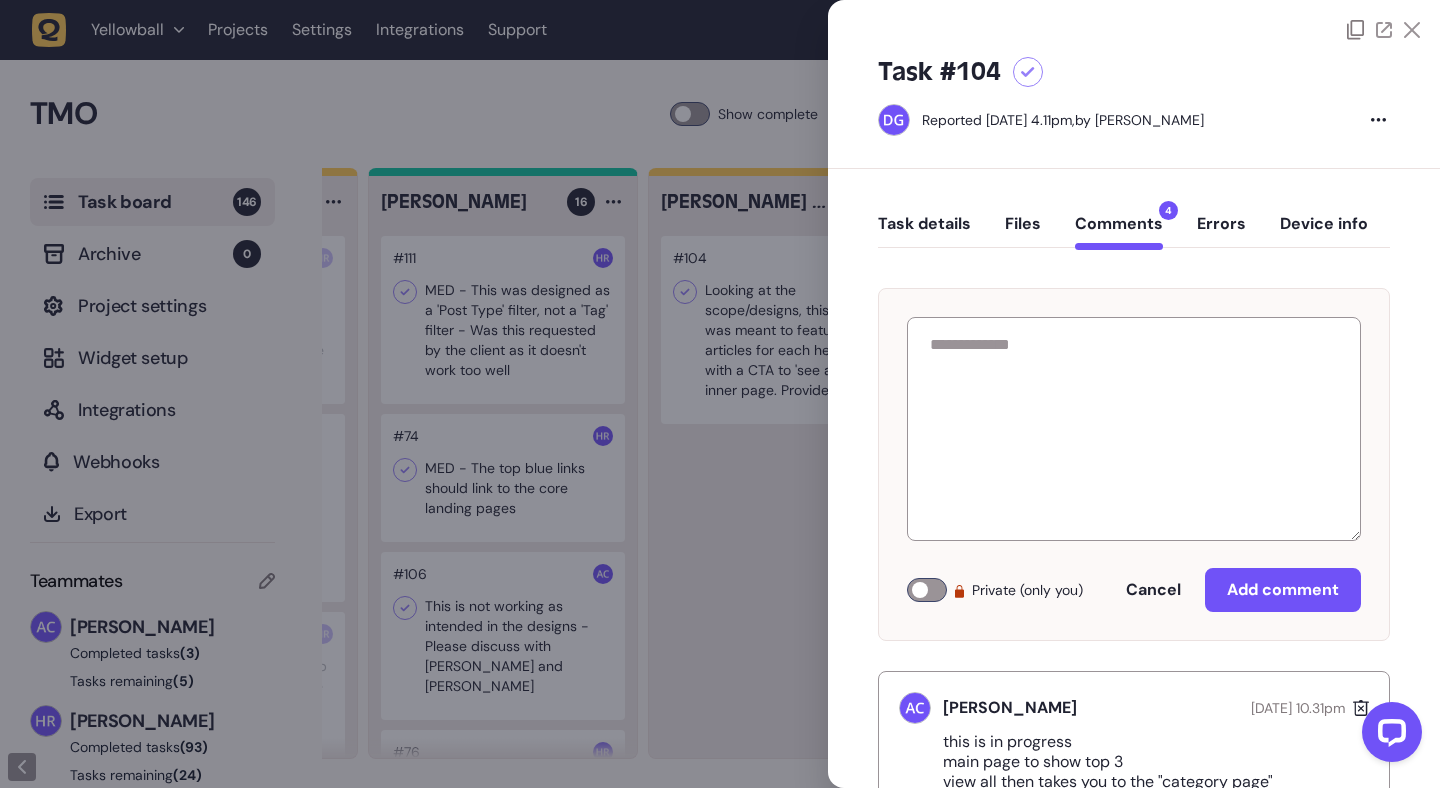 click 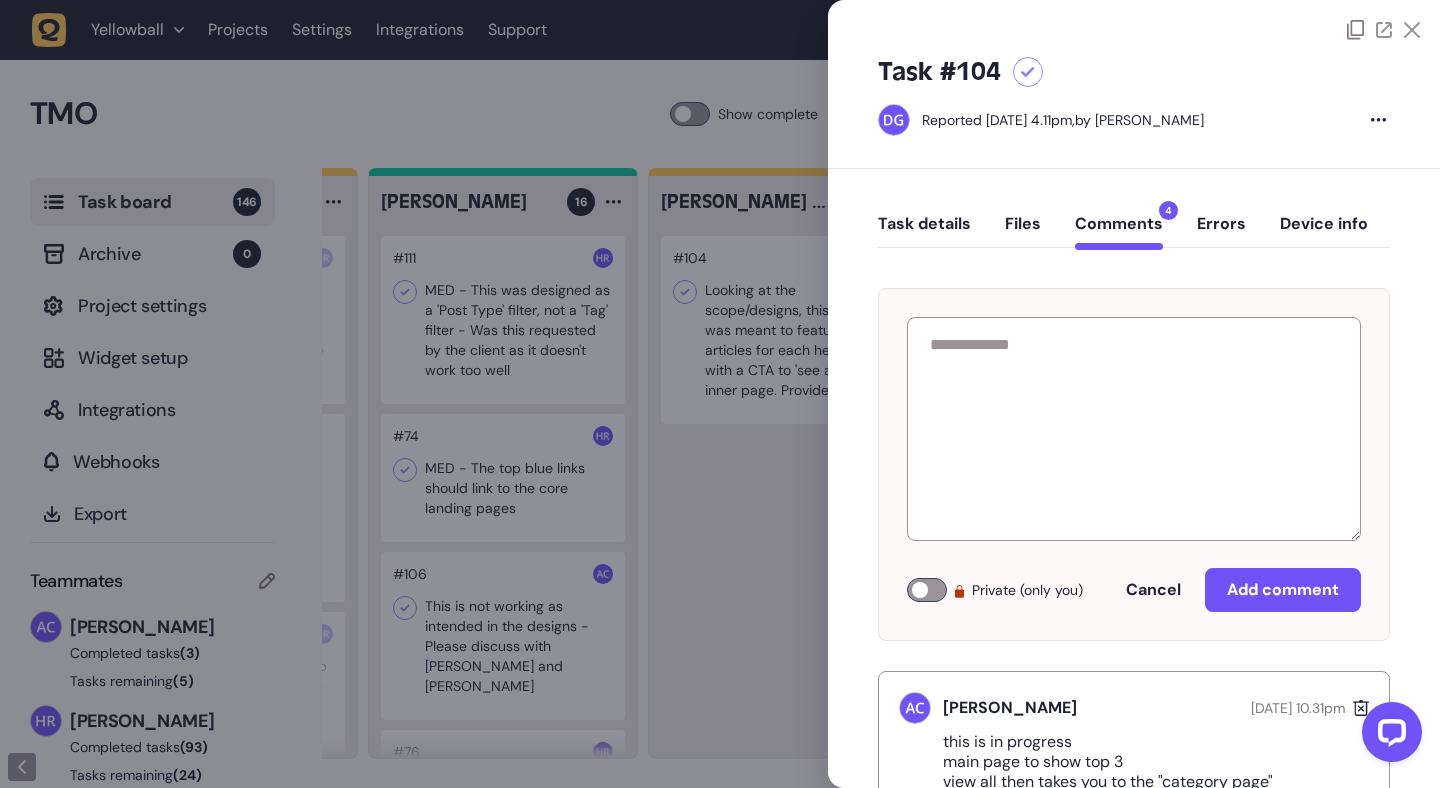 click 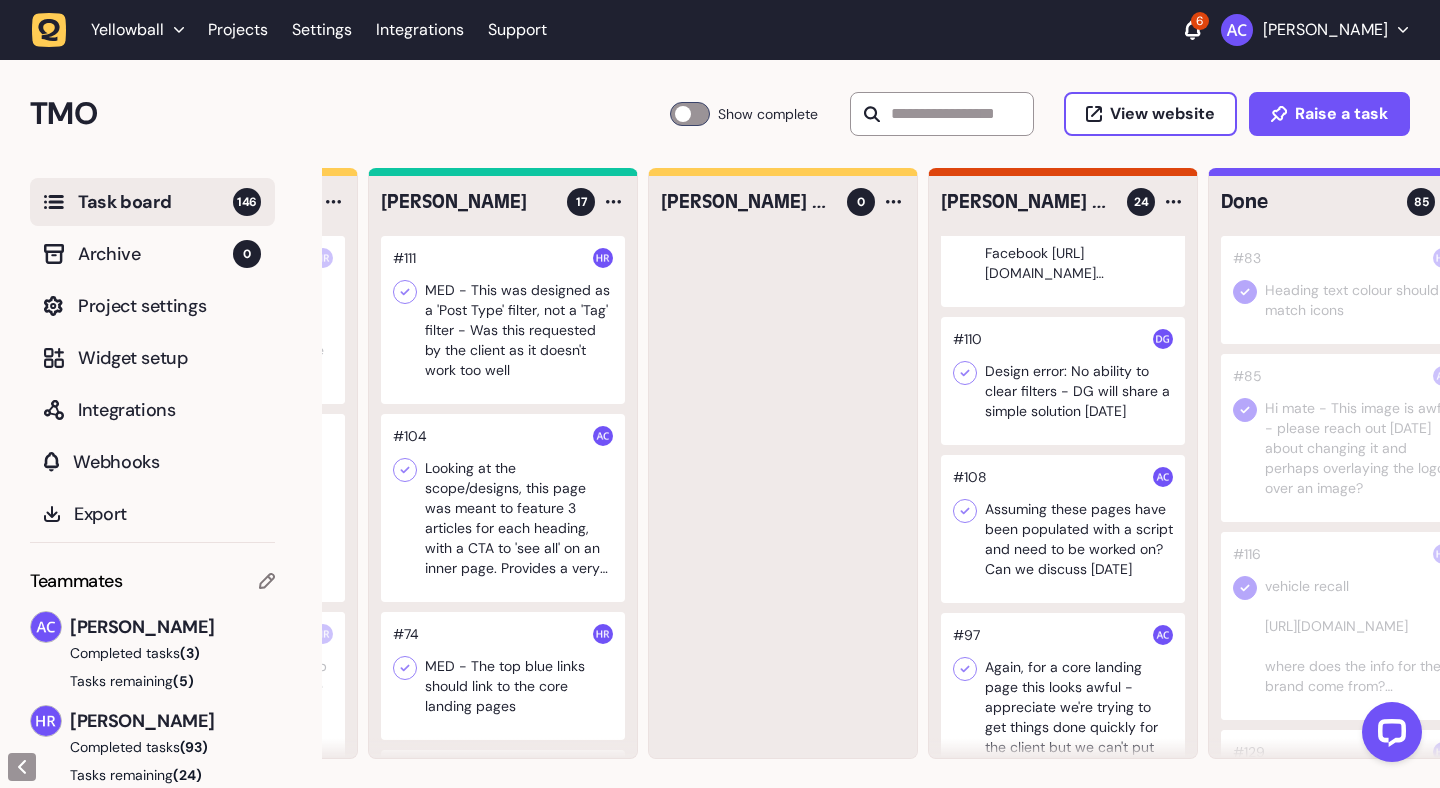 click 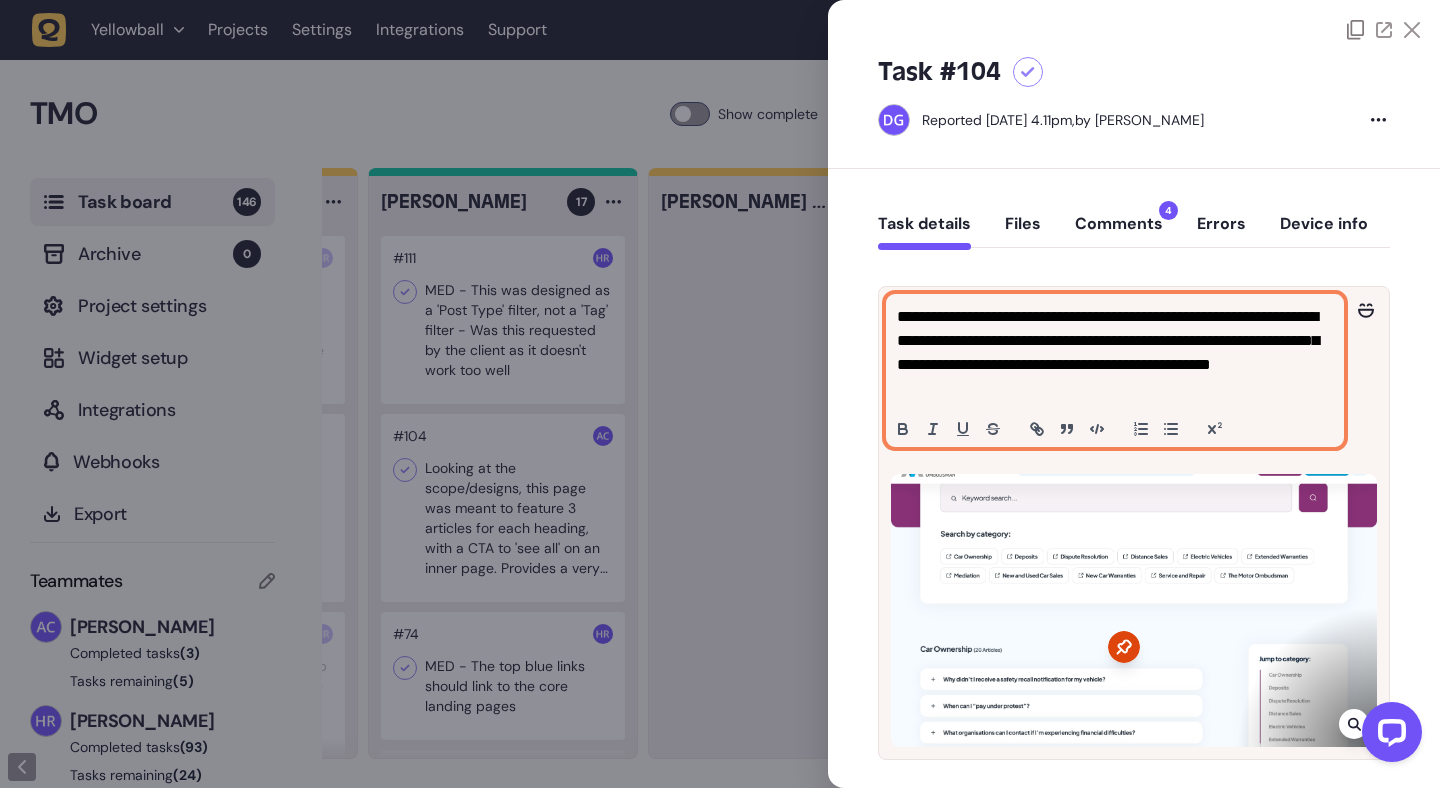 click on "**********" 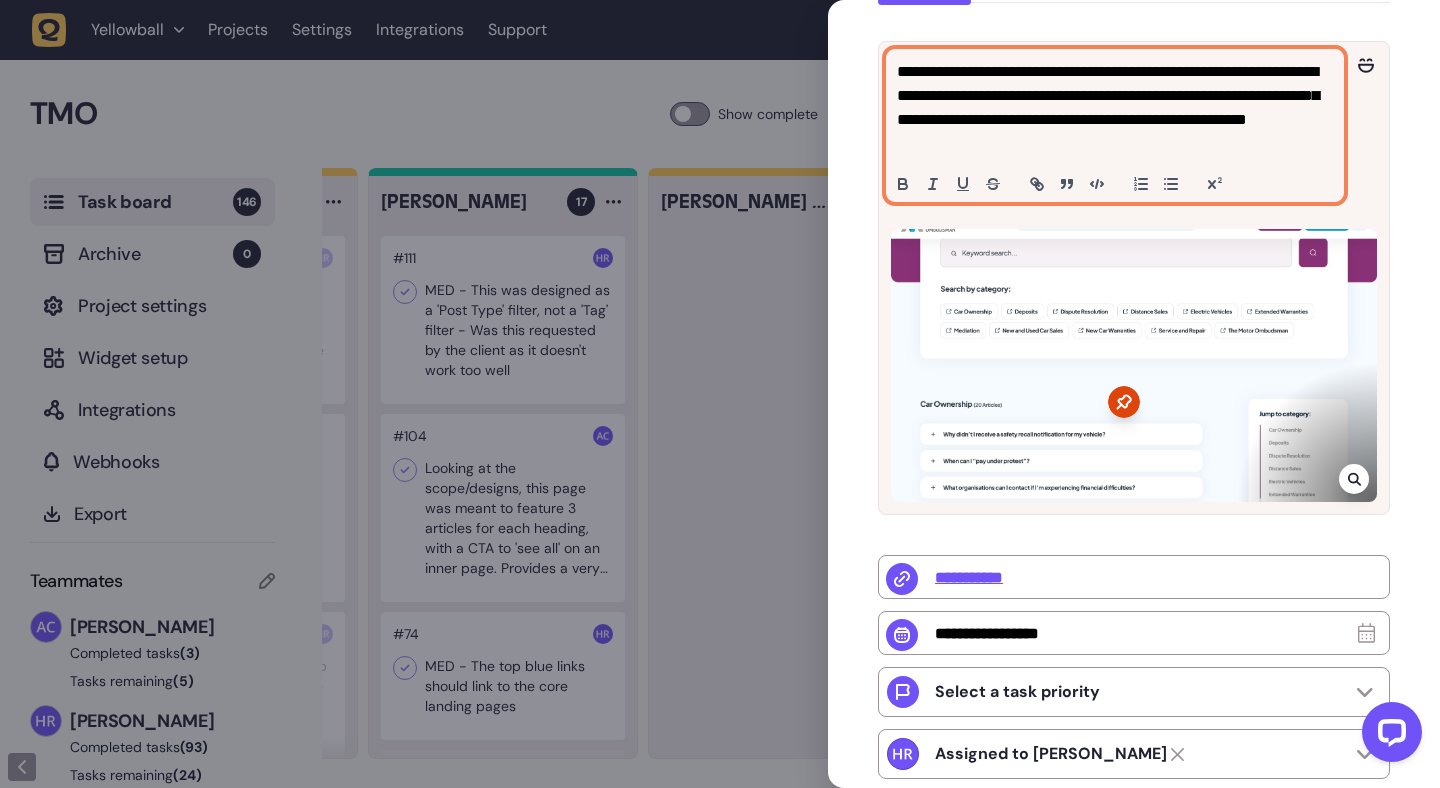 scroll, scrollTop: 541, scrollLeft: 0, axis: vertical 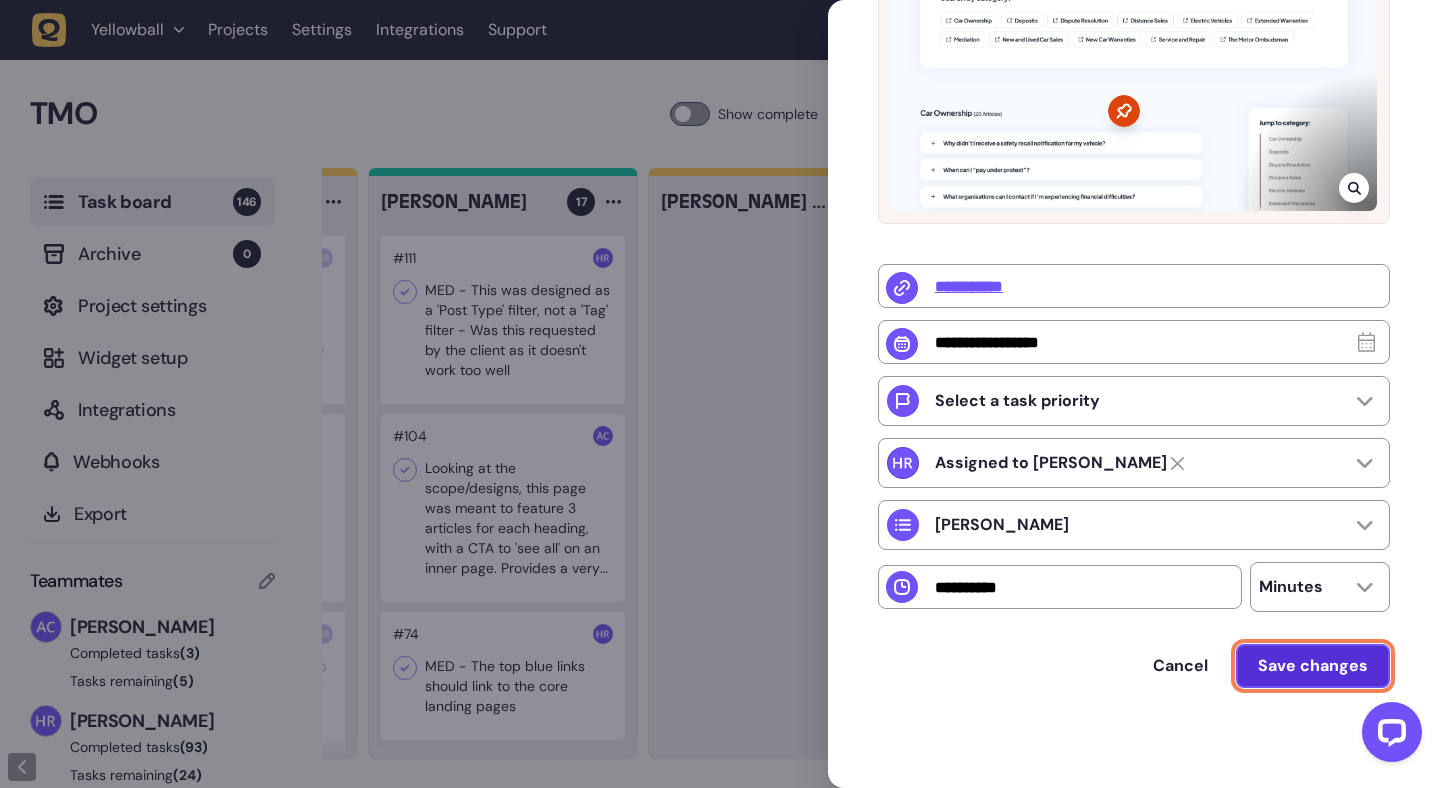 click on "Save changes" 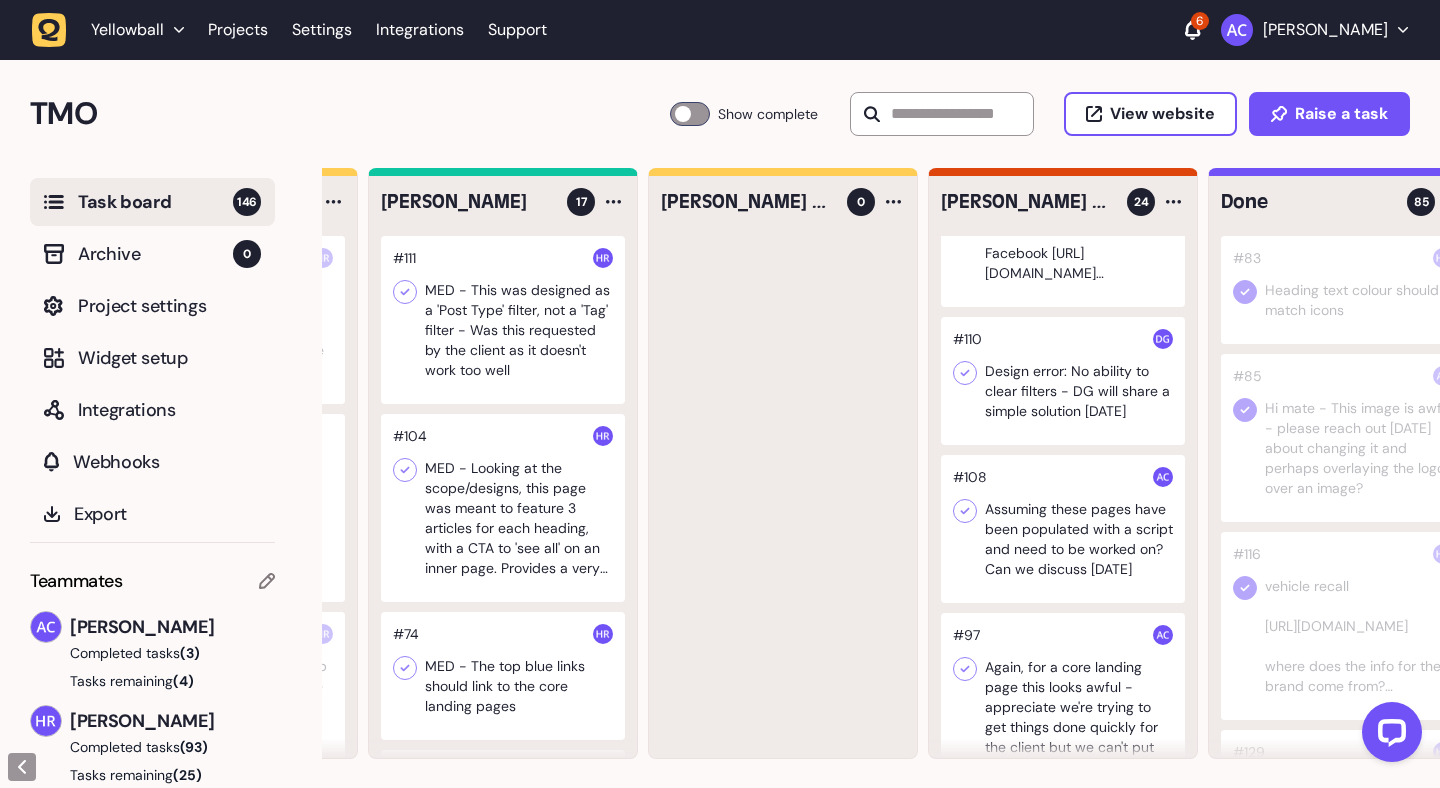 scroll, scrollTop: 0, scrollLeft: 0, axis: both 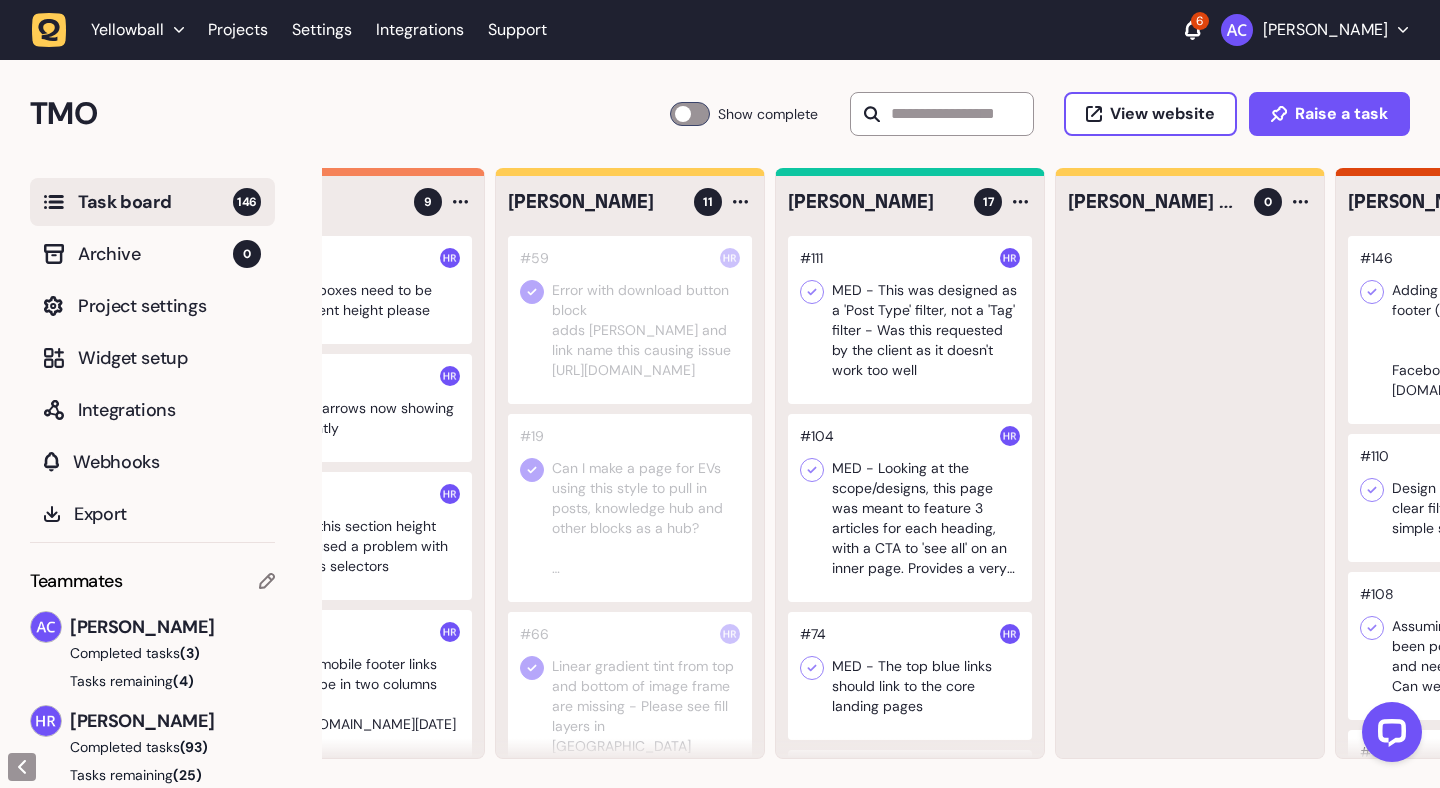 click 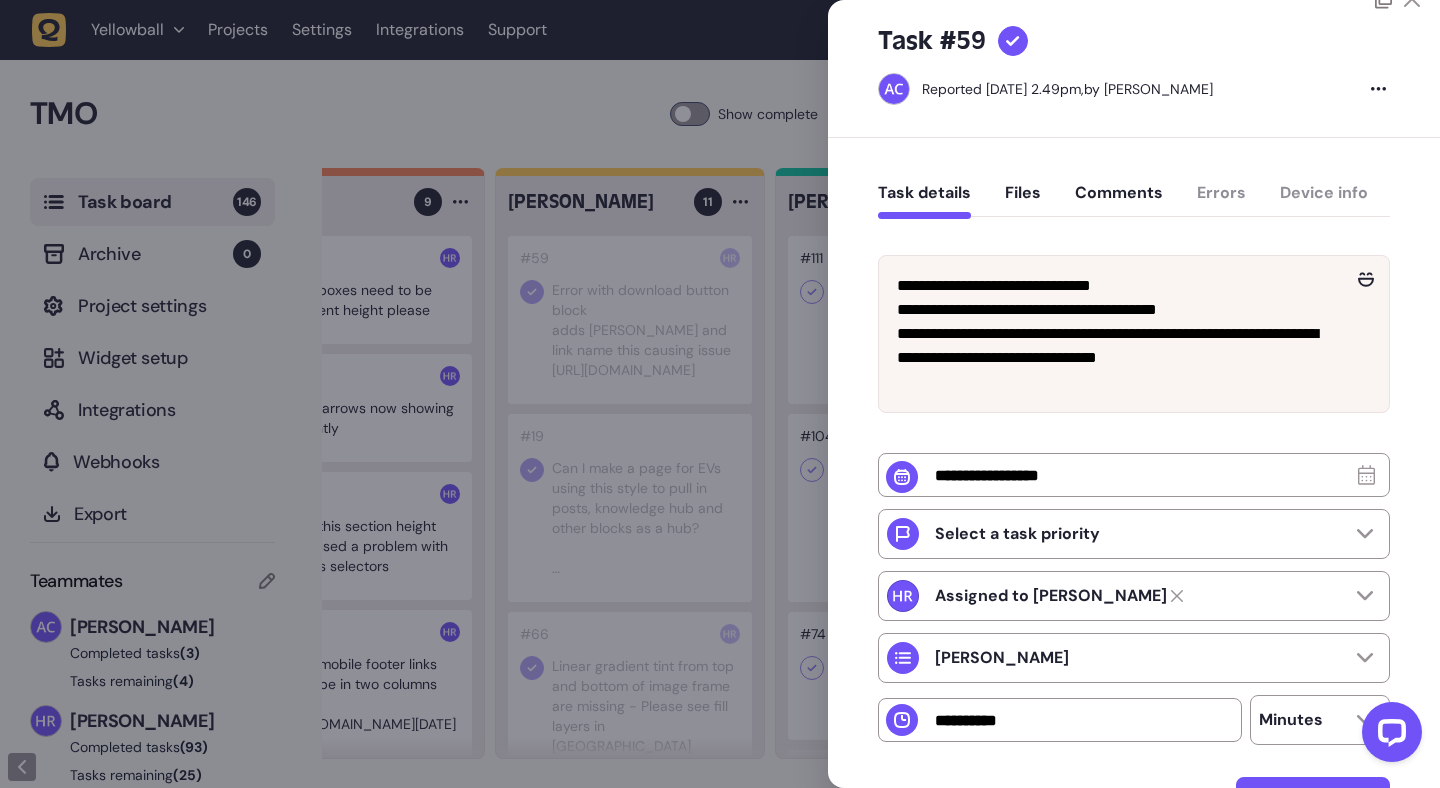 scroll, scrollTop: 0, scrollLeft: 0, axis: both 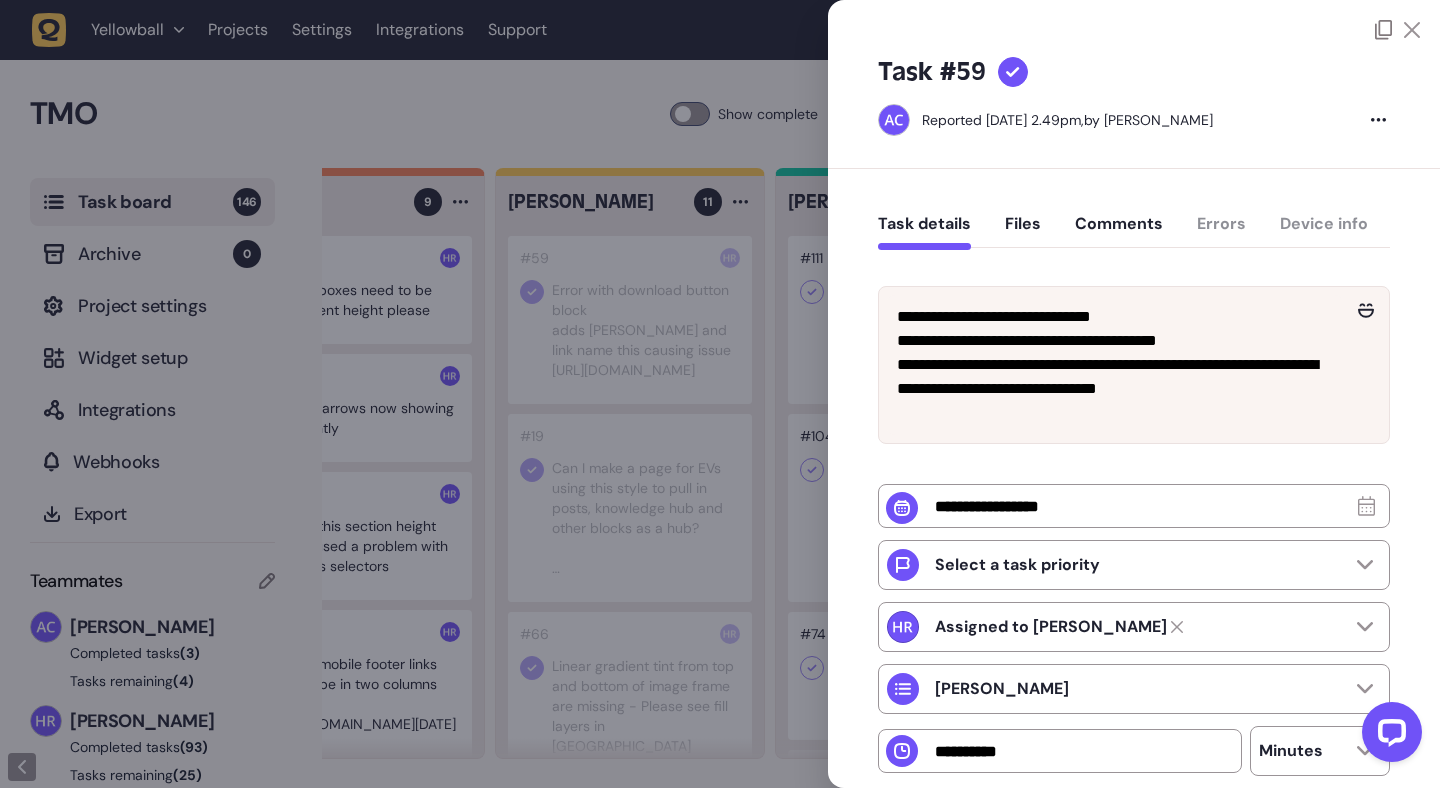 click 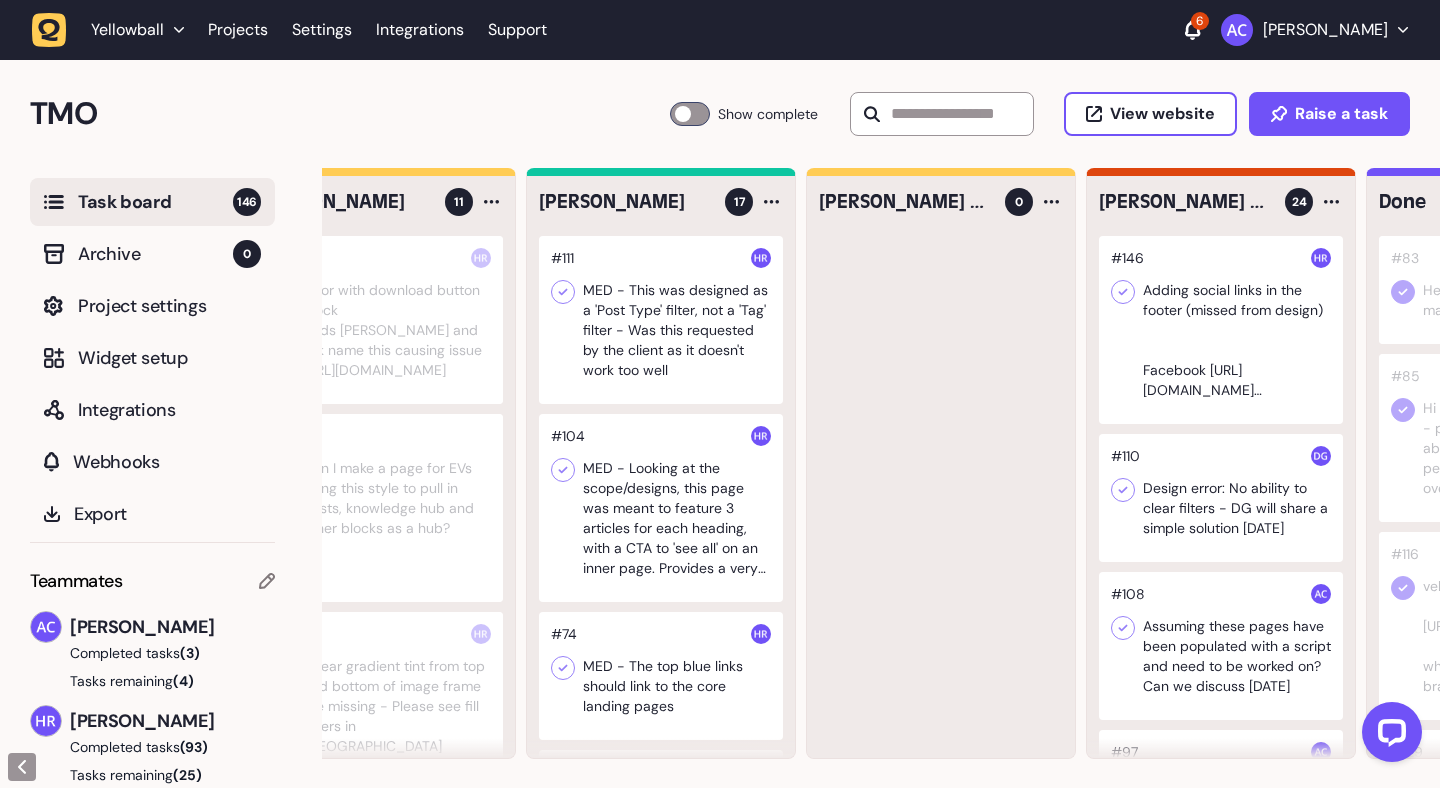 scroll, scrollTop: 0, scrollLeft: 364, axis: horizontal 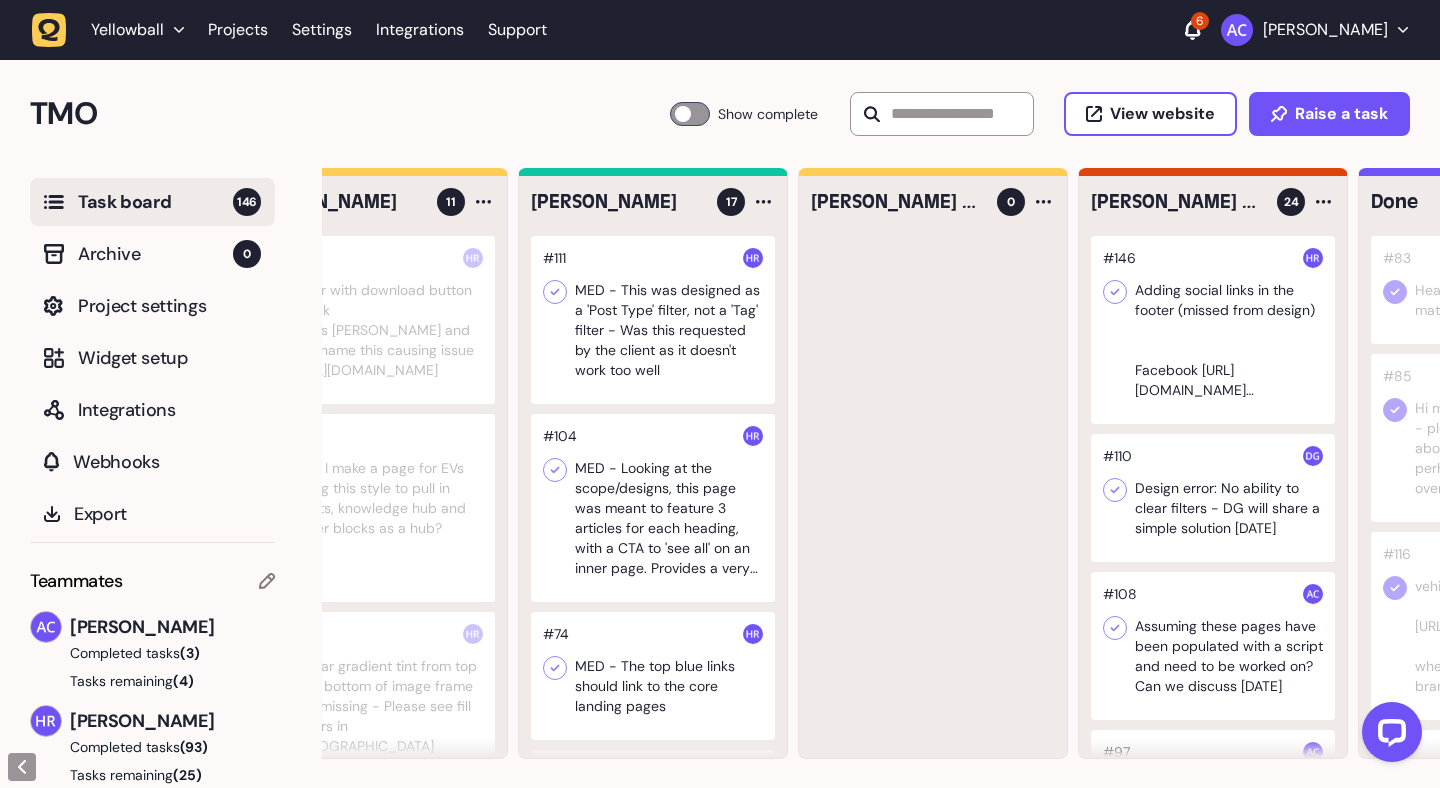 type 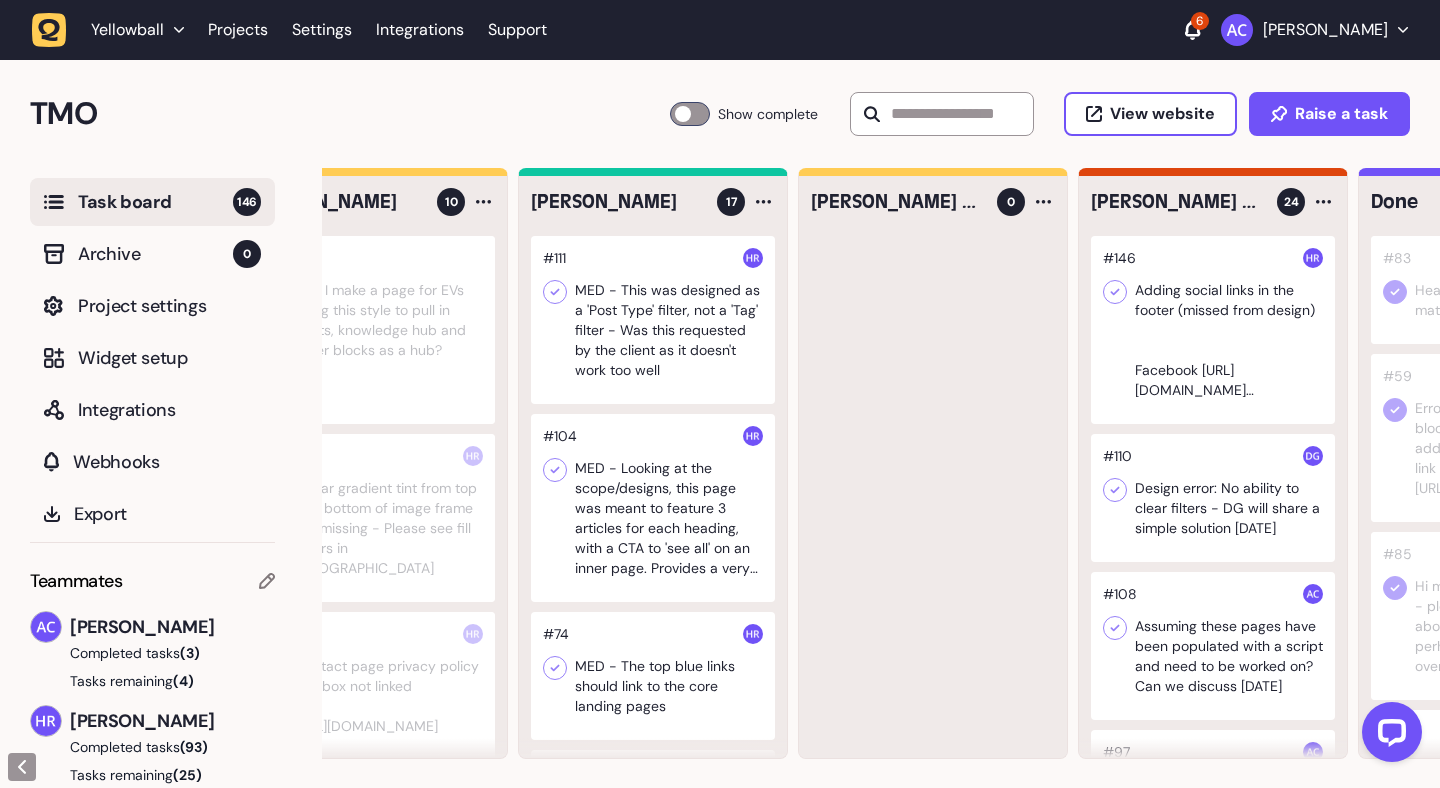 scroll, scrollTop: 0, scrollLeft: 0, axis: both 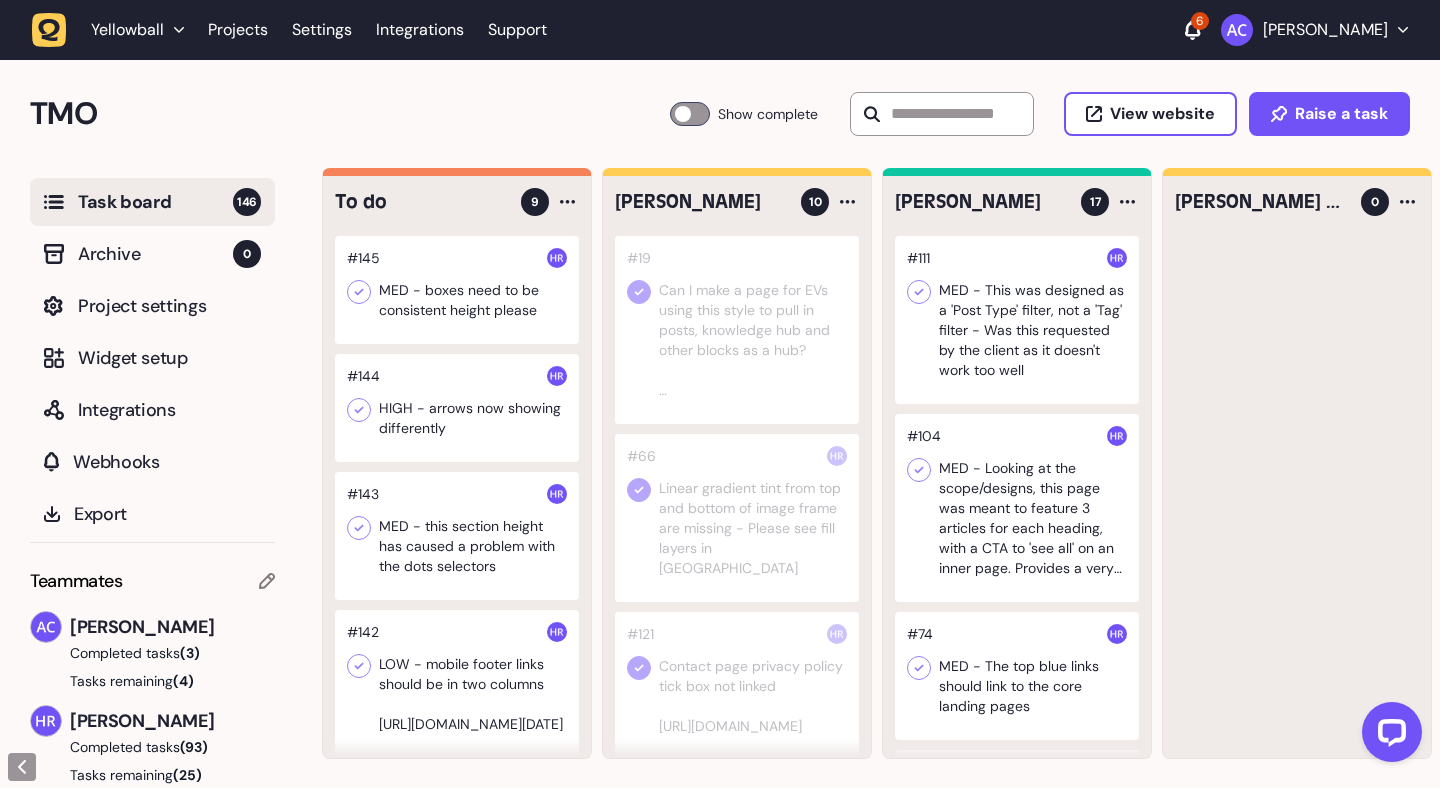 click 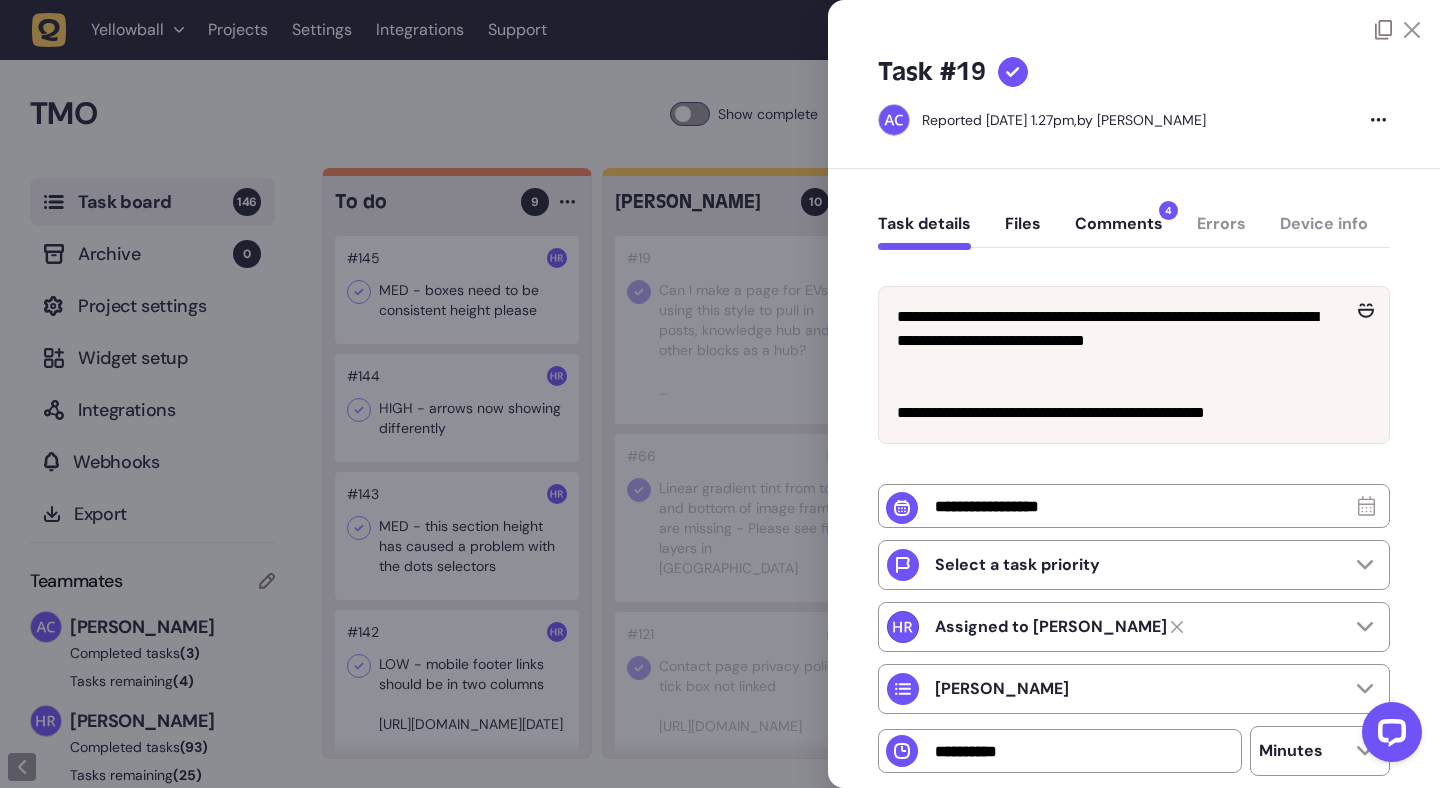 click 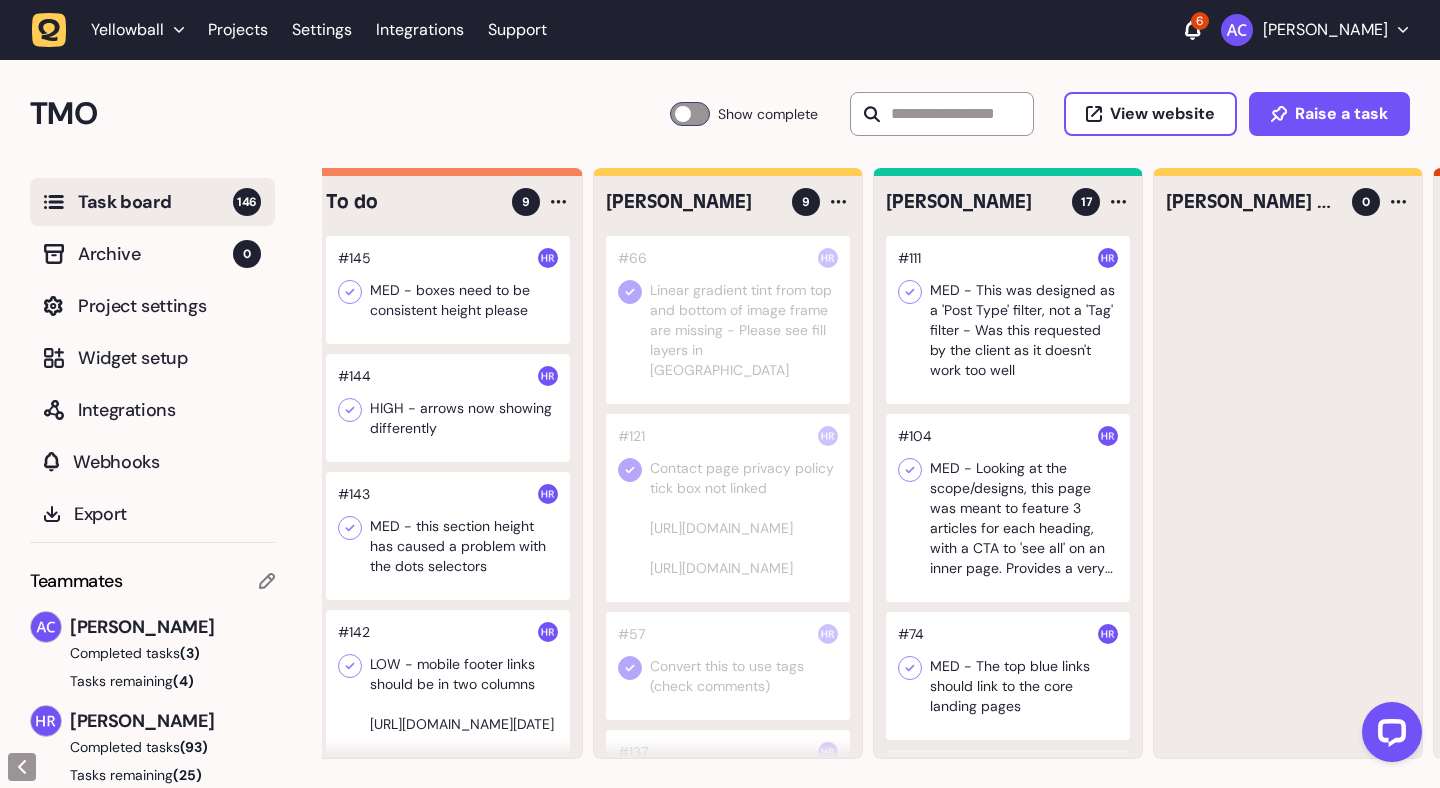scroll, scrollTop: 0, scrollLeft: 0, axis: both 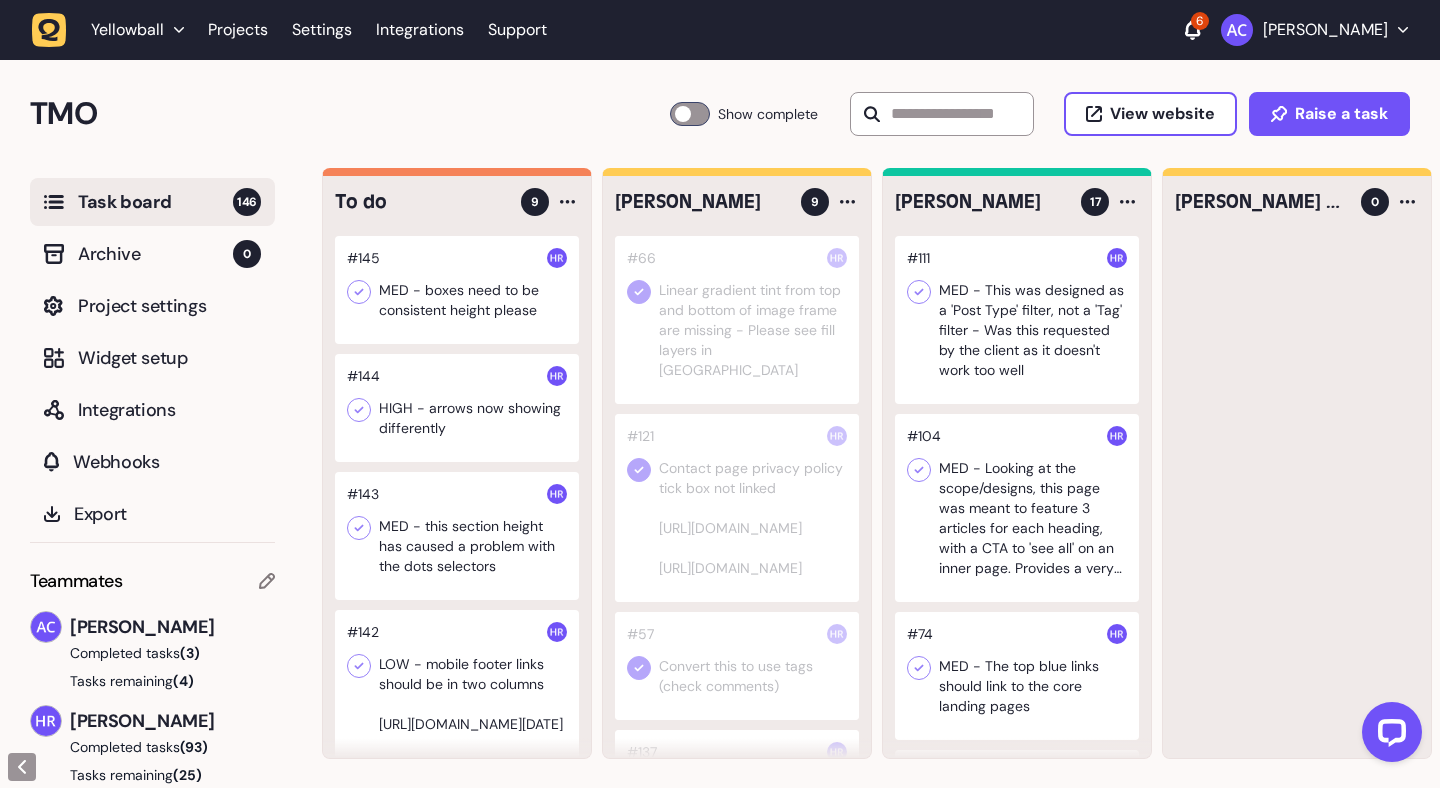click 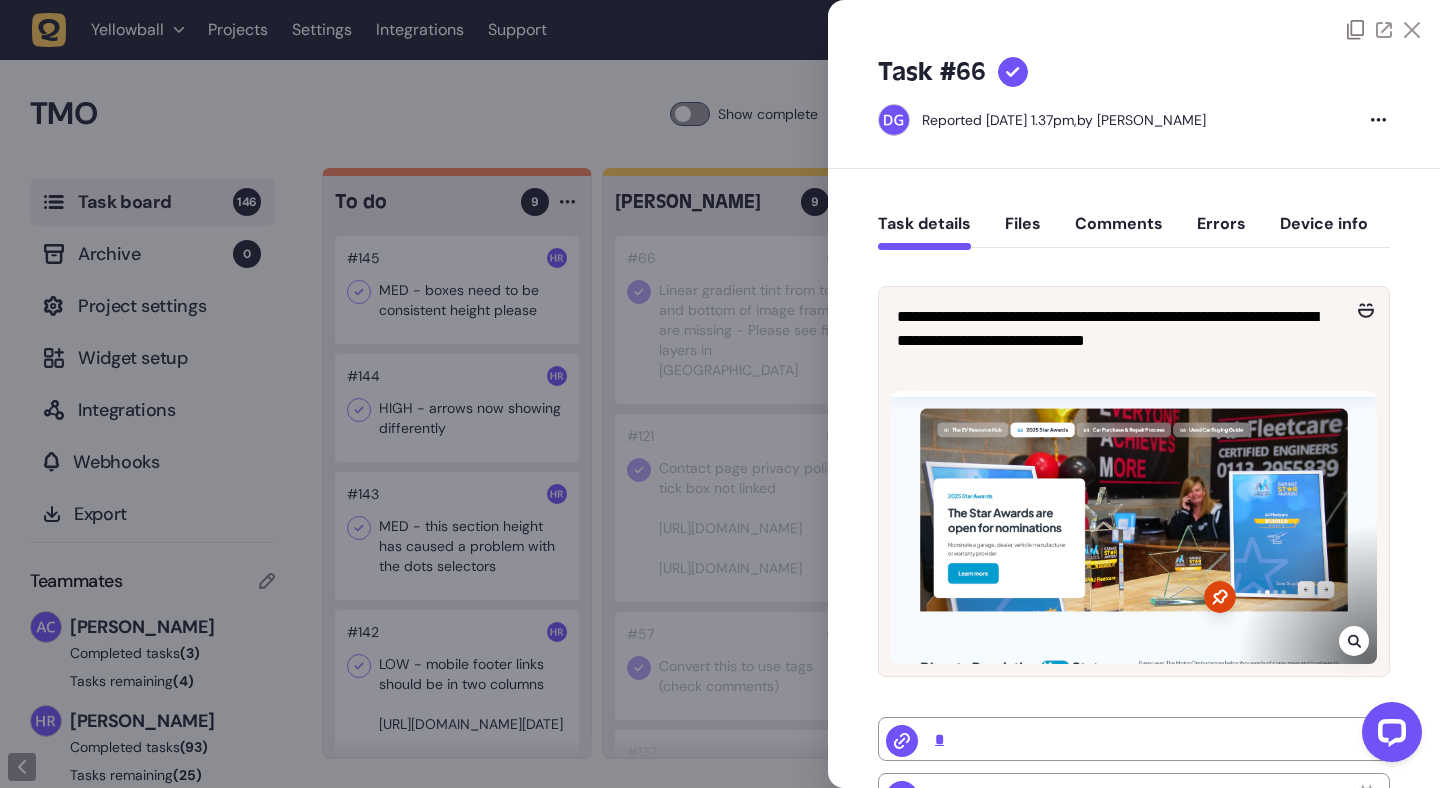 click 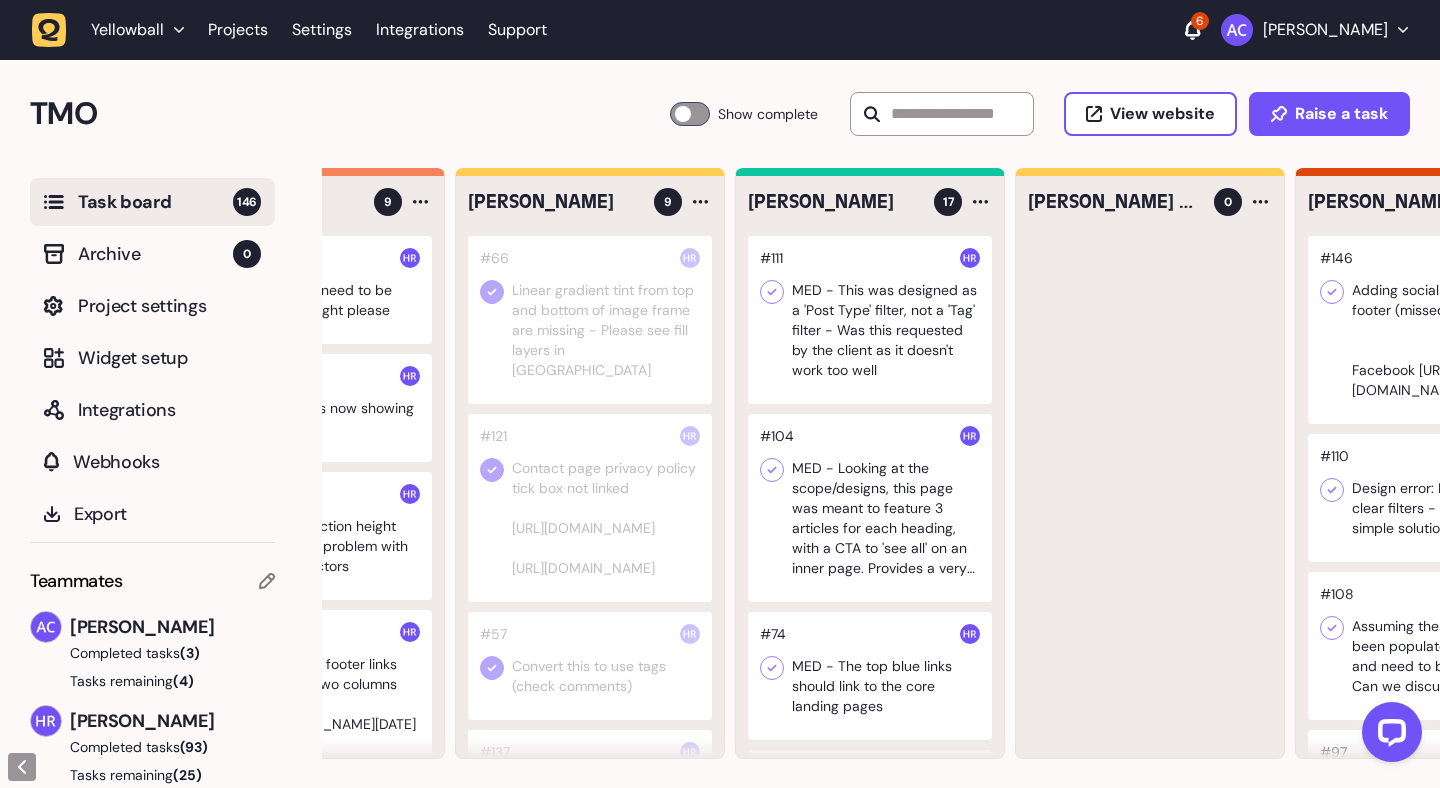 scroll, scrollTop: 0, scrollLeft: 149, axis: horizontal 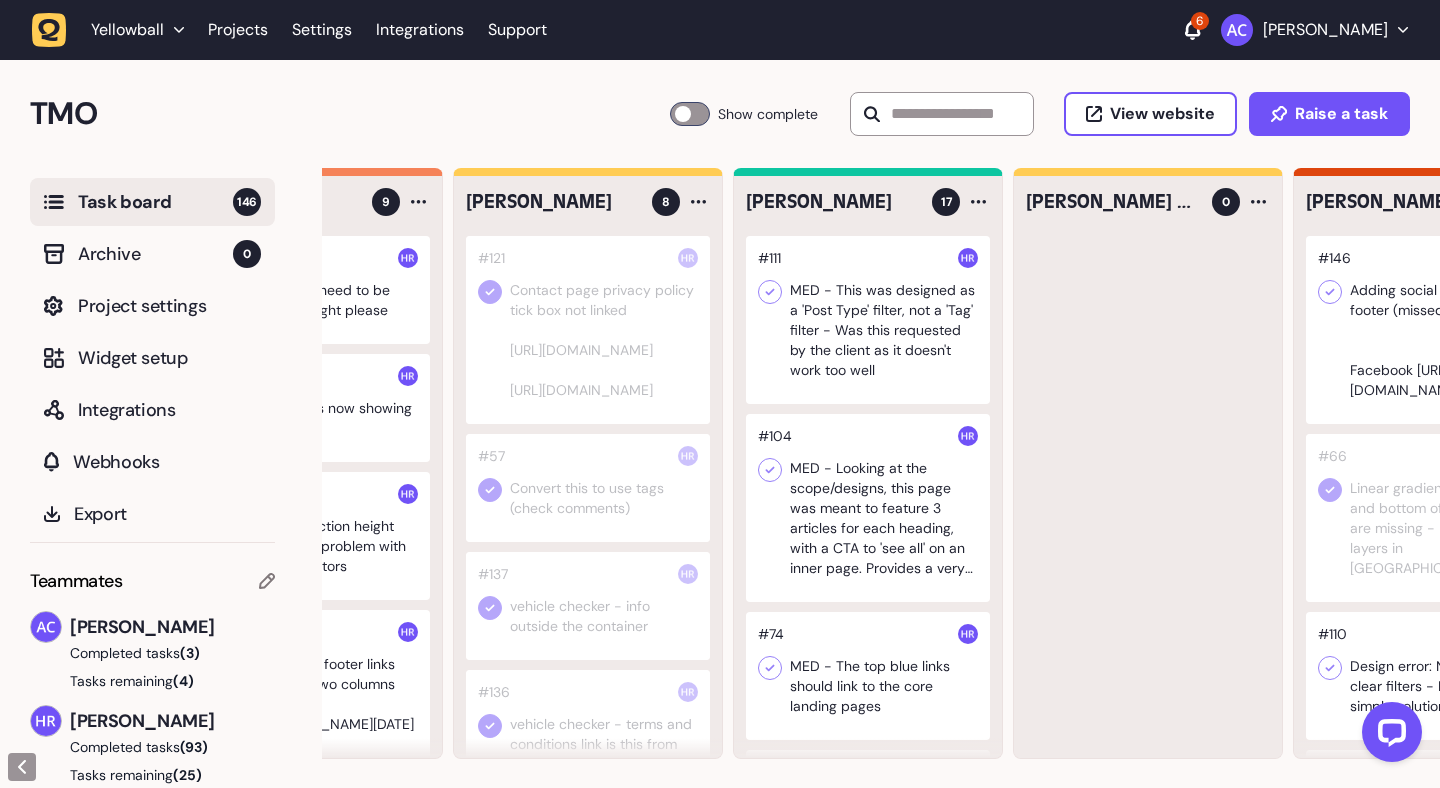 click 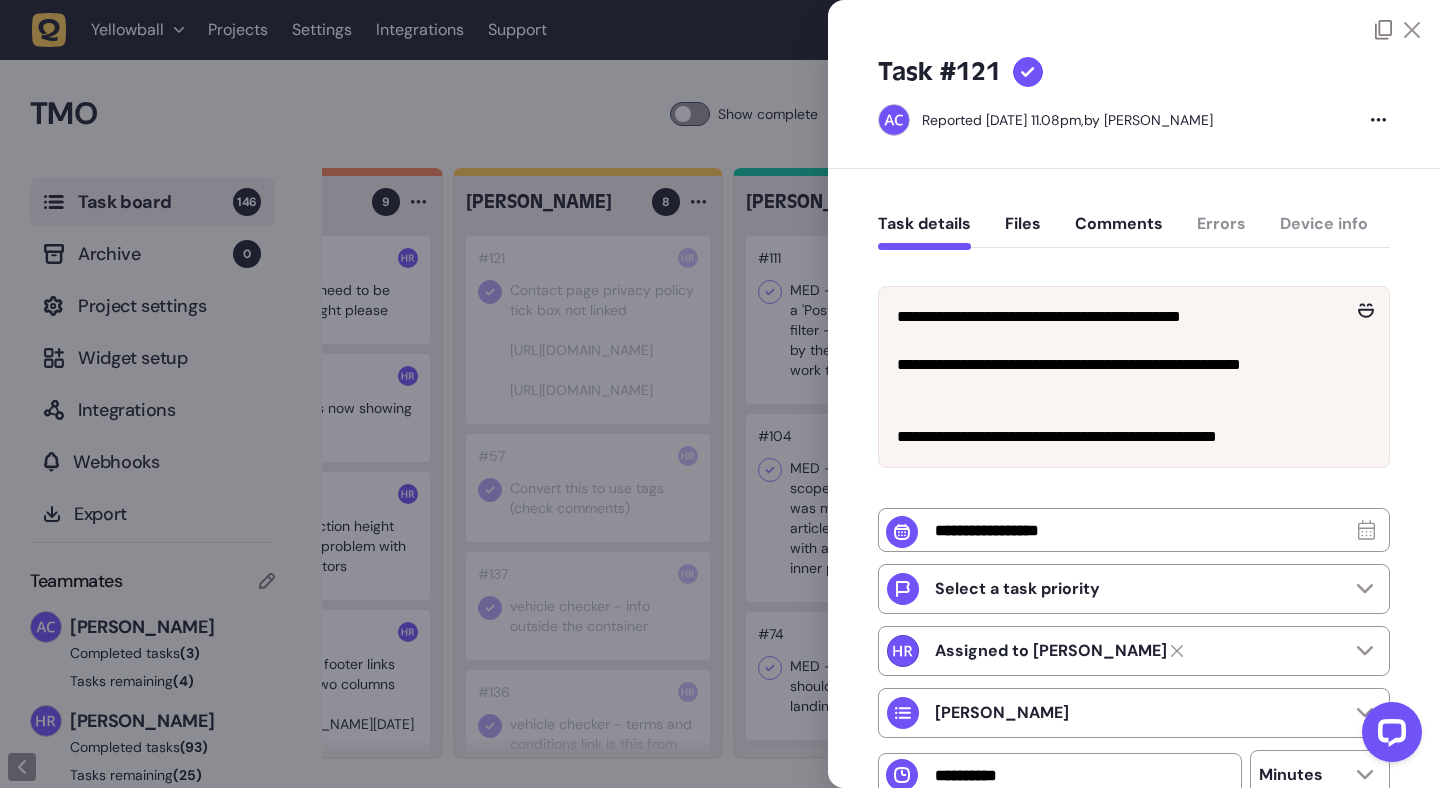 click 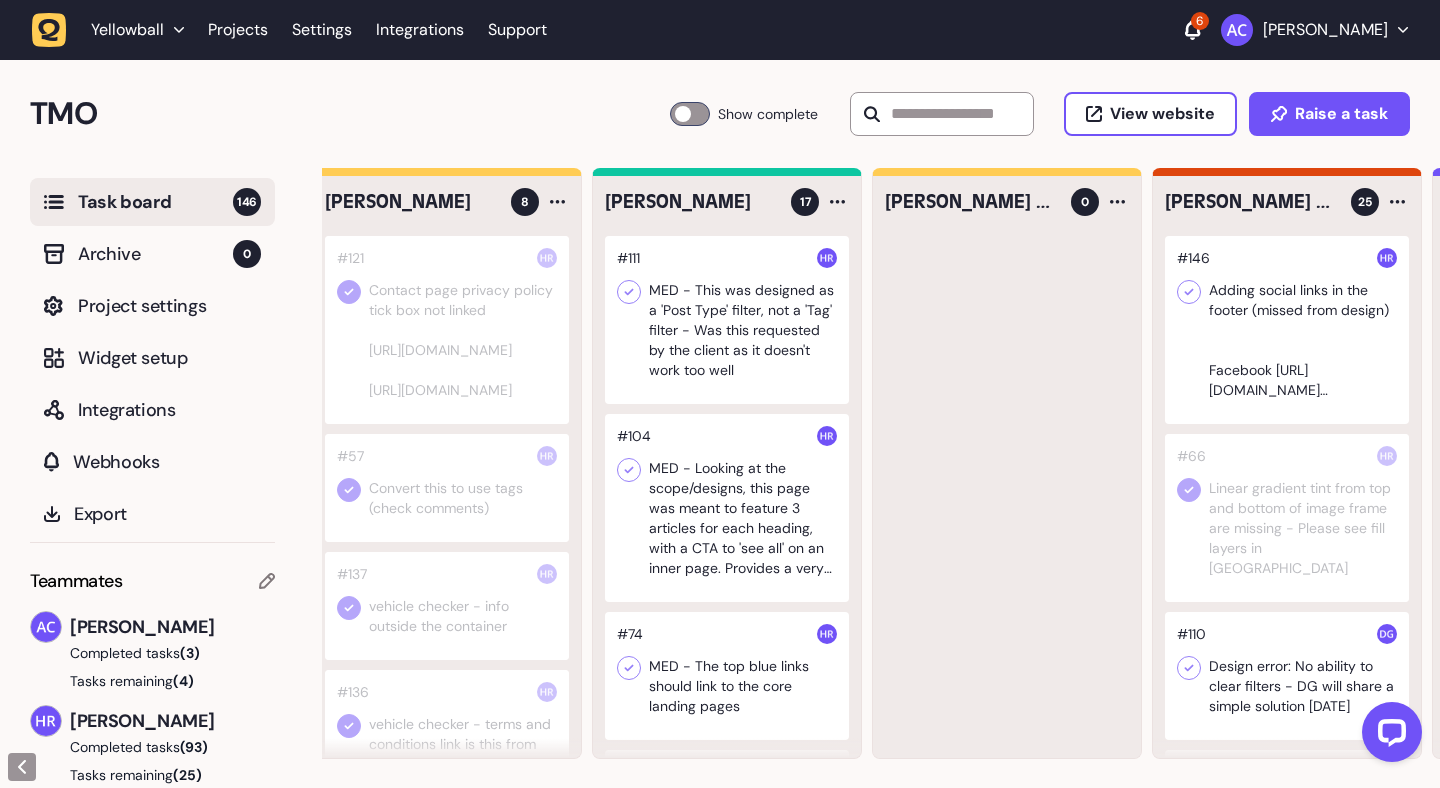 scroll, scrollTop: 0, scrollLeft: 303, axis: horizontal 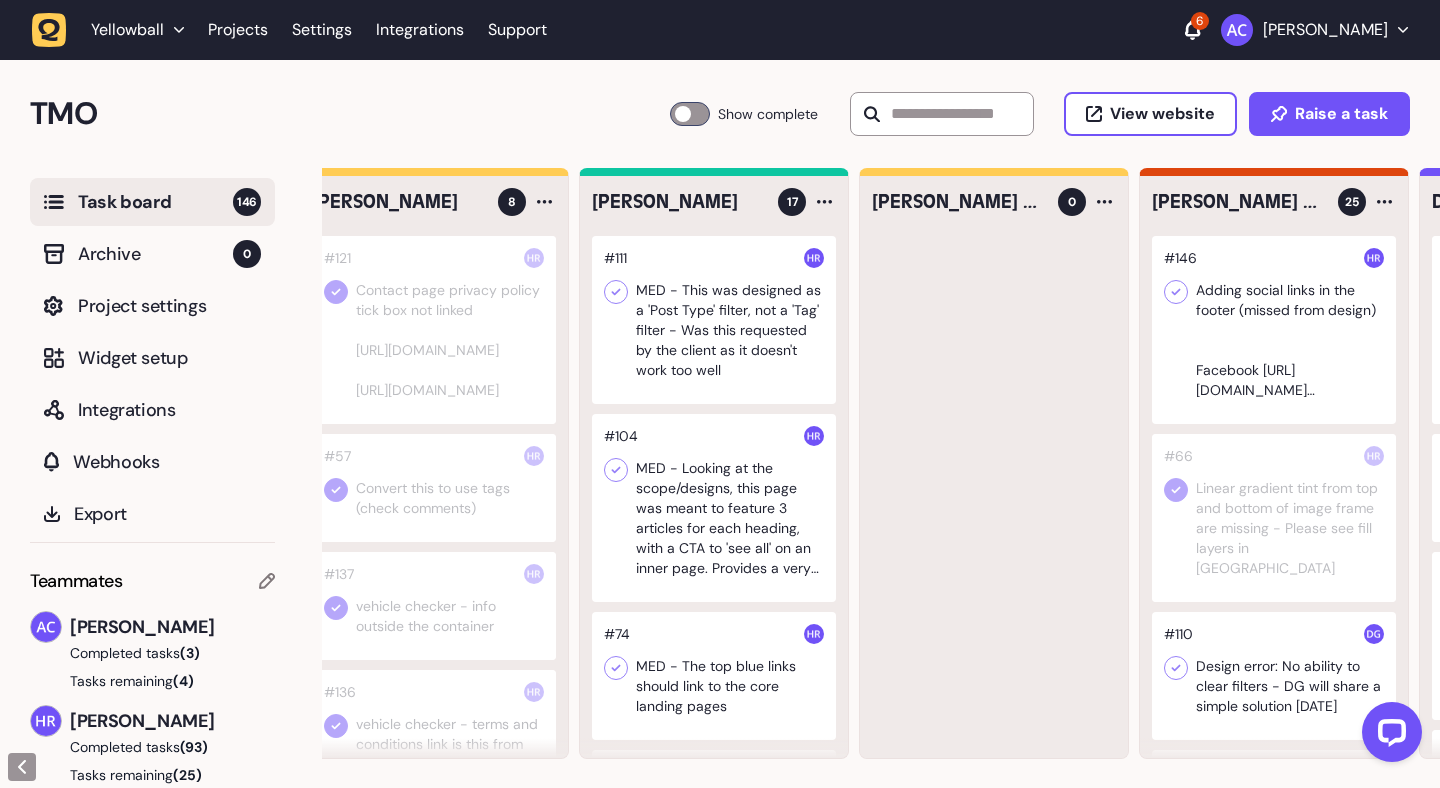 click 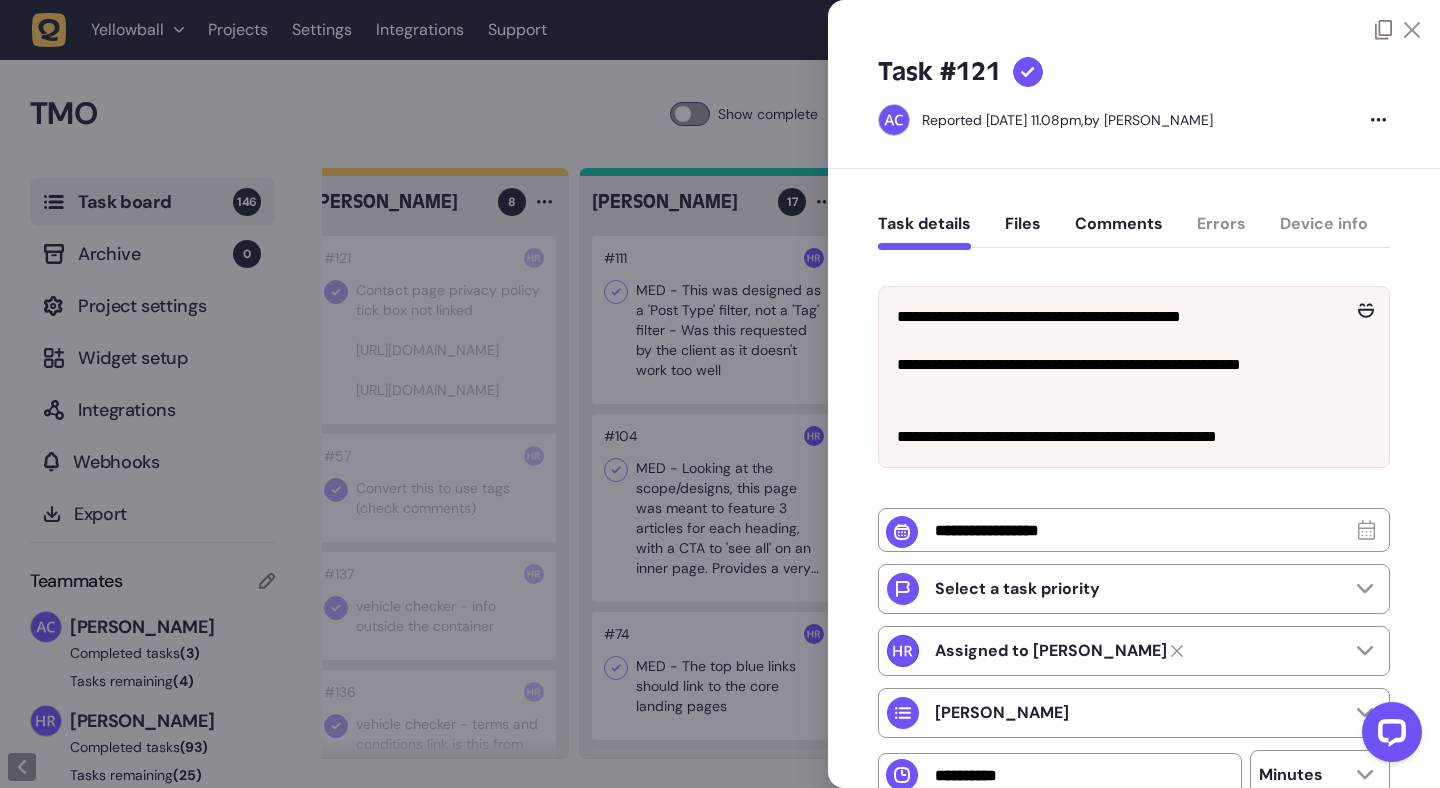 click 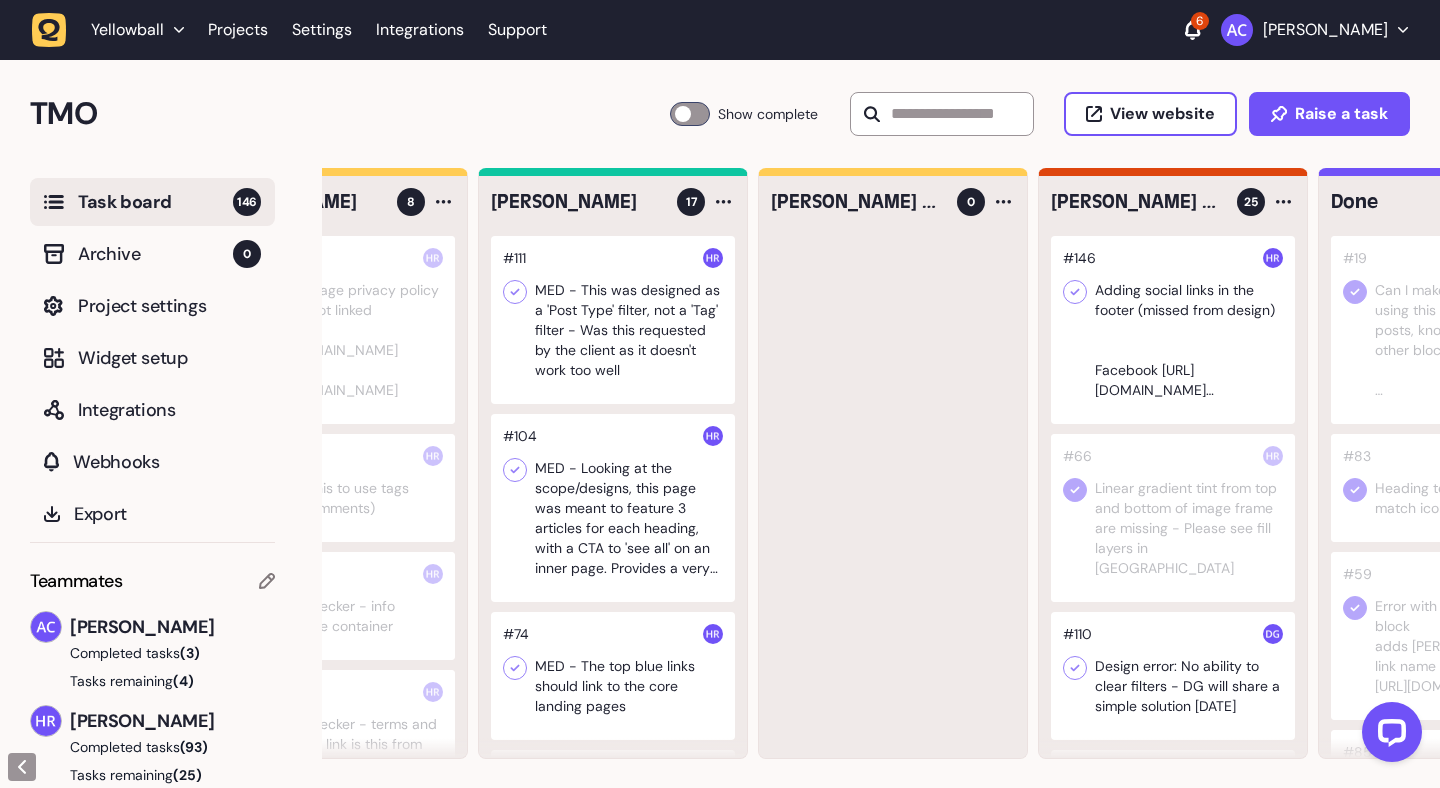 scroll, scrollTop: 0, scrollLeft: 474, axis: horizontal 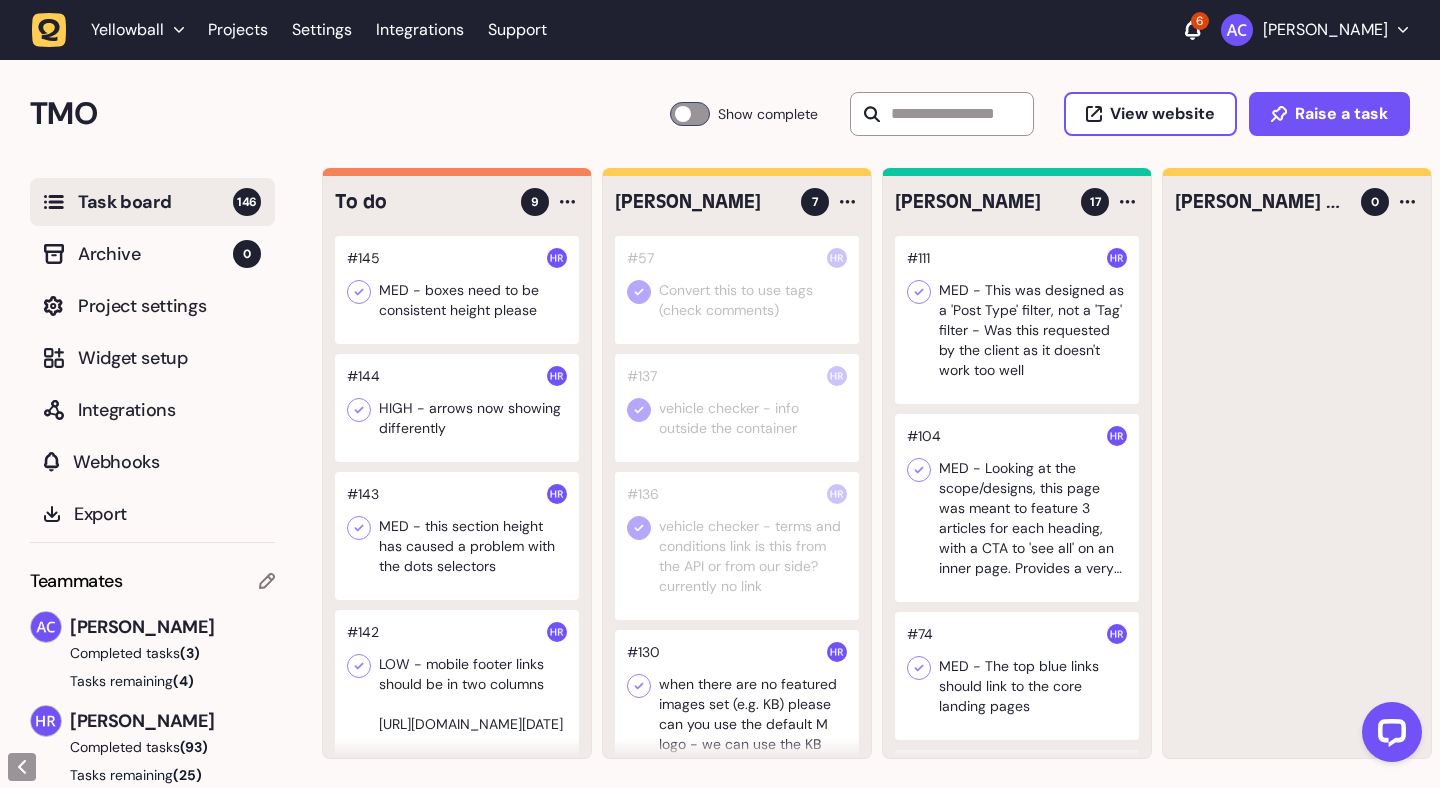 click 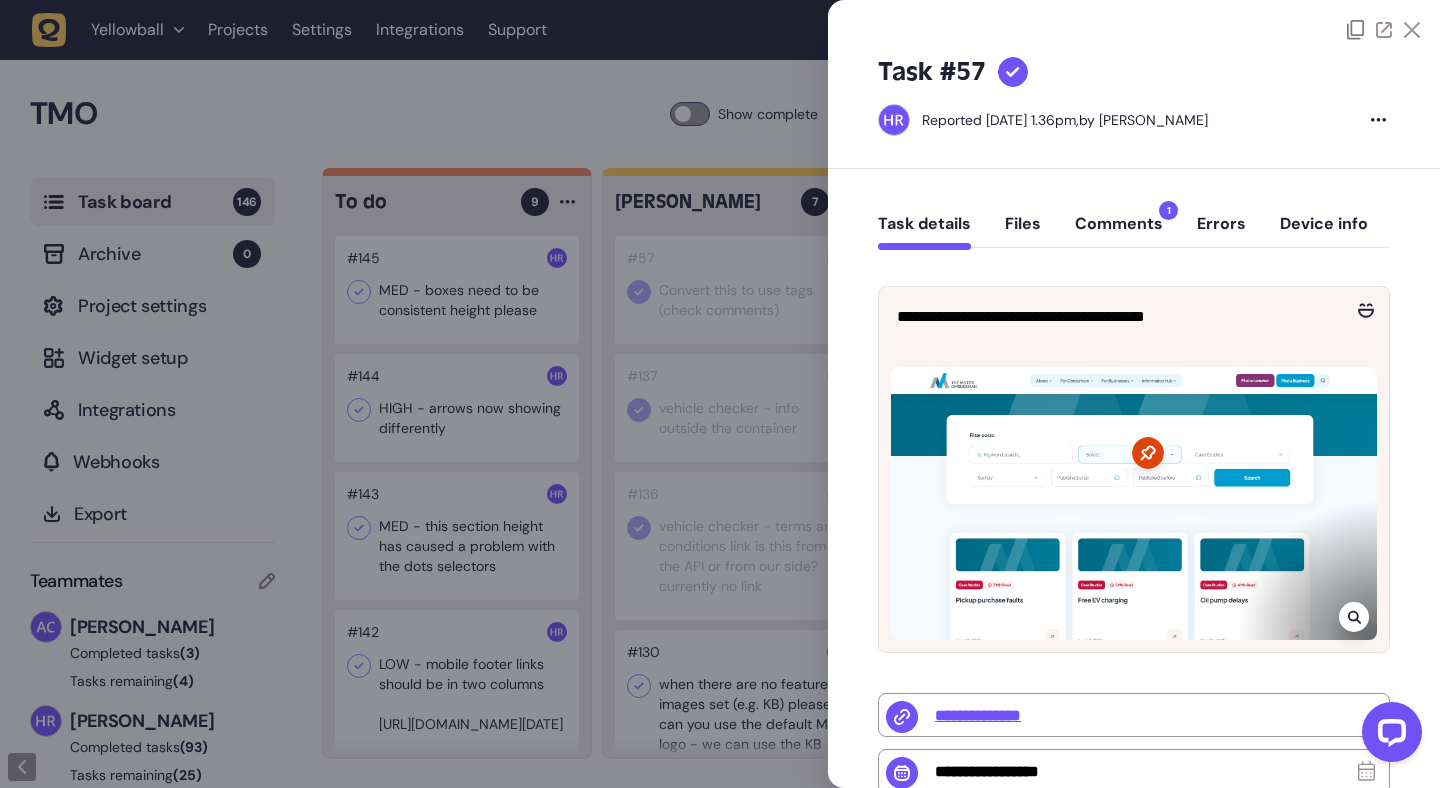 click 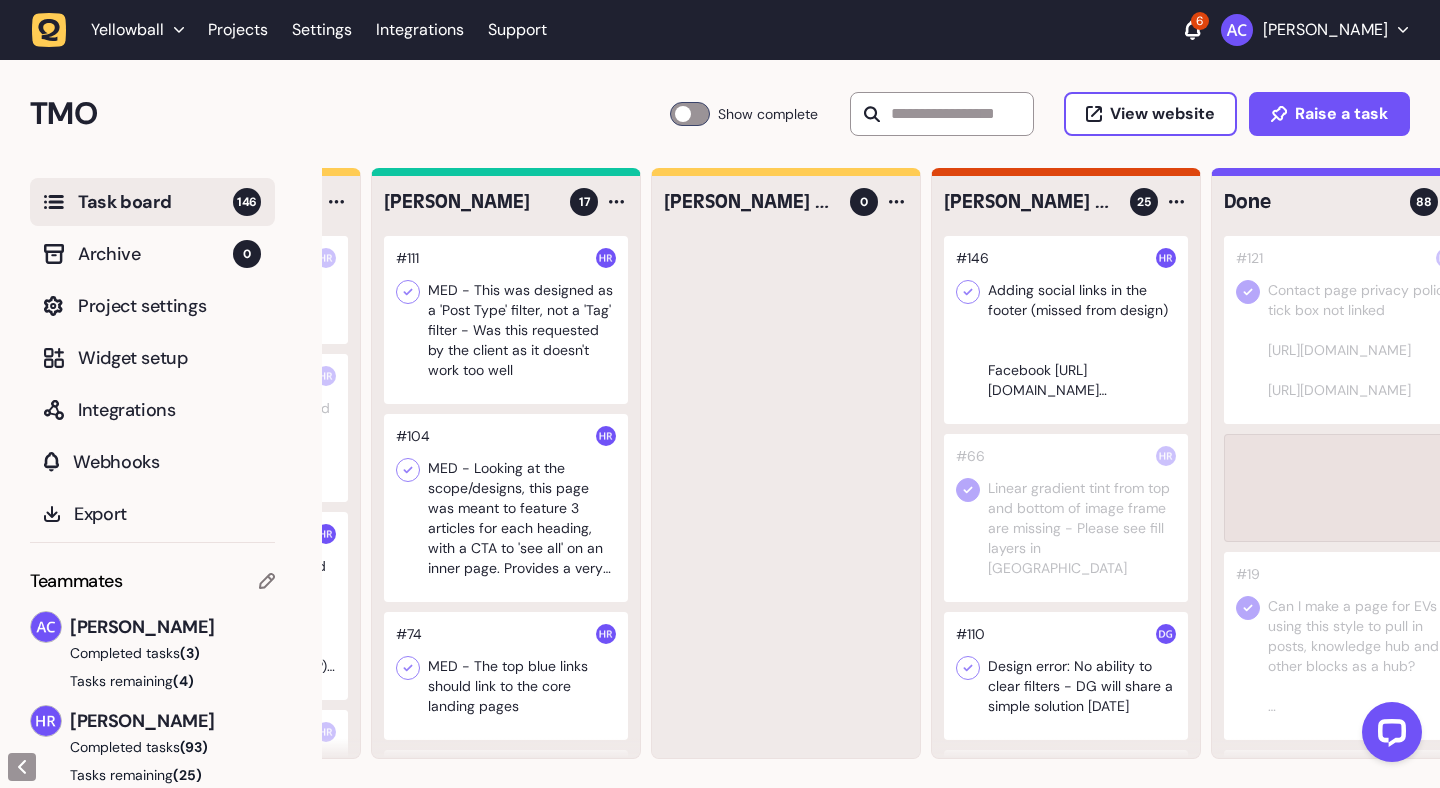 scroll, scrollTop: 0, scrollLeft: 541, axis: horizontal 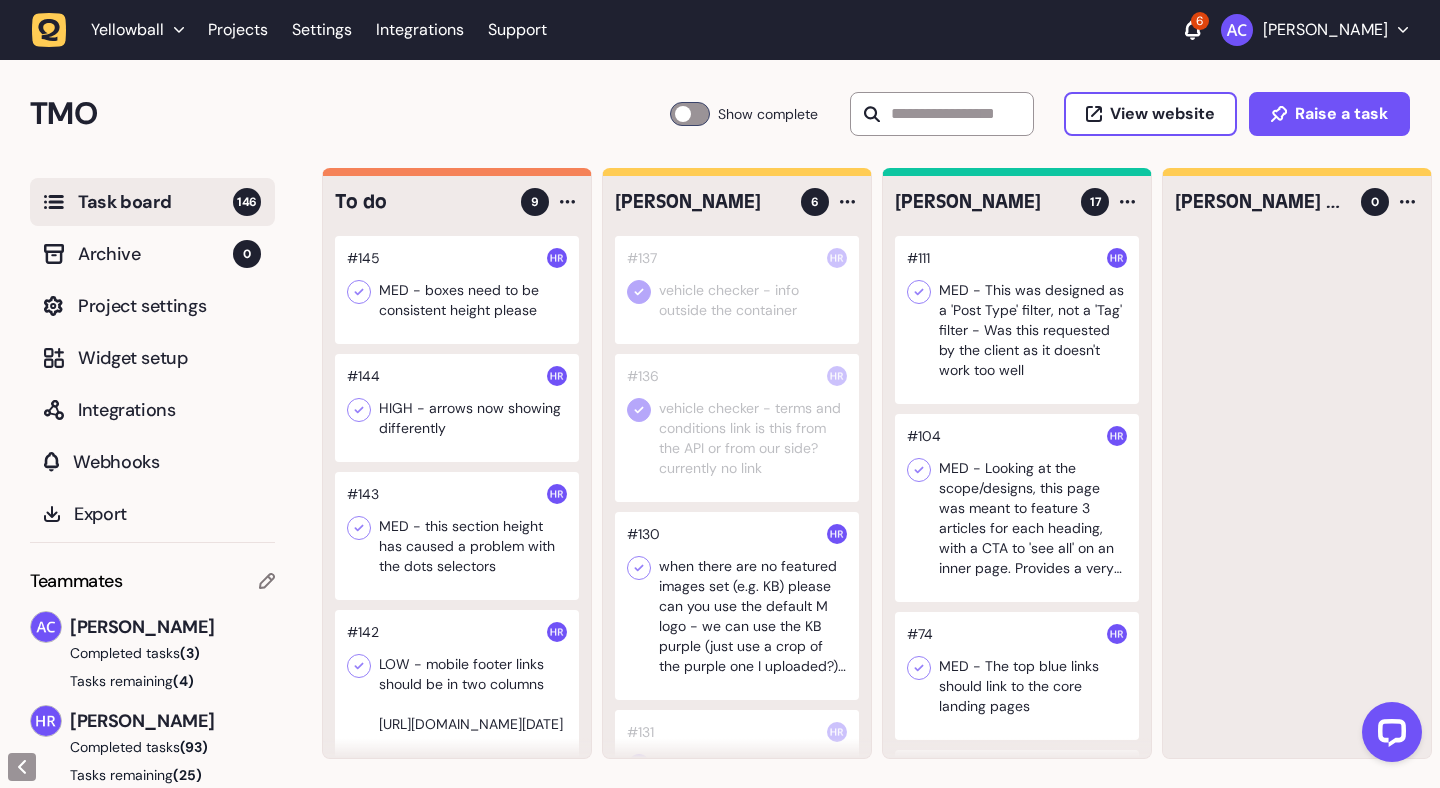 click 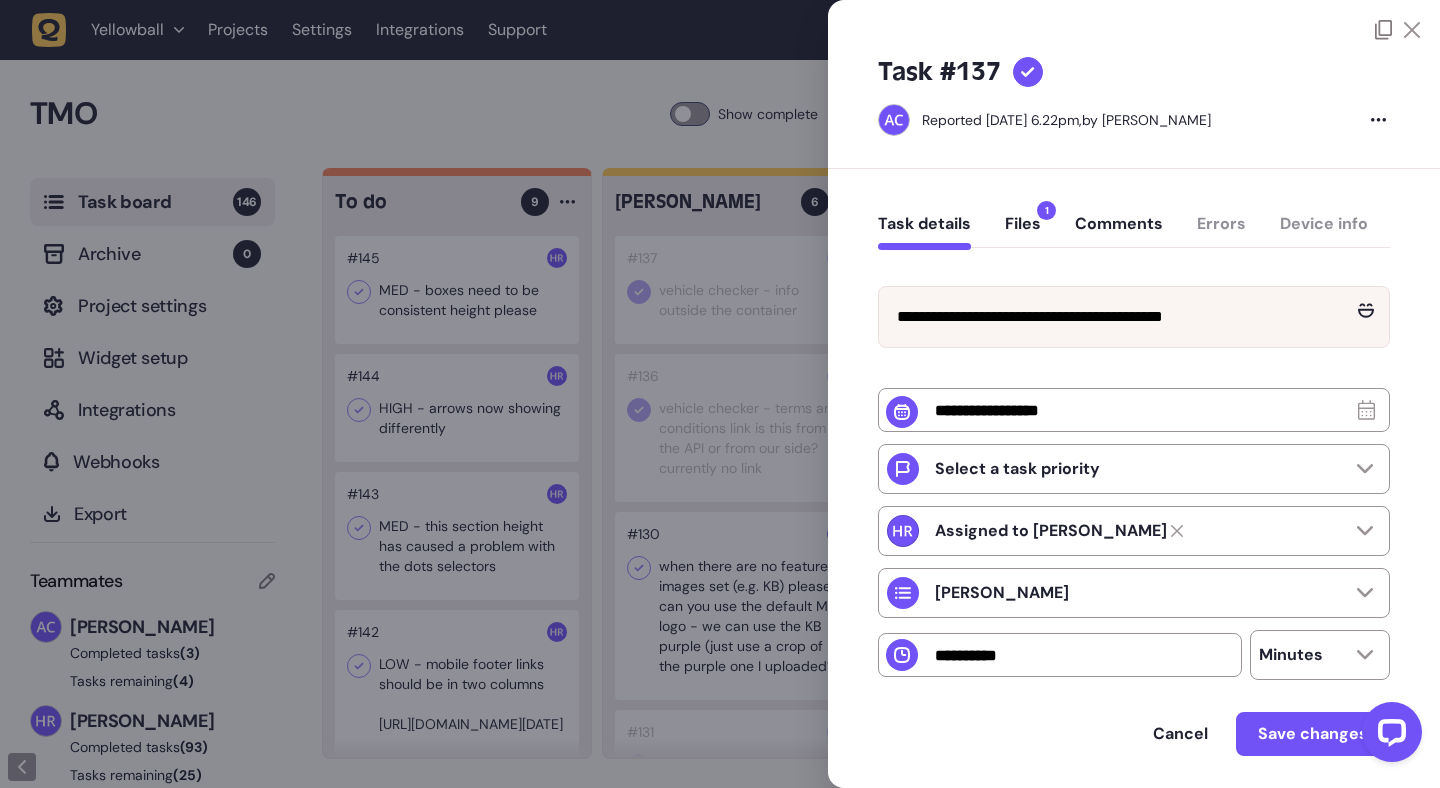 click on "Comments" 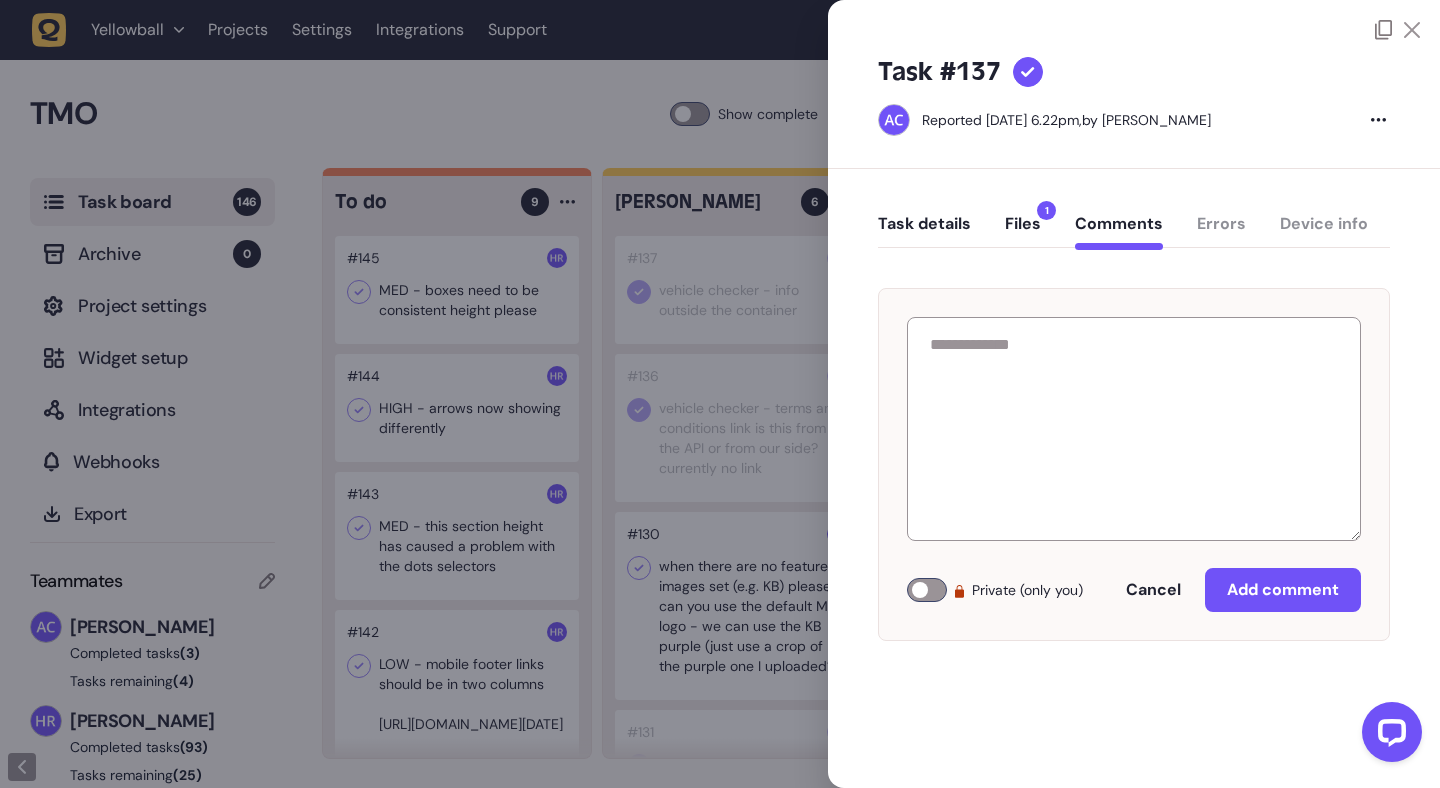 click 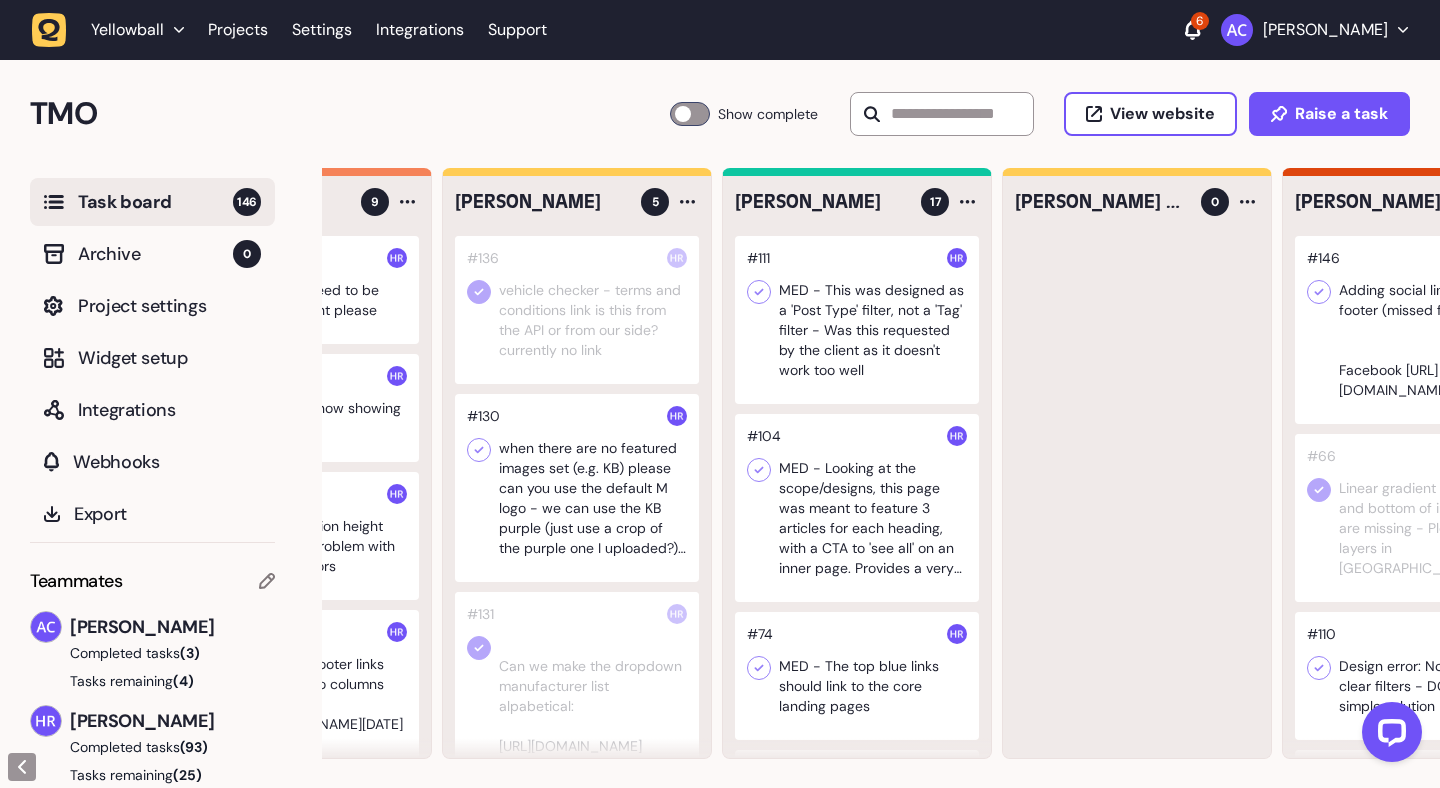 scroll, scrollTop: 0, scrollLeft: 0, axis: both 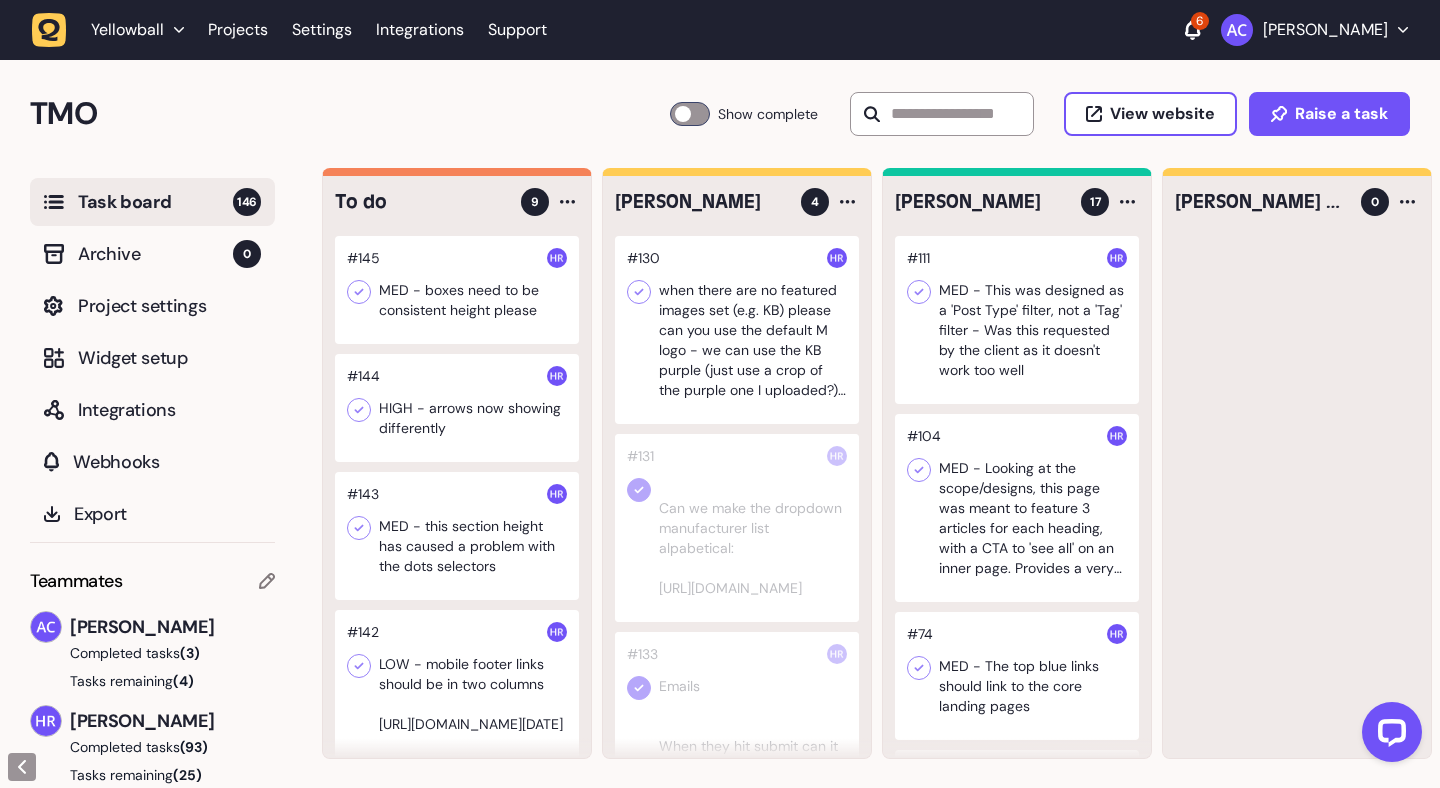 click 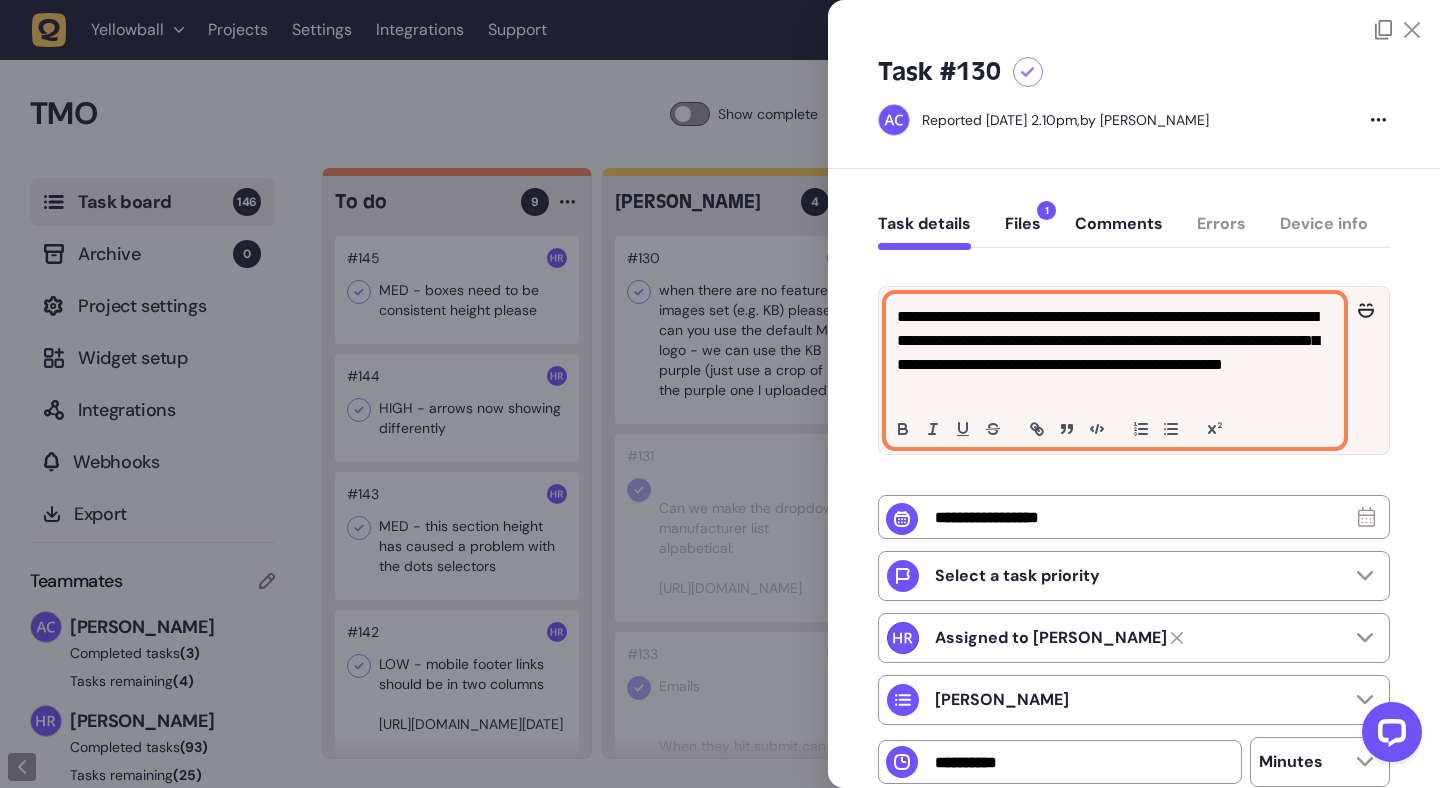 click on "**********" 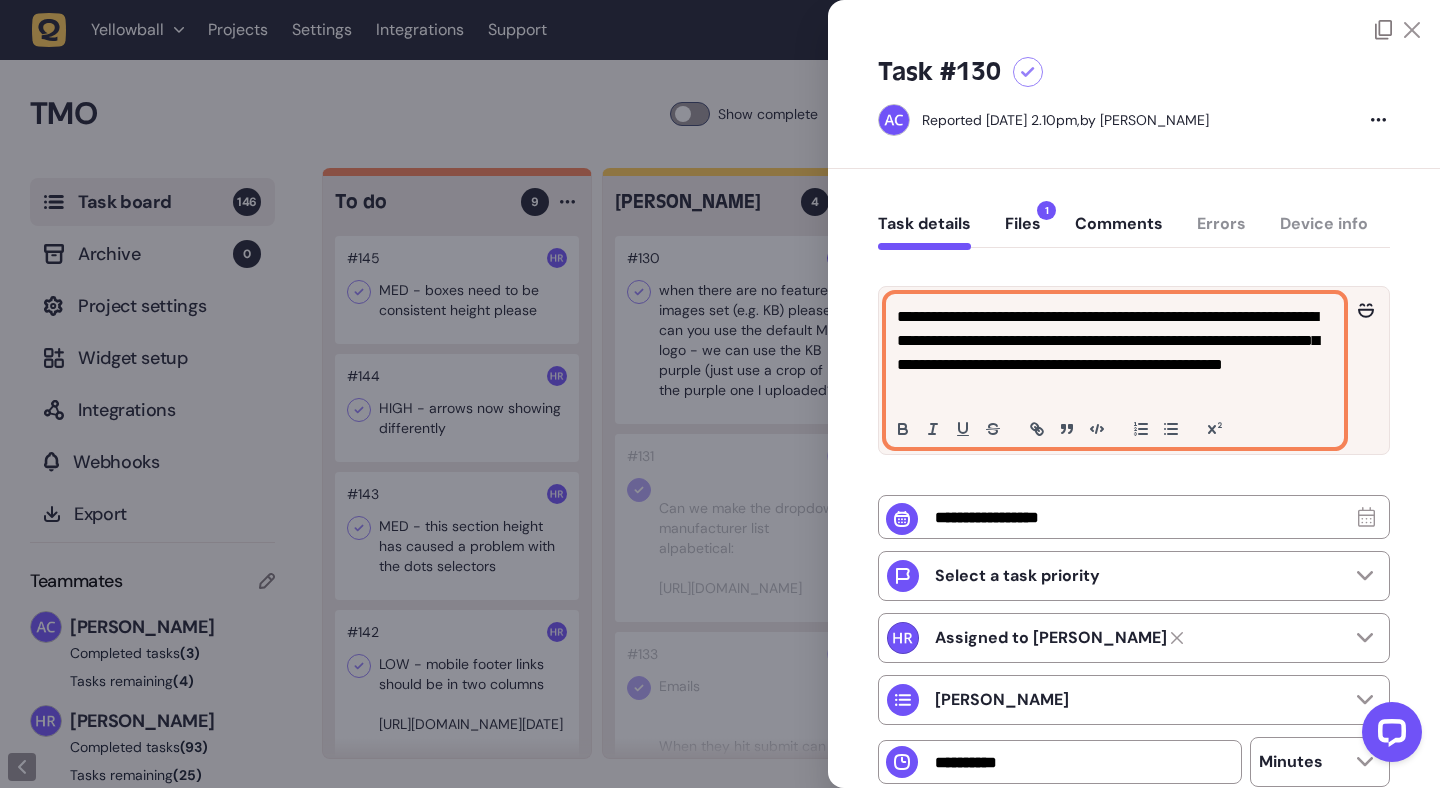 type 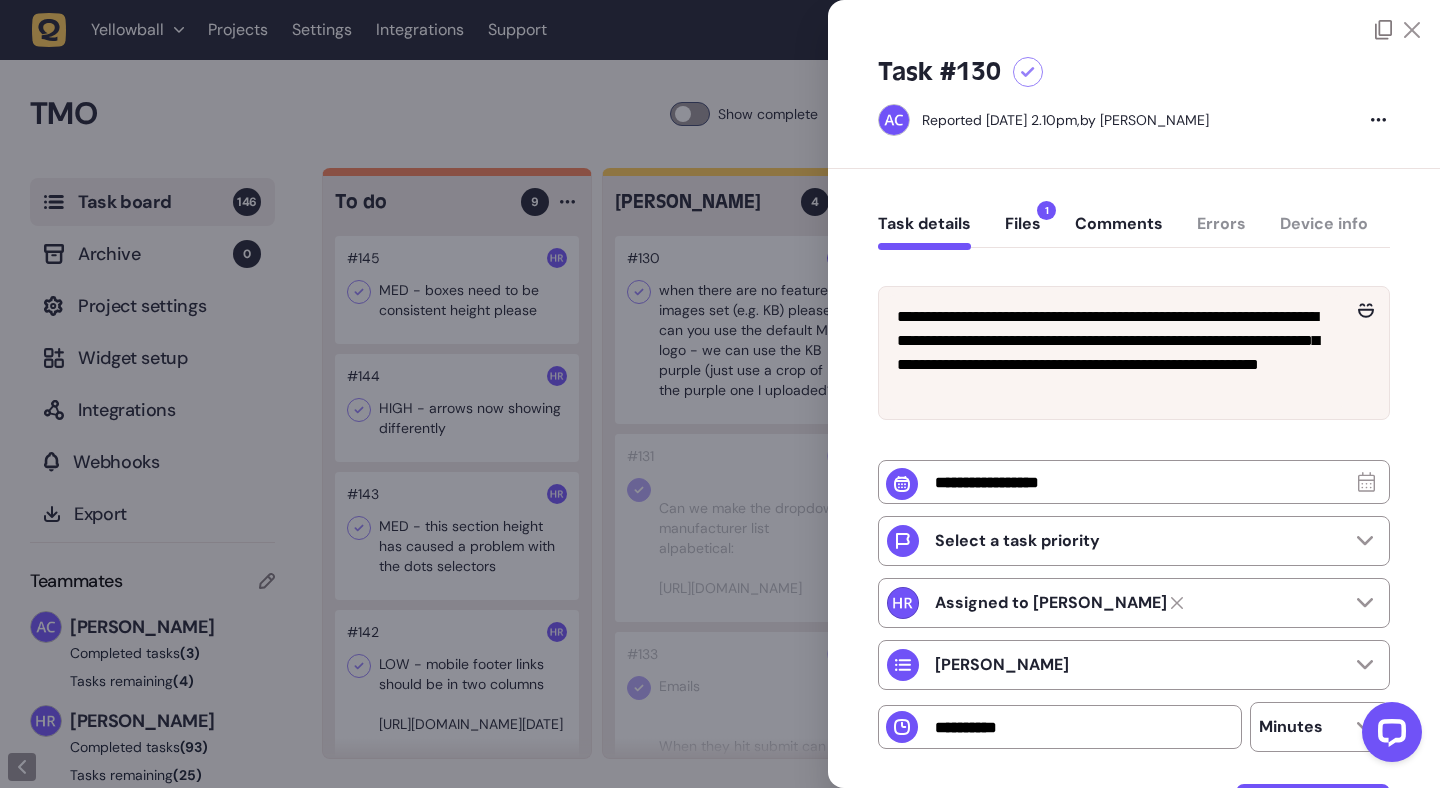 click 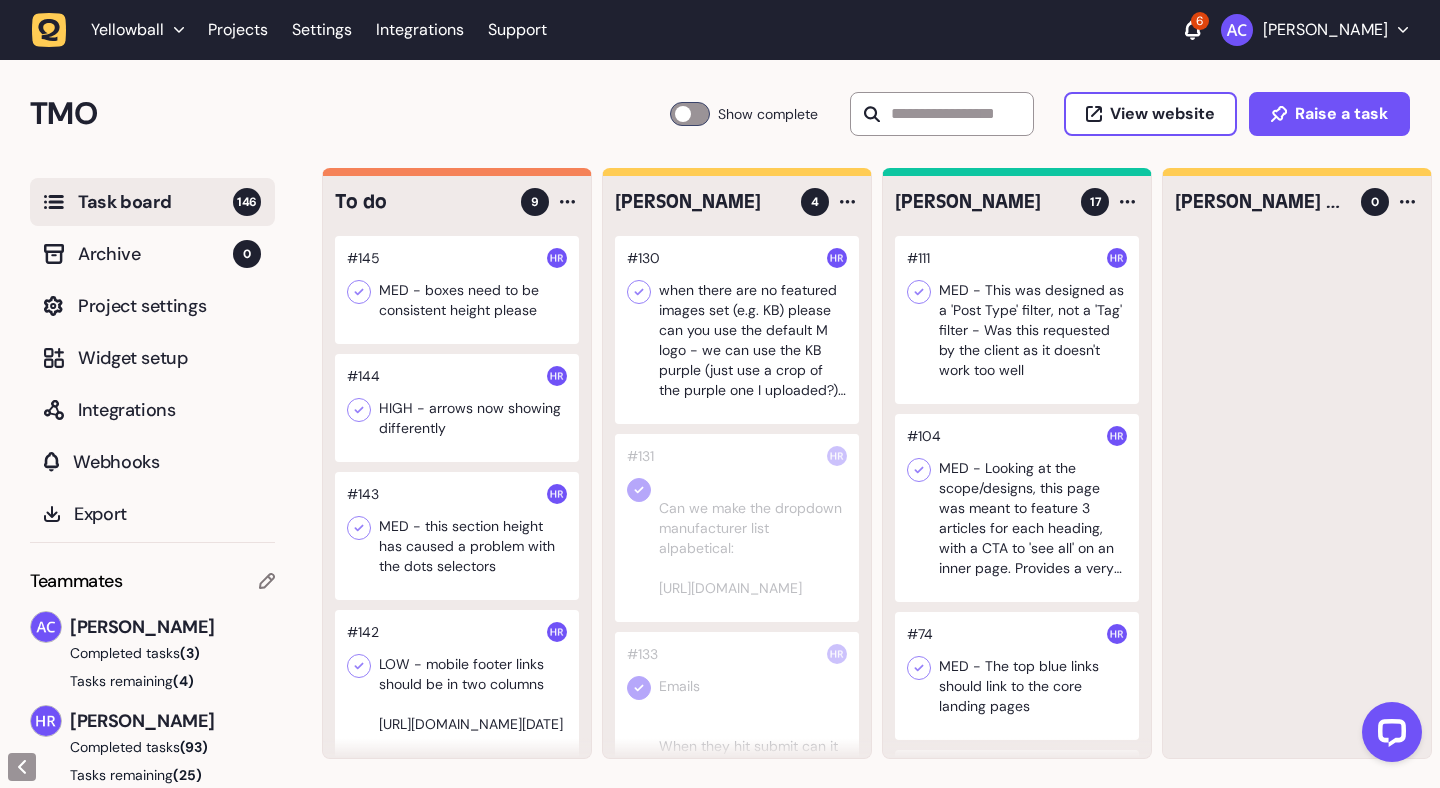 click 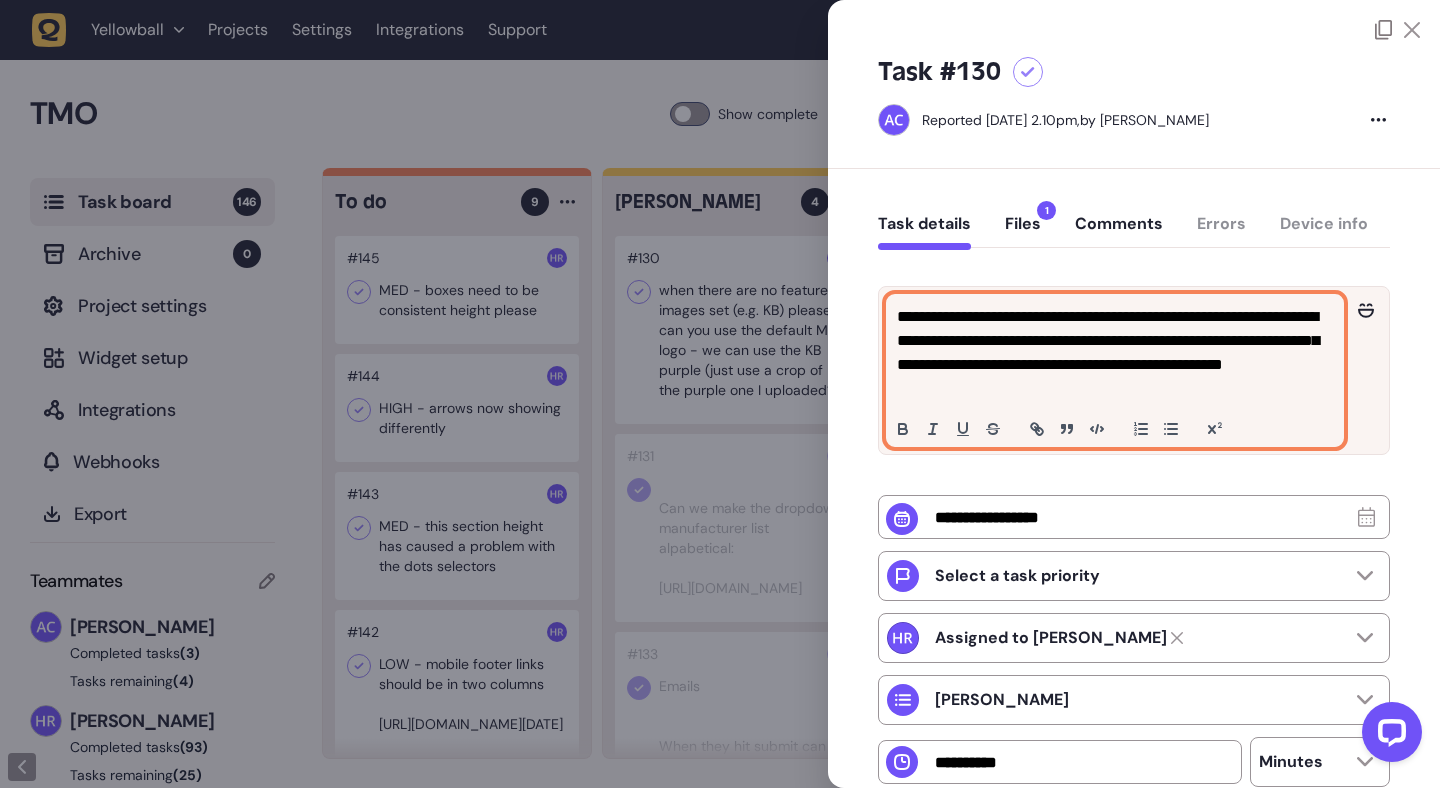 click on "**********" 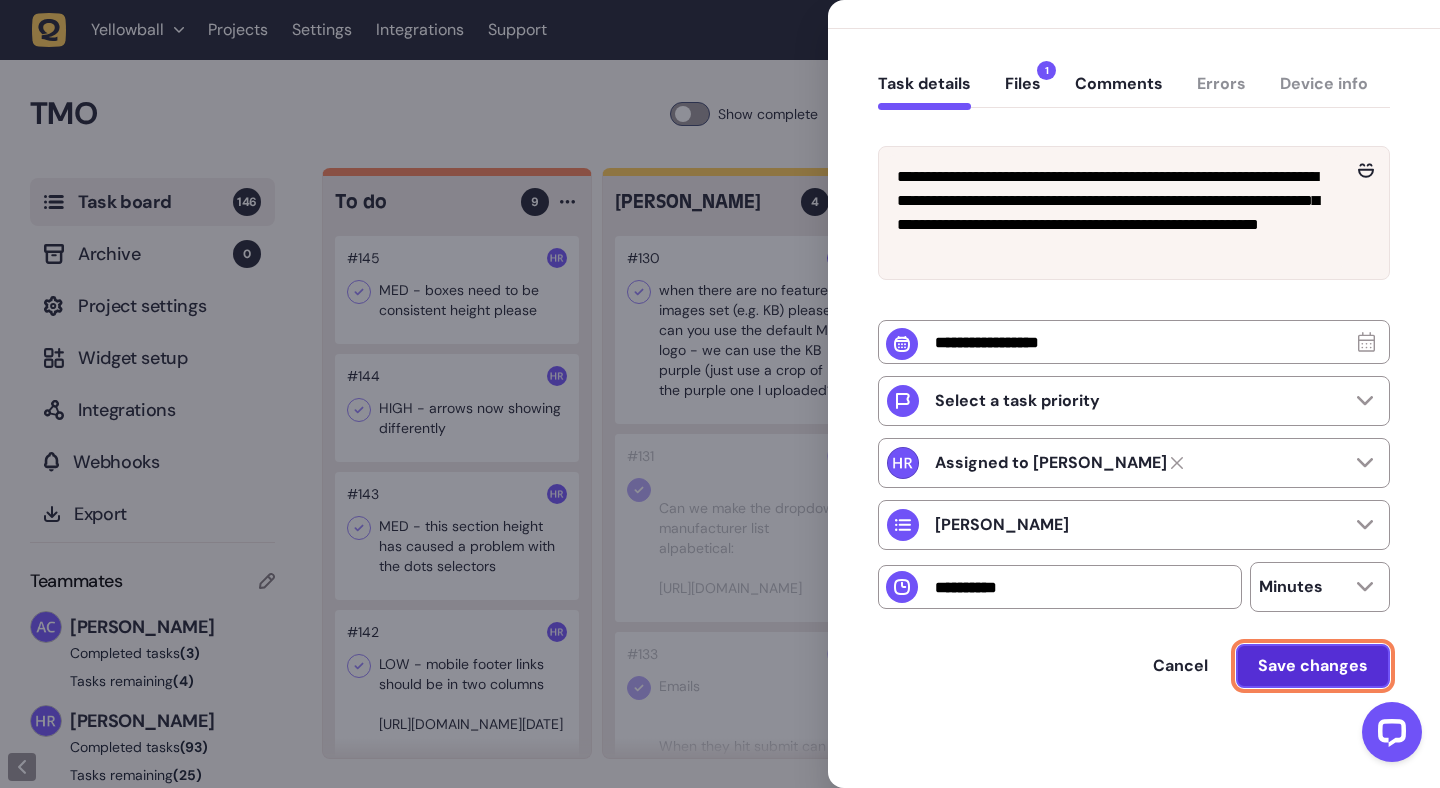 click on "Save changes" 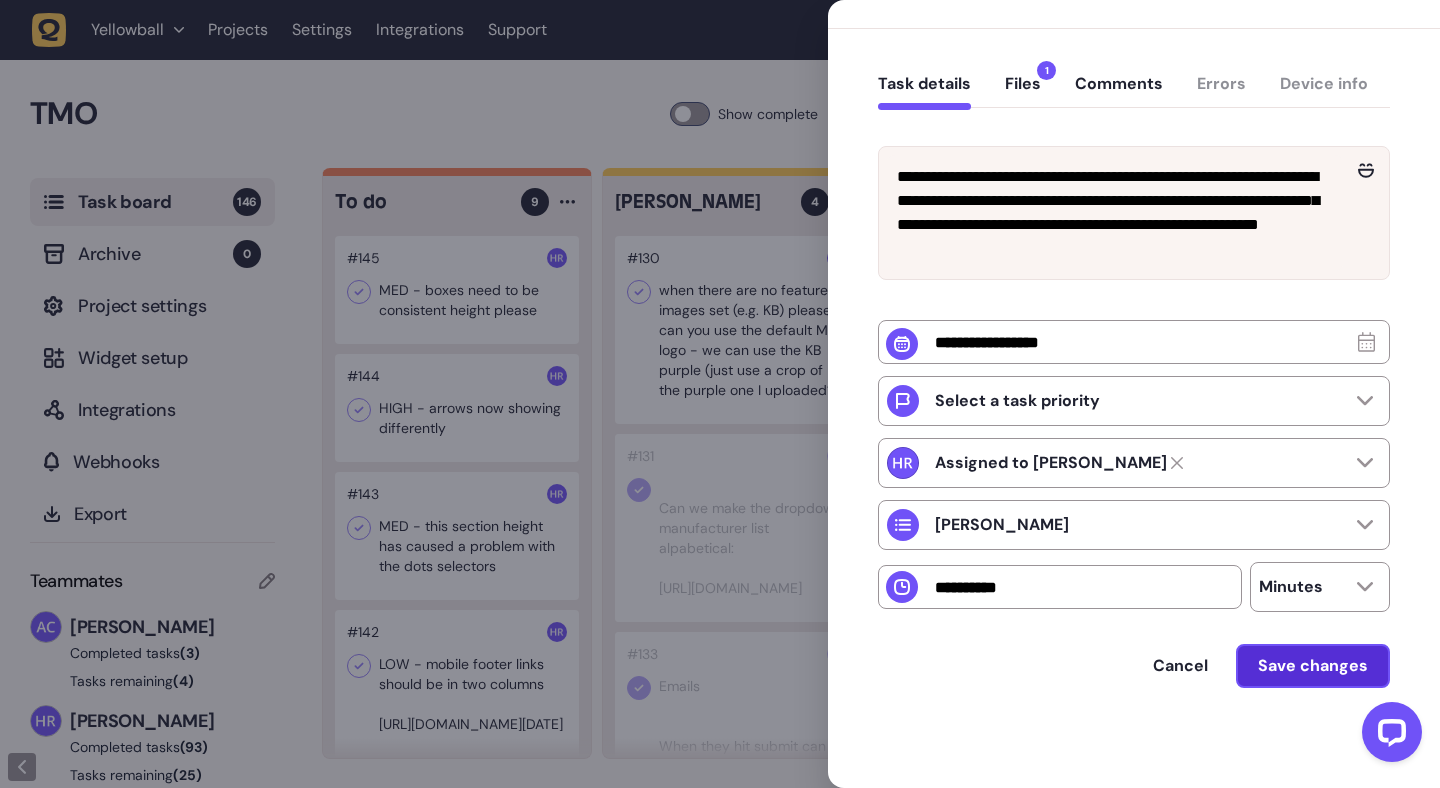 scroll, scrollTop: 0, scrollLeft: 0, axis: both 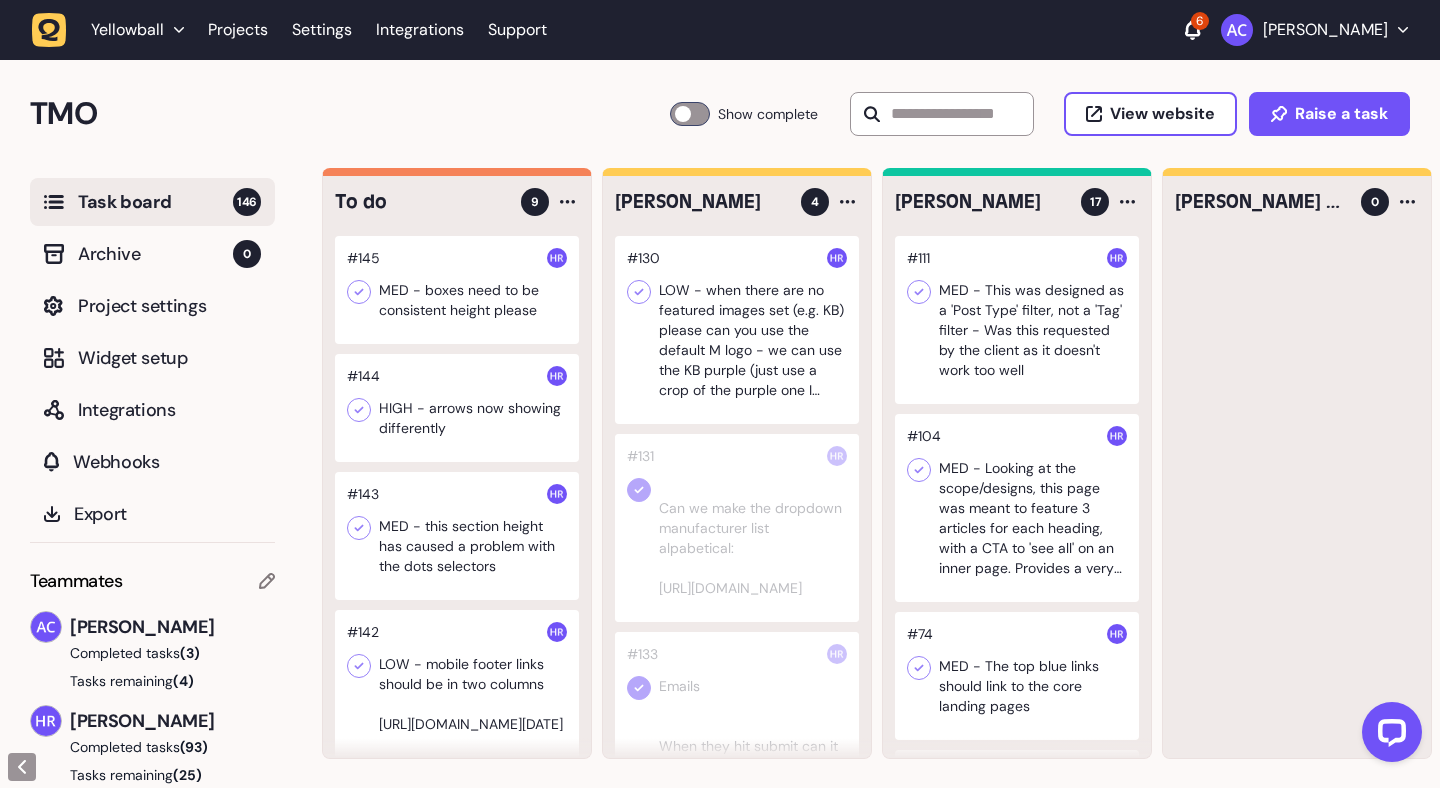 click 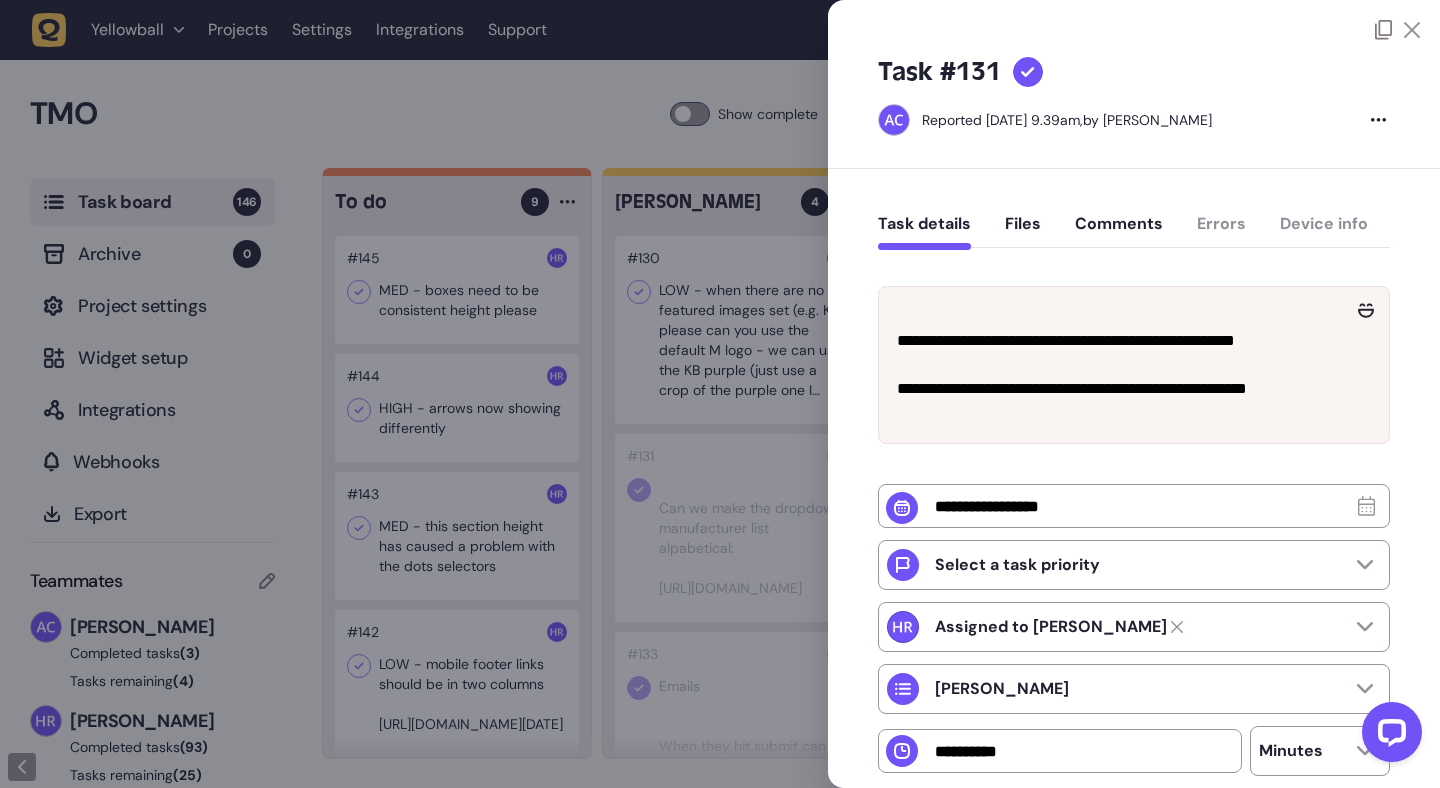 click 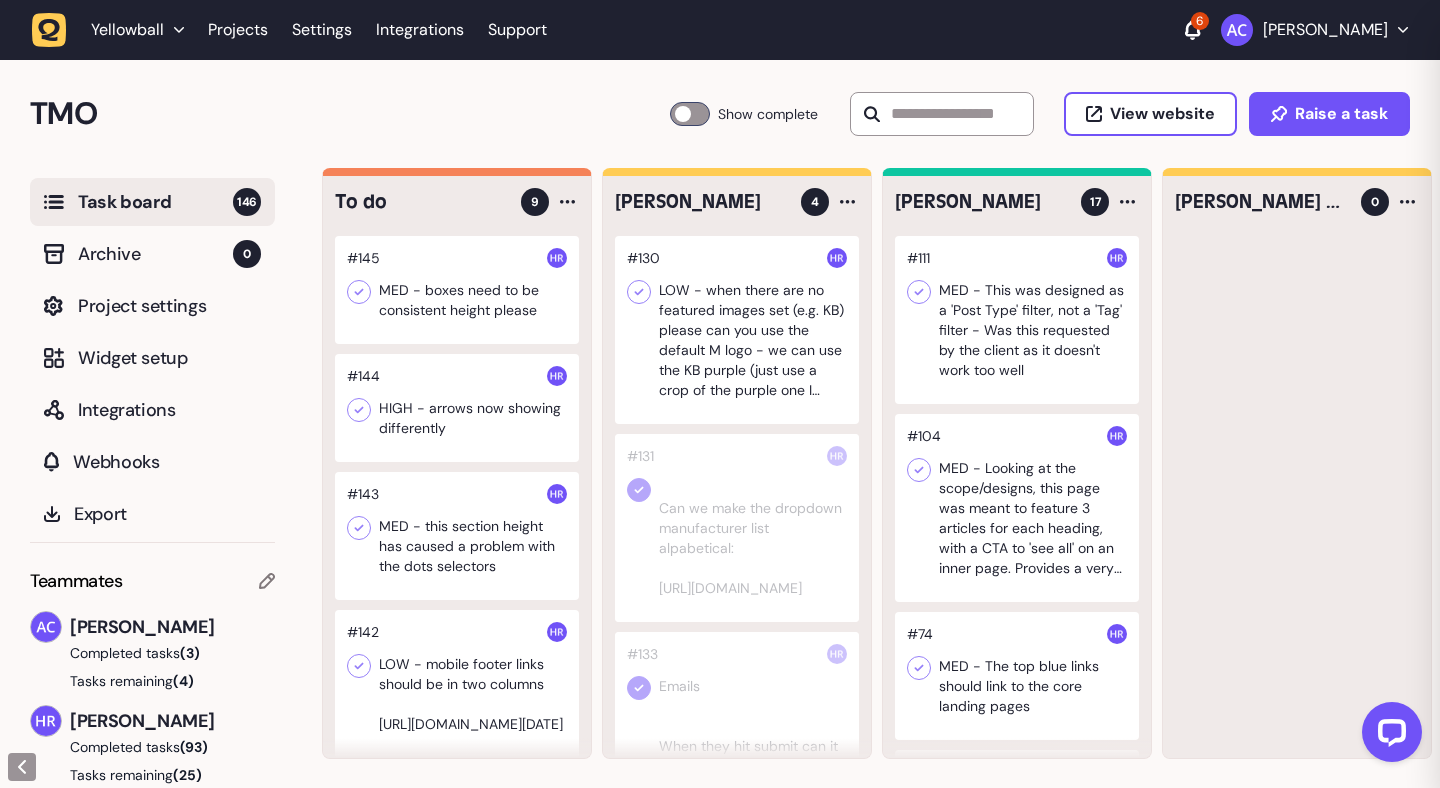 click 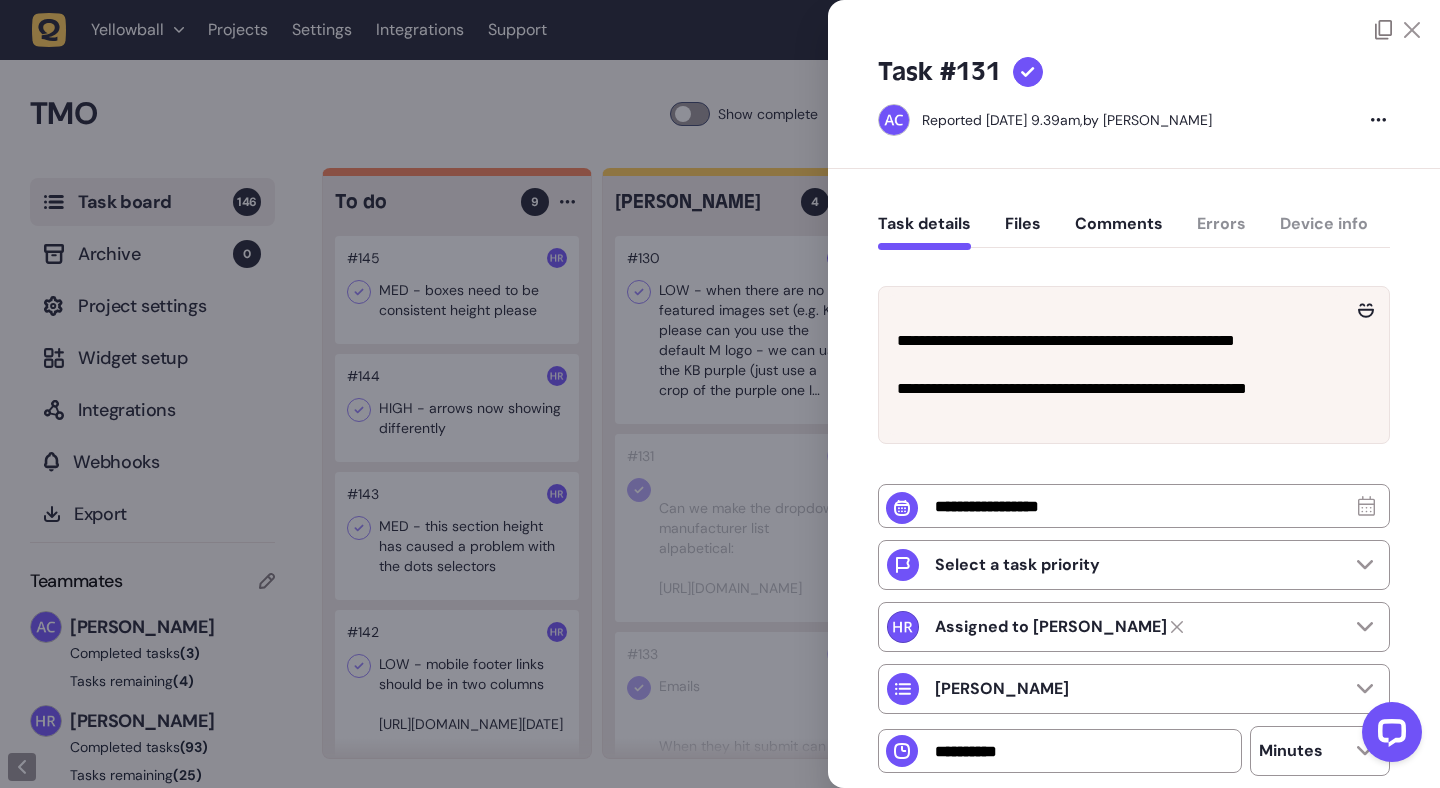 click 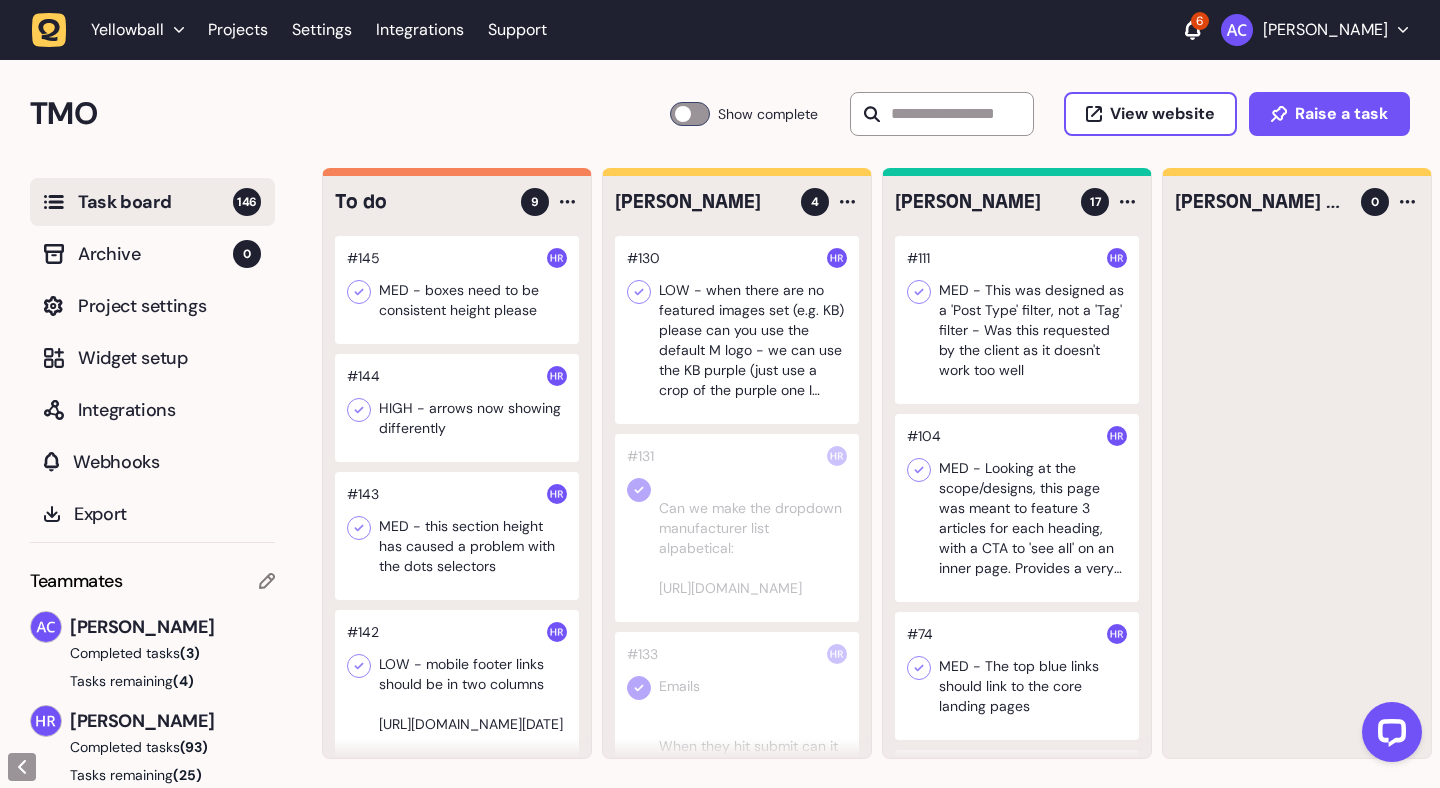 drag, startPoint x: 713, startPoint y: 494, endPoint x: 1432, endPoint y: 487, distance: 719.03406 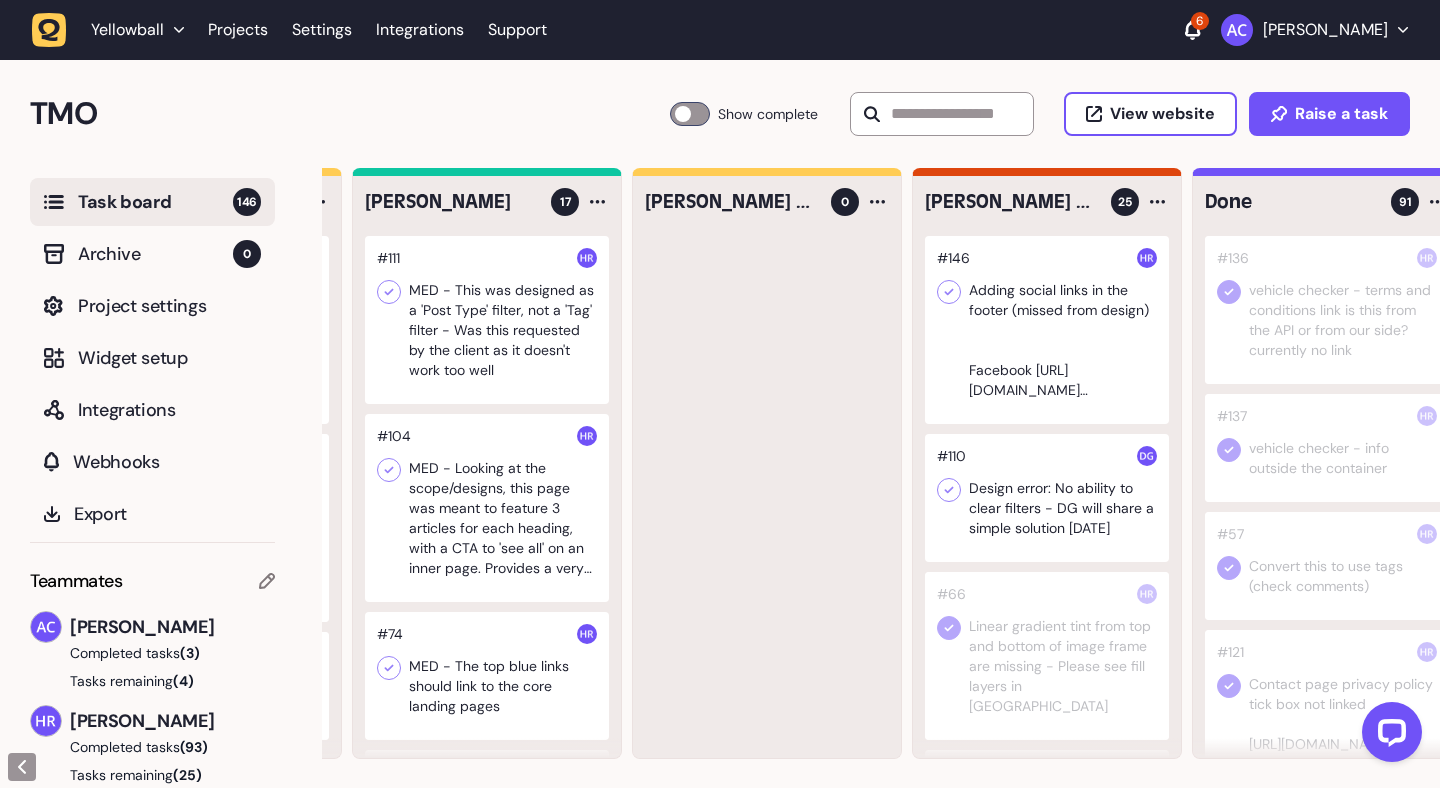 scroll, scrollTop: 0, scrollLeft: 560, axis: horizontal 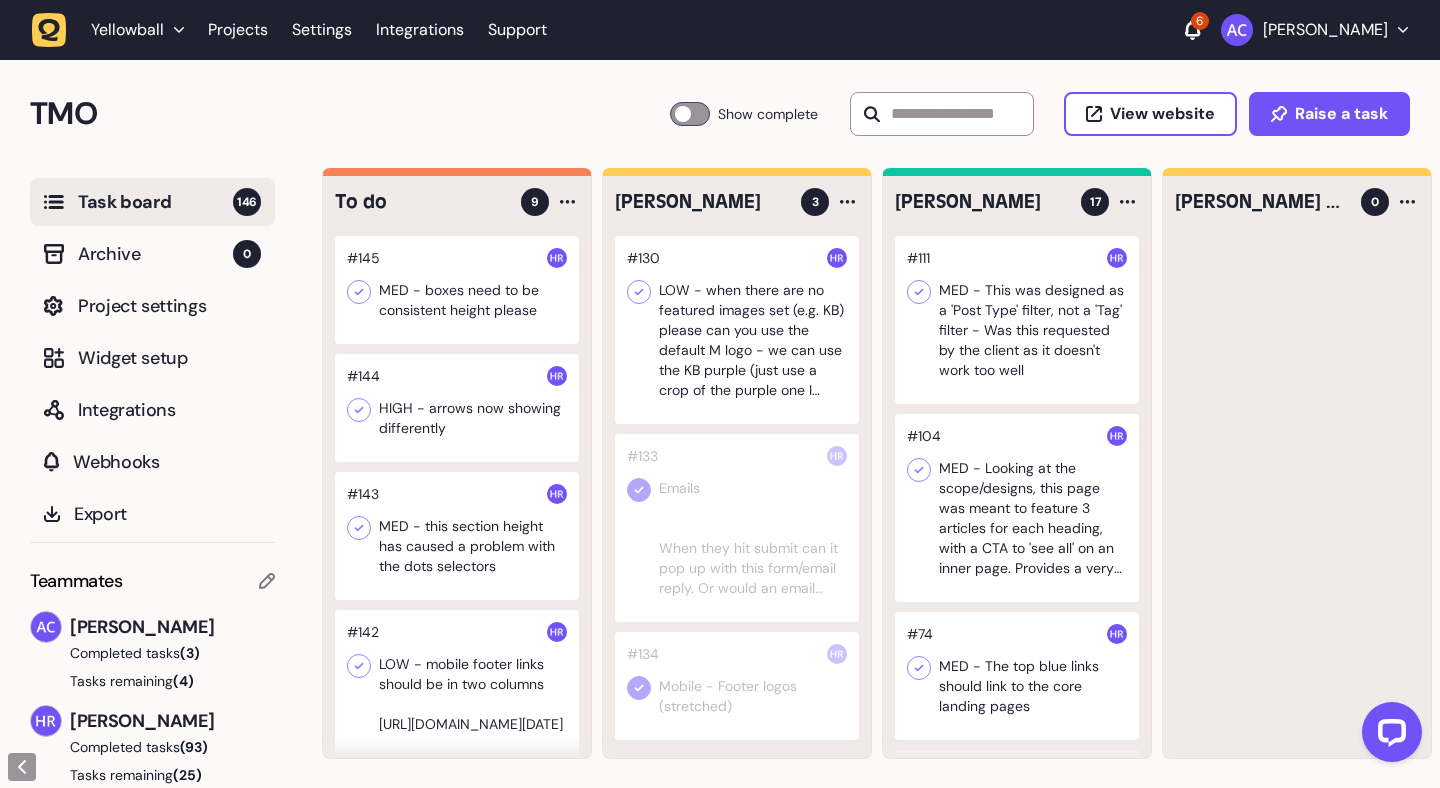 click 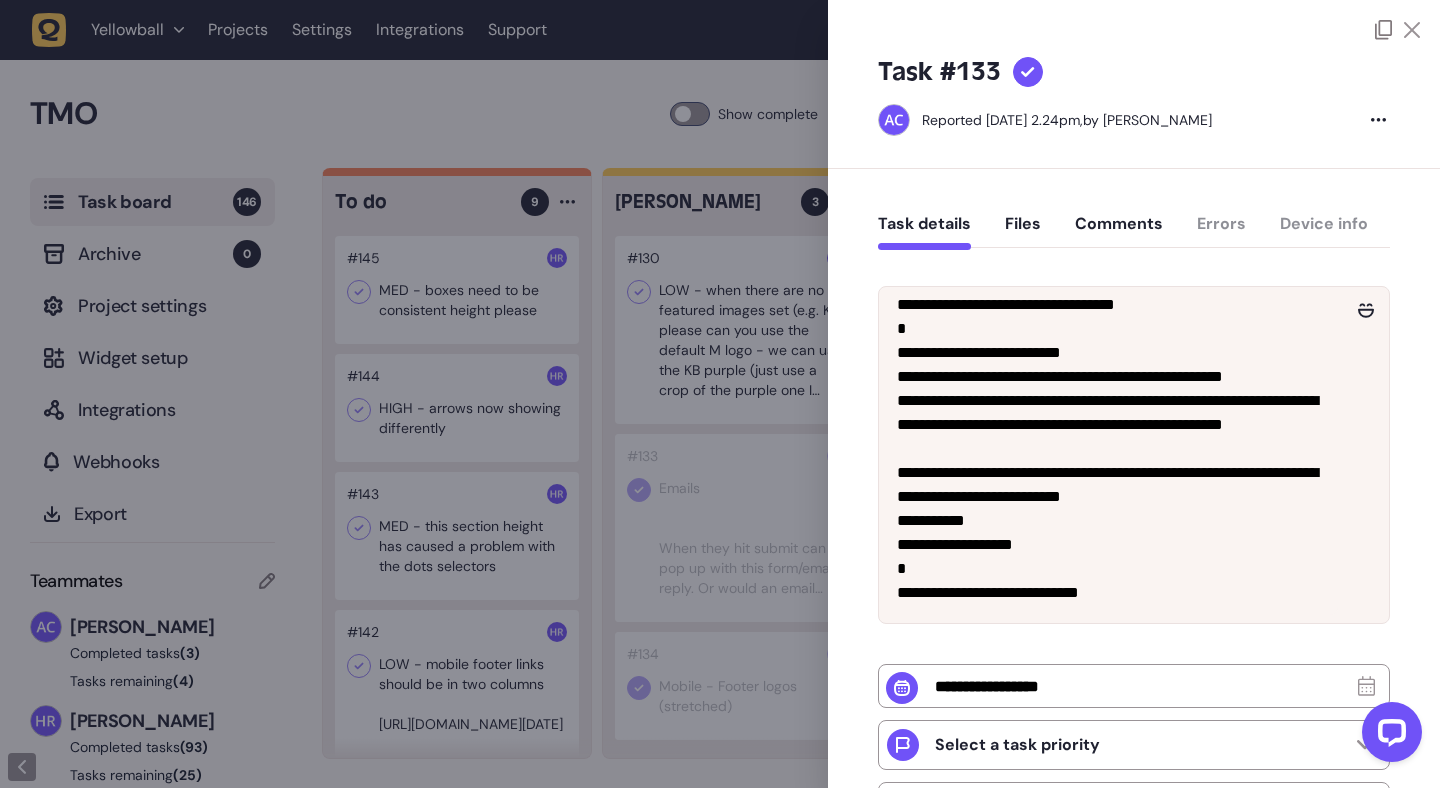 scroll, scrollTop: 222, scrollLeft: 0, axis: vertical 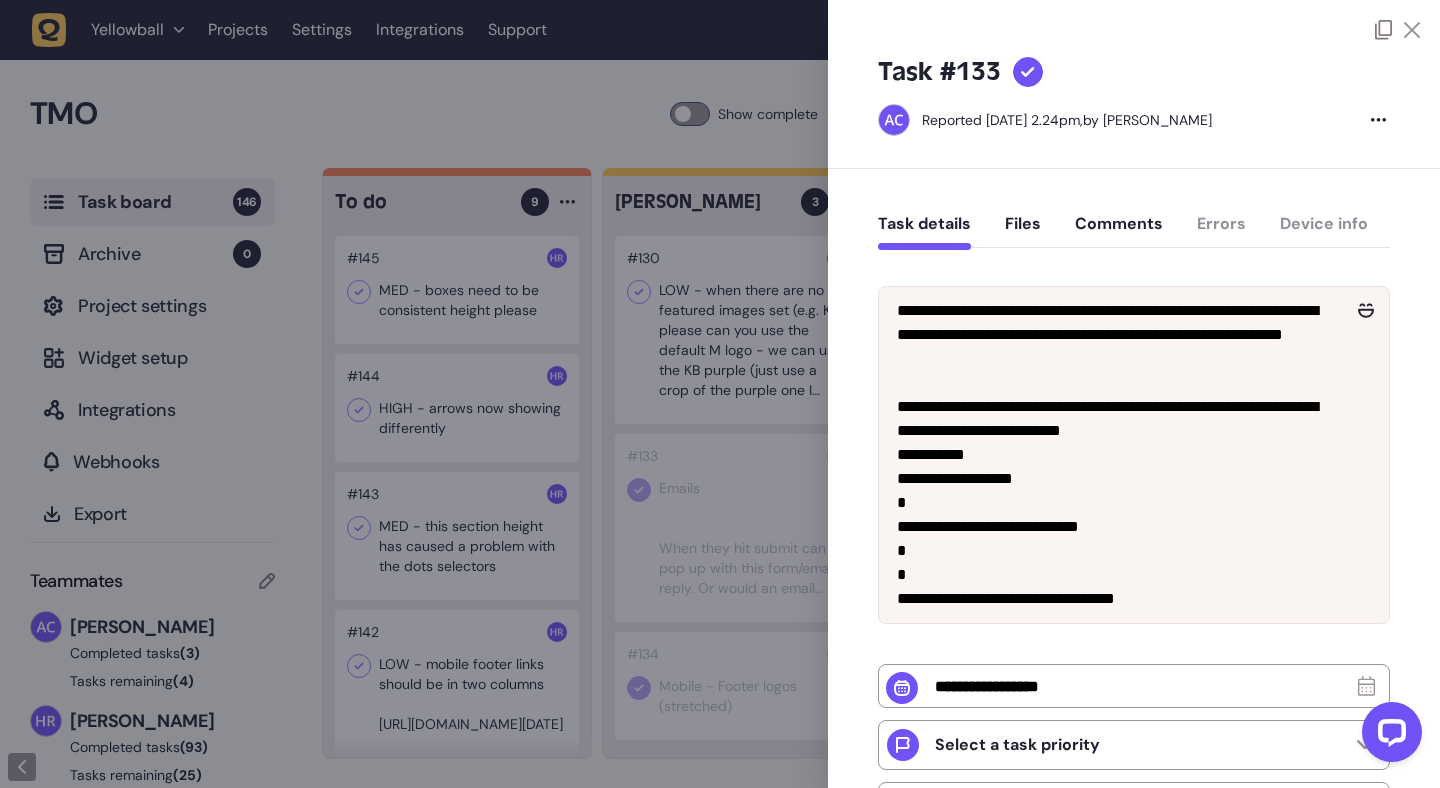 click on "Comments" 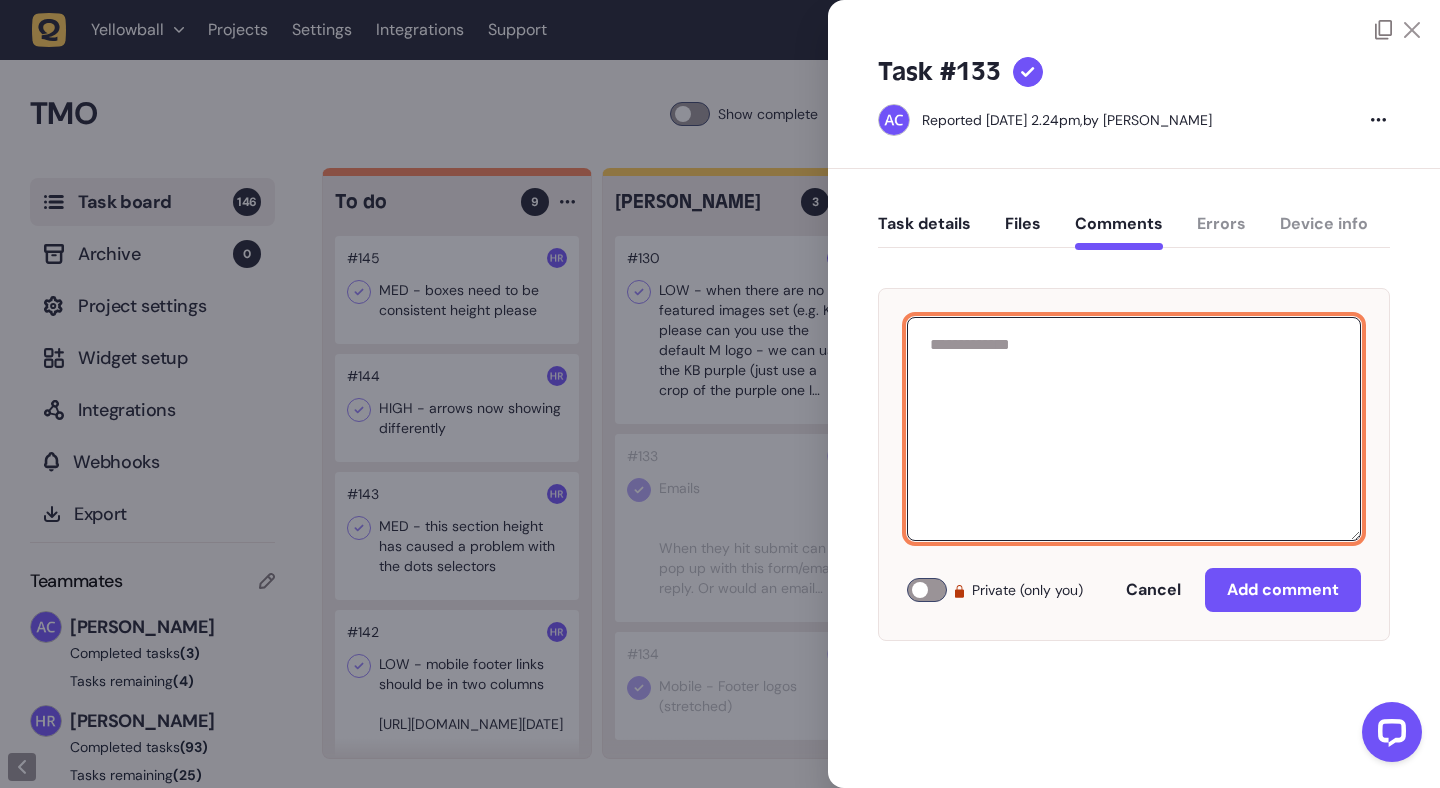 click 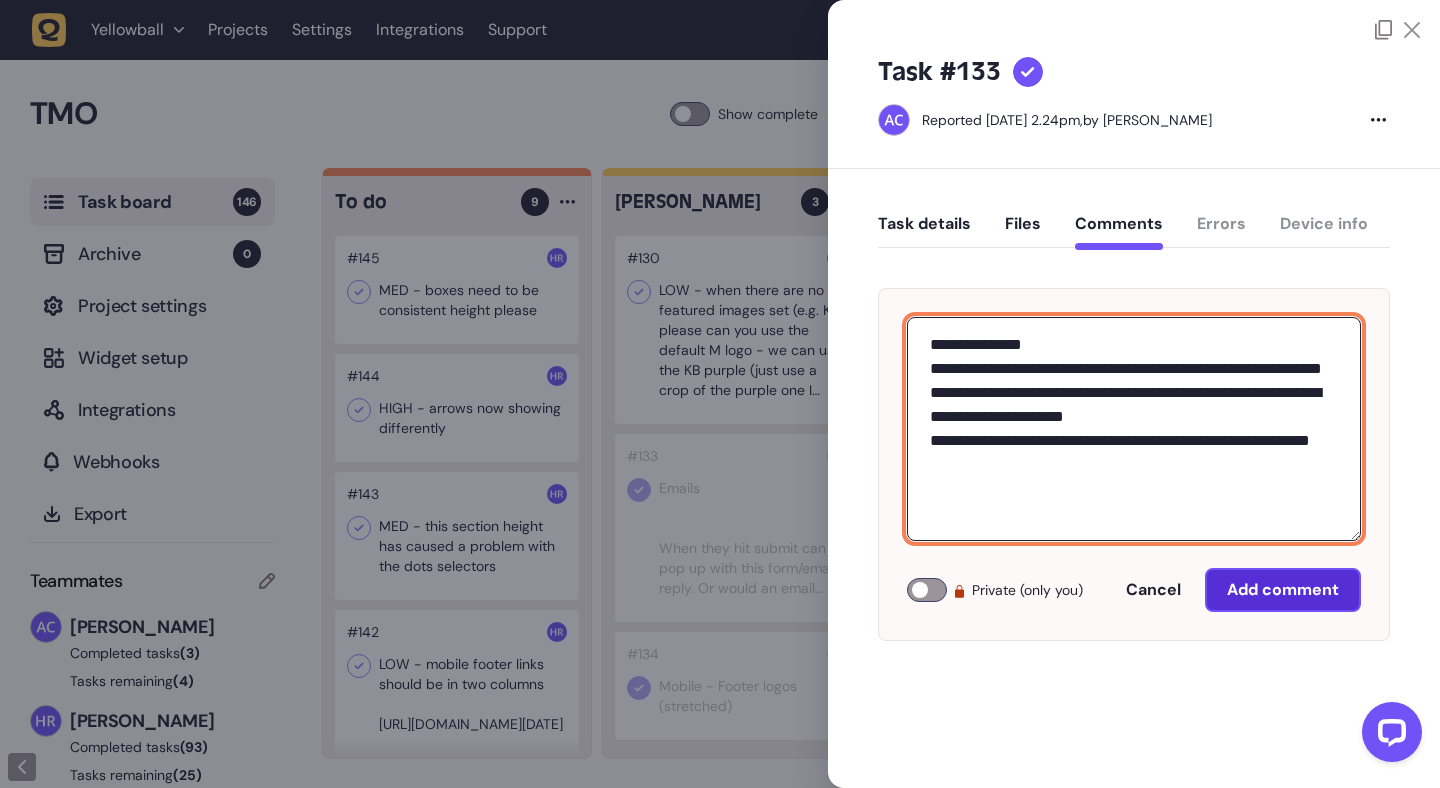 type on "**********" 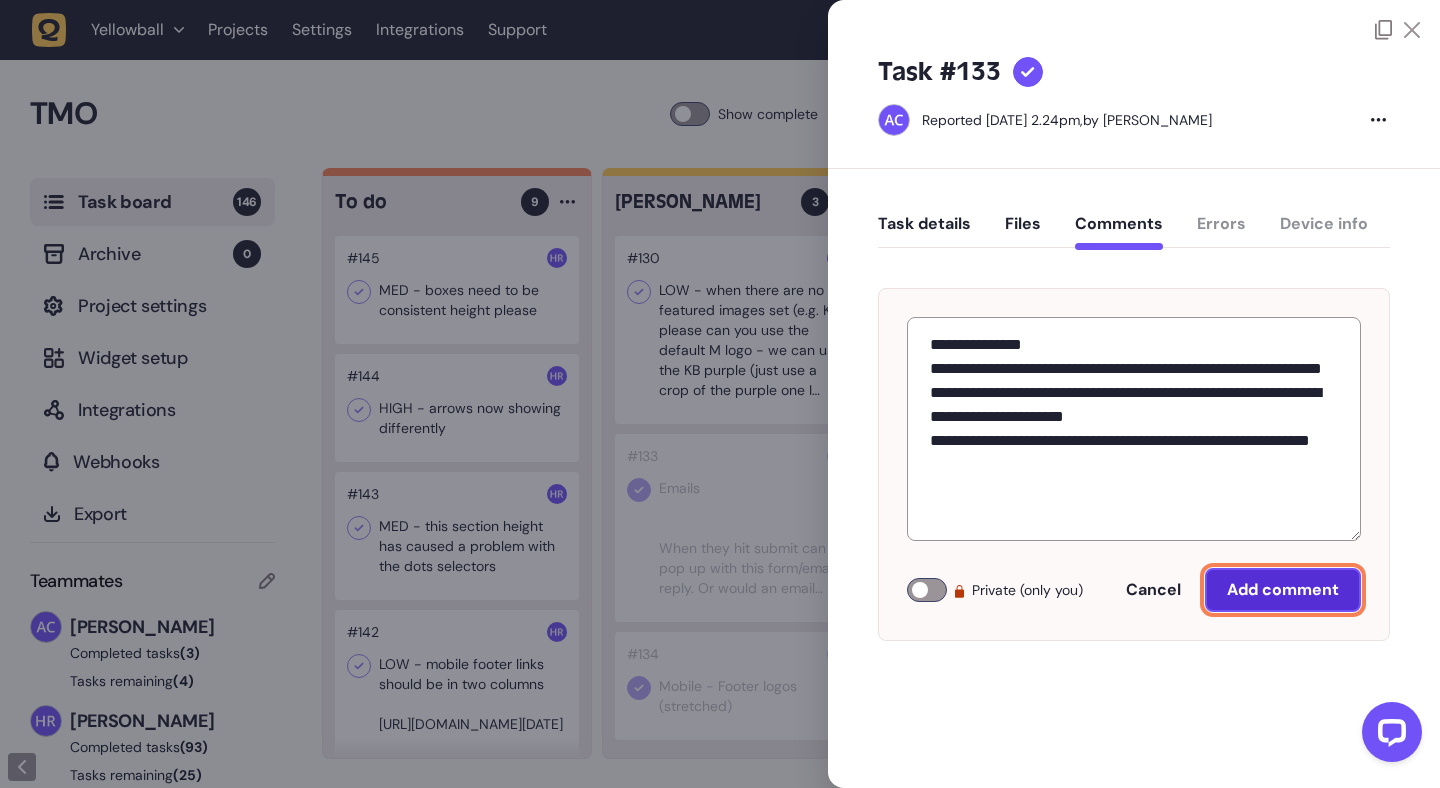 click on "Add comment" 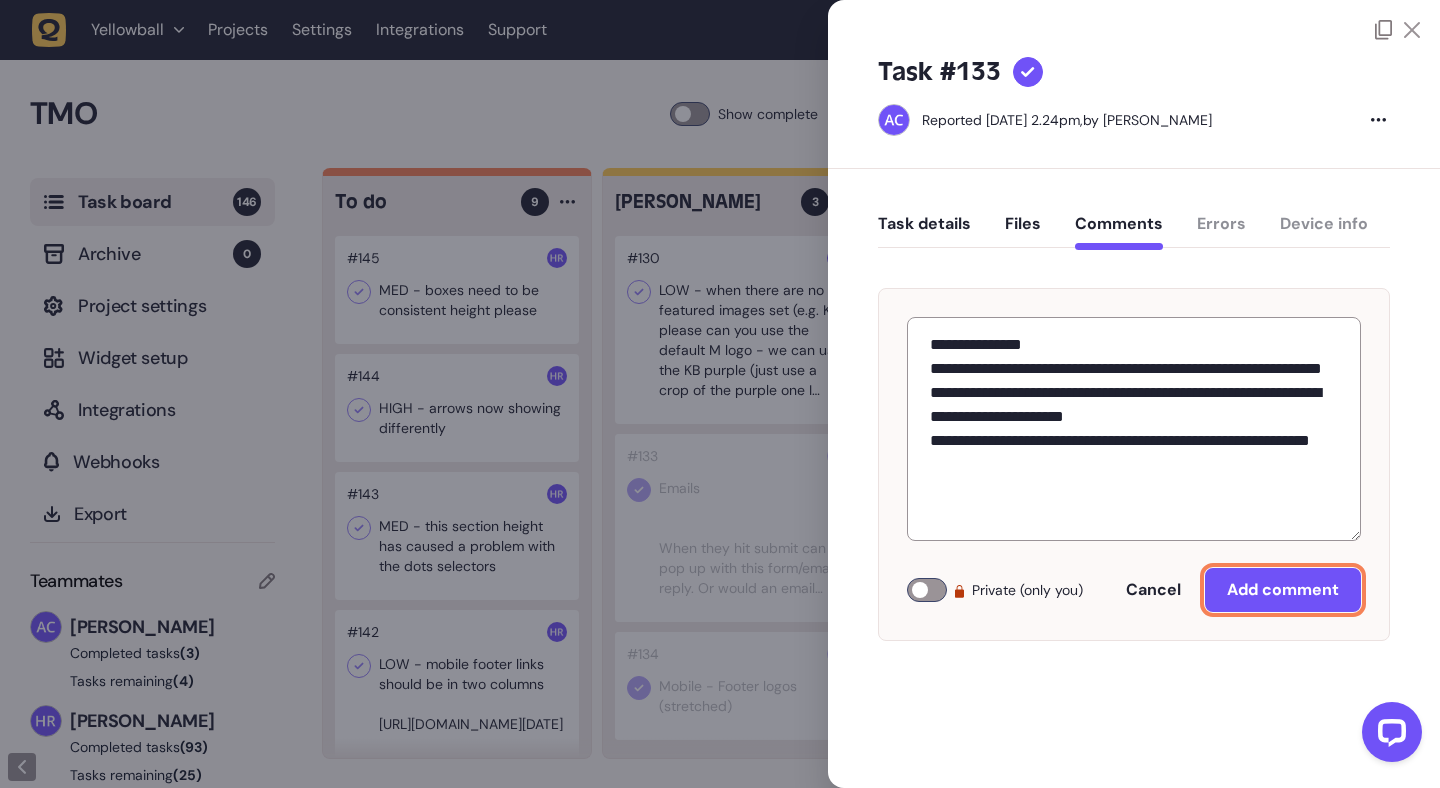 type 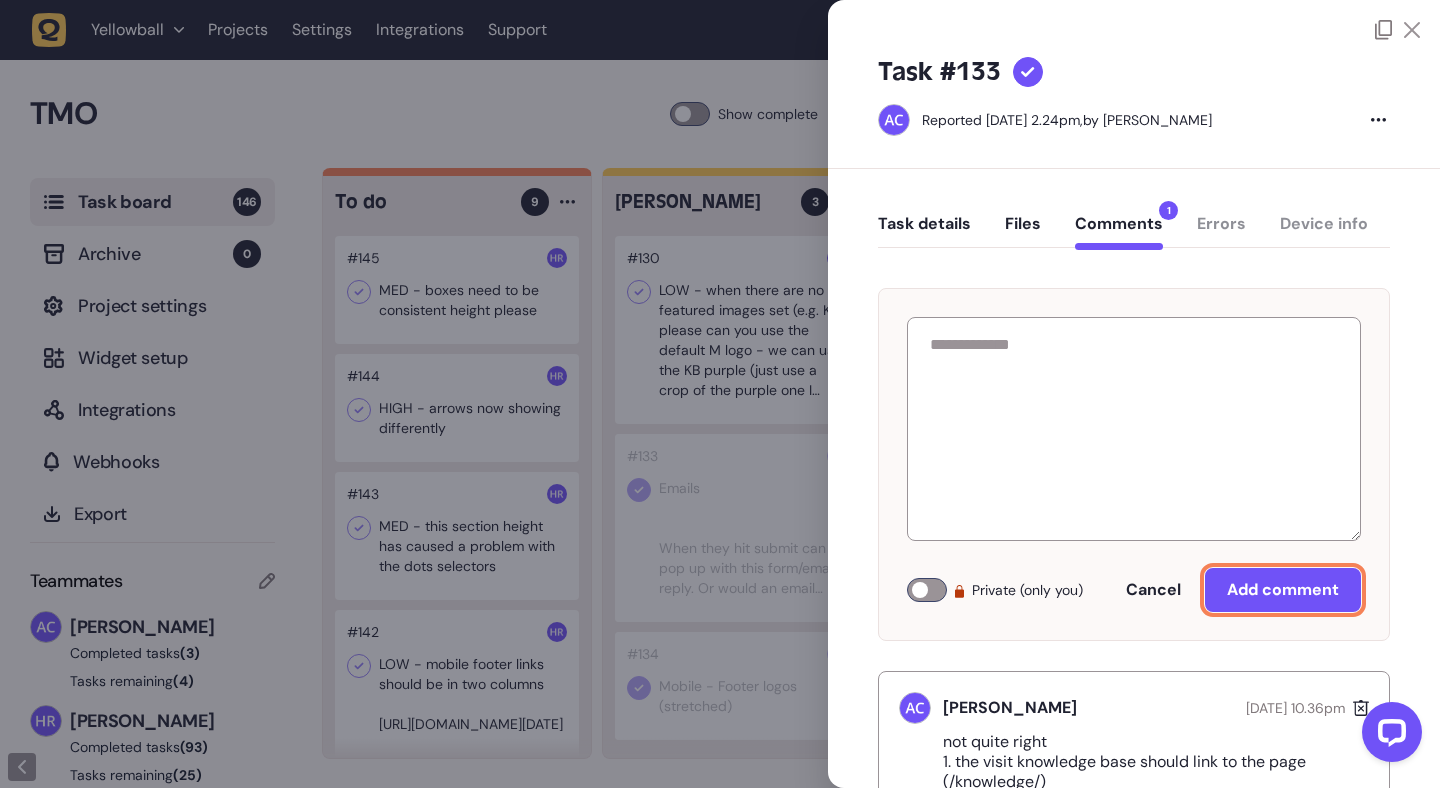 click on "Task details" 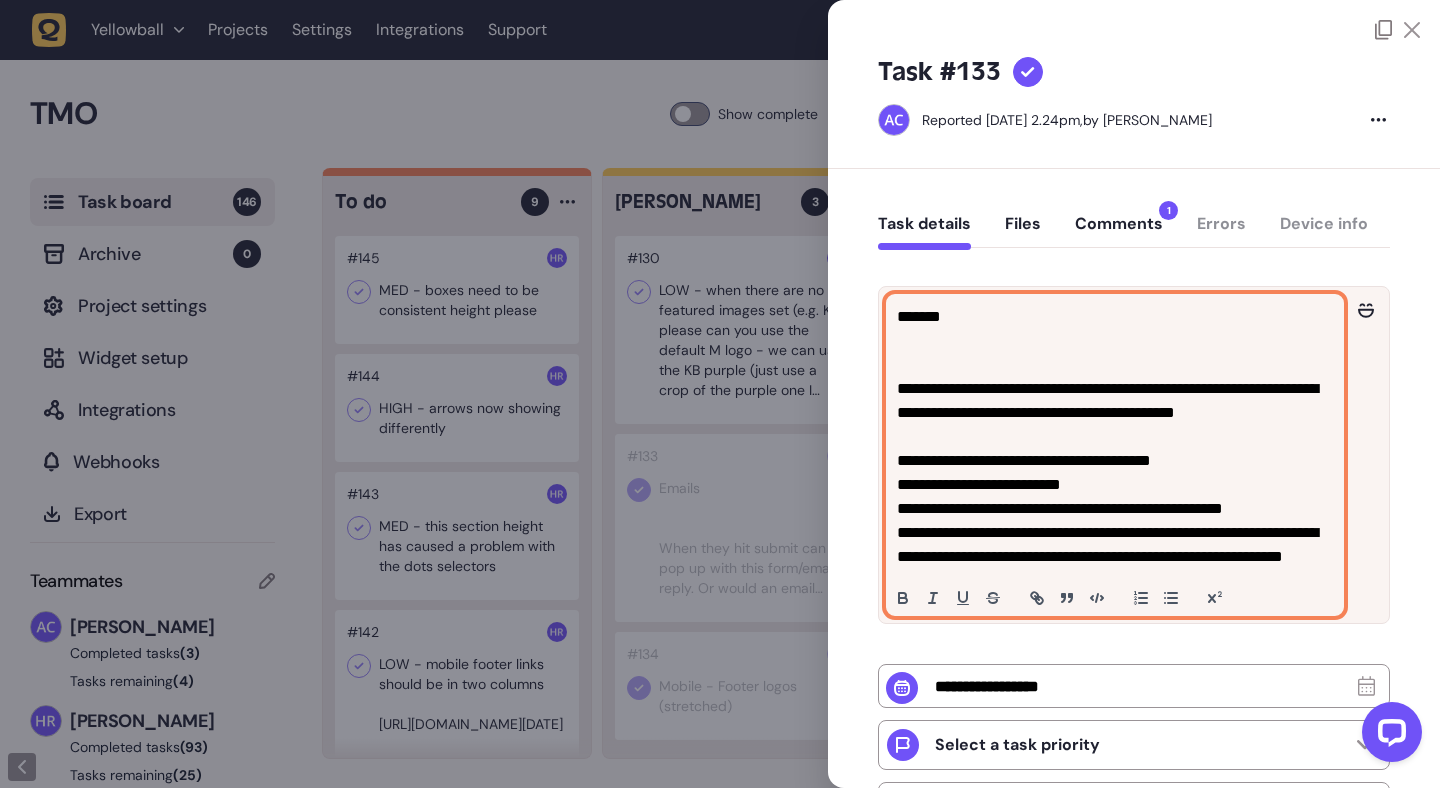 click on "******" 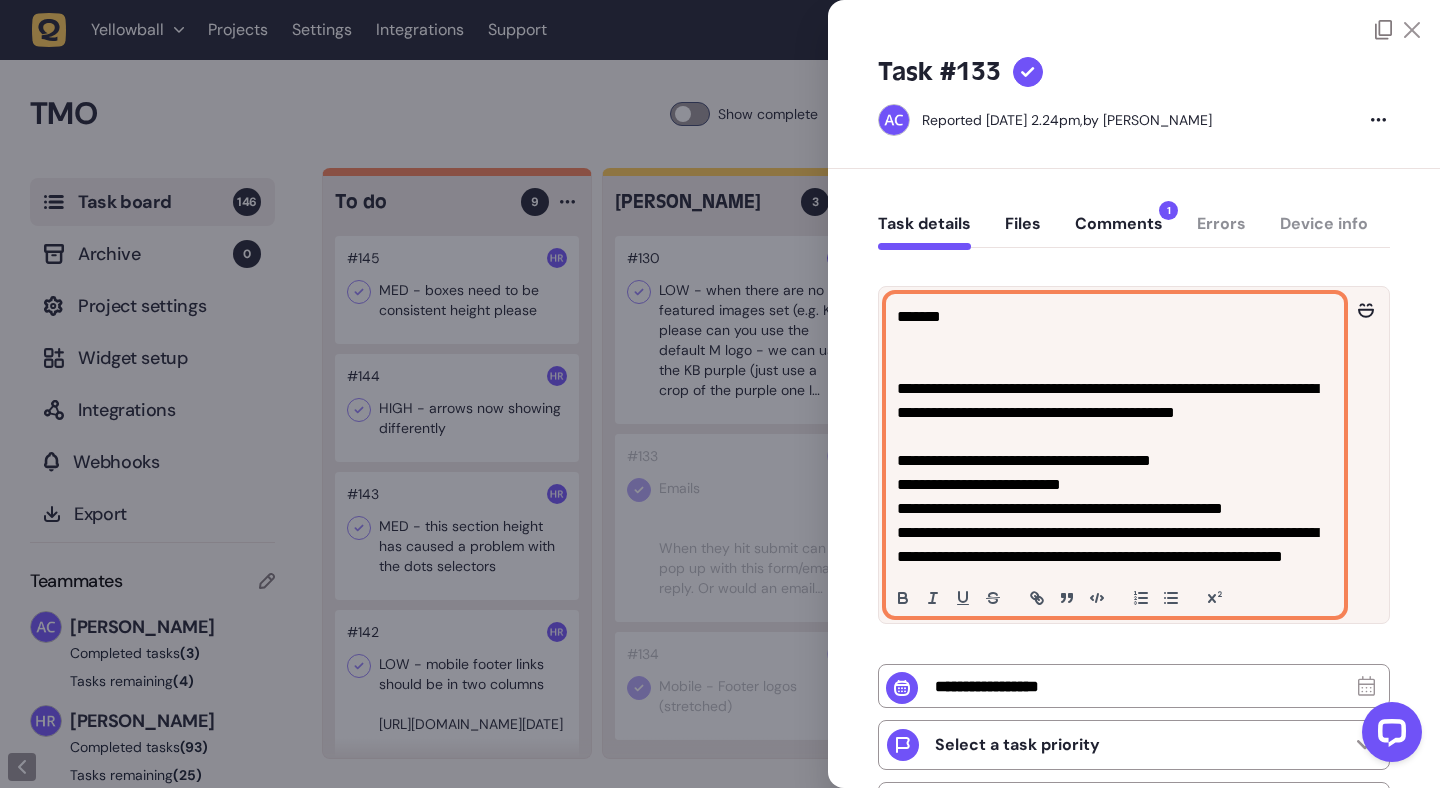 type 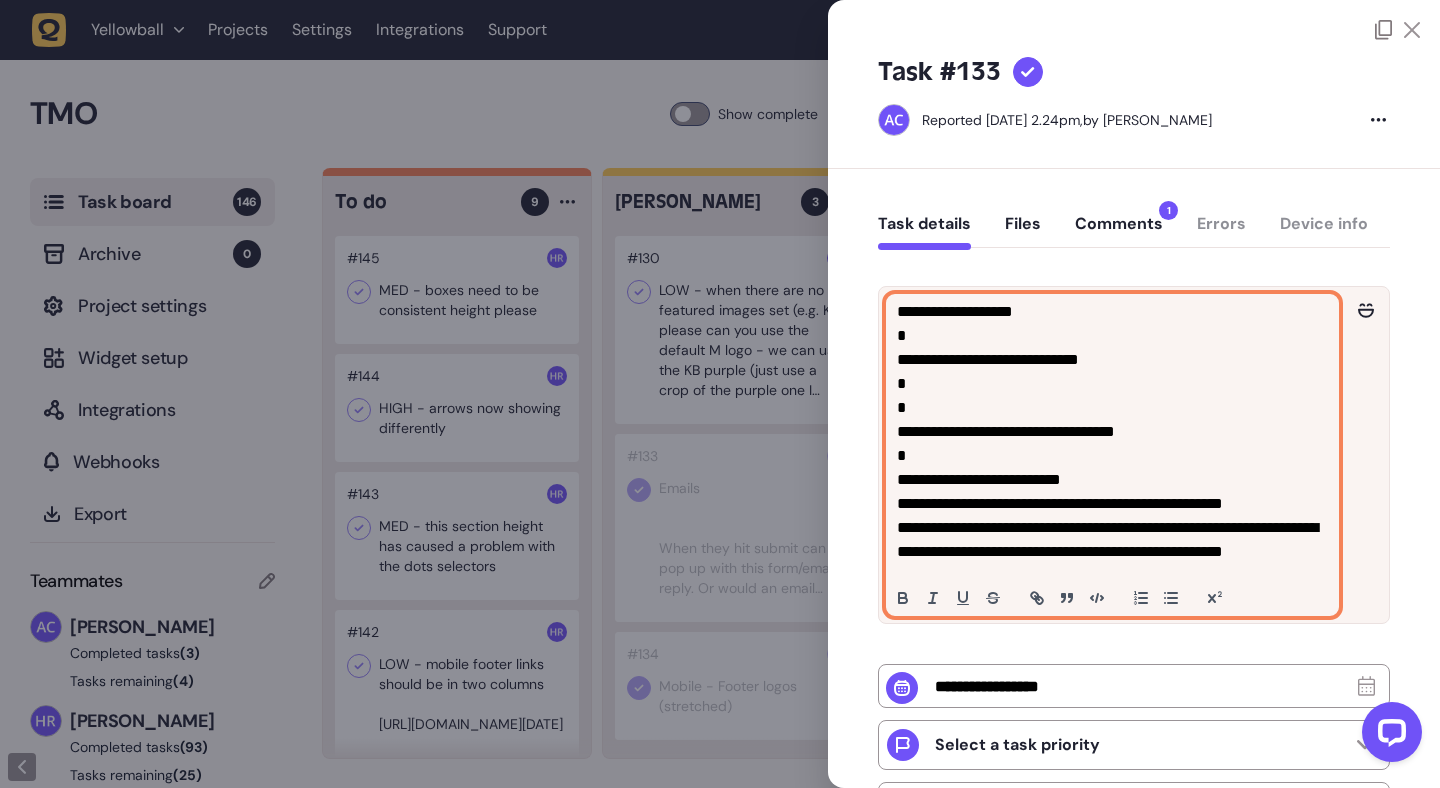 scroll, scrollTop: 391, scrollLeft: 0, axis: vertical 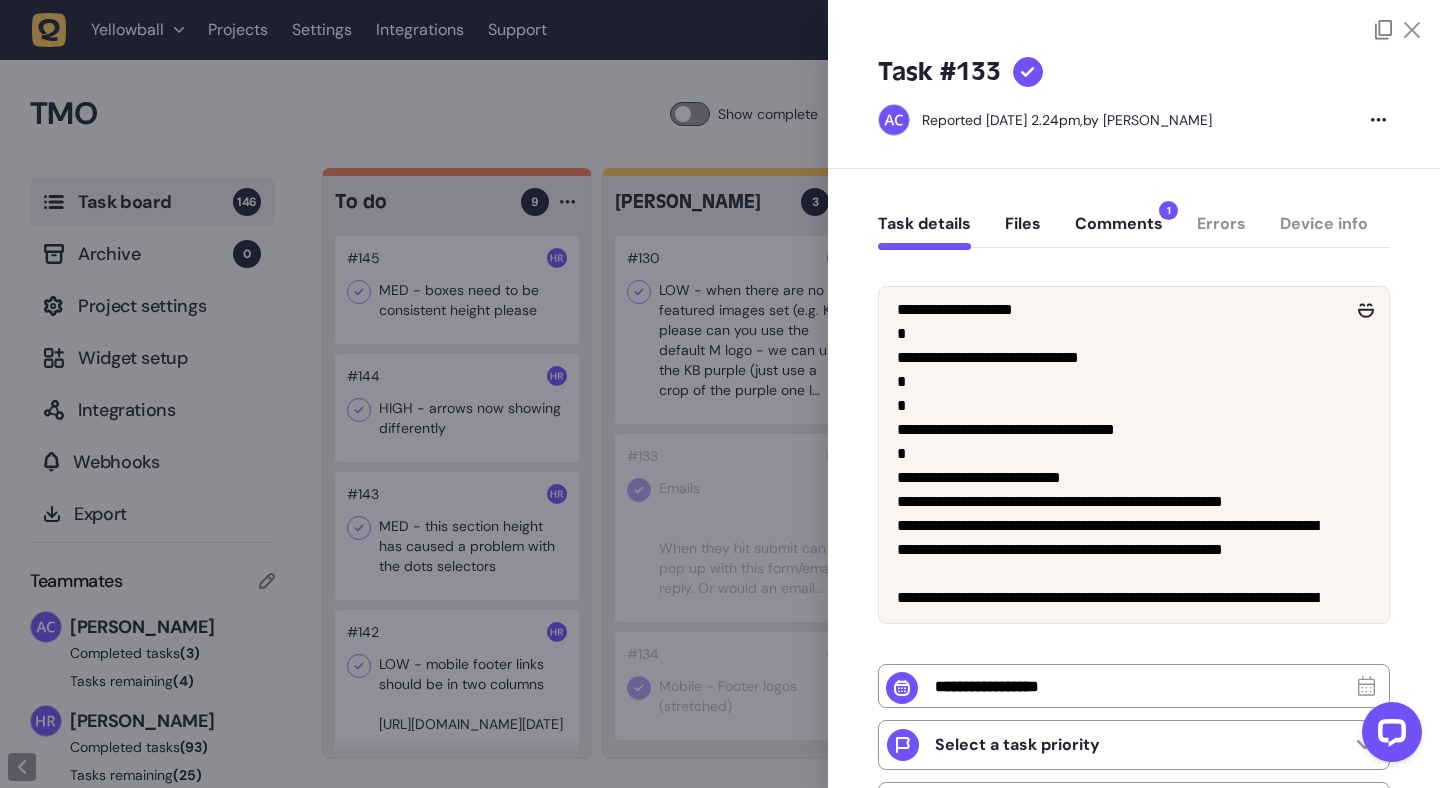 click 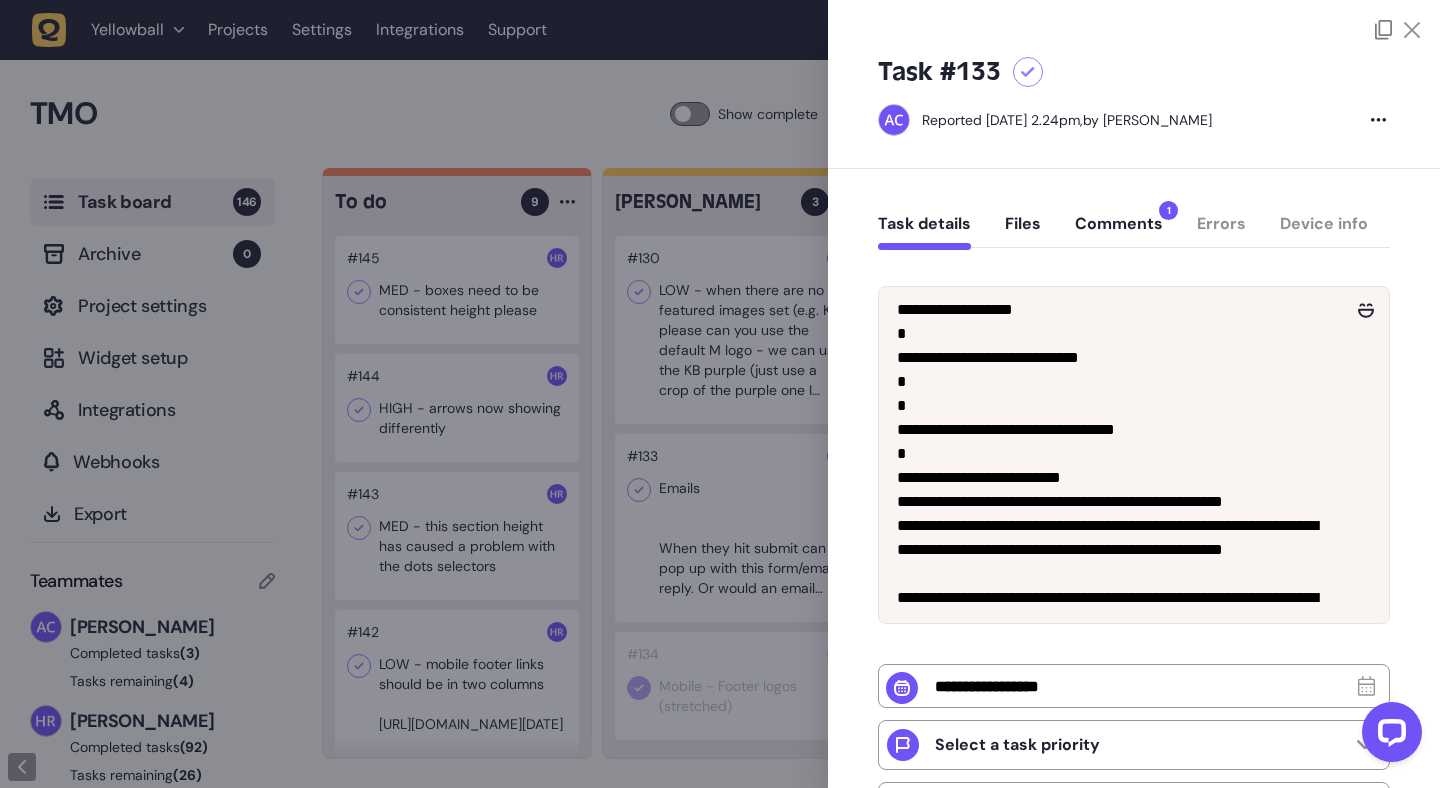 scroll, scrollTop: 516, scrollLeft: 0, axis: vertical 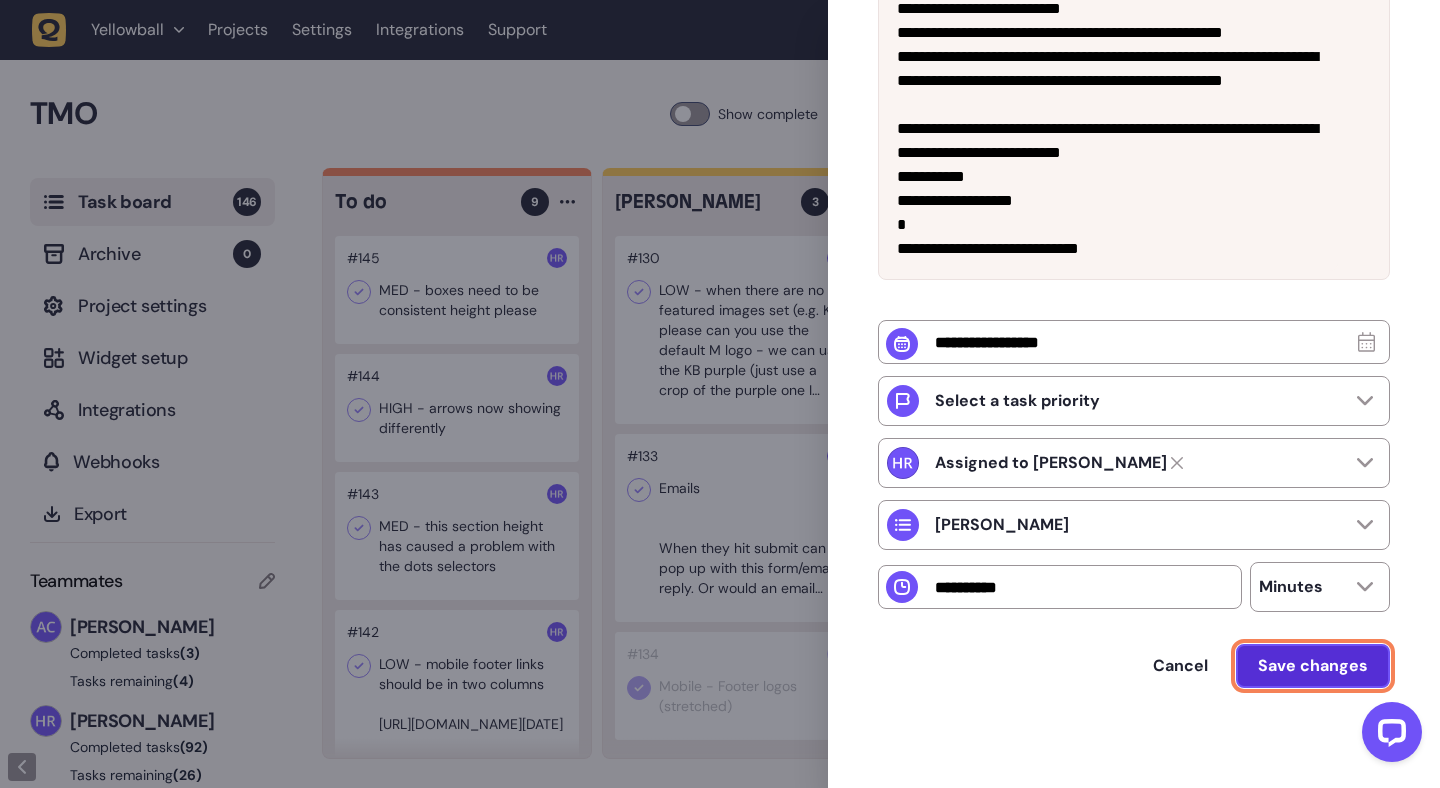 click on "Save changes" 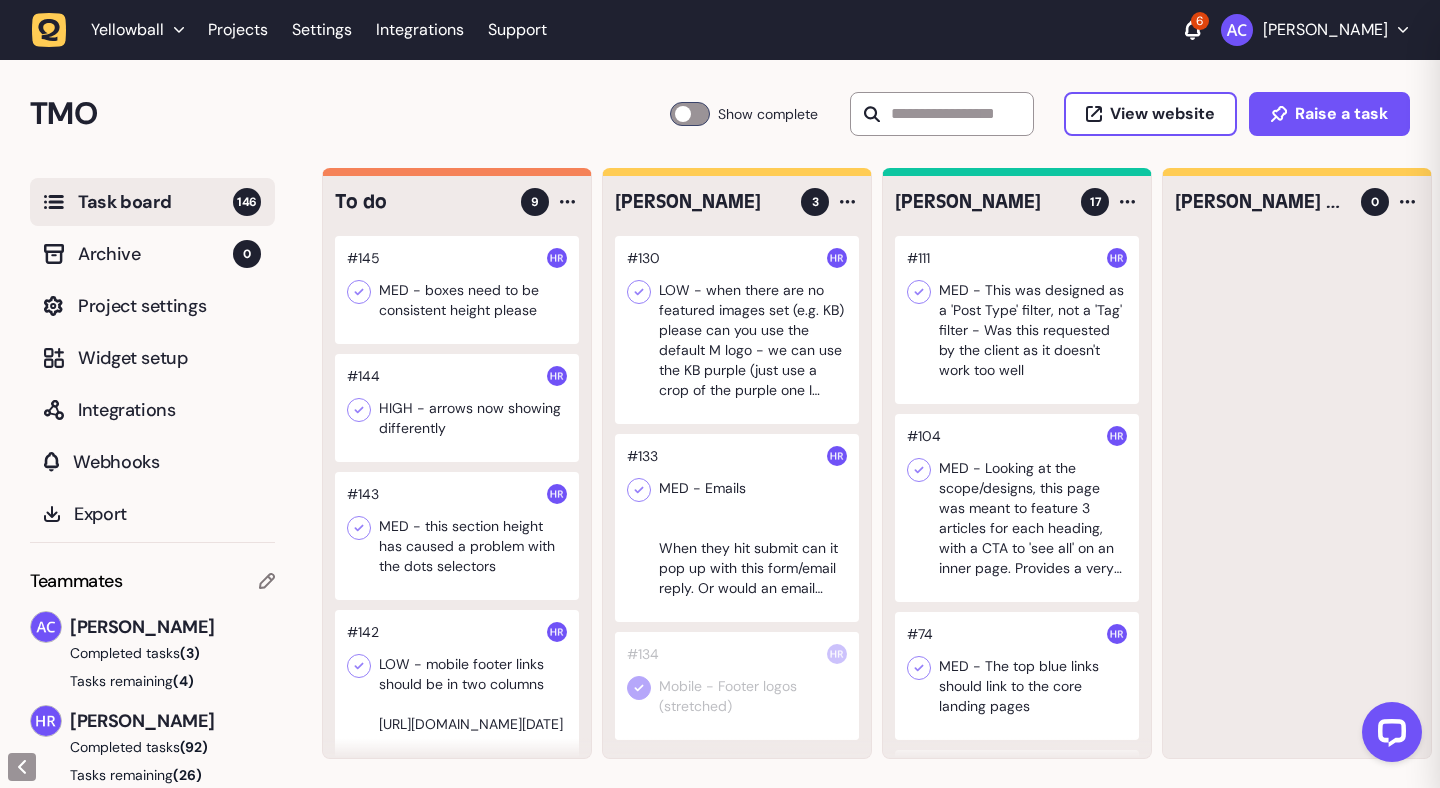 scroll, scrollTop: 0, scrollLeft: 0, axis: both 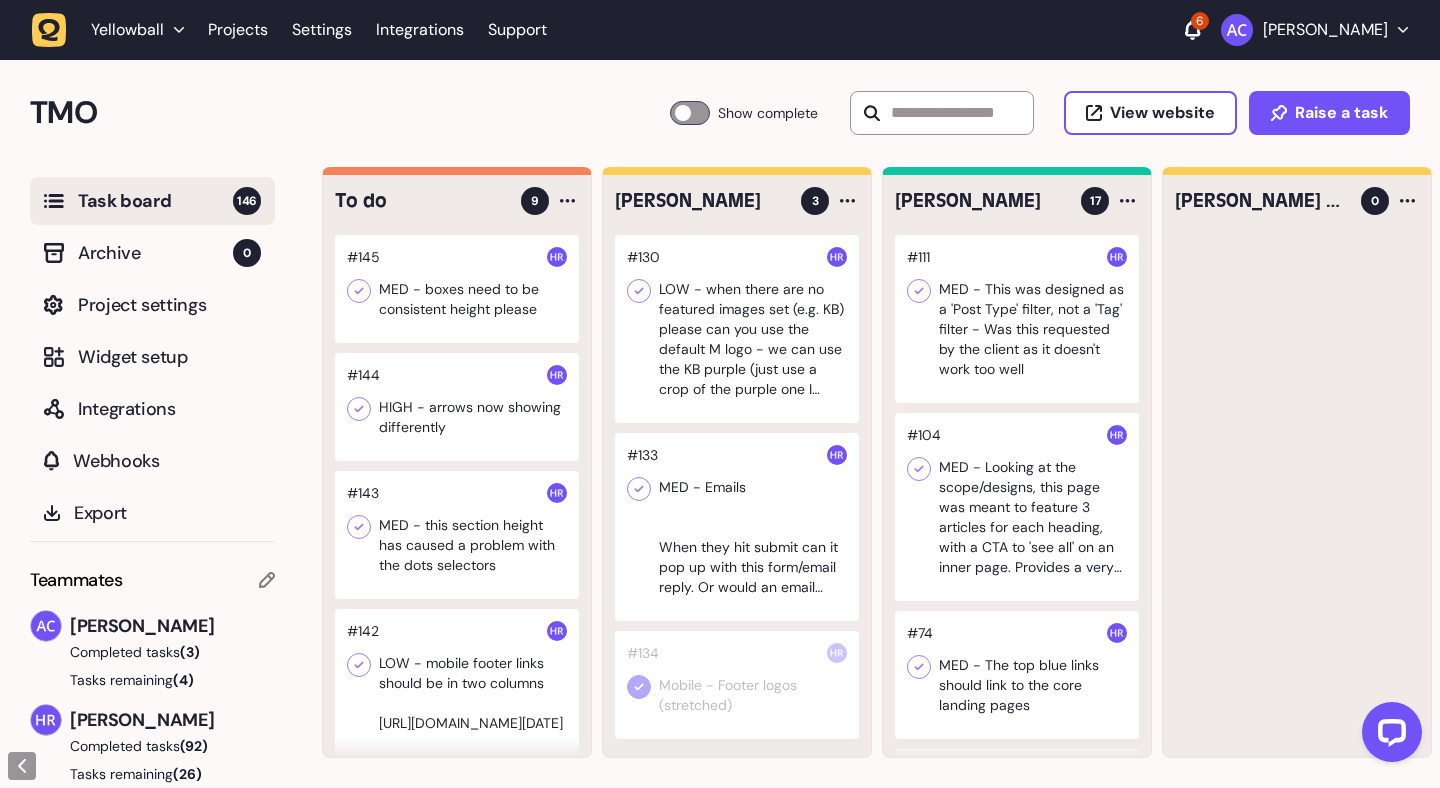 click 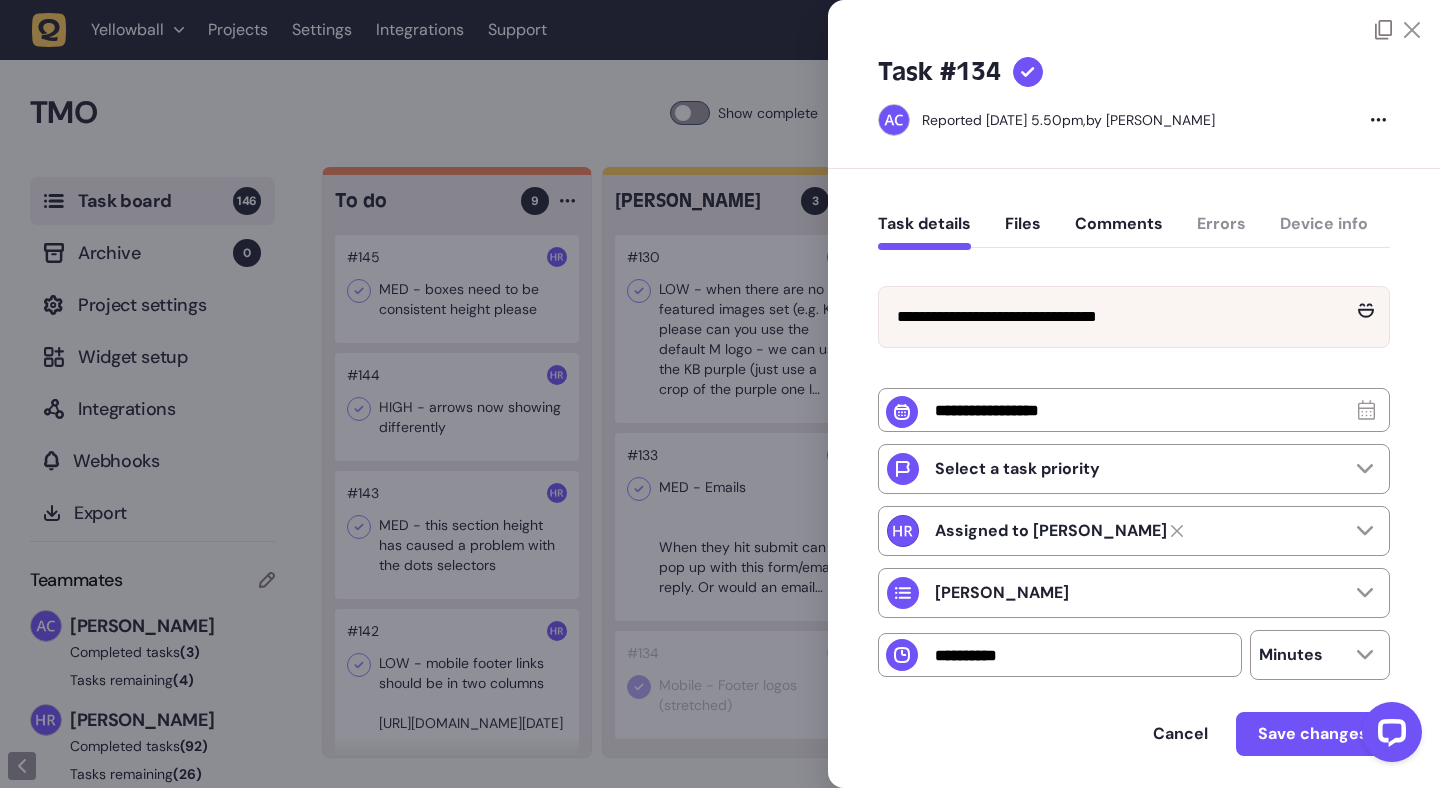 click on "Comments" 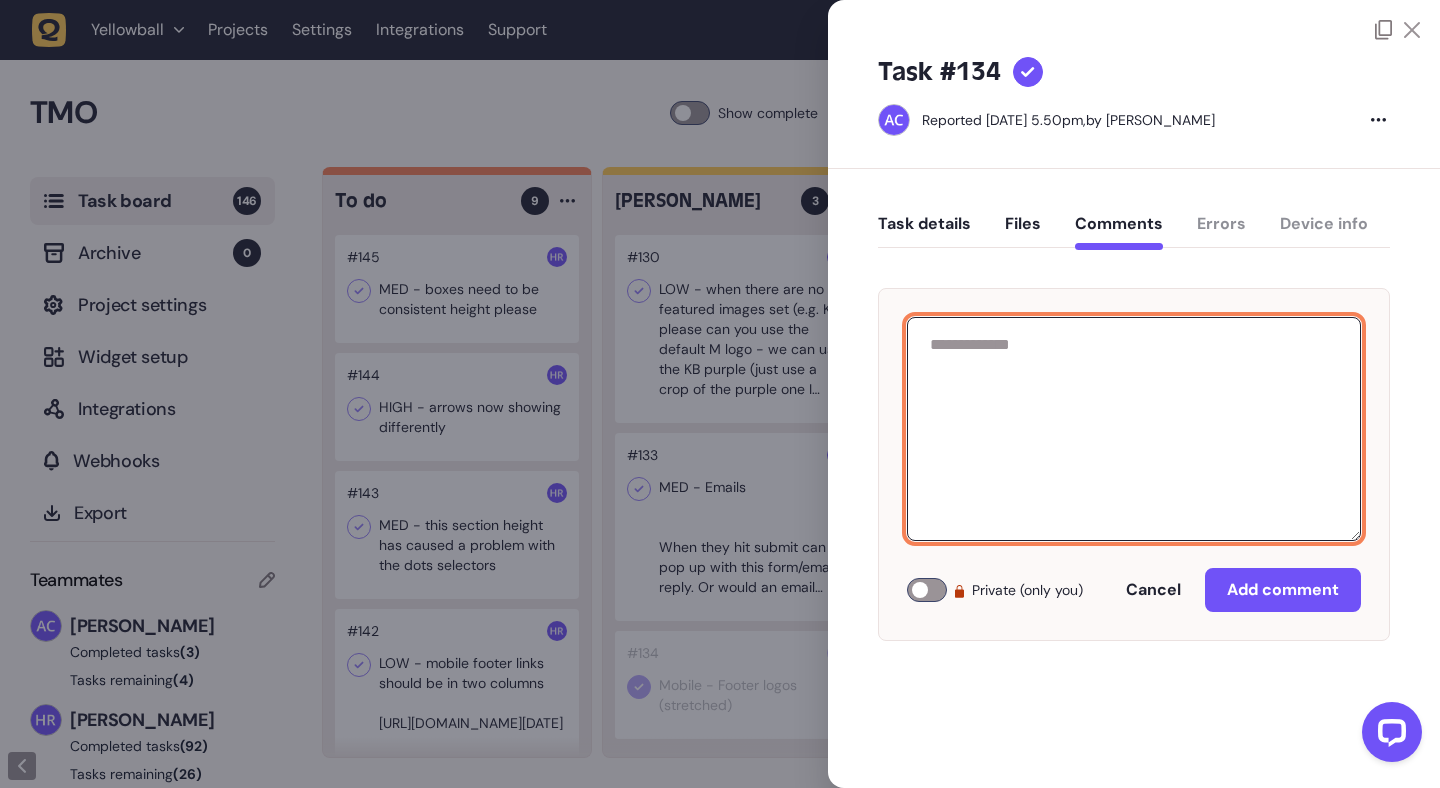 click 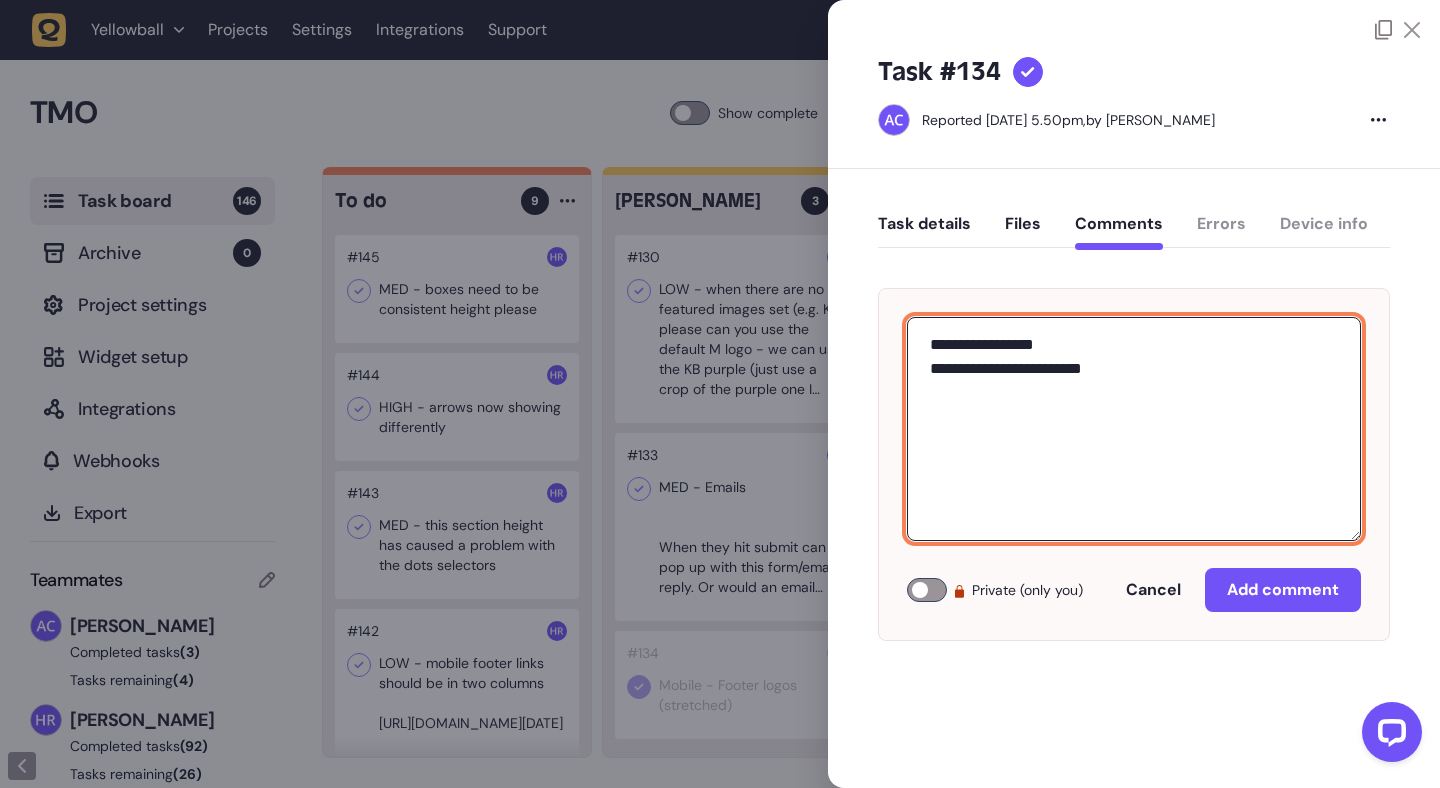 paste on "**********" 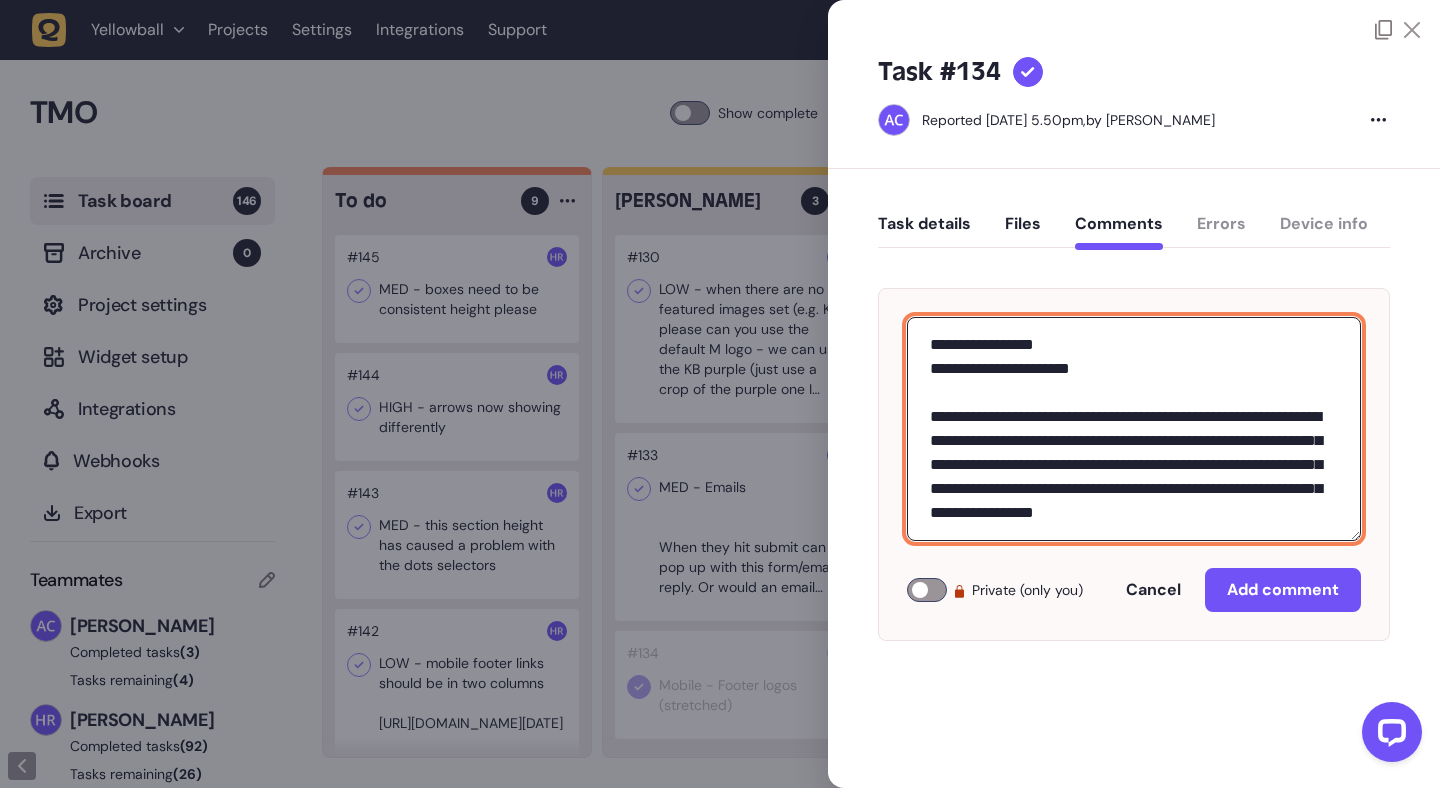 scroll, scrollTop: 0, scrollLeft: 0, axis: both 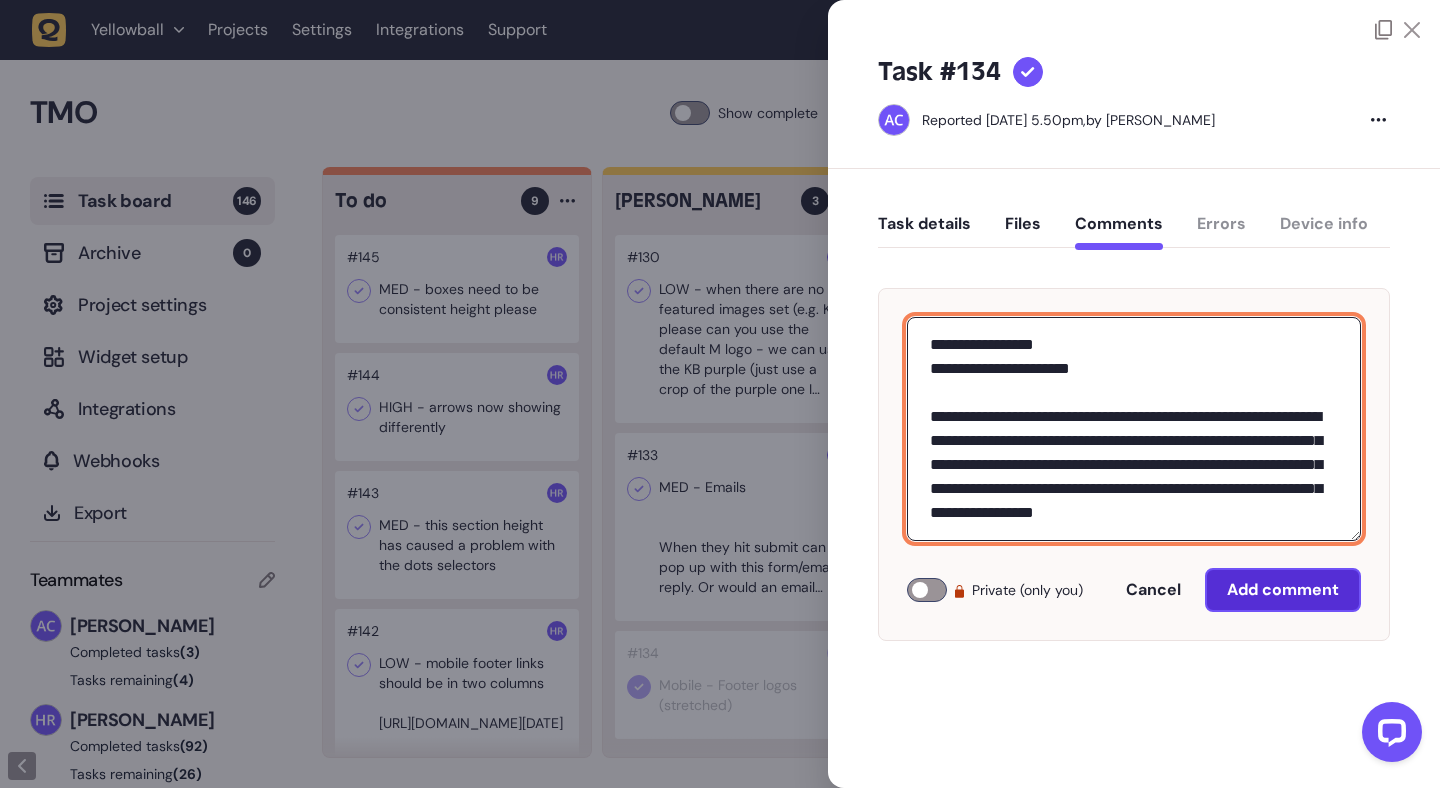 type on "**********" 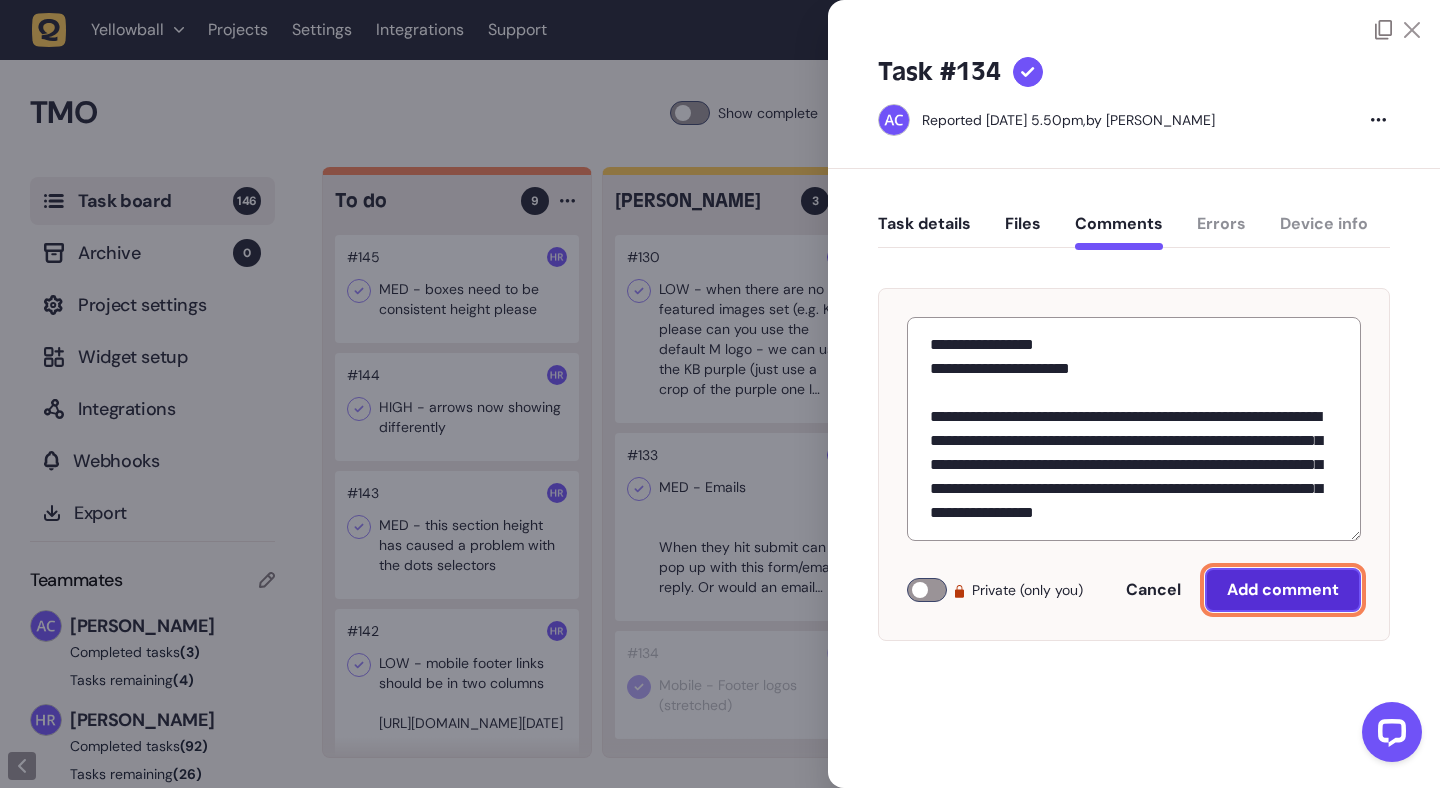 click on "Add comment" 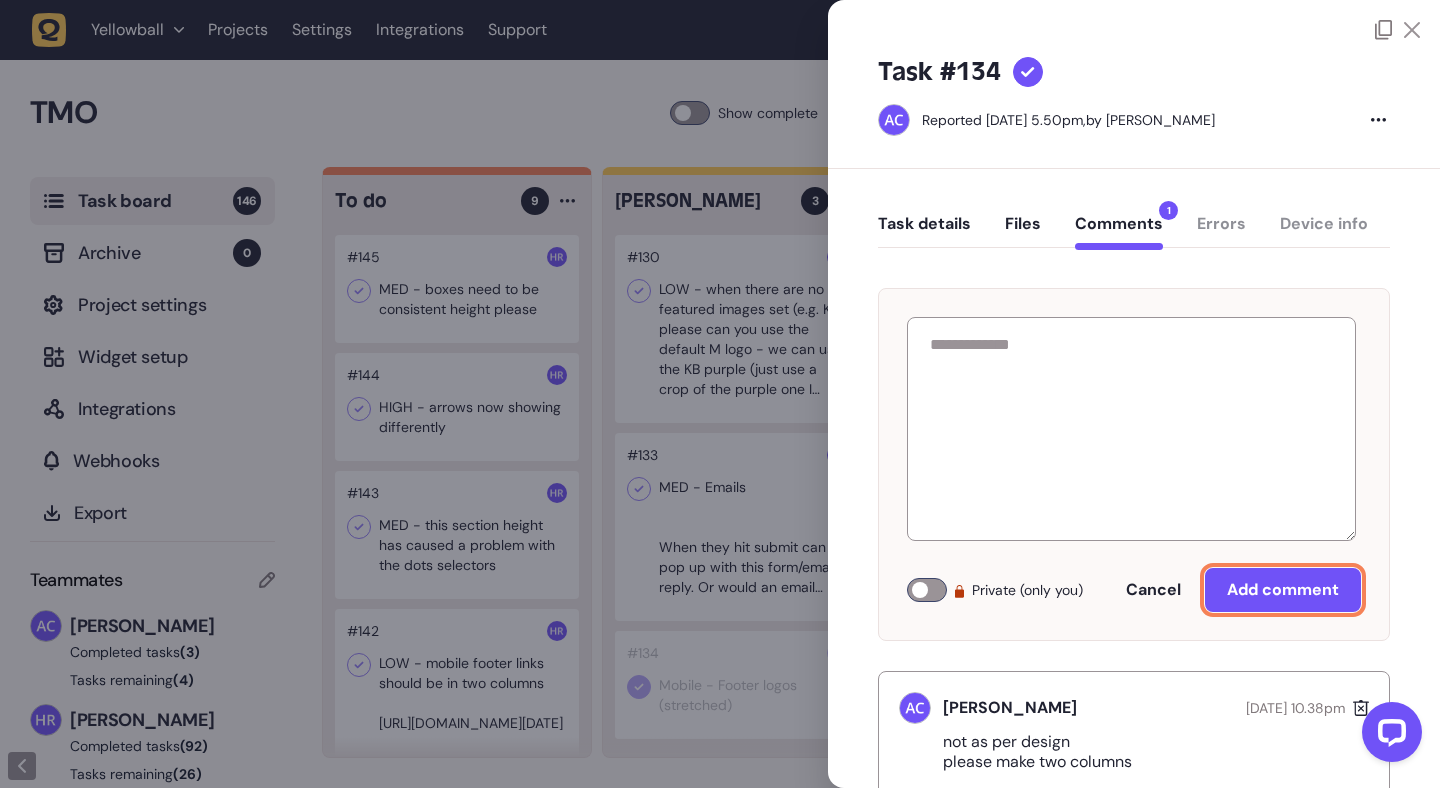 click on "Task details" 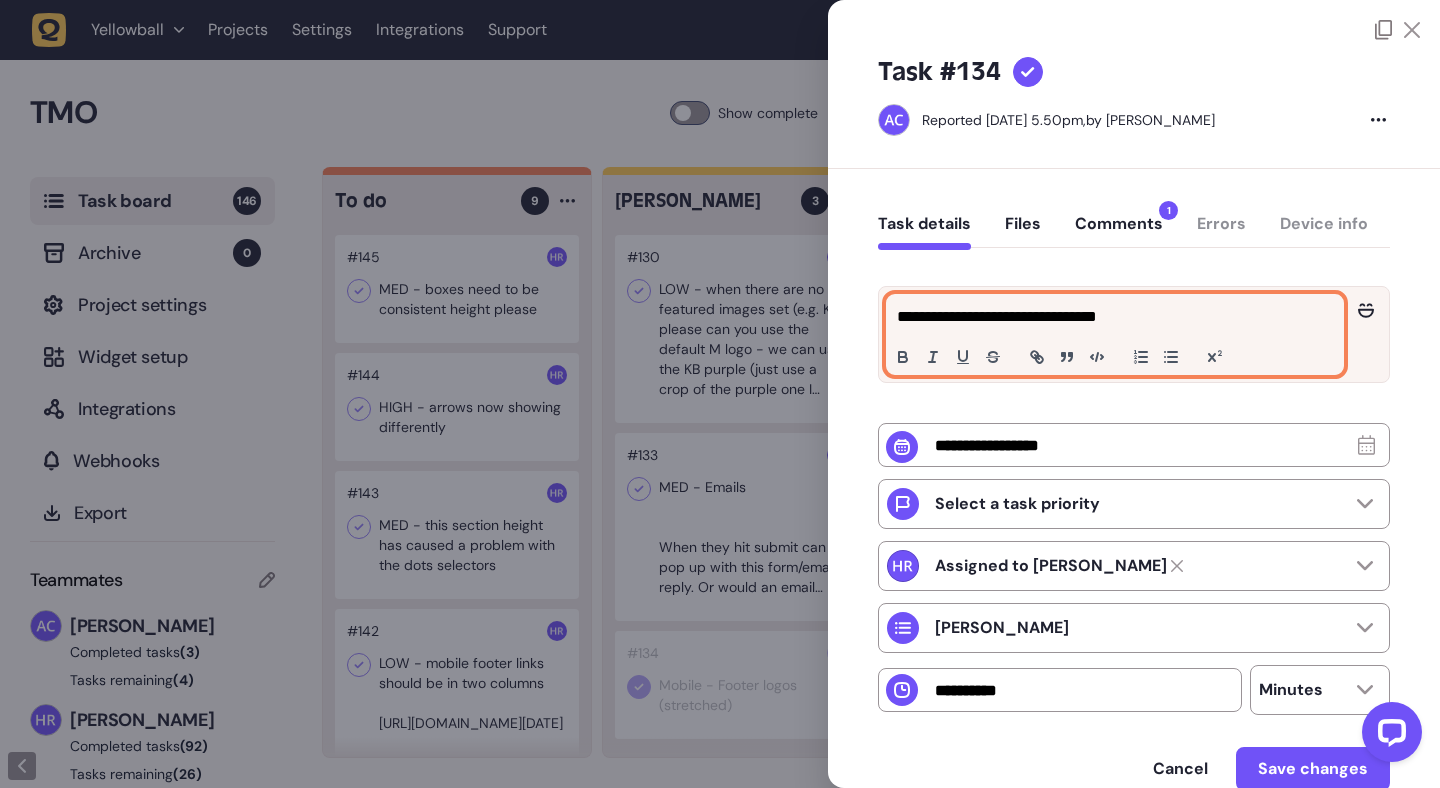 click on "**********" 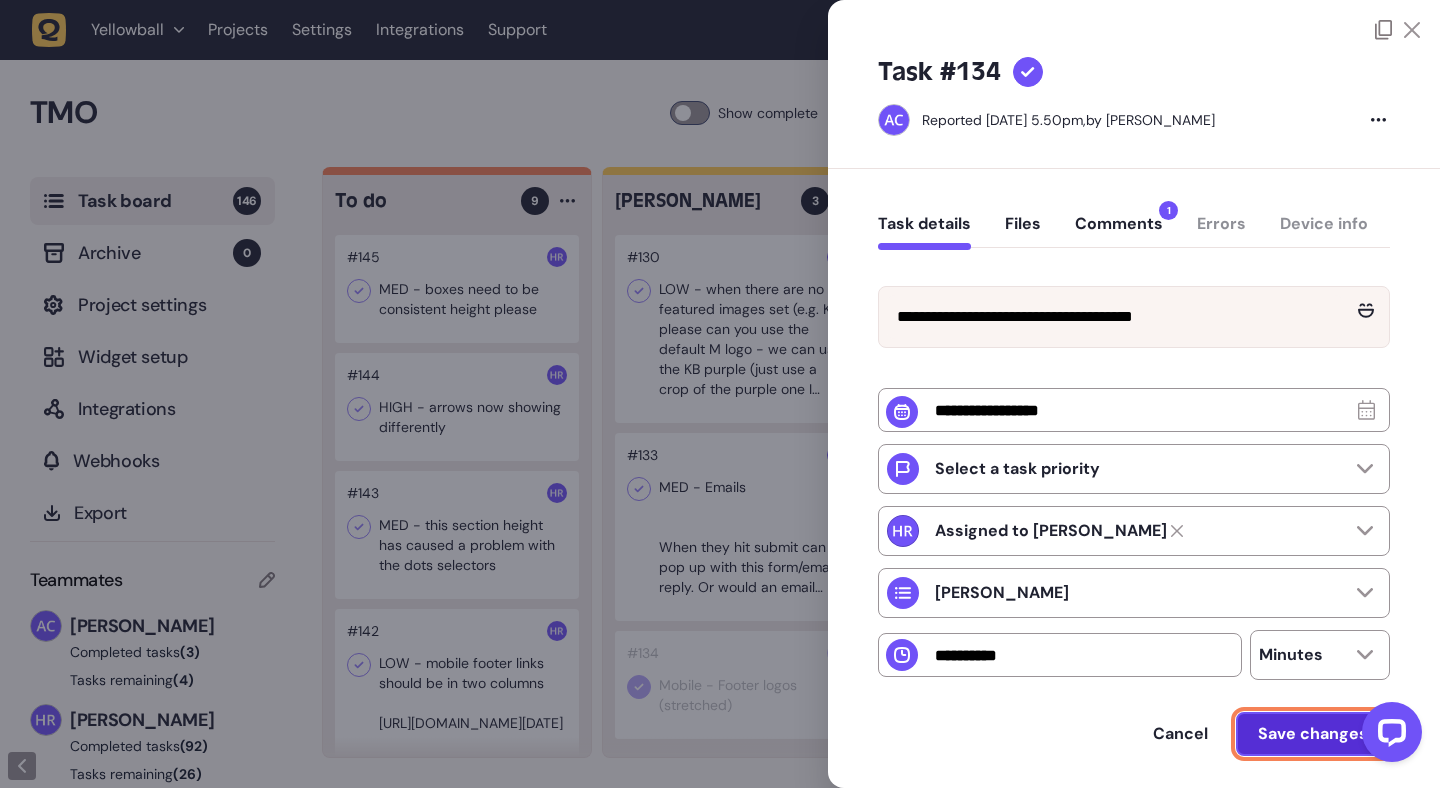 click on "Save changes" 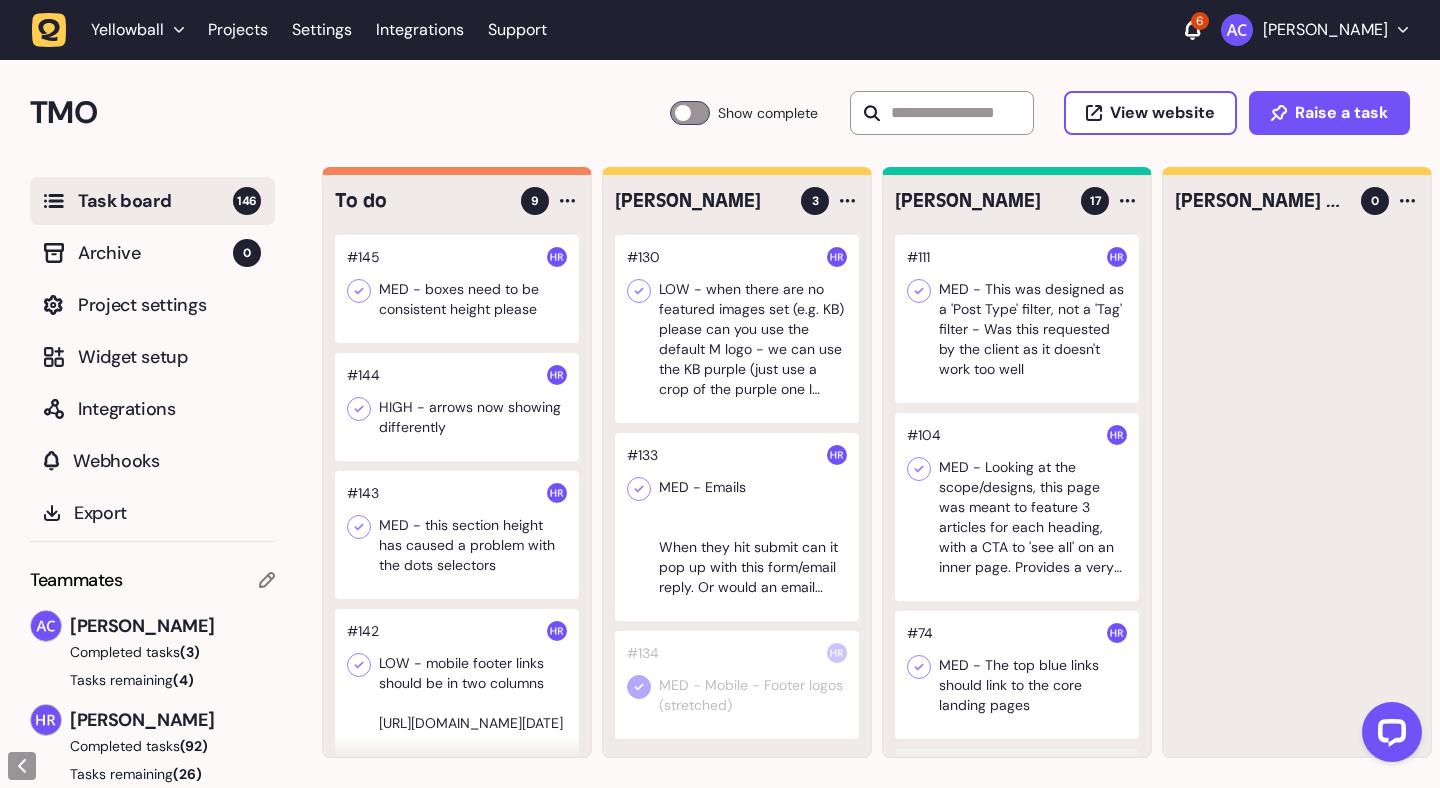 click 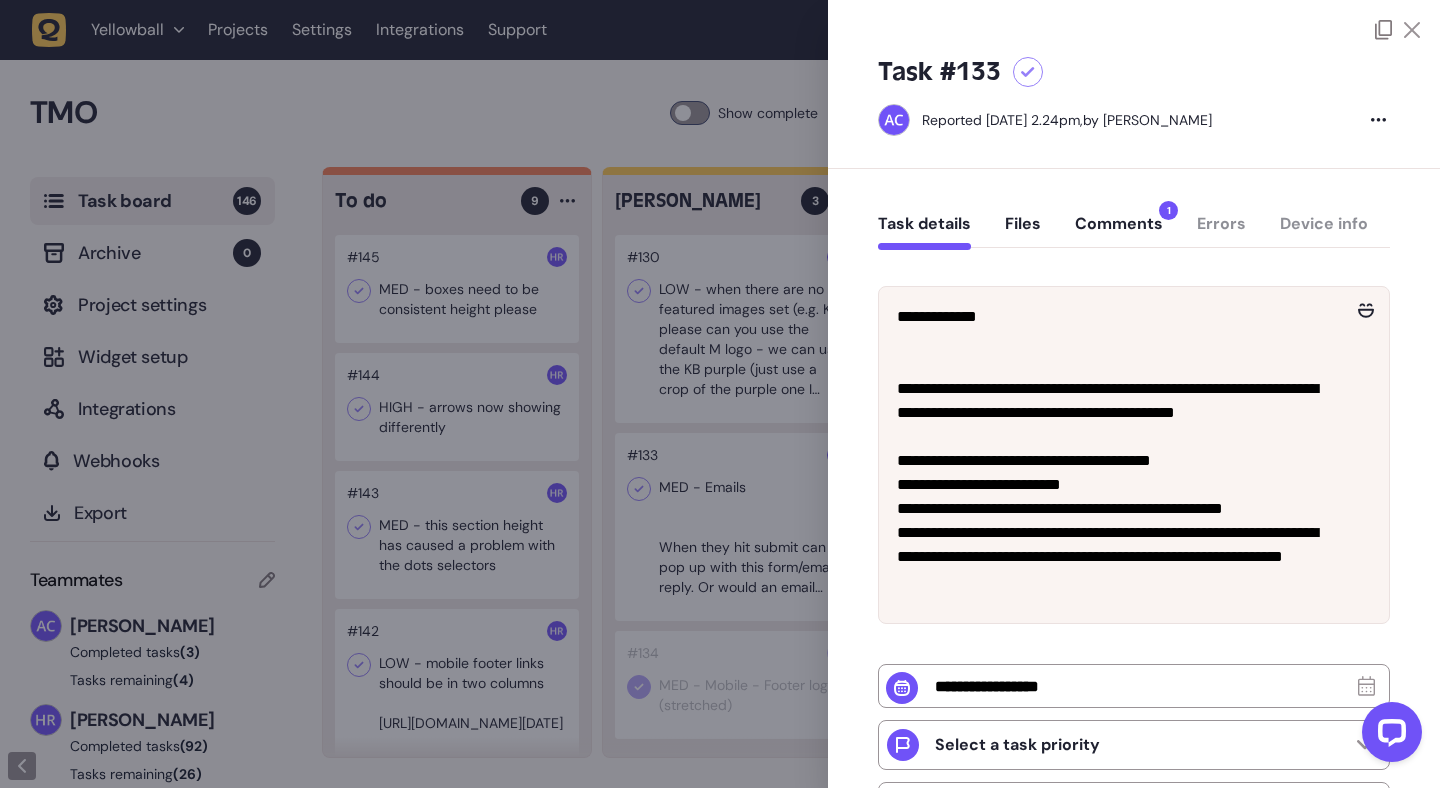 click 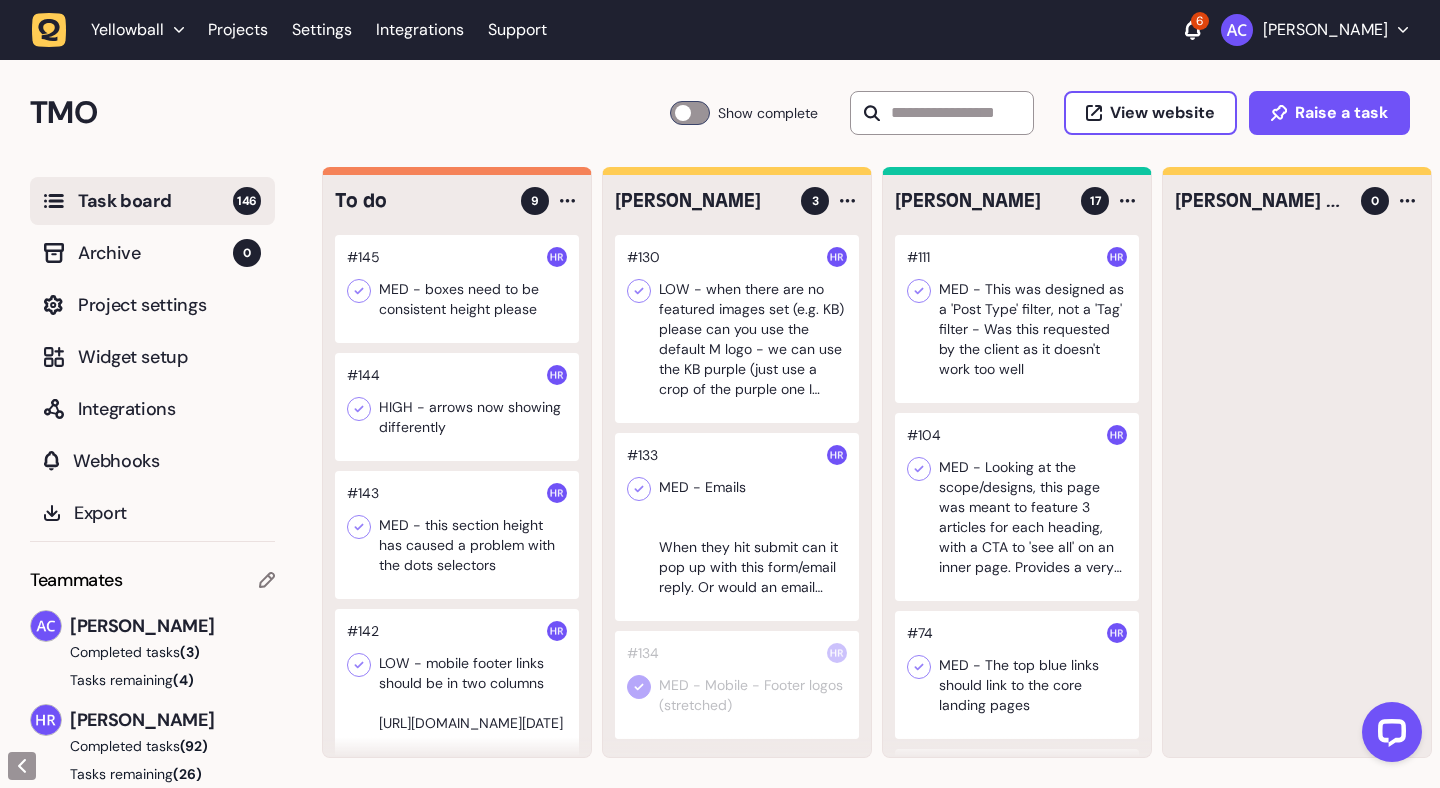 click 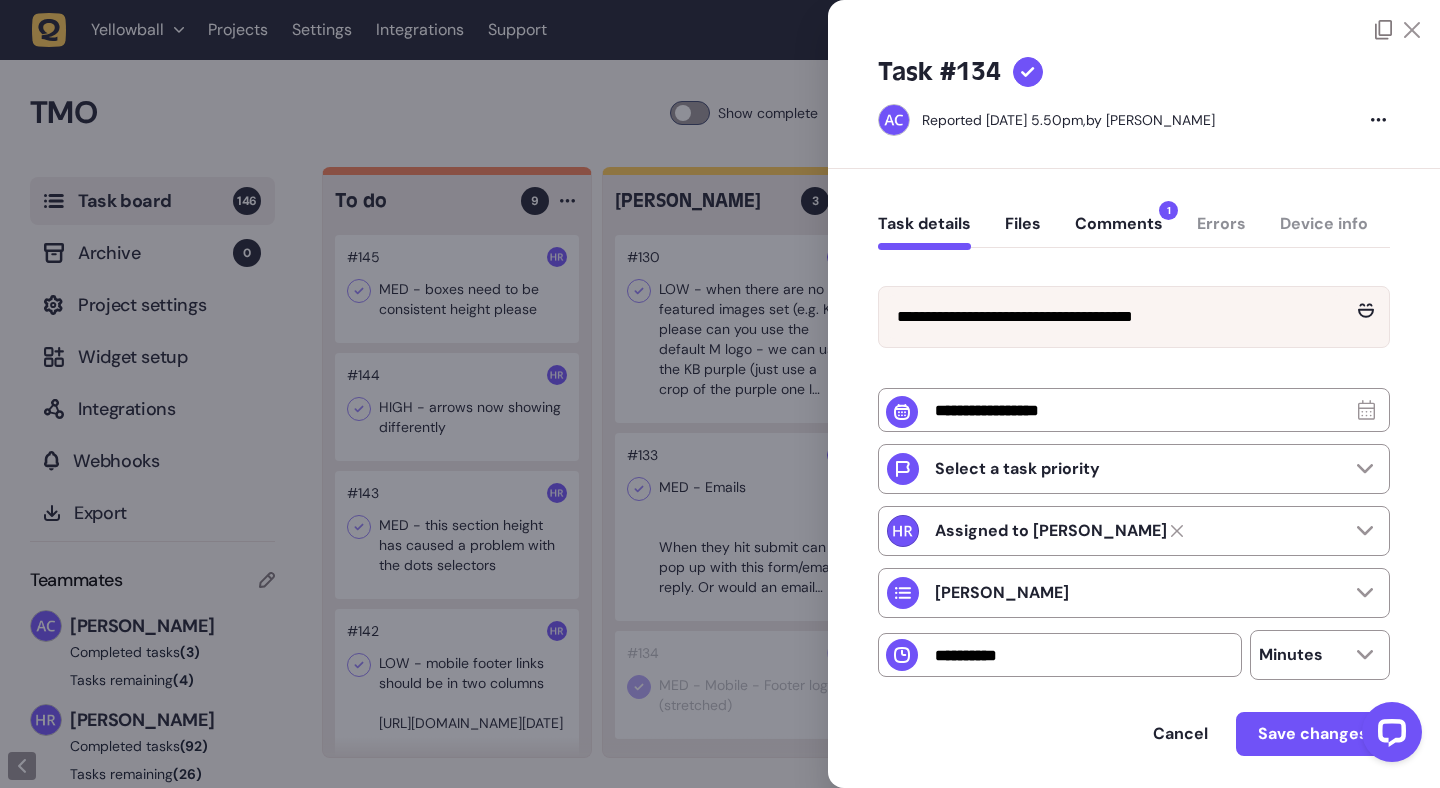 click 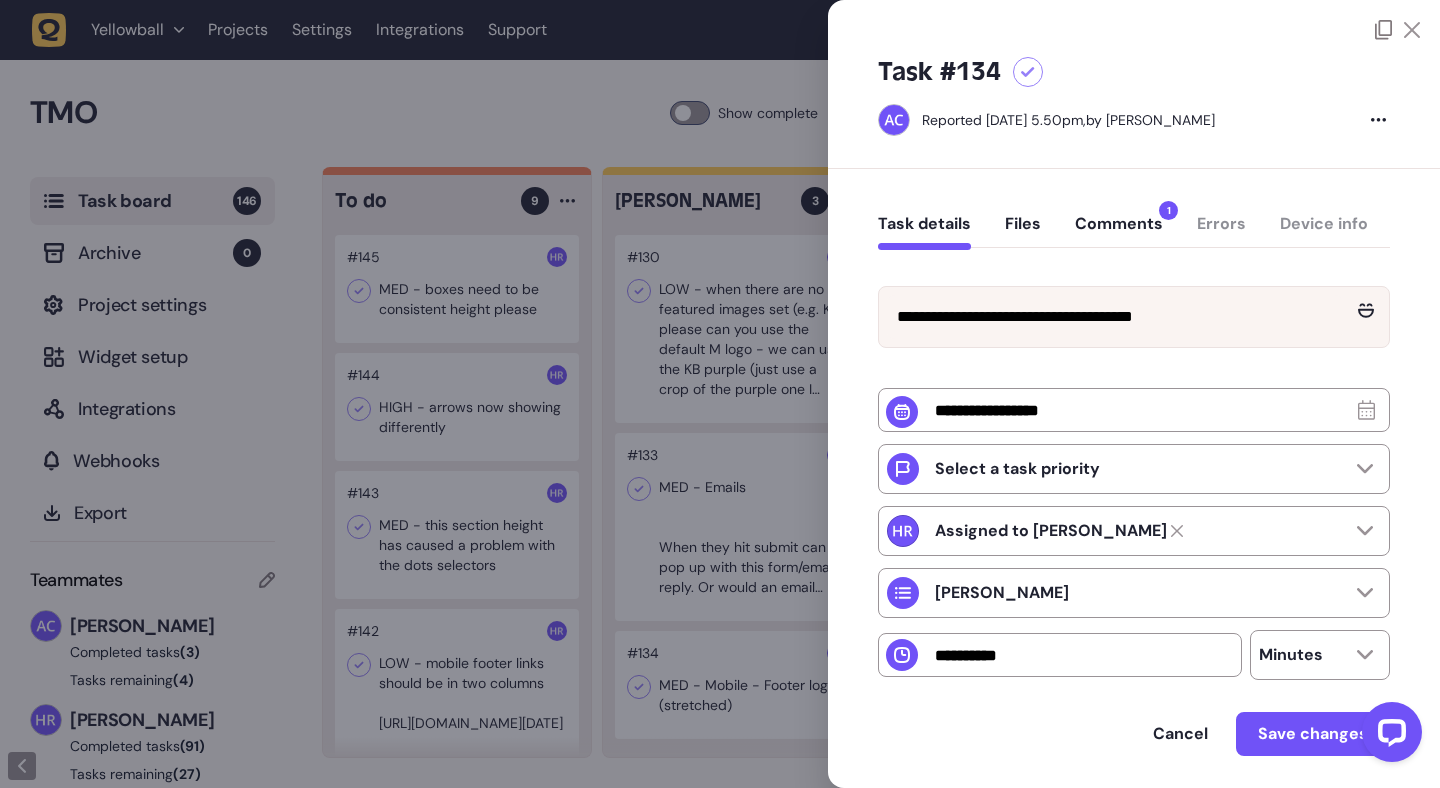 click 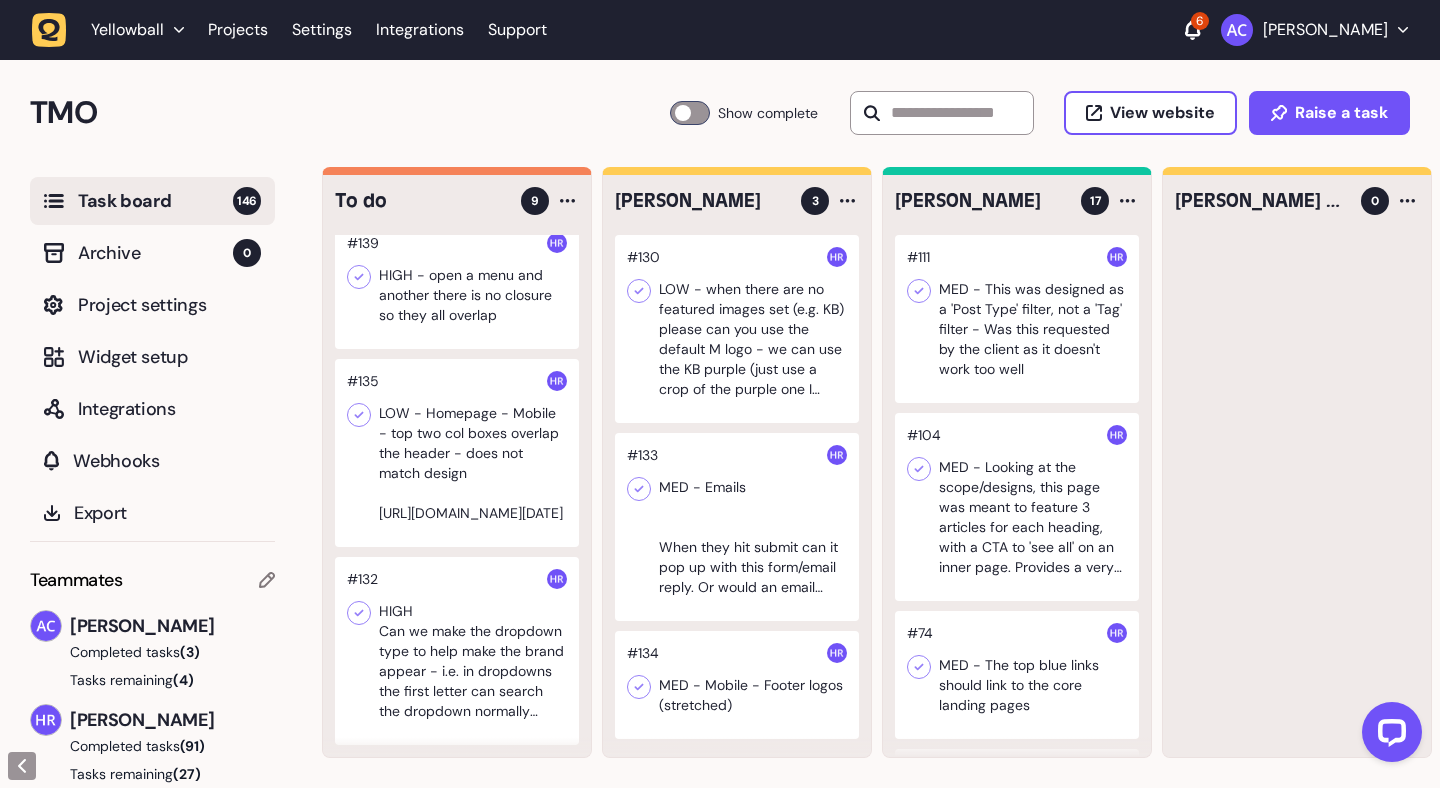 scroll, scrollTop: 862, scrollLeft: 0, axis: vertical 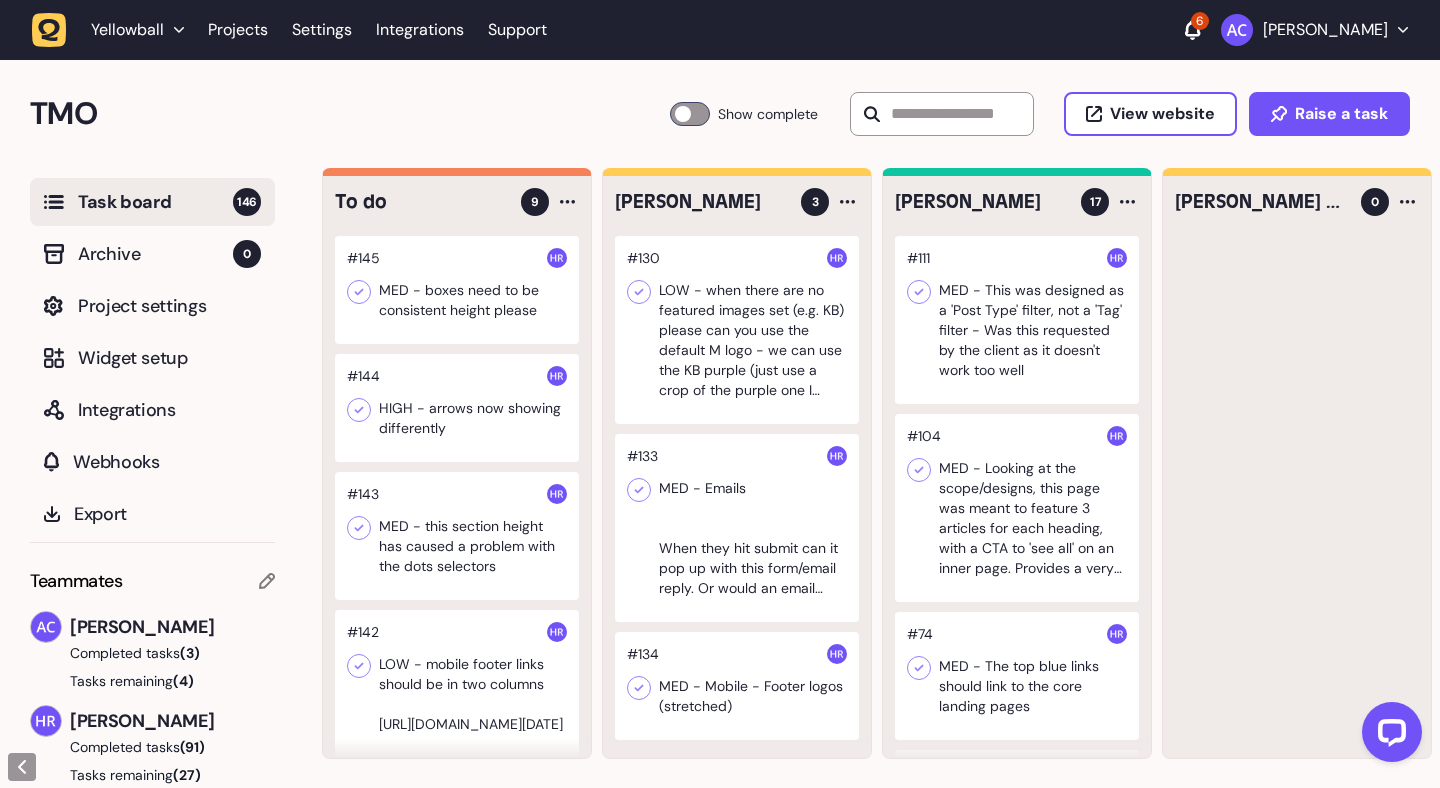 click on "Tasks remaining  (4)" 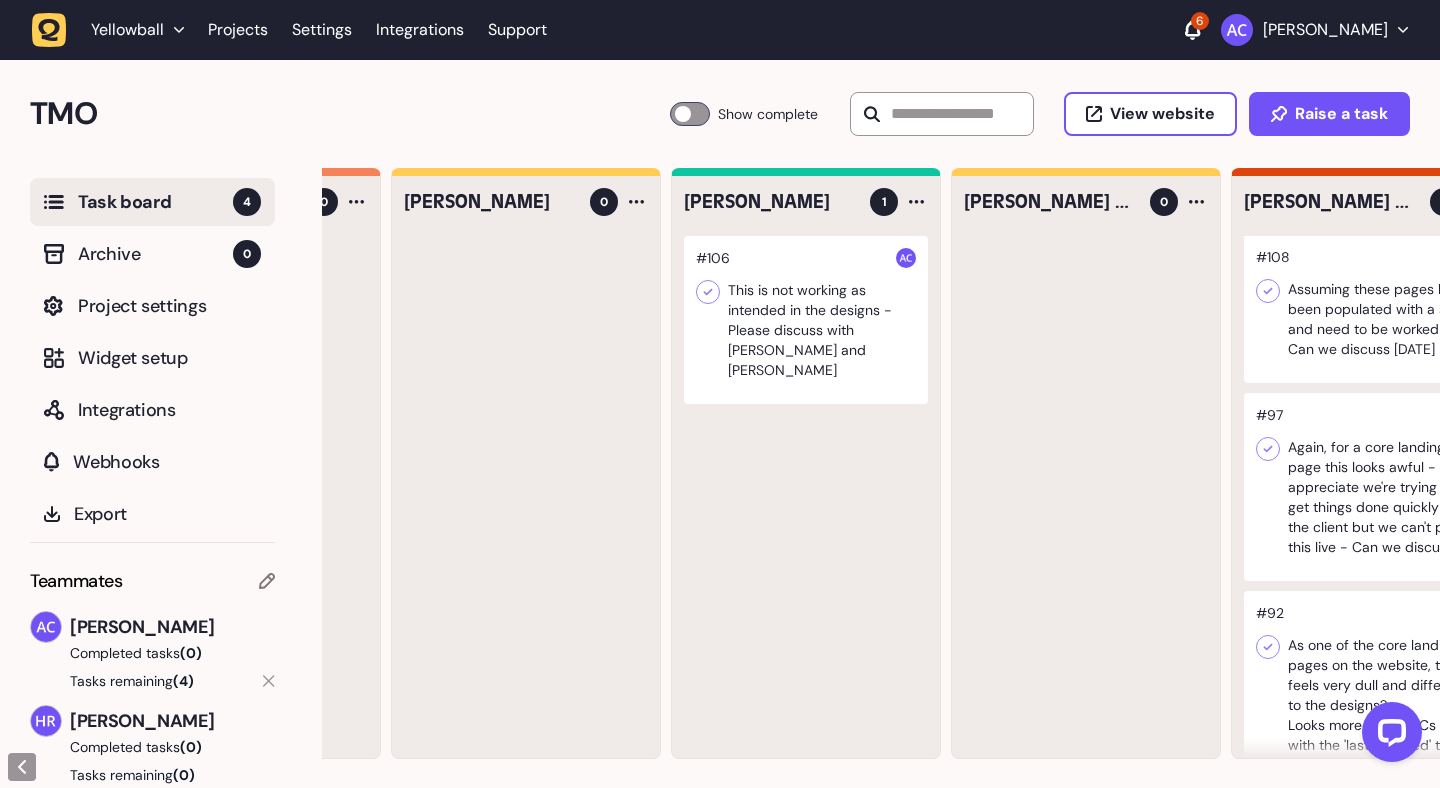 scroll, scrollTop: 0, scrollLeft: 224, axis: horizontal 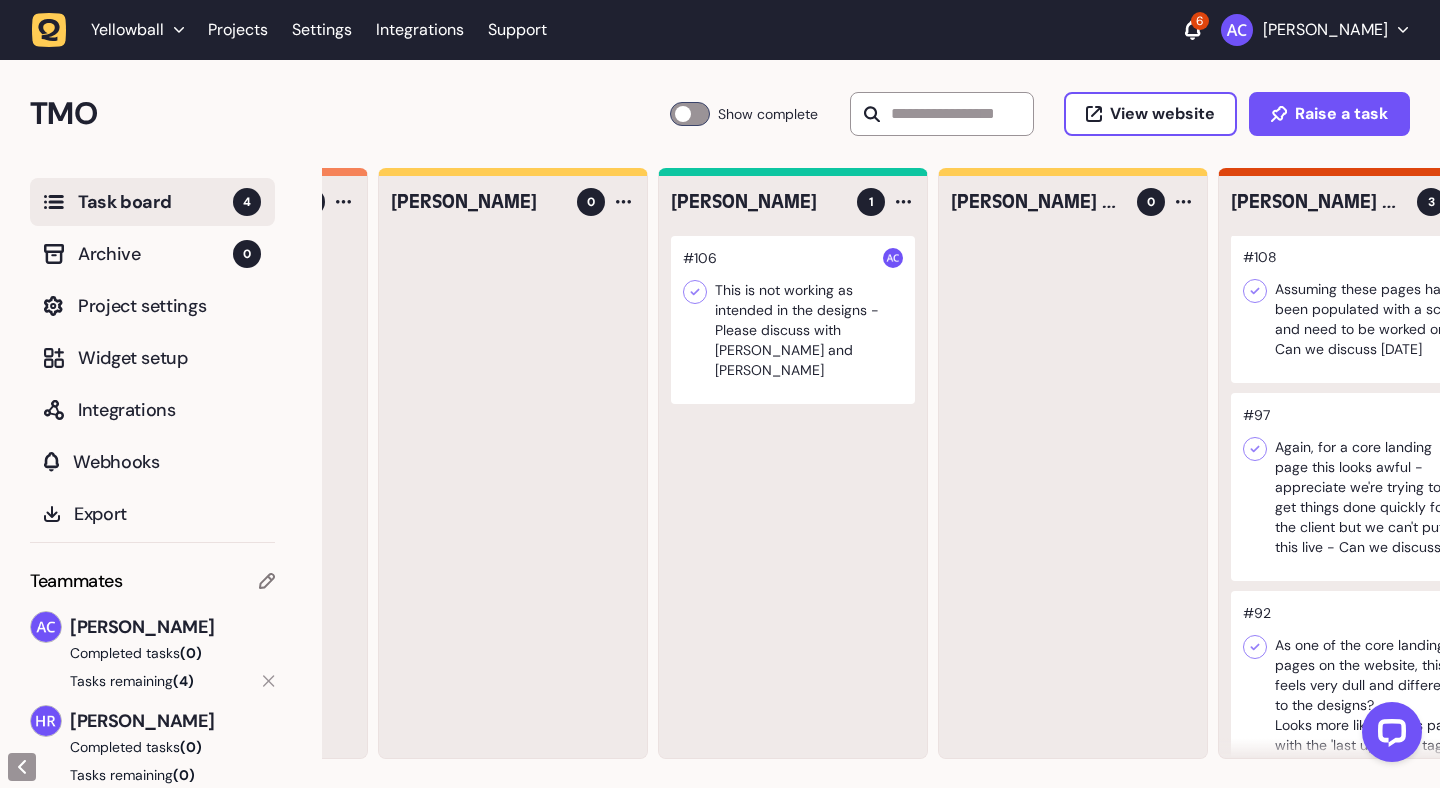click 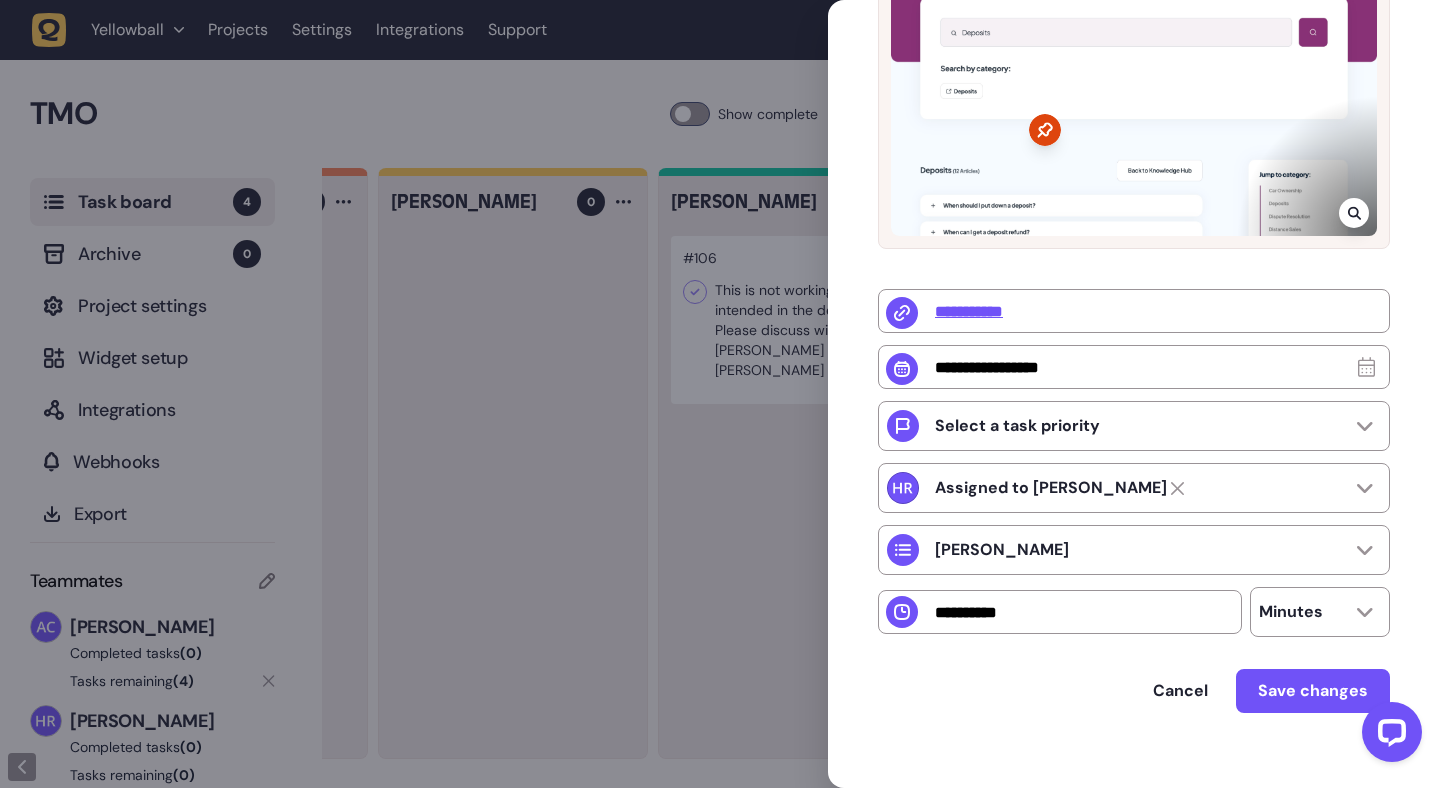 scroll, scrollTop: 458, scrollLeft: 0, axis: vertical 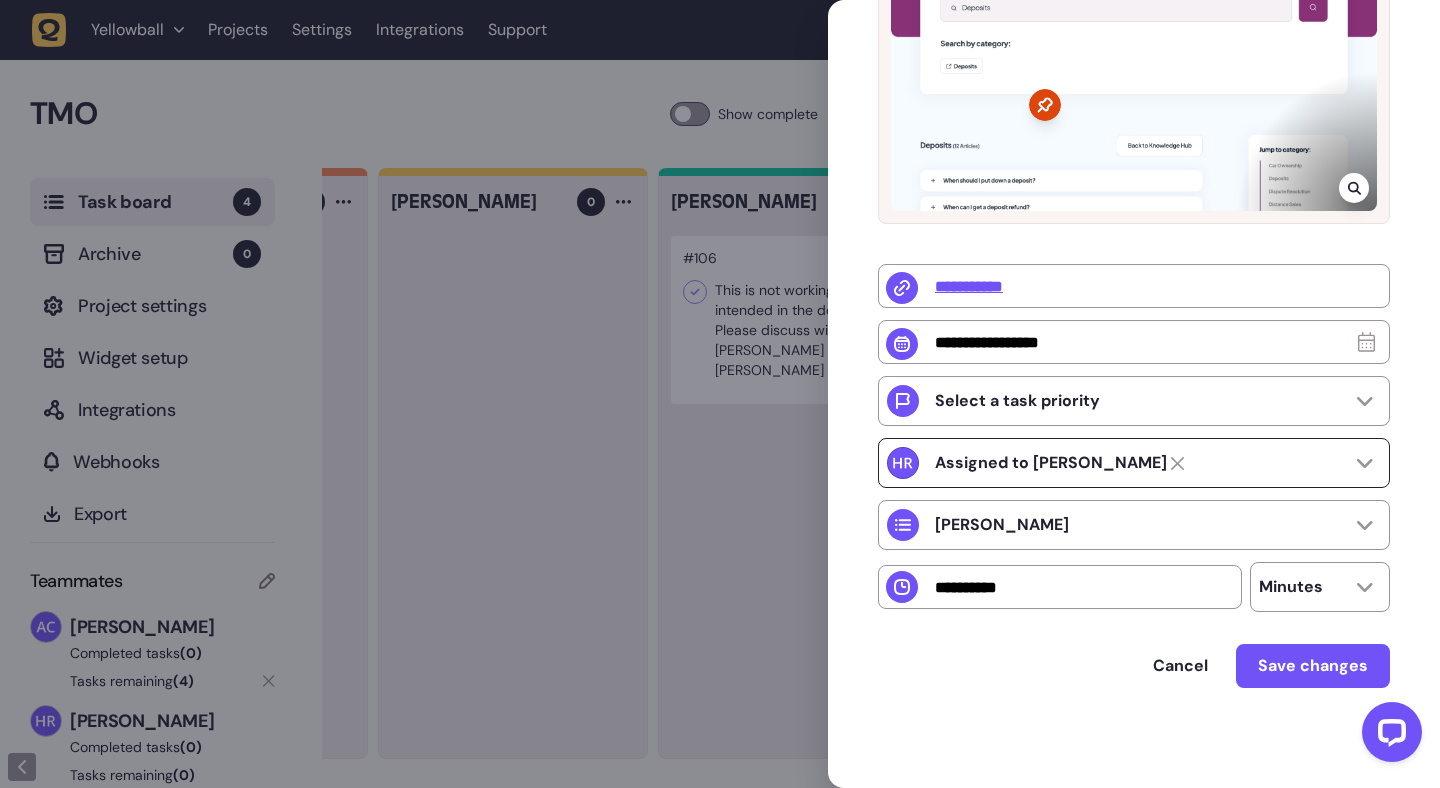 click on "Assigned to [PERSON_NAME]" 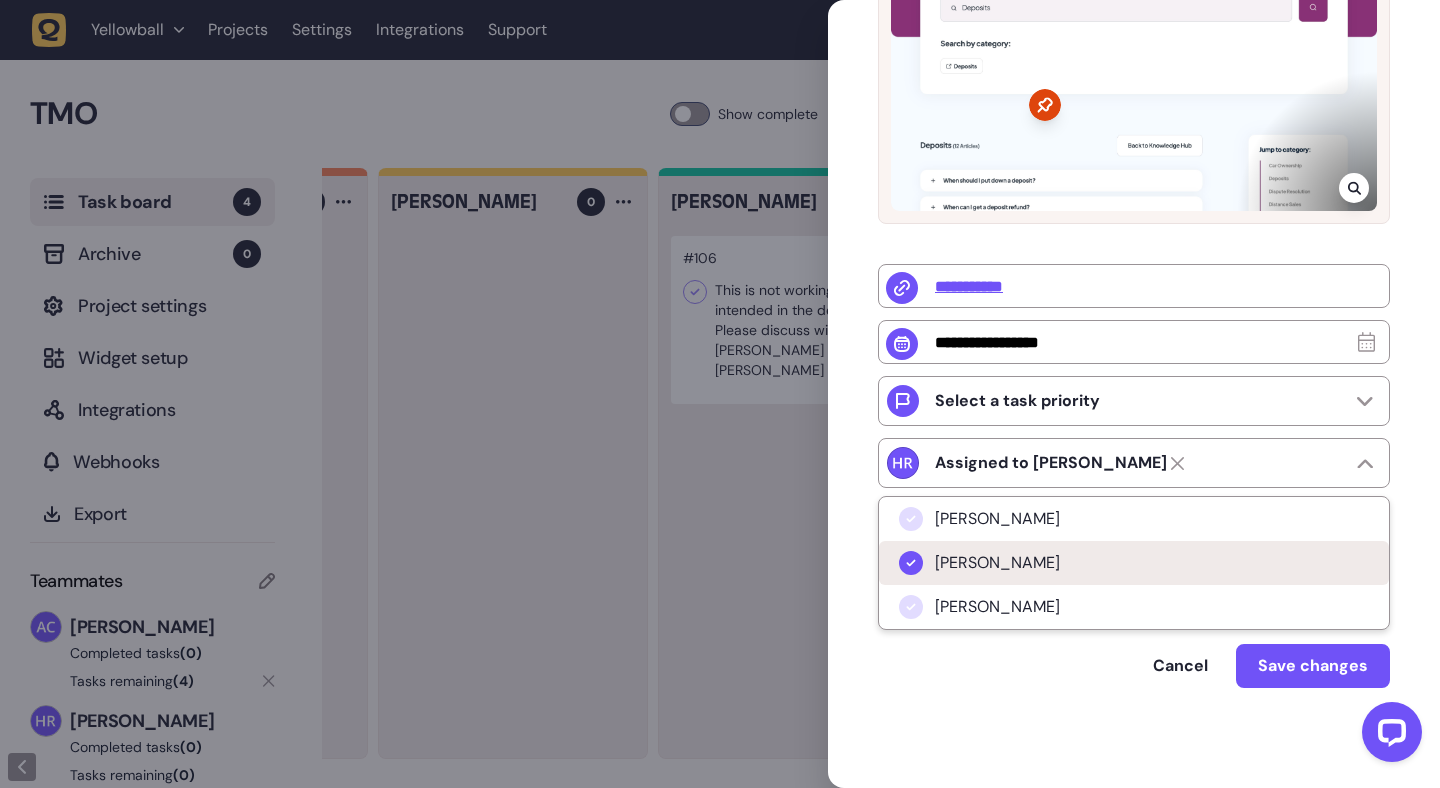 click on "[PERSON_NAME]" 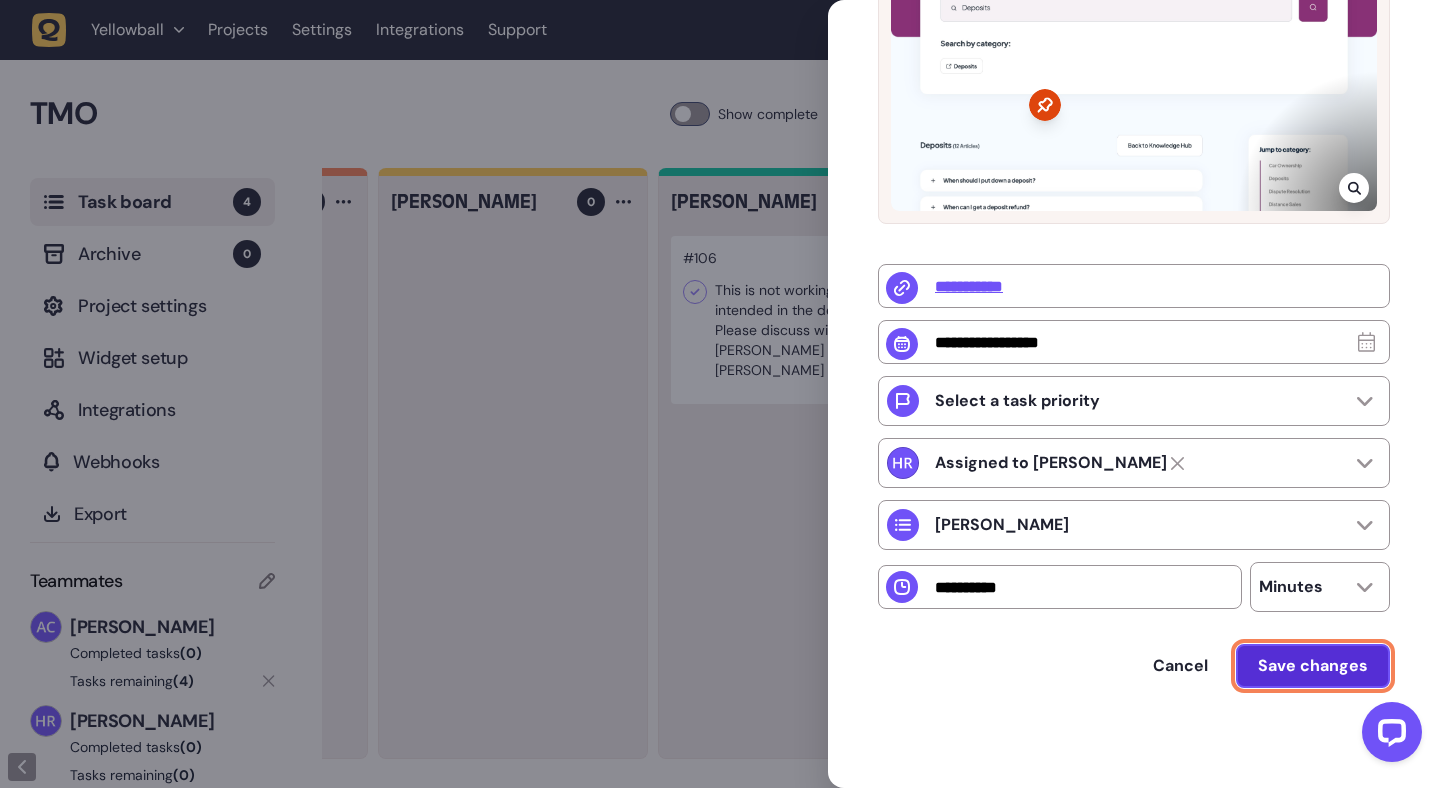 click on "Save changes" 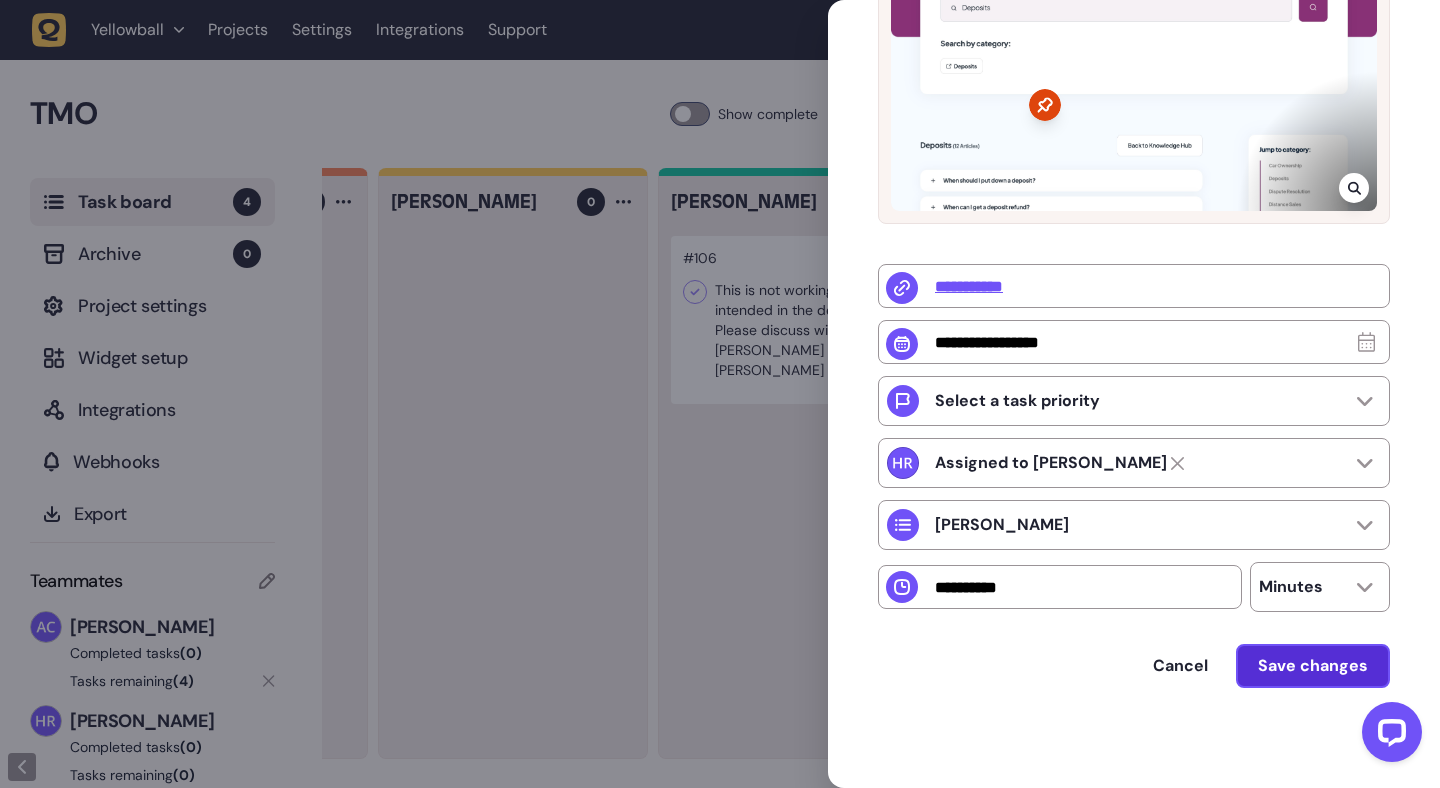 scroll, scrollTop: 0, scrollLeft: 0, axis: both 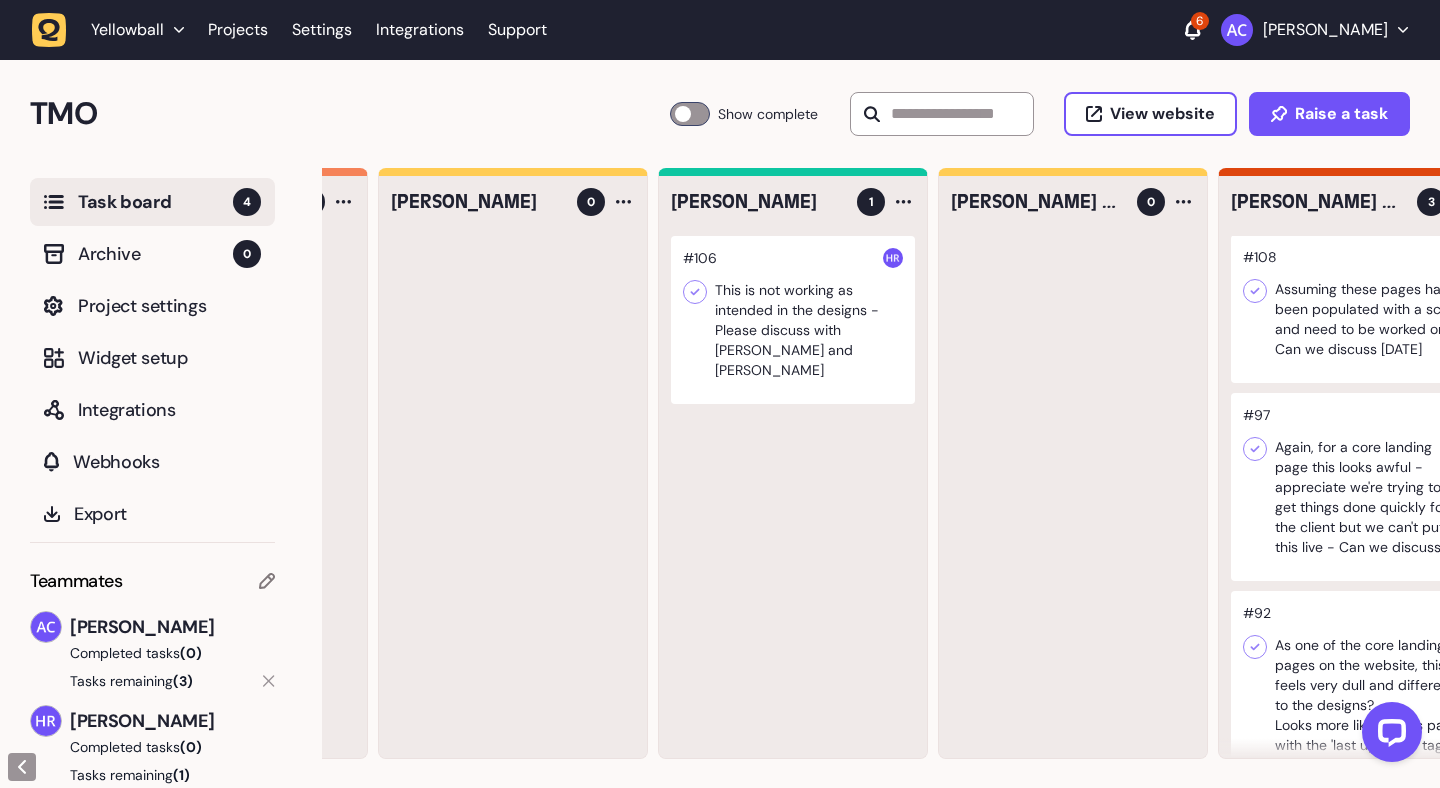 click on "(3)" 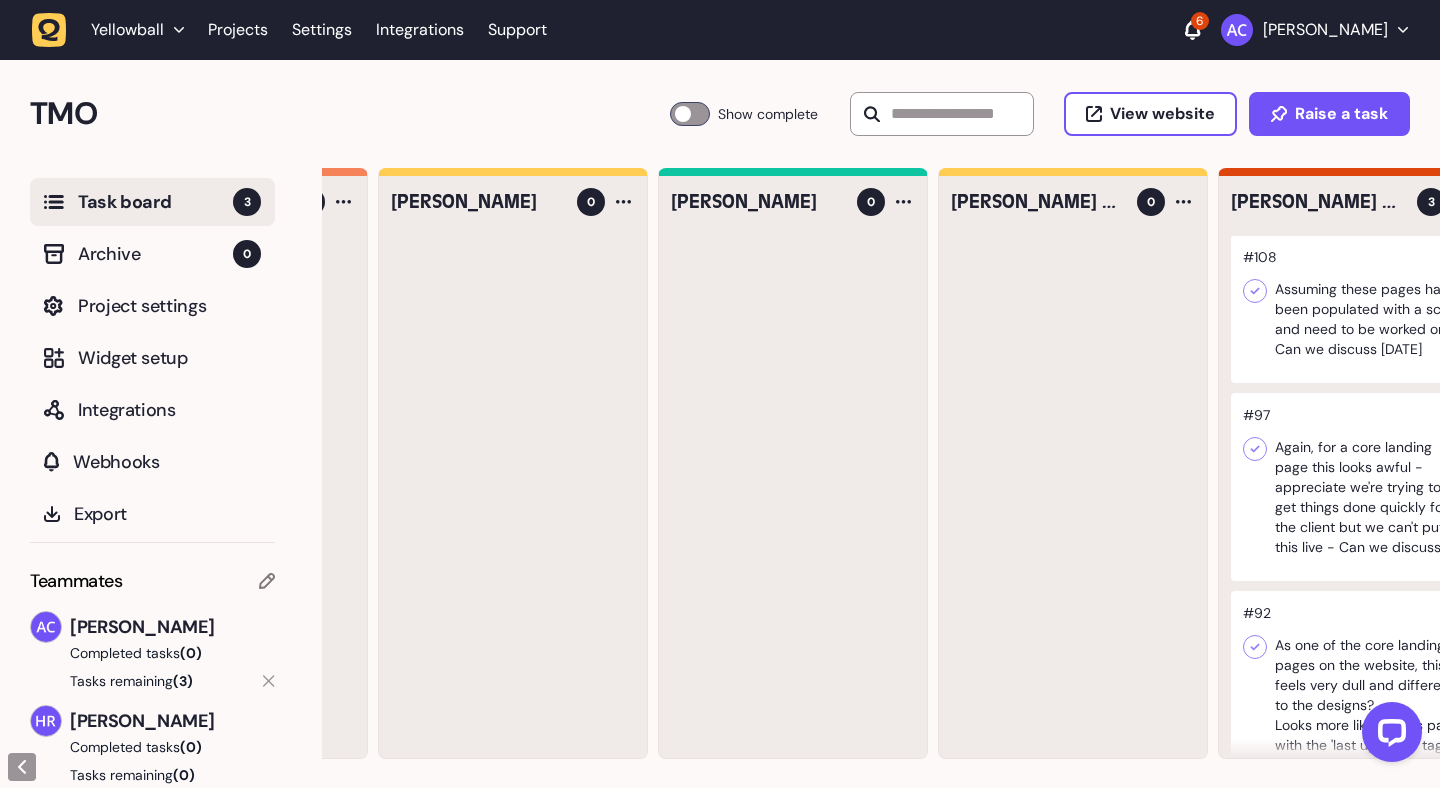 click on "(3)" 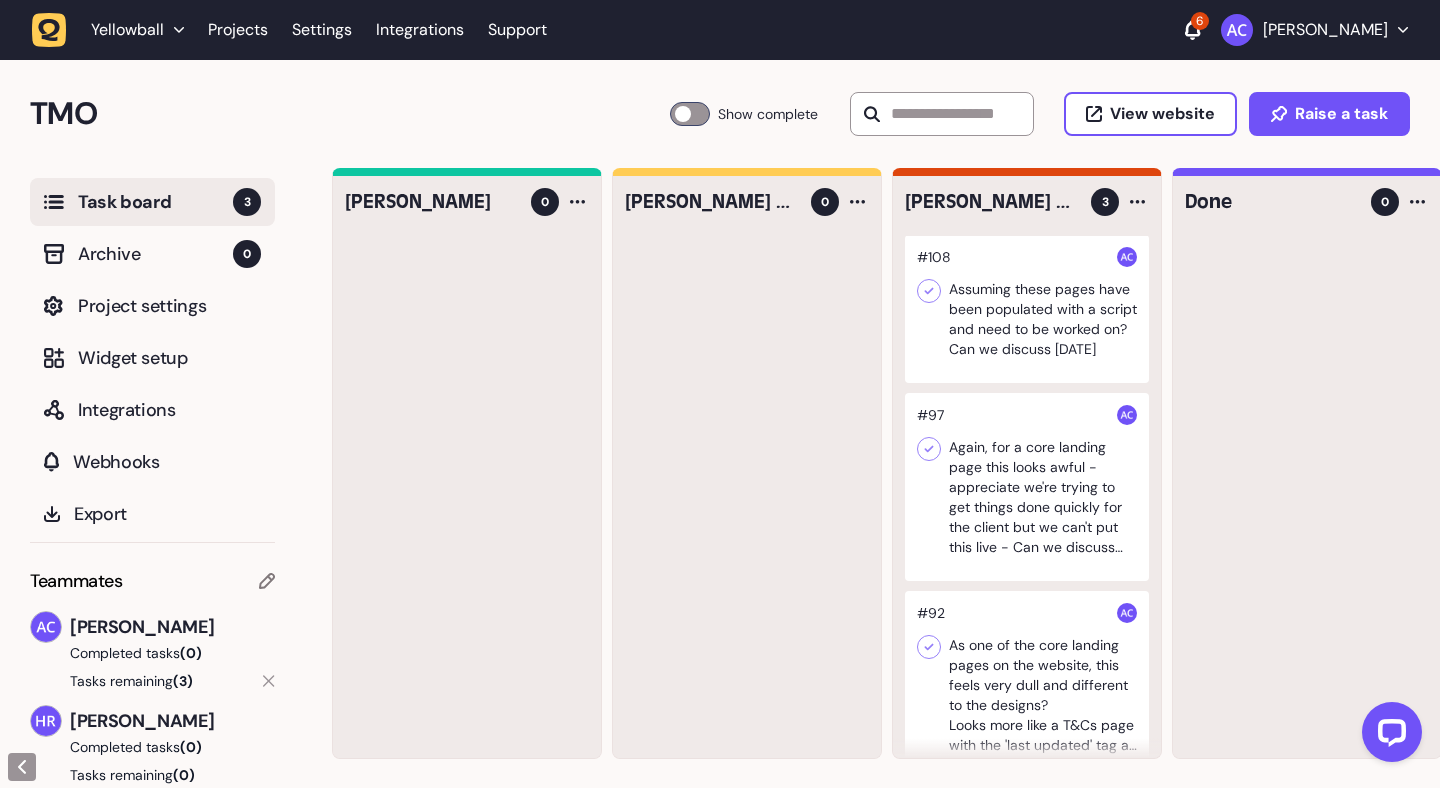 scroll, scrollTop: 0, scrollLeft: 555, axis: horizontal 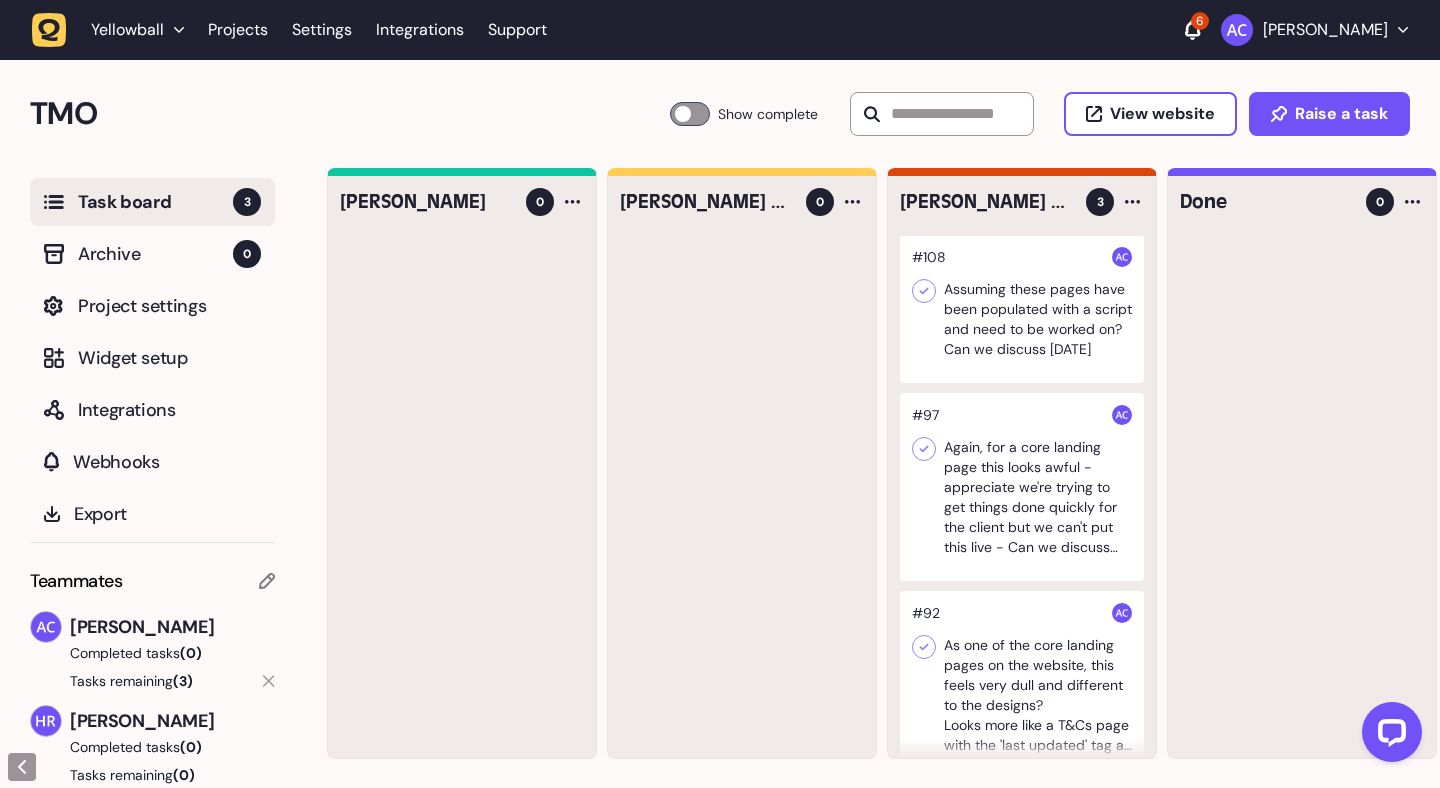 click 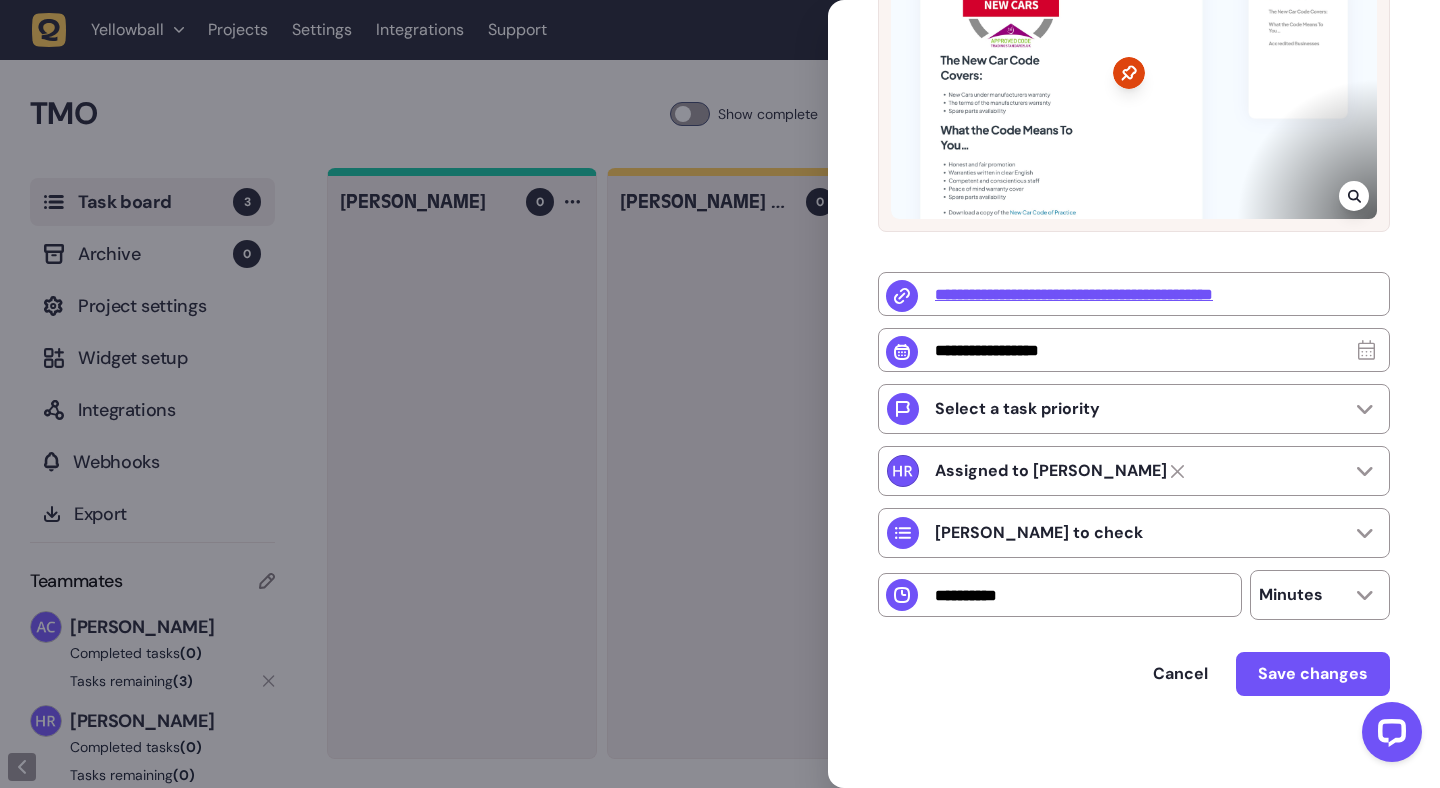 scroll, scrollTop: 458, scrollLeft: 0, axis: vertical 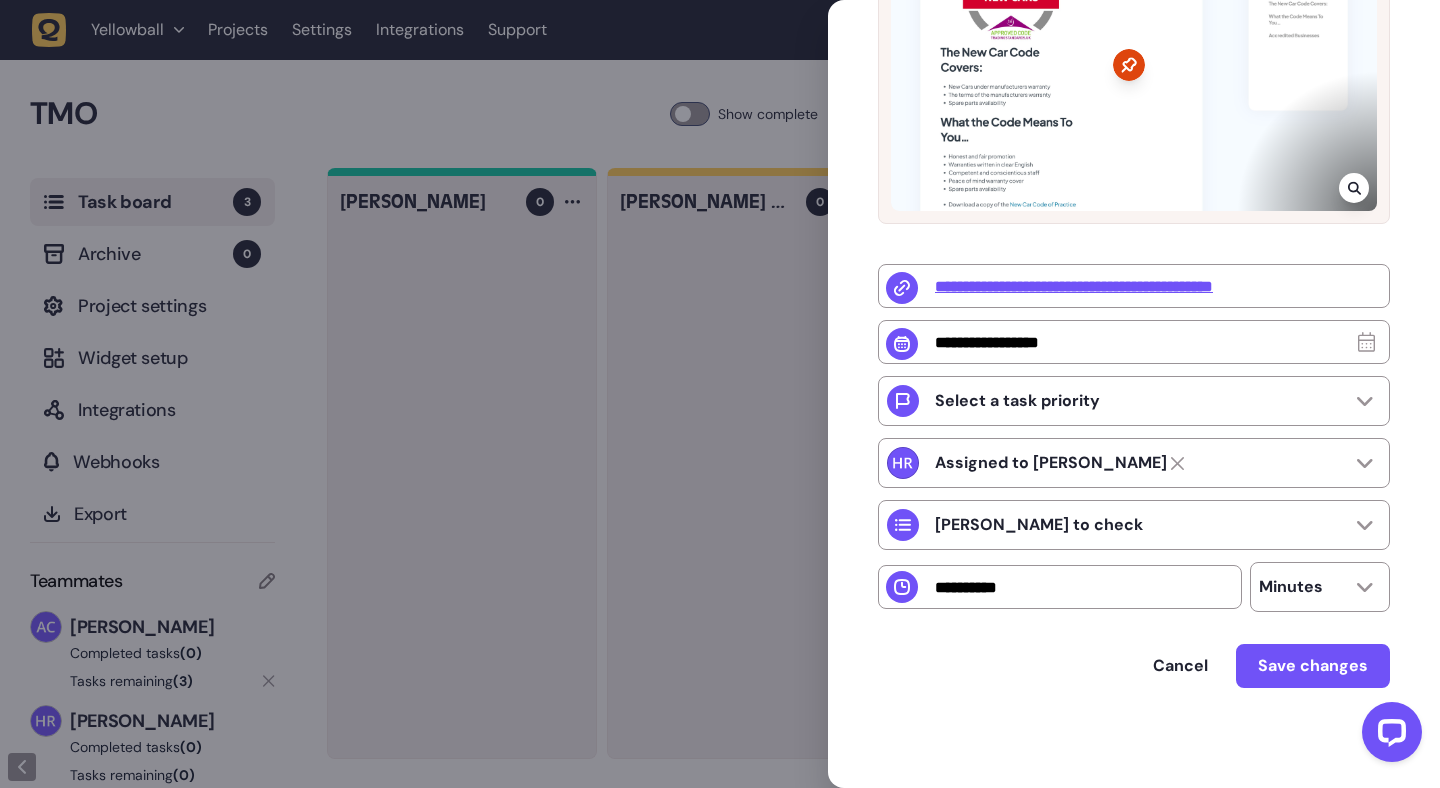 click 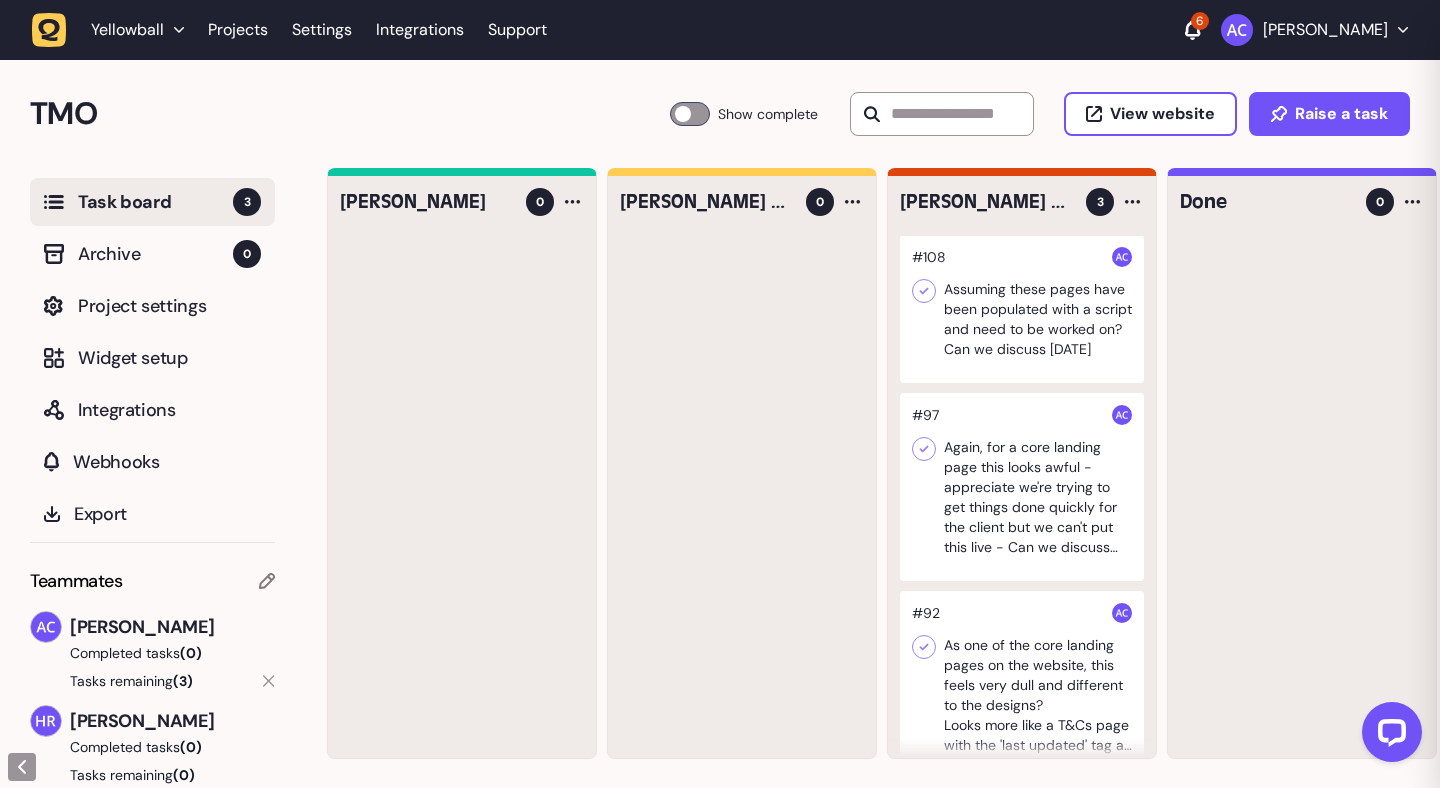 scroll, scrollTop: 0, scrollLeft: 0, axis: both 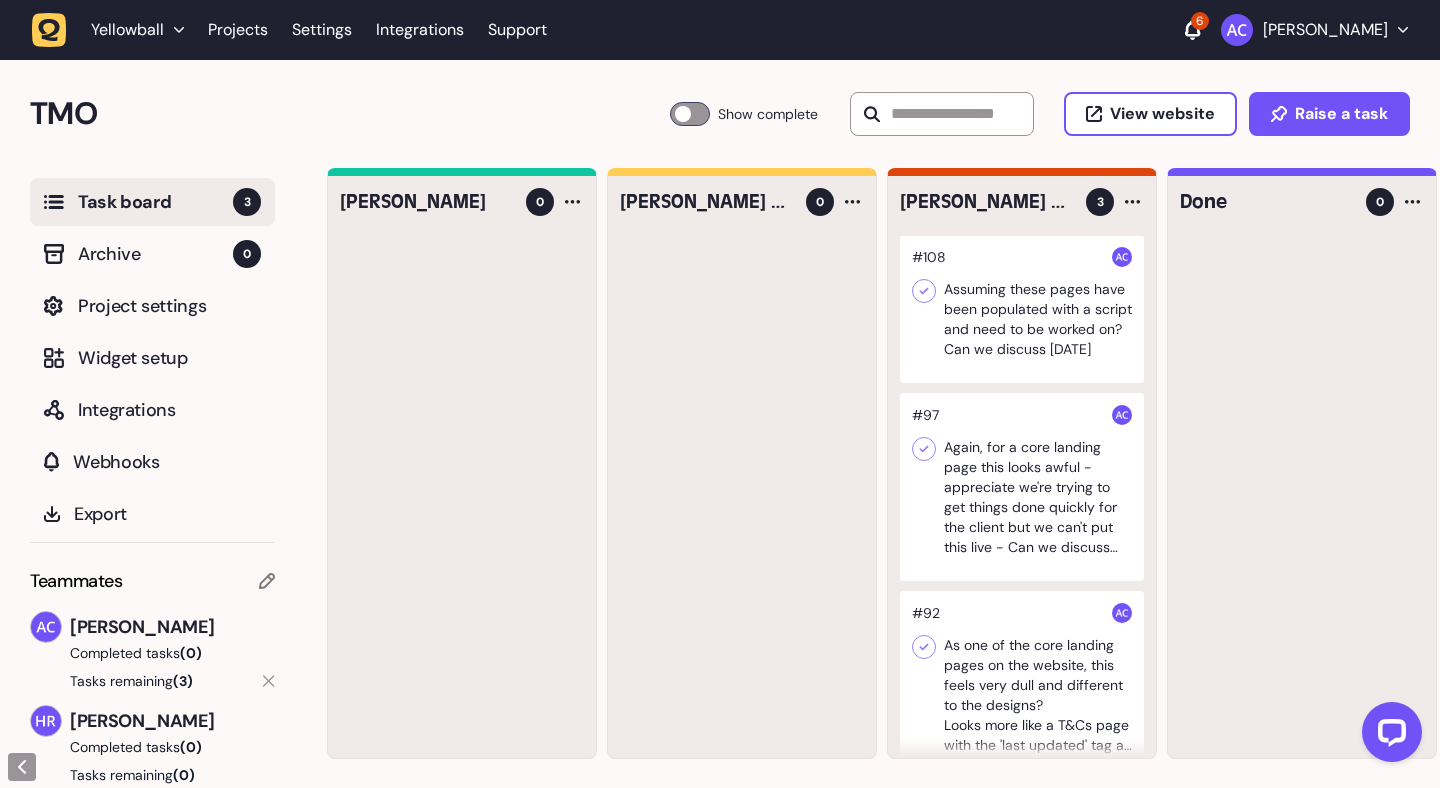 click 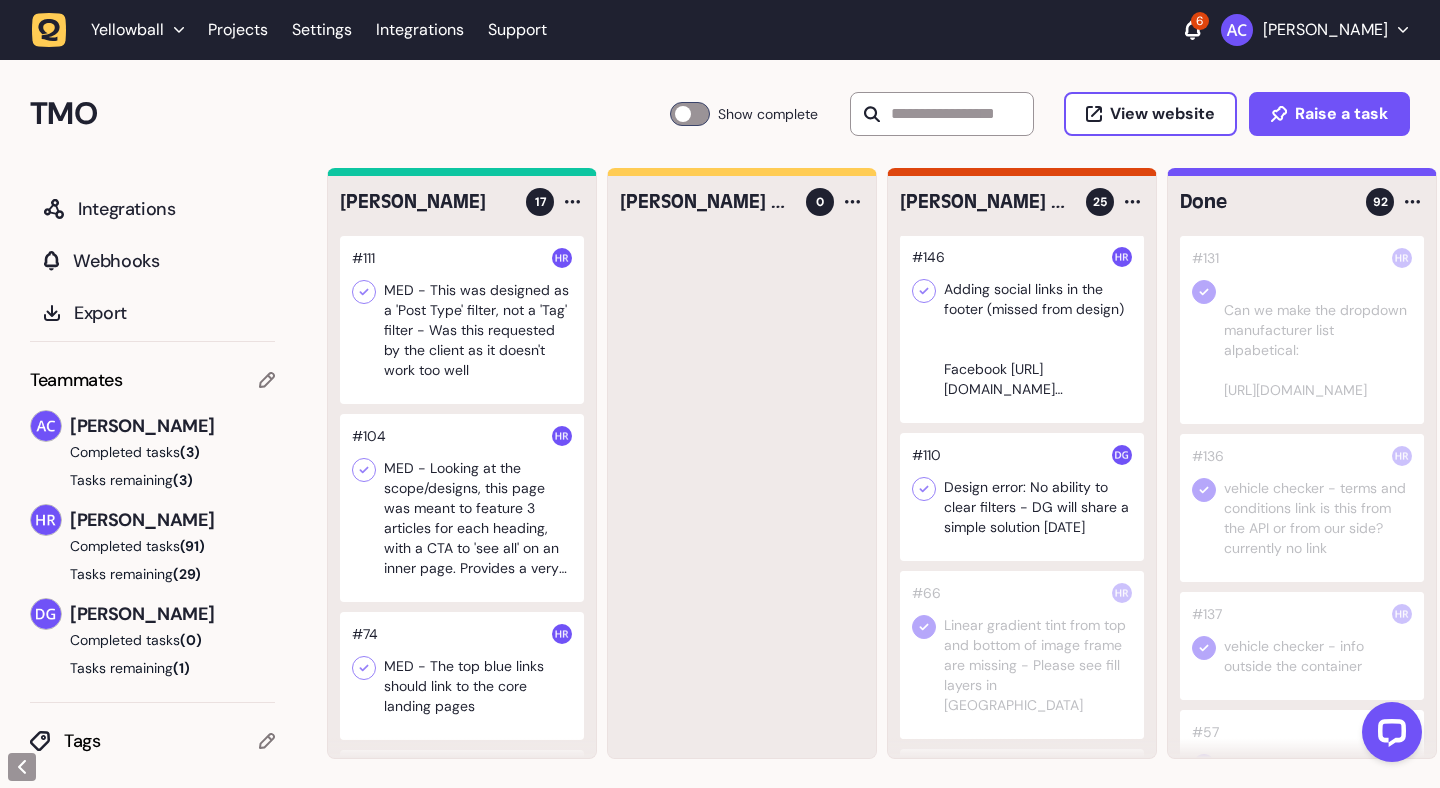 scroll, scrollTop: 0, scrollLeft: 0, axis: both 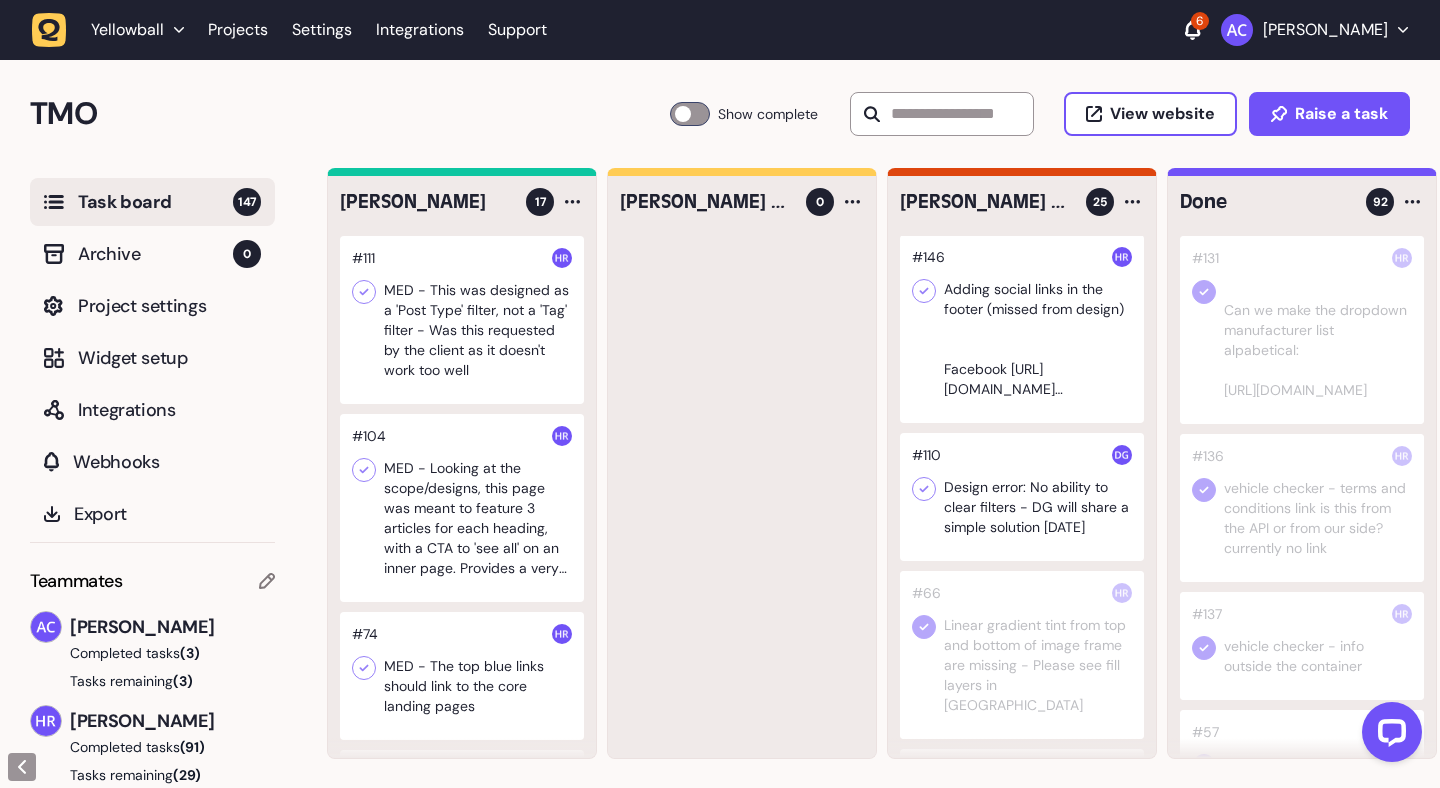 click 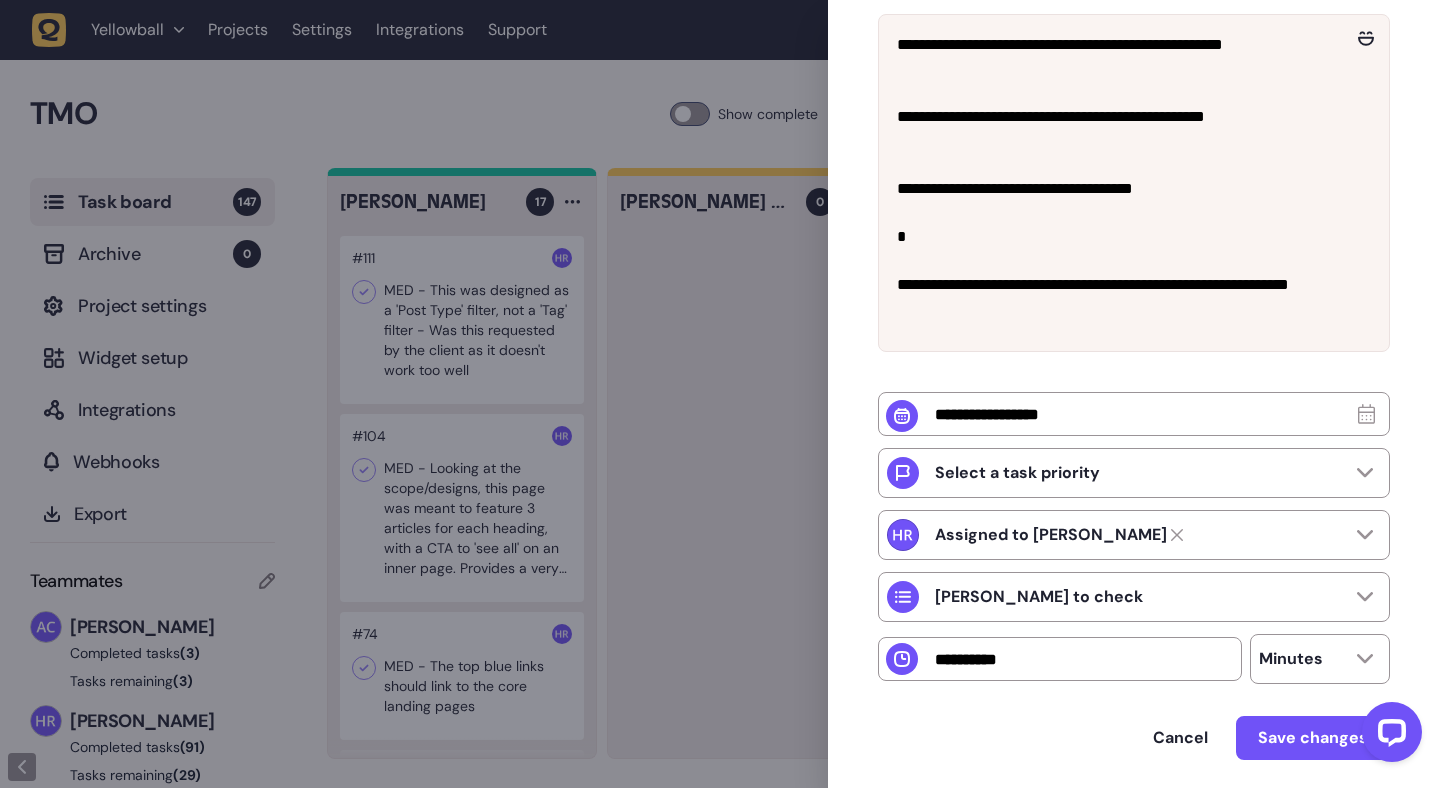 scroll, scrollTop: 348, scrollLeft: 0, axis: vertical 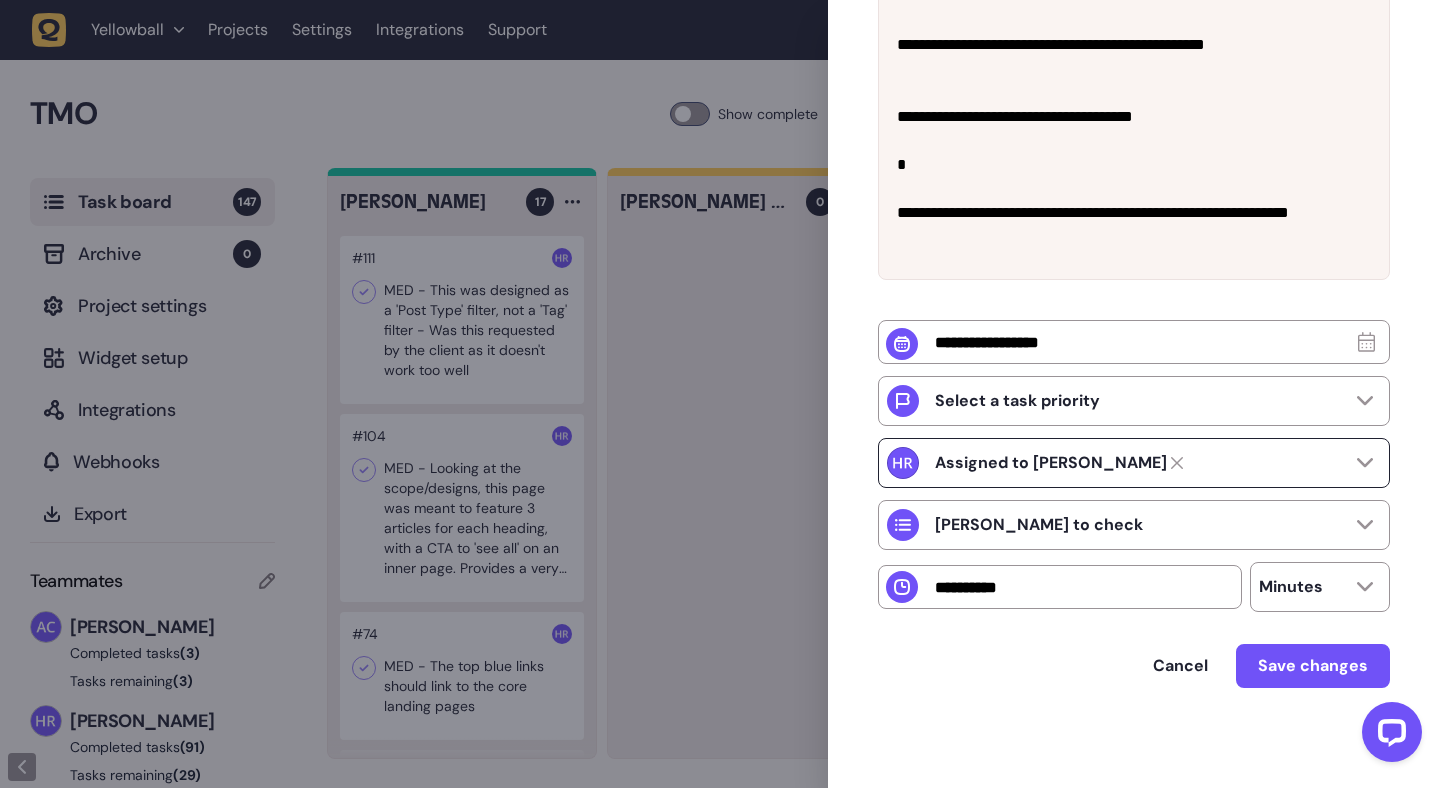 click 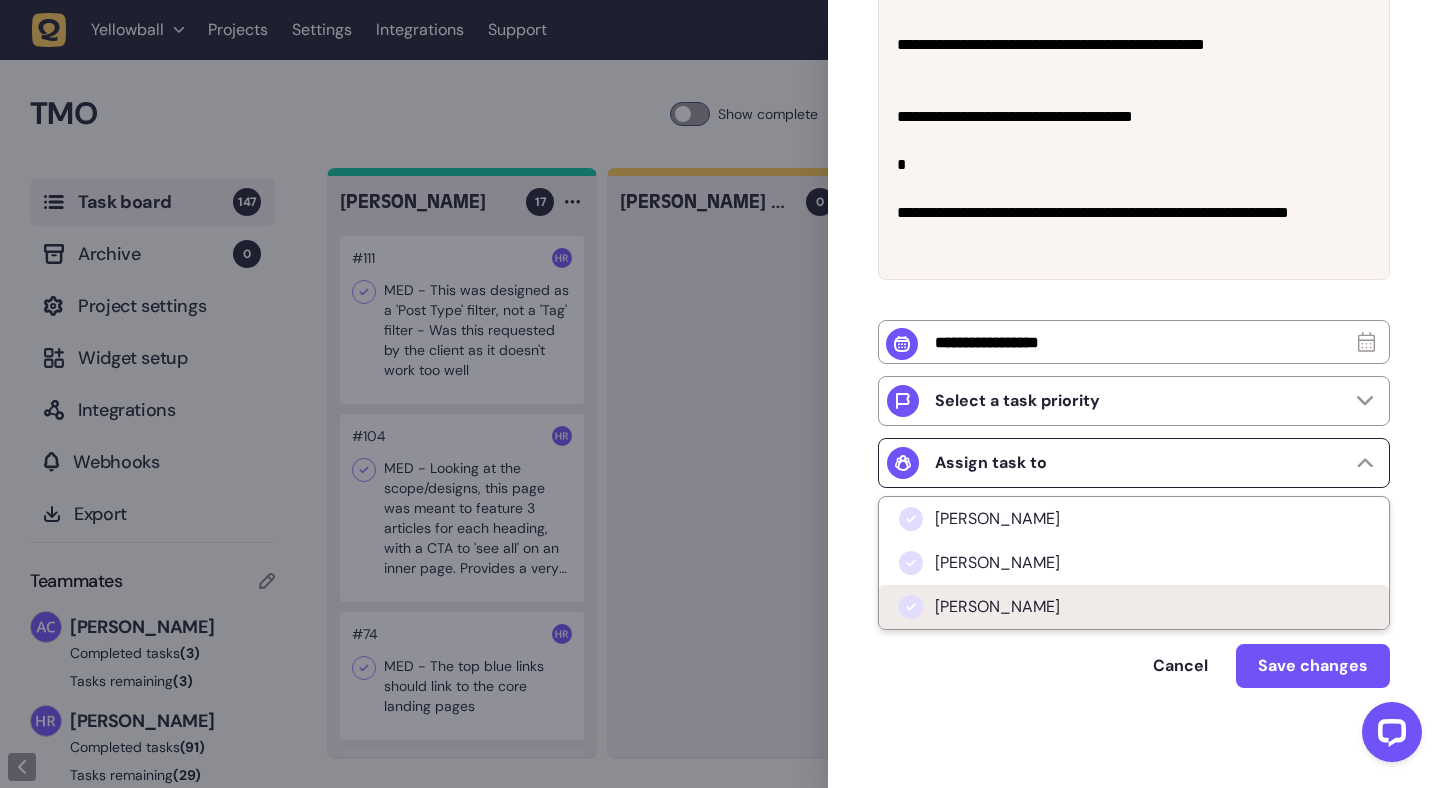 click on "[PERSON_NAME]" 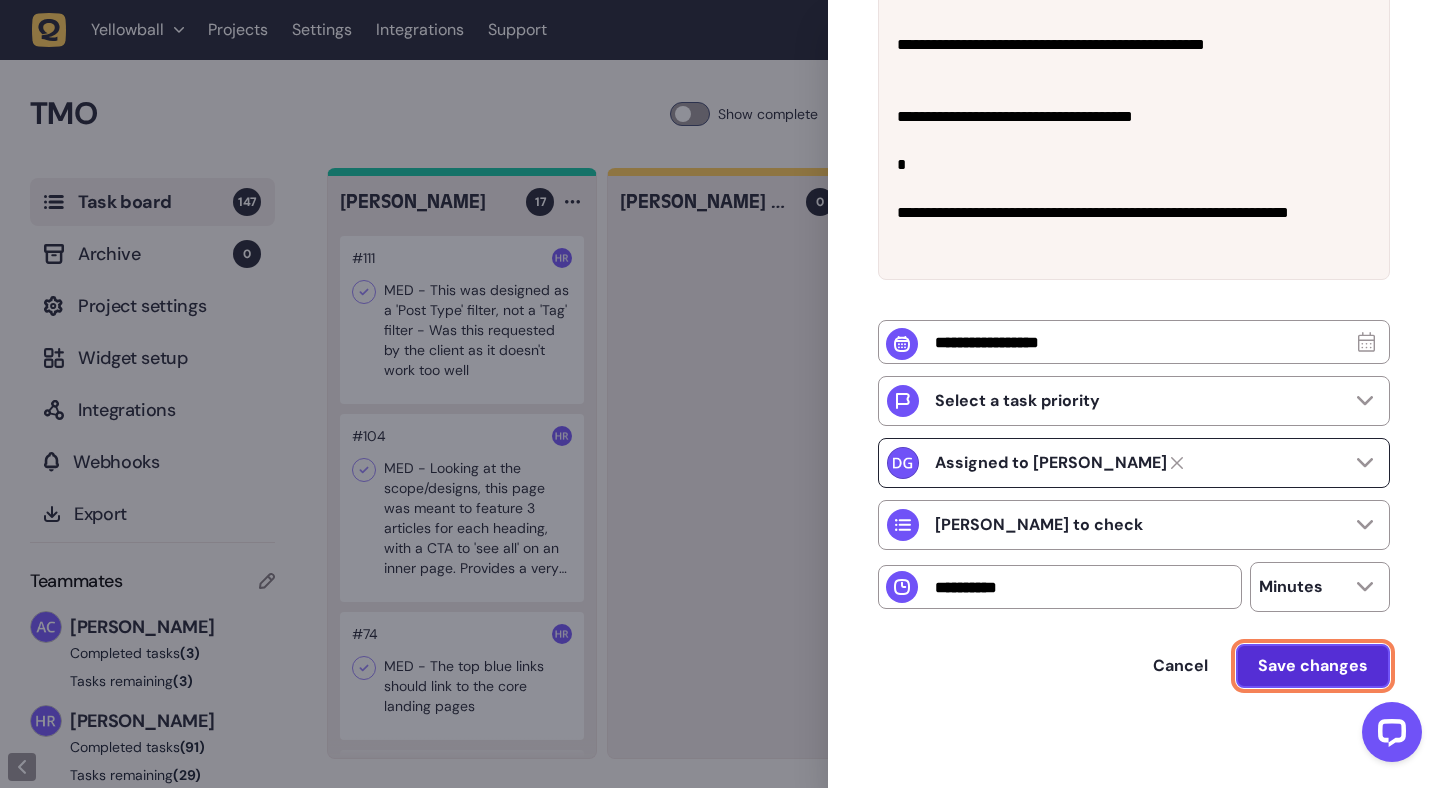 click on "Save changes" 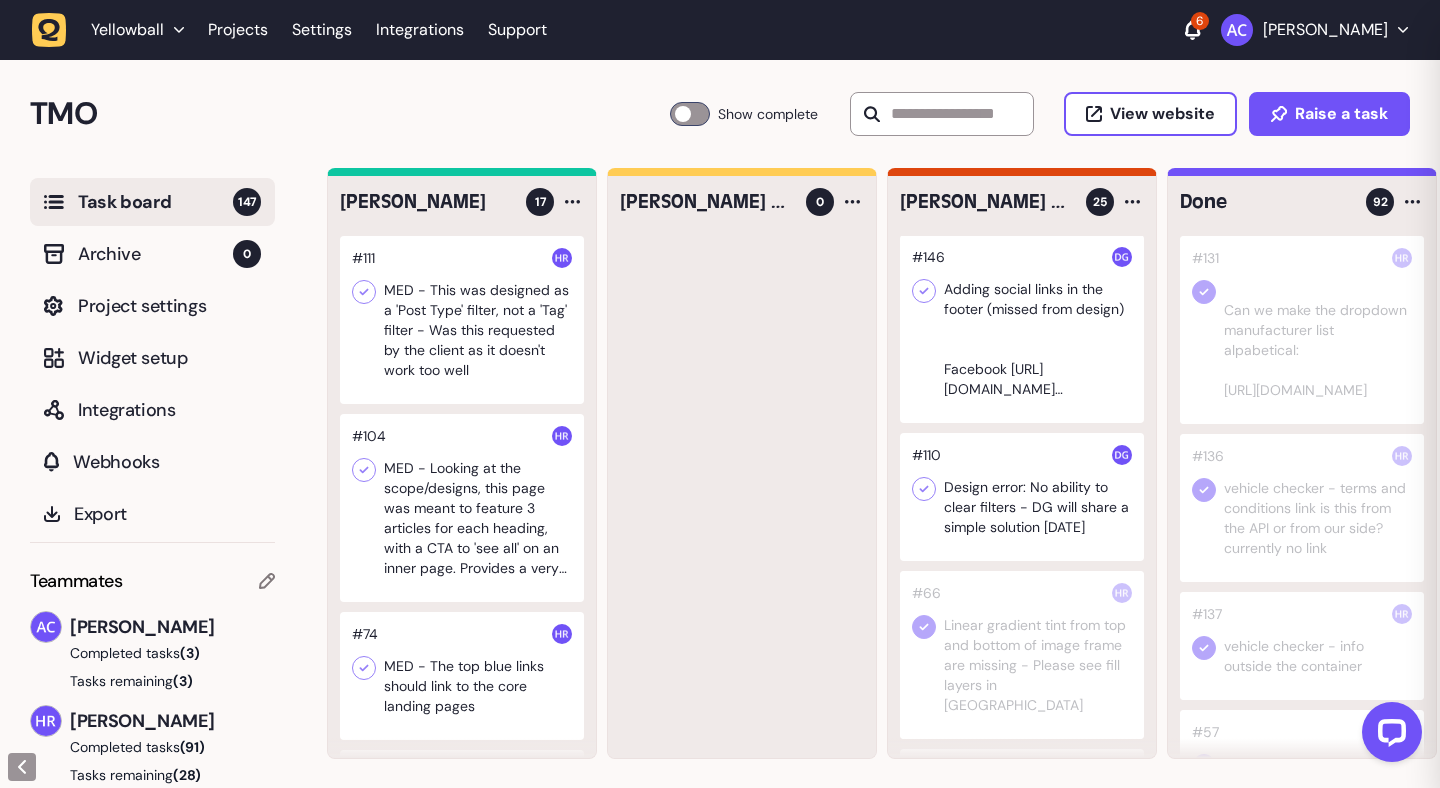 scroll, scrollTop: 0, scrollLeft: 0, axis: both 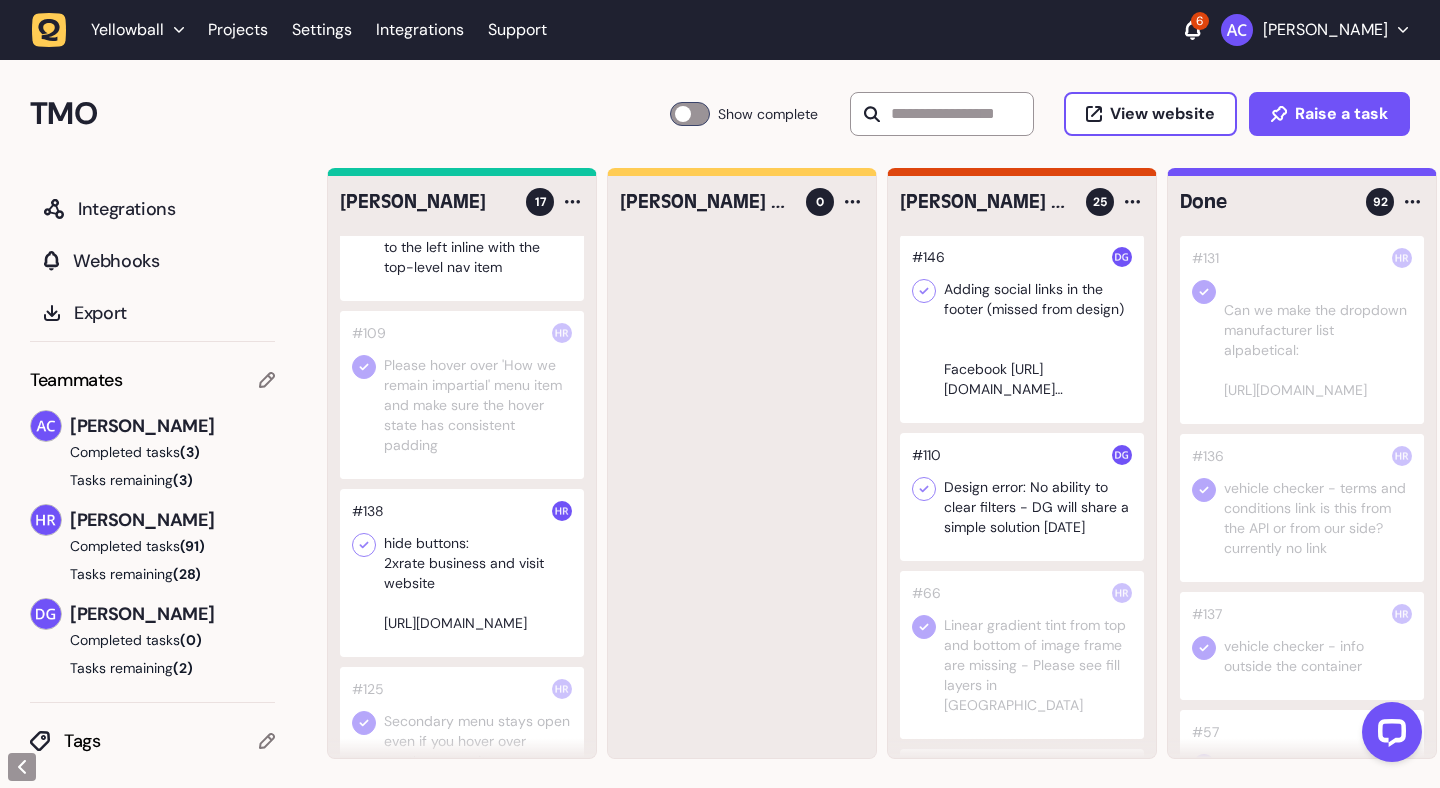 click 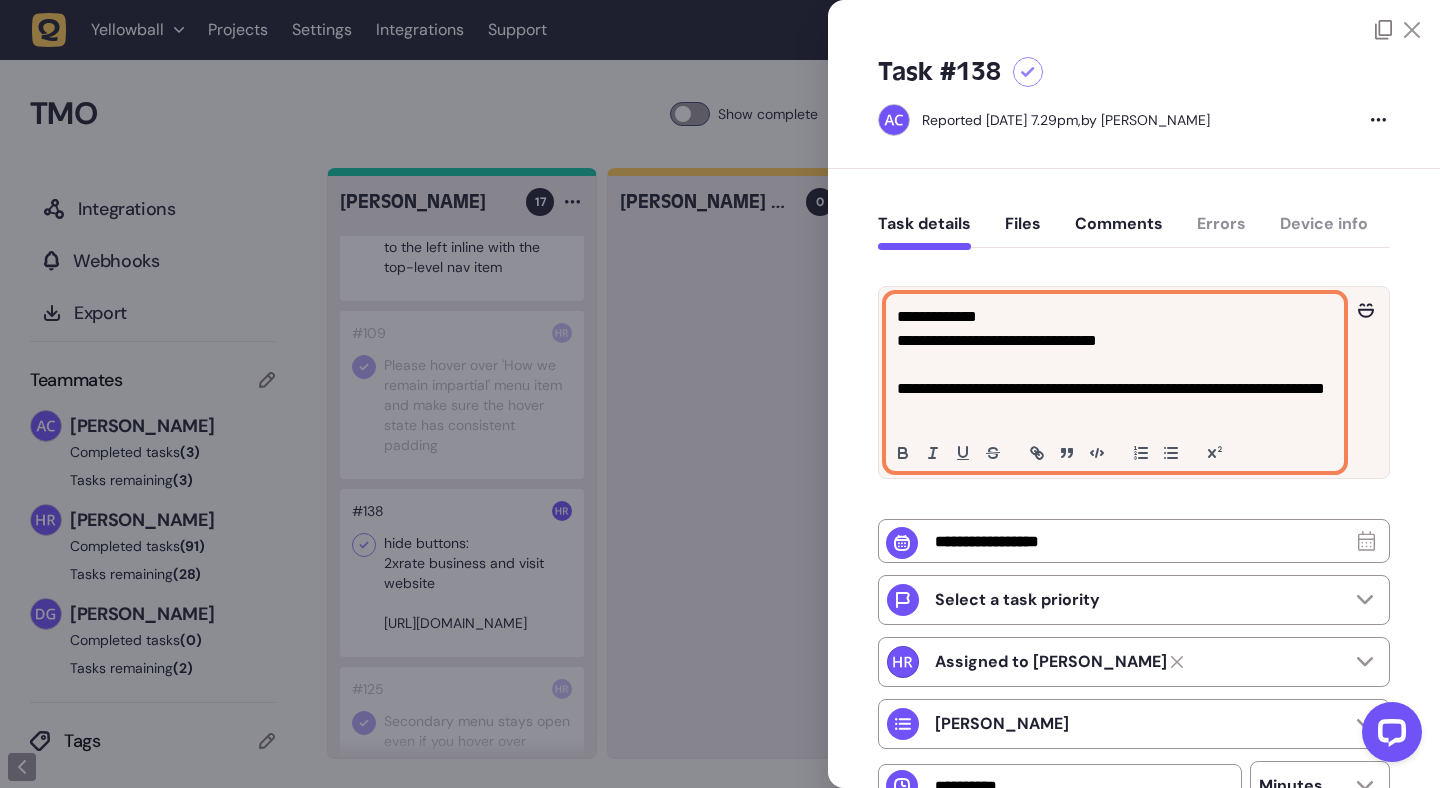 click on "**********" 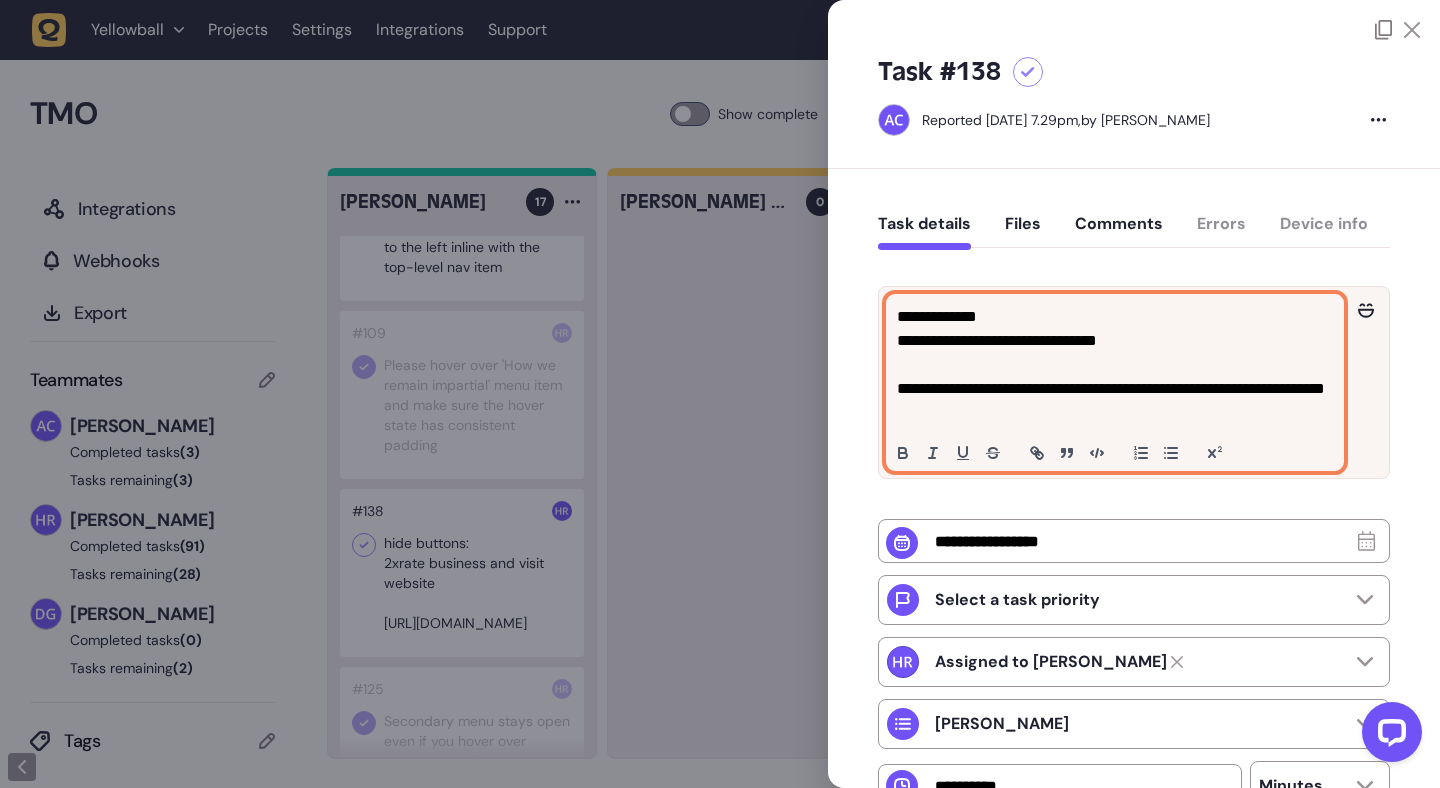 type 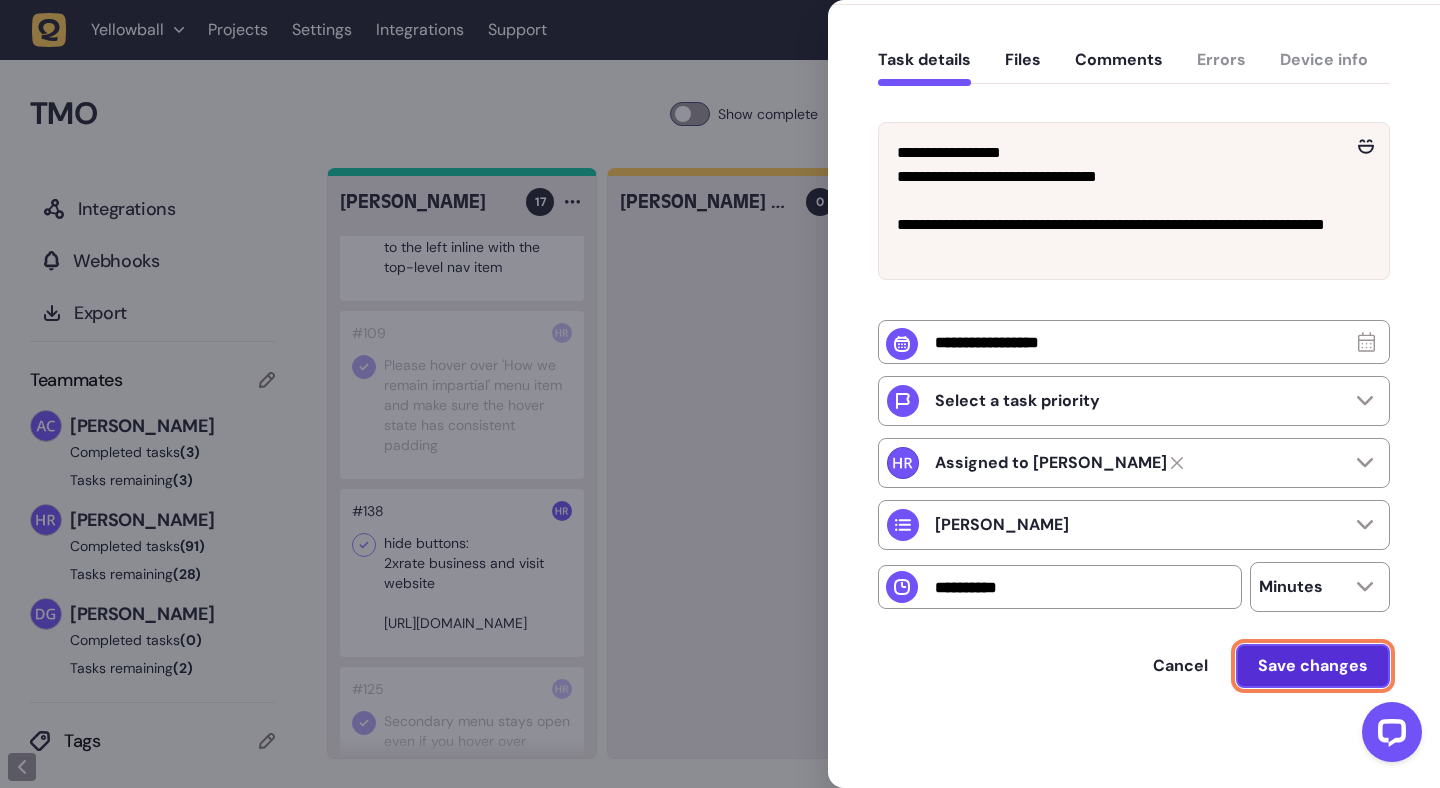 click on "Save changes" 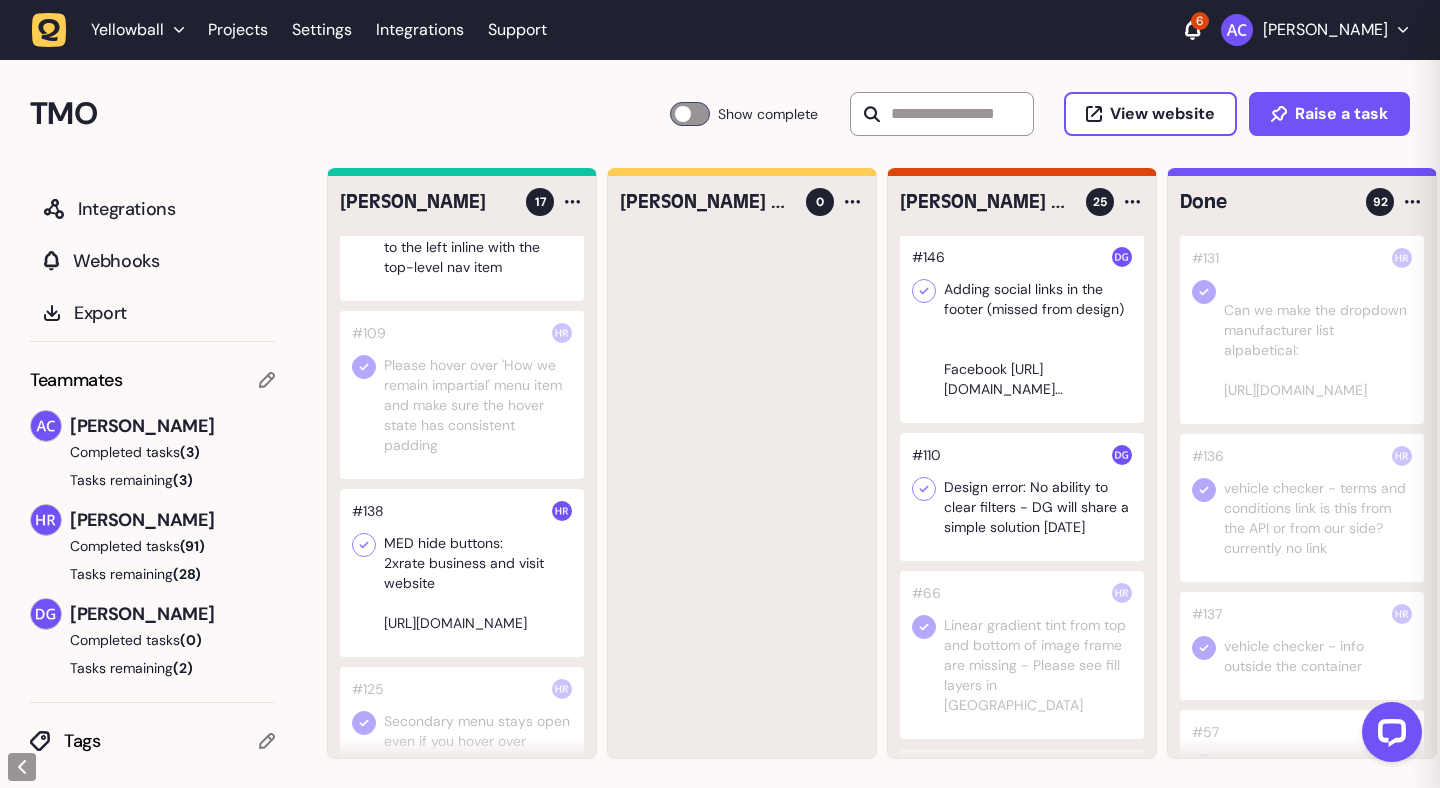 scroll, scrollTop: 0, scrollLeft: 0, axis: both 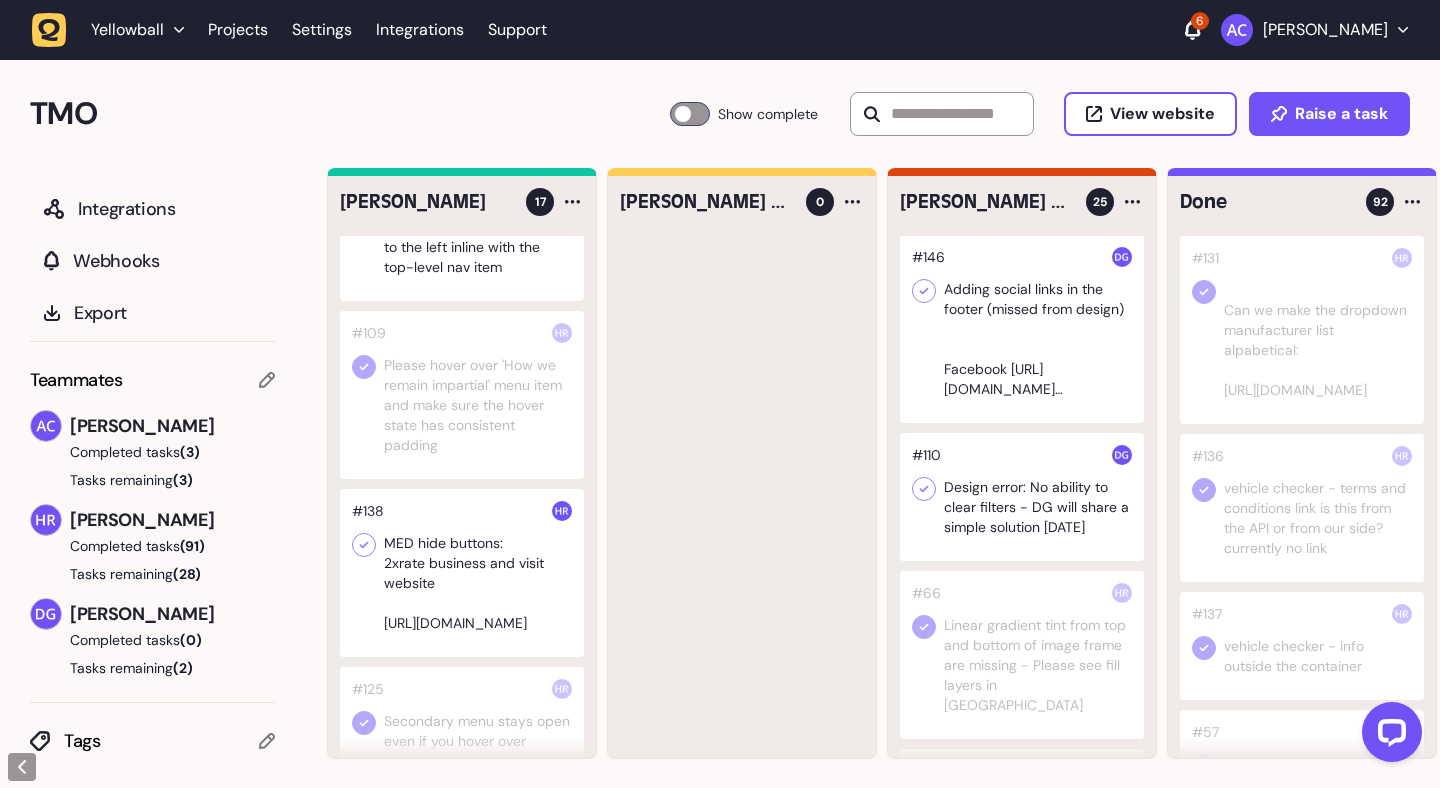 click 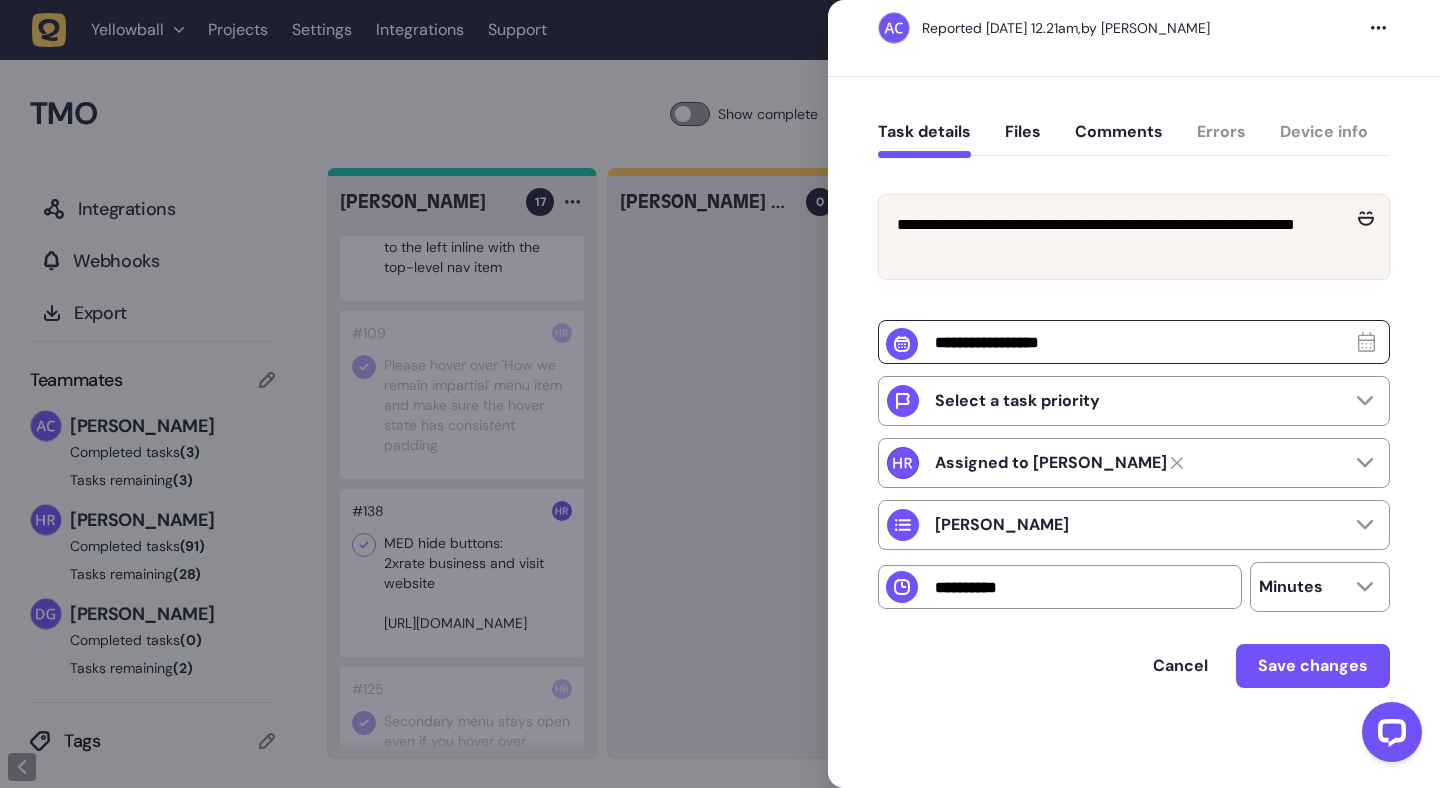 scroll, scrollTop: 0, scrollLeft: 0, axis: both 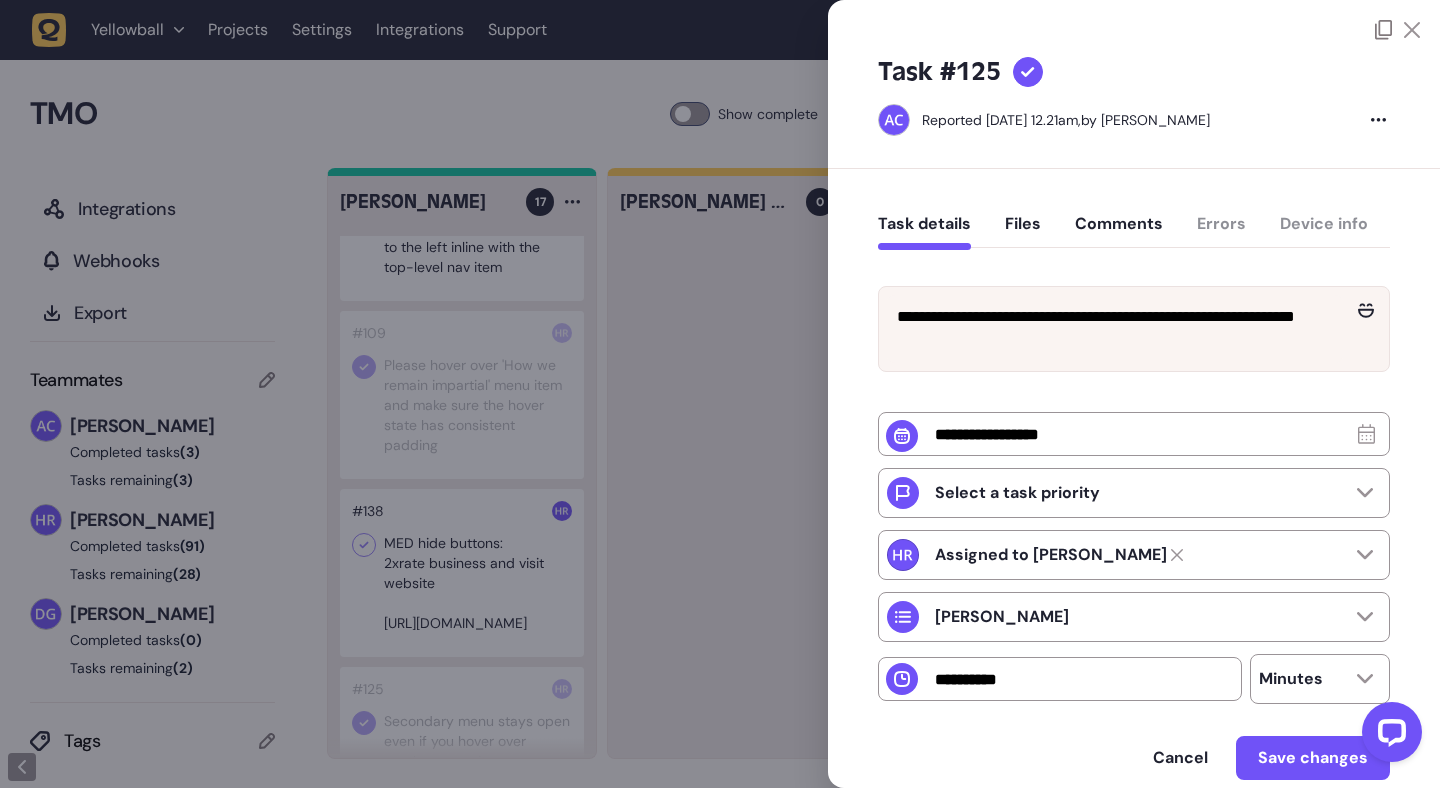 click on "Files" 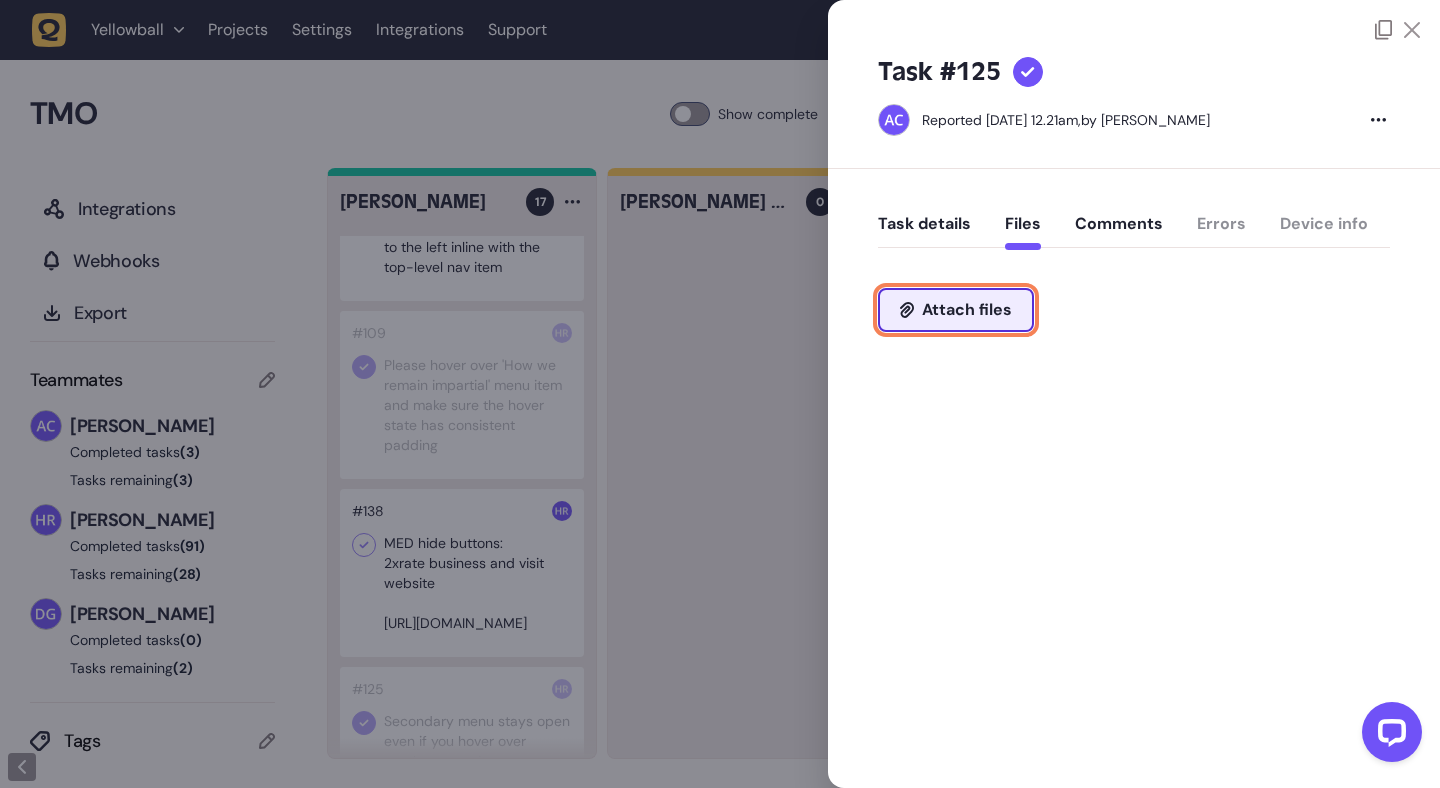 click on "Attach files" 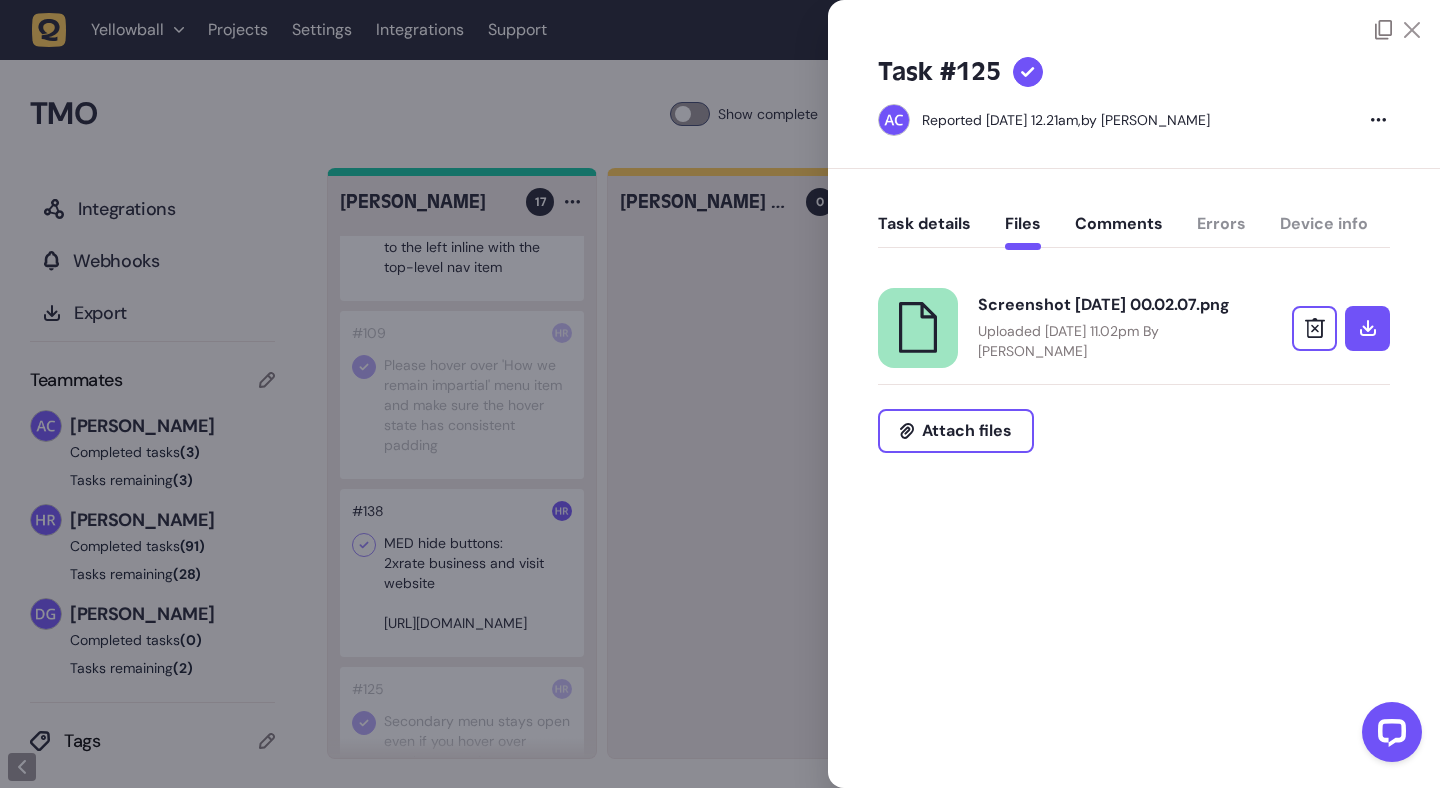 click on "Task details" 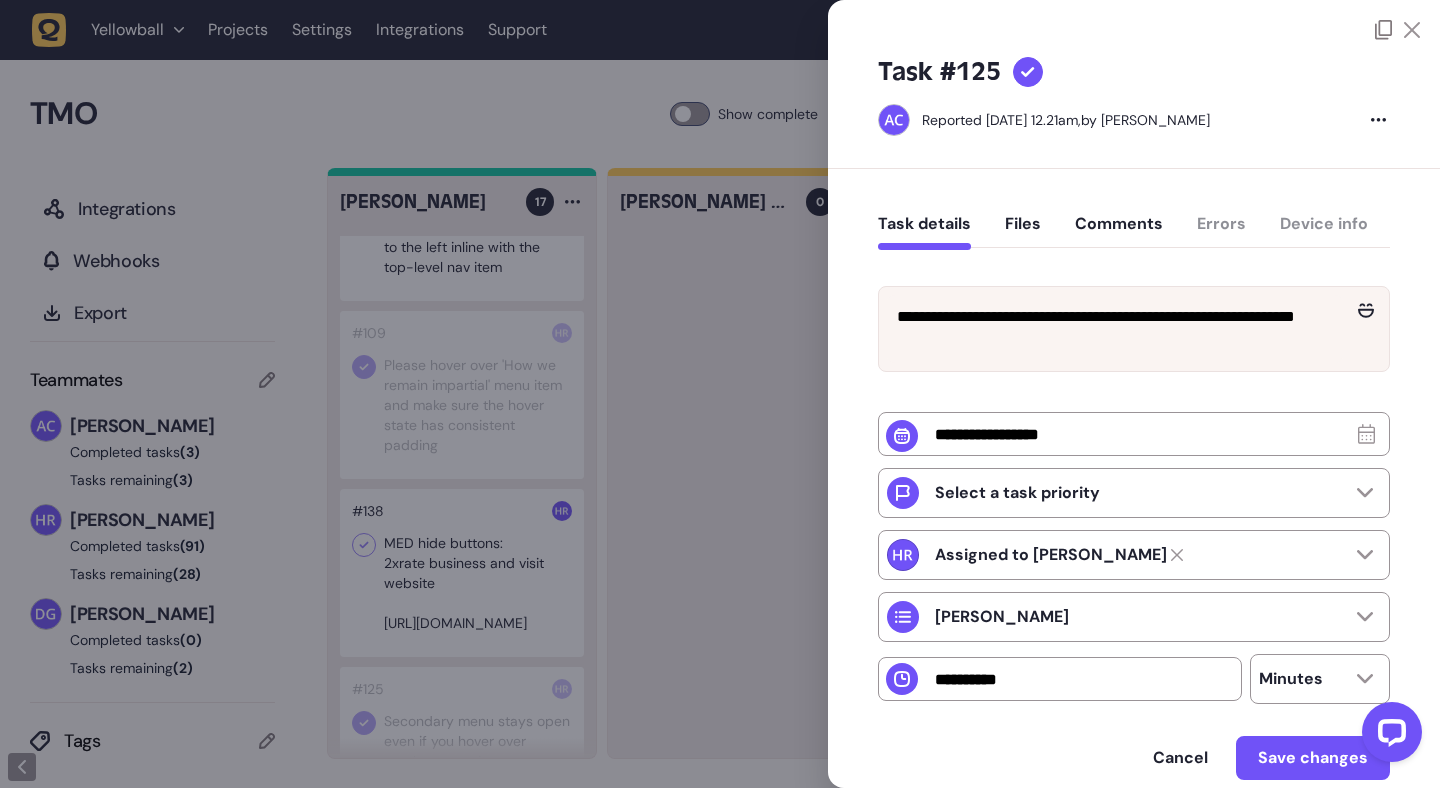 click 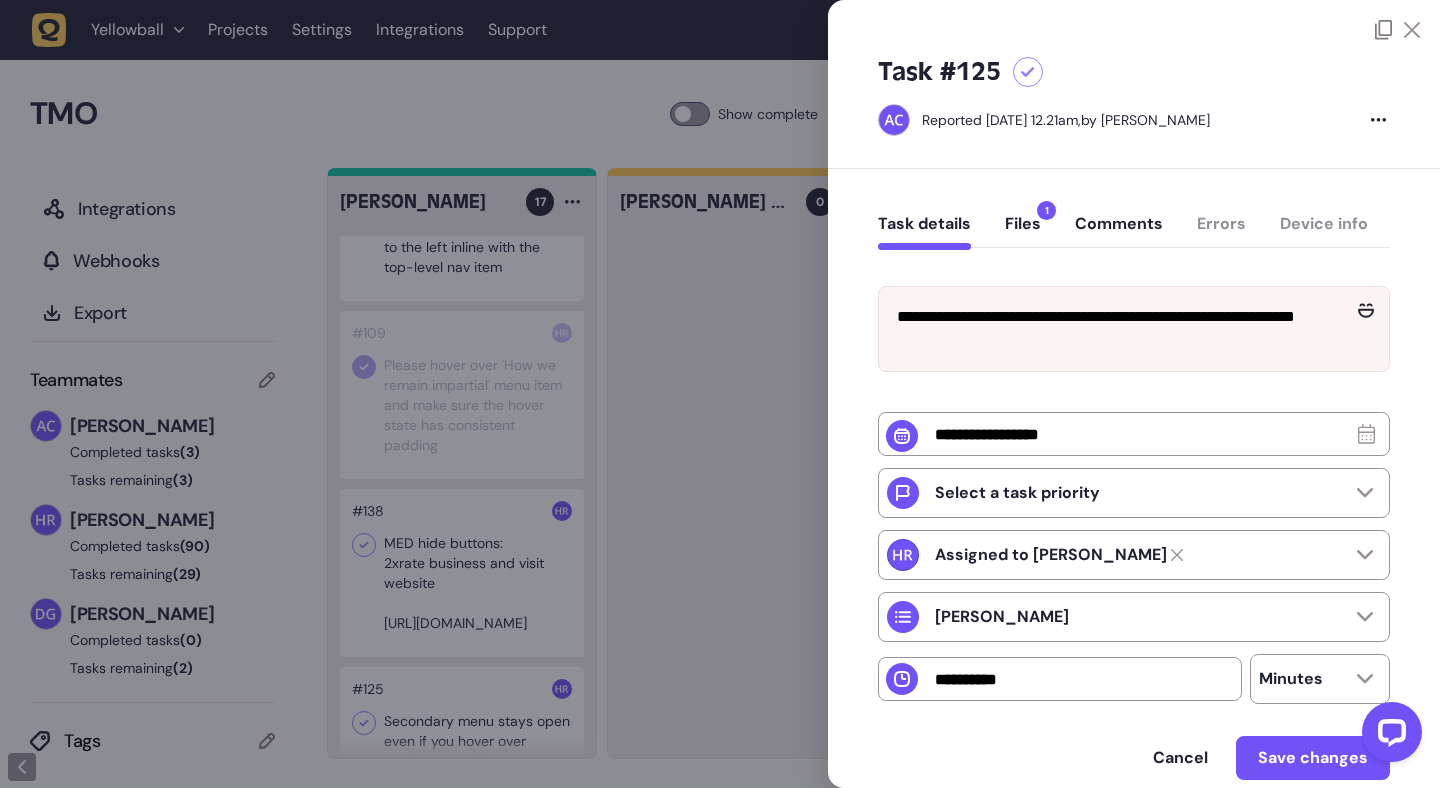 click 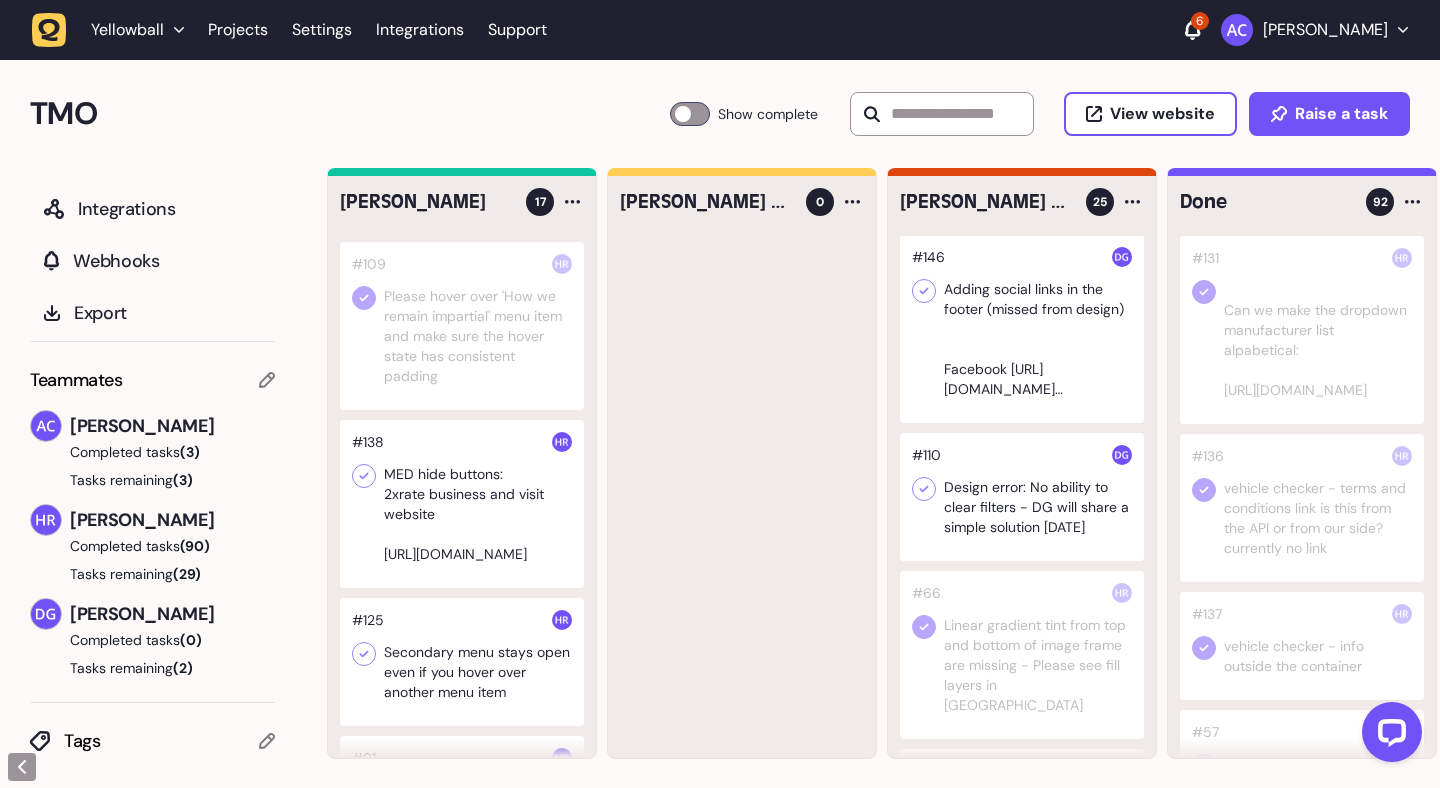 scroll, scrollTop: 1056, scrollLeft: 0, axis: vertical 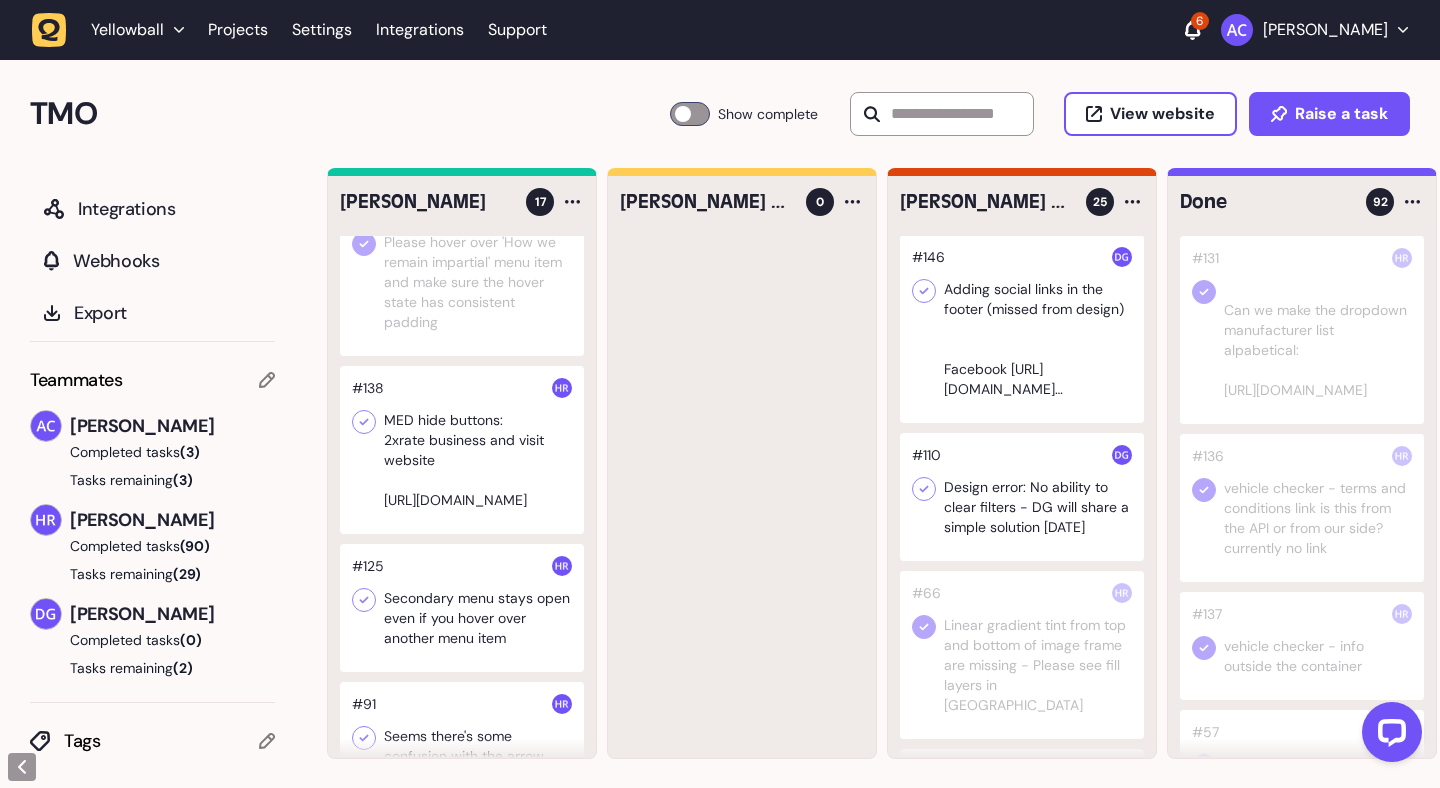 click 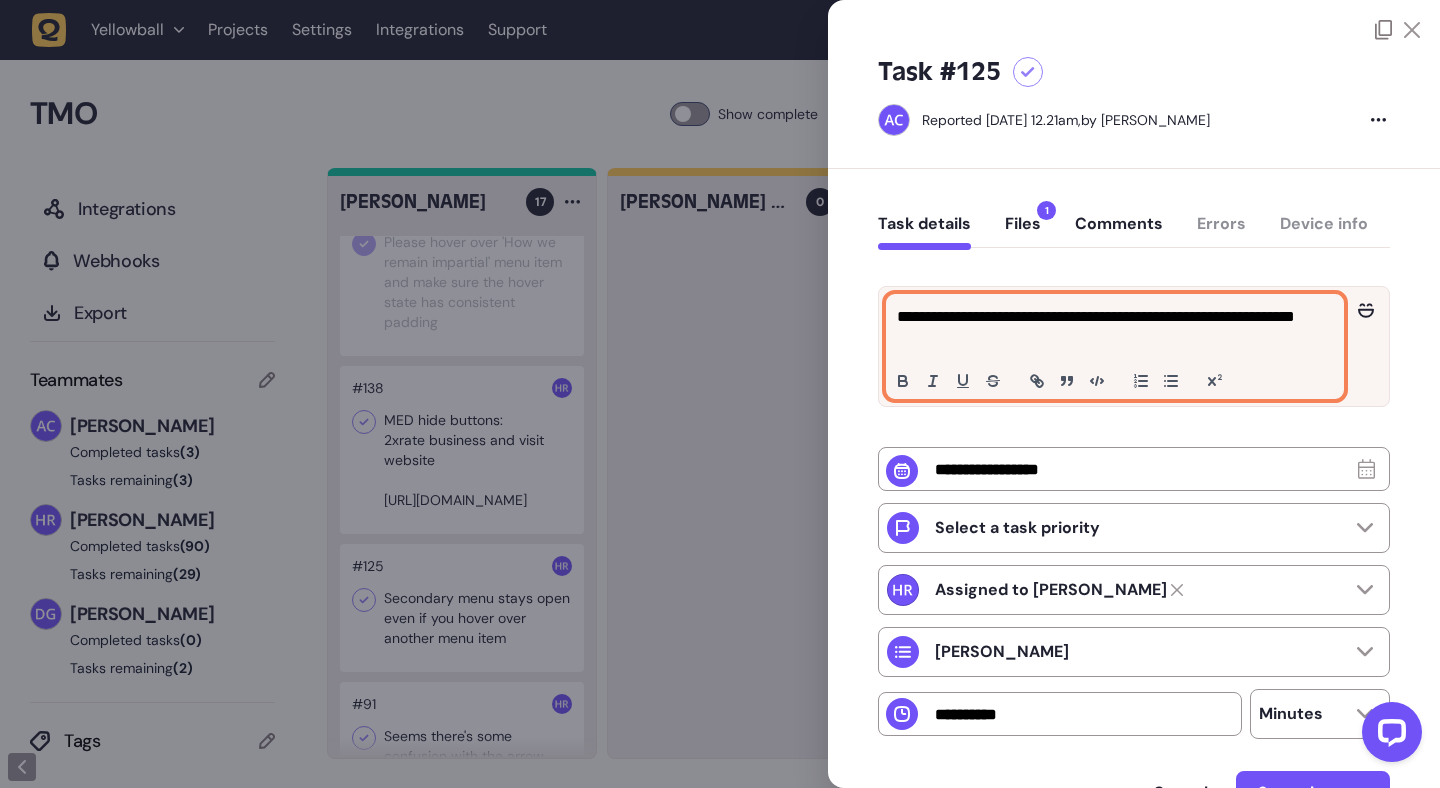 click on "**********" 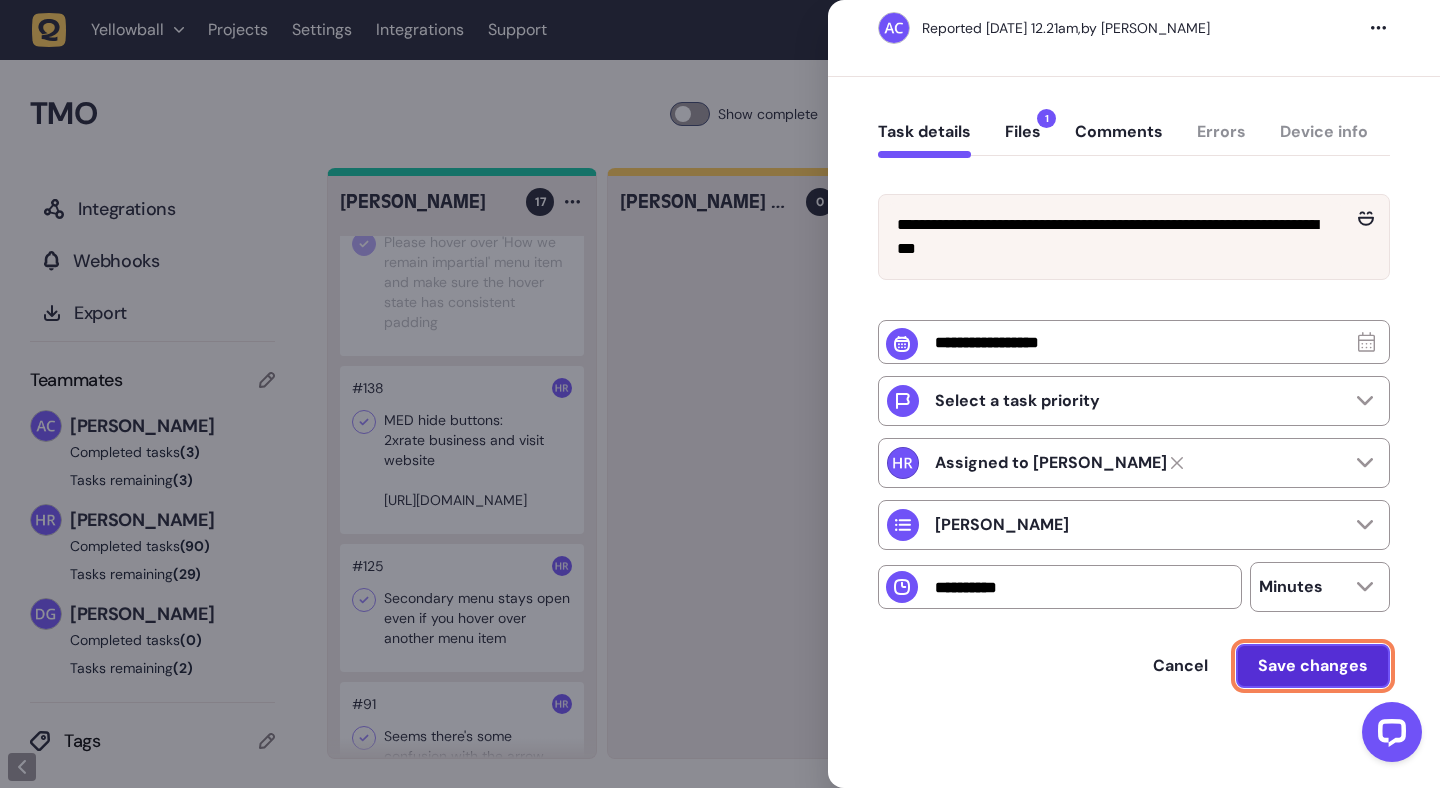 click on "Save changes" 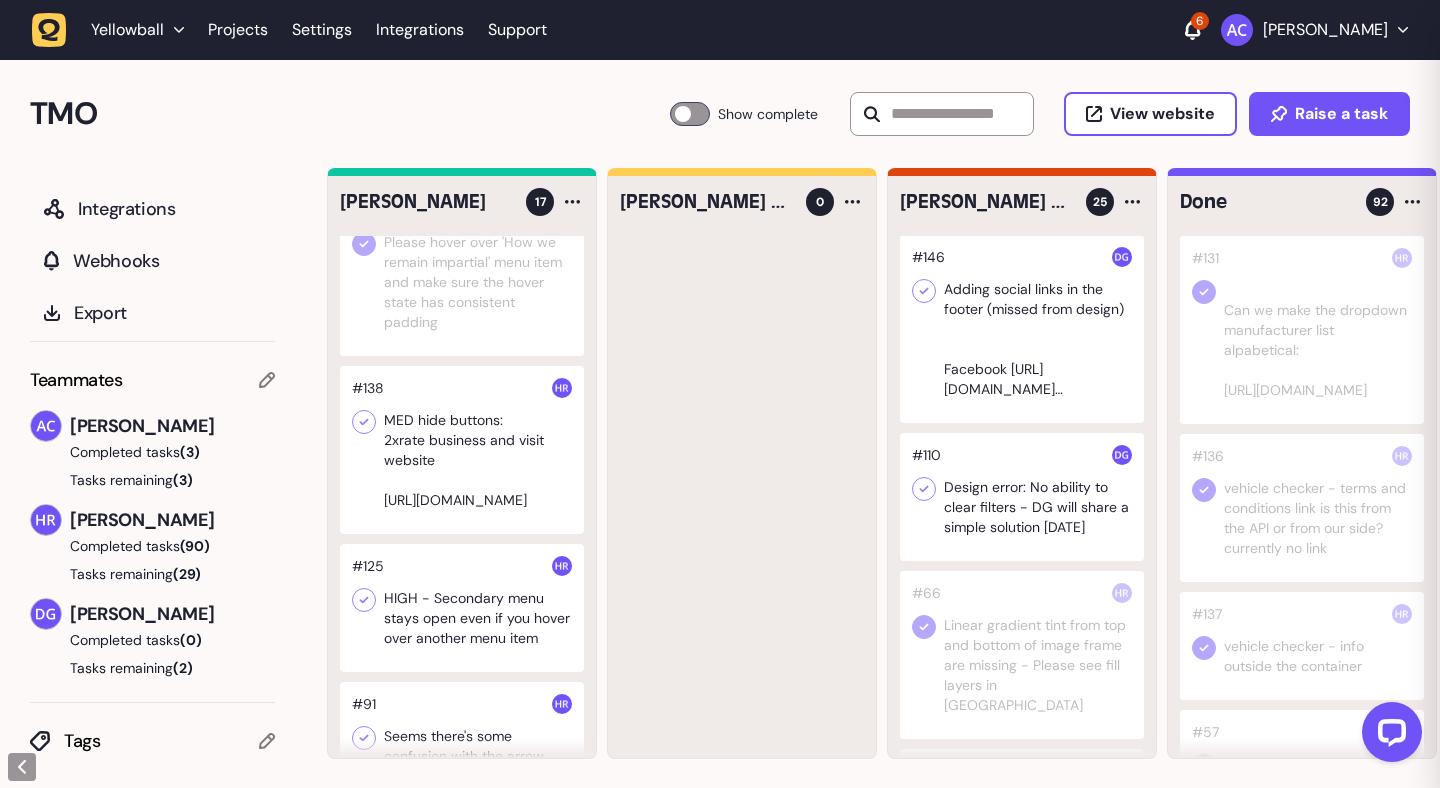scroll, scrollTop: 0, scrollLeft: 0, axis: both 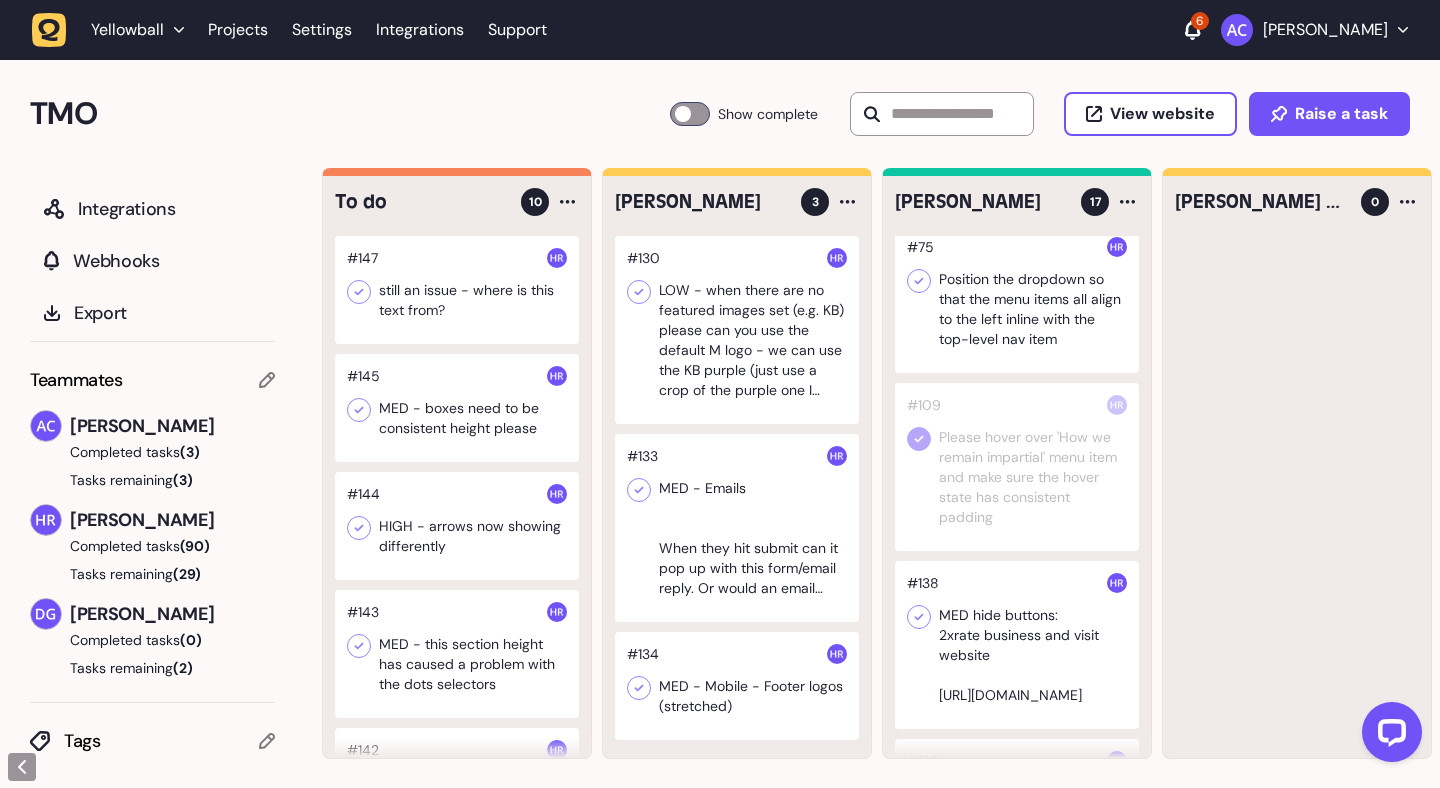 click 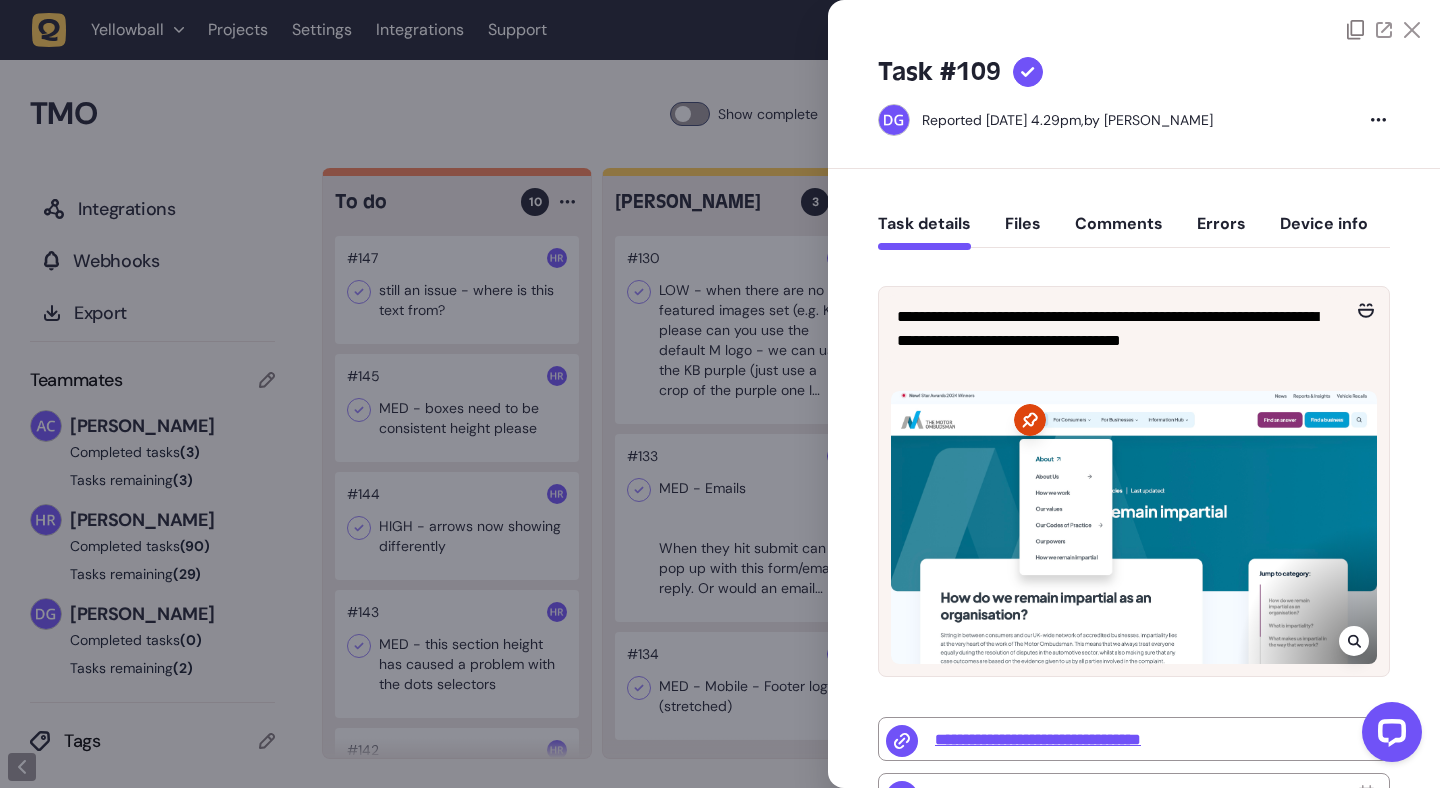 click 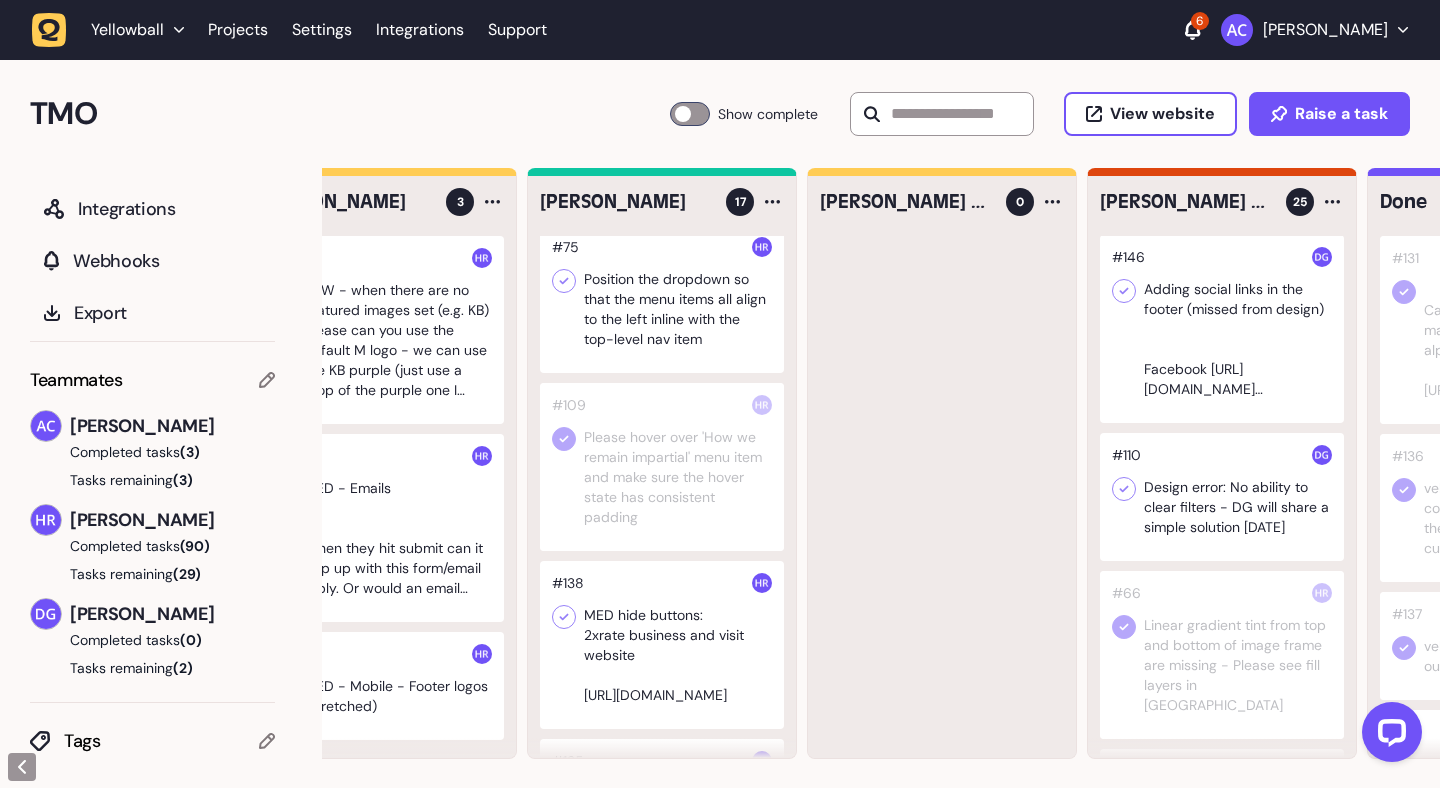 scroll, scrollTop: 0, scrollLeft: 476, axis: horizontal 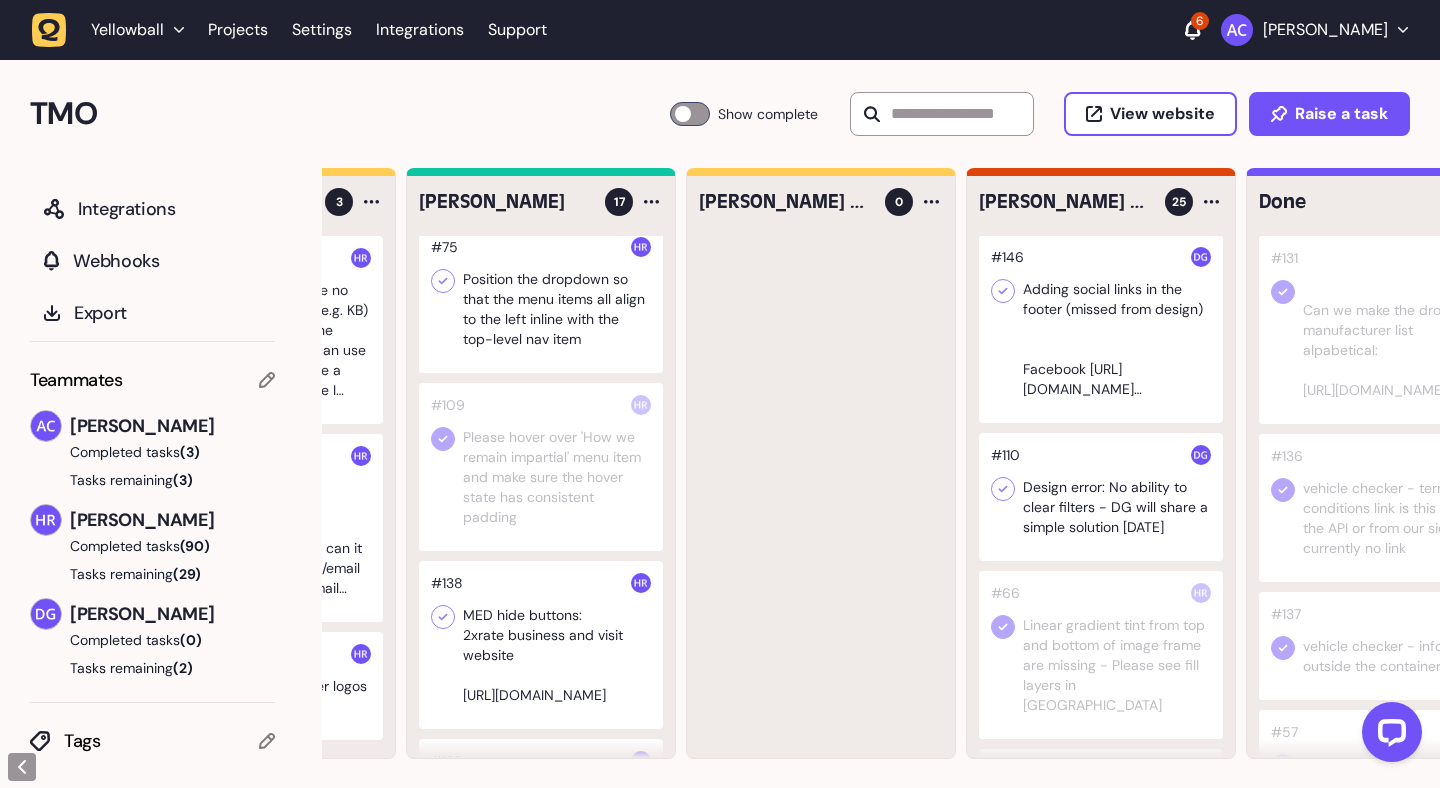 type 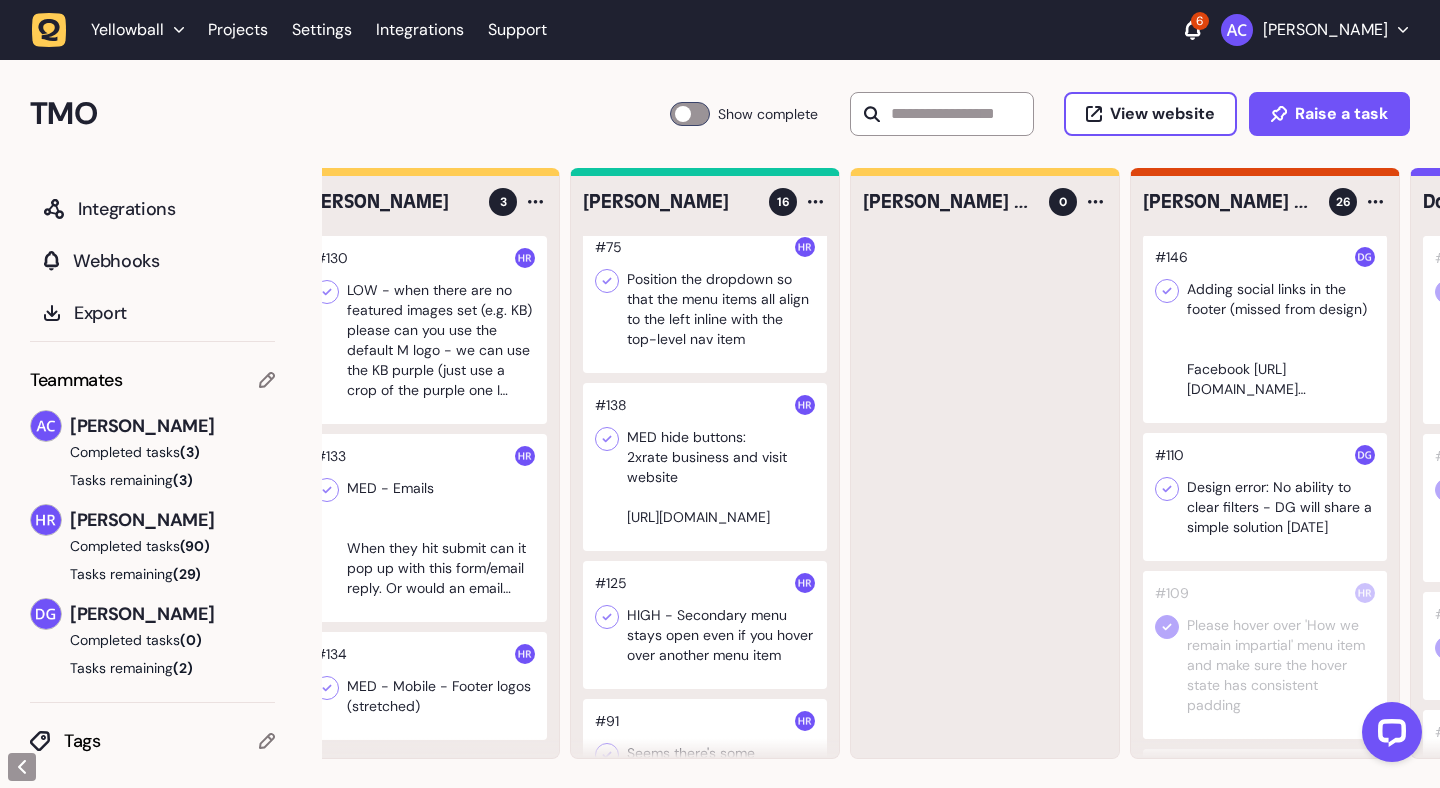 scroll, scrollTop: 0, scrollLeft: 234, axis: horizontal 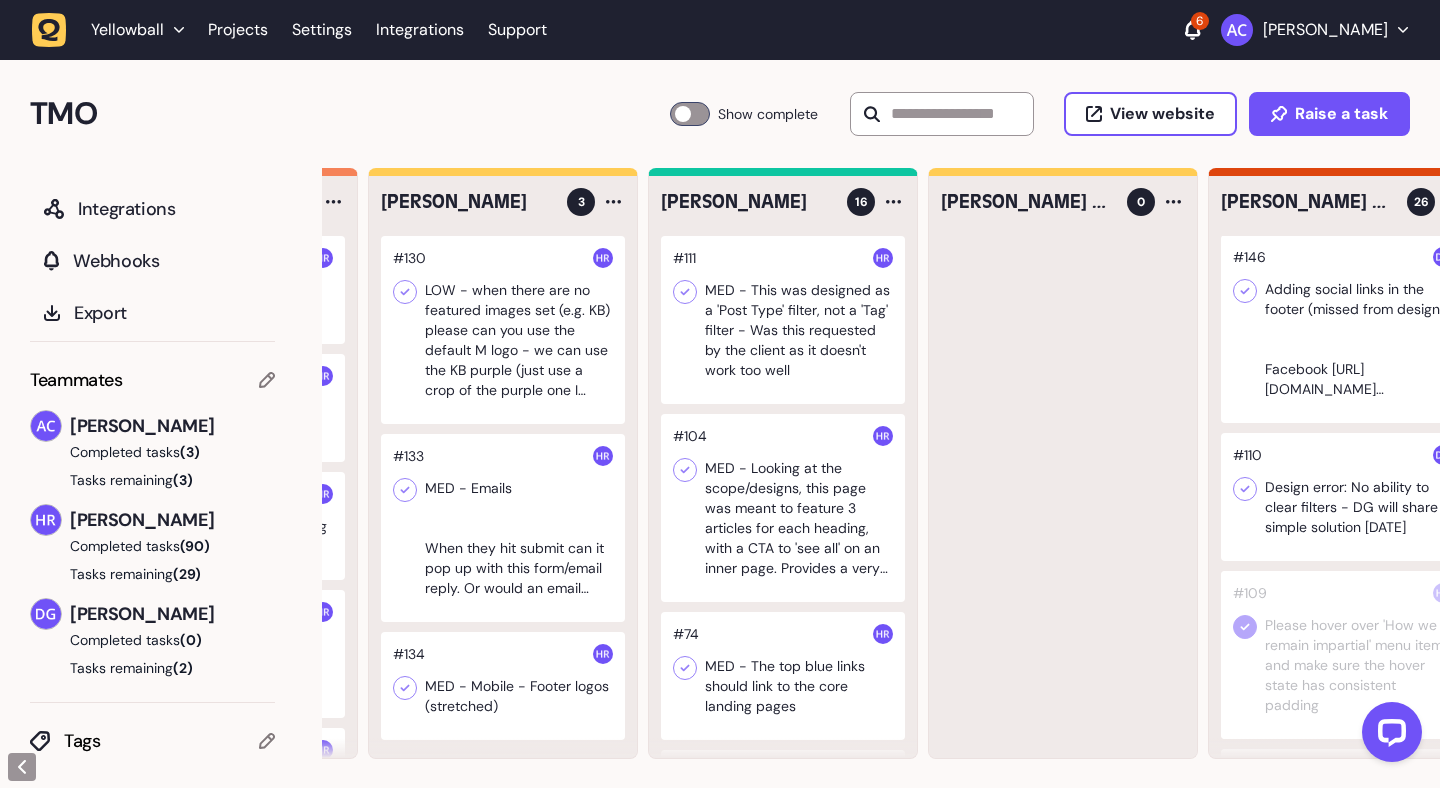click 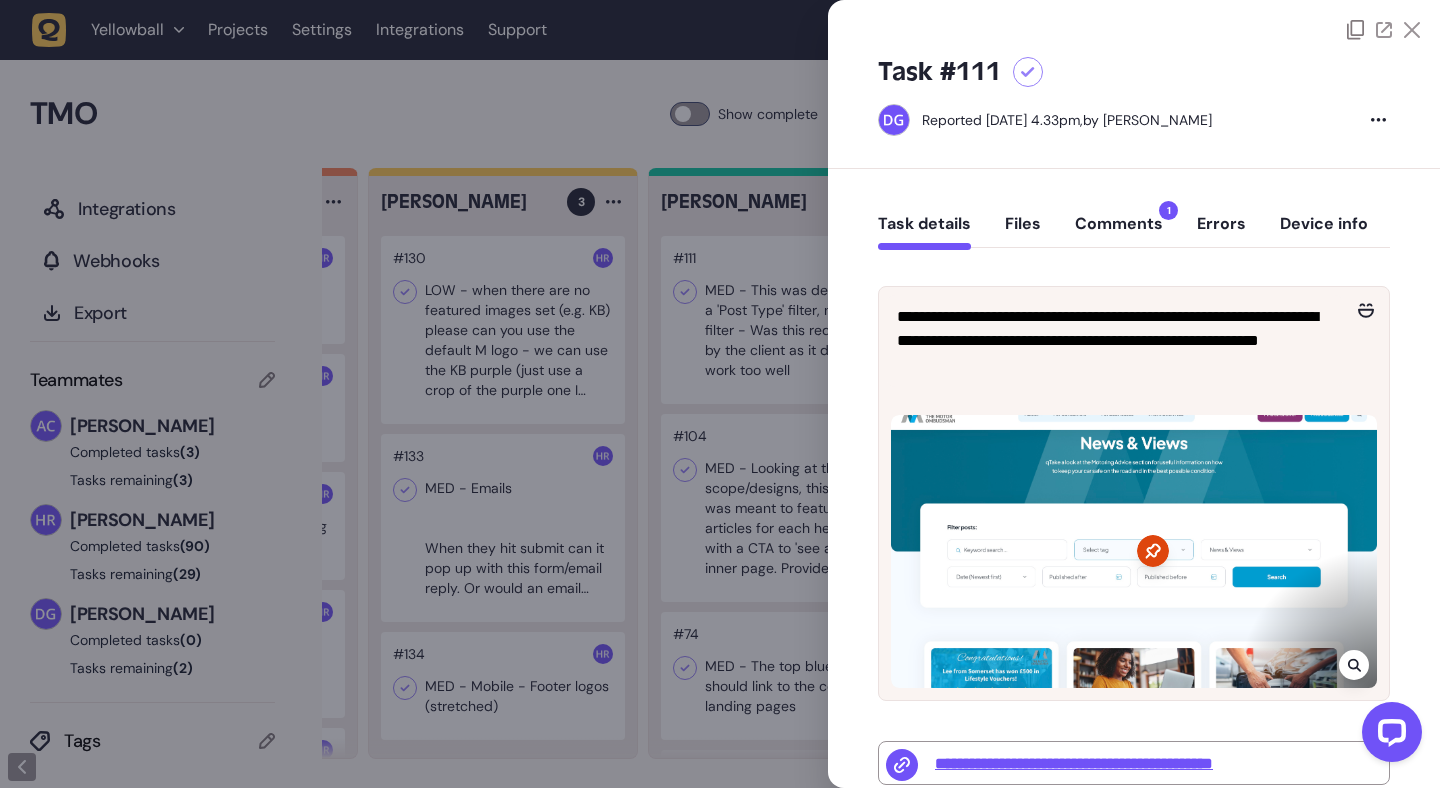 click 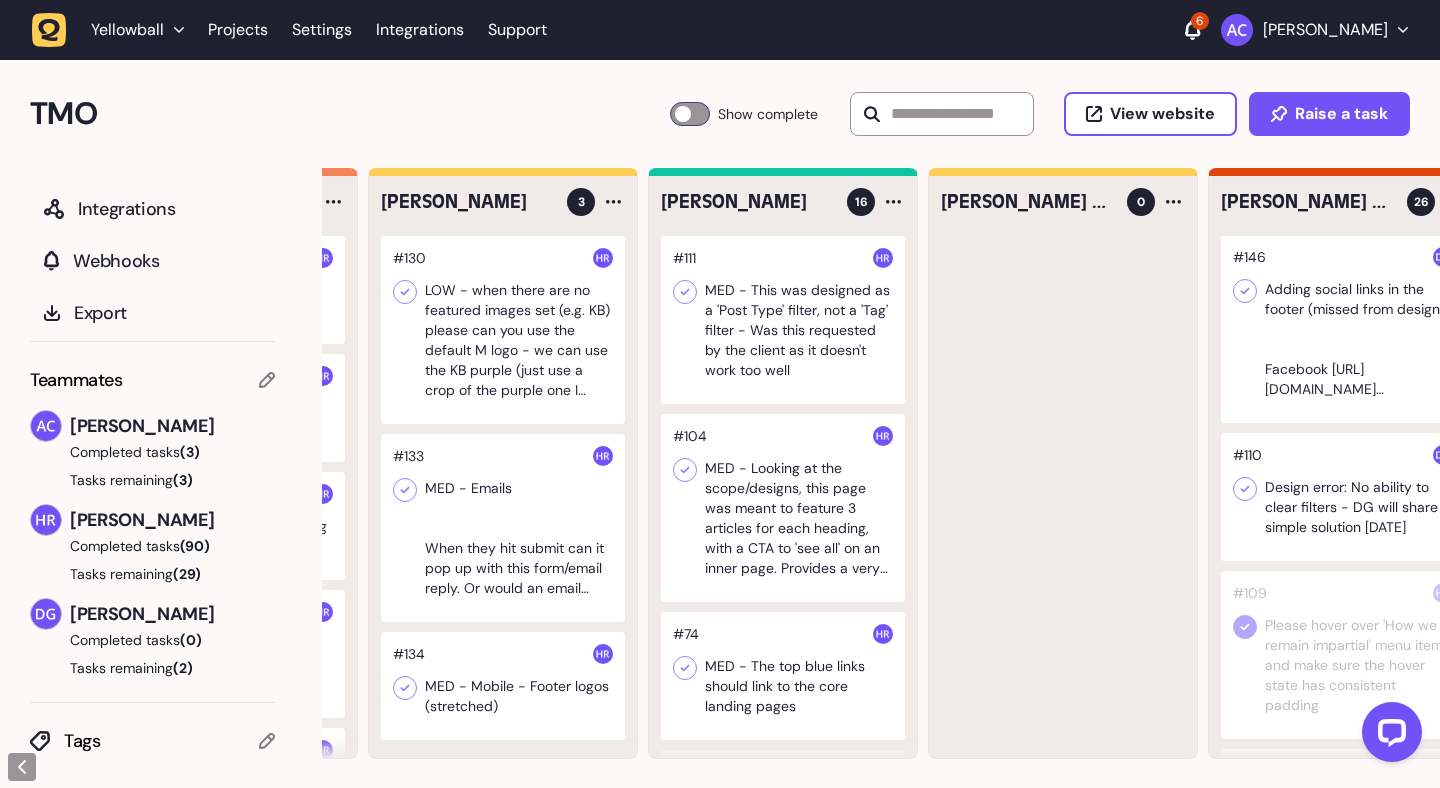 click 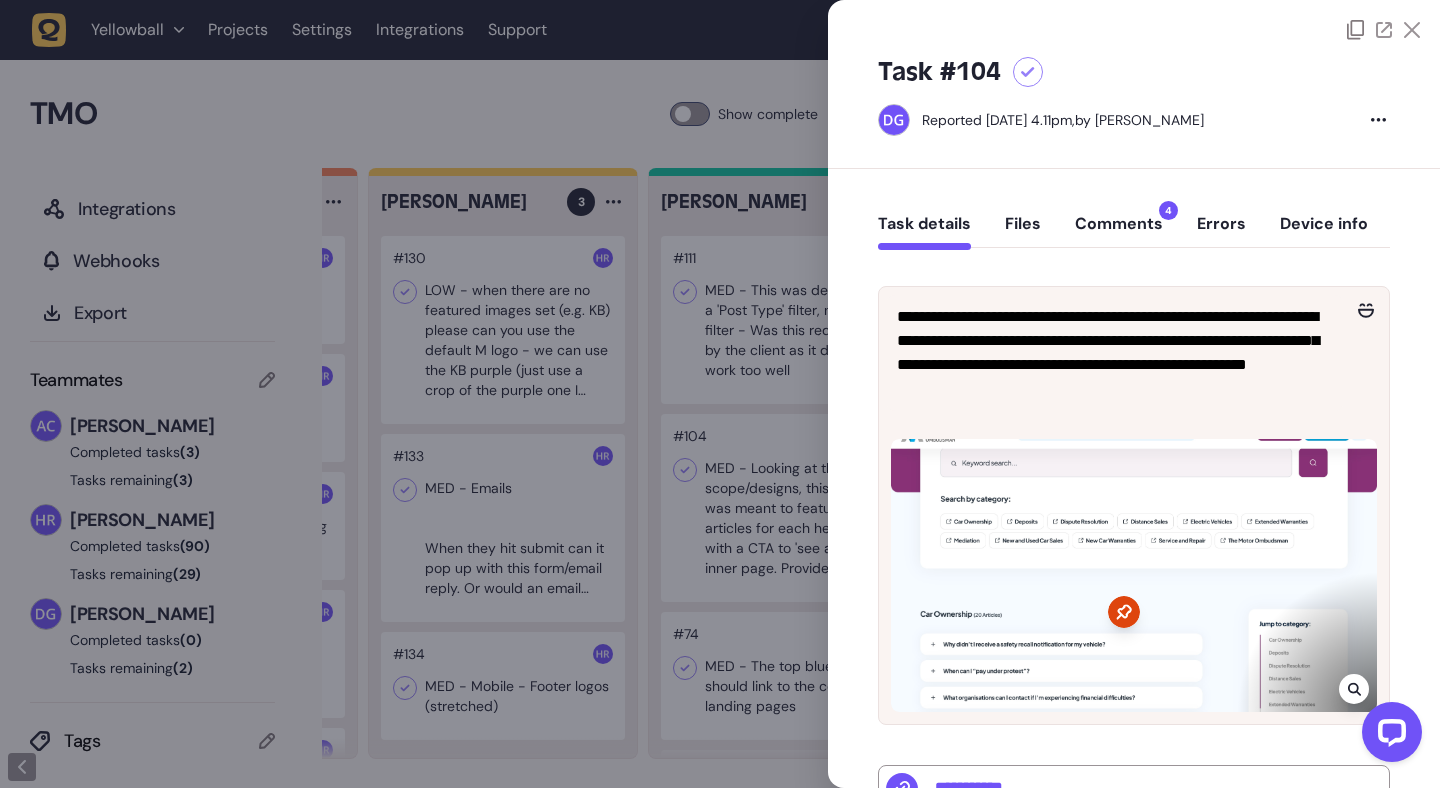 click 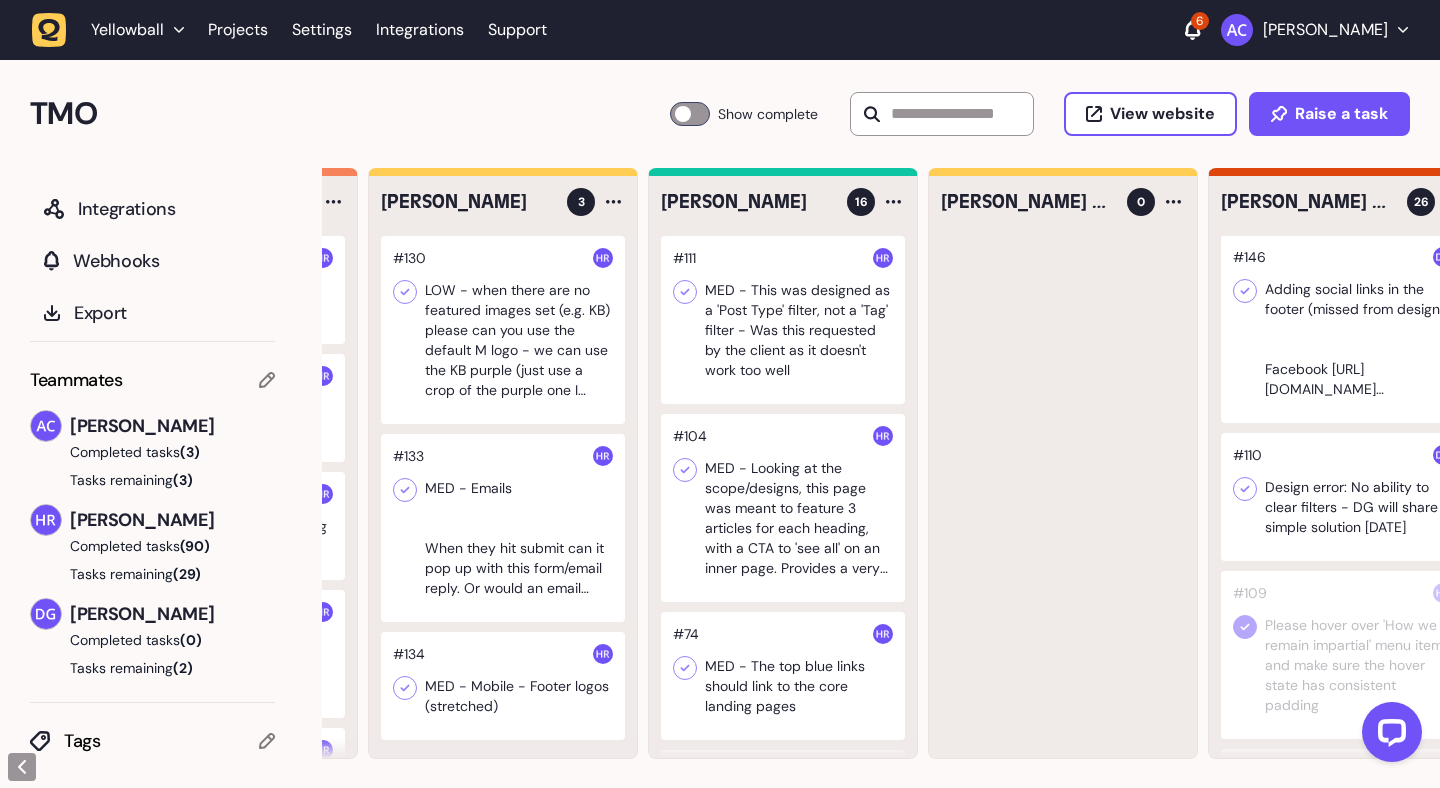 click 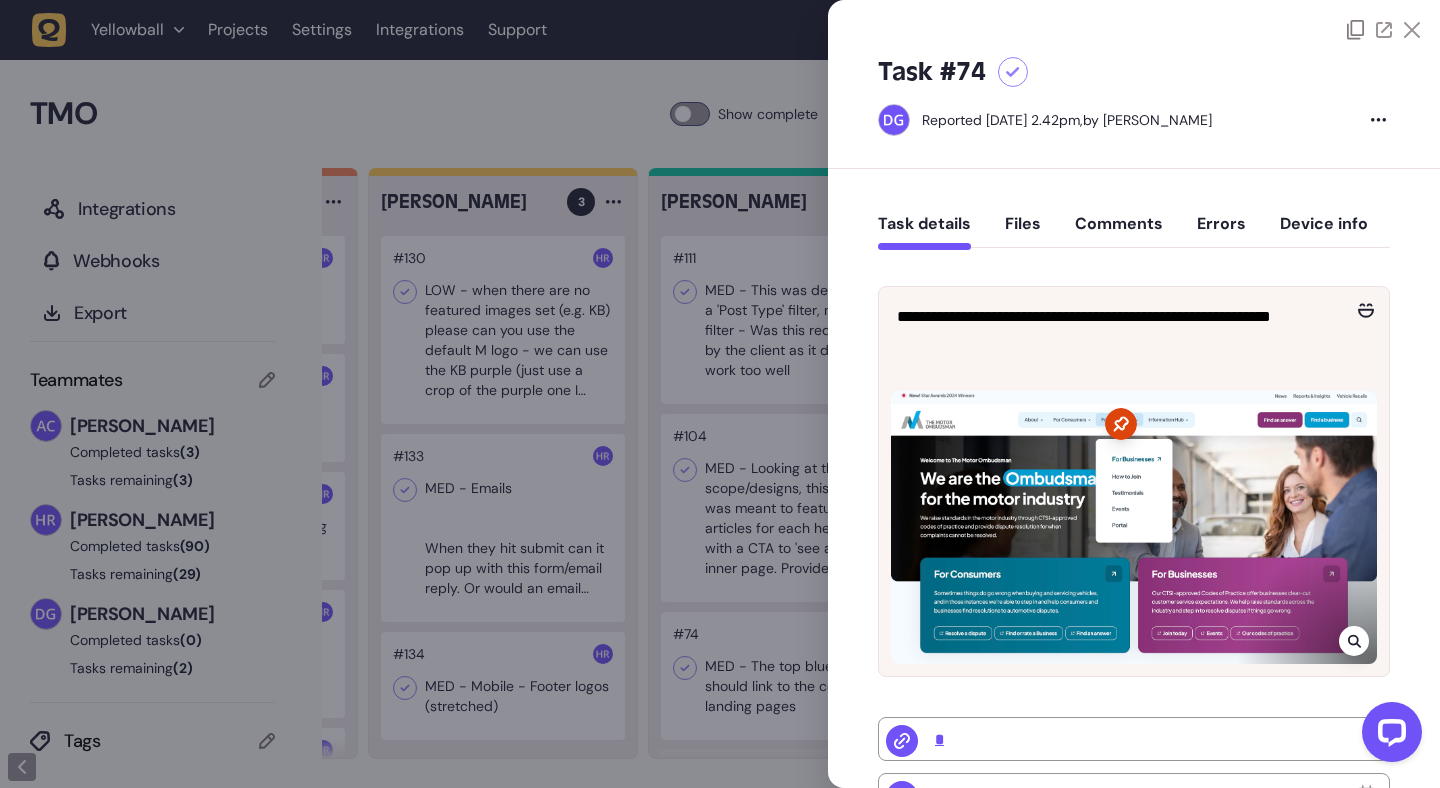 click 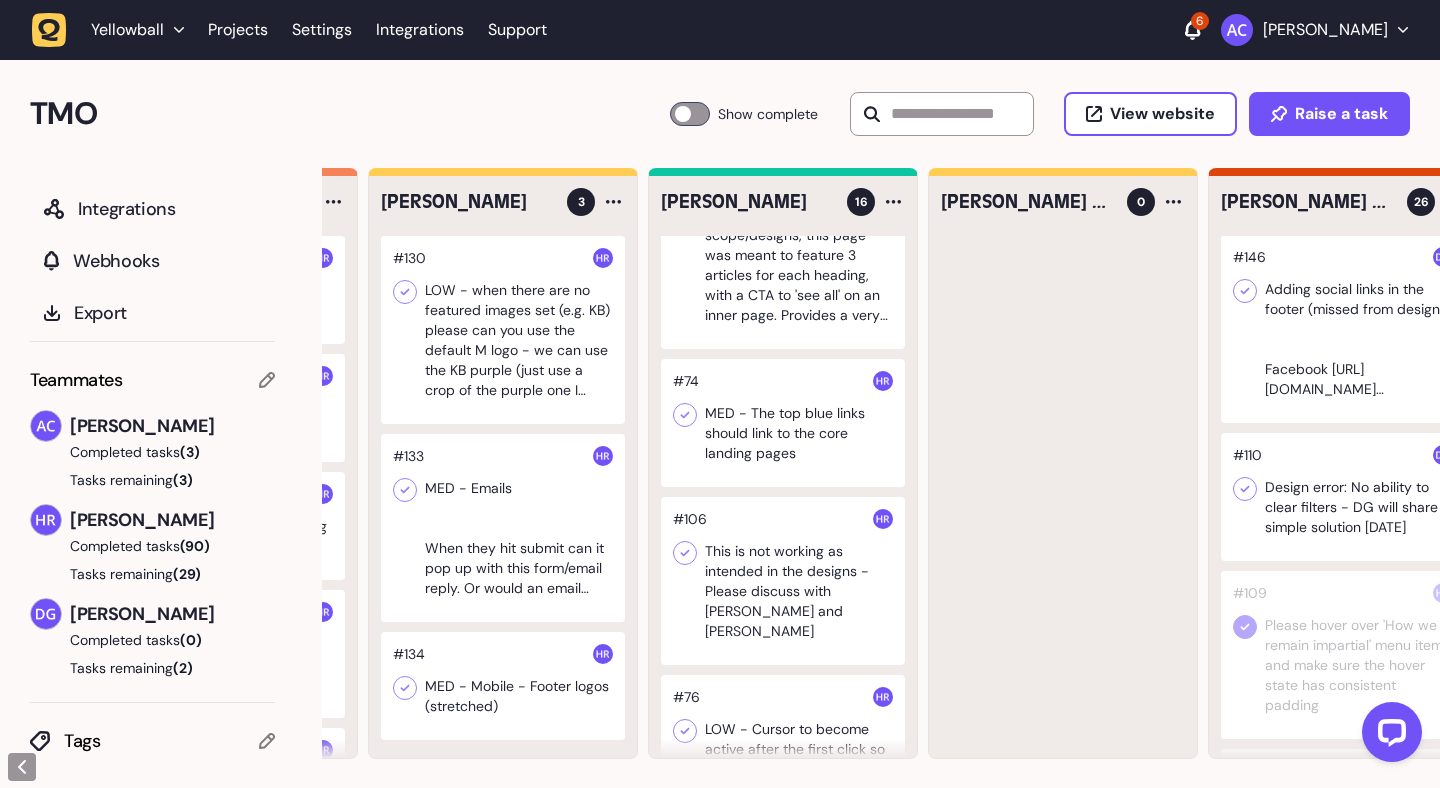 scroll, scrollTop: 309, scrollLeft: 0, axis: vertical 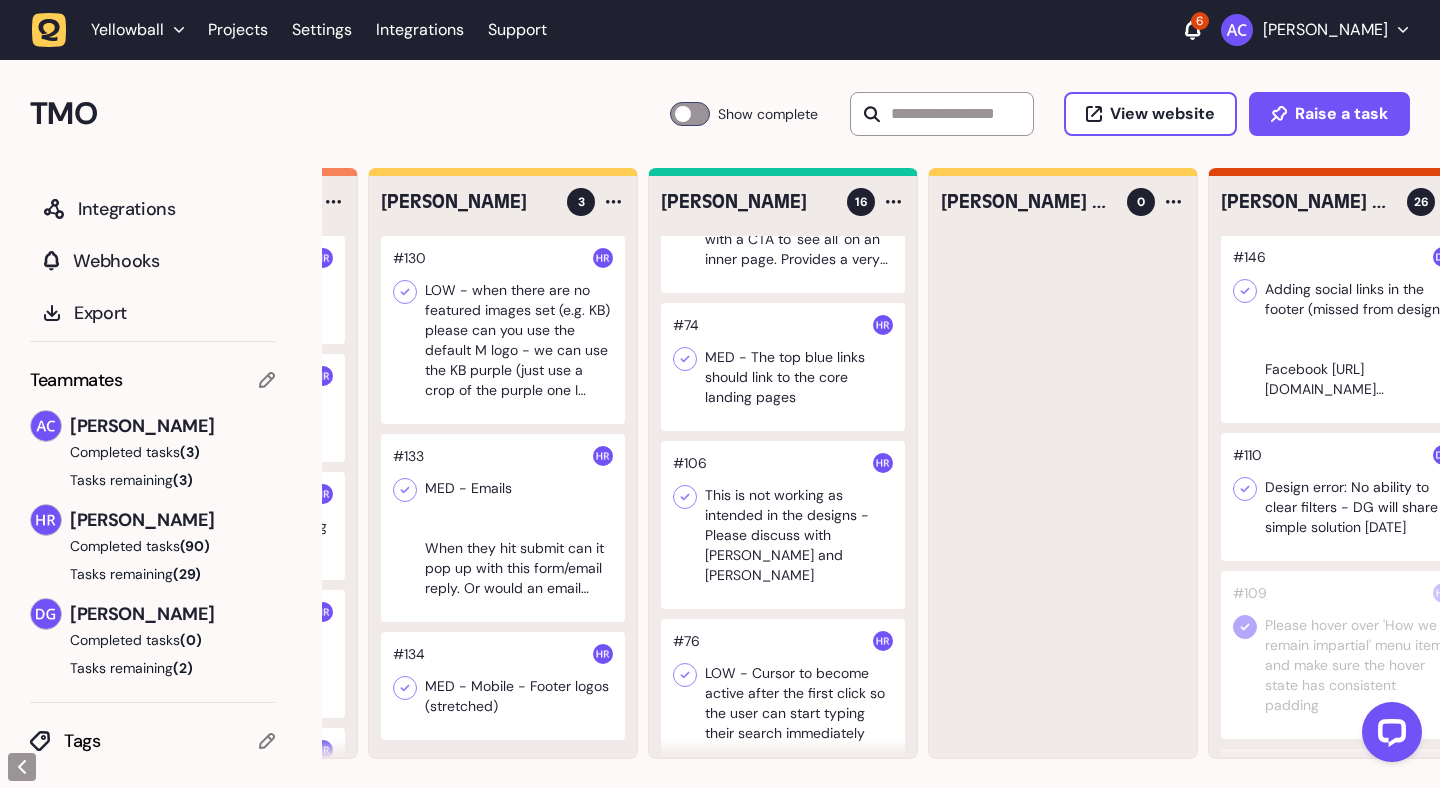 click 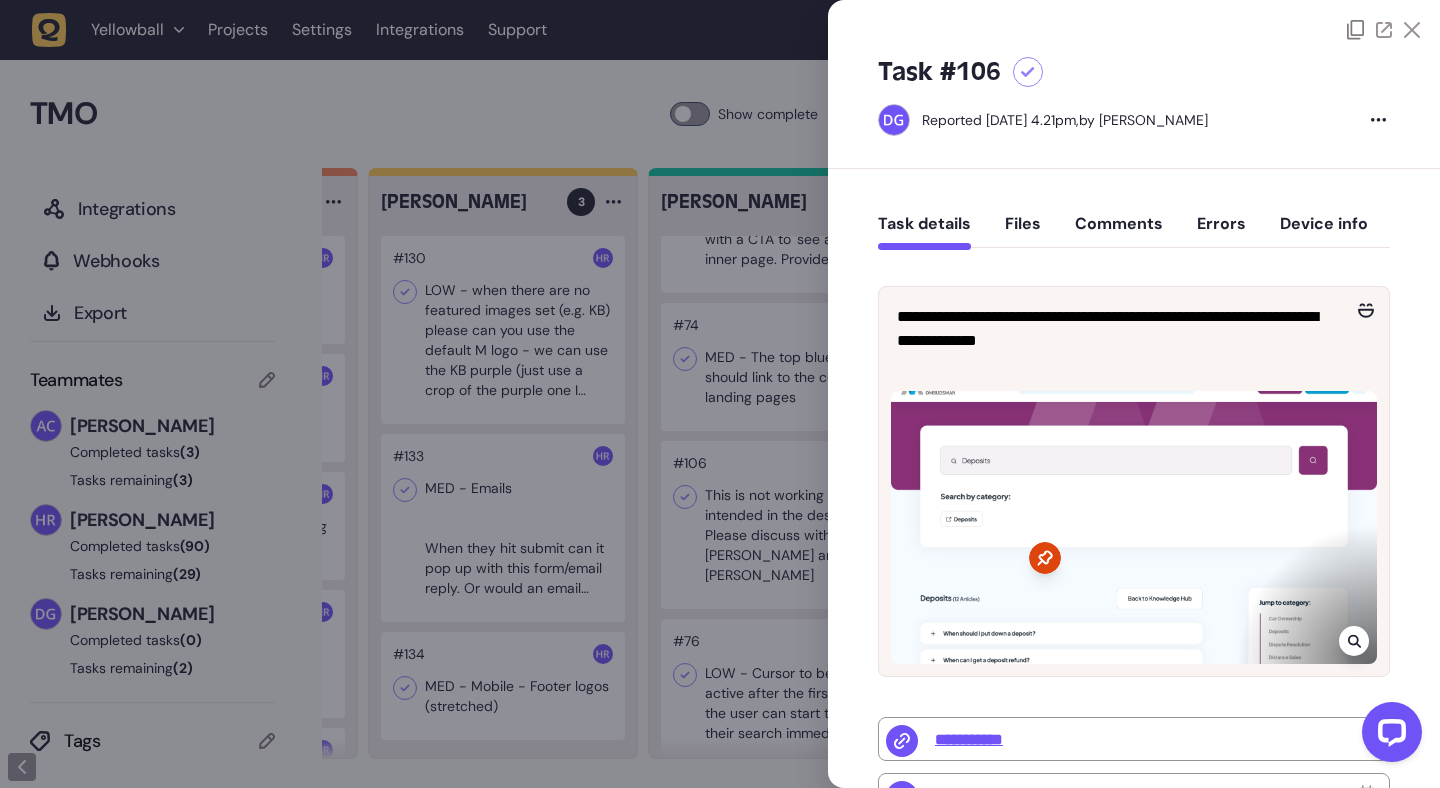 click 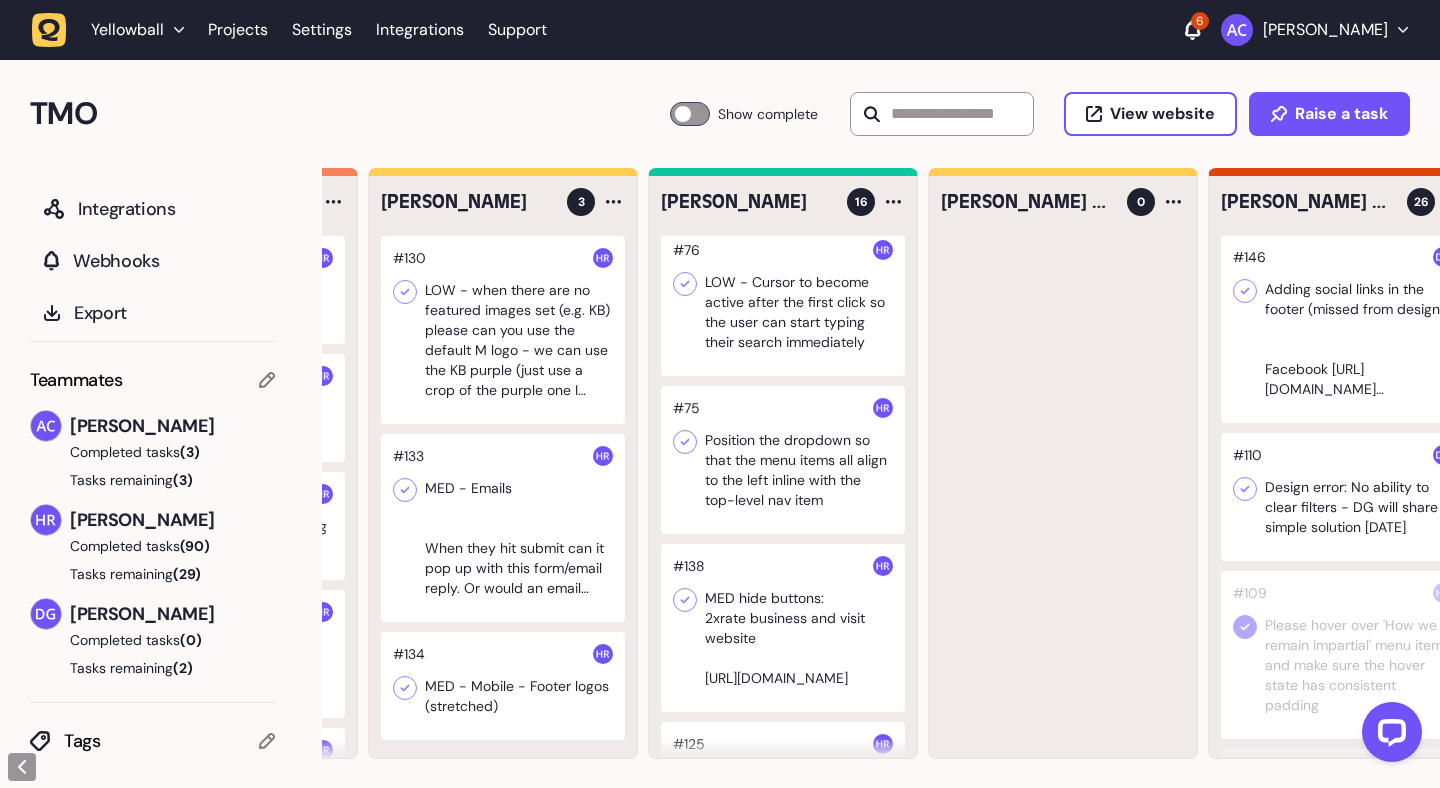 scroll, scrollTop: 727, scrollLeft: 0, axis: vertical 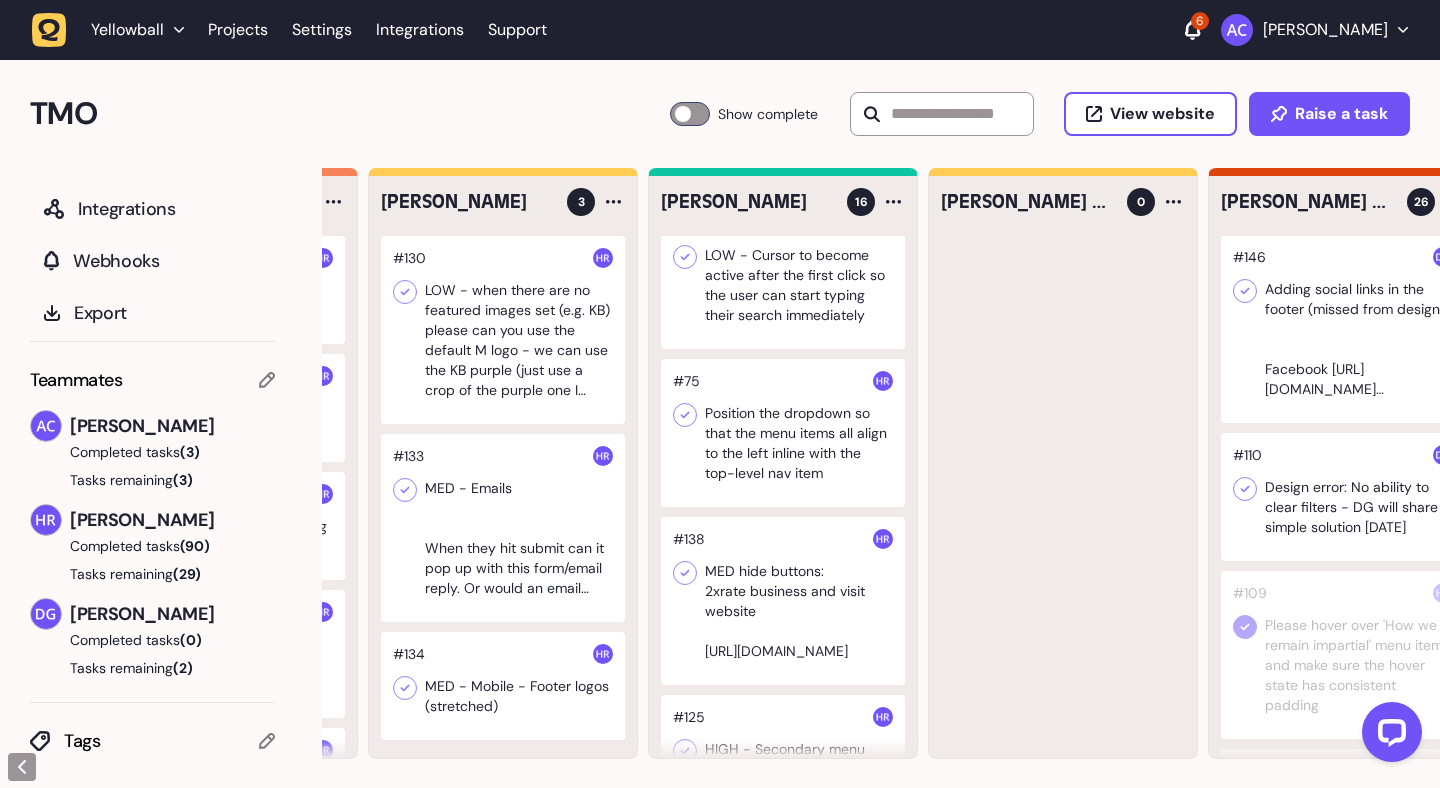 click 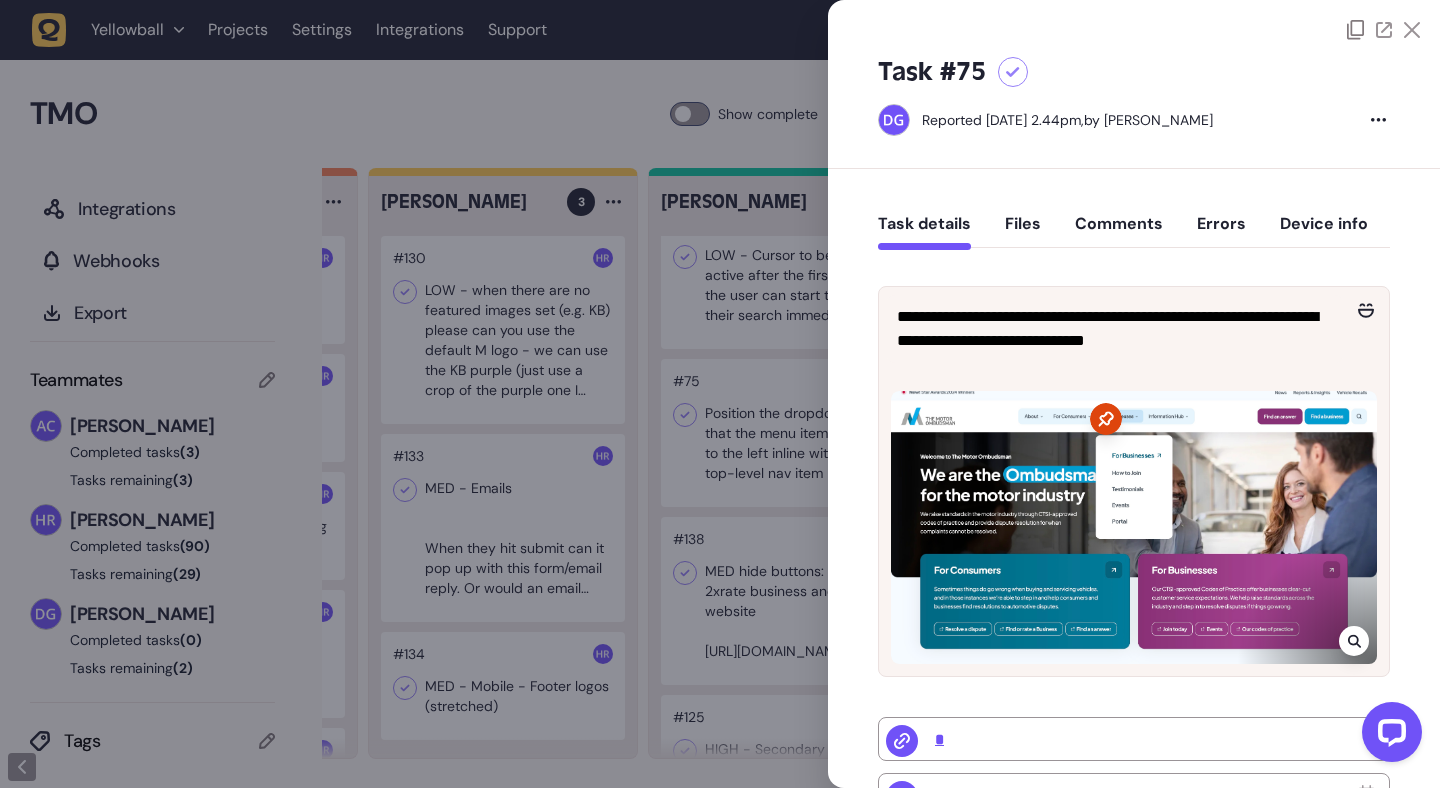 click 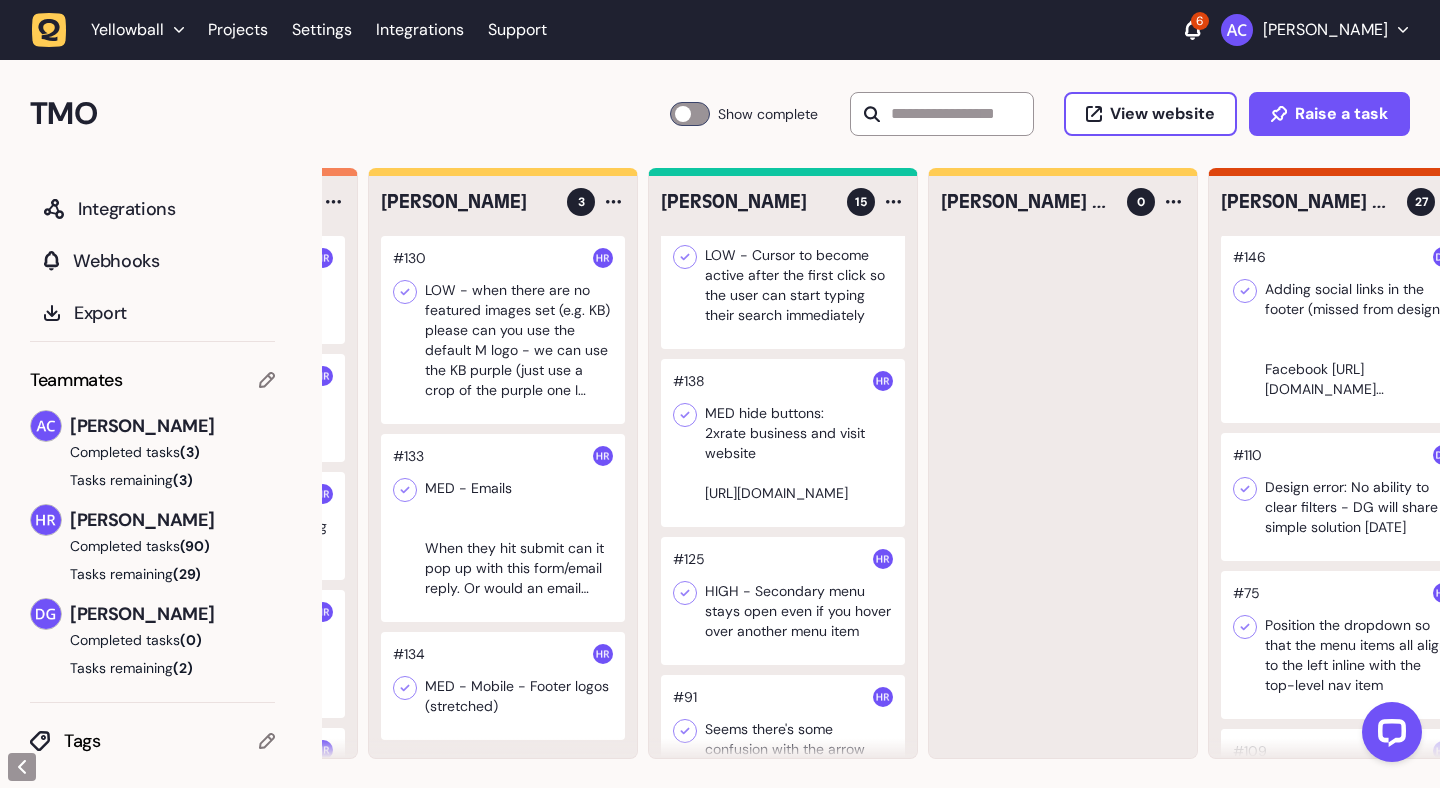 click 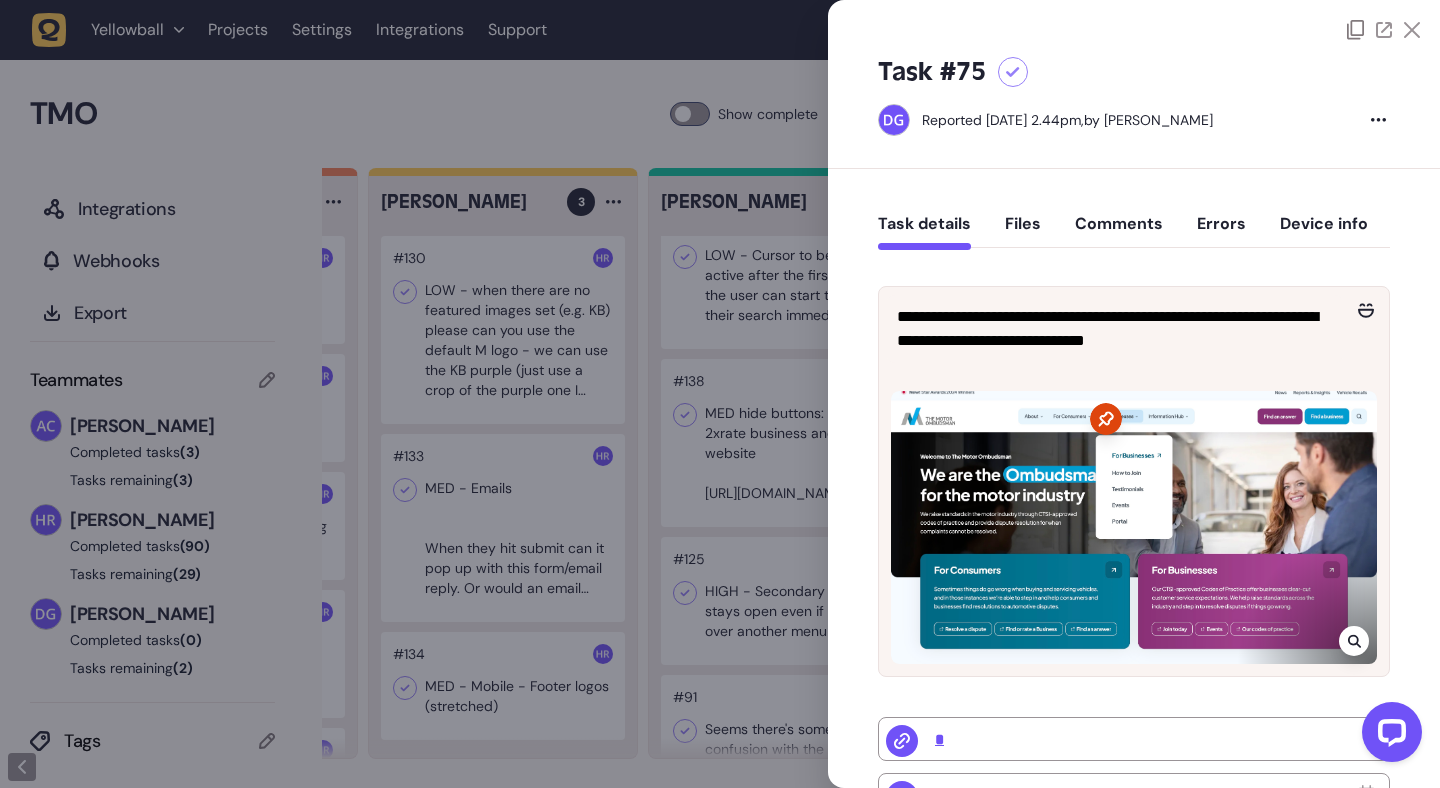 click 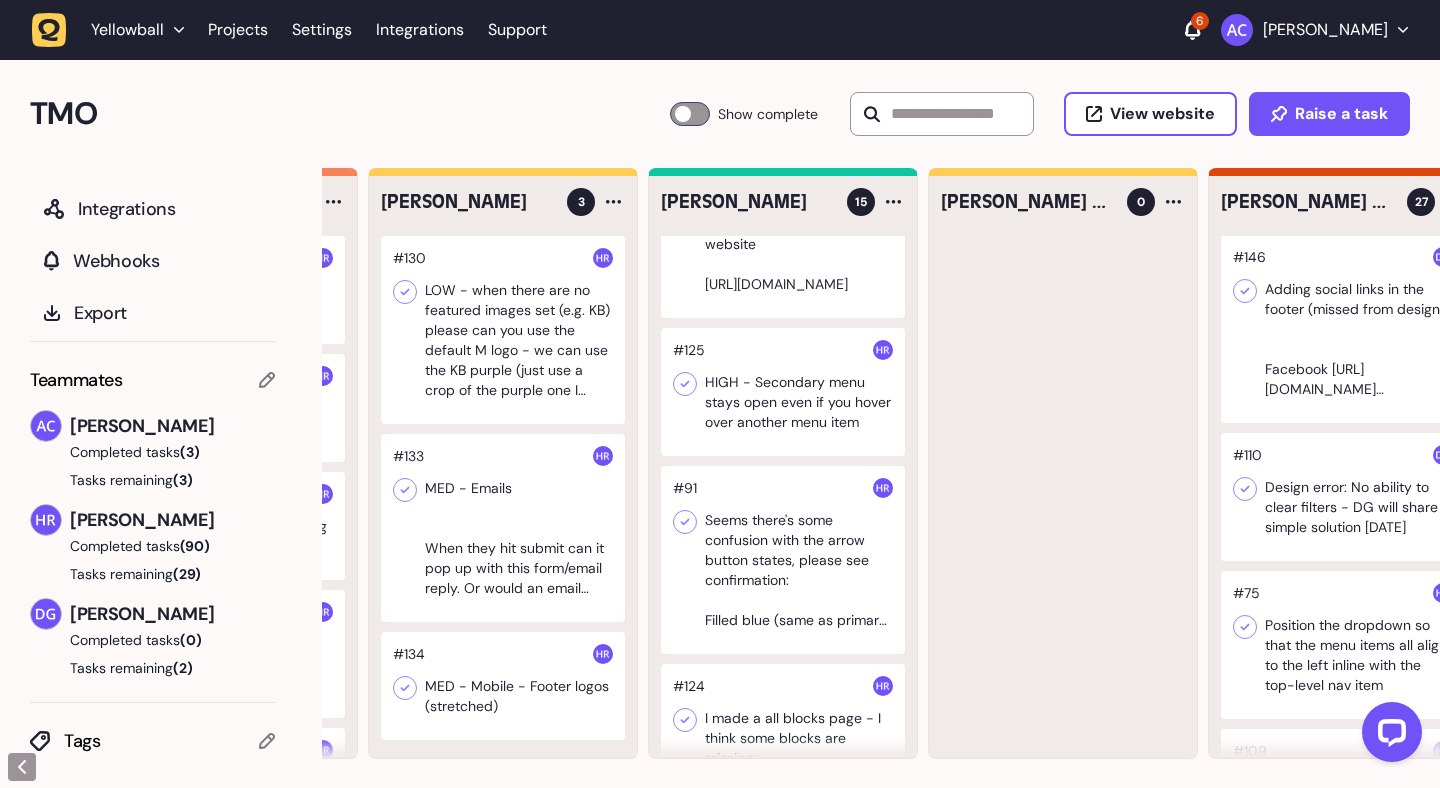 scroll, scrollTop: 944, scrollLeft: 0, axis: vertical 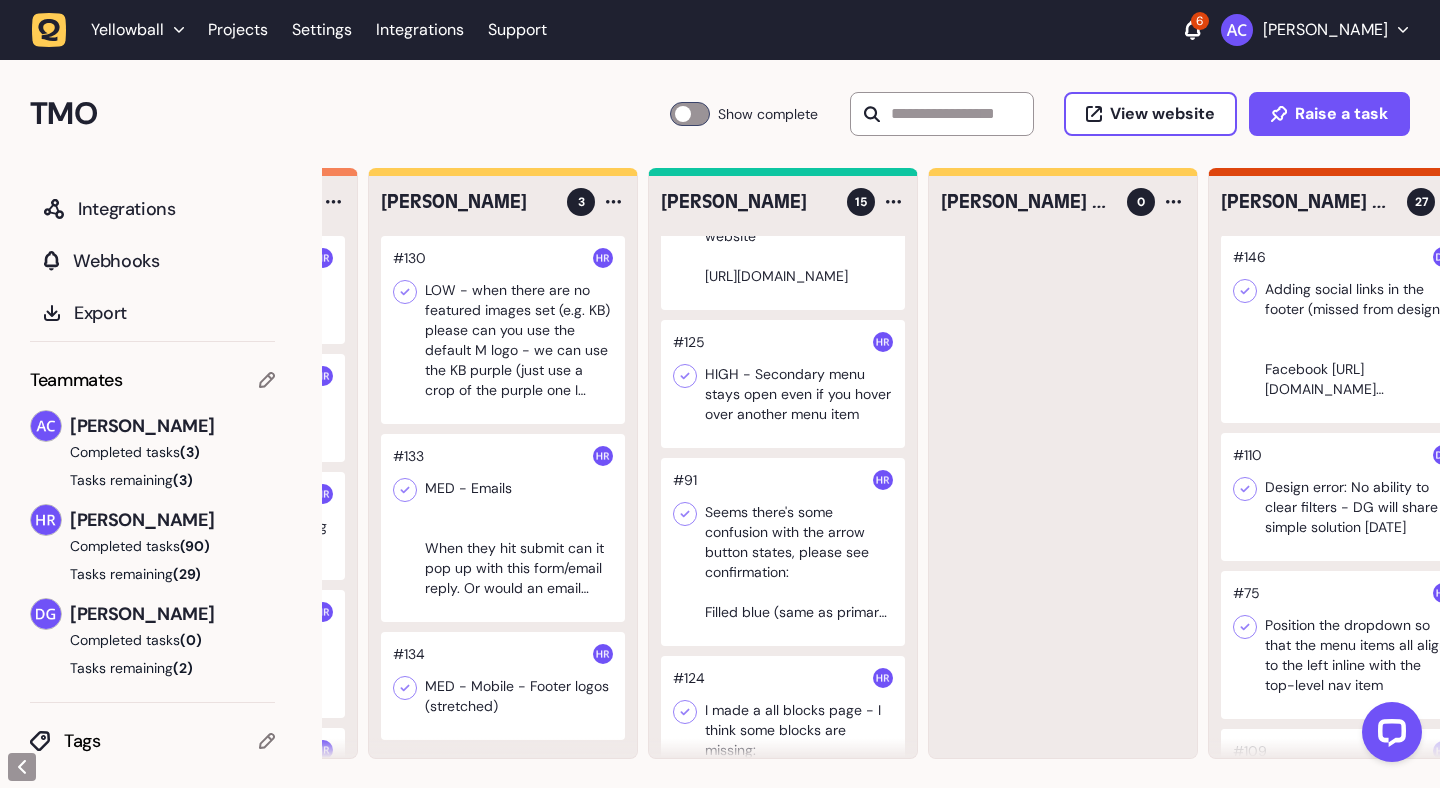 click 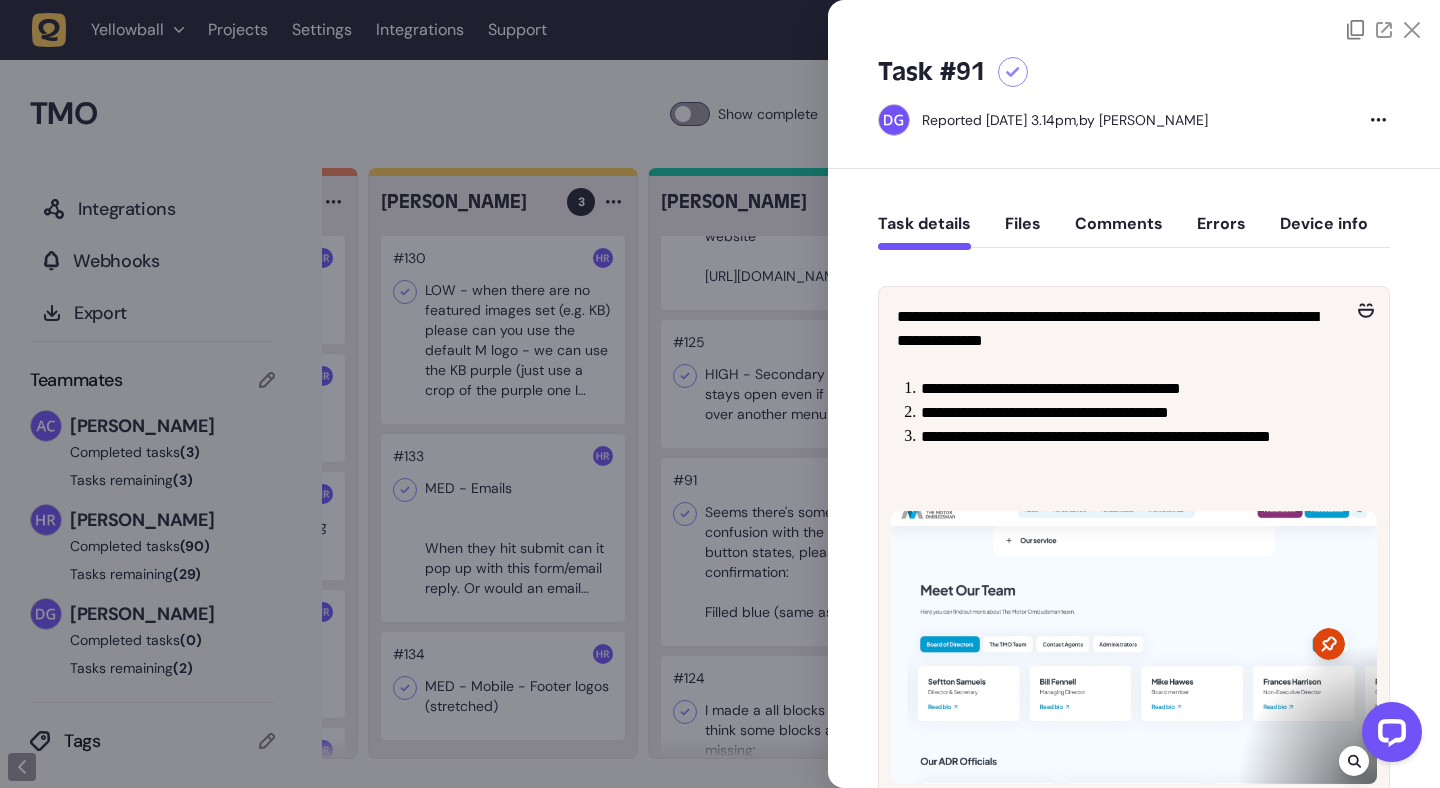 click 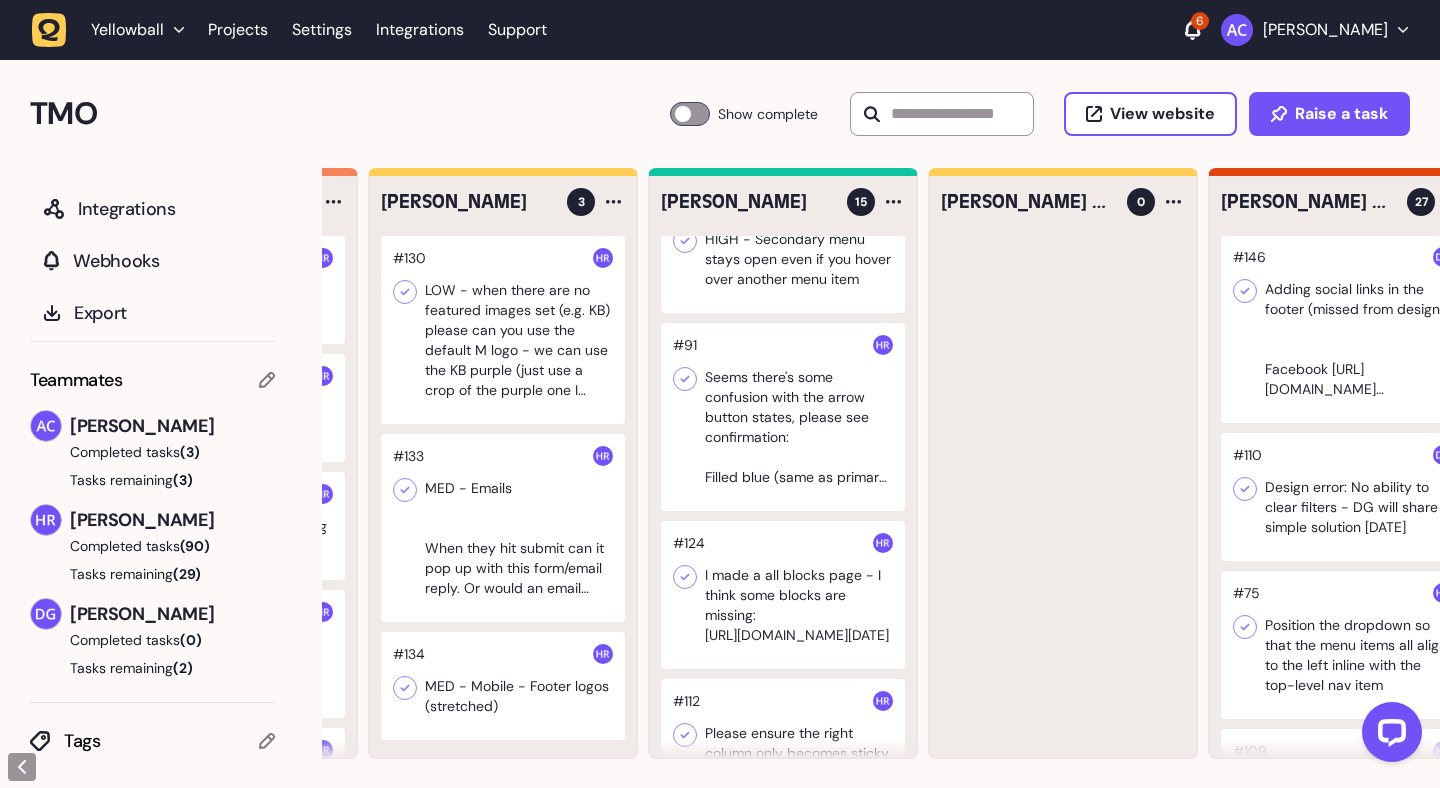 scroll, scrollTop: 1164, scrollLeft: 0, axis: vertical 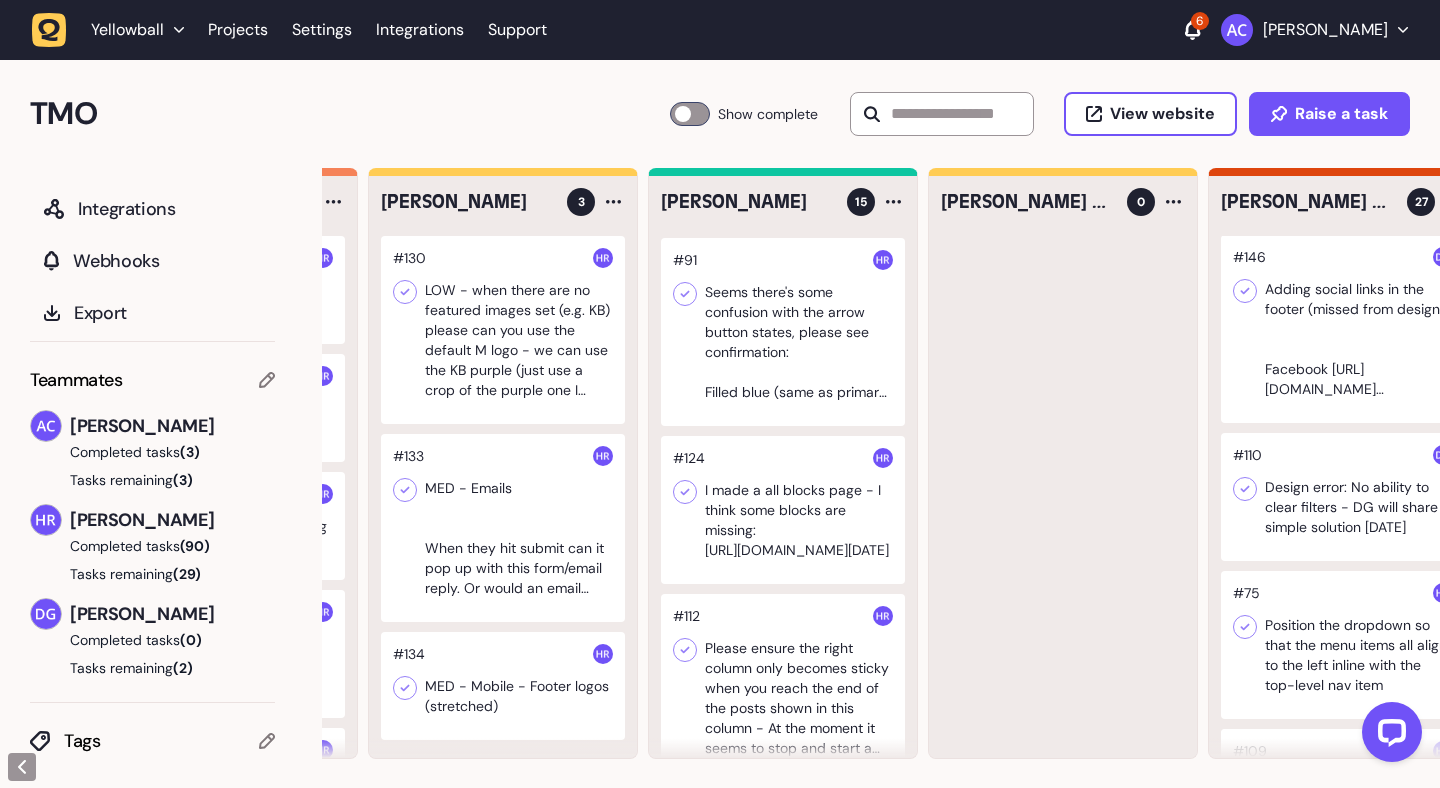 click 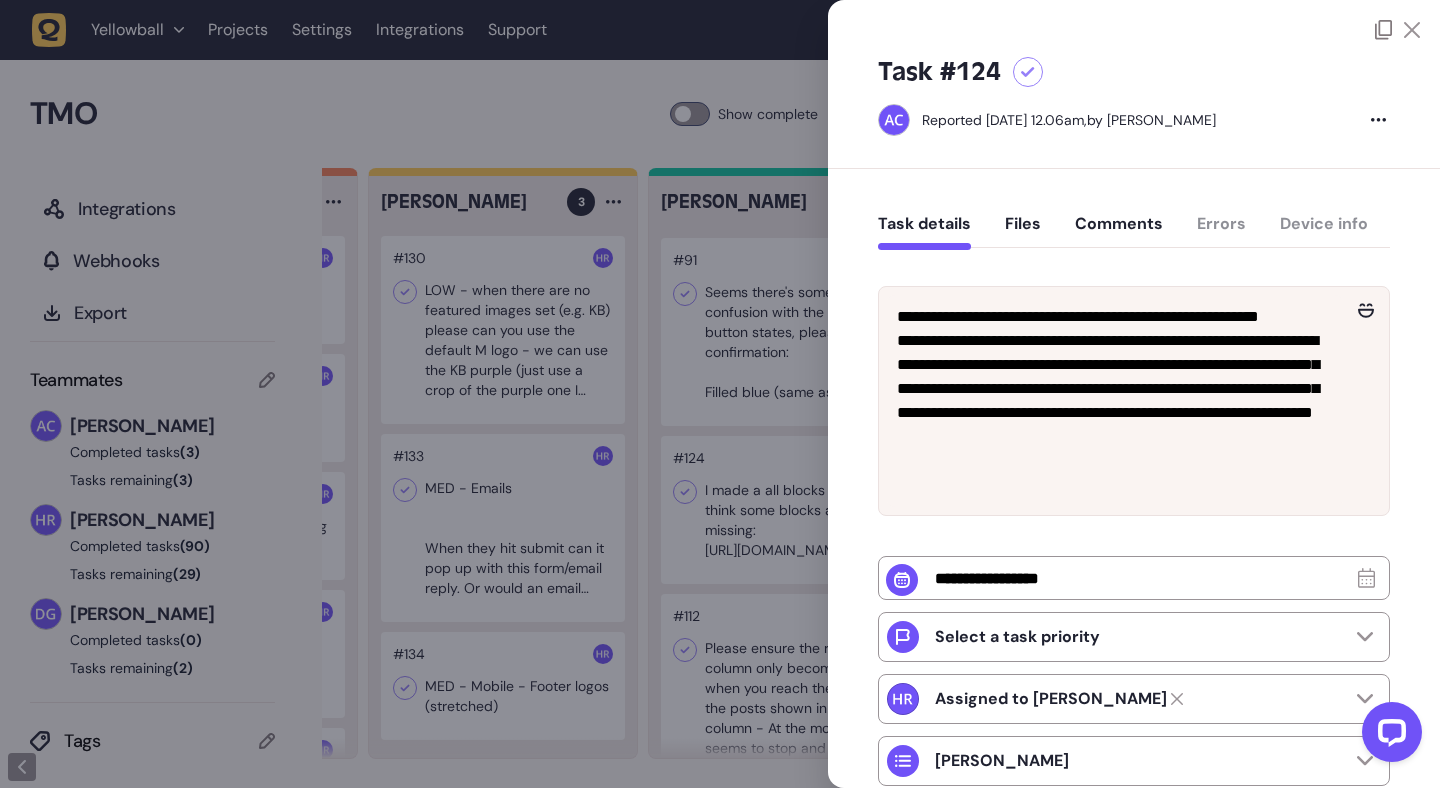 click 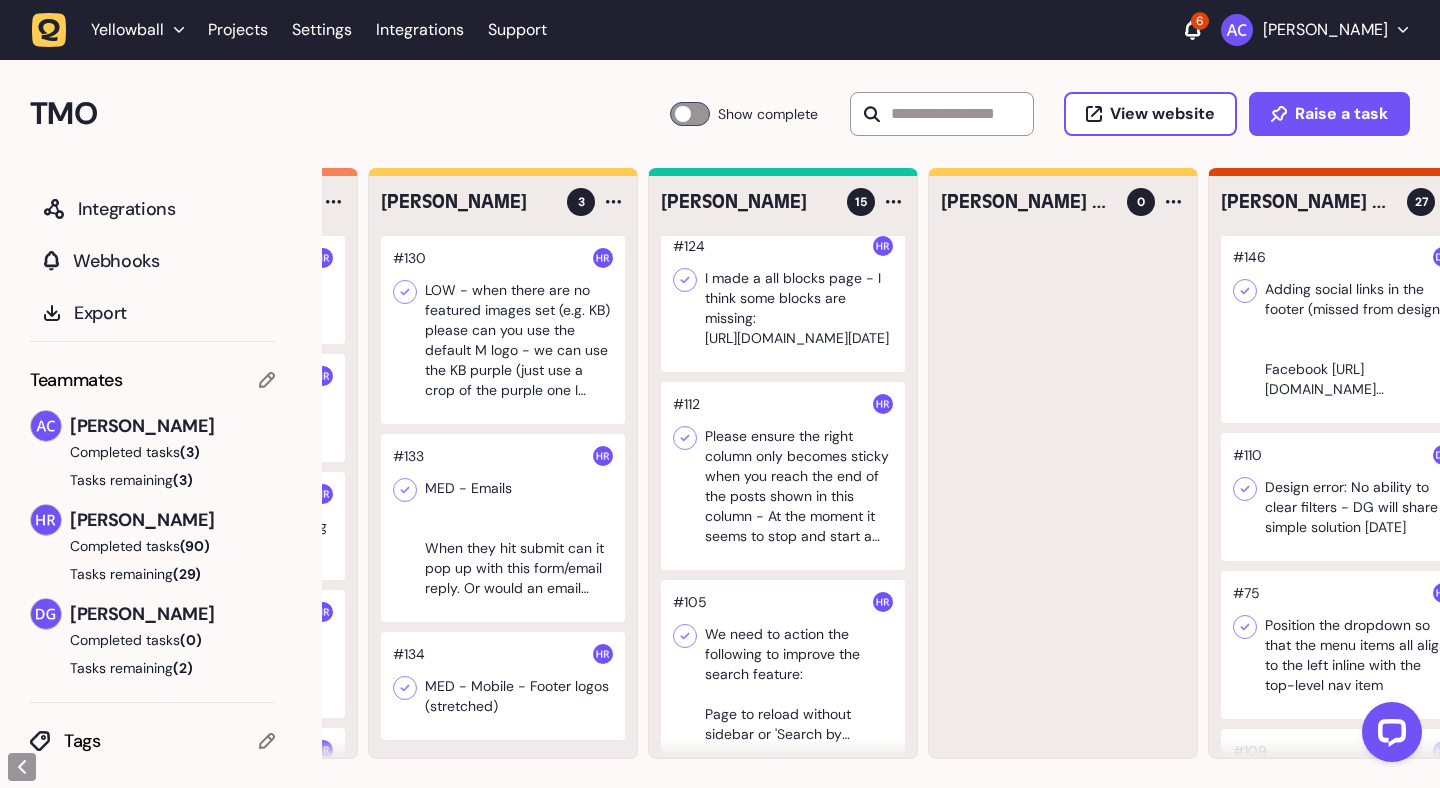 scroll, scrollTop: 1408, scrollLeft: 0, axis: vertical 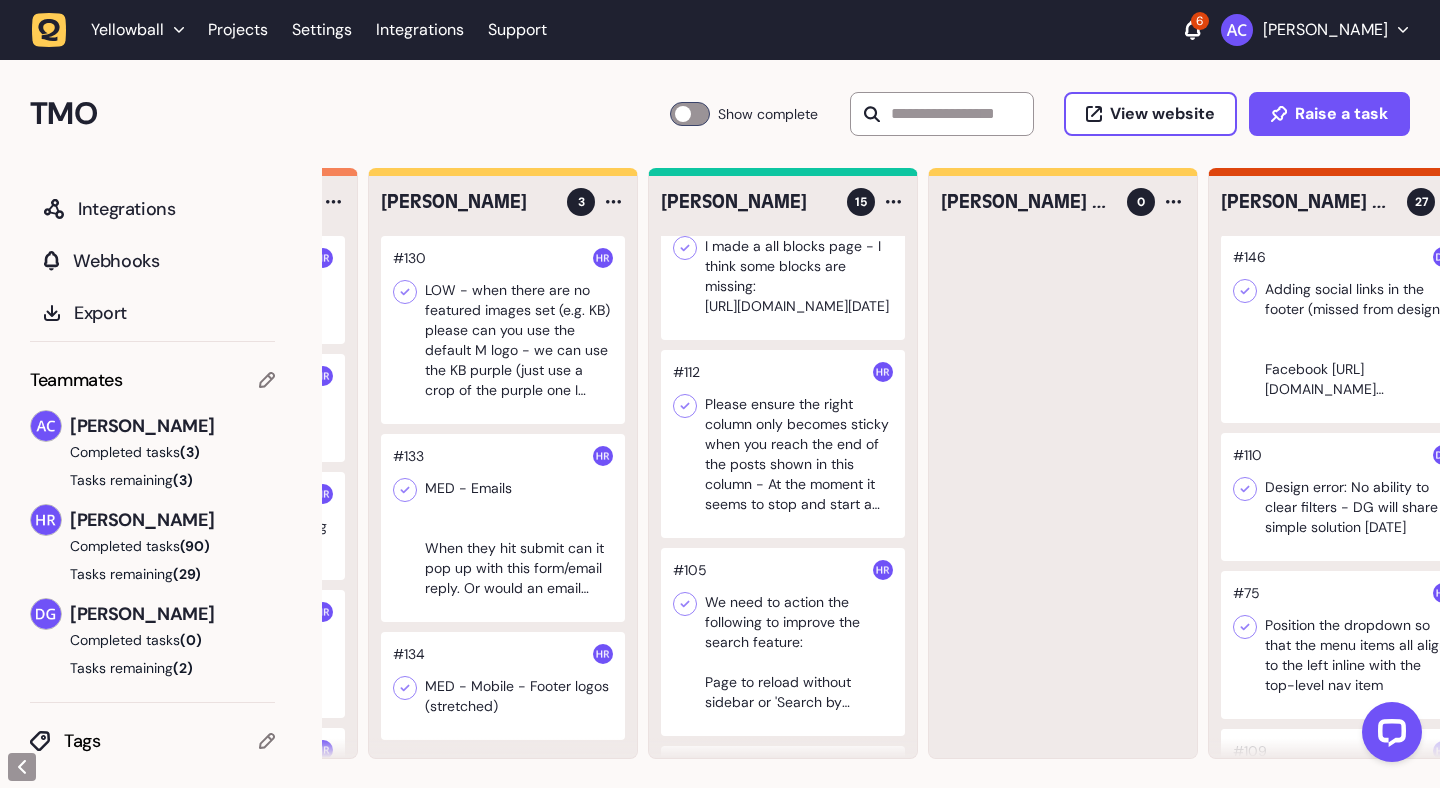 click 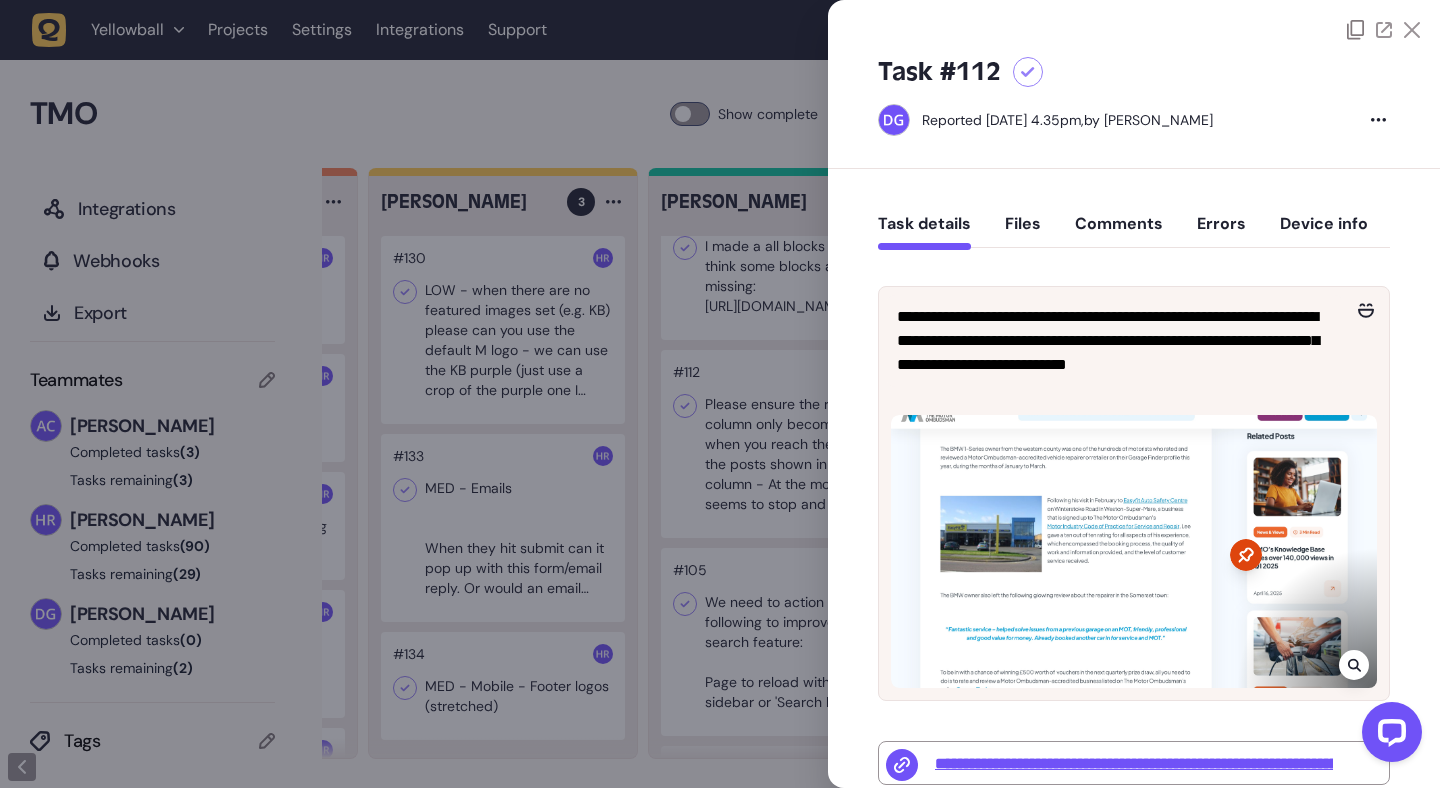 click on "Task #112 Reported June 27, 2025 at 4.35pm,  by David Groombridge" 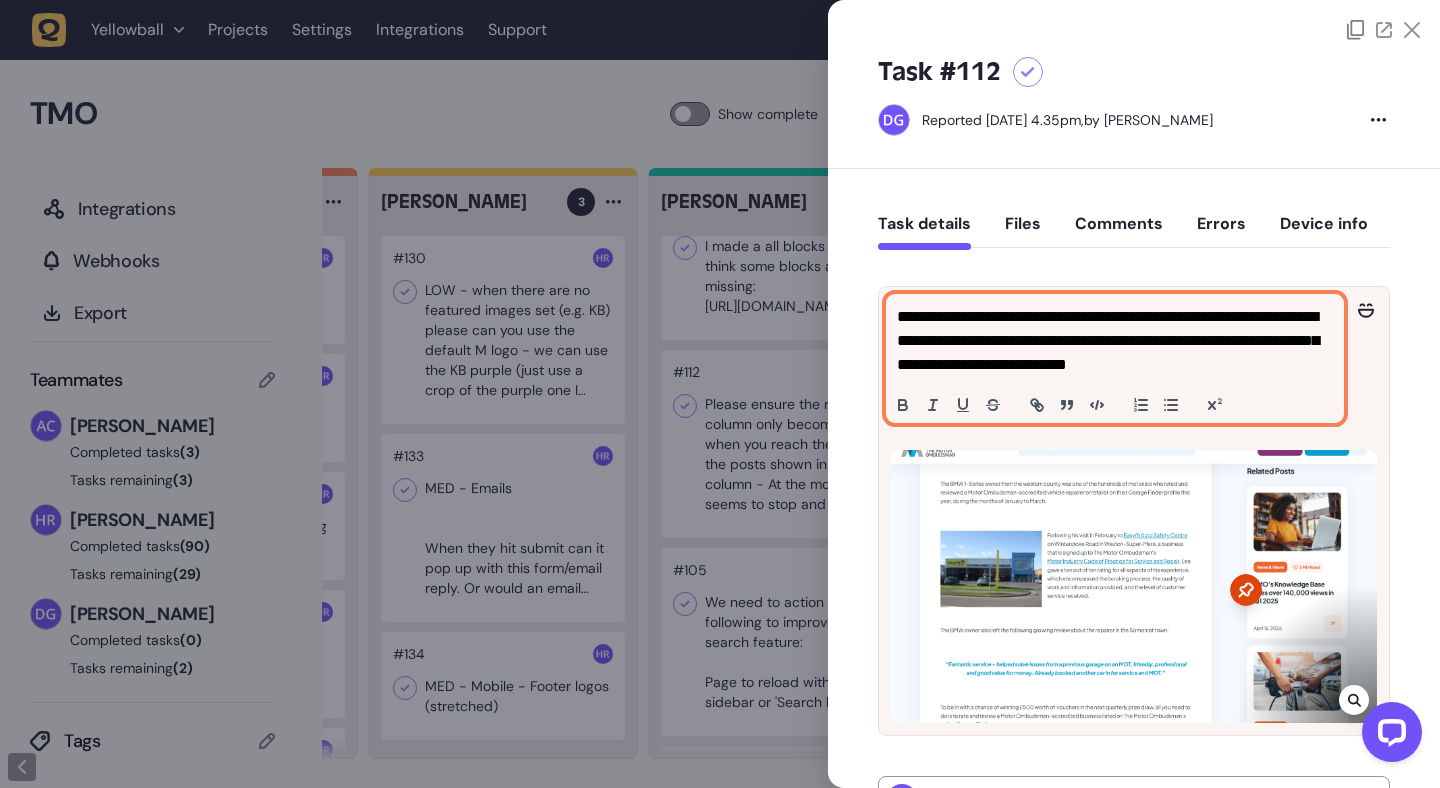 click on "**********" 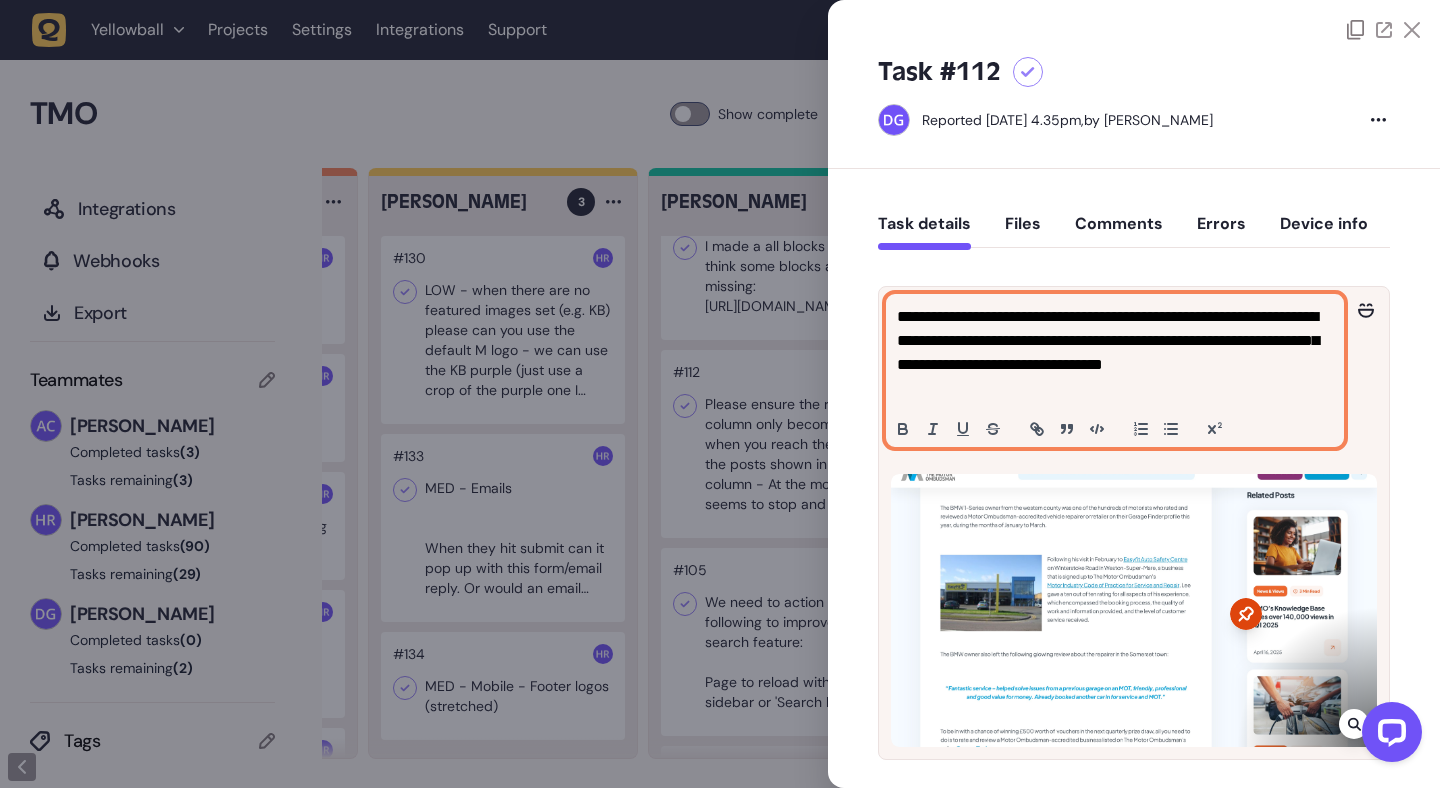 scroll, scrollTop: 541, scrollLeft: 0, axis: vertical 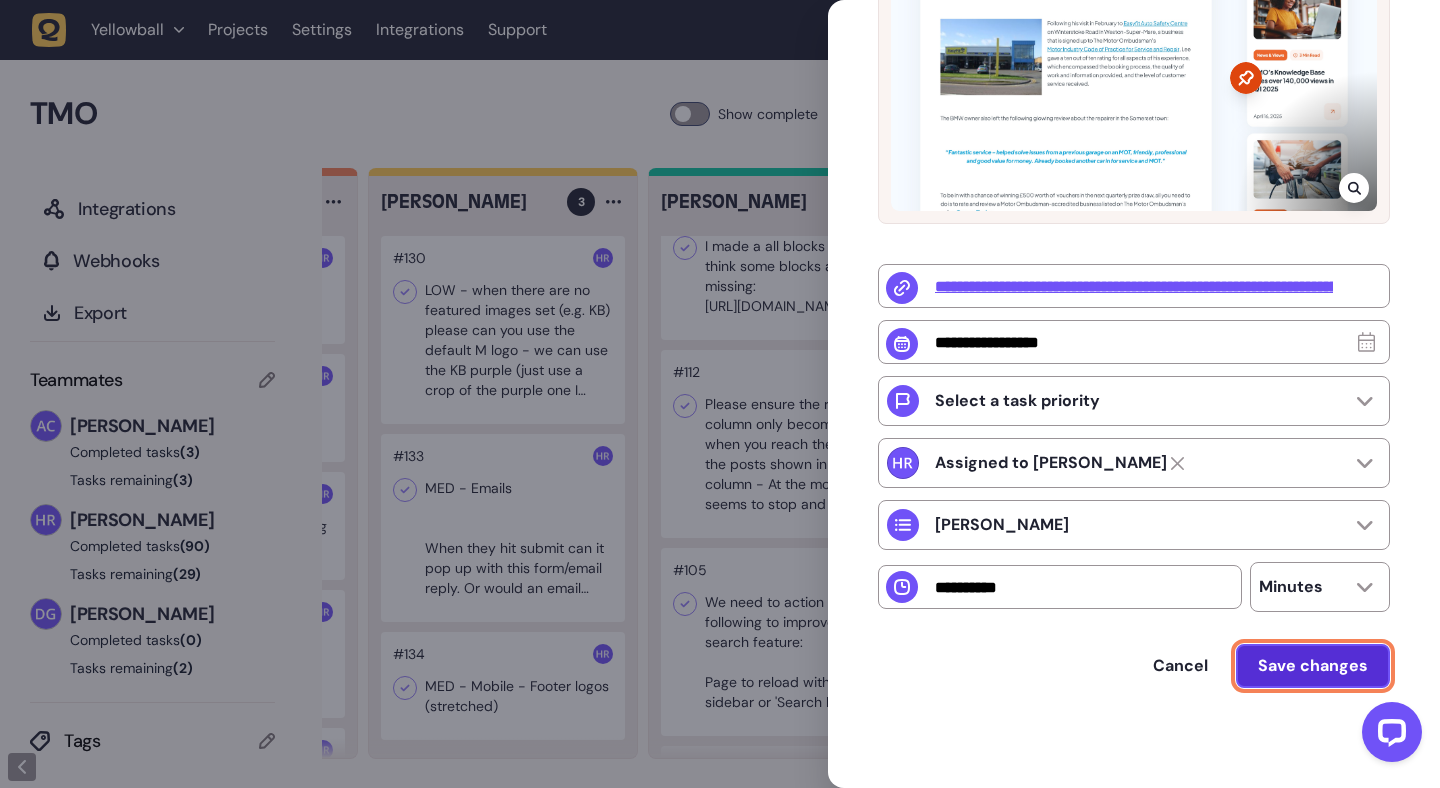 click on "Save changes" 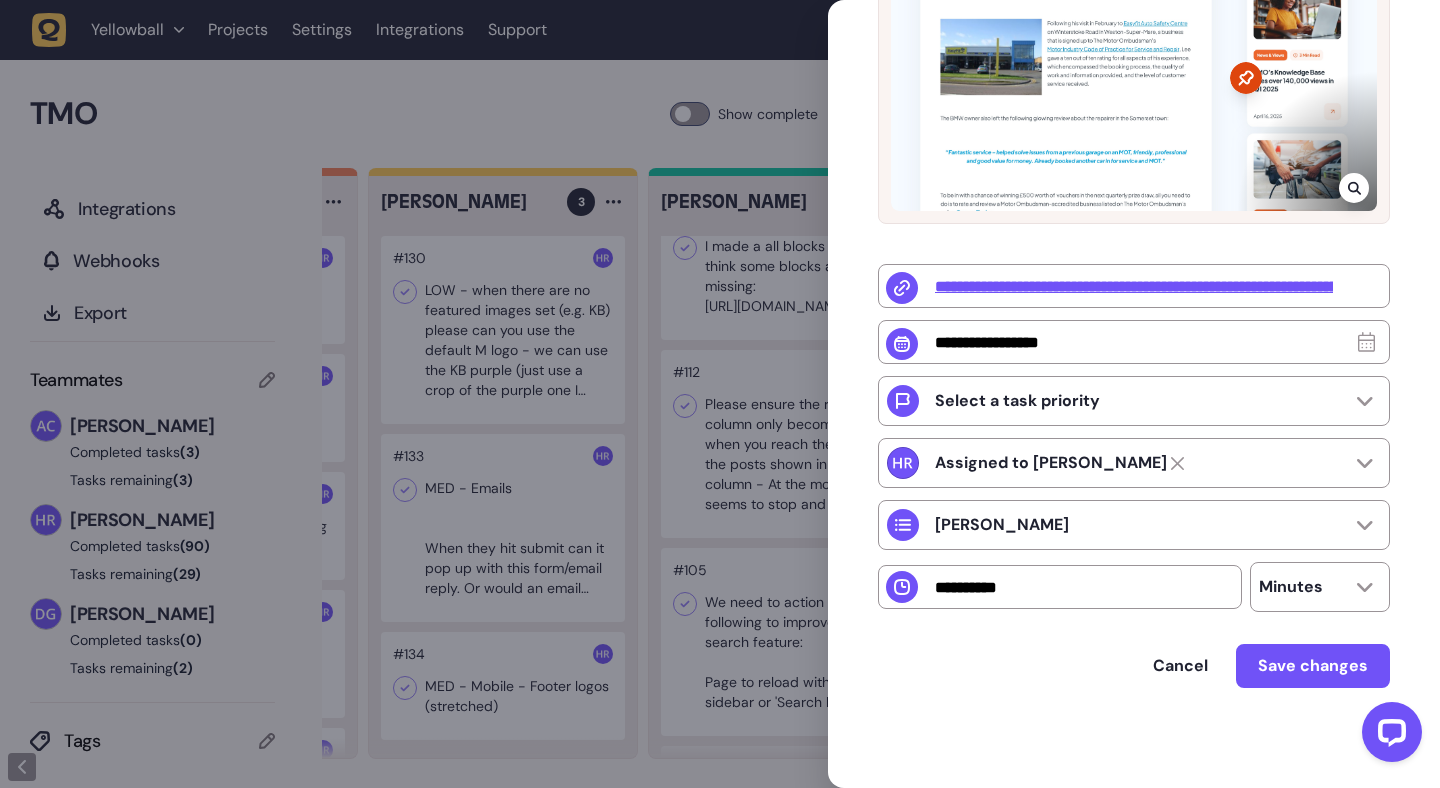 scroll, scrollTop: 0, scrollLeft: 0, axis: both 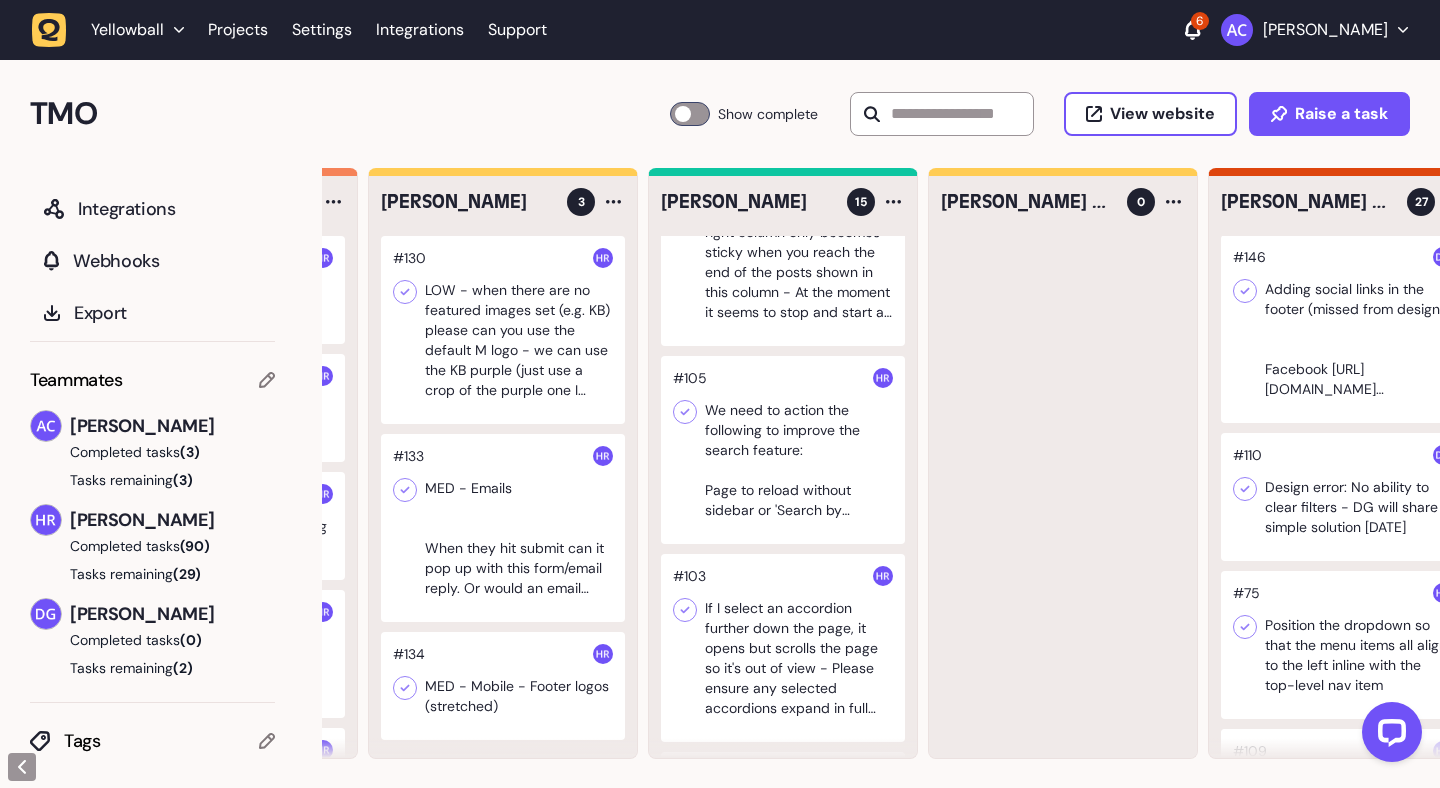 click 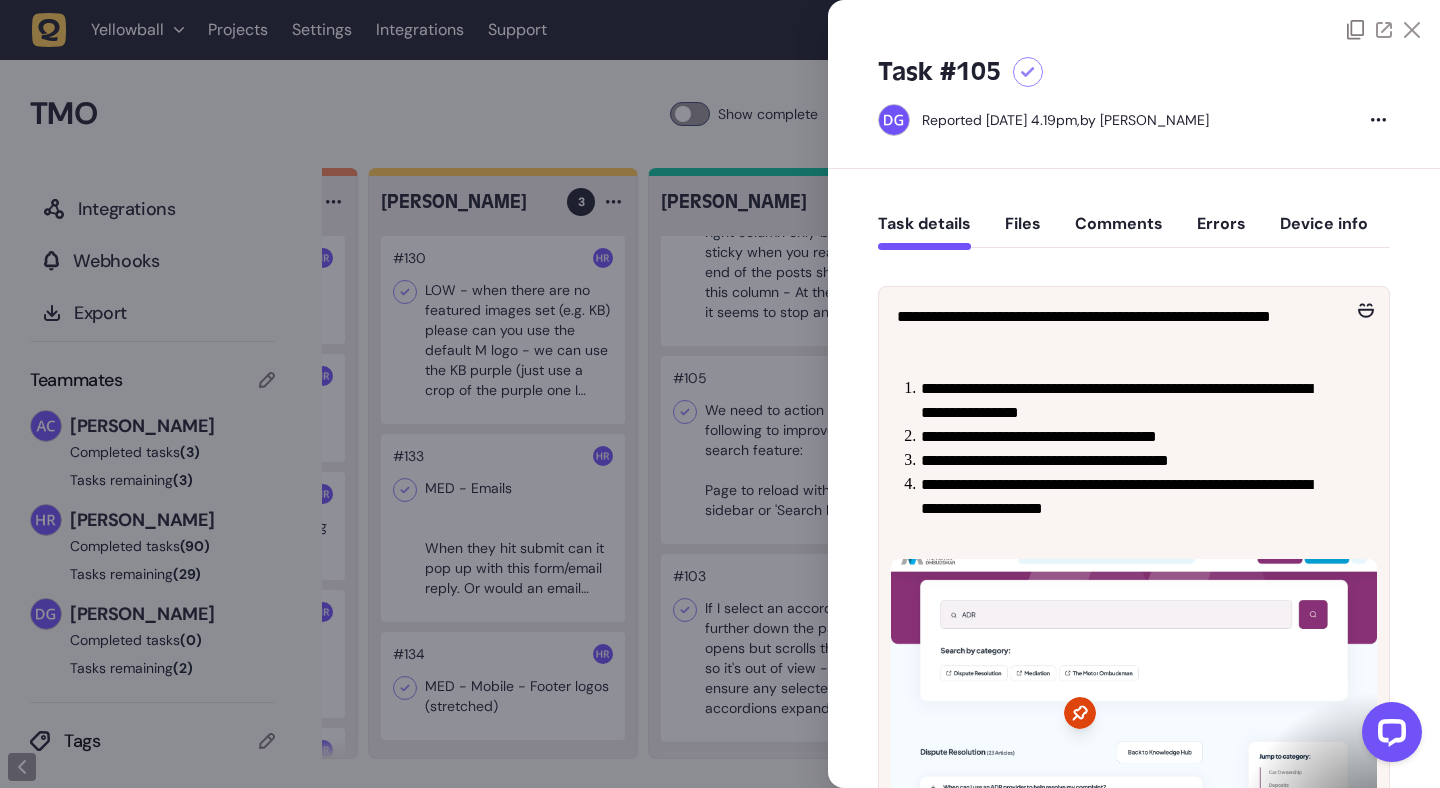 click 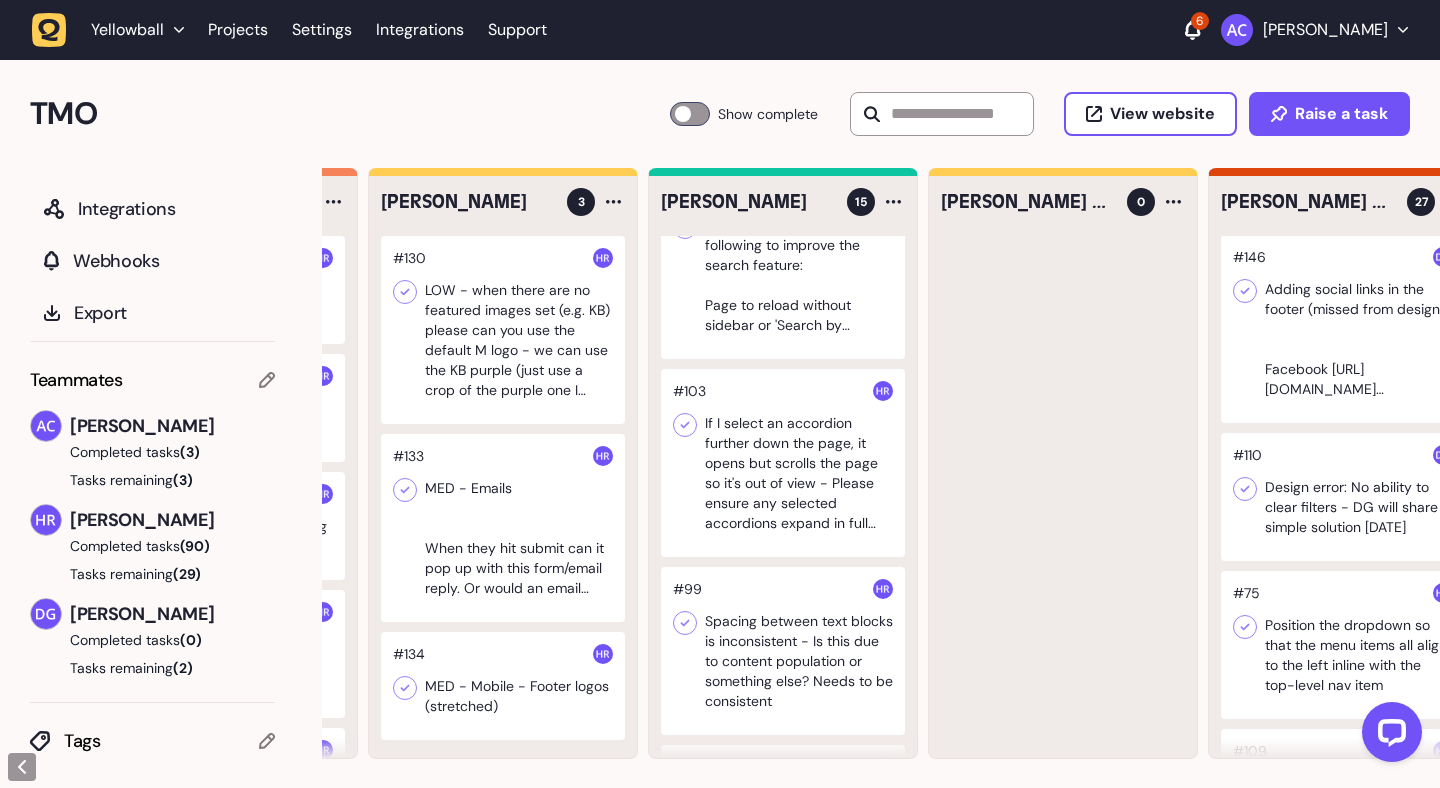 scroll, scrollTop: 1843, scrollLeft: 0, axis: vertical 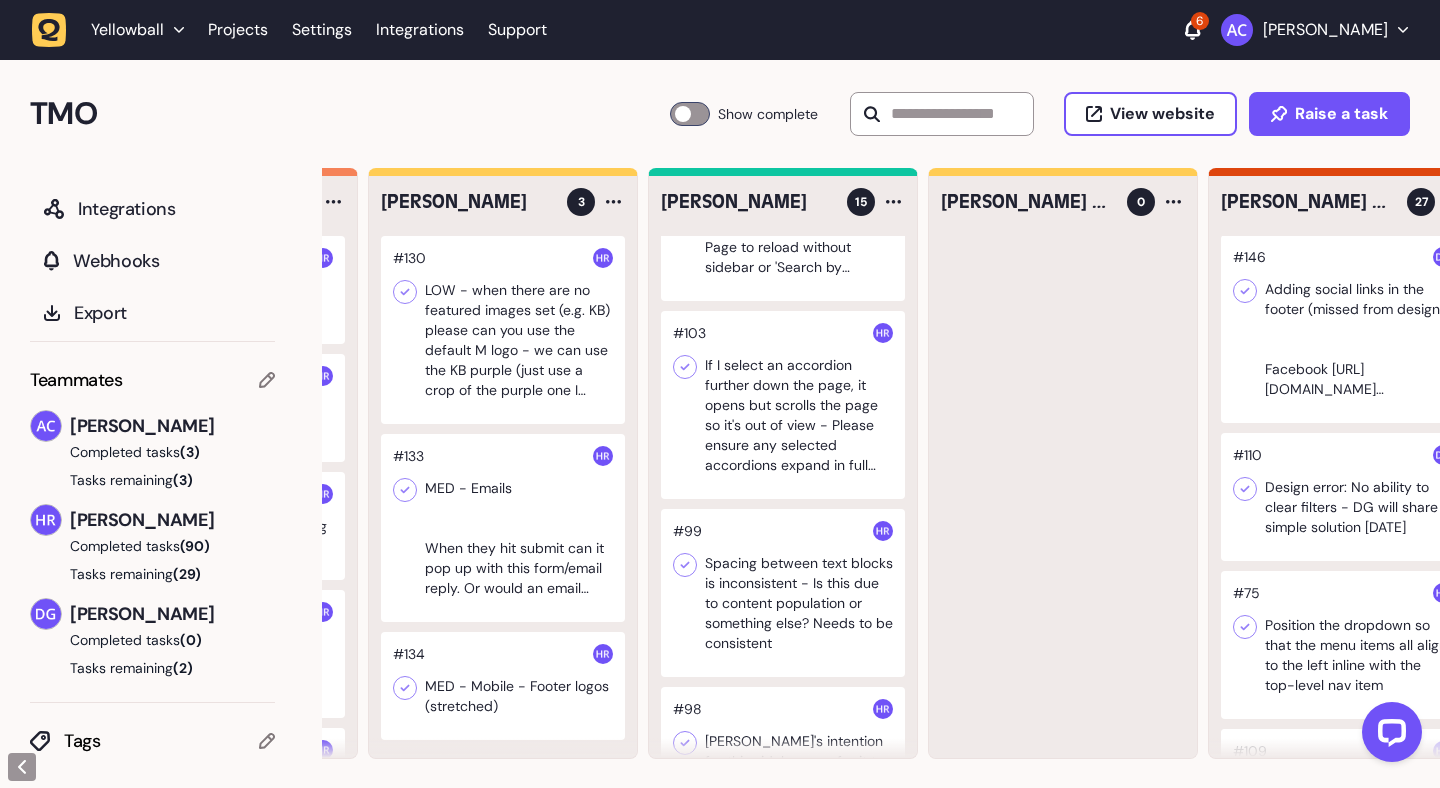 click 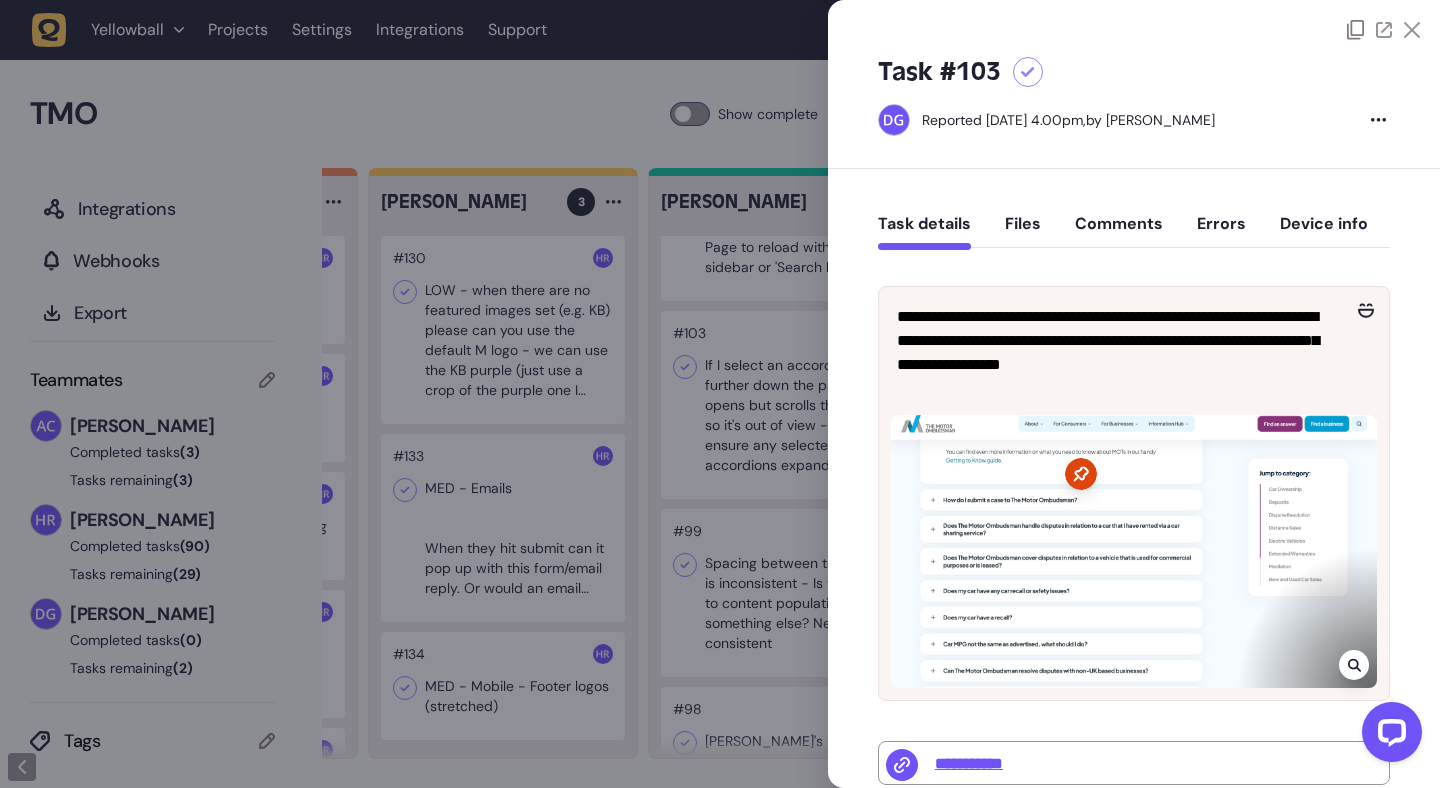 click 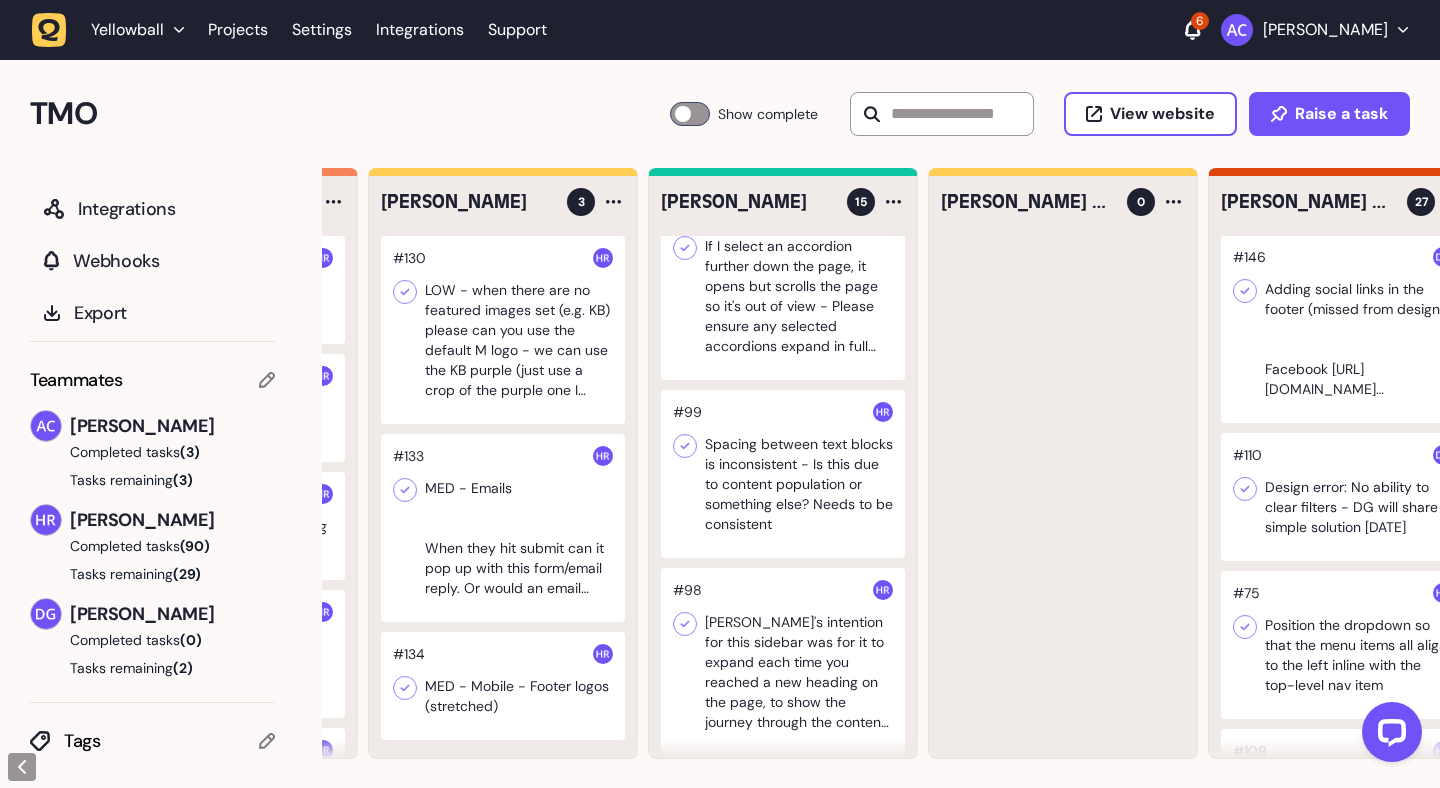 scroll, scrollTop: 2012, scrollLeft: 0, axis: vertical 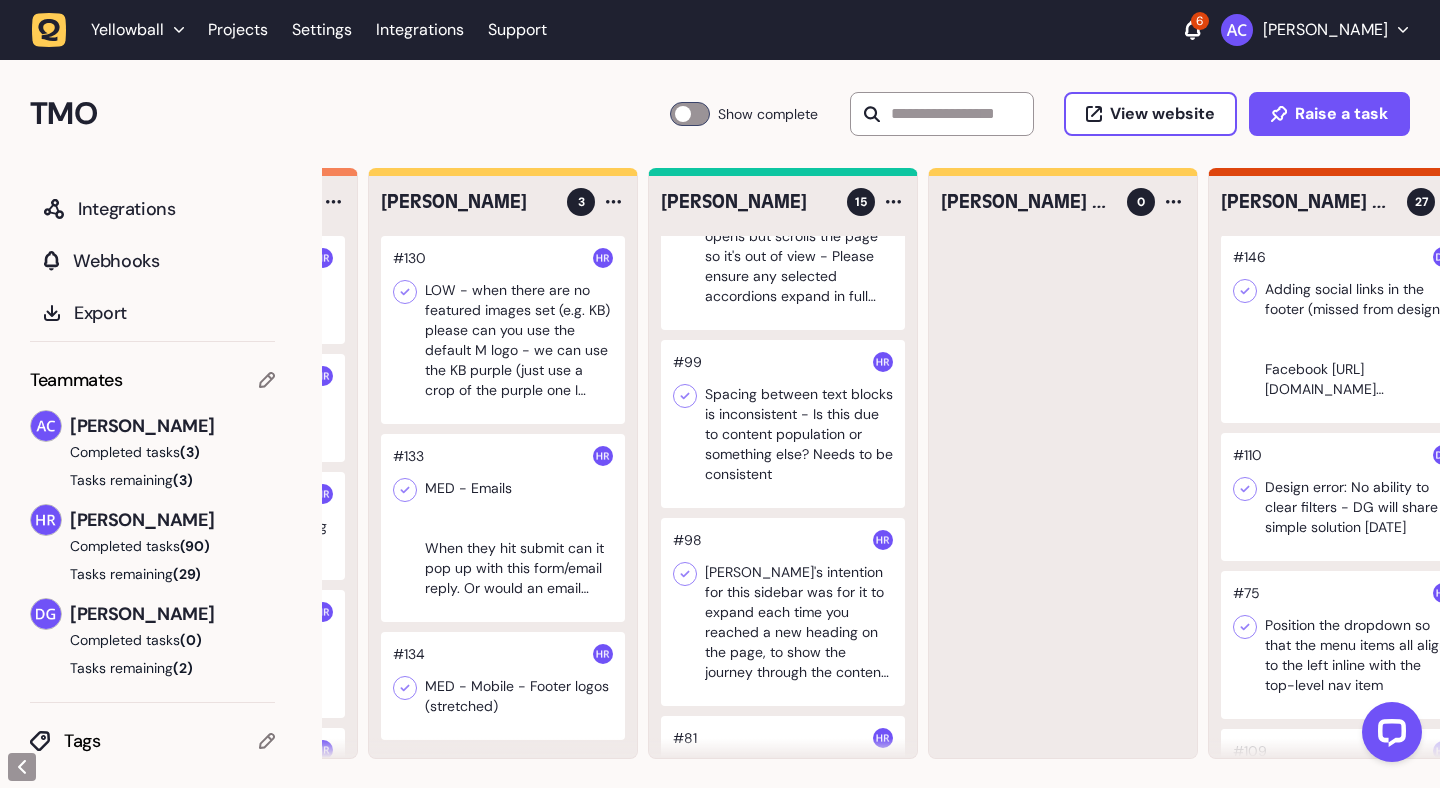 click 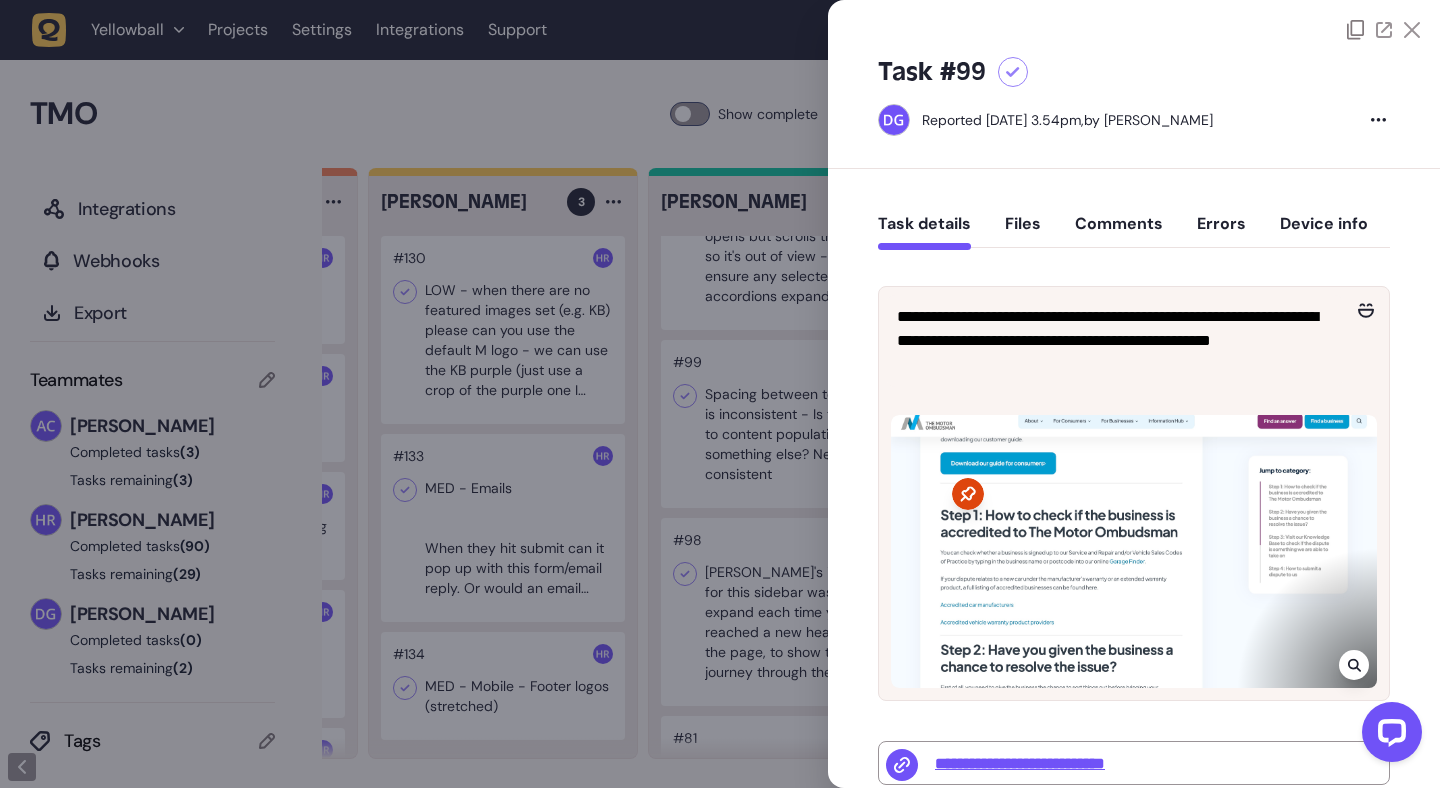 click 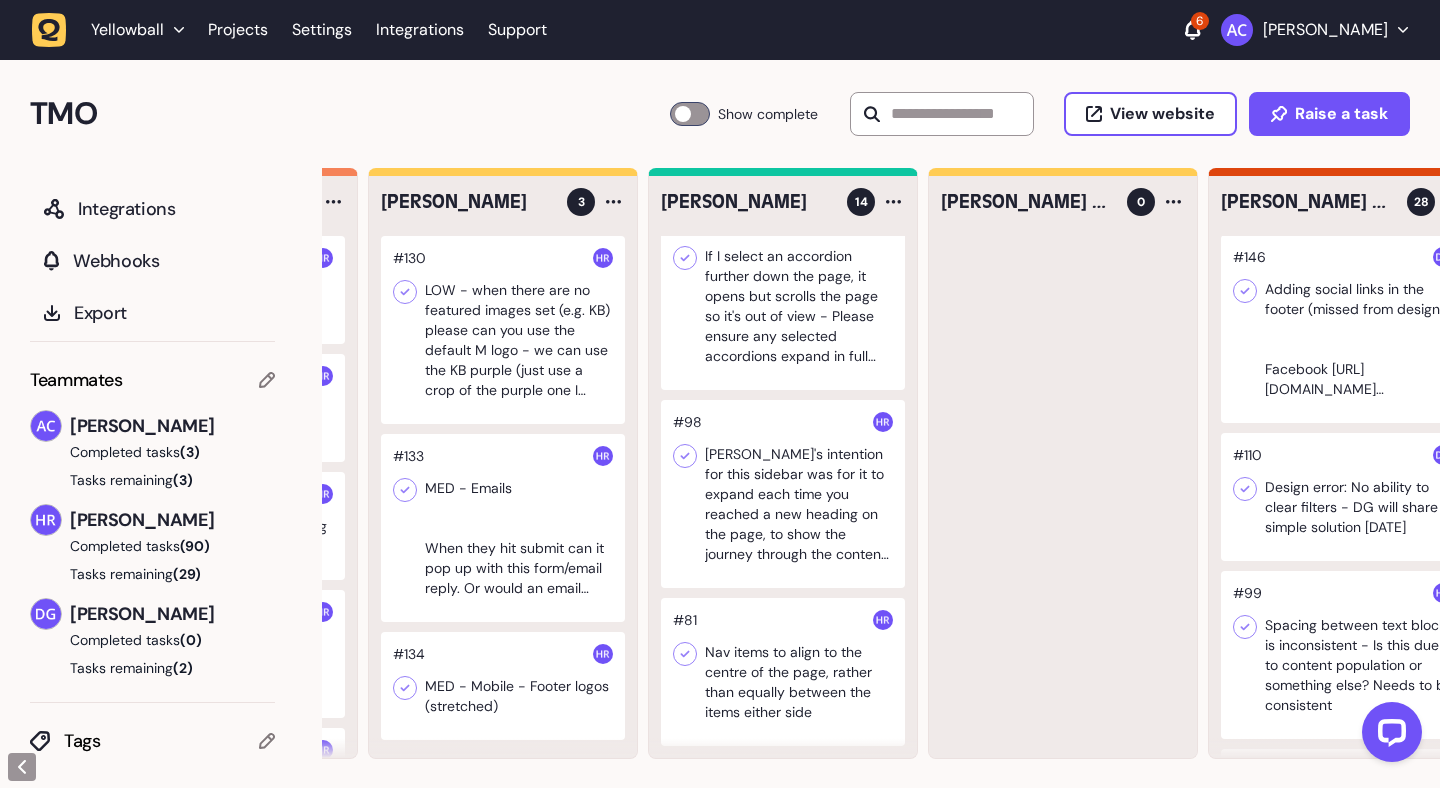 click 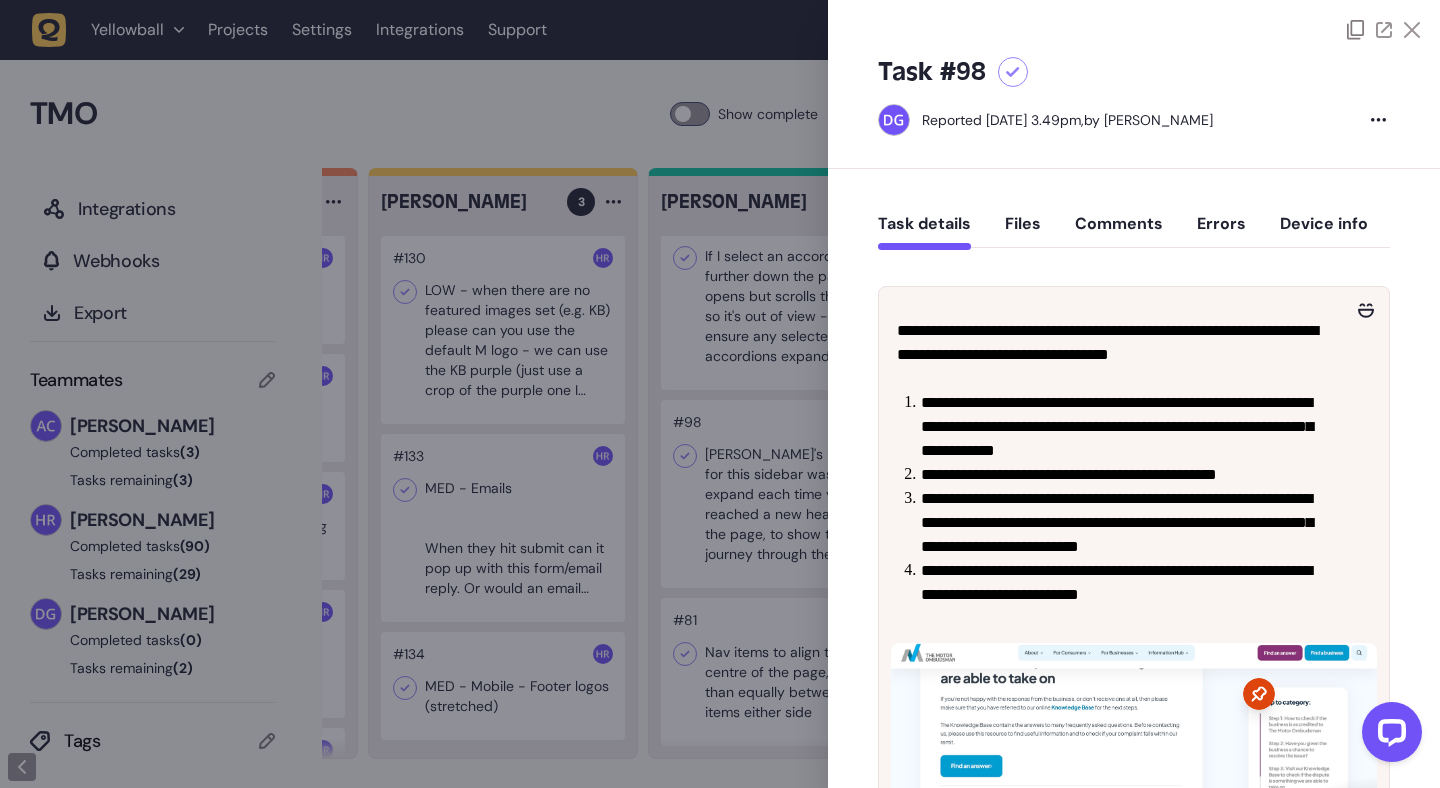 scroll, scrollTop: 84, scrollLeft: 0, axis: vertical 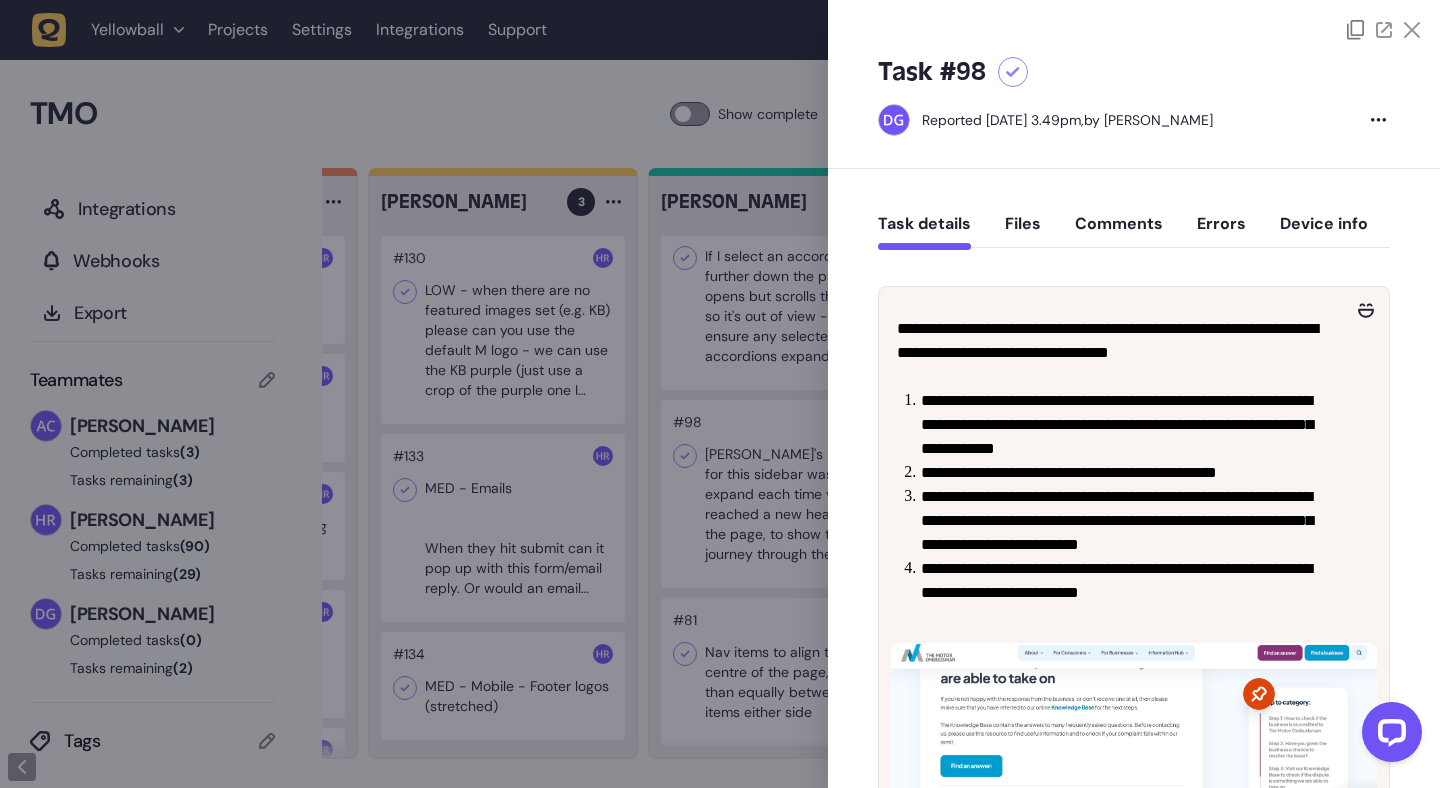 click 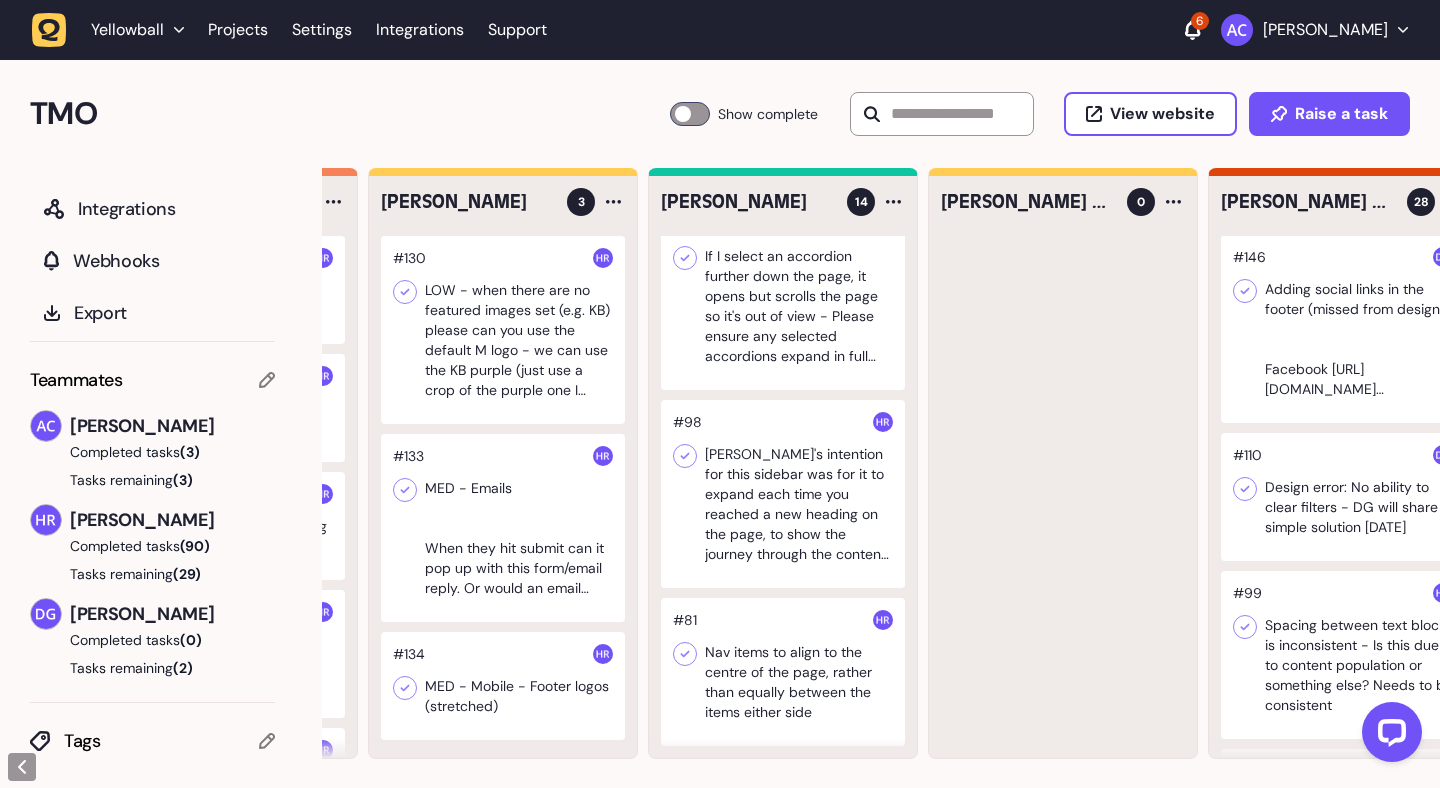 scroll, scrollTop: 1, scrollLeft: 0, axis: vertical 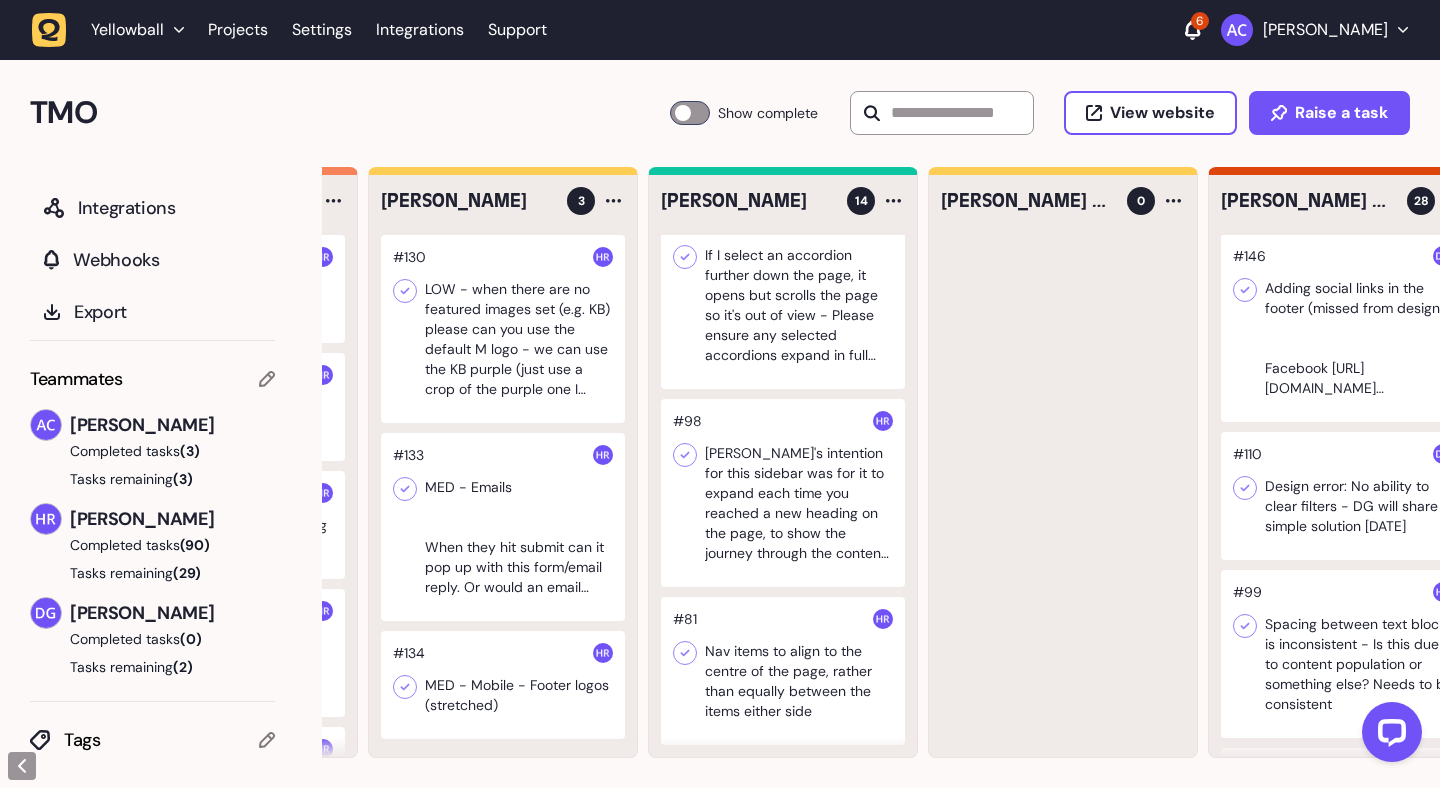 click 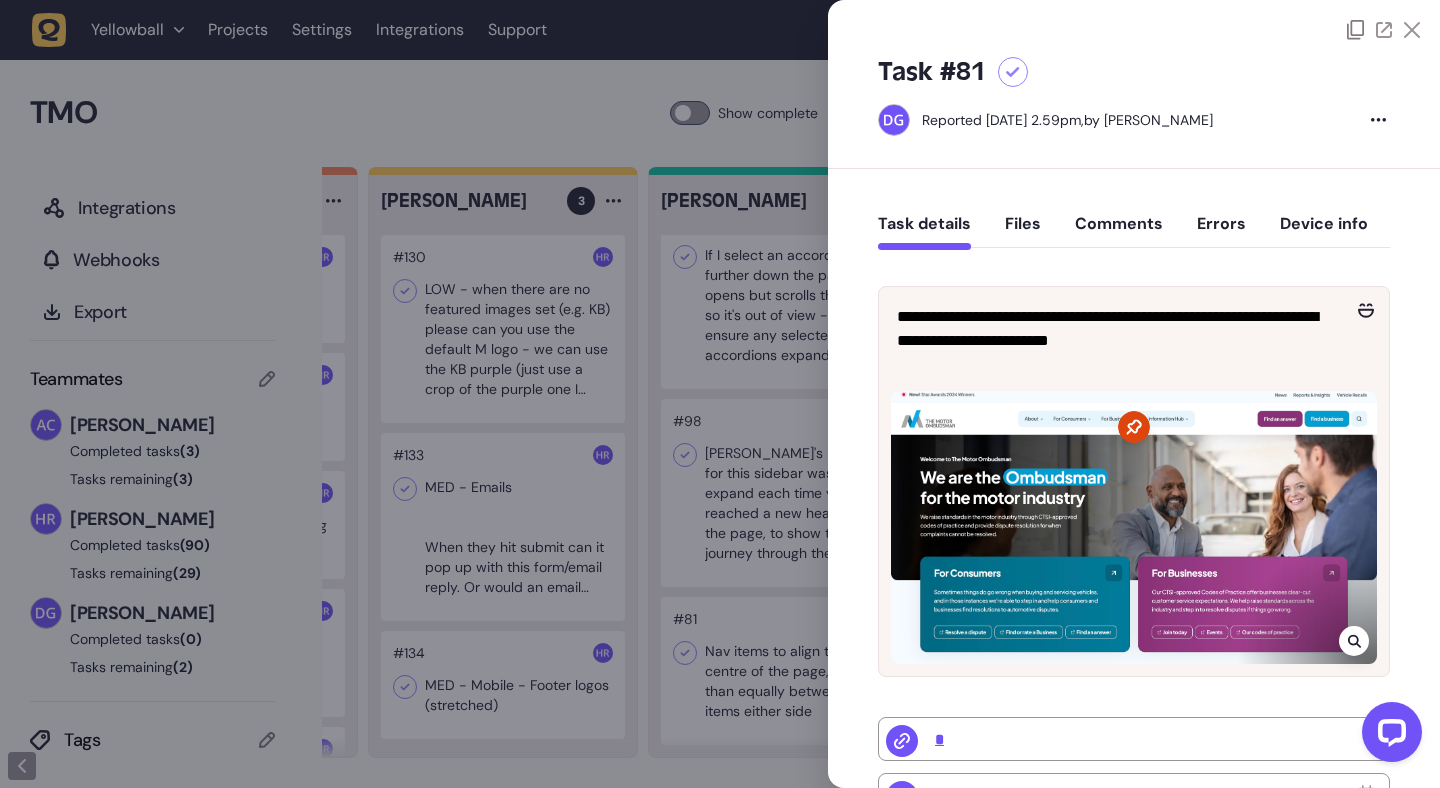 click 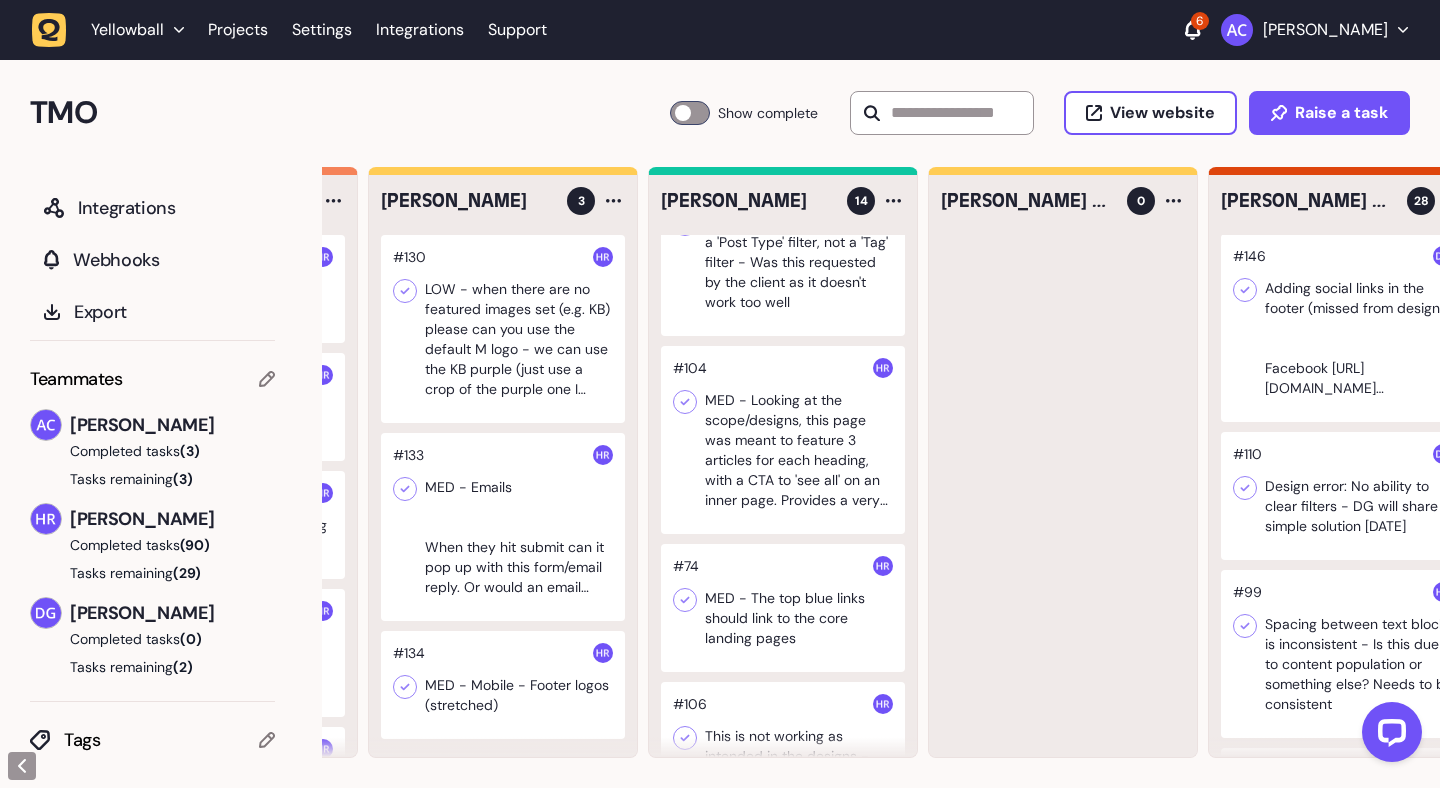 scroll, scrollTop: 0, scrollLeft: 0, axis: both 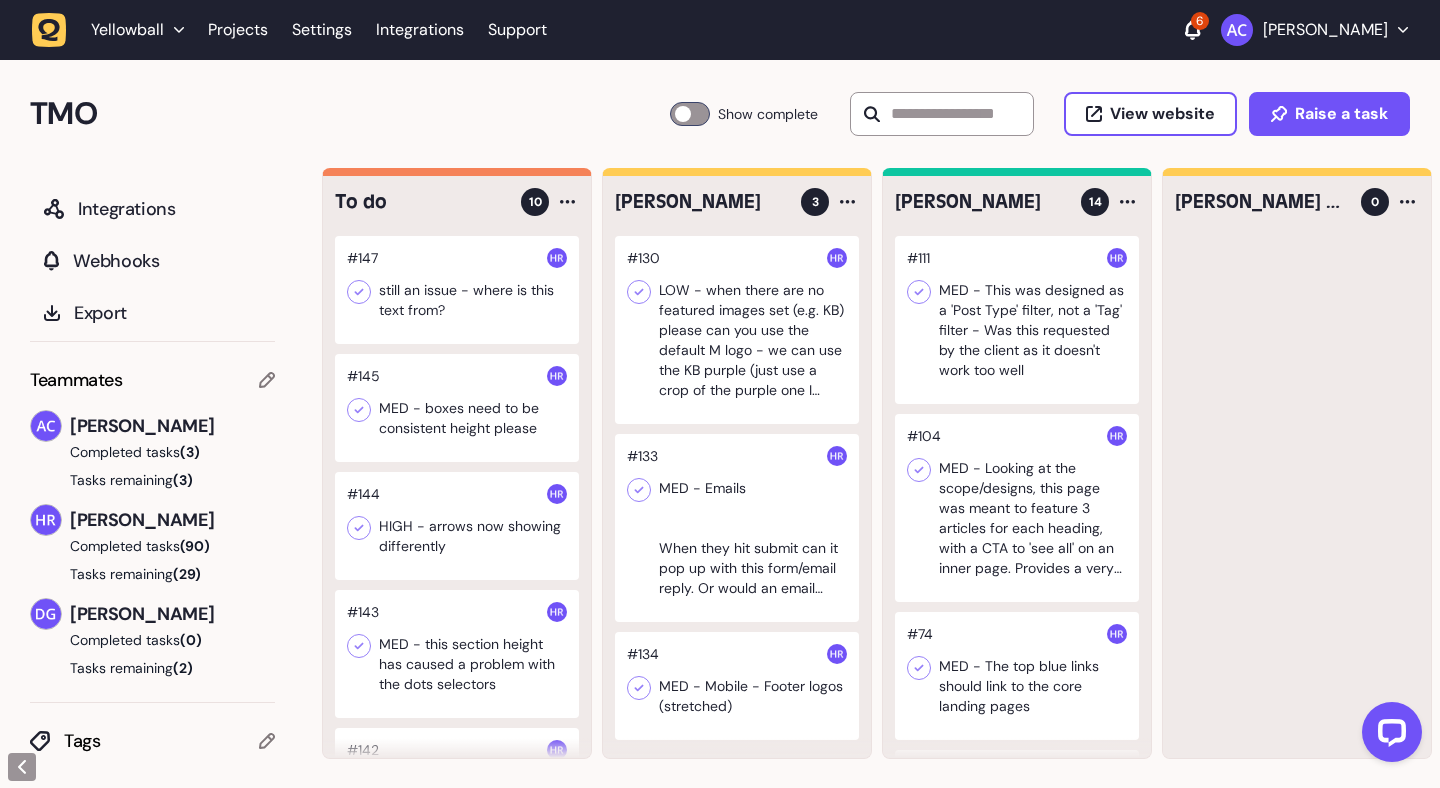 click 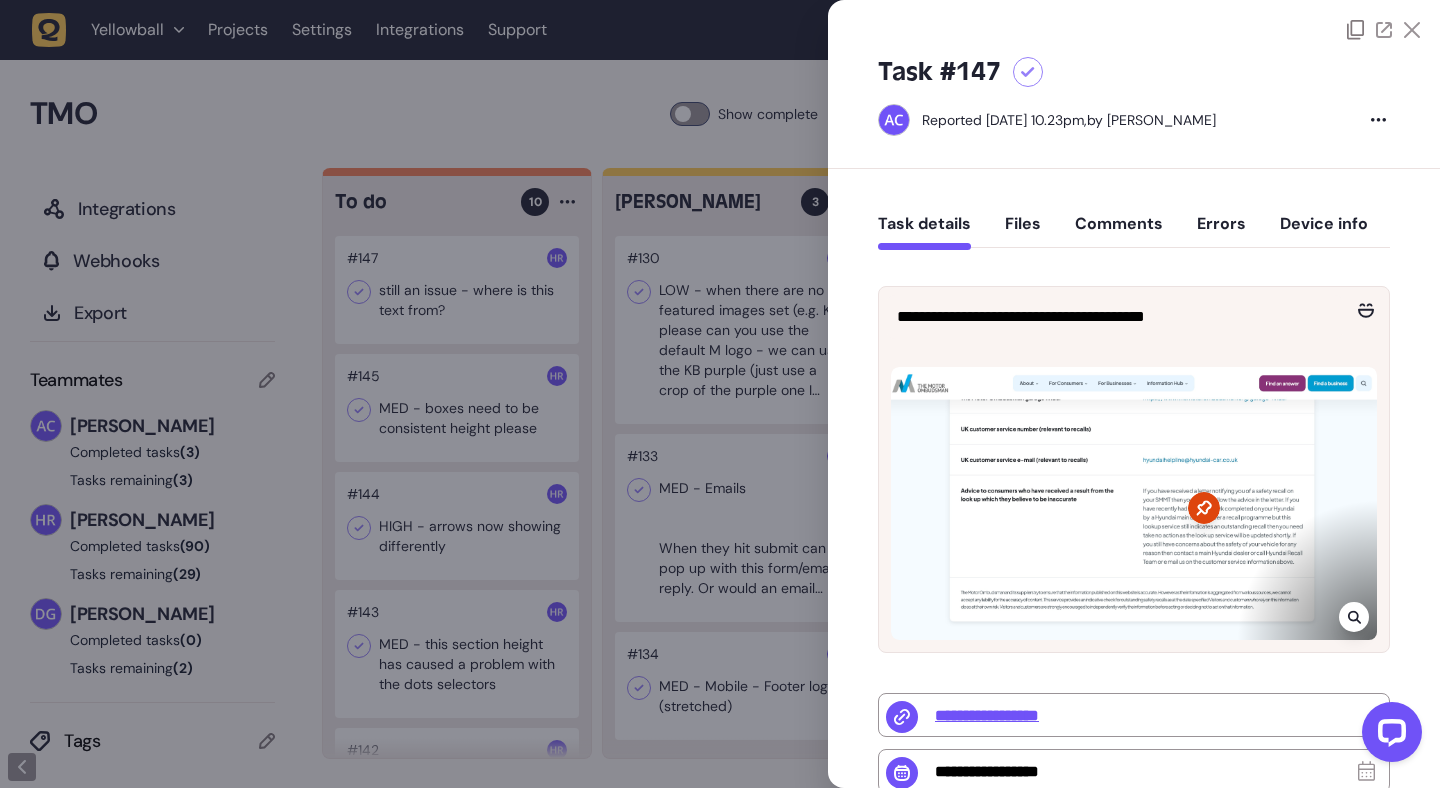 click 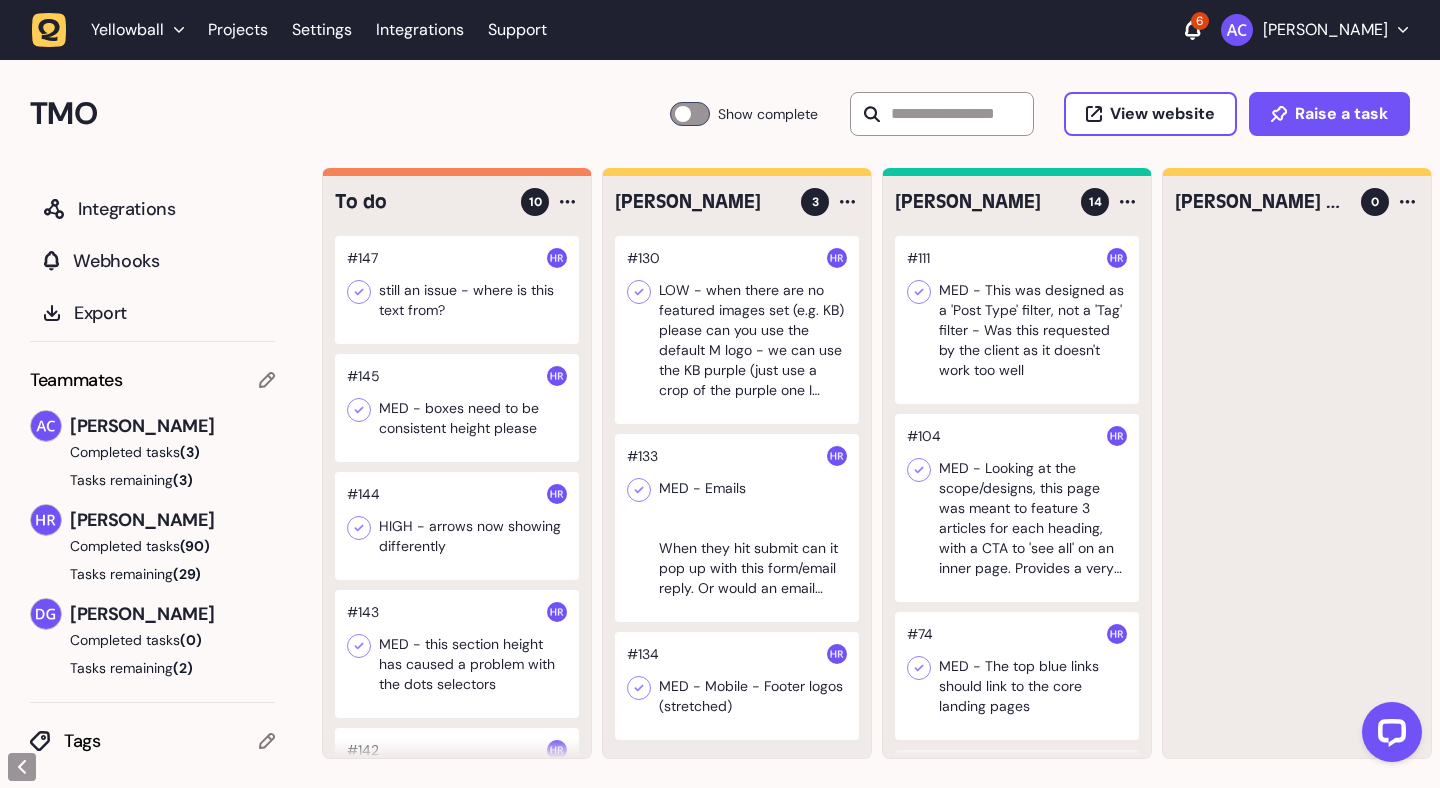 click 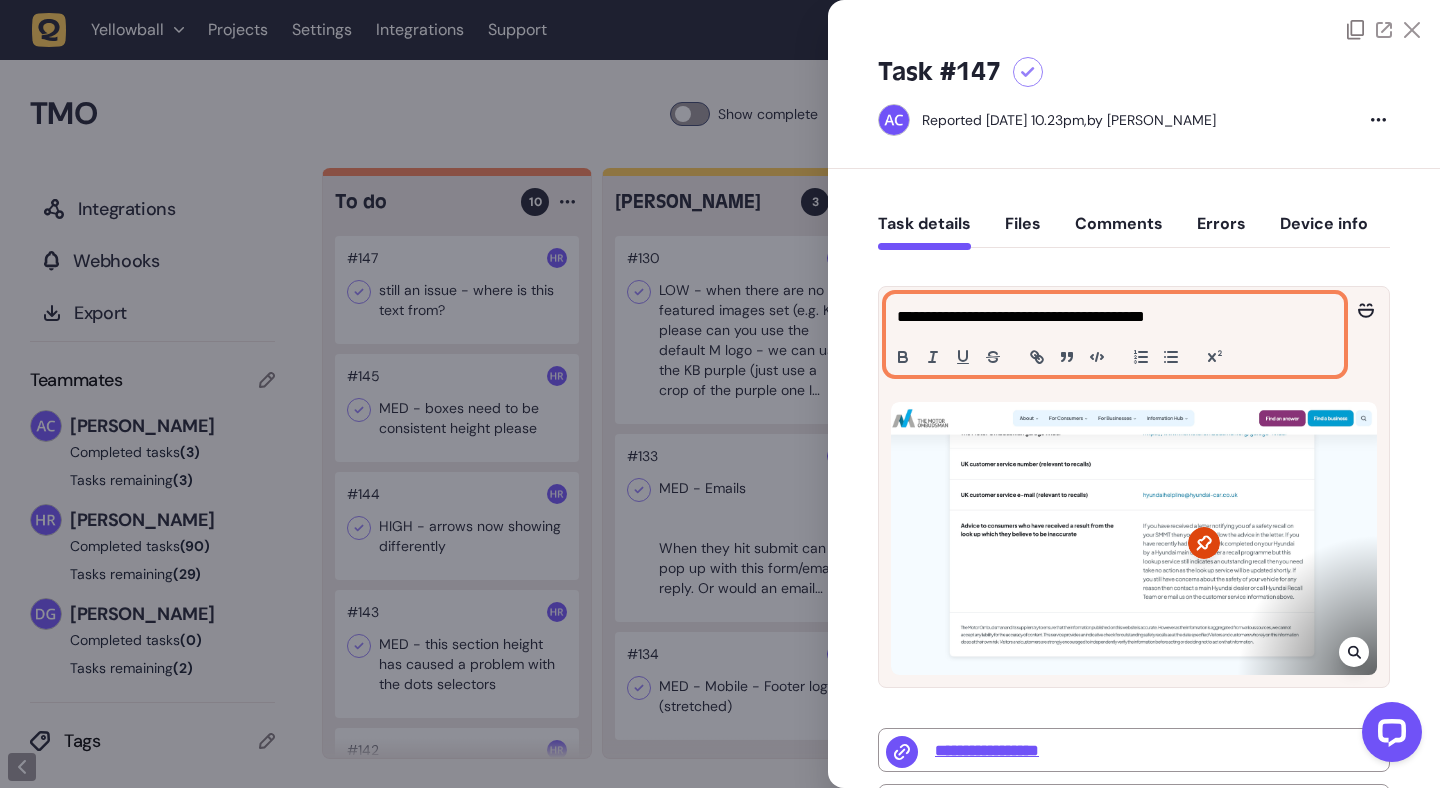 click on "**********" 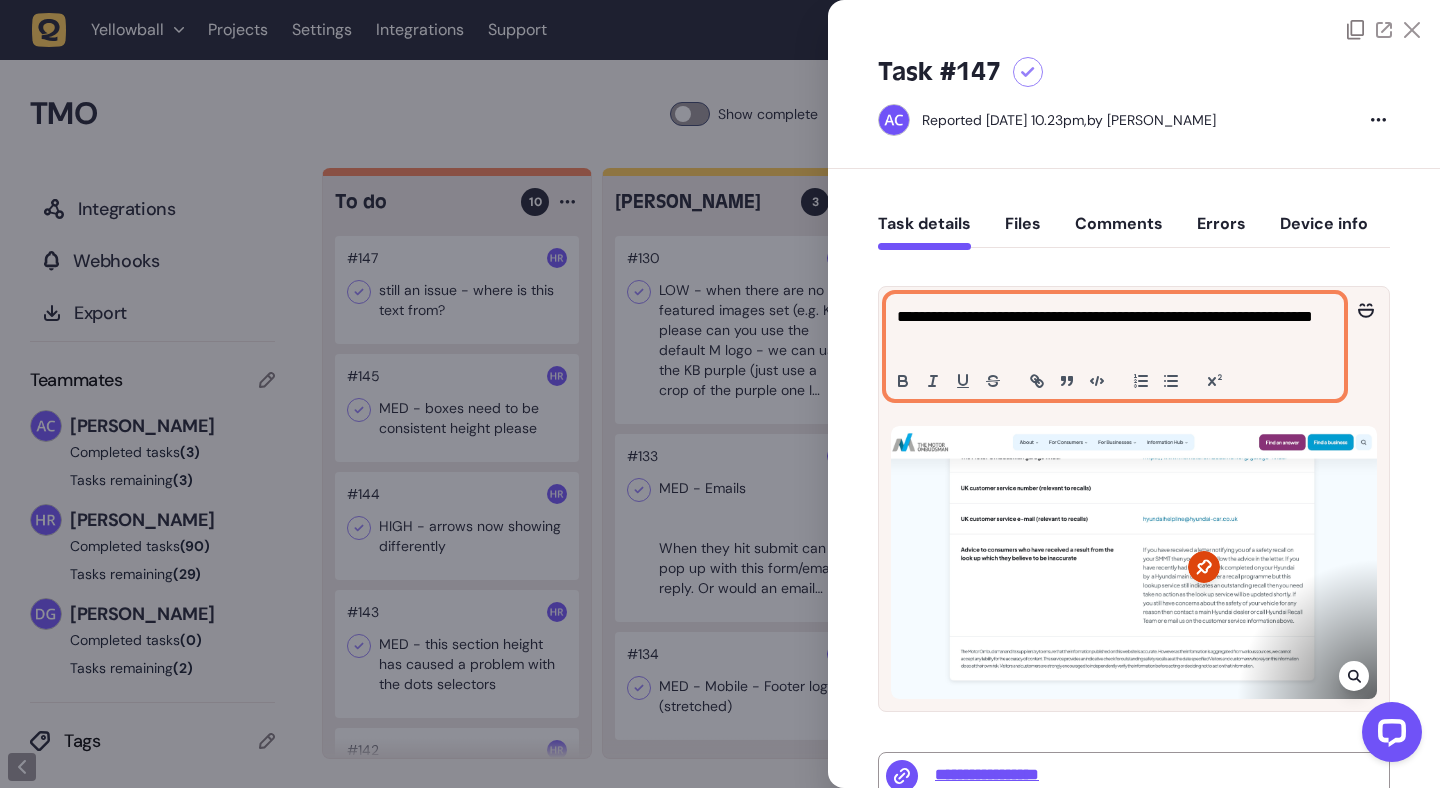 scroll, scrollTop: 493, scrollLeft: 0, axis: vertical 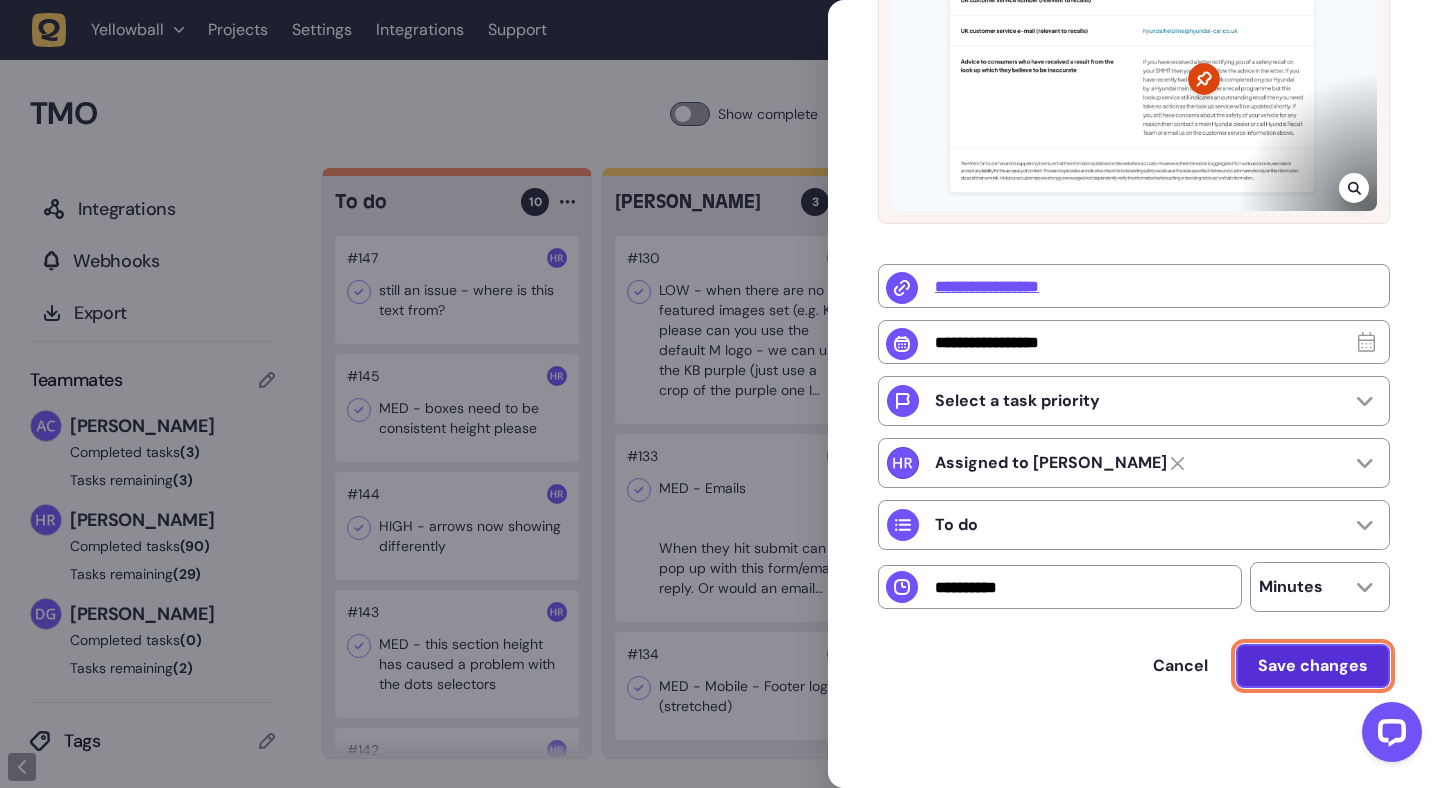 click on "Save changes" 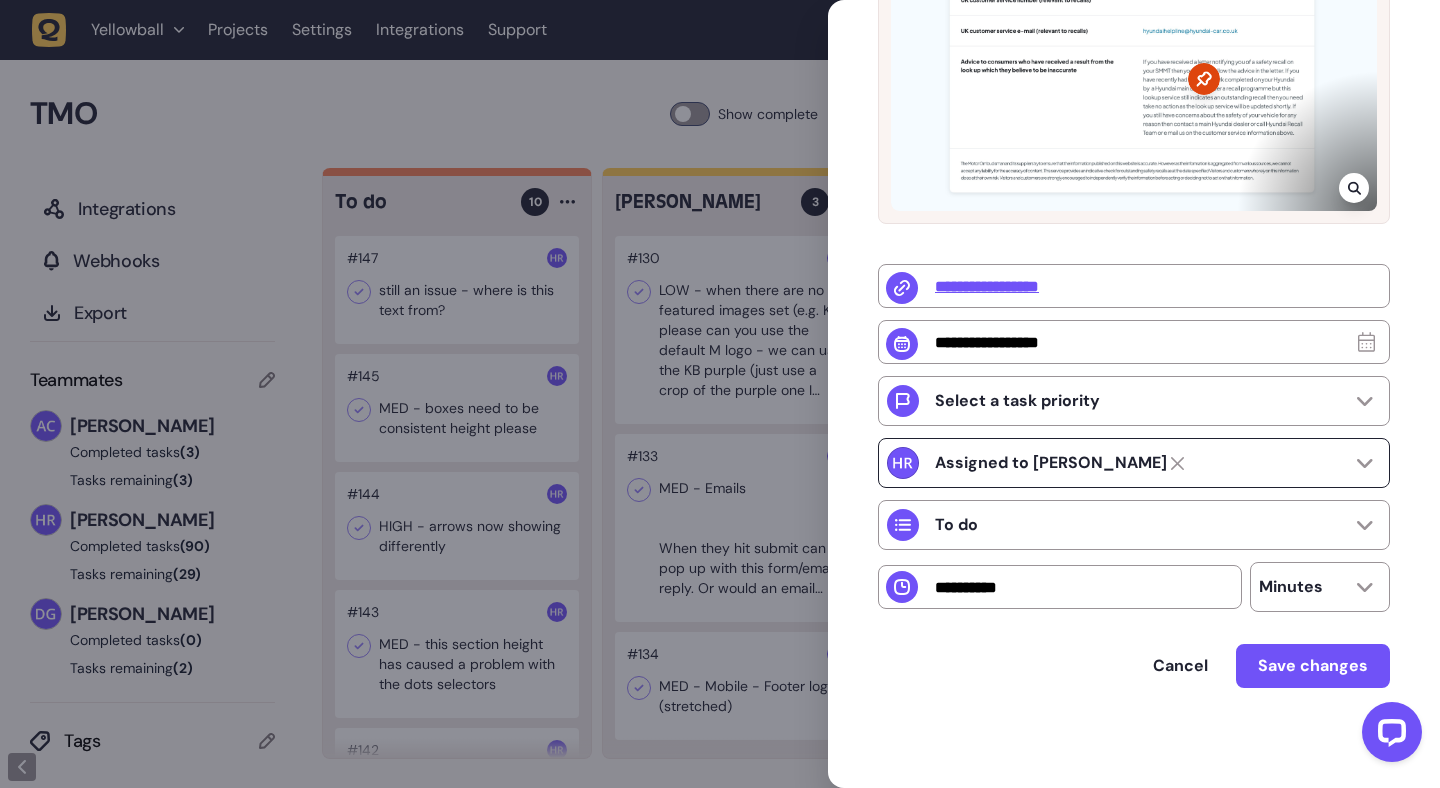 scroll, scrollTop: 0, scrollLeft: 0, axis: both 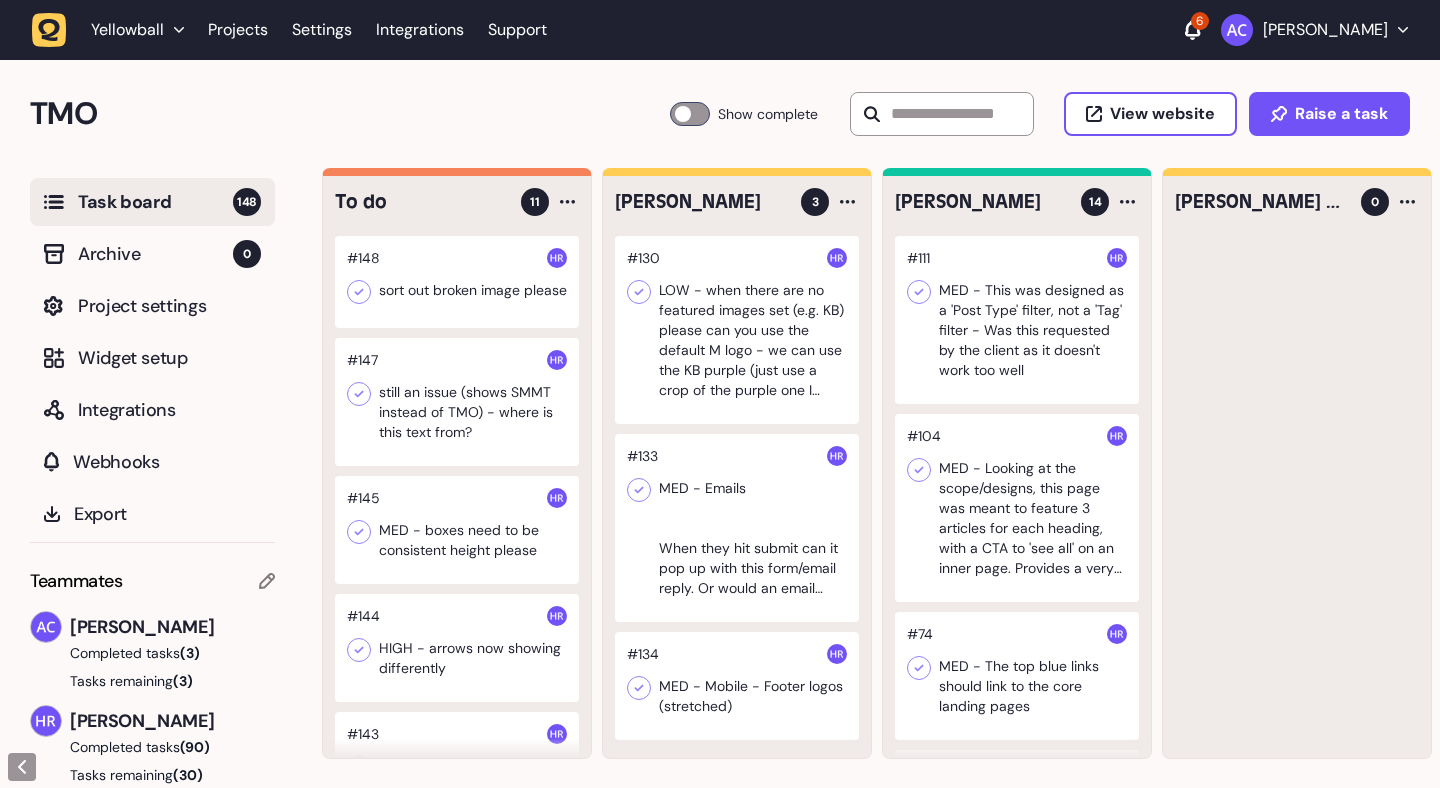 click 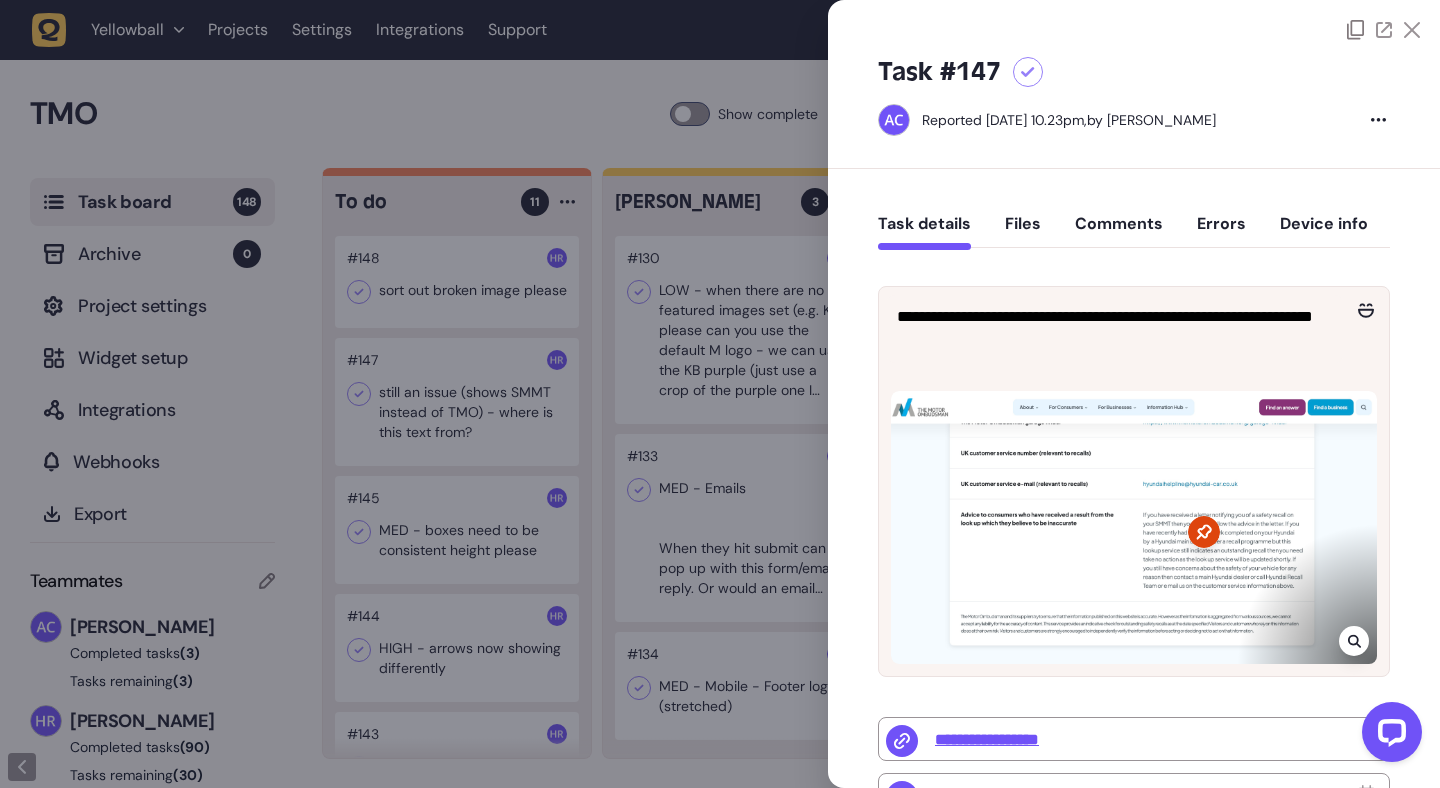scroll, scrollTop: 0, scrollLeft: 0, axis: both 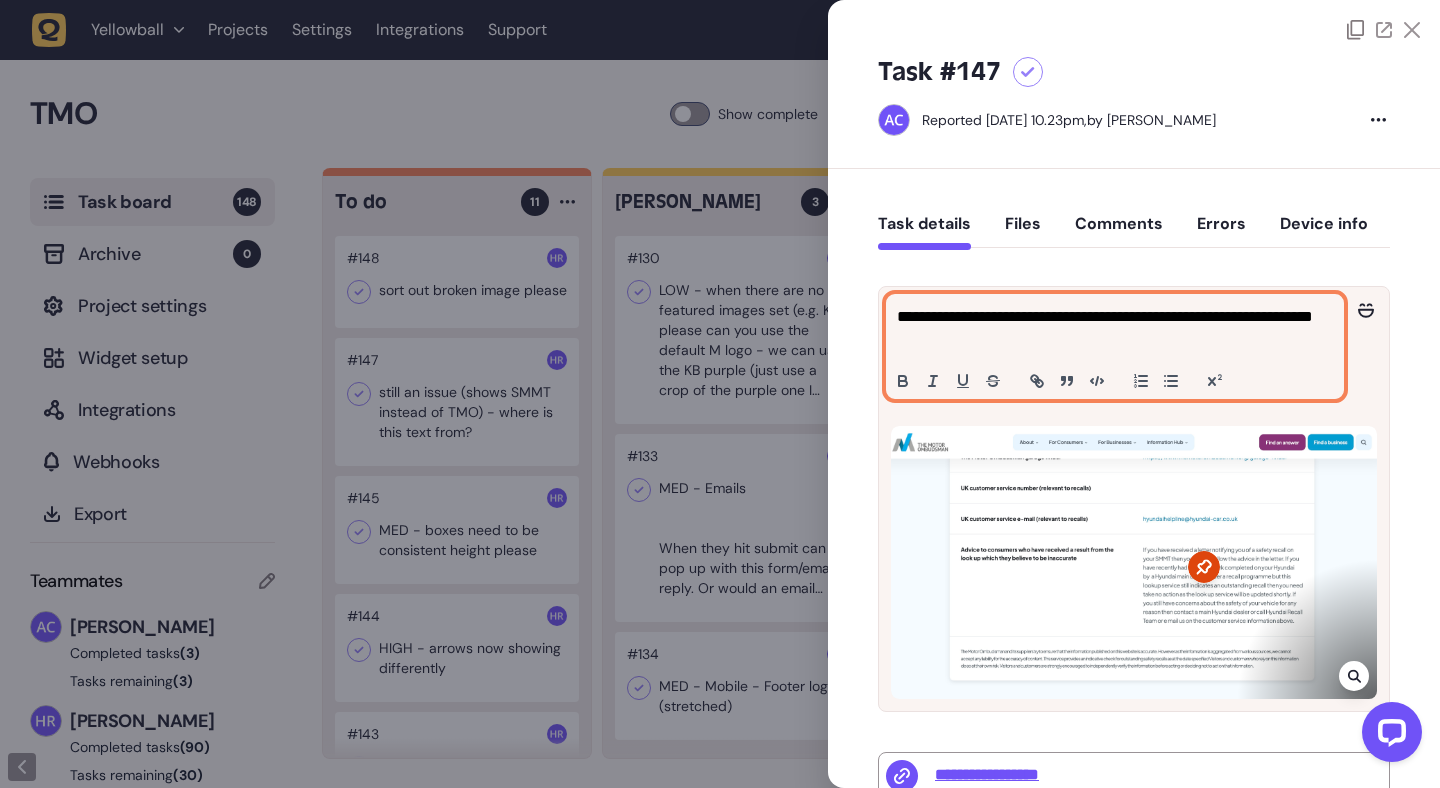 click on "**********" 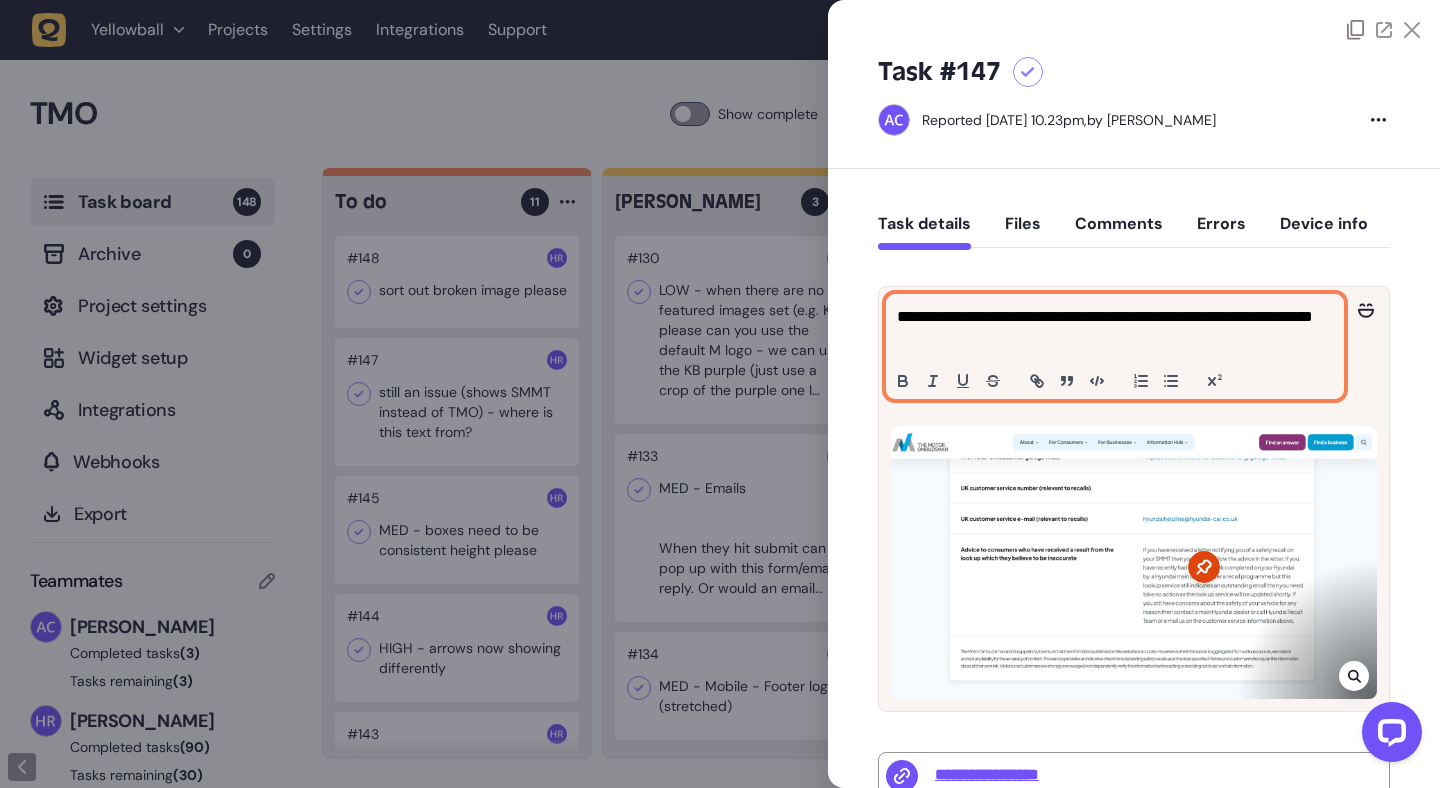 type 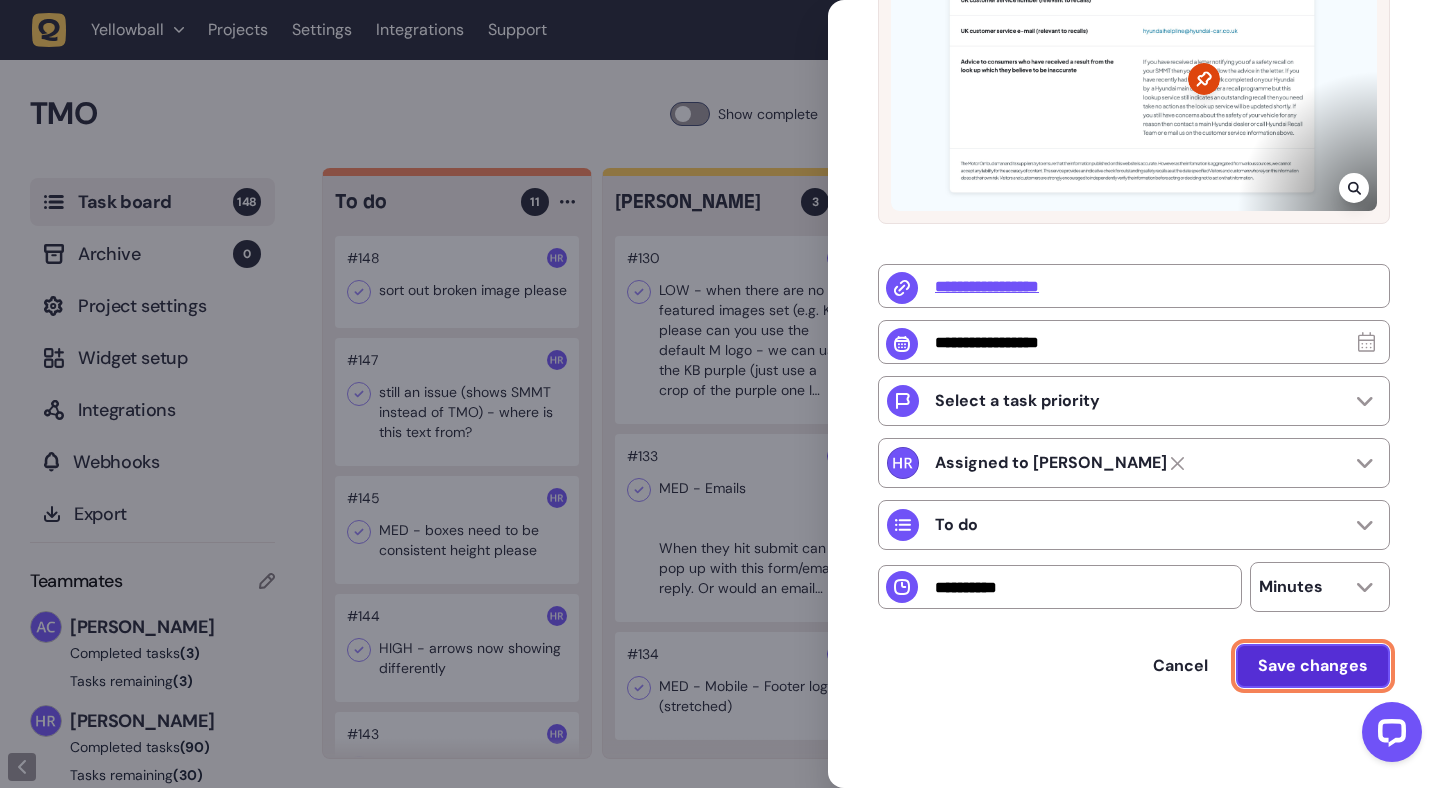 click on "Save changes" 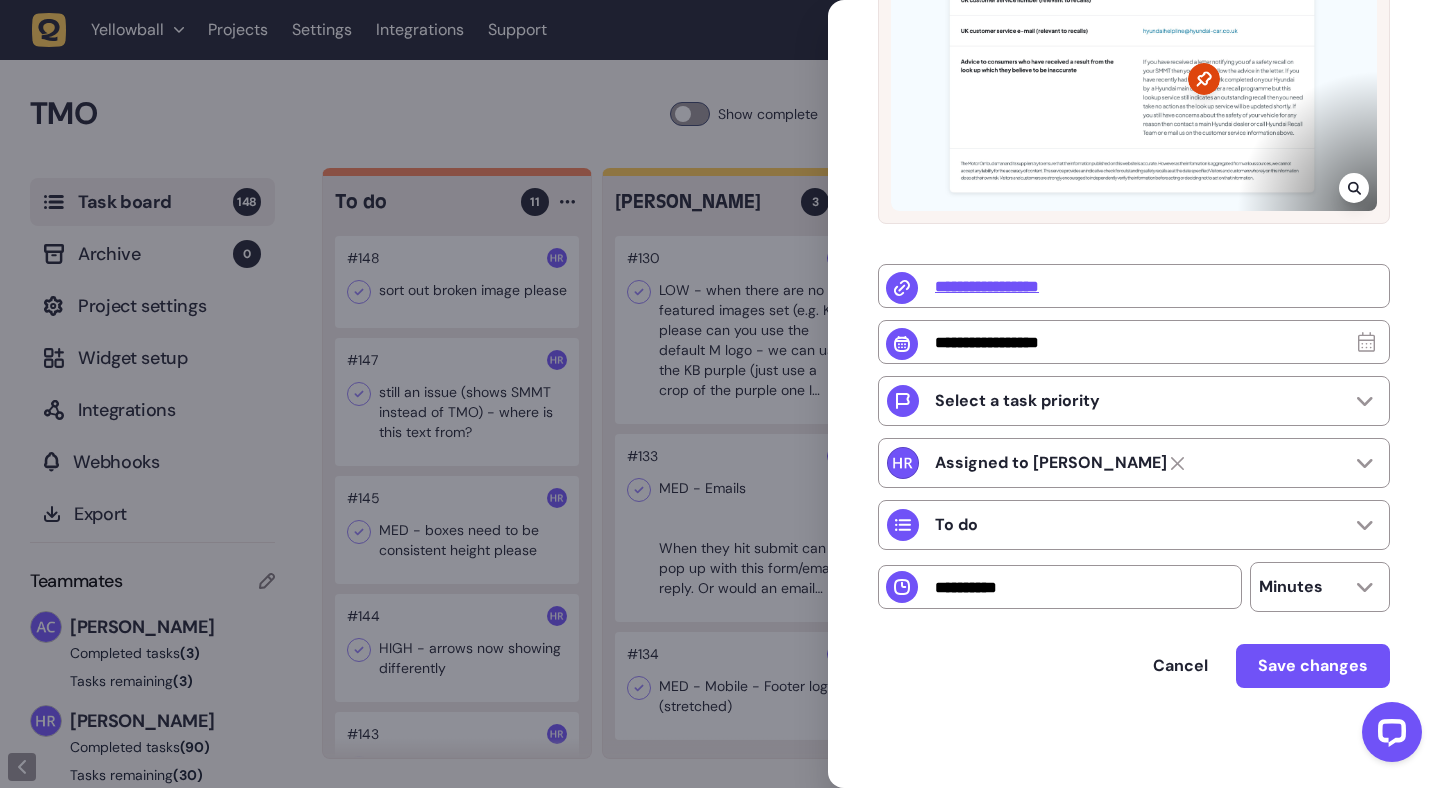 scroll, scrollTop: 0, scrollLeft: 0, axis: both 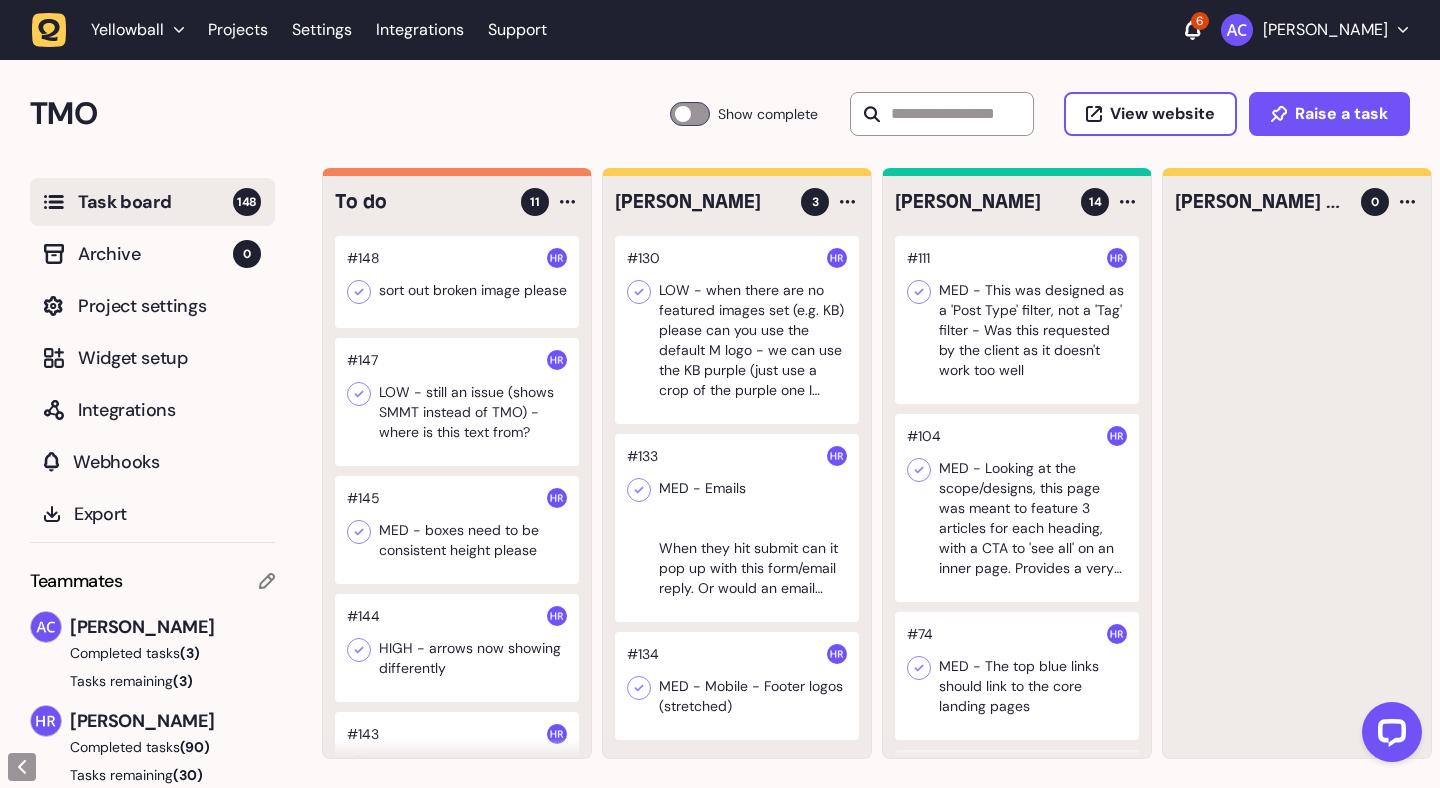 click 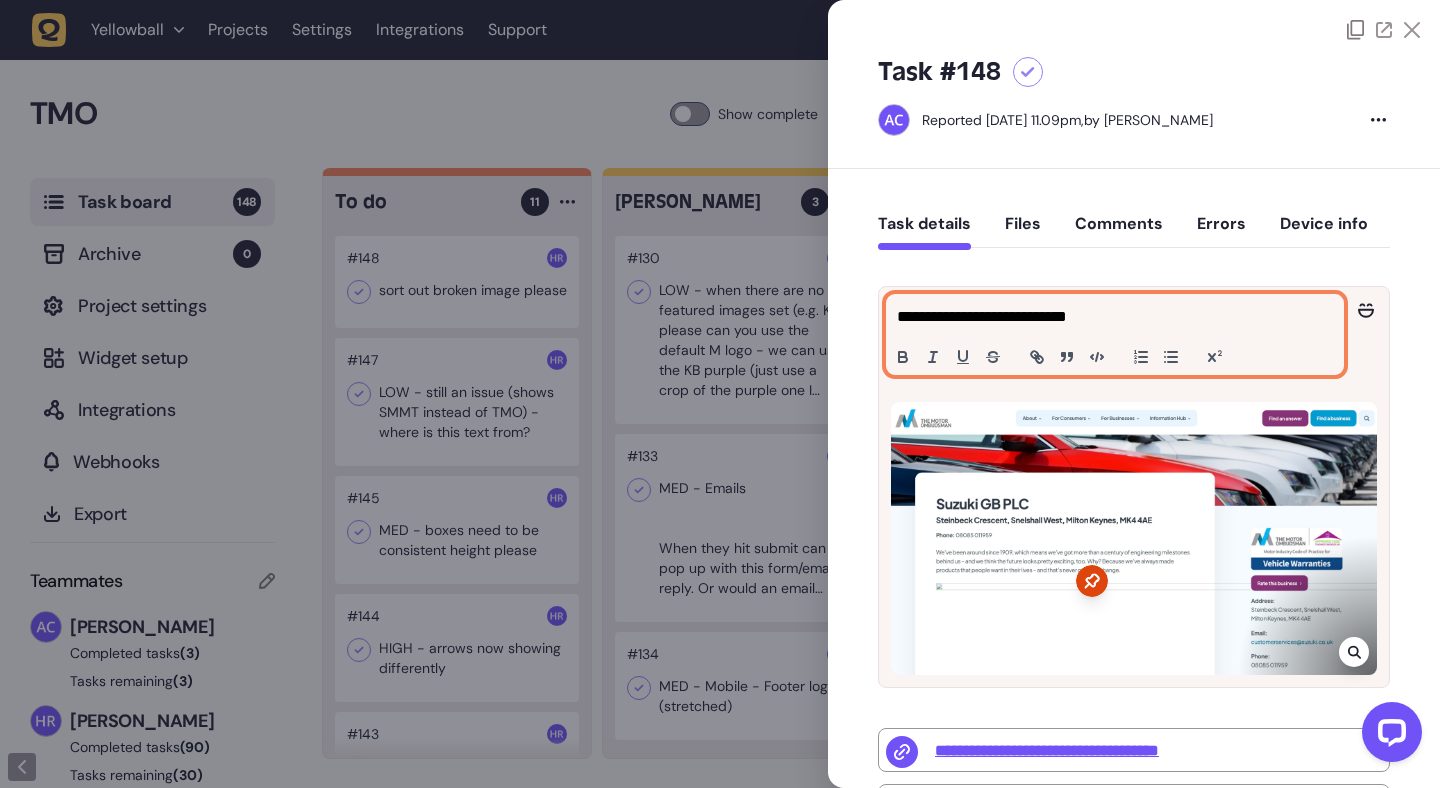 click on "**********" 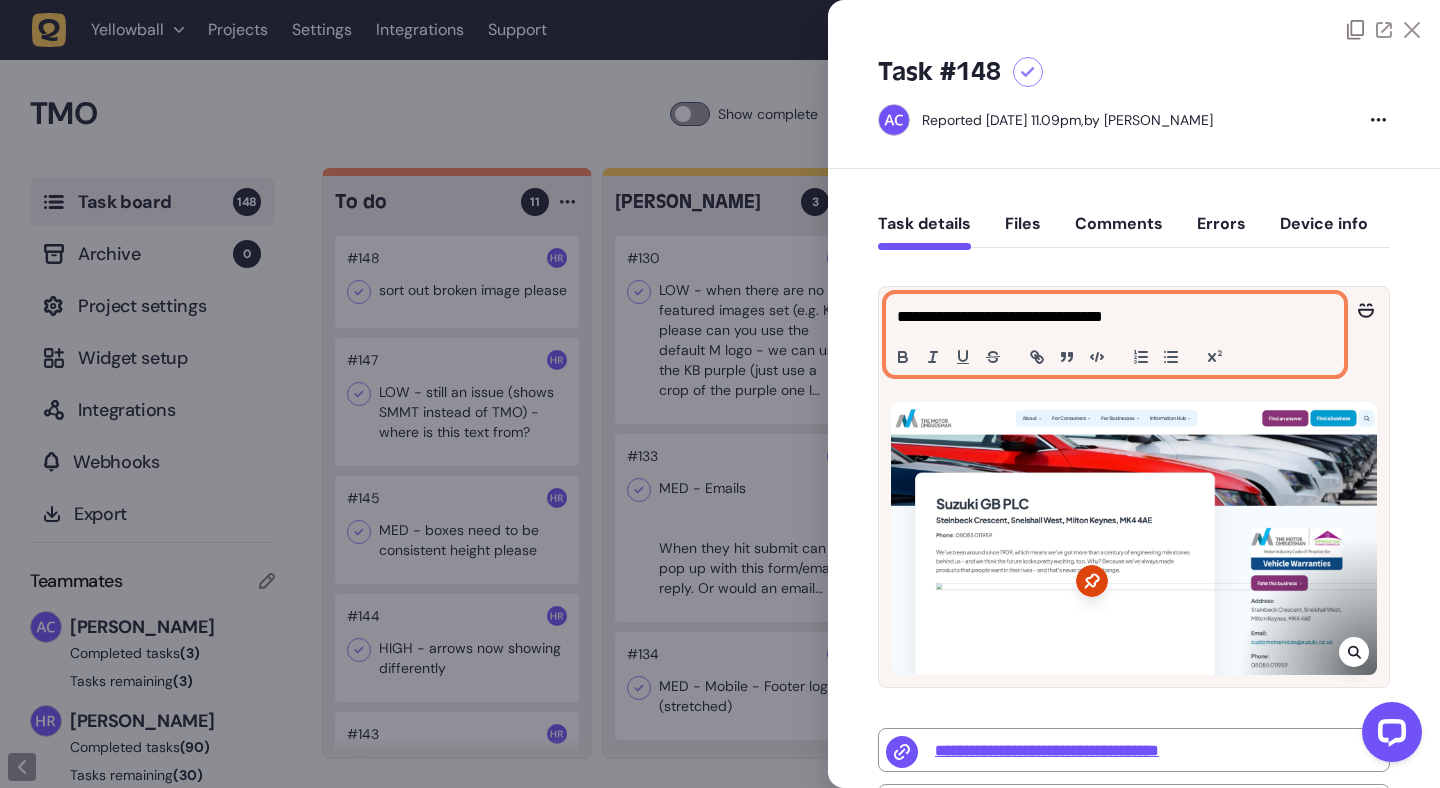 scroll, scrollTop: 469, scrollLeft: 0, axis: vertical 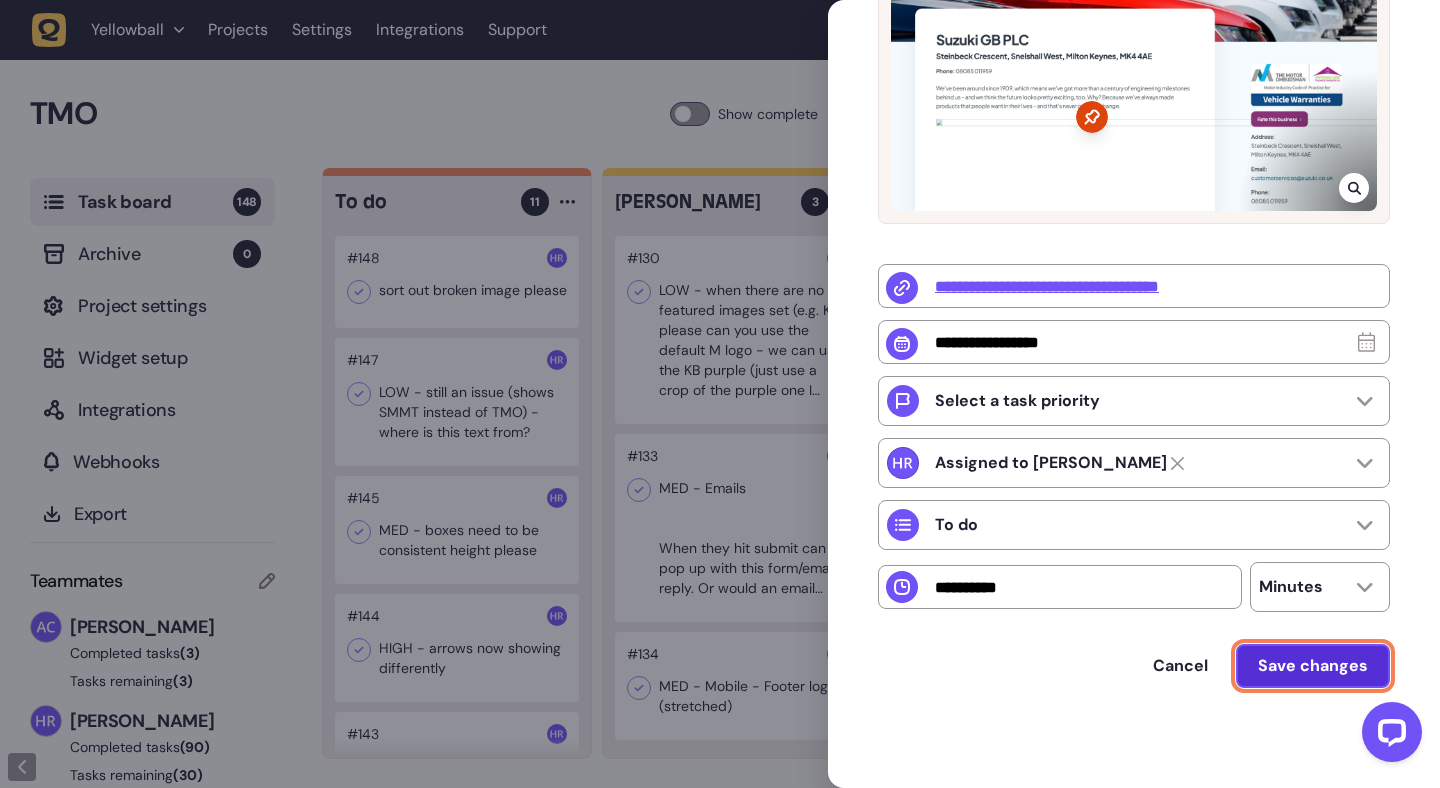 click on "Save changes" 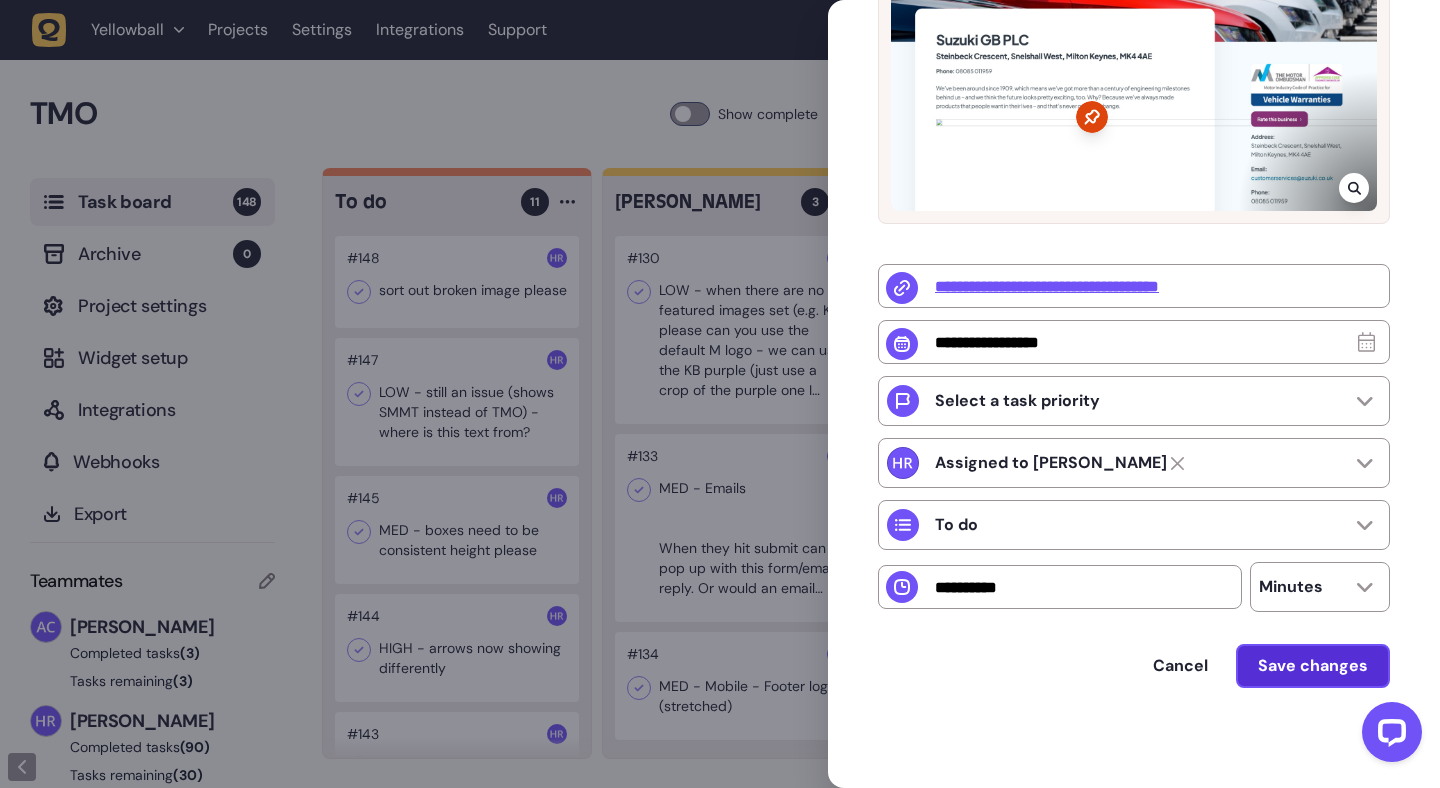 scroll, scrollTop: 0, scrollLeft: 0, axis: both 